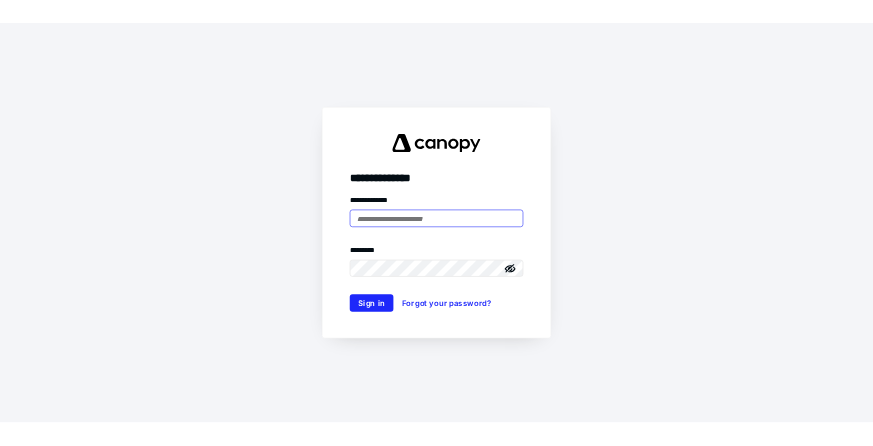 scroll, scrollTop: 0, scrollLeft: 0, axis: both 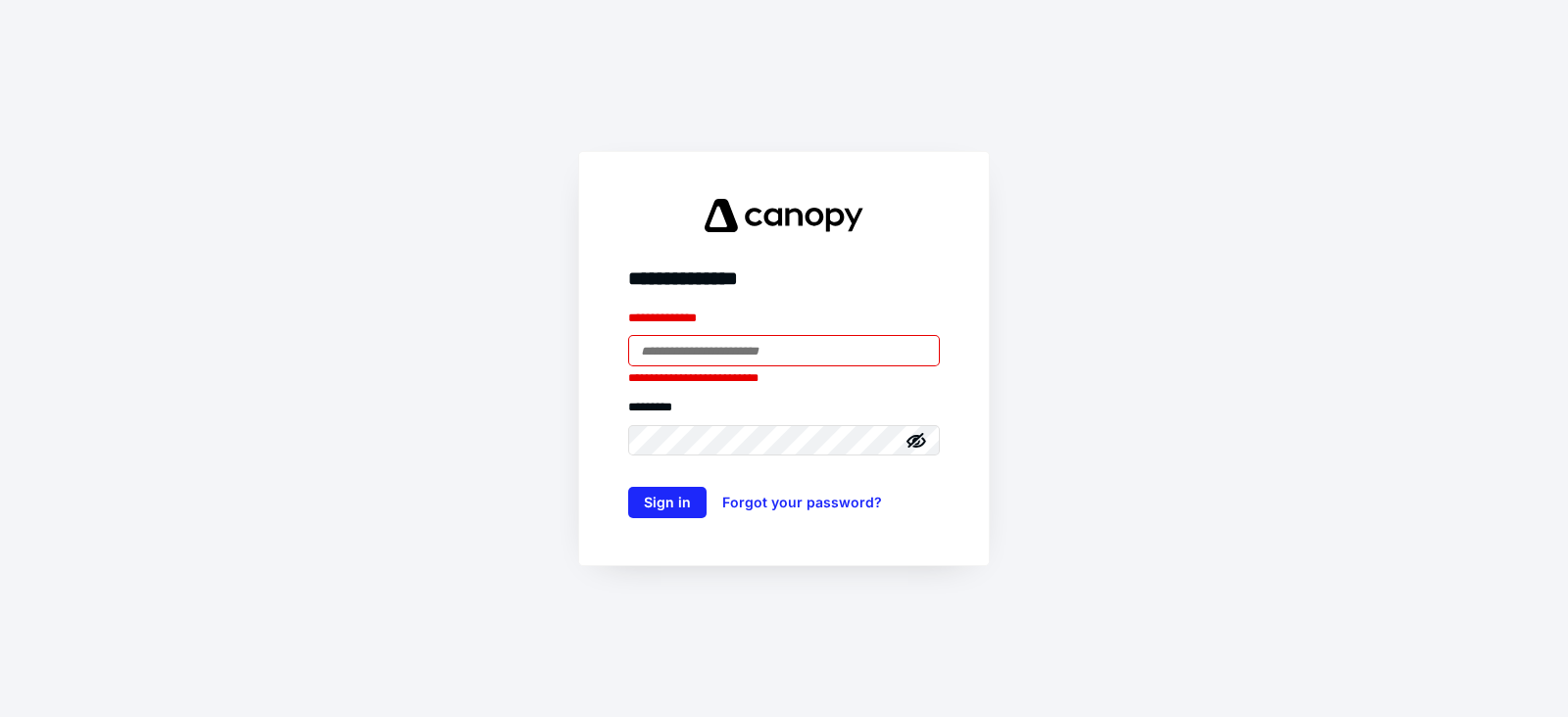 type on "**********" 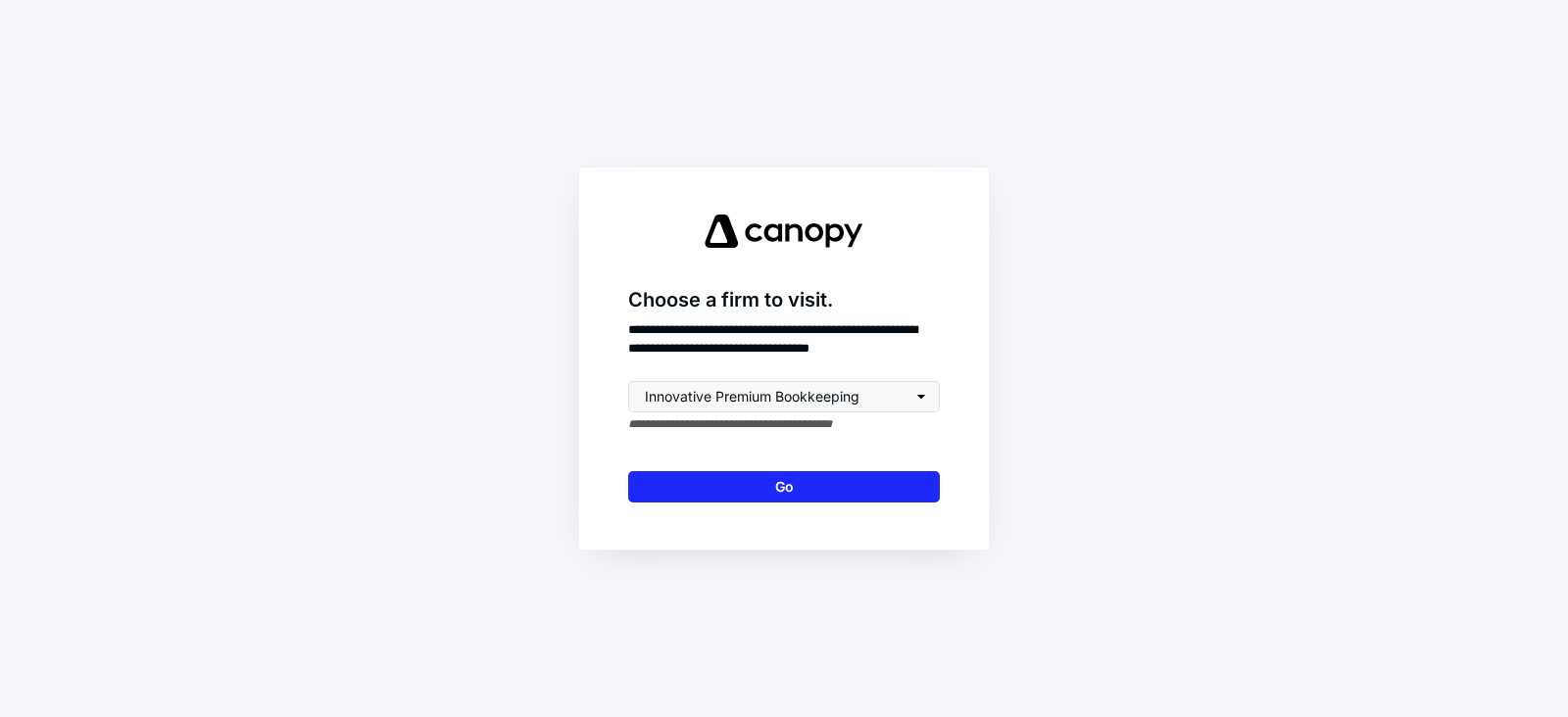 click on "Go" at bounding box center [784, 487] 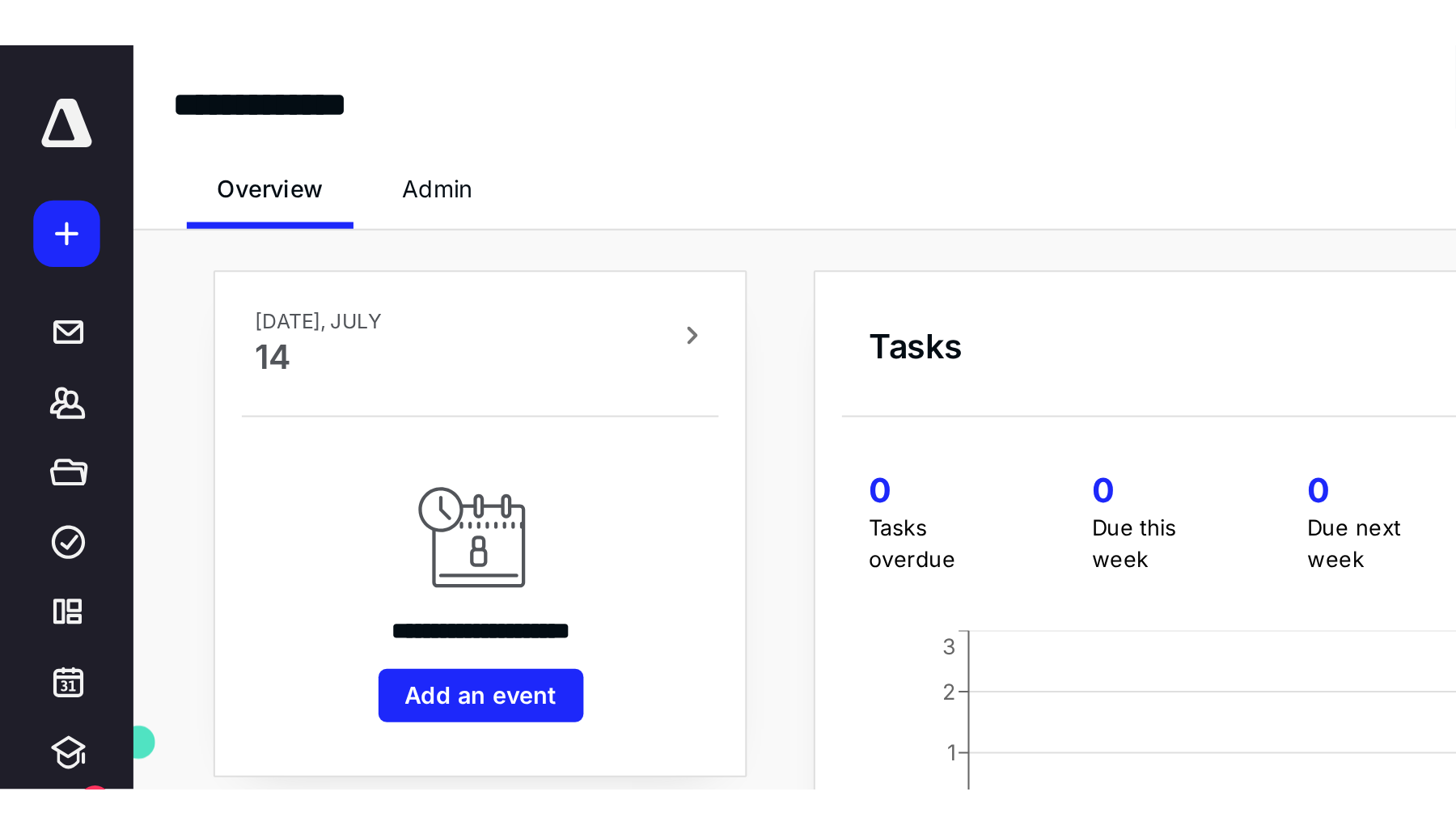 scroll, scrollTop: 0, scrollLeft: 0, axis: both 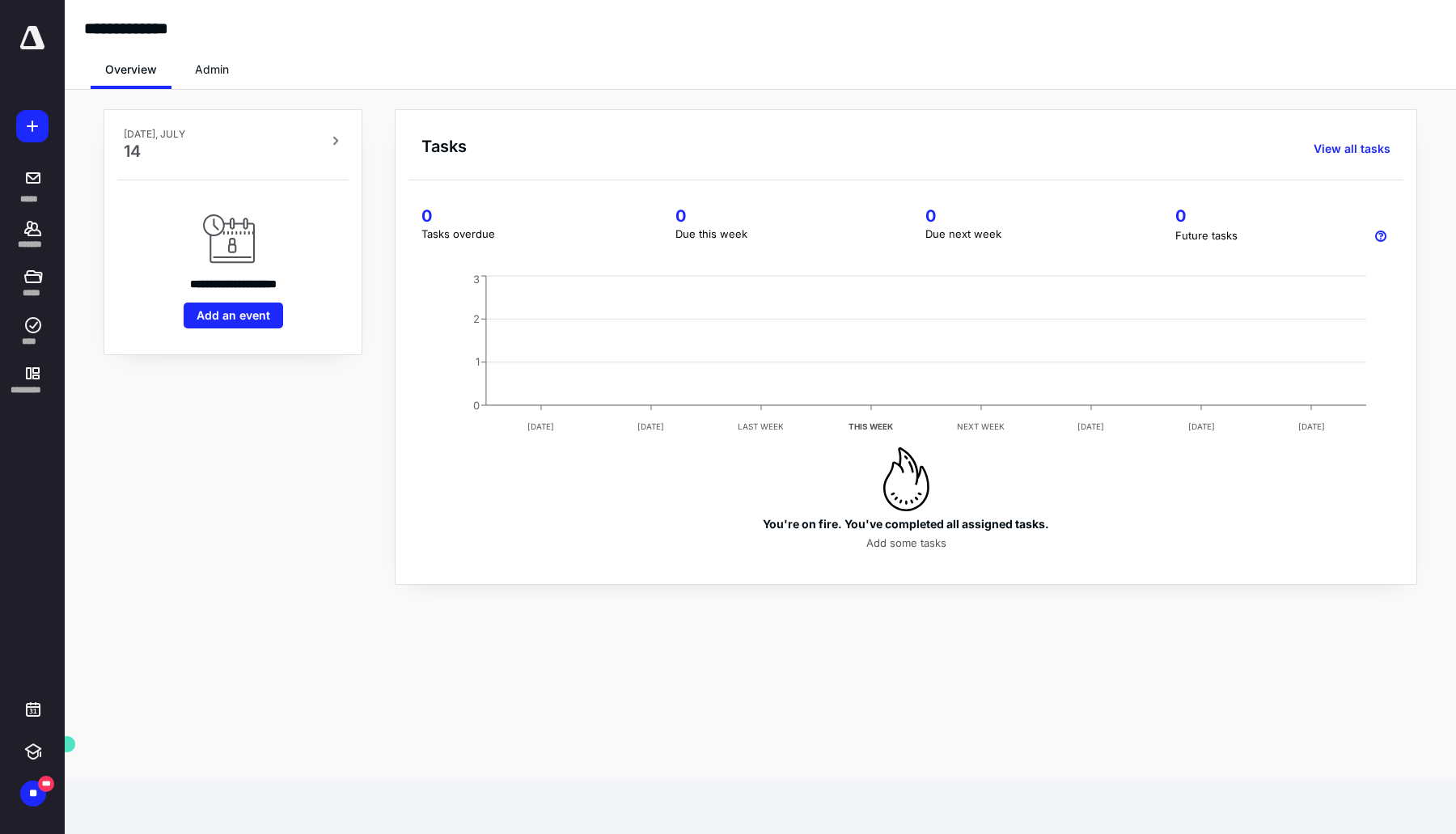 click 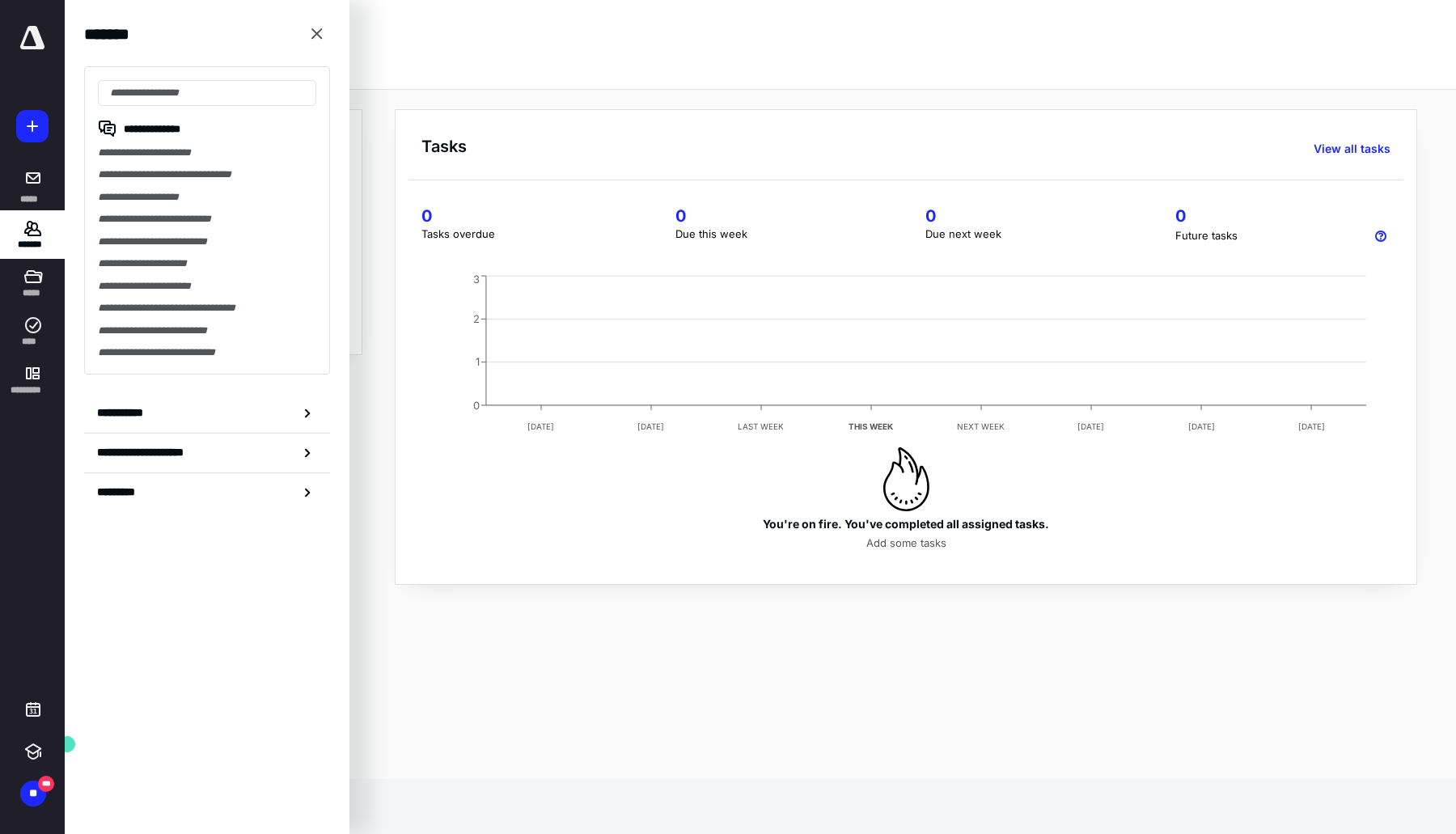 click on "*******" at bounding box center [33, 235] 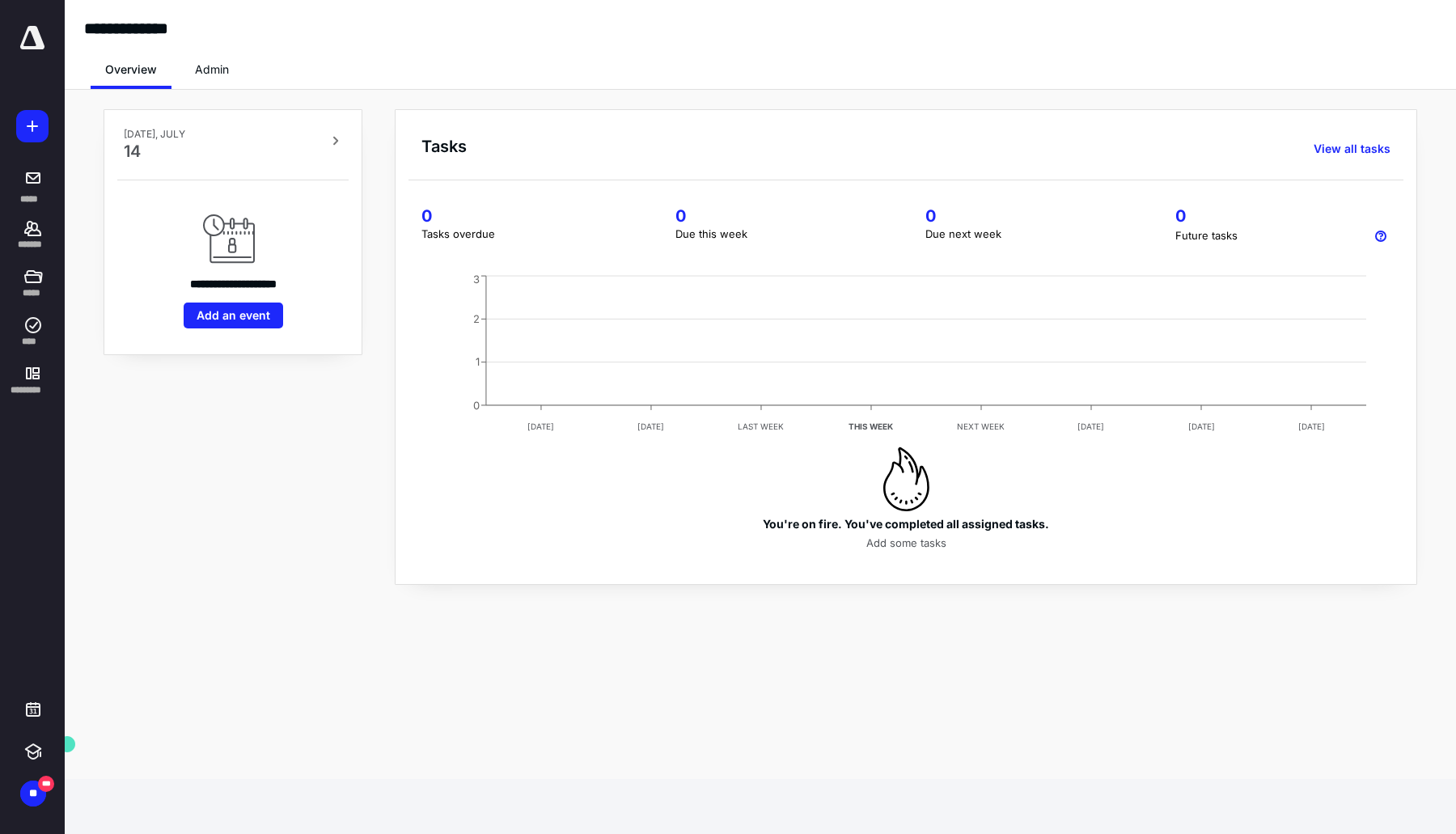 click 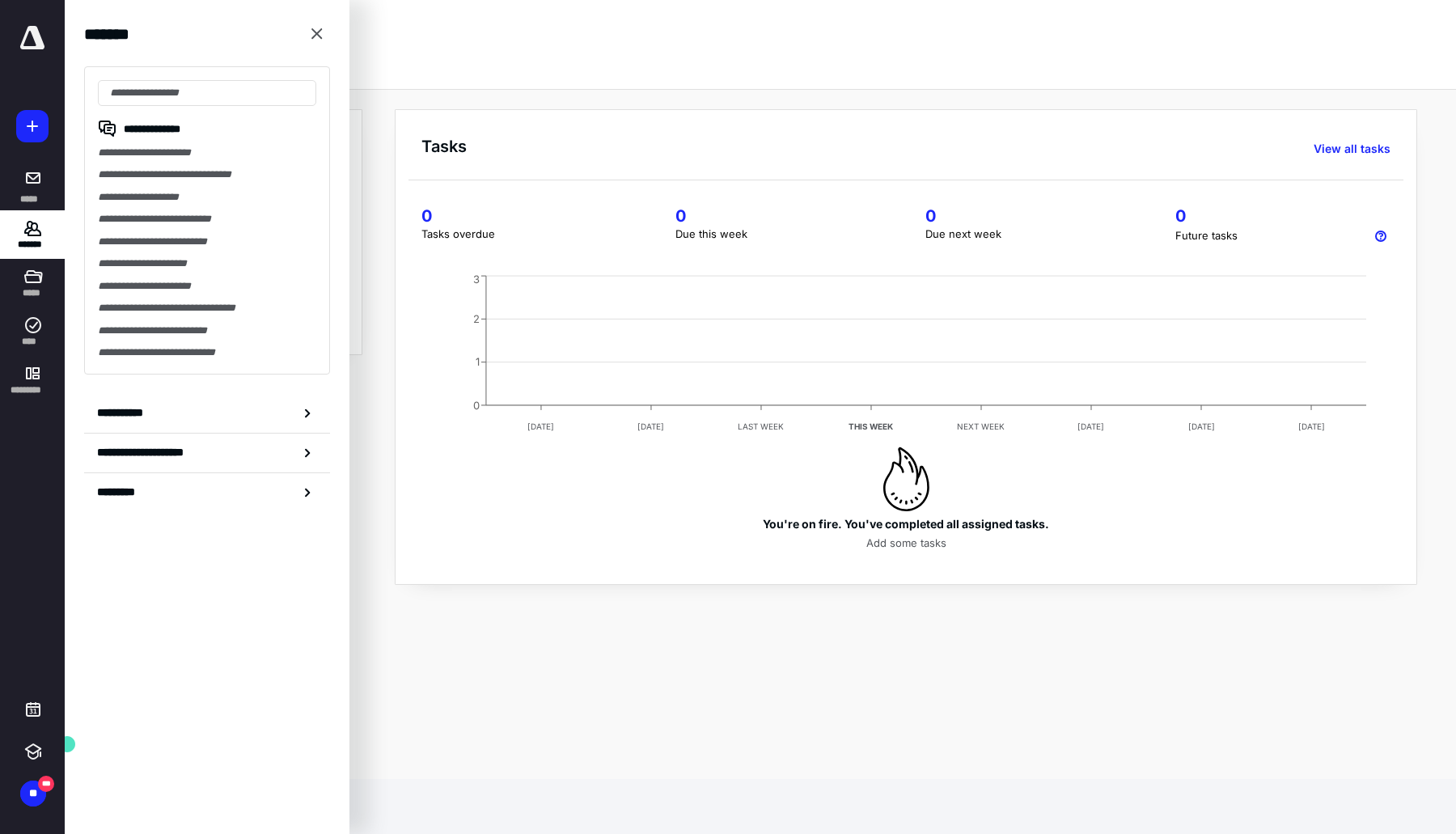 click 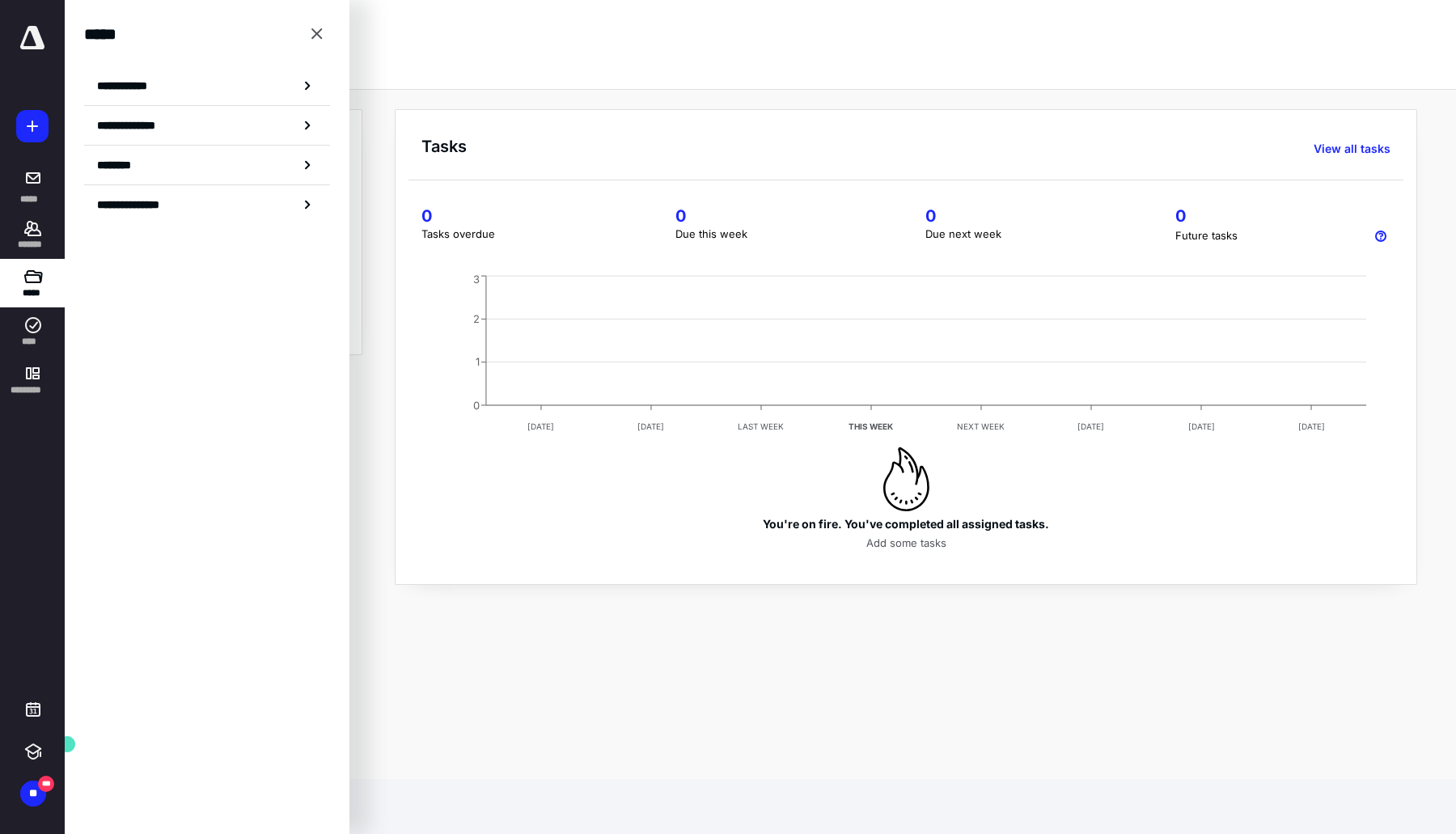 click on "**********" at bounding box center (207, 86) 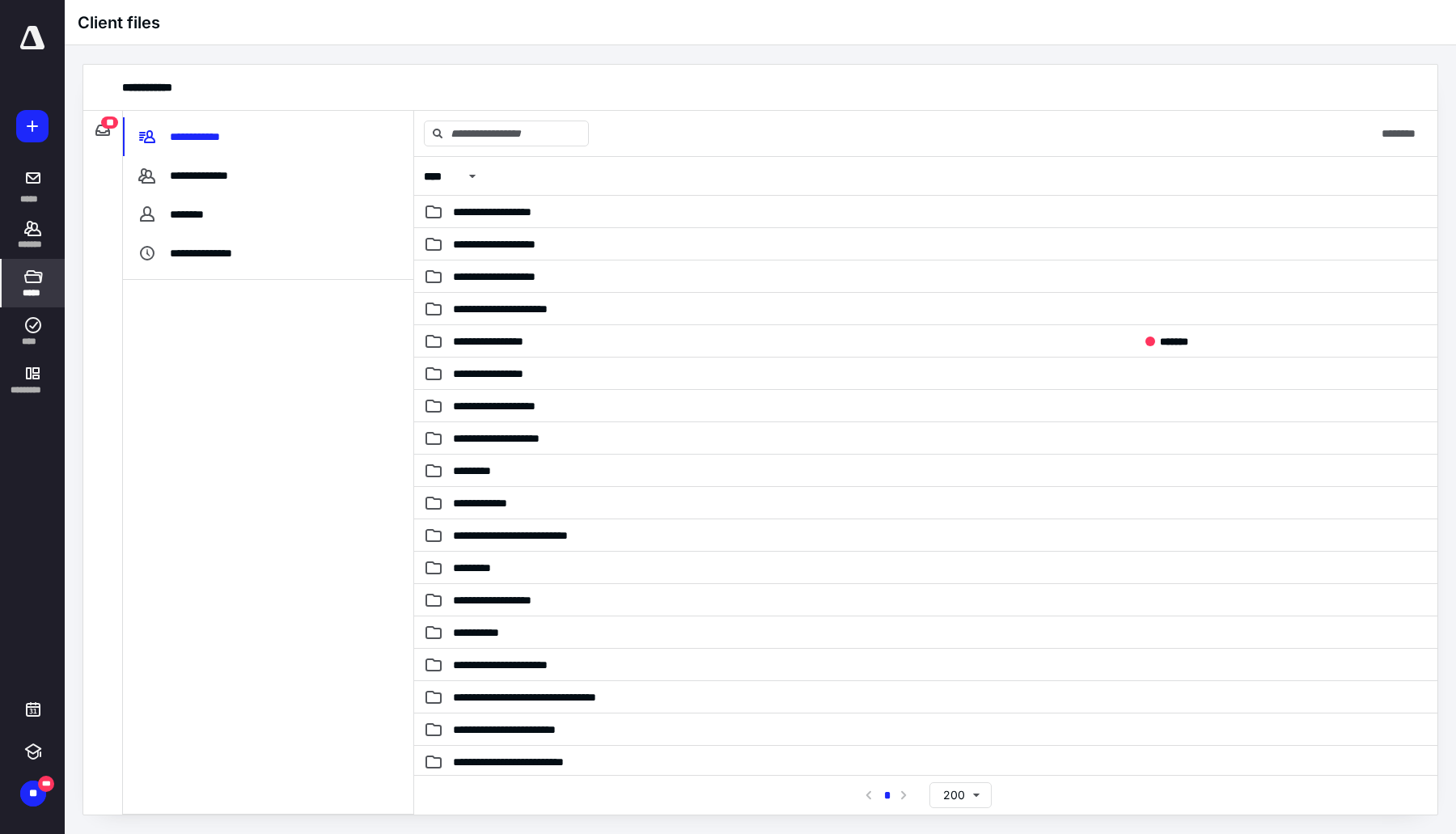 click on "**" at bounding box center [109, 122] 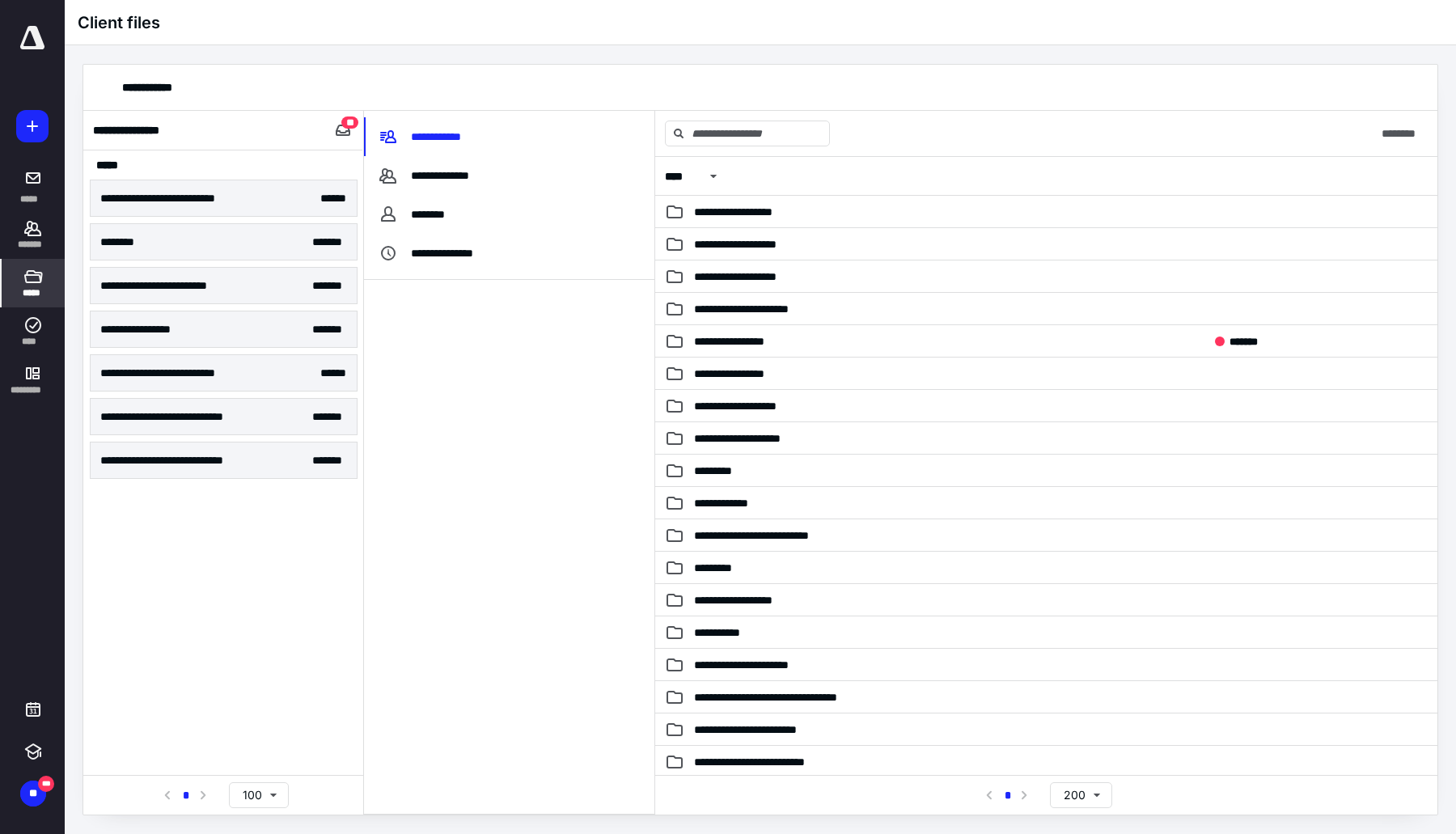 click on "**********" at bounding box center (184, 460) 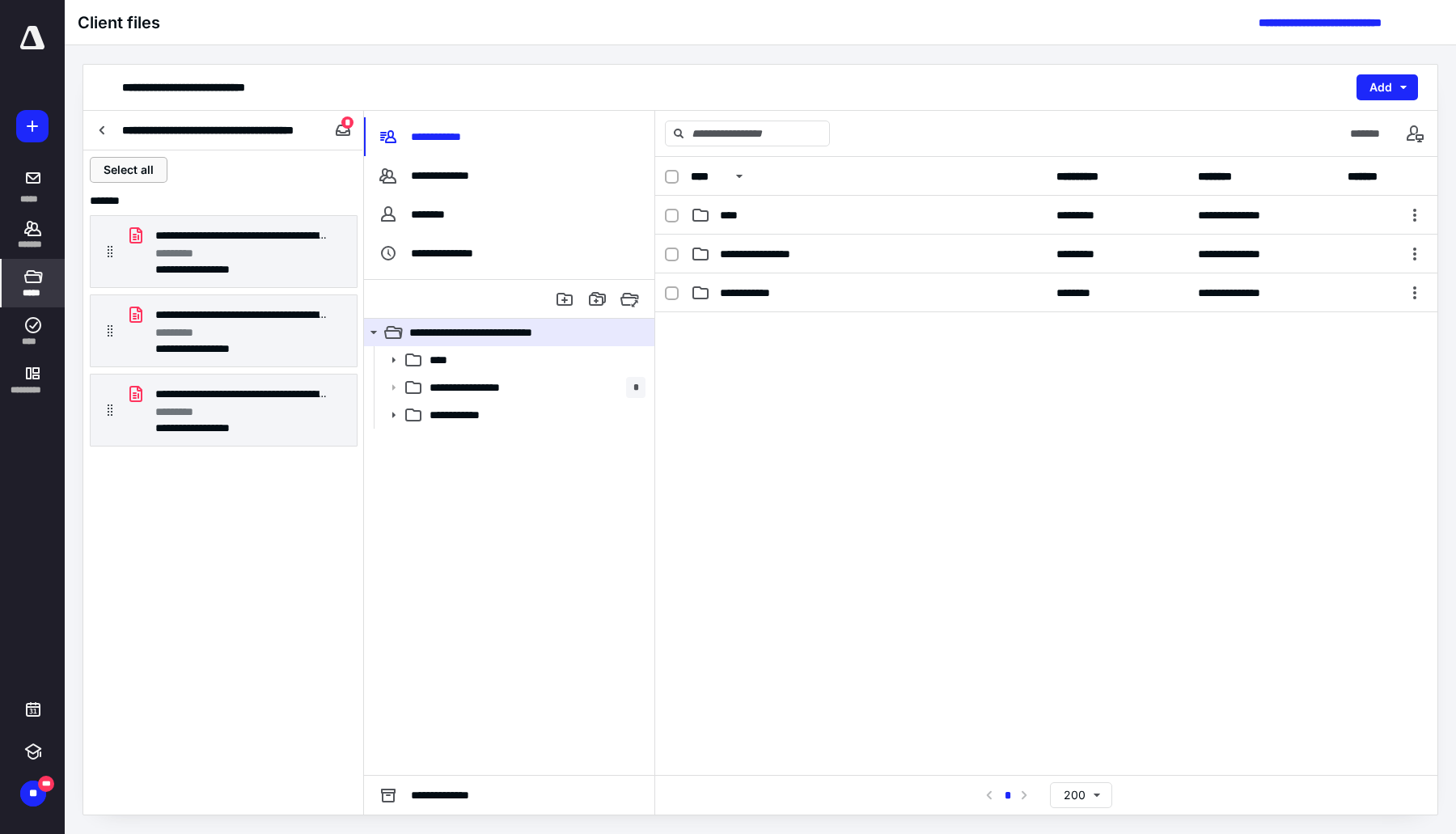 click on "Select all" at bounding box center [129, 170] 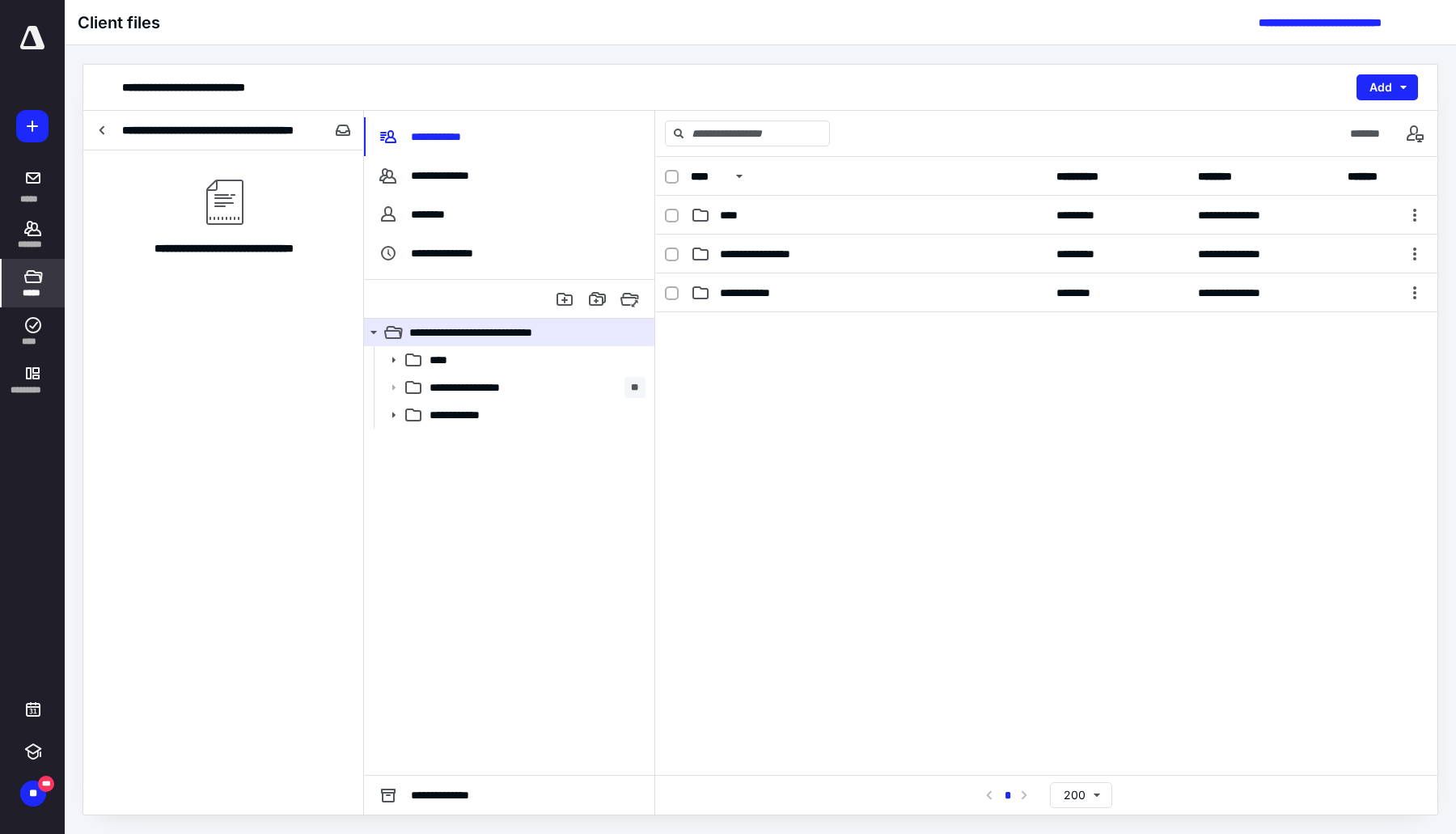click at bounding box center [103, 130] 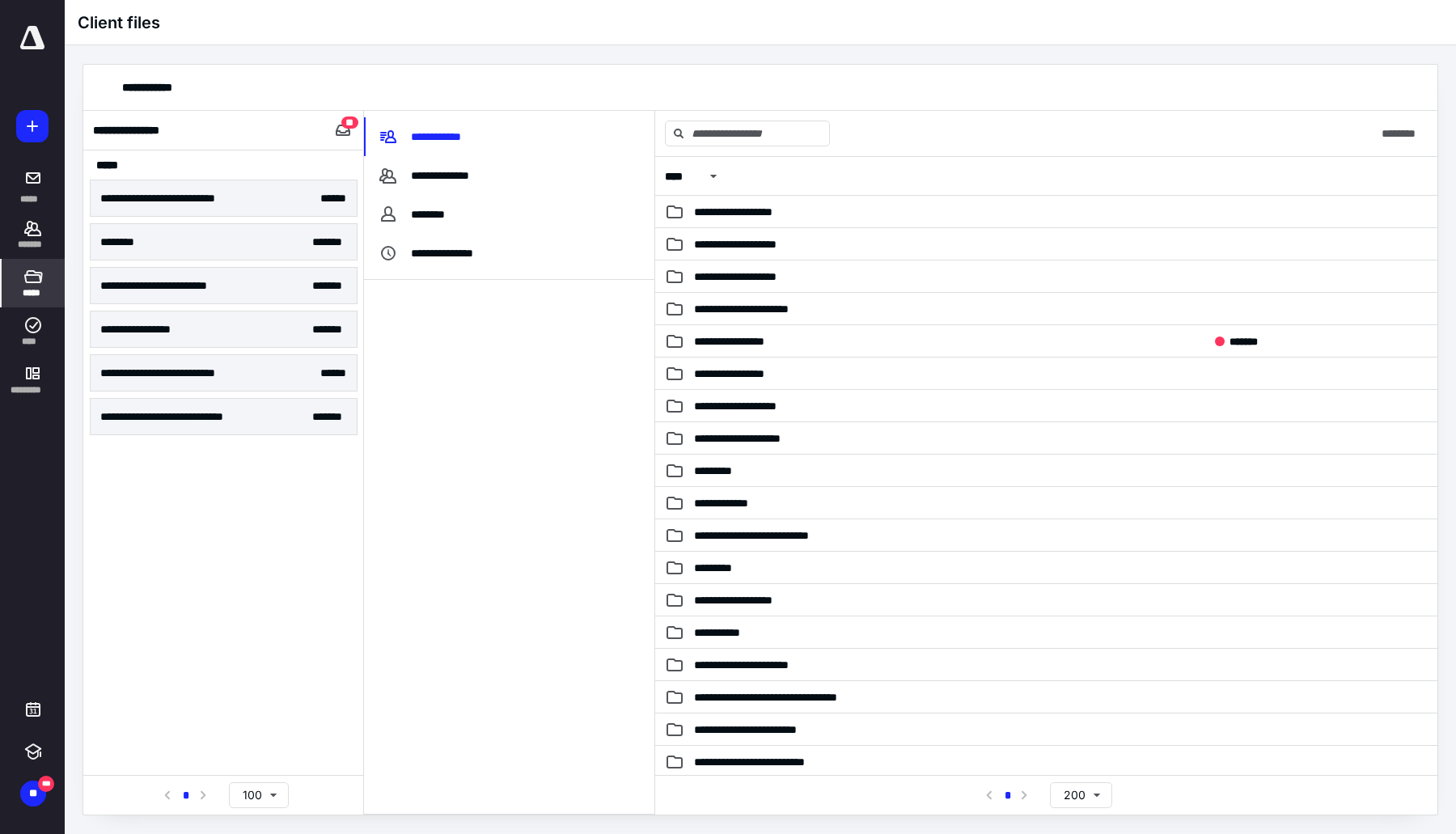 click on "**********" at bounding box center [185, 417] 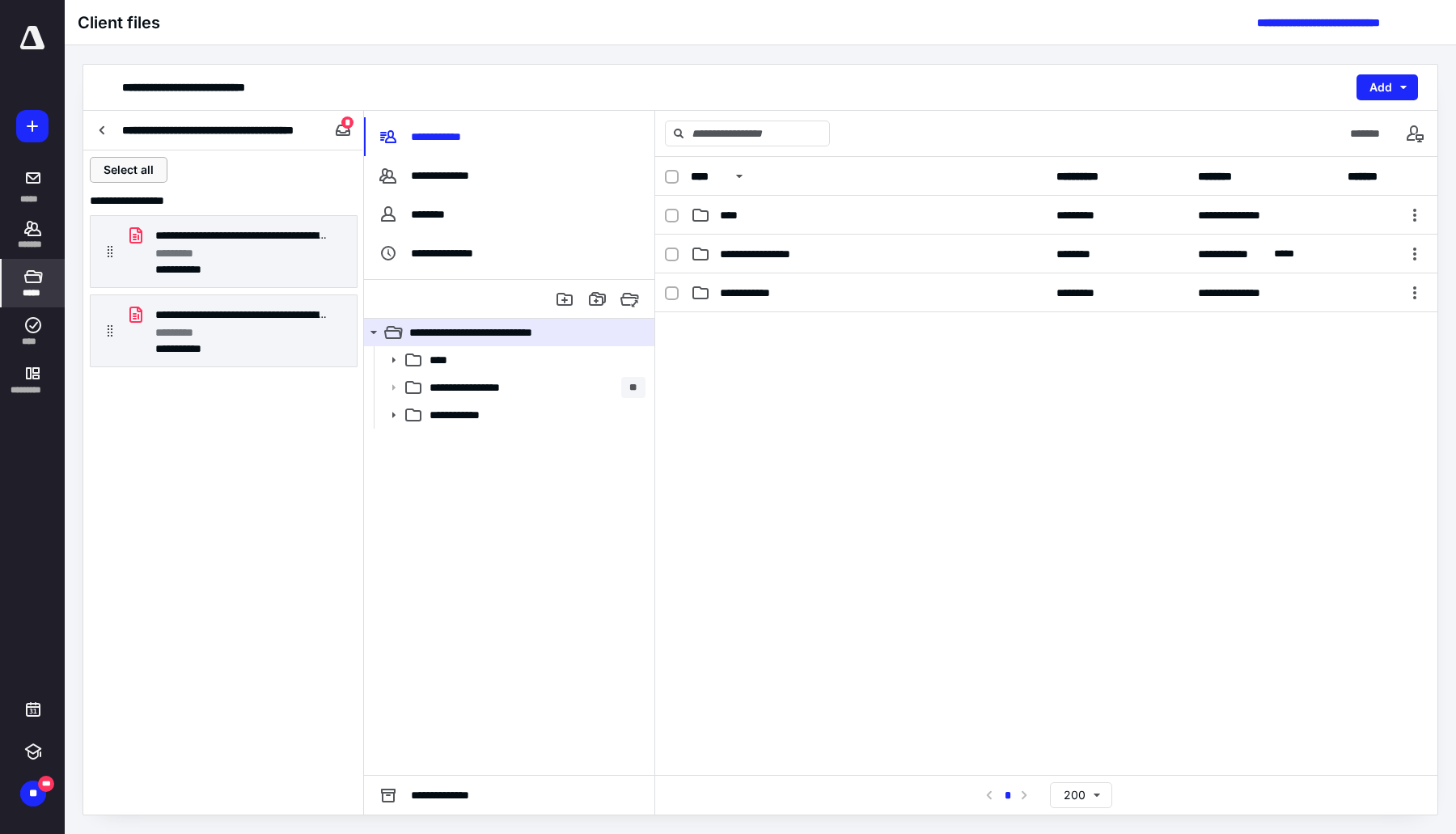 click on "Select all" at bounding box center [129, 170] 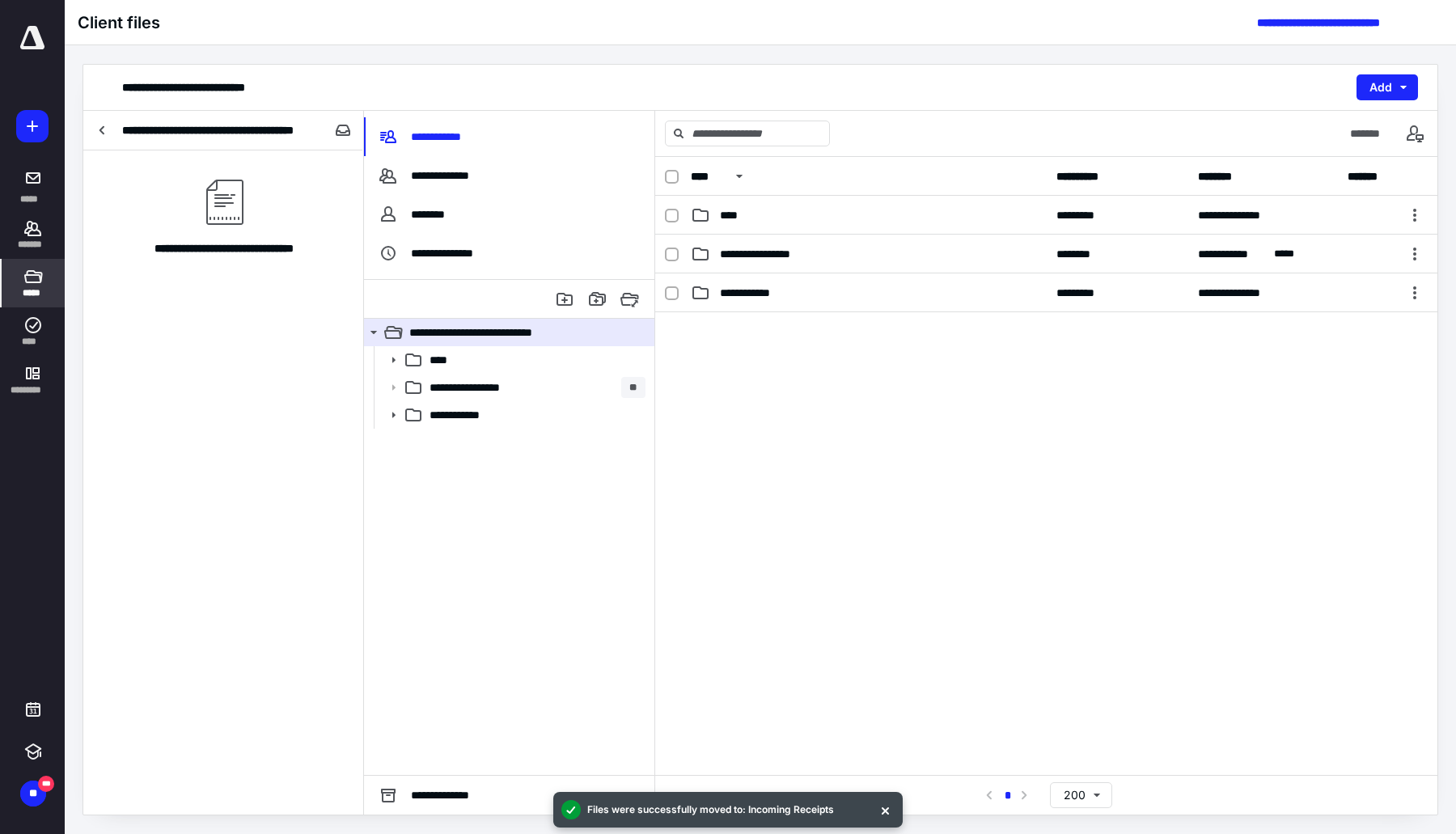 click at bounding box center (103, 130) 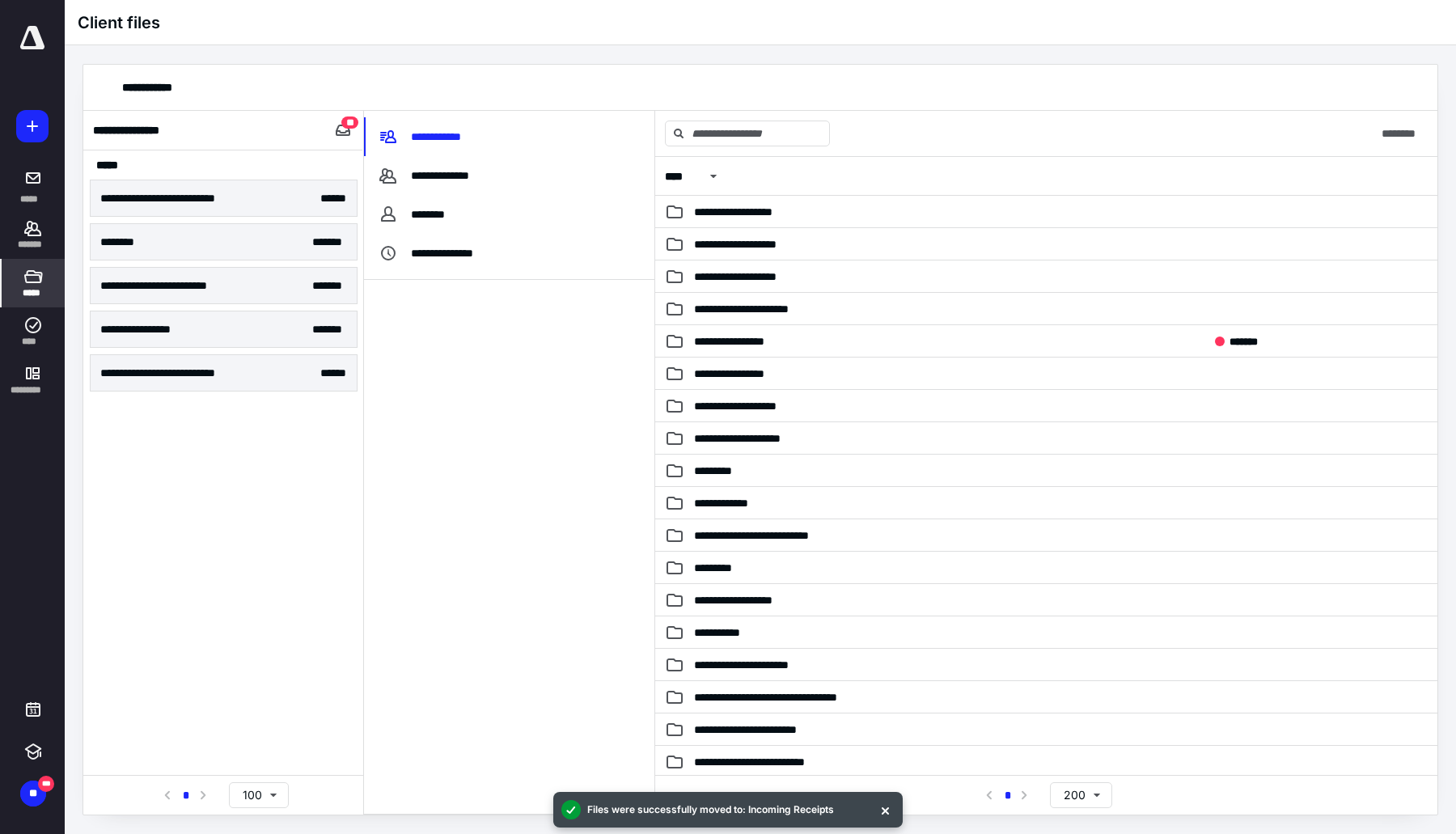 drag, startPoint x: 193, startPoint y: 382, endPoint x: 195, endPoint y: 370, distance: 12.165525 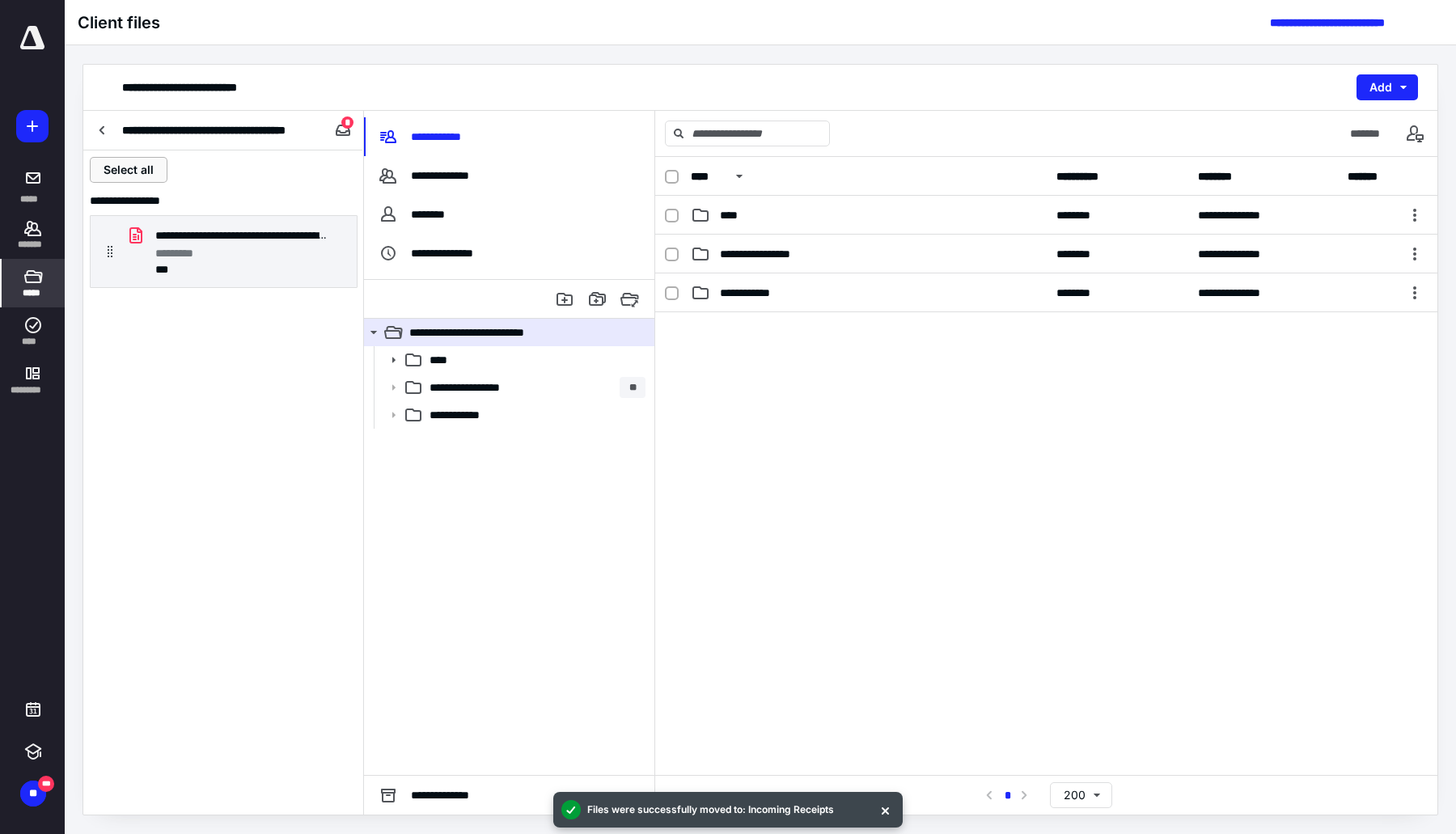 click on "Select all" at bounding box center (129, 170) 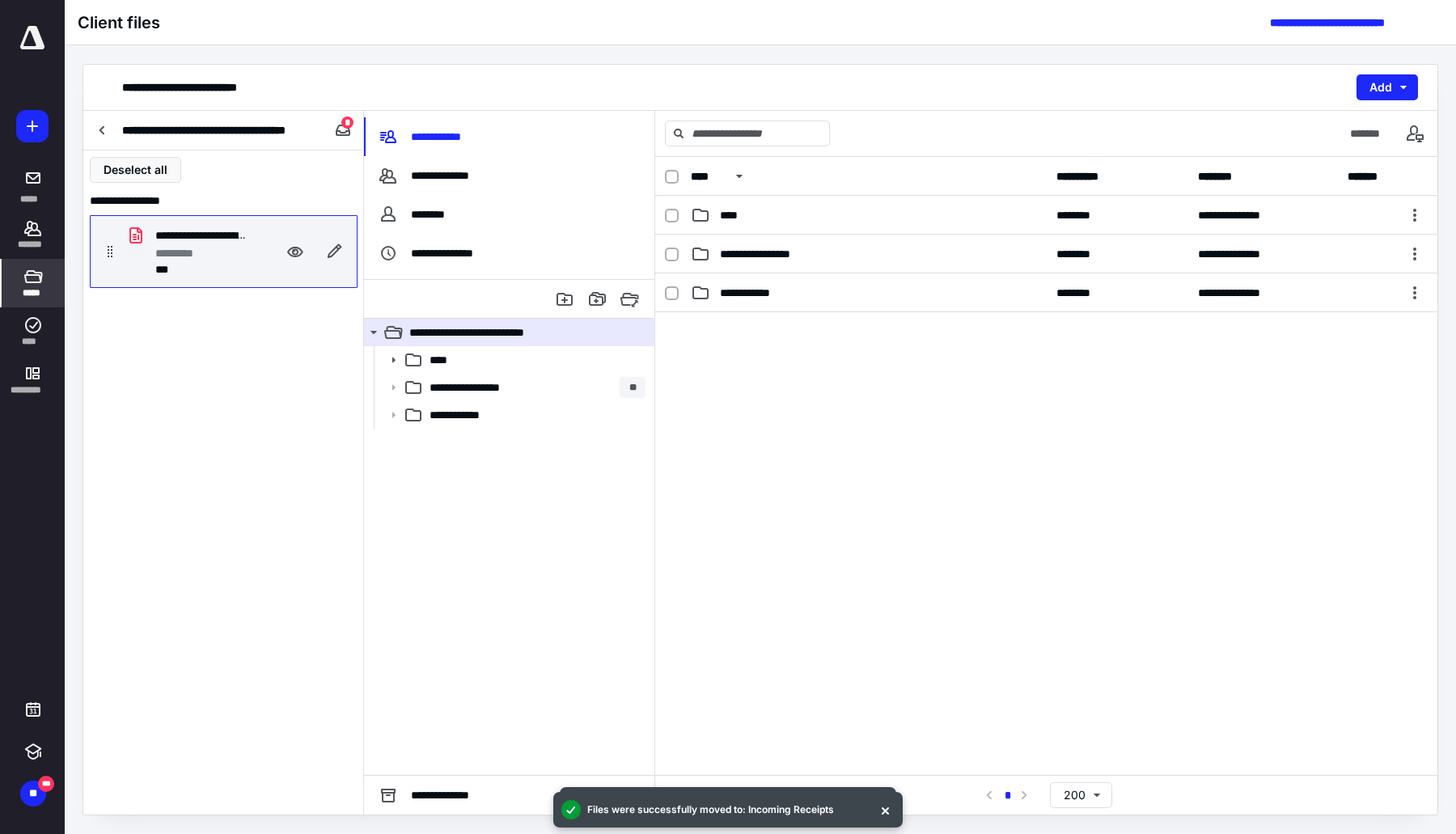 click at bounding box center (103, 130) 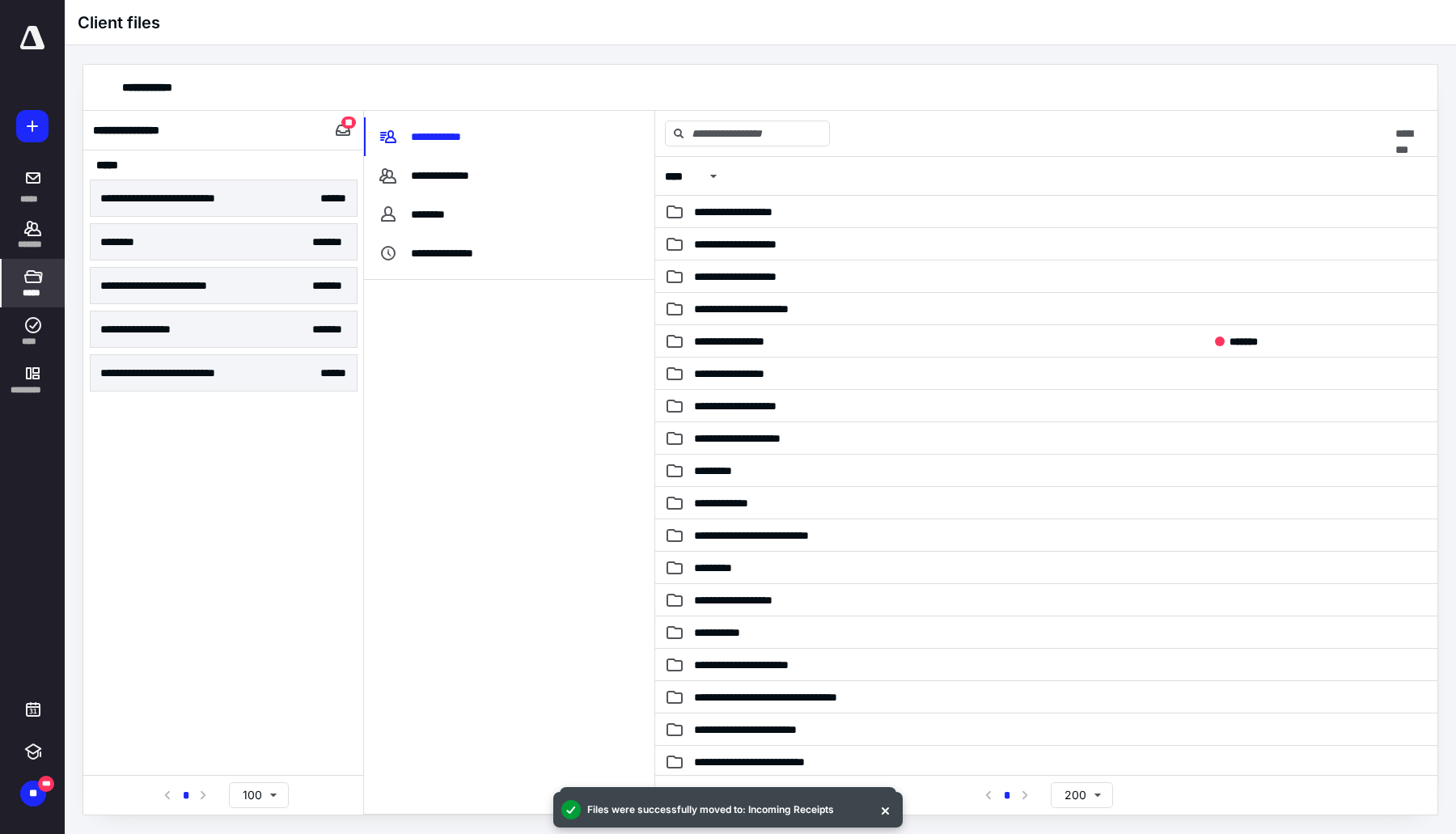 click on "**********" at bounding box center (223, 482) 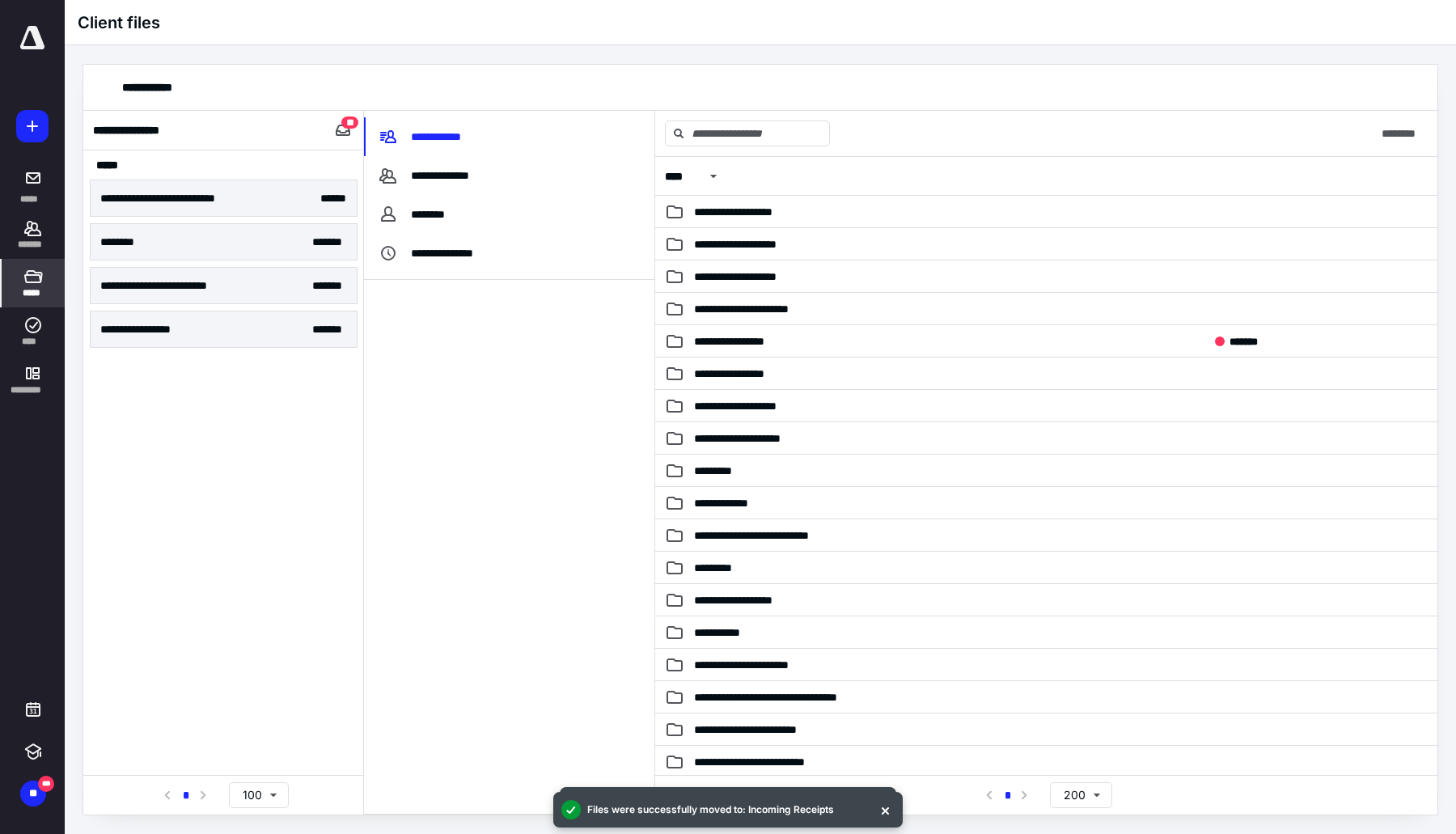 click on "**********" at bounding box center (150, 329) 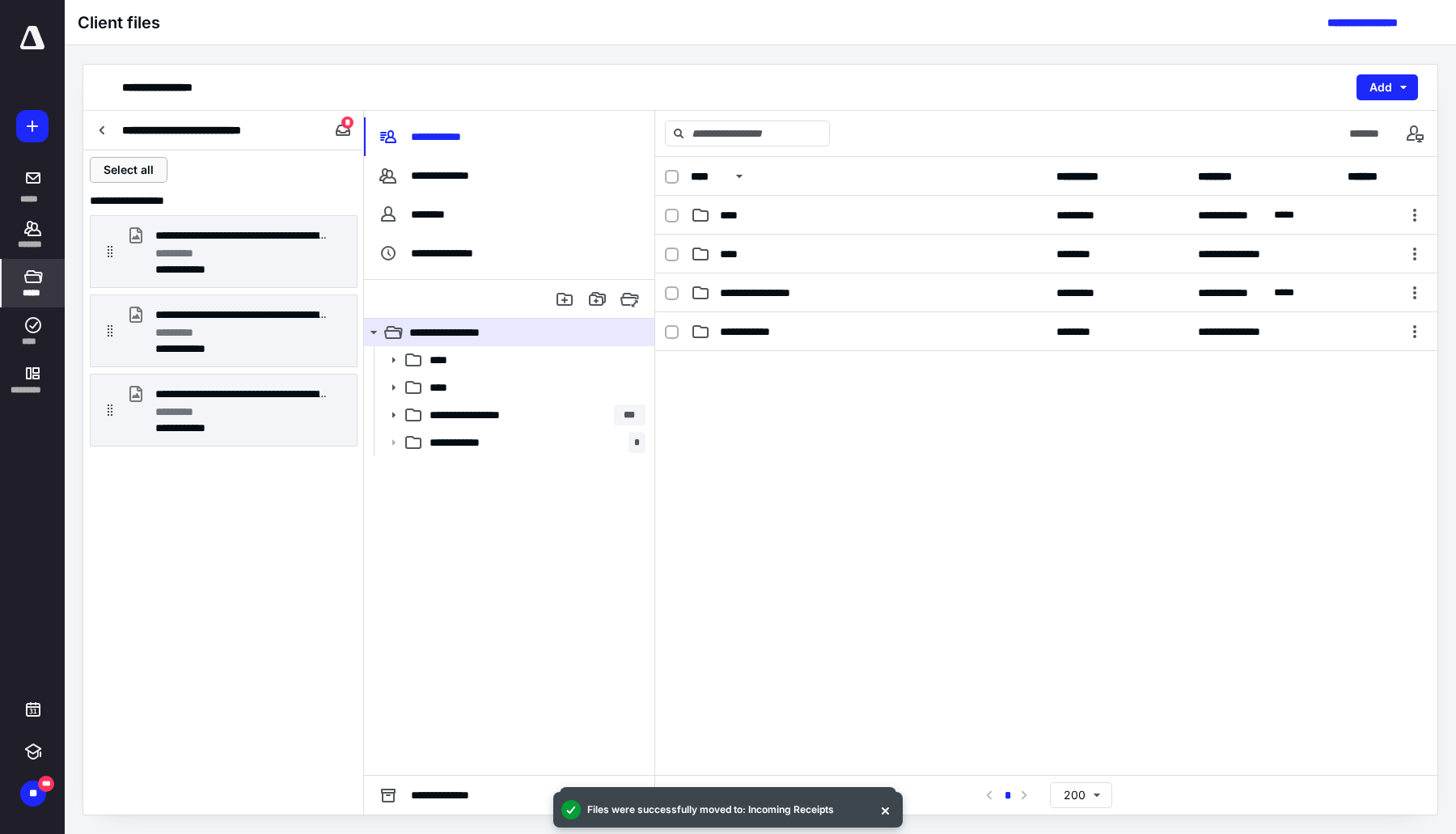 click on "Select all" at bounding box center (129, 170) 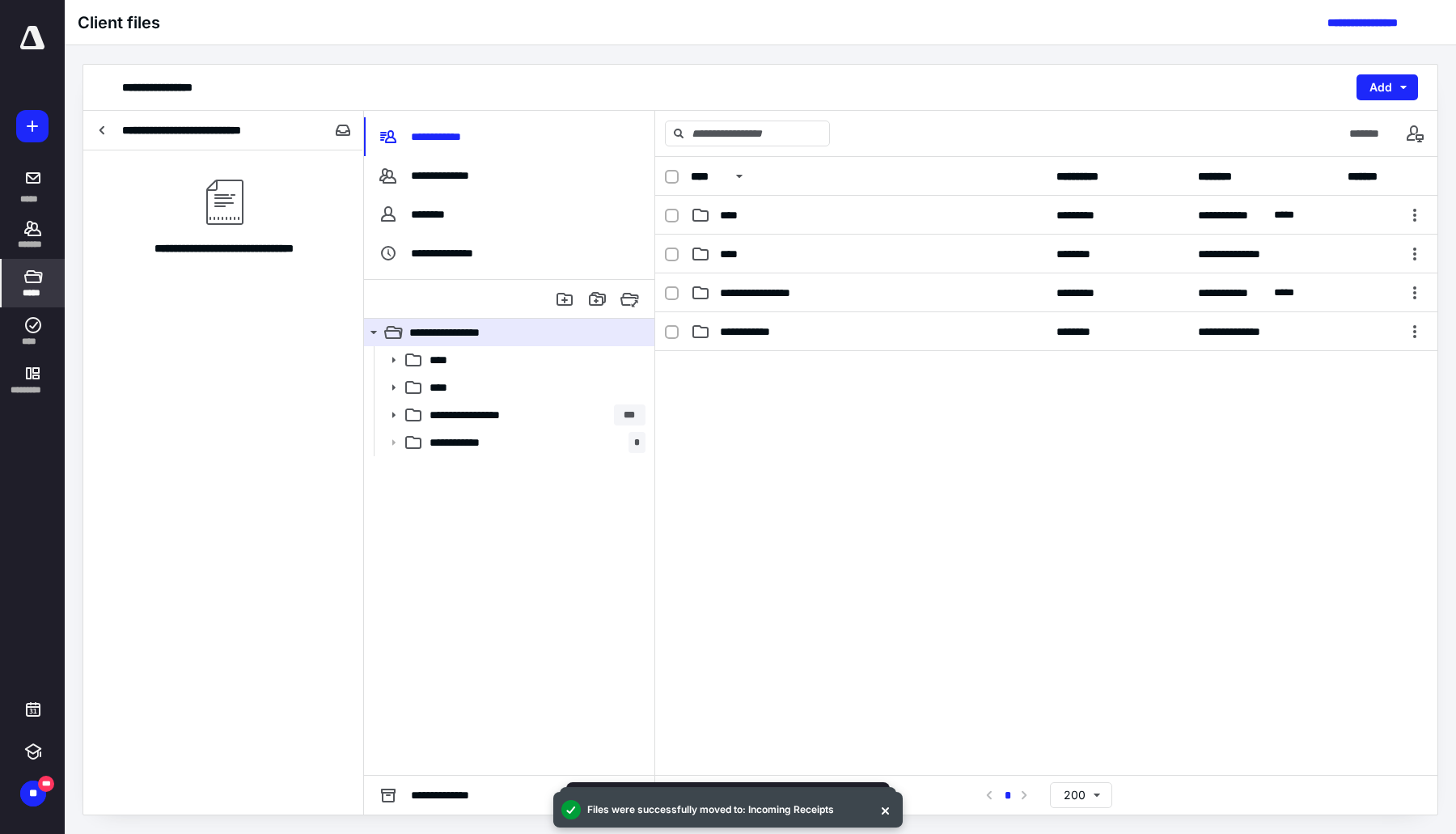 click at bounding box center [103, 130] 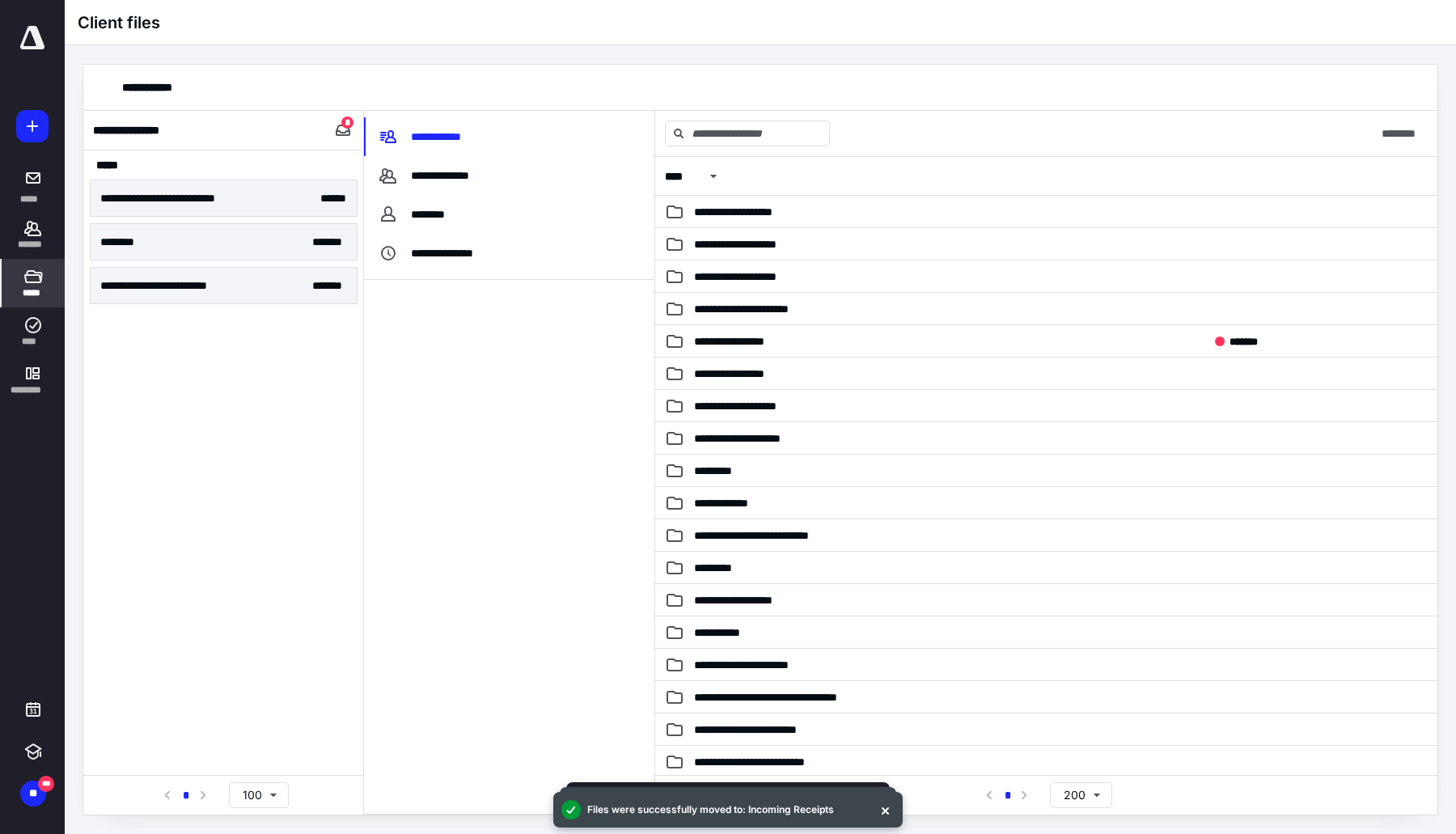 click on "**********" at bounding box center [171, 286] 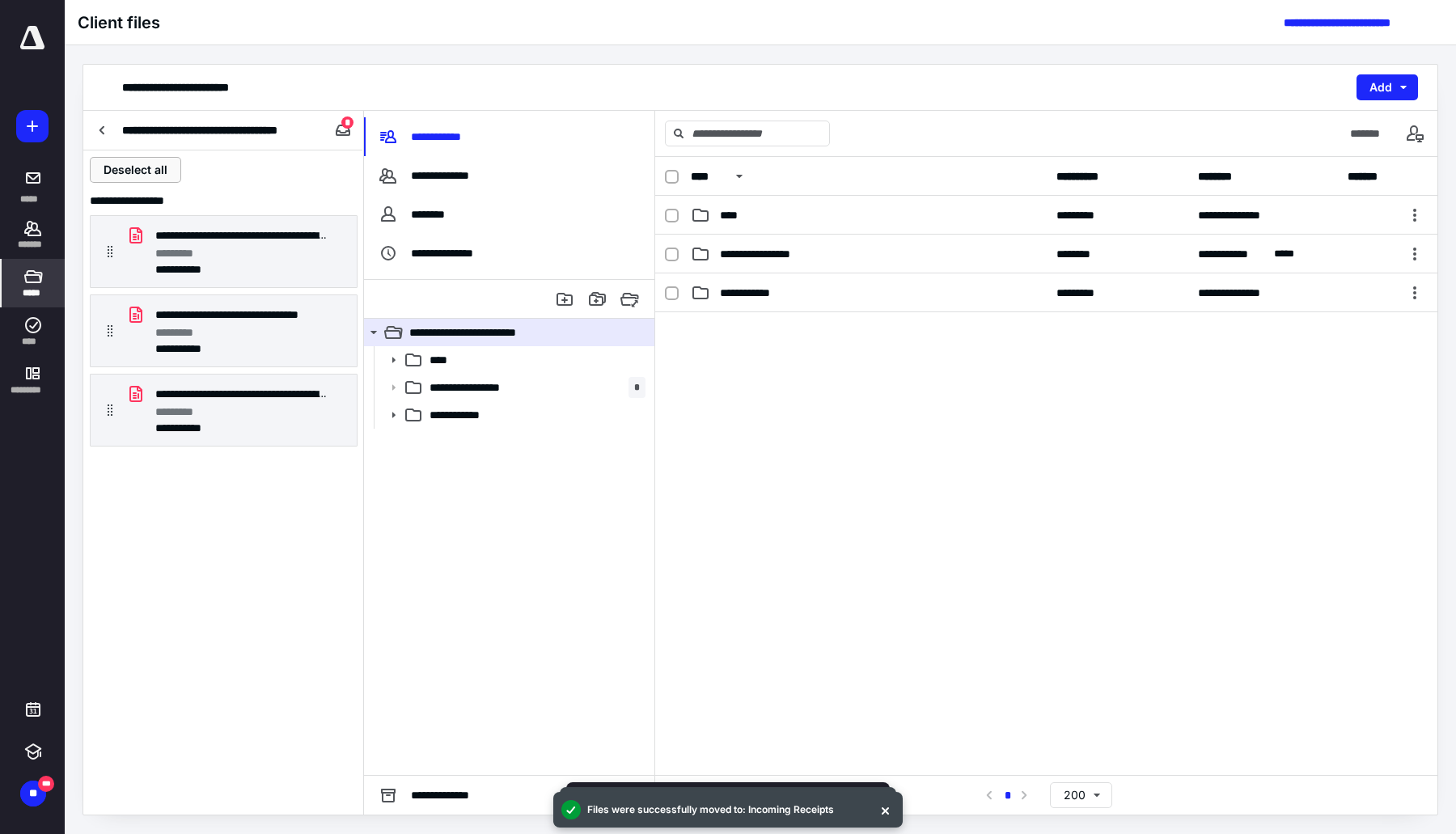 click on "Deselect all" at bounding box center (135, 170) 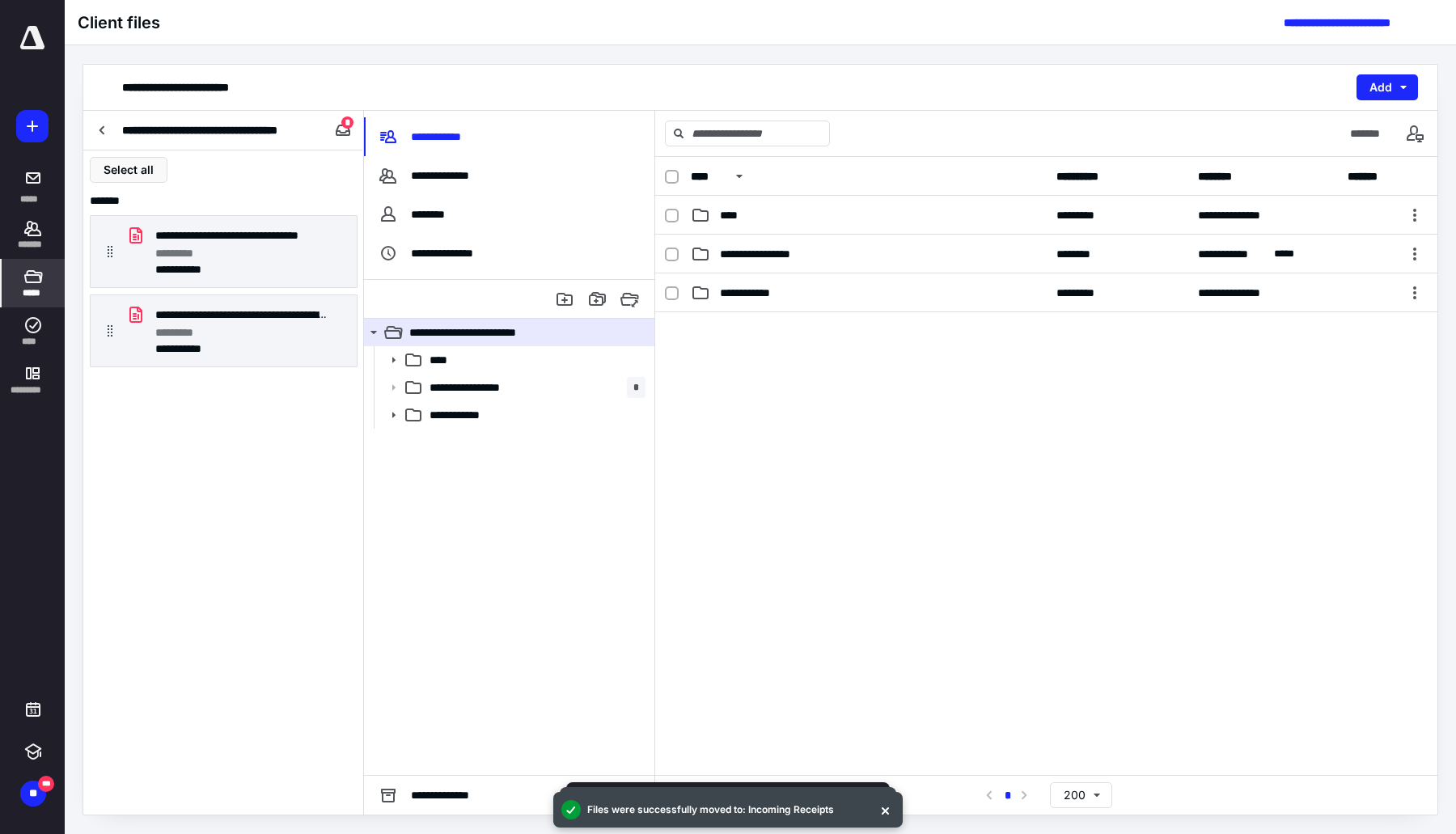 click at bounding box center (103, 130) 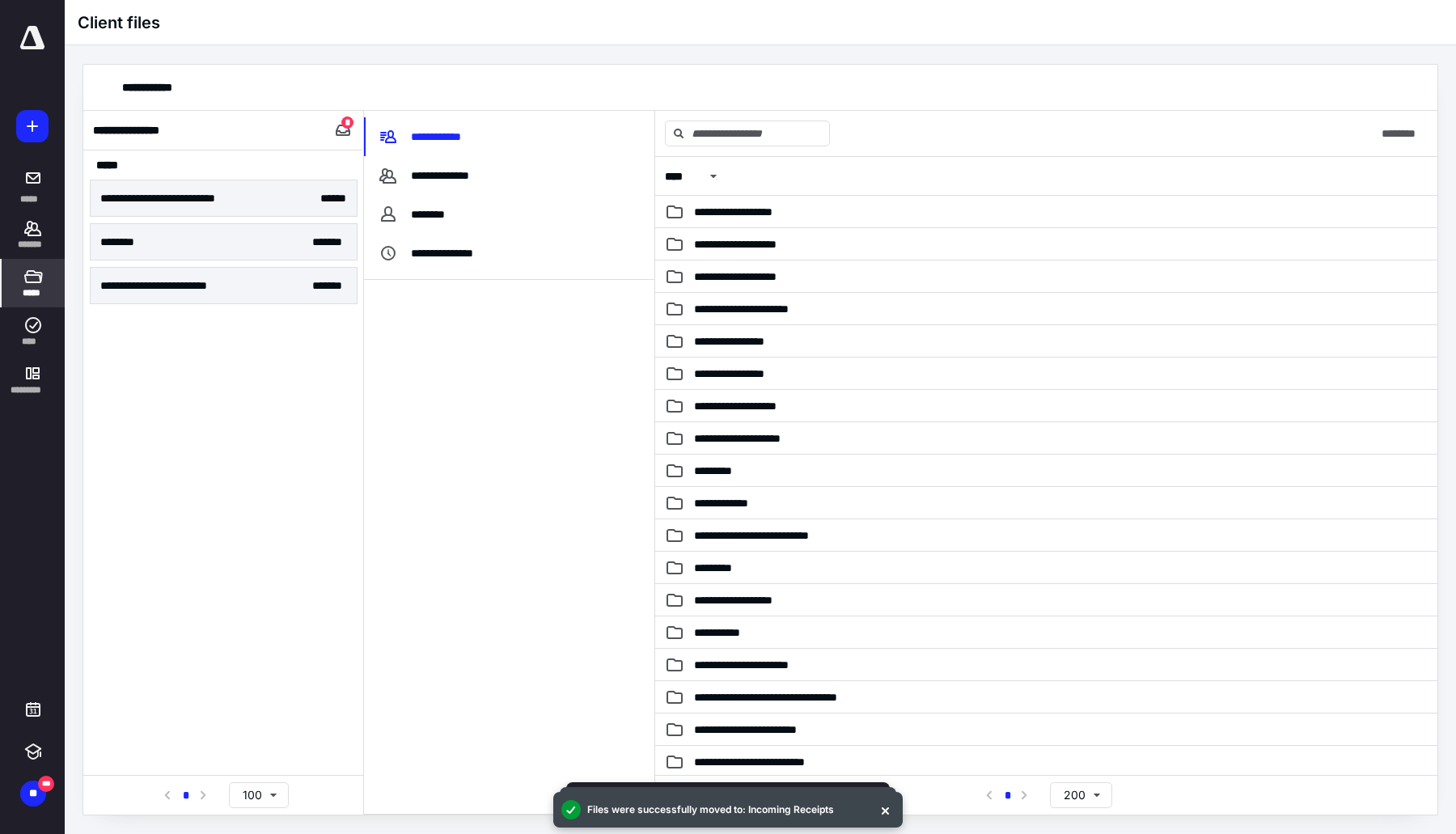 click on "**********" at bounding box center [223, 286] 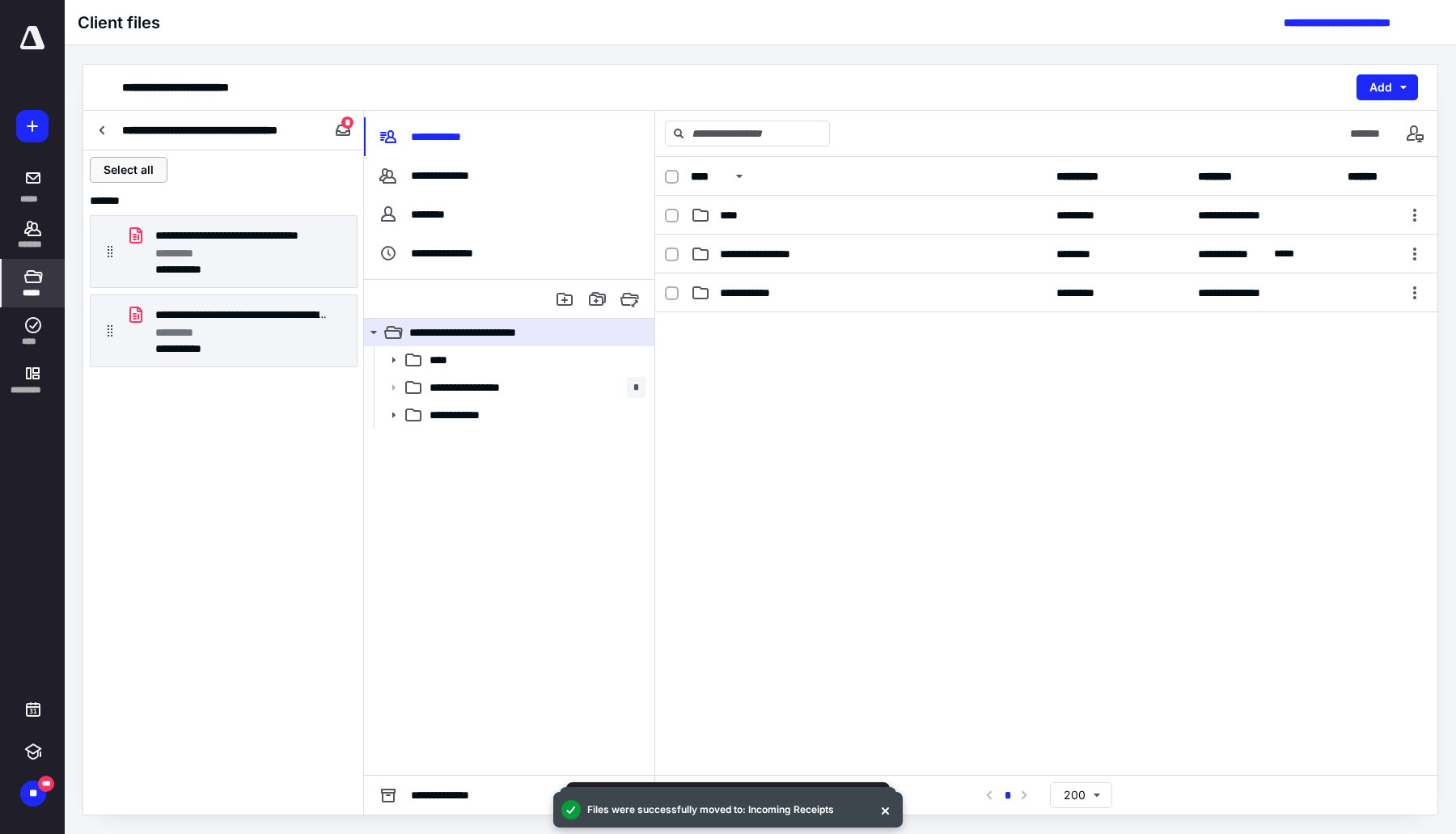 drag, startPoint x: 125, startPoint y: 167, endPoint x: 163, endPoint y: 223, distance: 67.6757 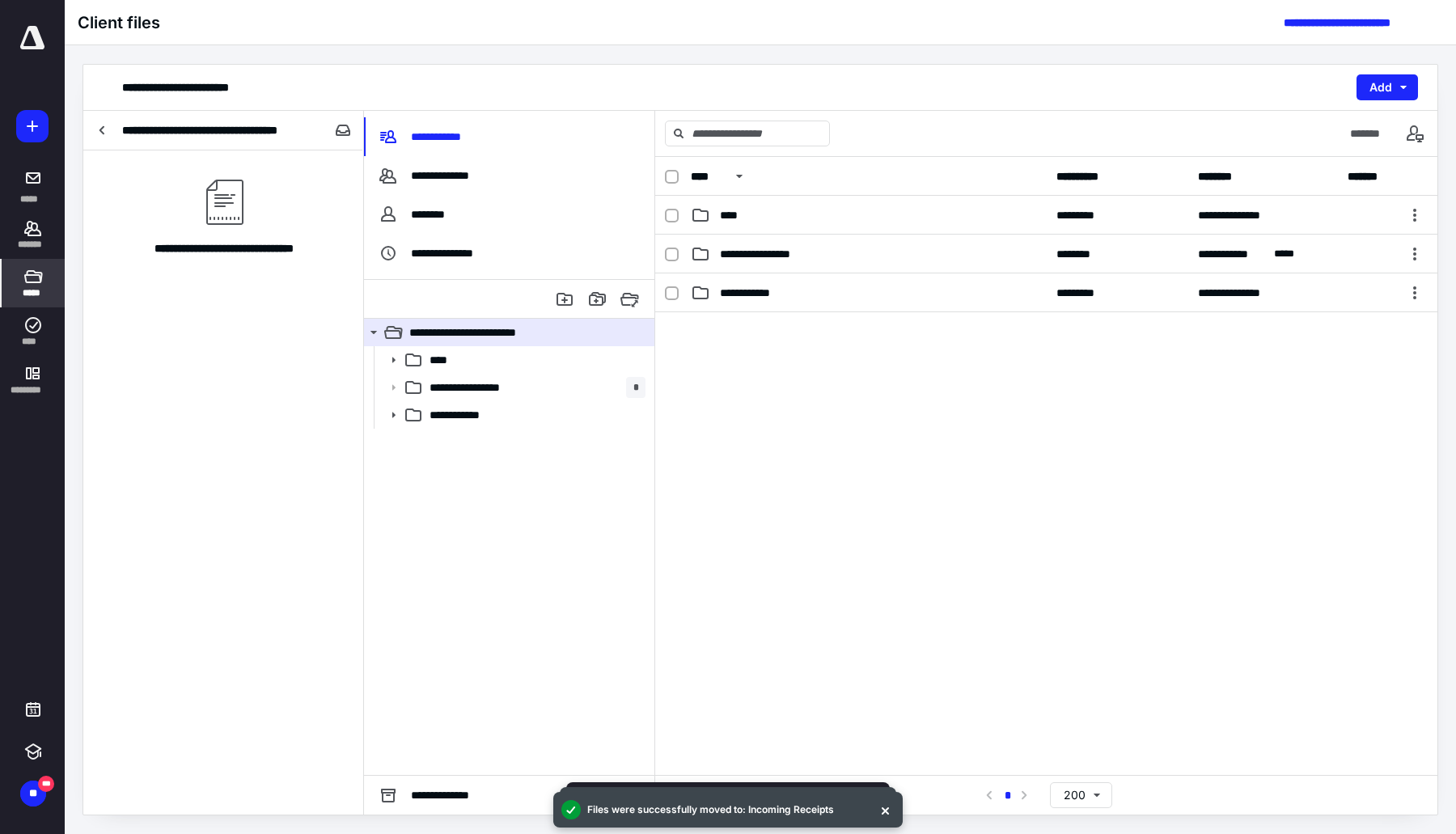 click at bounding box center (103, 130) 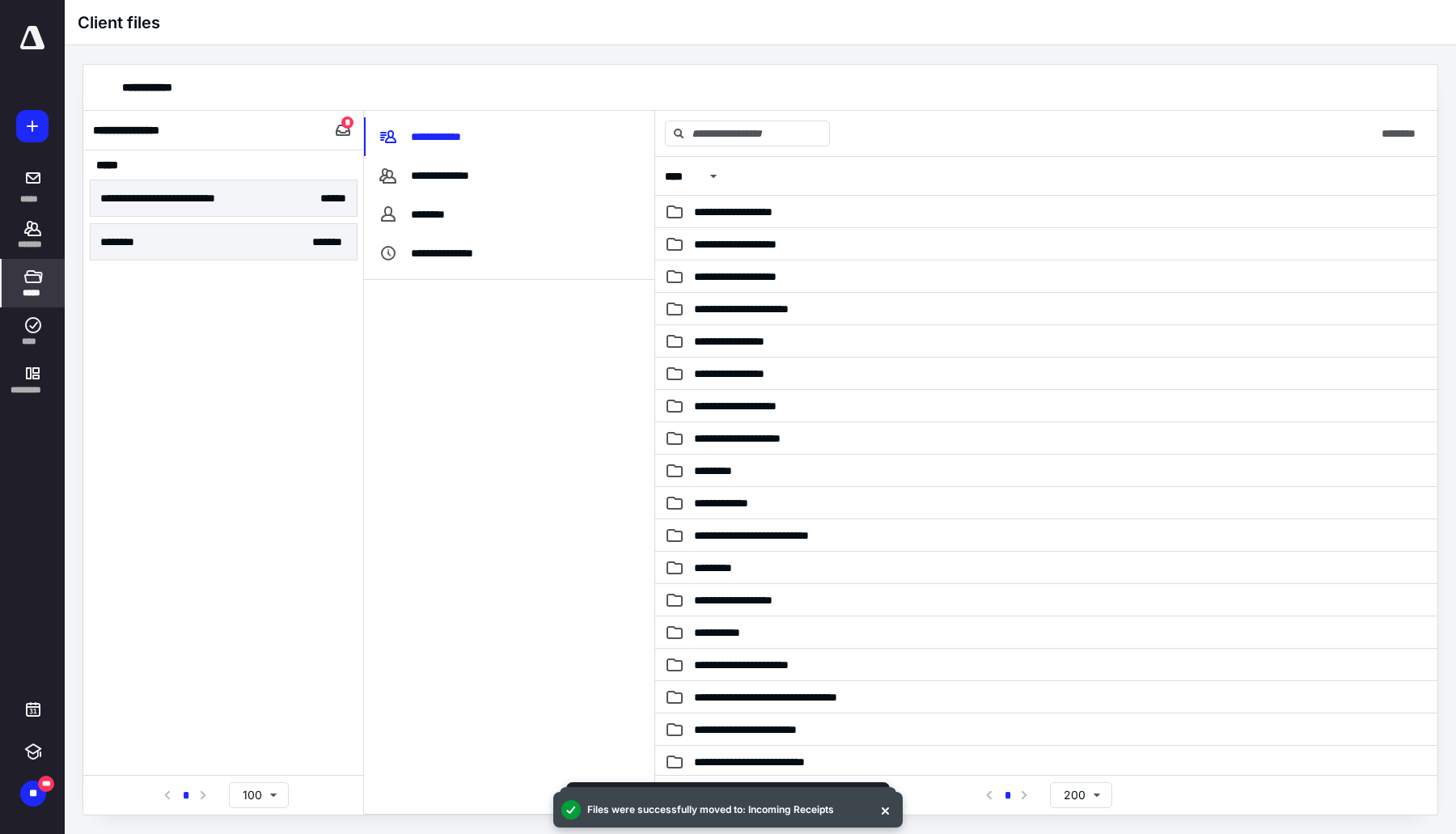 click on "**********" at bounding box center (223, 482) 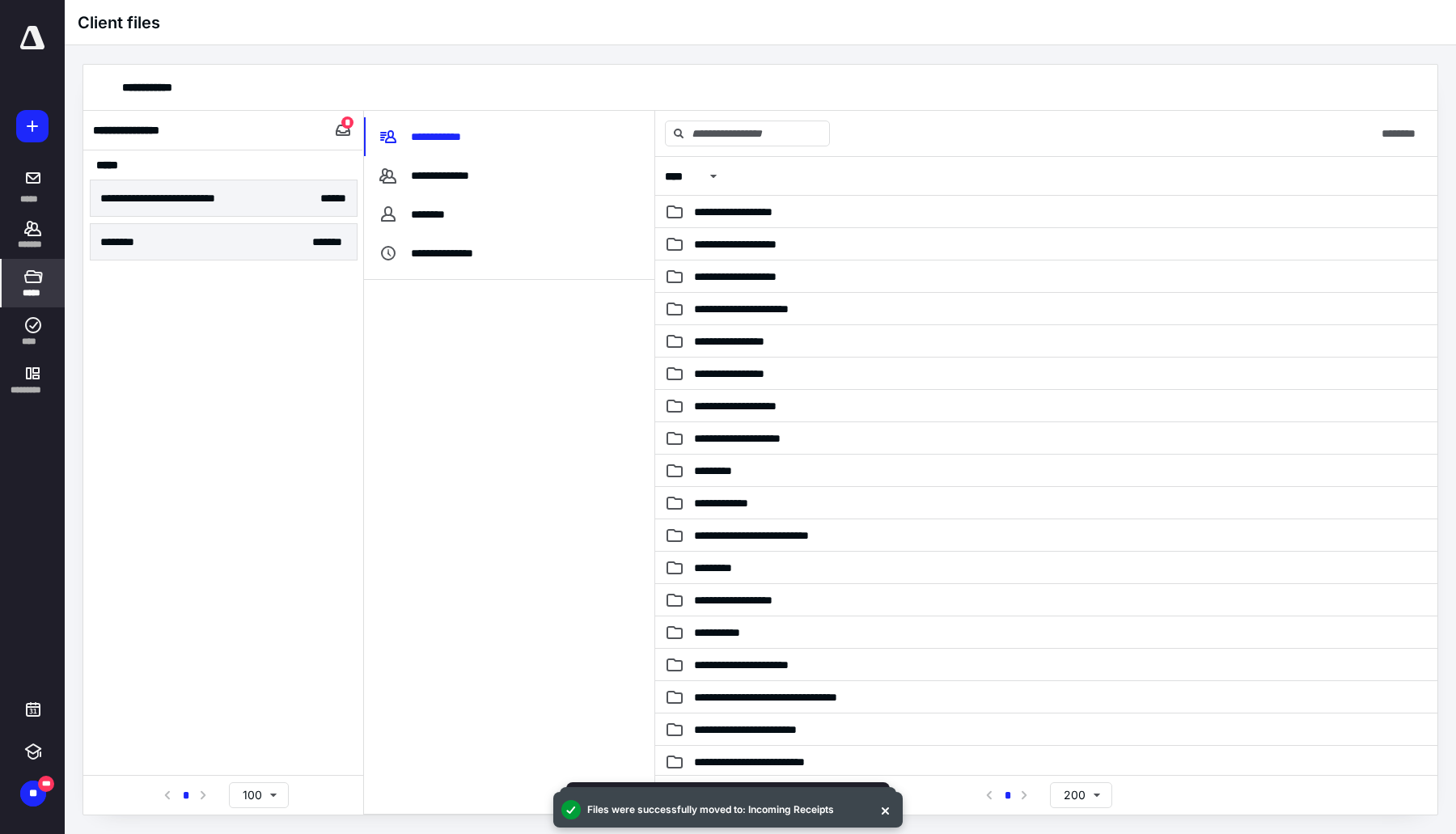 click on "******** *   *****" at bounding box center [223, 242] 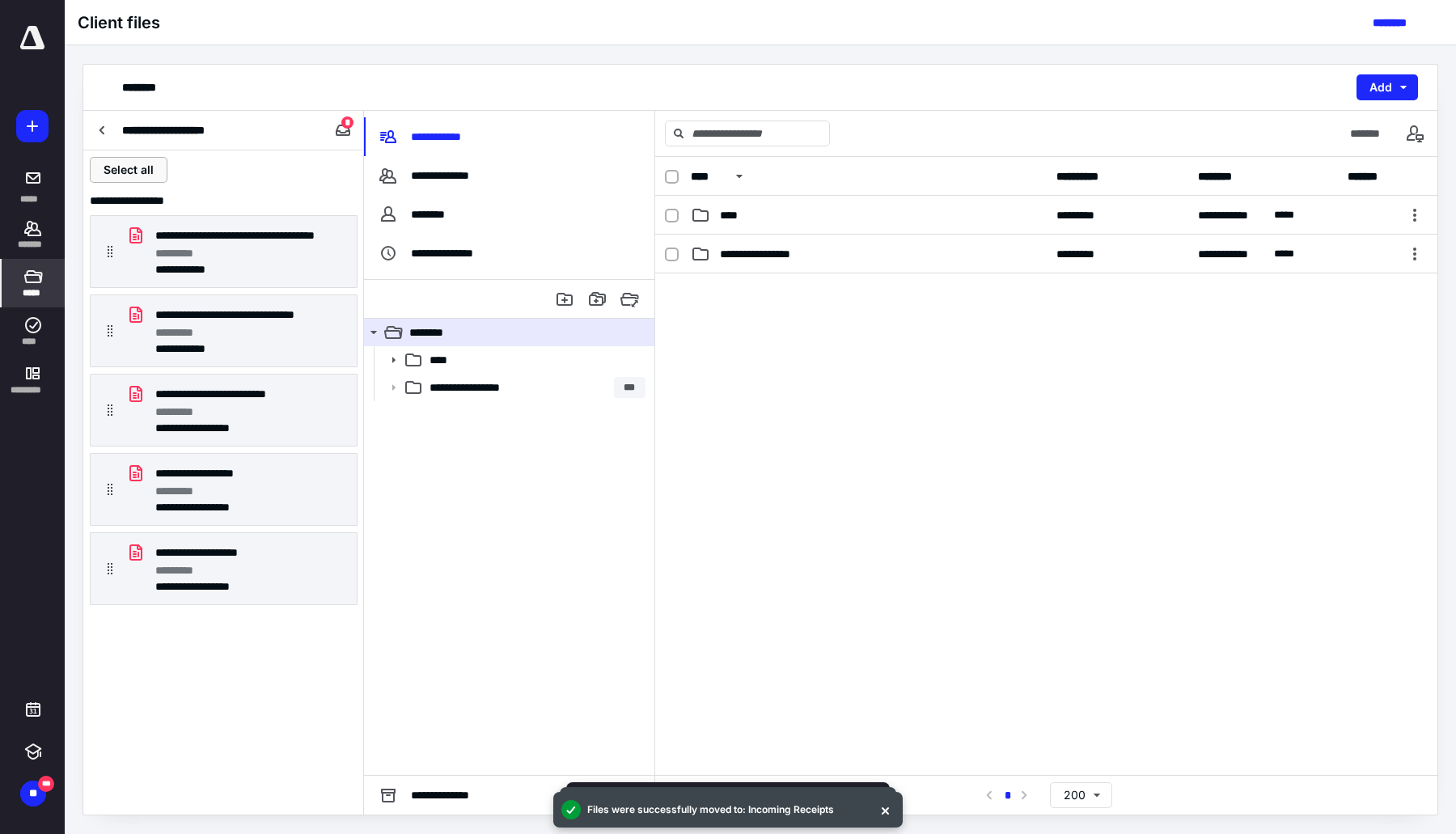 click on "Select all" at bounding box center (129, 170) 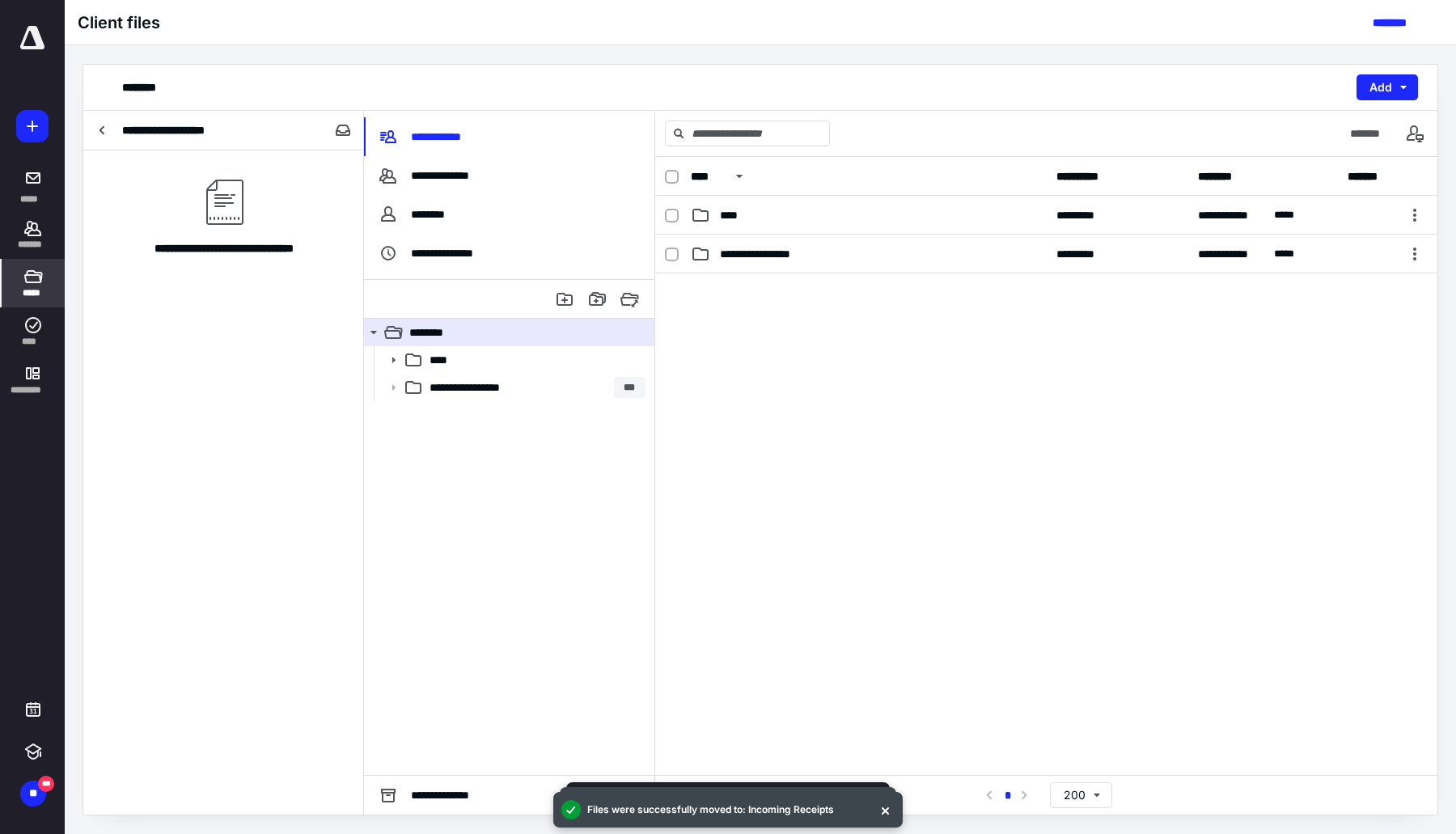 click at bounding box center (103, 130) 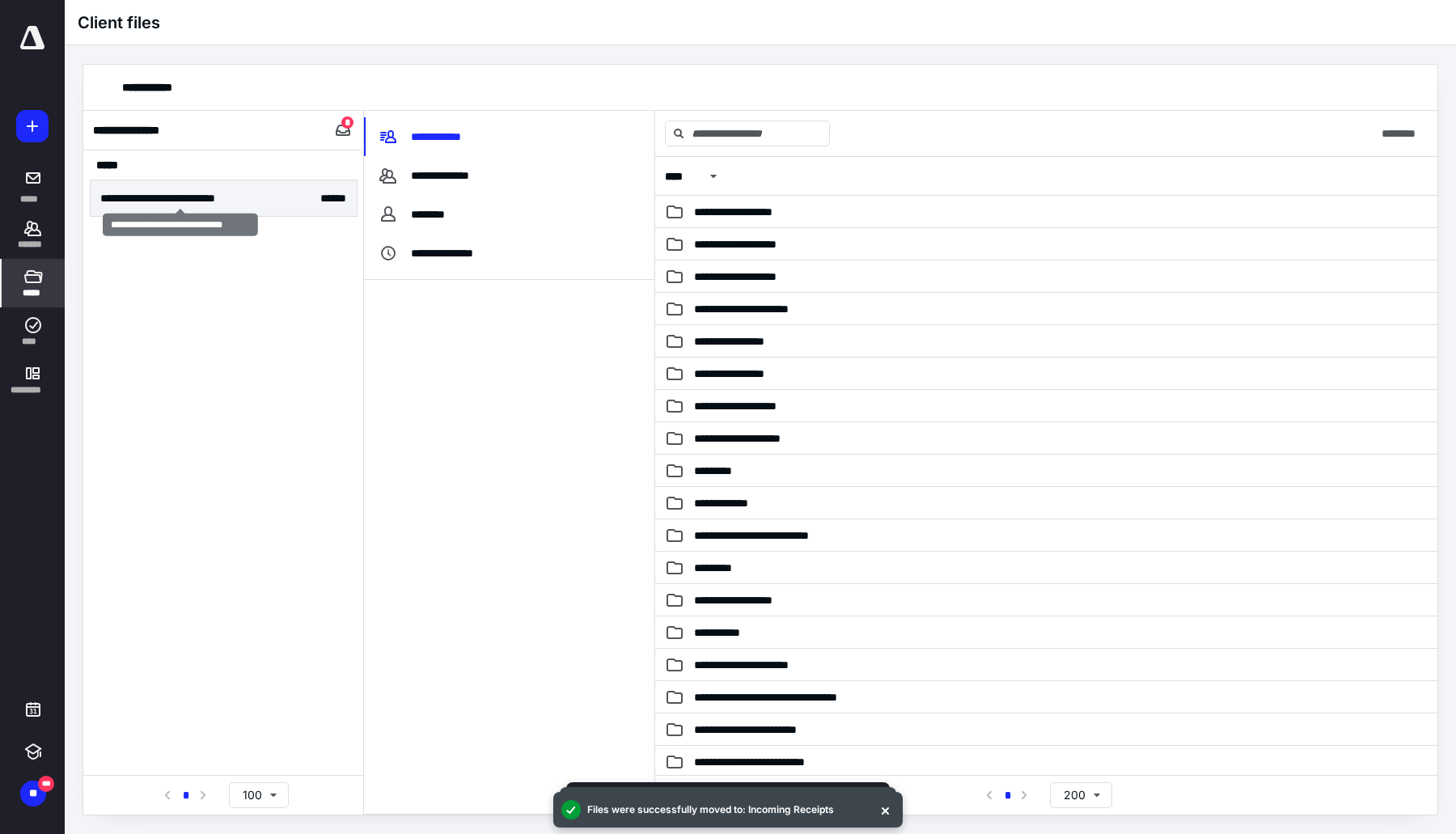 click on "**********" at bounding box center (180, 198) 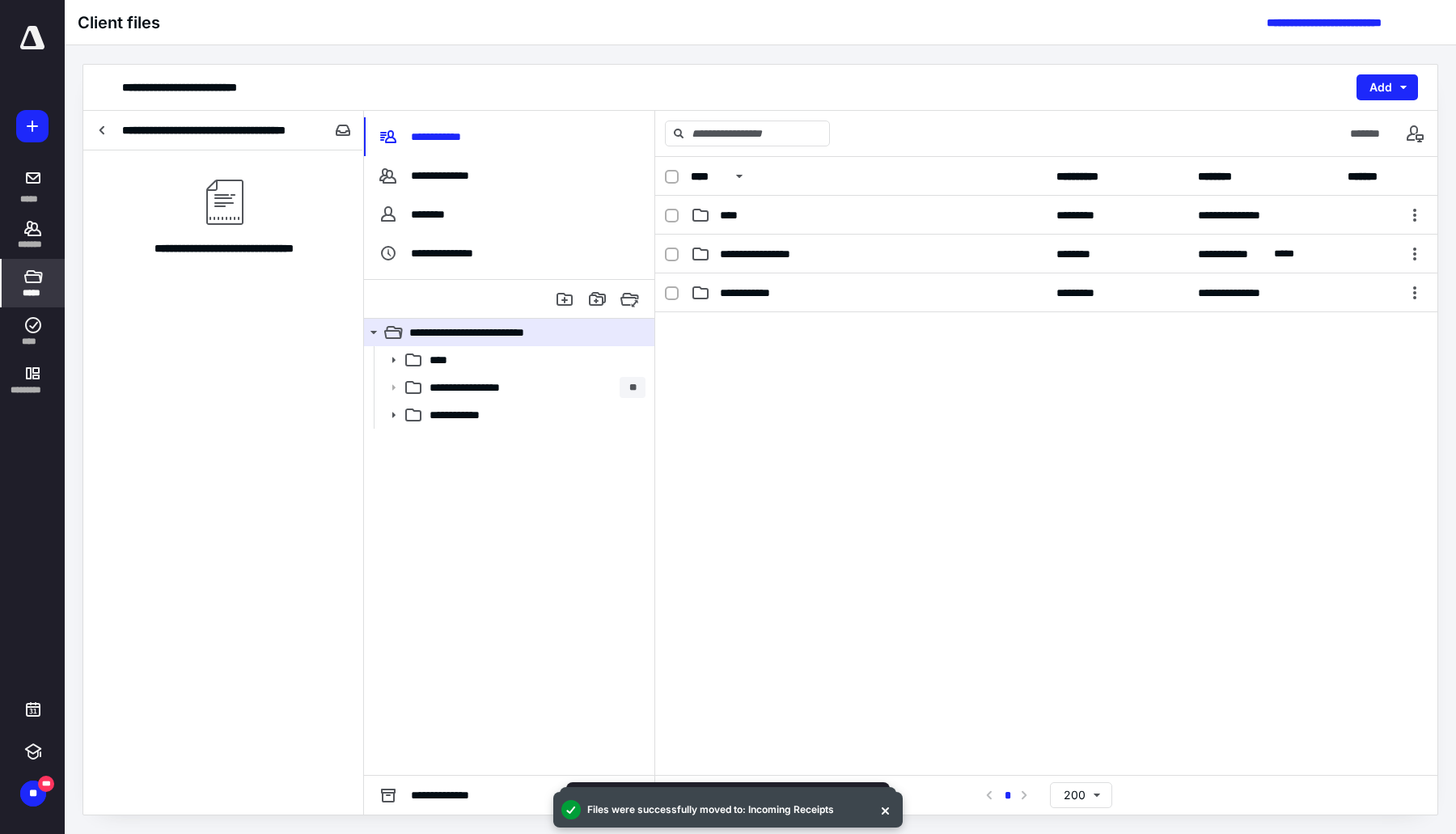 click at bounding box center (103, 130) 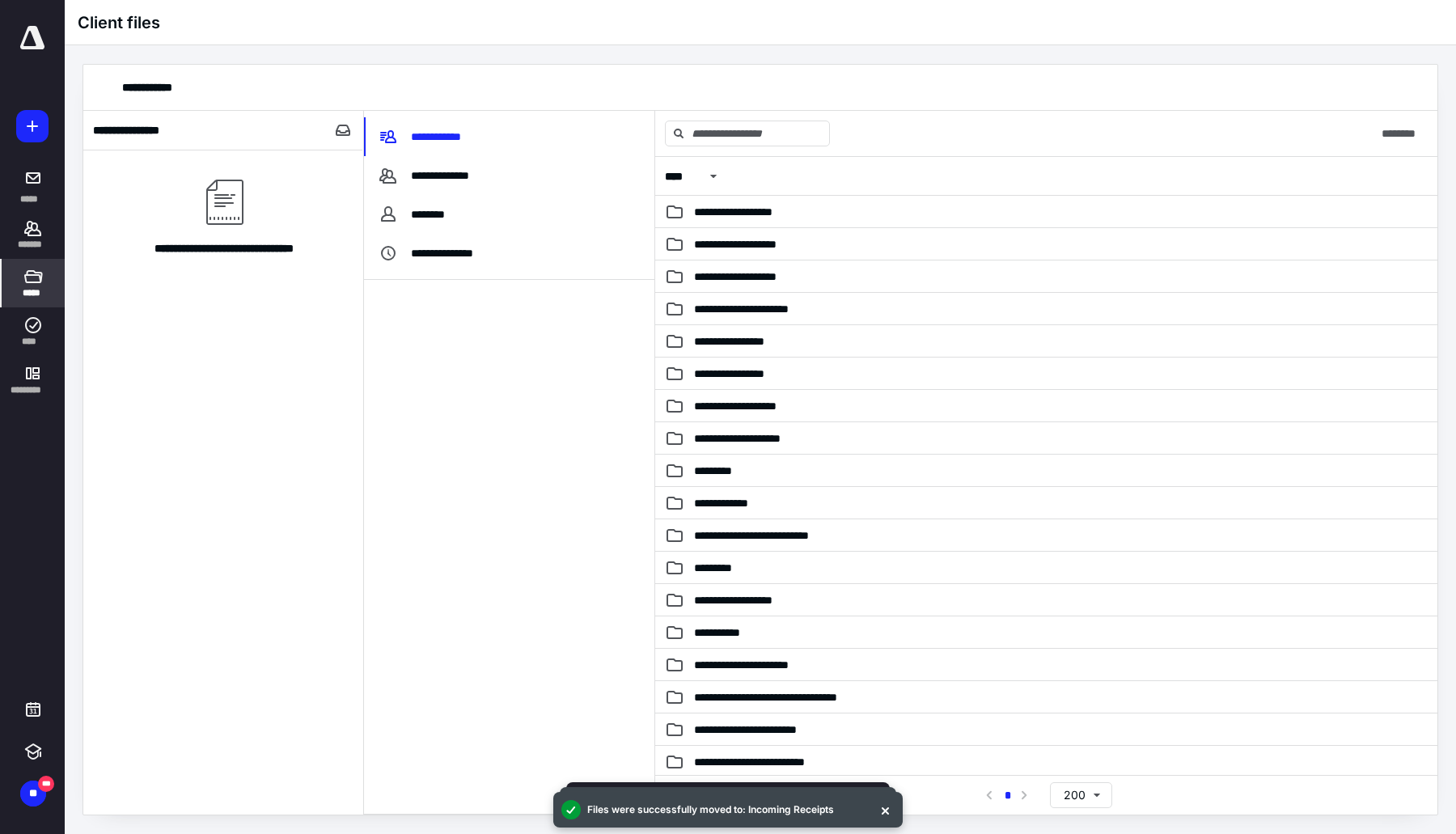 click on "*******" at bounding box center [33, 235] 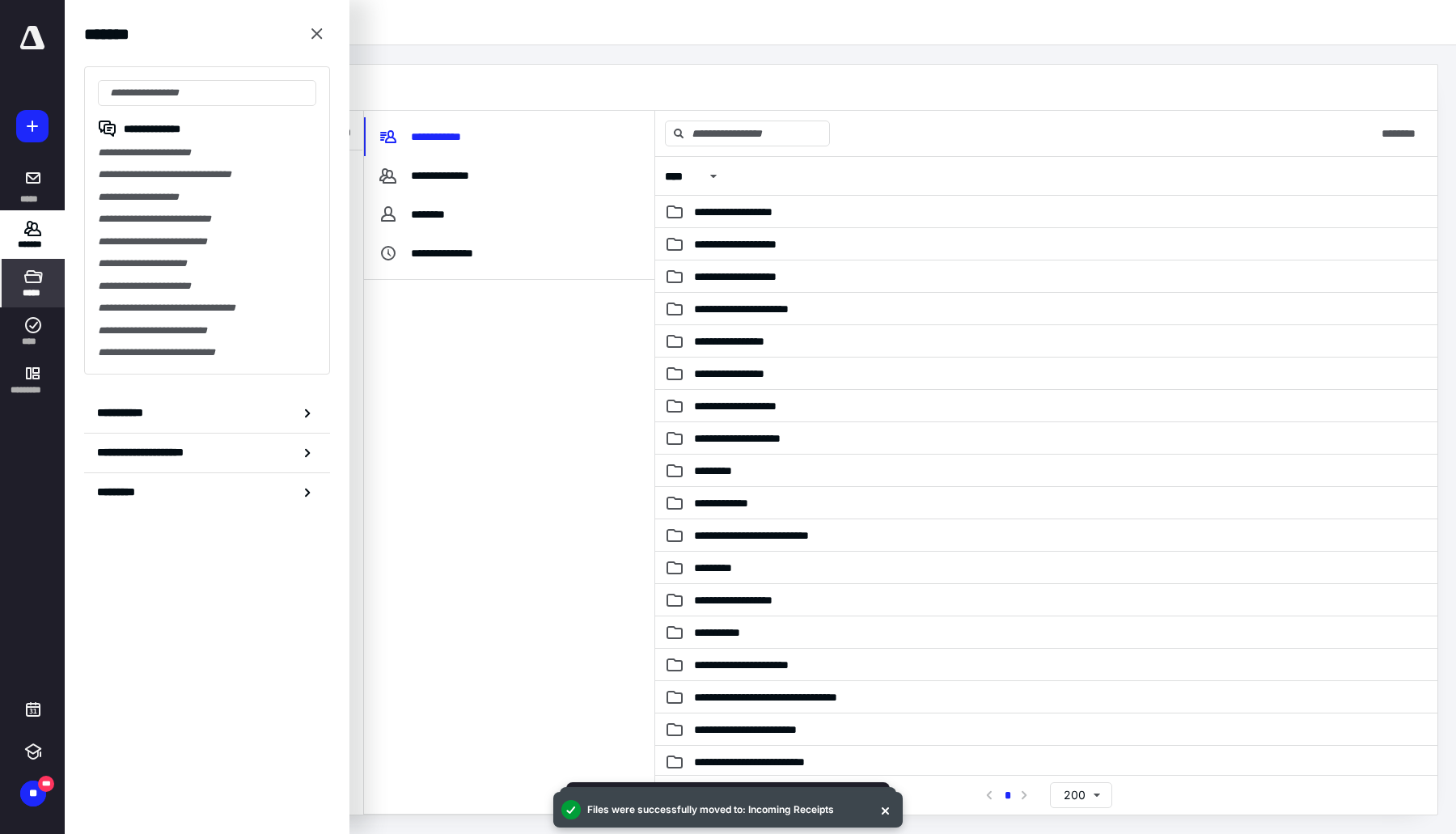 click on "**********" at bounding box center [124, 413] 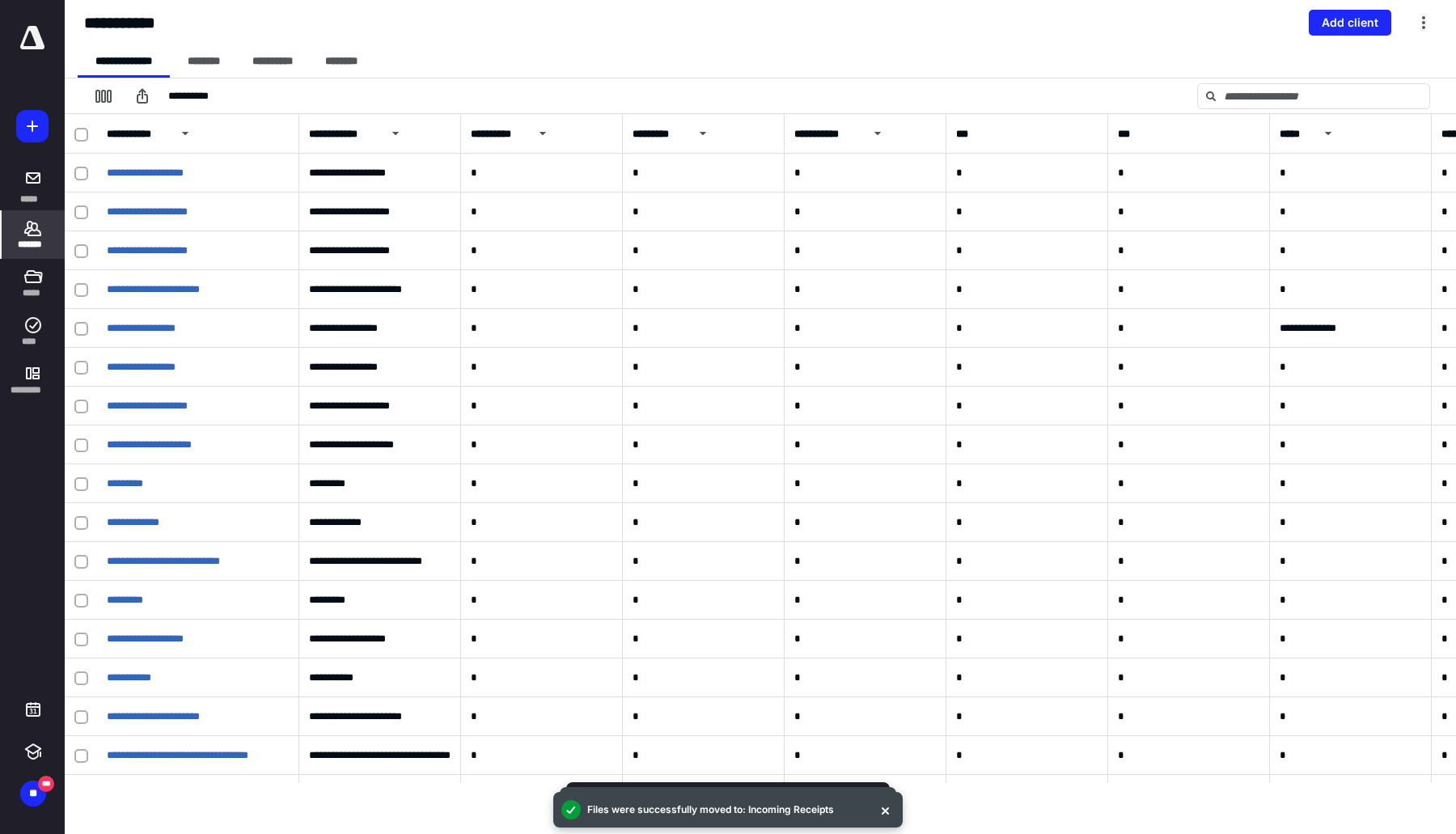 click on "Add client" at bounding box center [1350, 23] 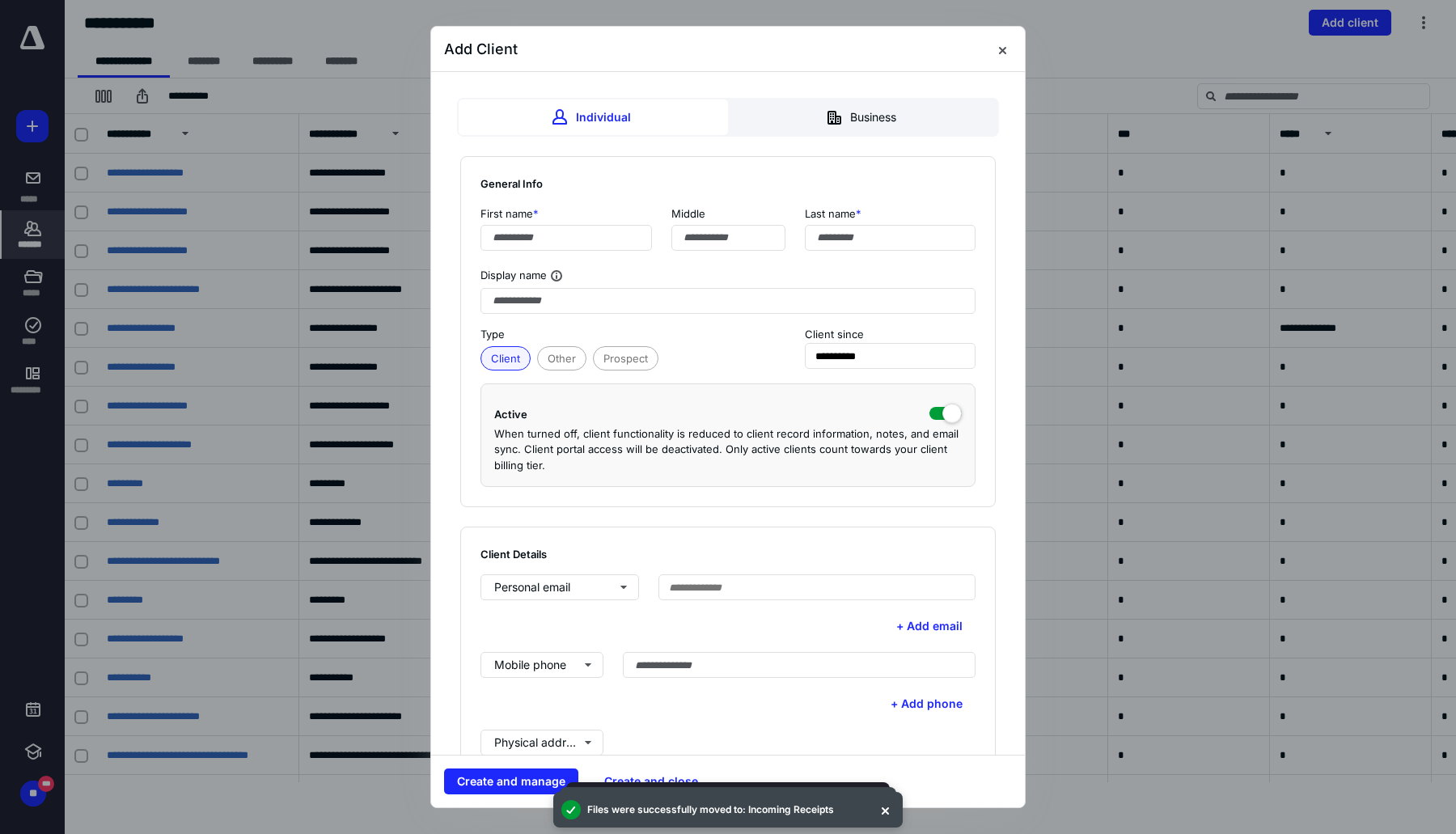 click on "Business" at bounding box center [862, 117] 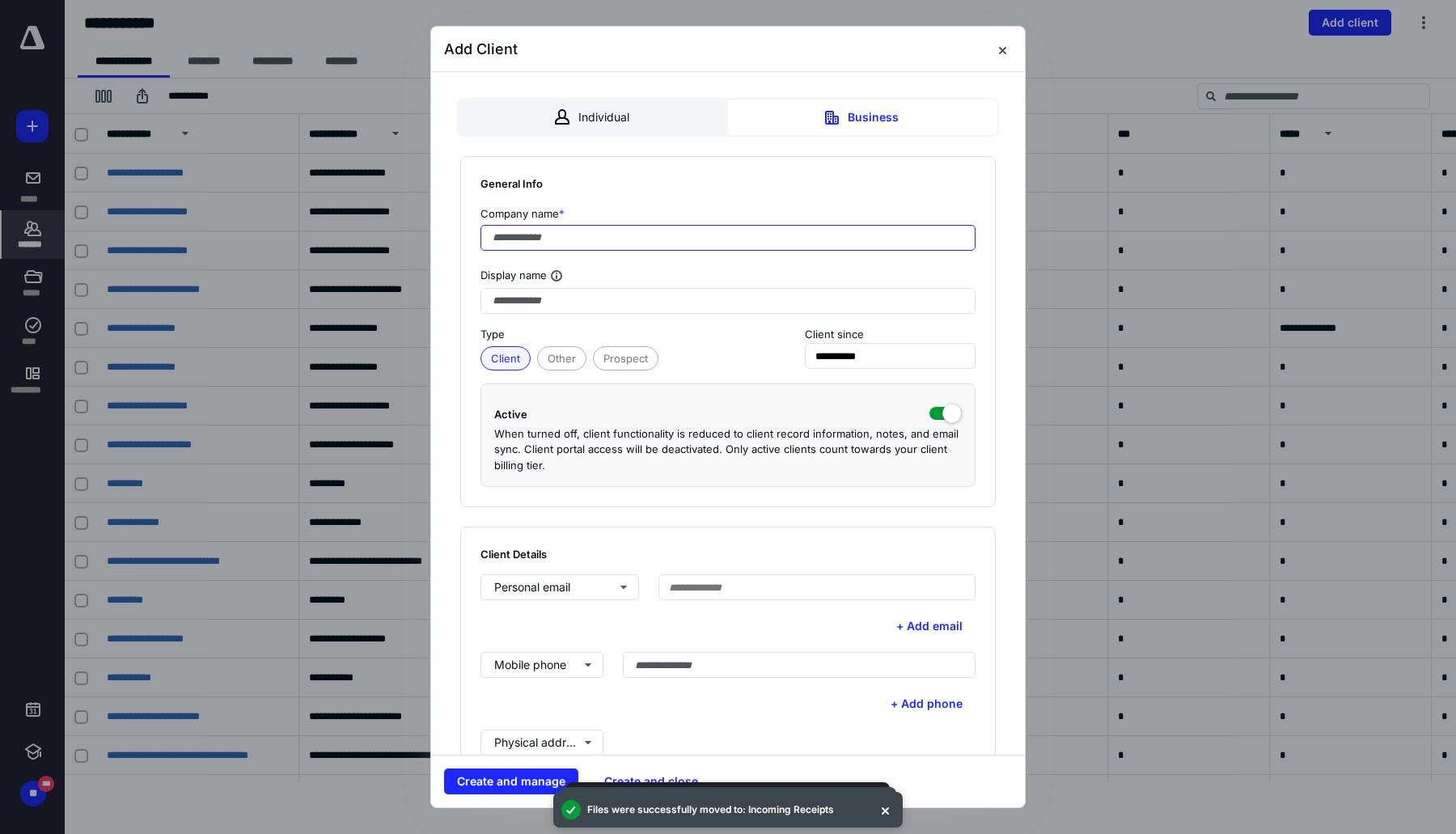 click at bounding box center [728, 238] 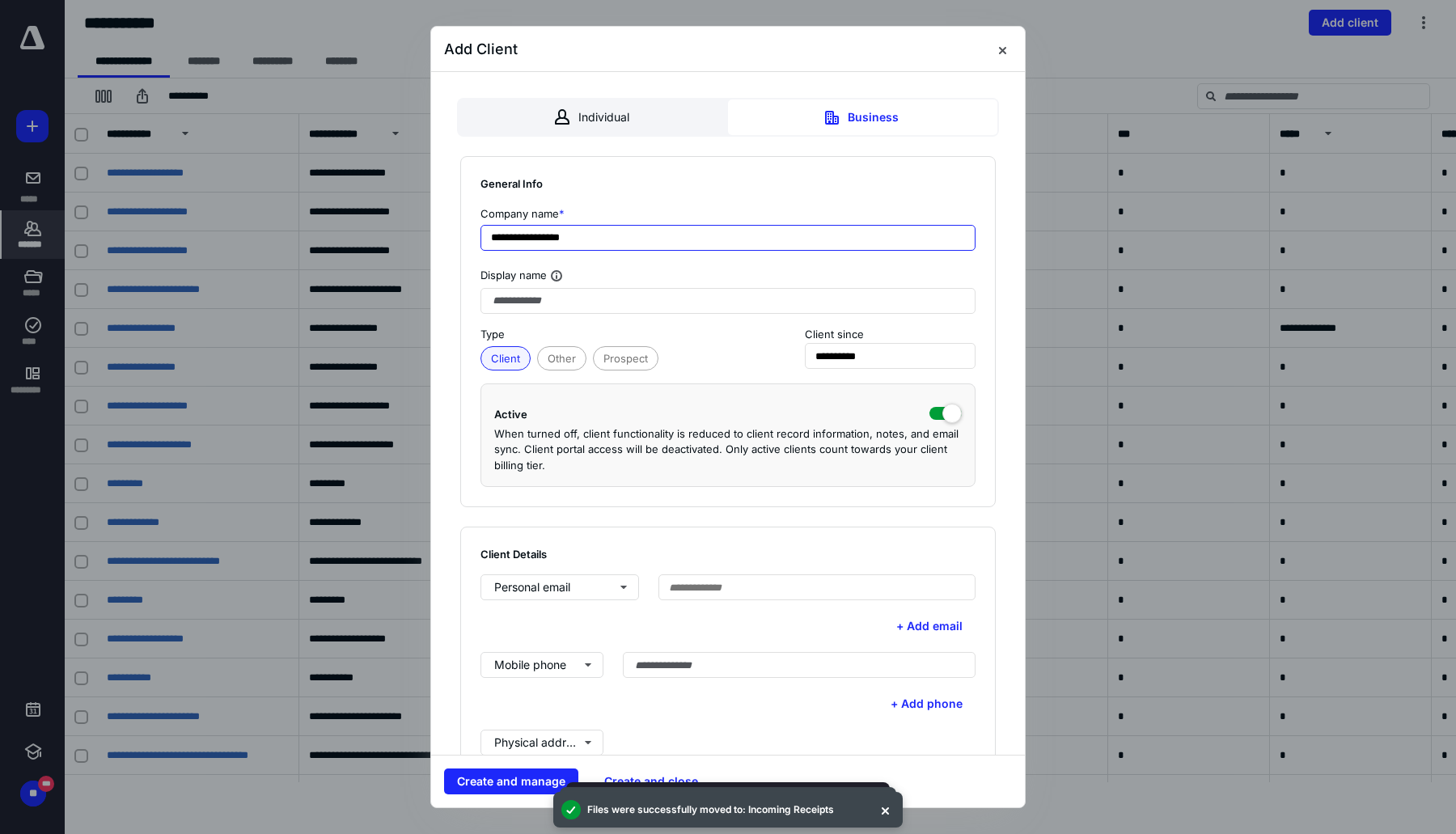 drag, startPoint x: 633, startPoint y: 239, endPoint x: 416, endPoint y: 241, distance: 217.00922 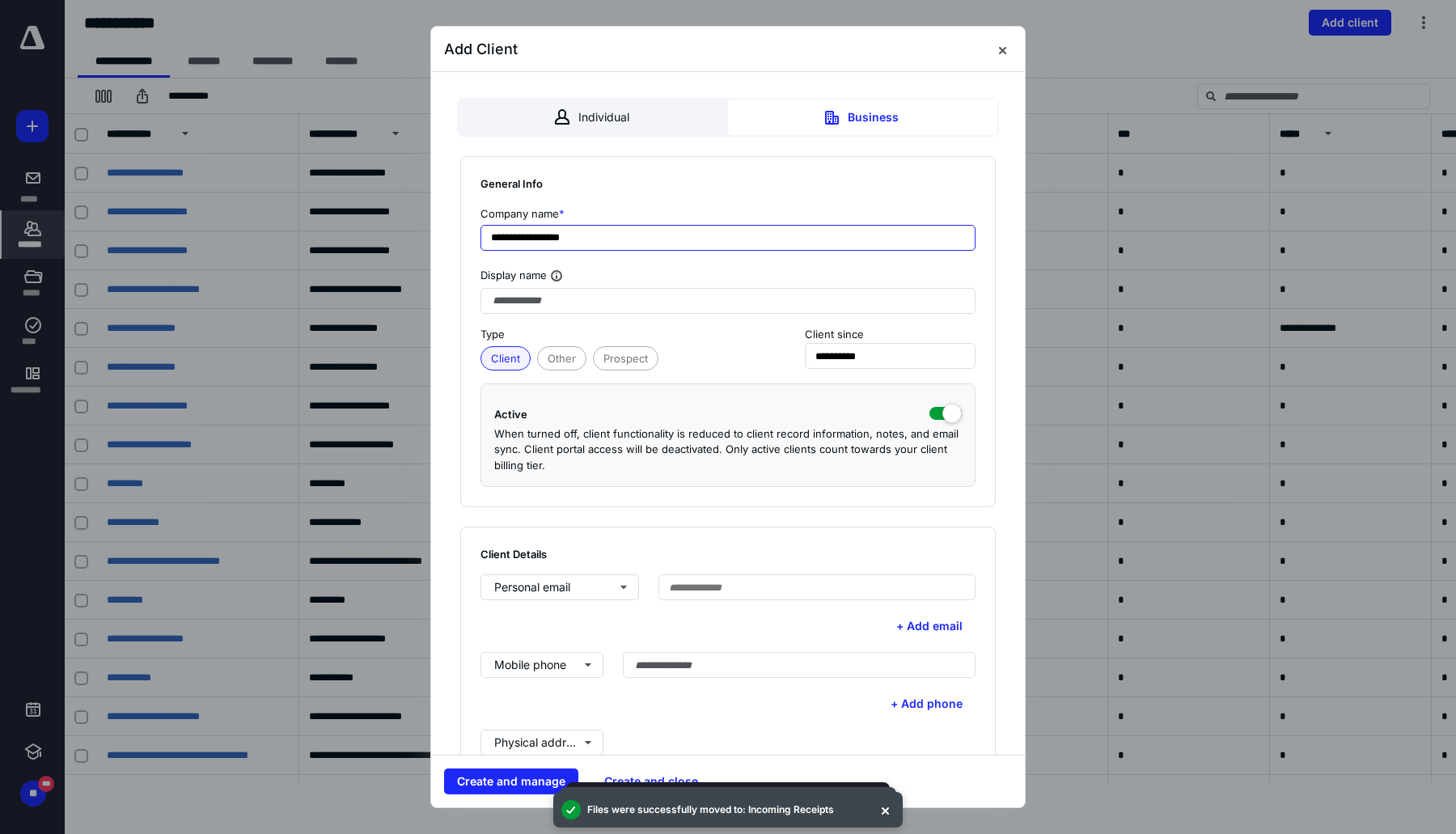 click on "**********" at bounding box center [728, 417] 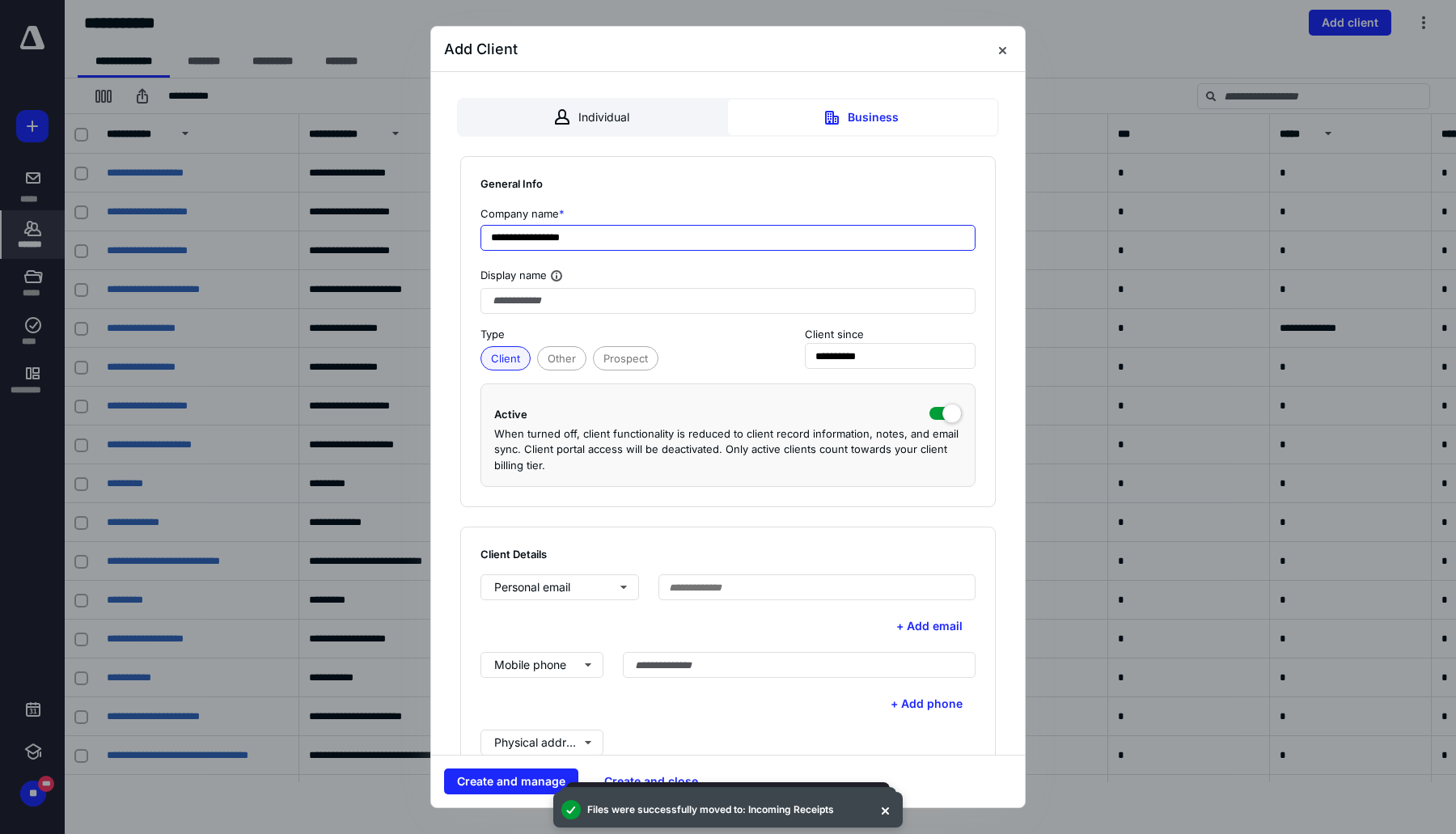 type on "**********" 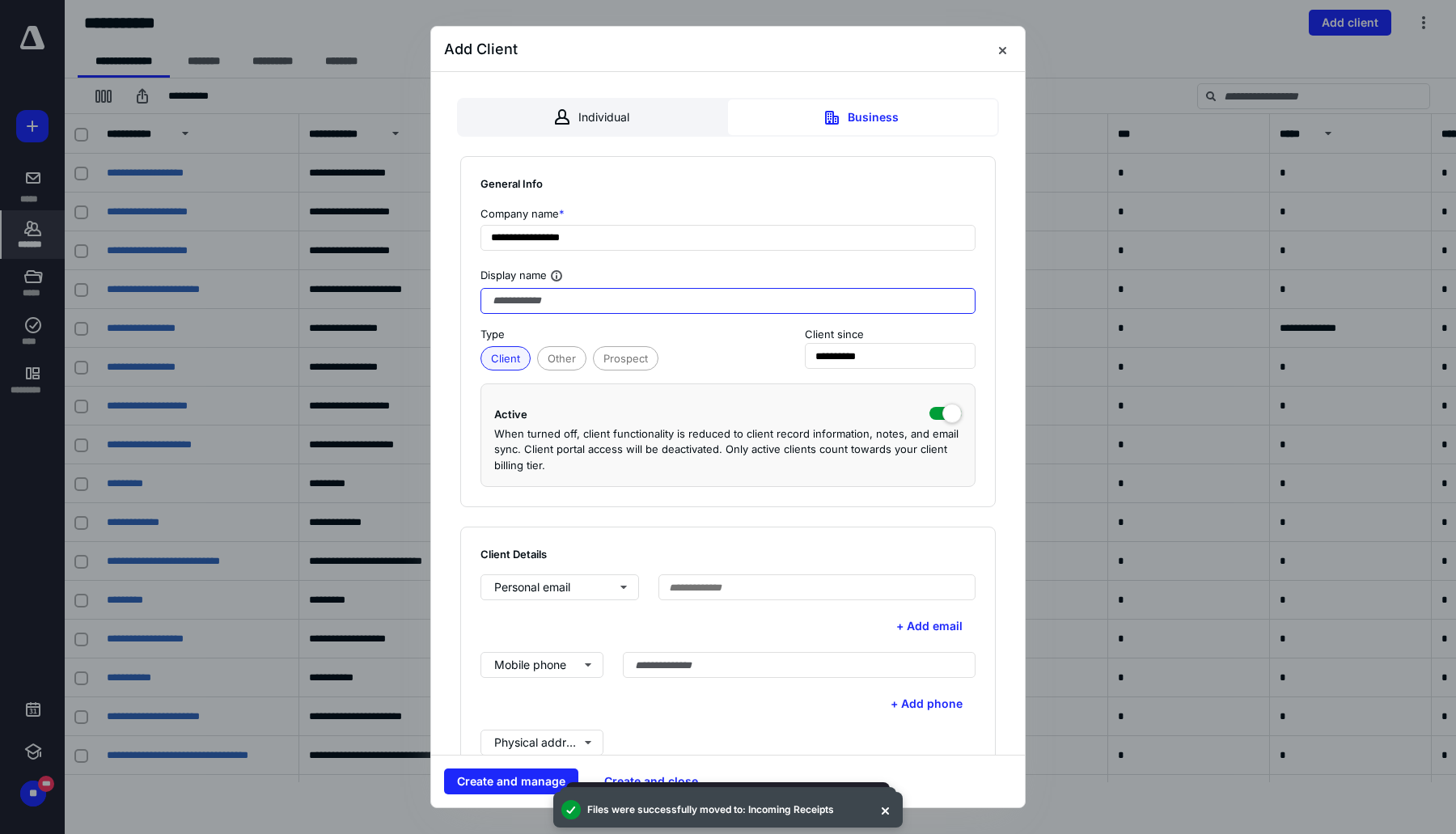 click at bounding box center (728, 301) 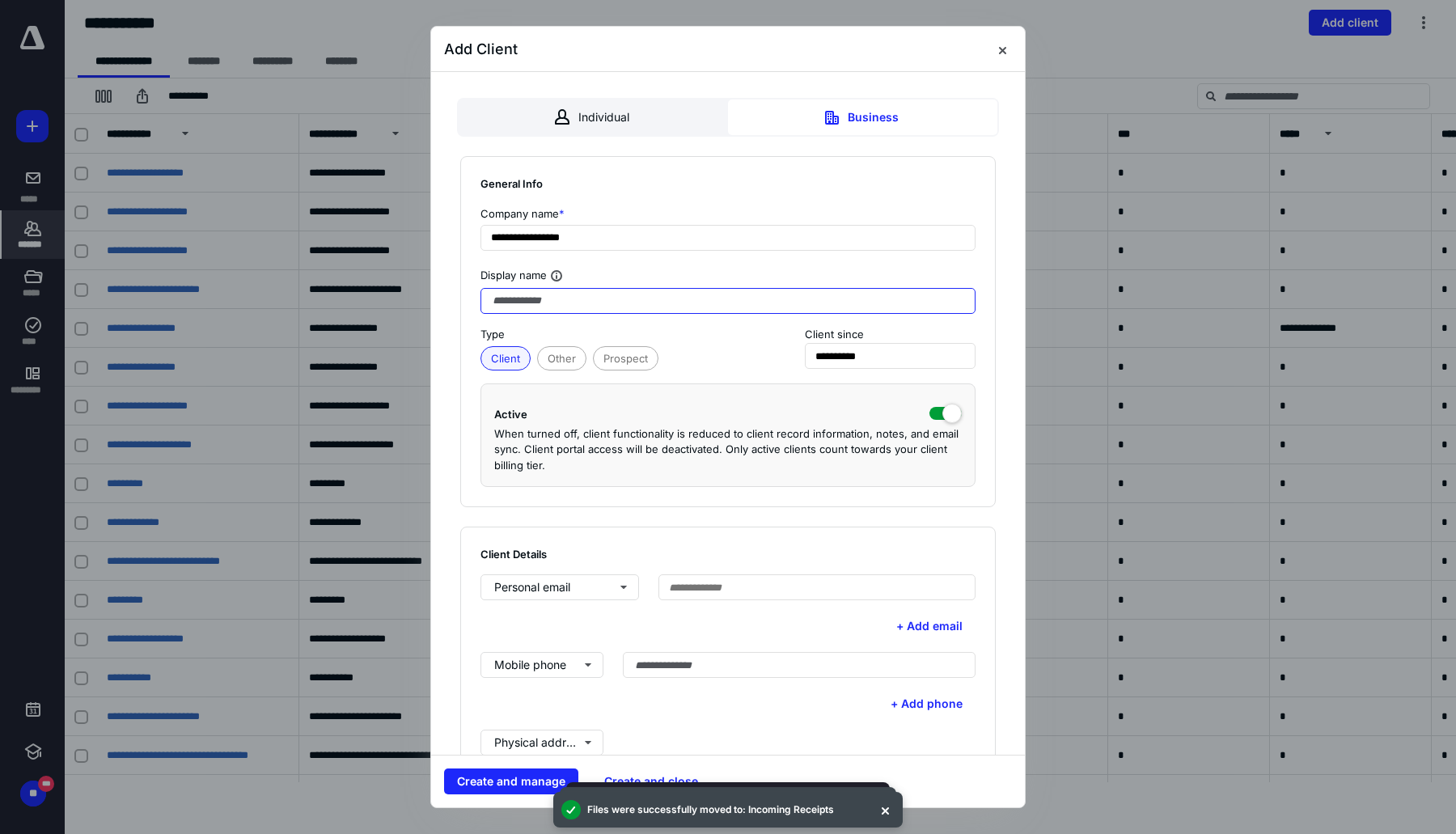 paste on "**********" 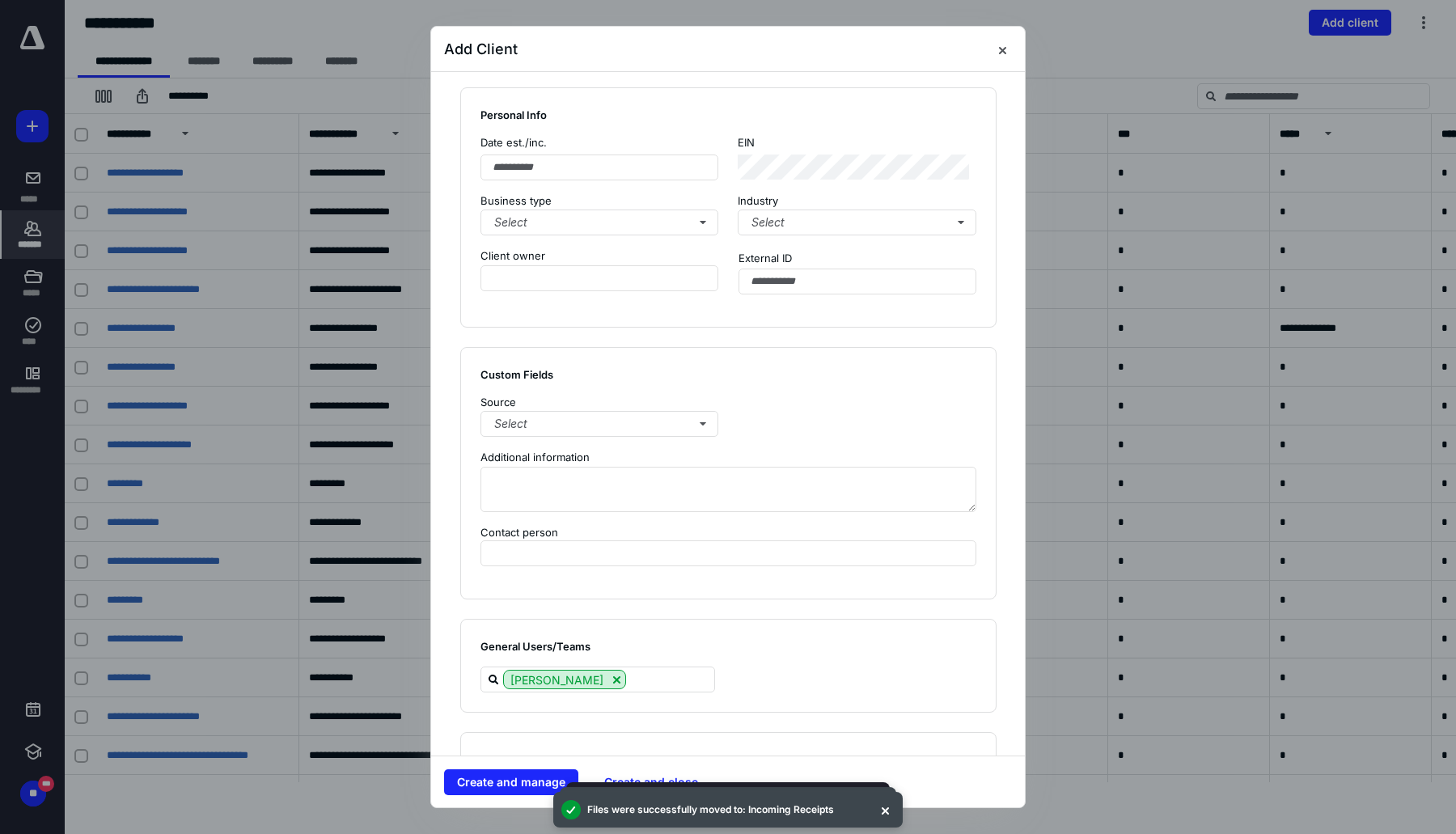 scroll, scrollTop: 992, scrollLeft: 0, axis: vertical 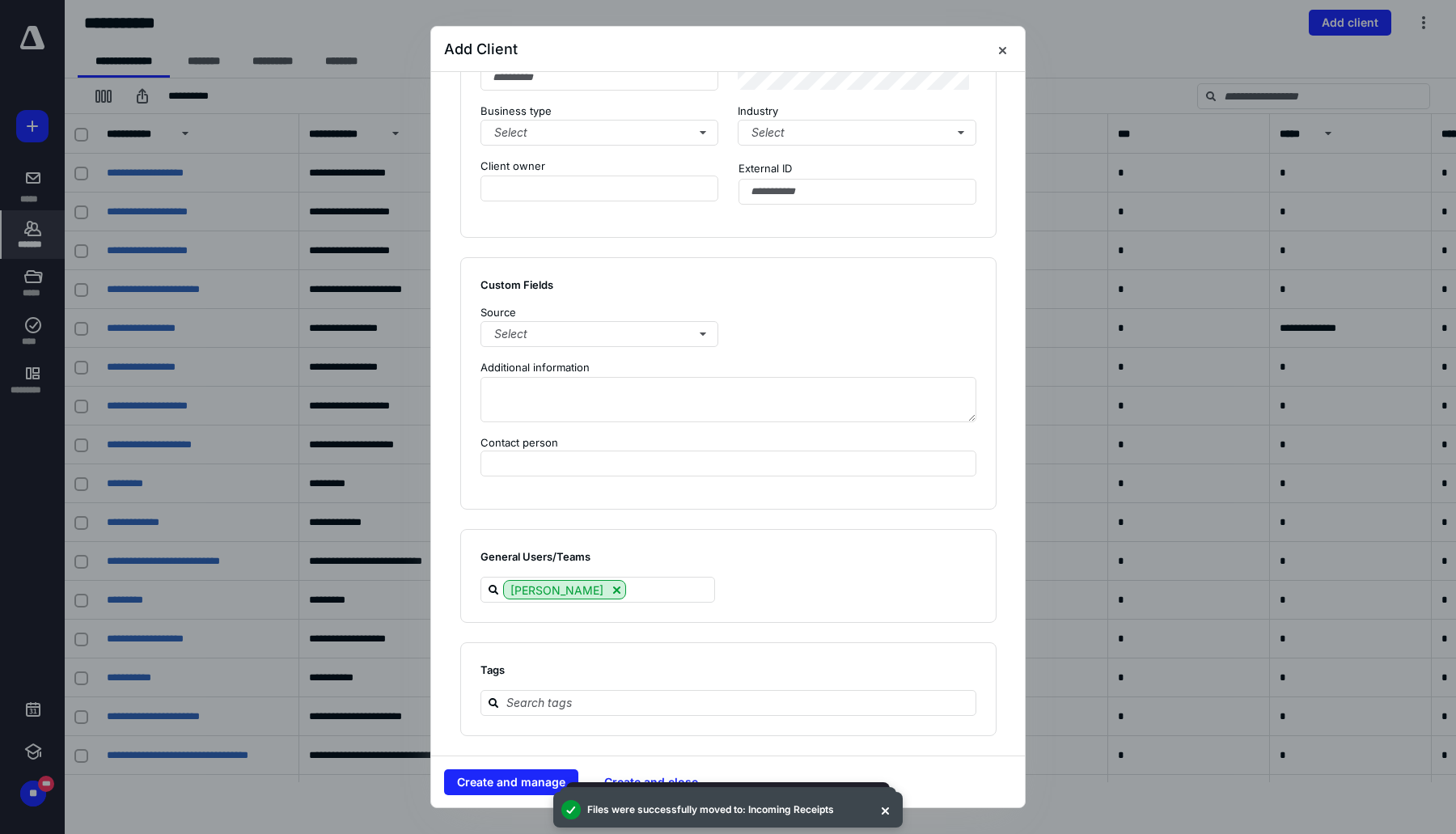 type on "**********" 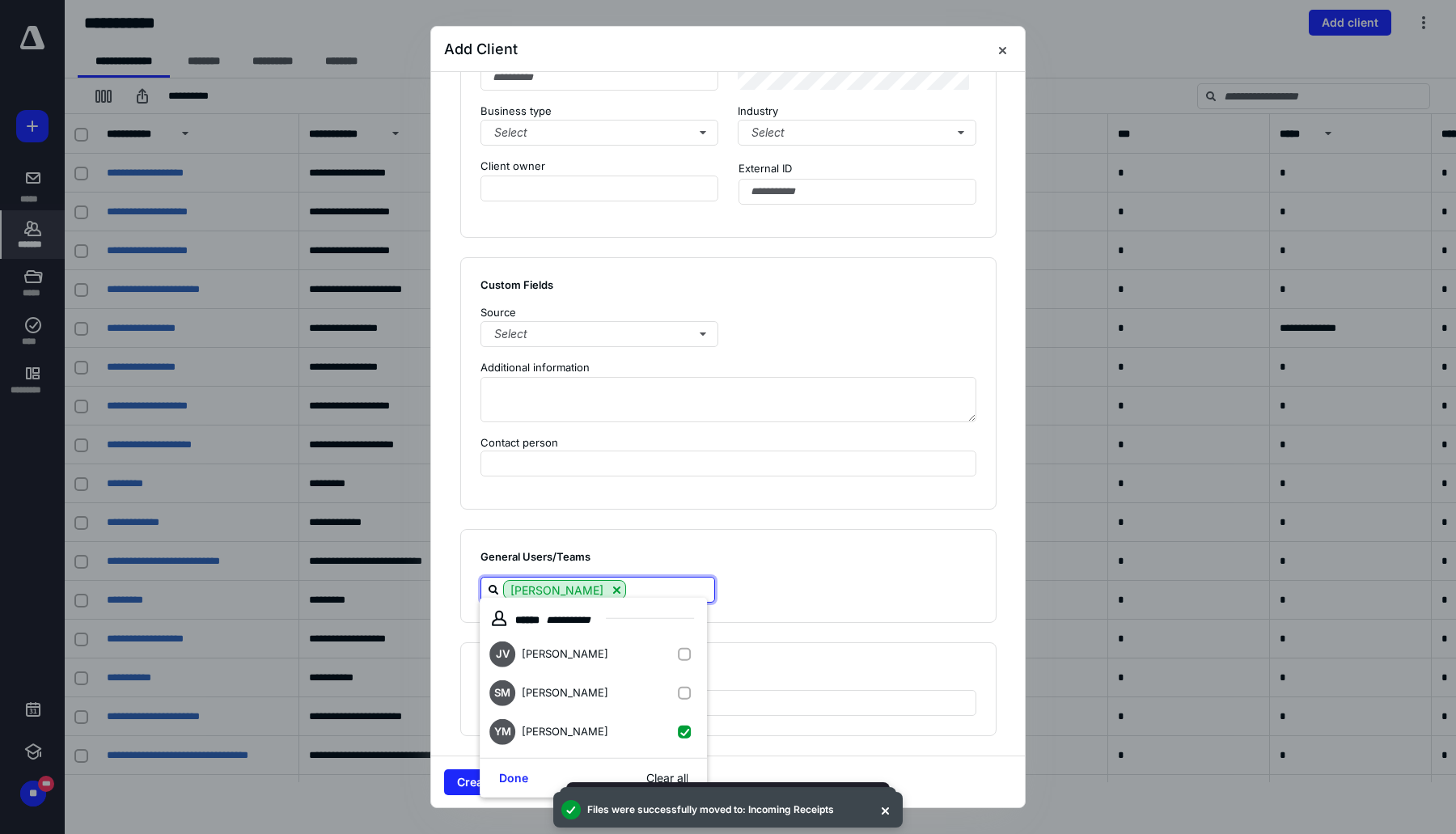 click at bounding box center (688, 654) 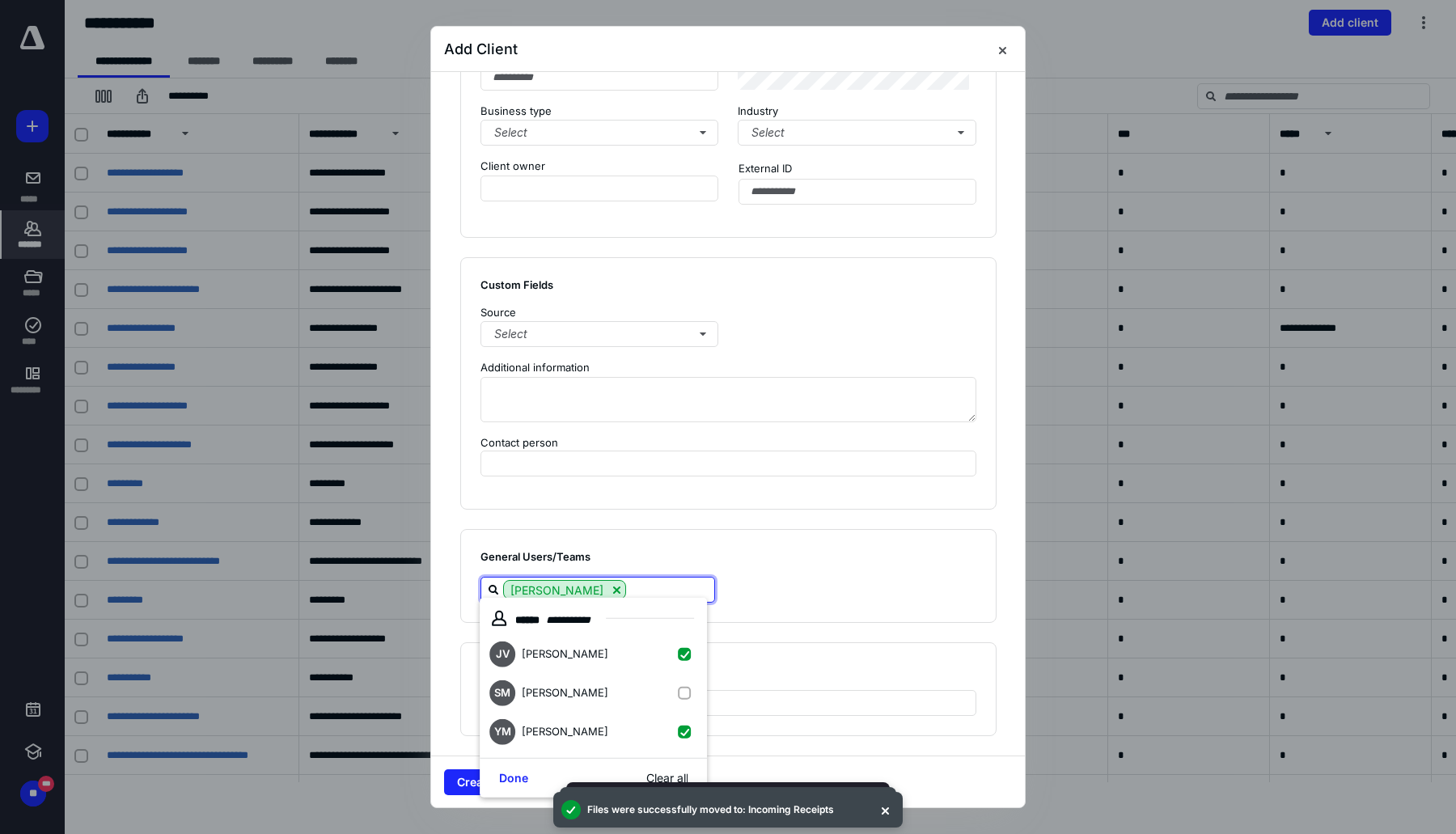 checkbox on "true" 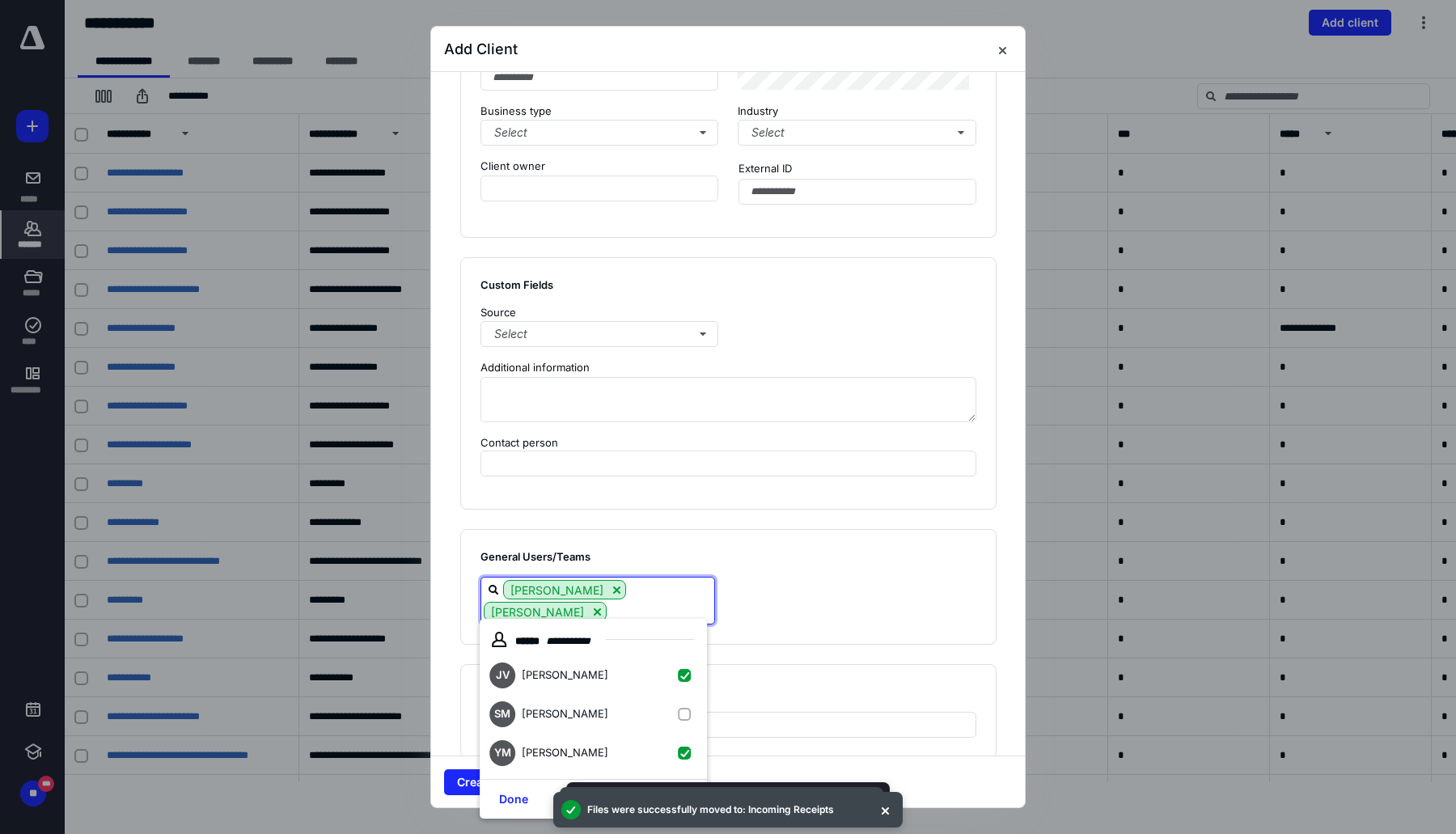 click at bounding box center (688, 714) 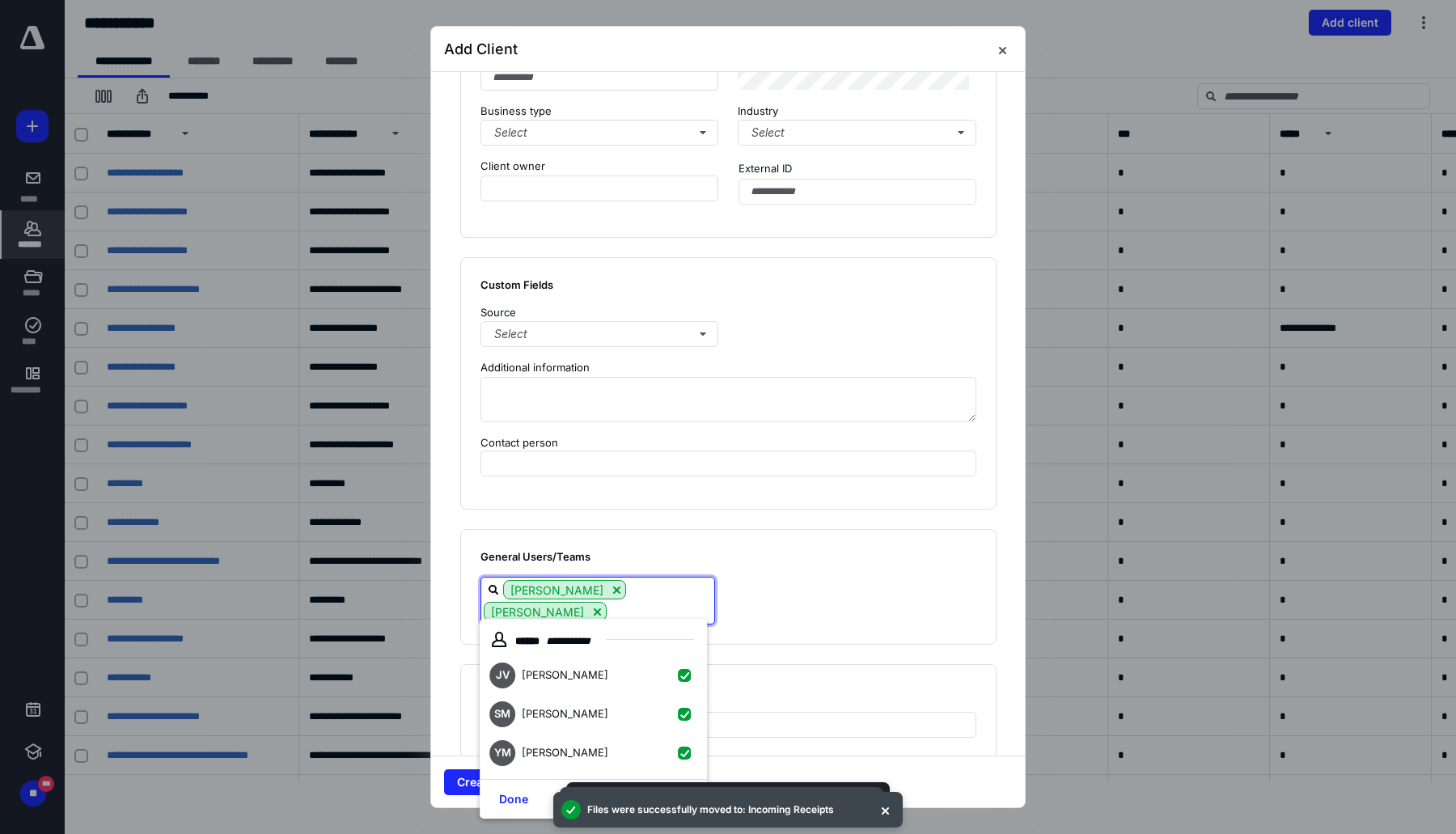 checkbox on "true" 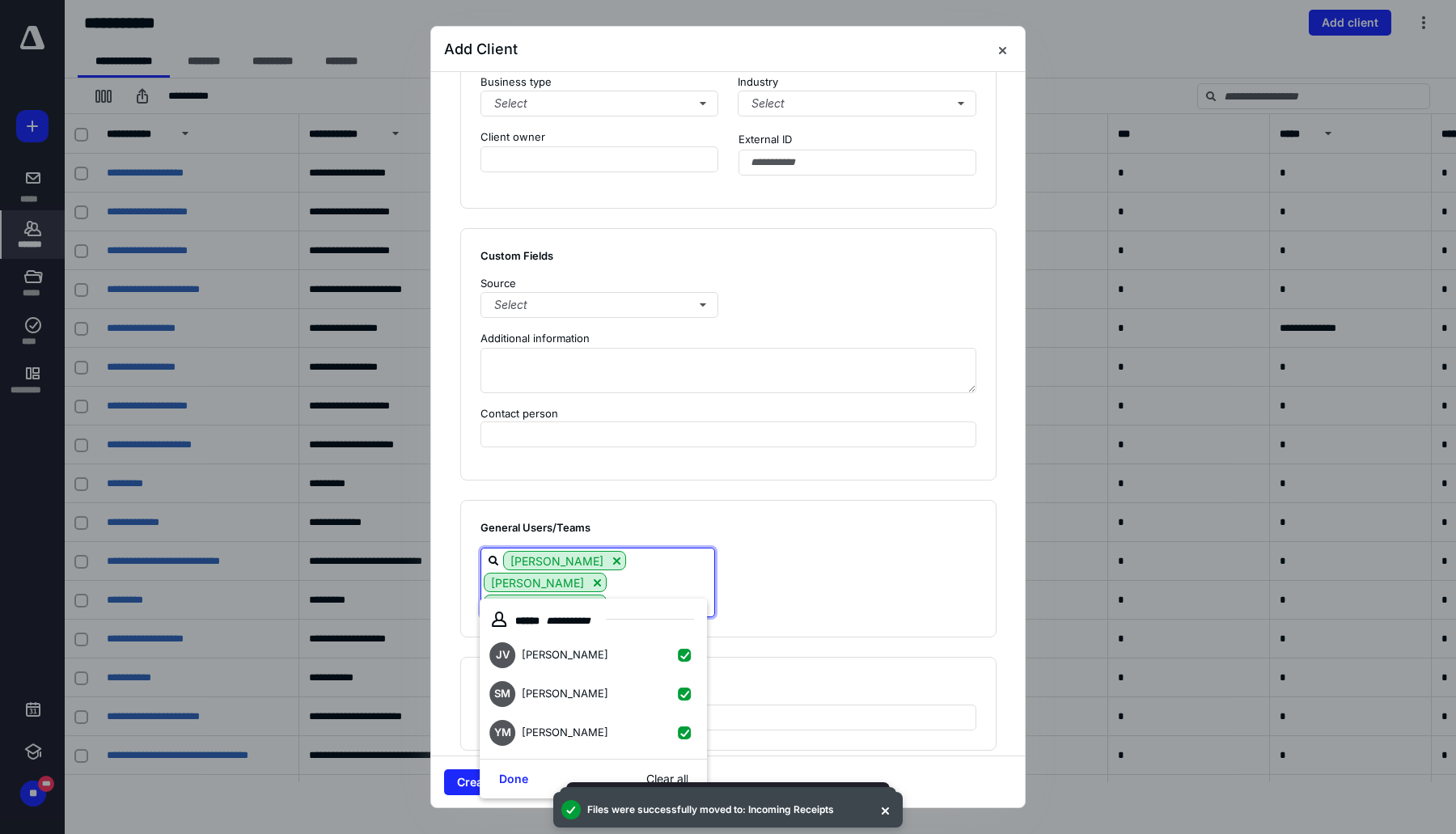 scroll, scrollTop: 1035, scrollLeft: 0, axis: vertical 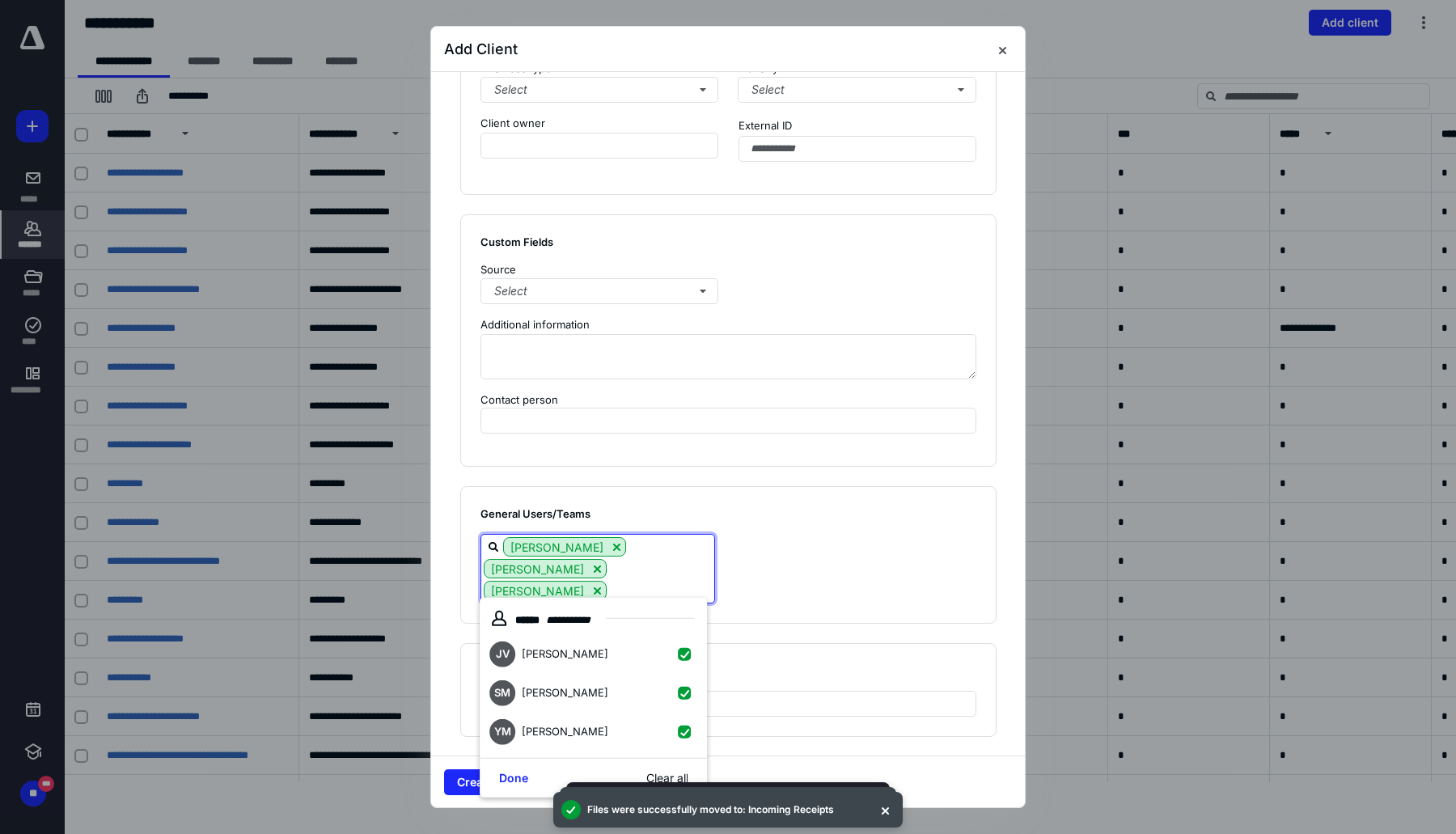 click on "[PERSON_NAME] [PERSON_NAME] [PERSON_NAME]" at bounding box center [722, 569] 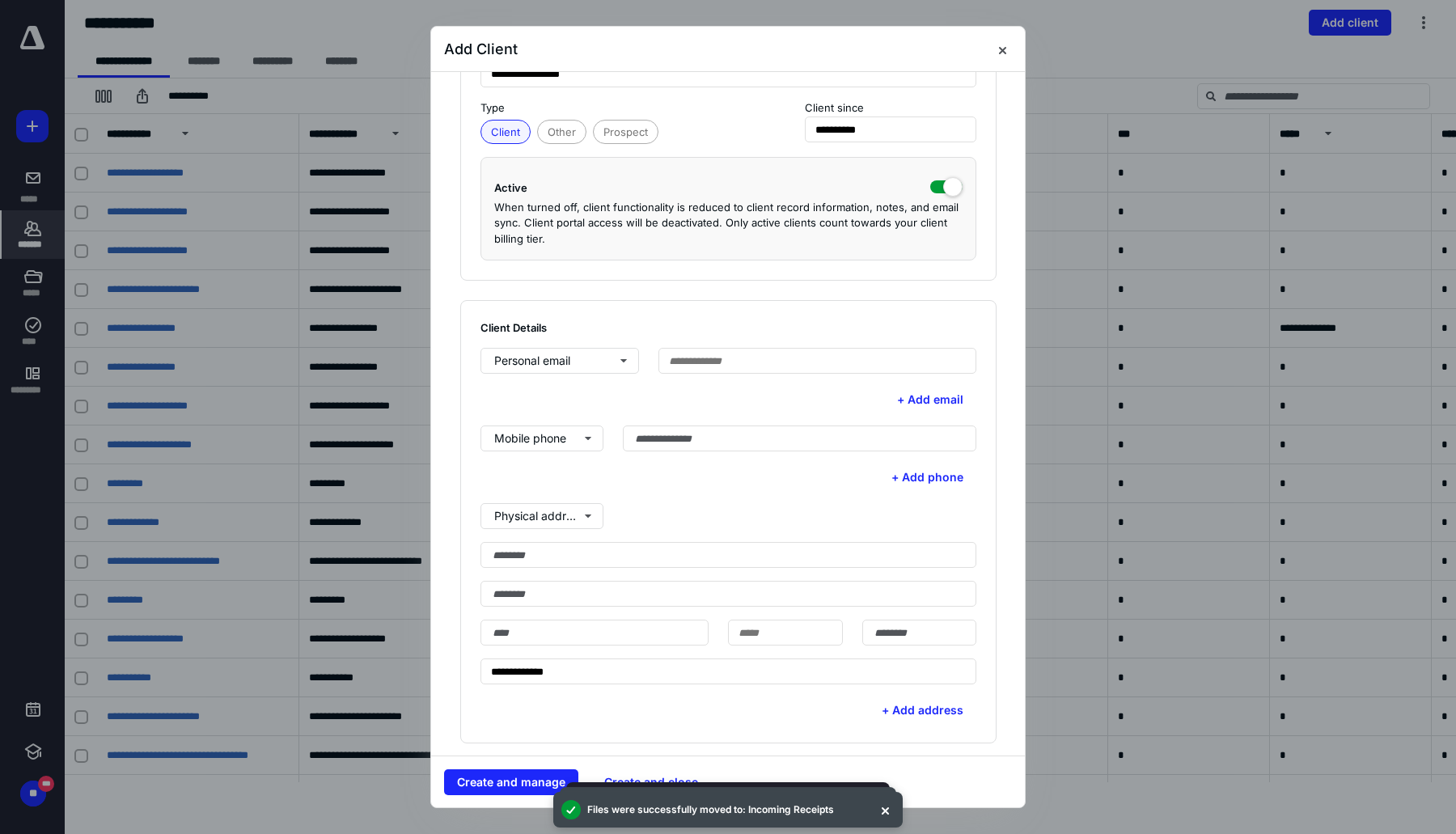 scroll, scrollTop: 0, scrollLeft: 0, axis: both 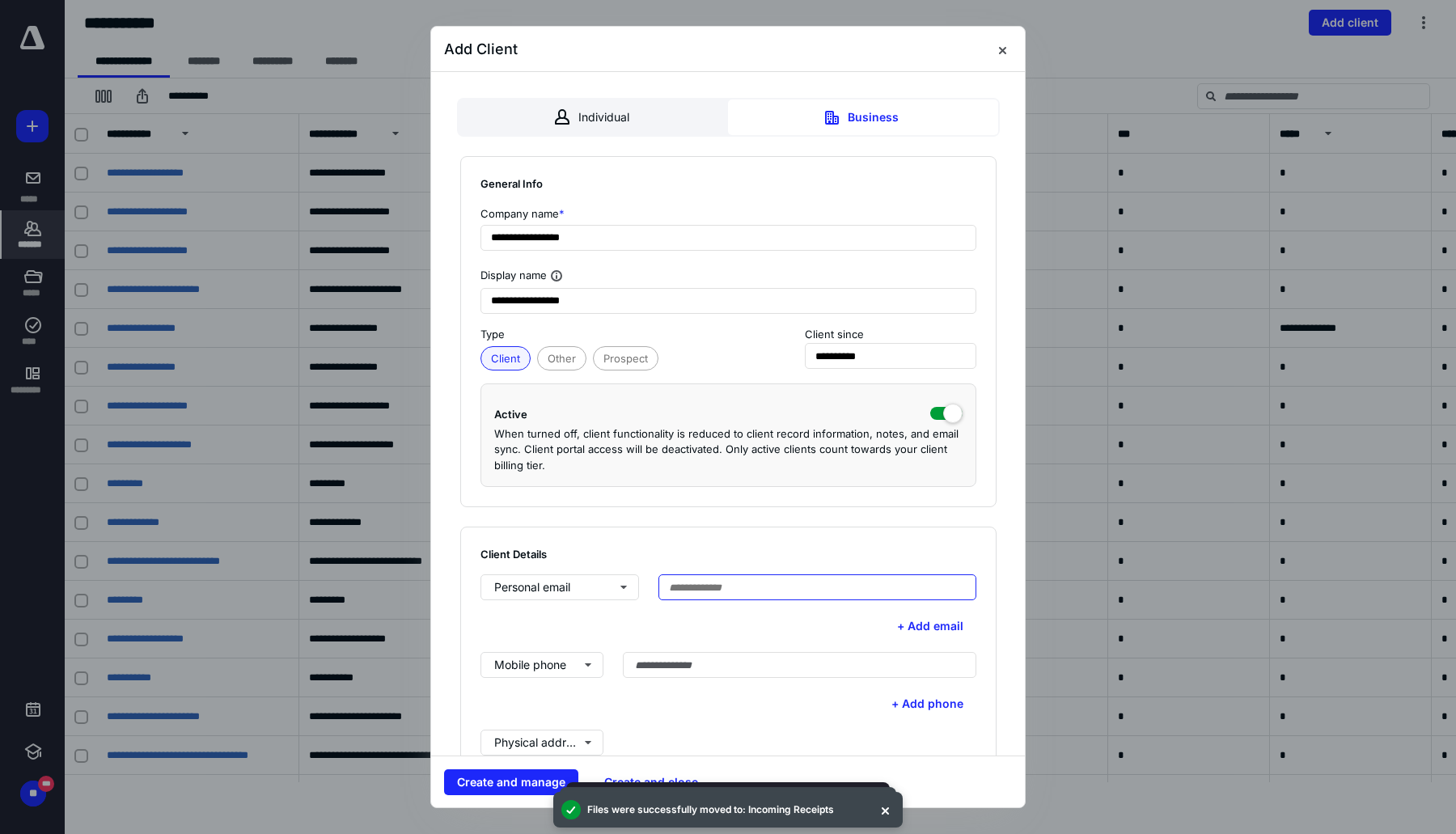 click at bounding box center (817, 587) 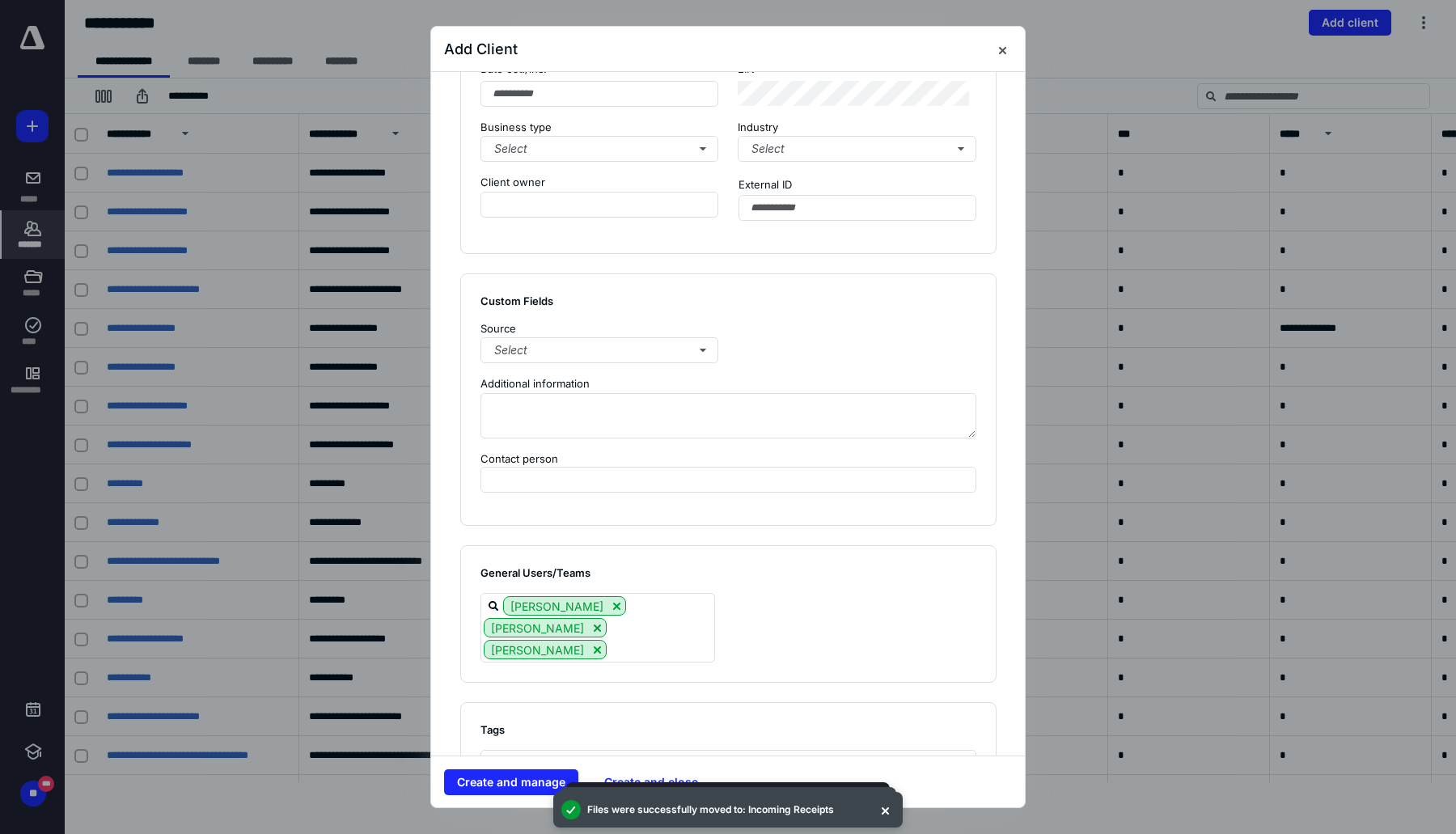 scroll, scrollTop: 1035, scrollLeft: 0, axis: vertical 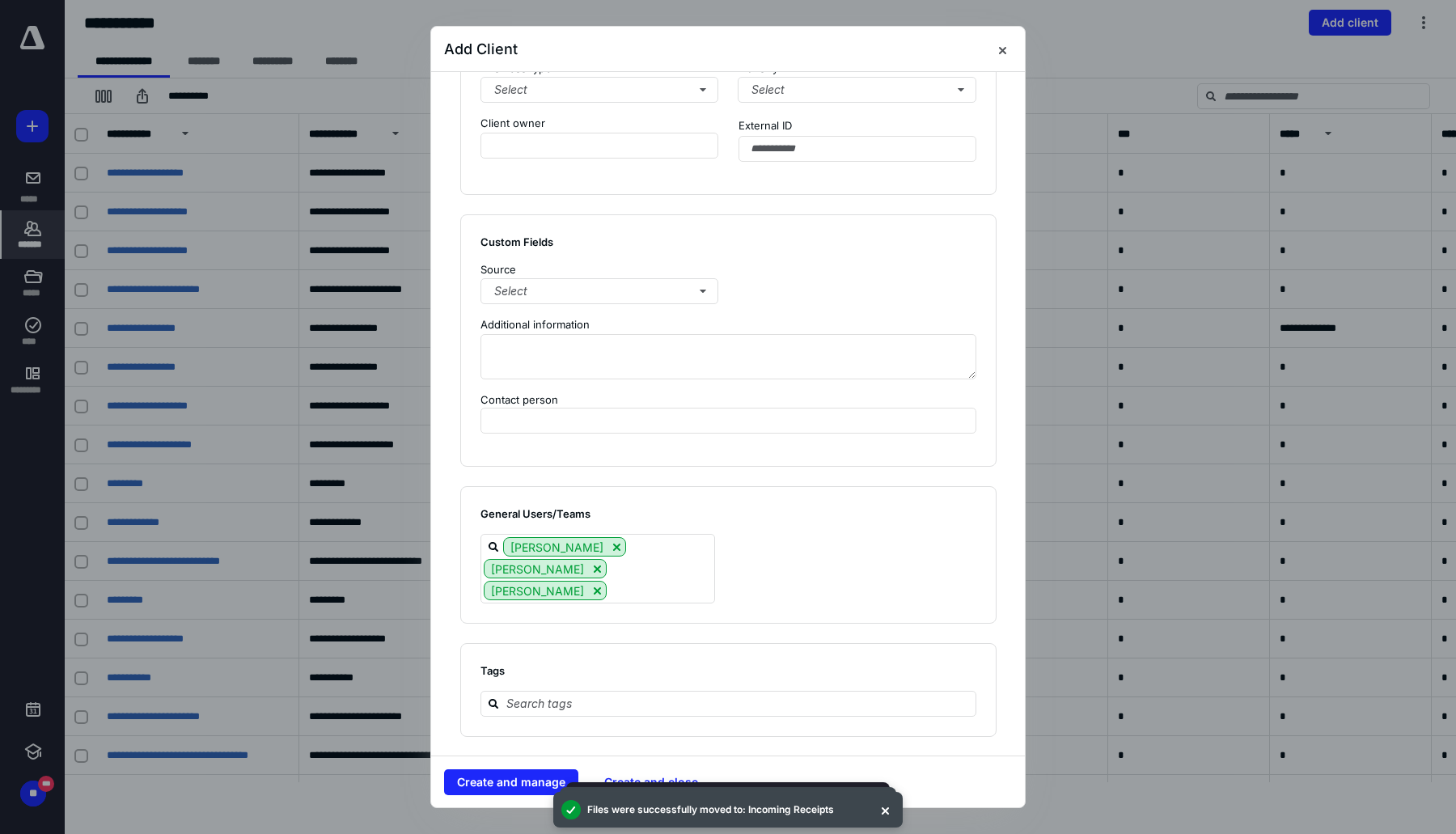 click on "Create and manage" at bounding box center [511, 782] 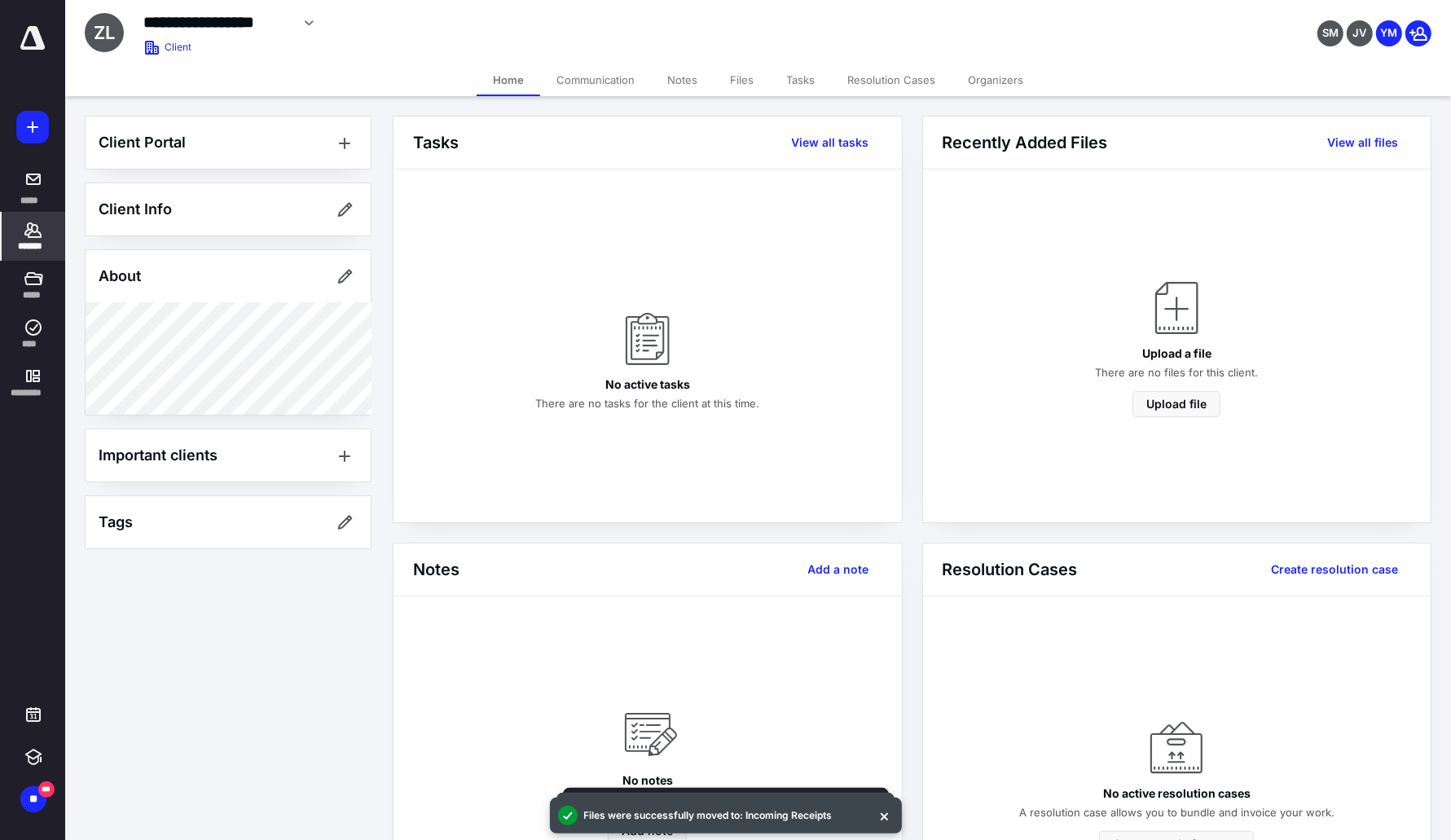 click at bounding box center [345, 143] 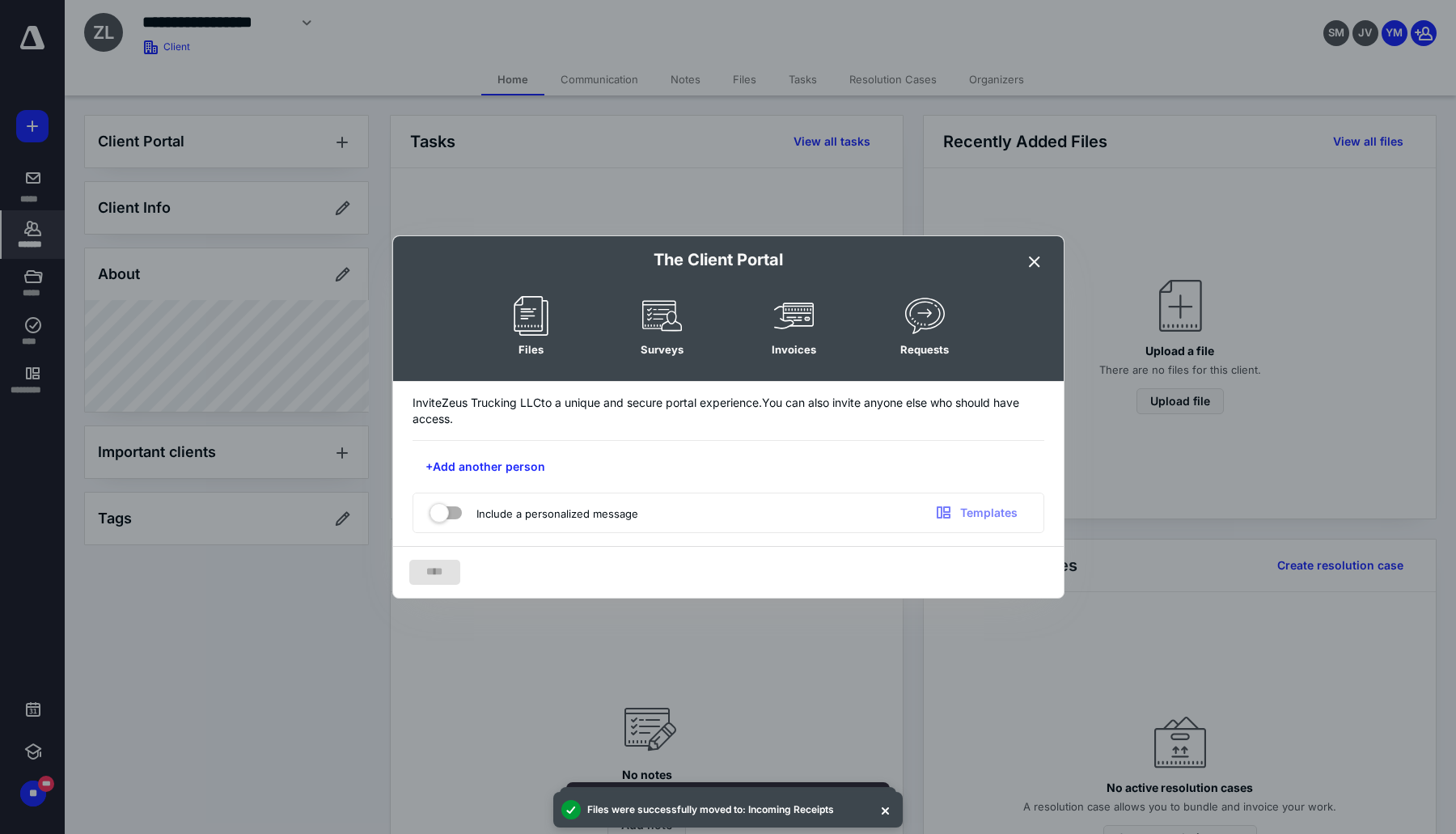 click on "+Add another person" at bounding box center [485, 467] 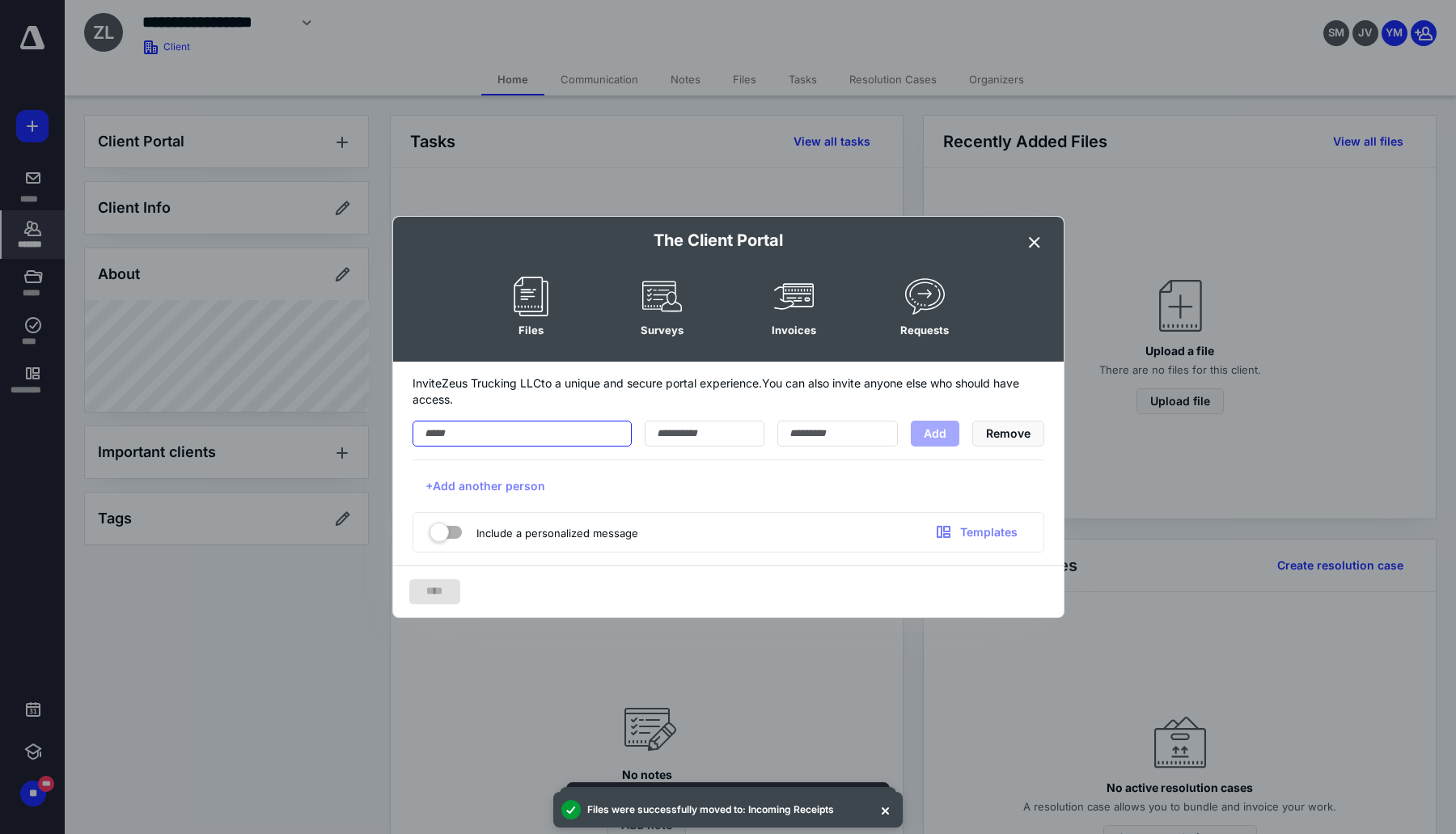 click at bounding box center (522, 434) 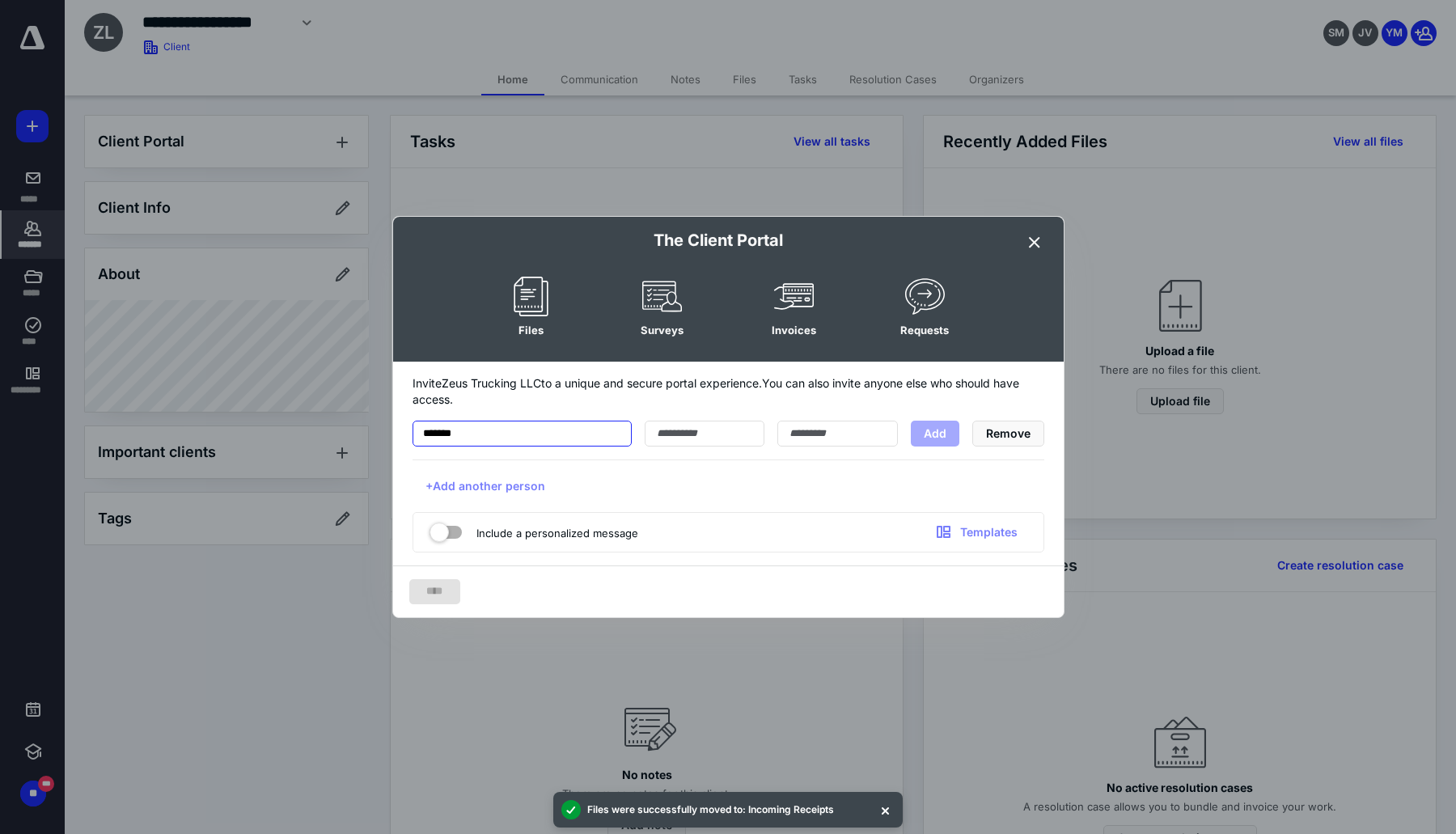 drag, startPoint x: 504, startPoint y: 430, endPoint x: 340, endPoint y: 451, distance: 165.33905 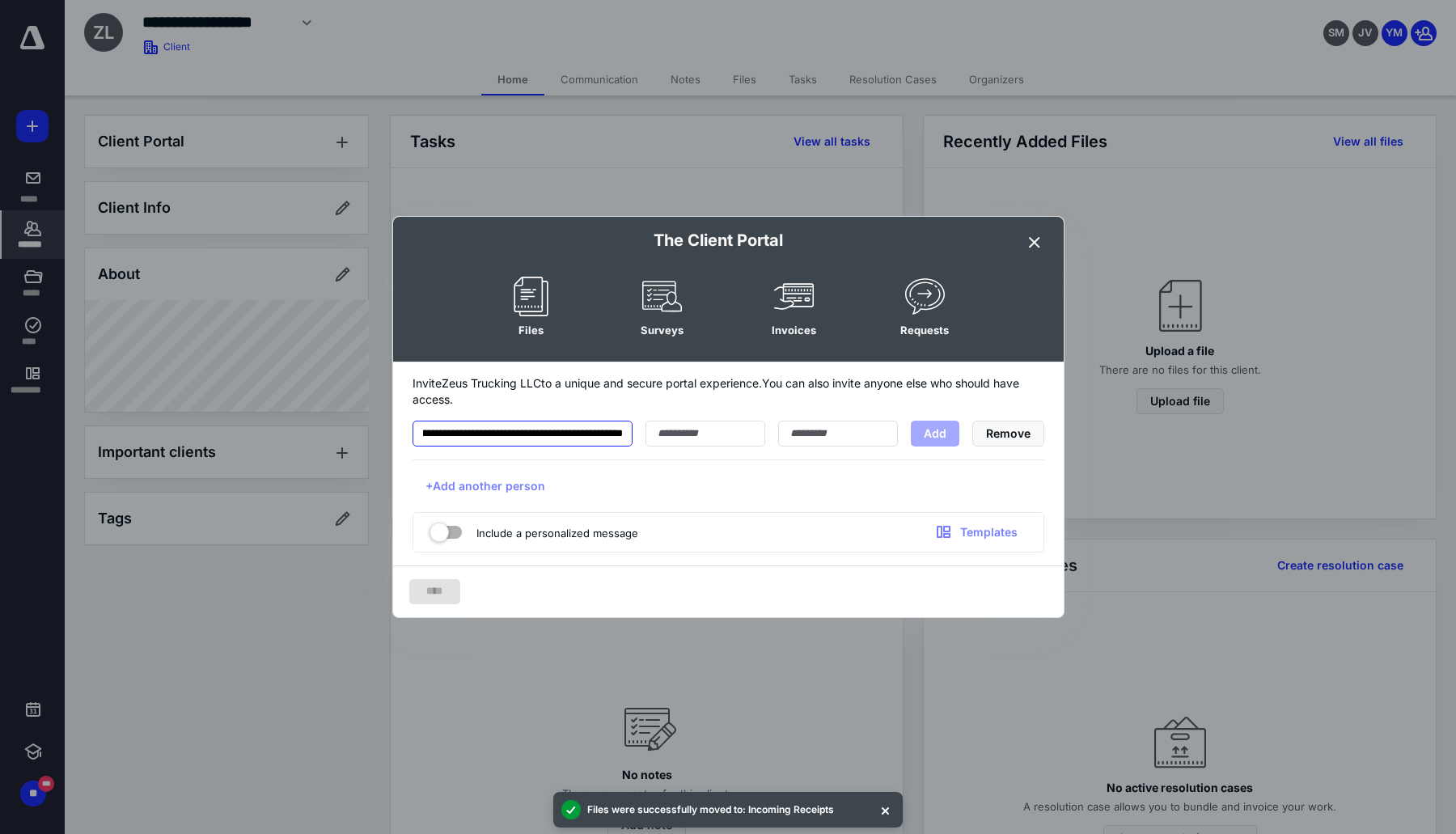 scroll, scrollTop: 0, scrollLeft: 62, axis: horizontal 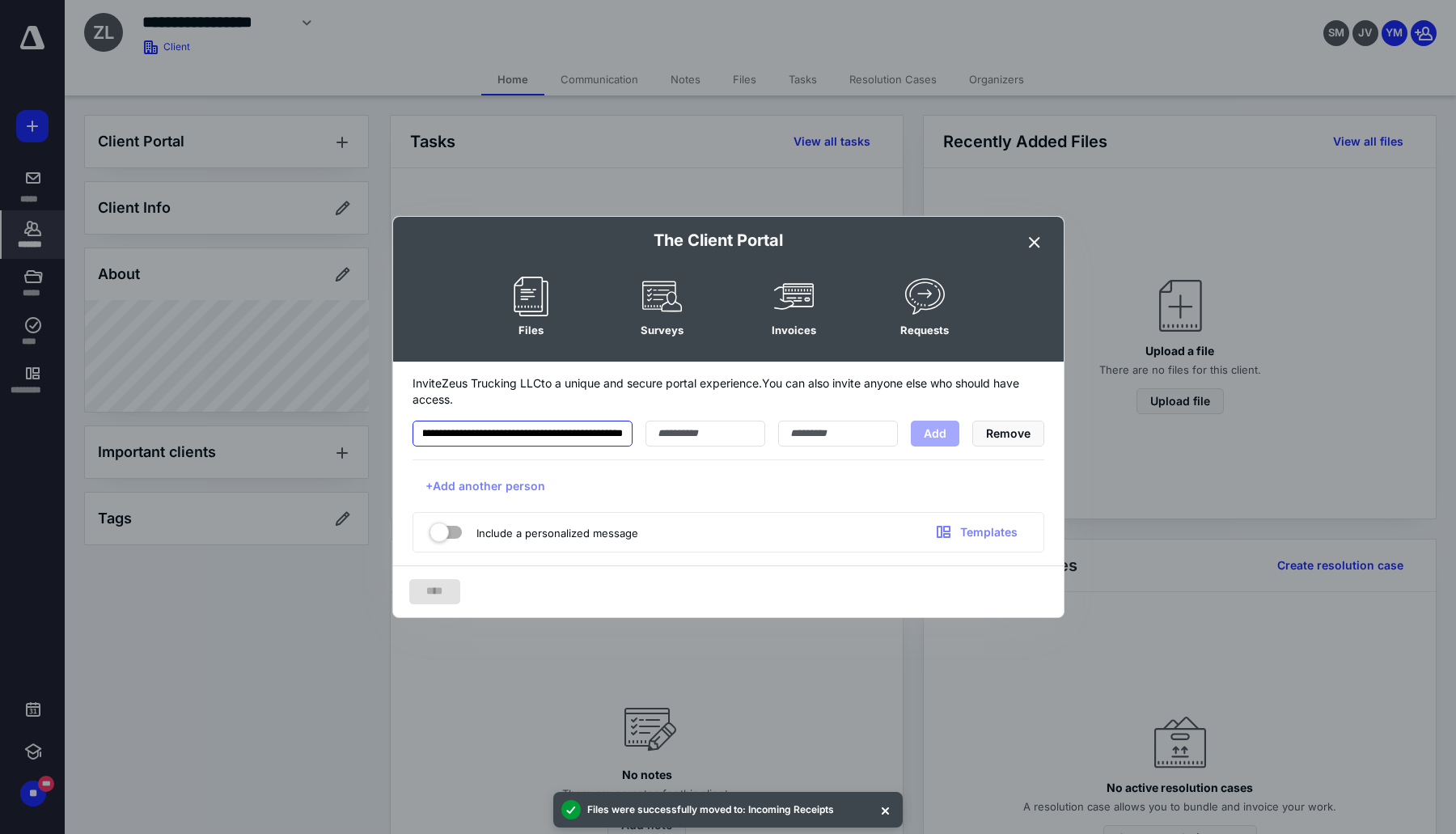 click on "**********" at bounding box center [523, 434] 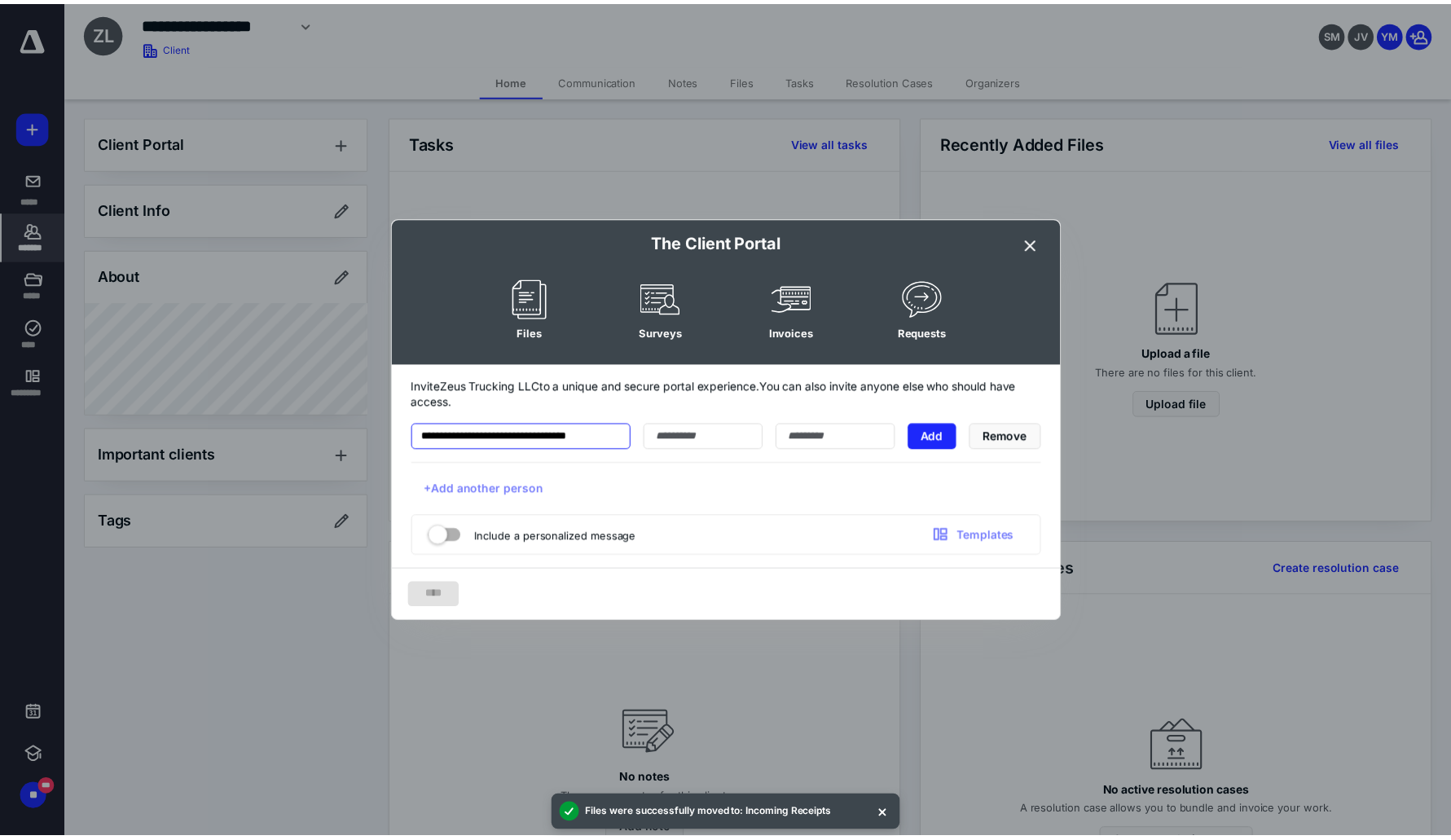 scroll, scrollTop: 0, scrollLeft: 0, axis: both 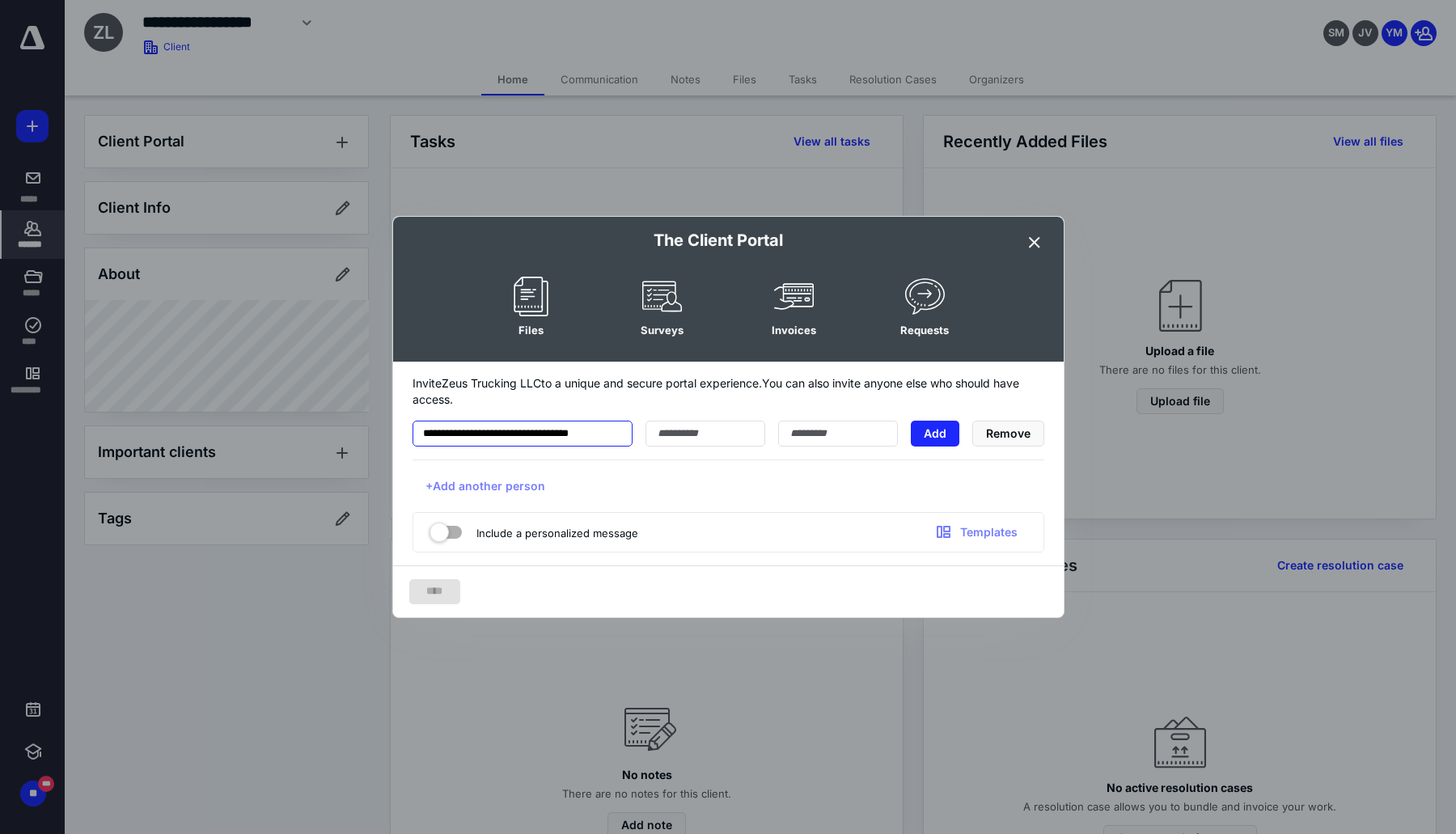 type on "**********" 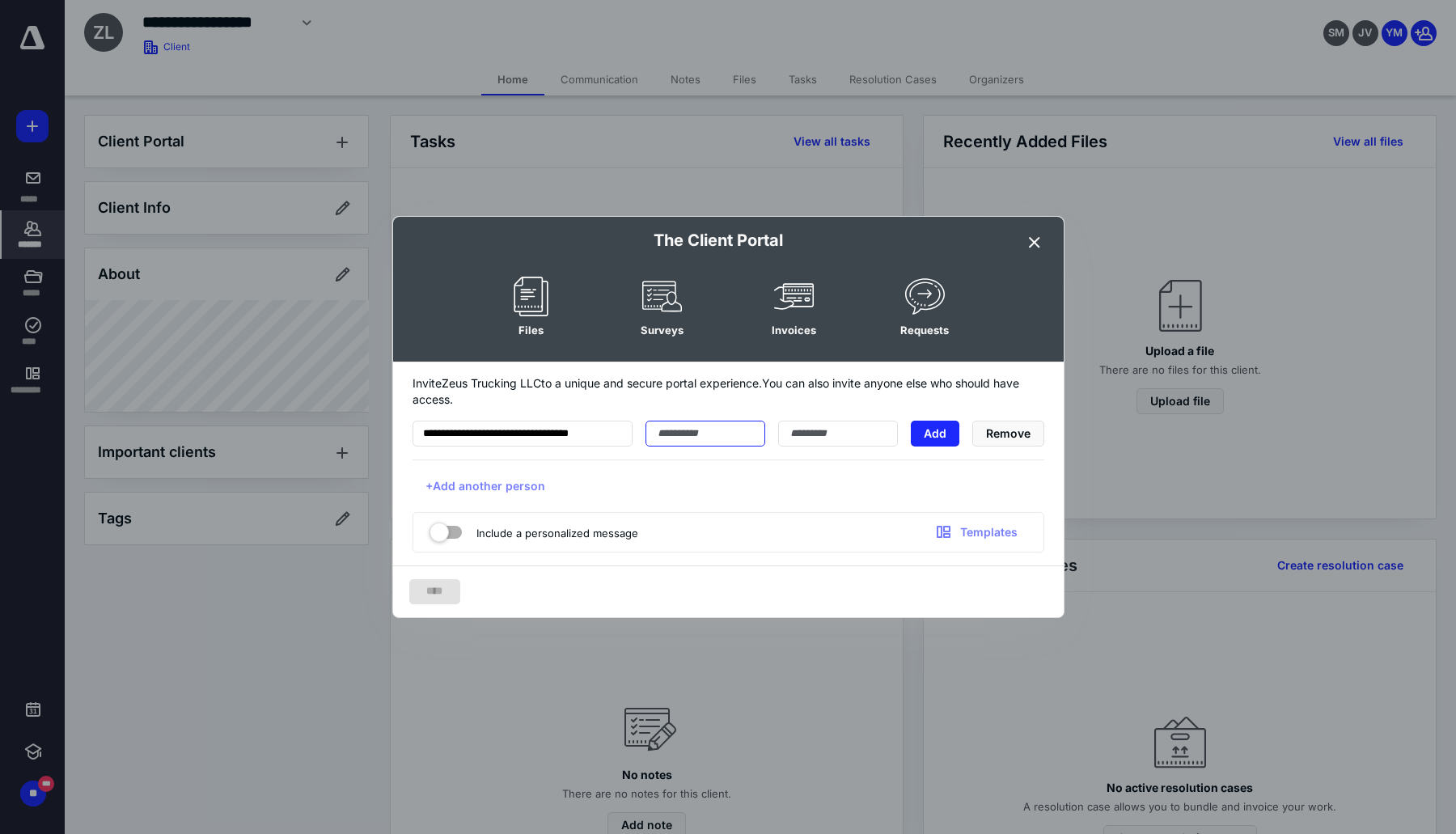 click at bounding box center [705, 434] 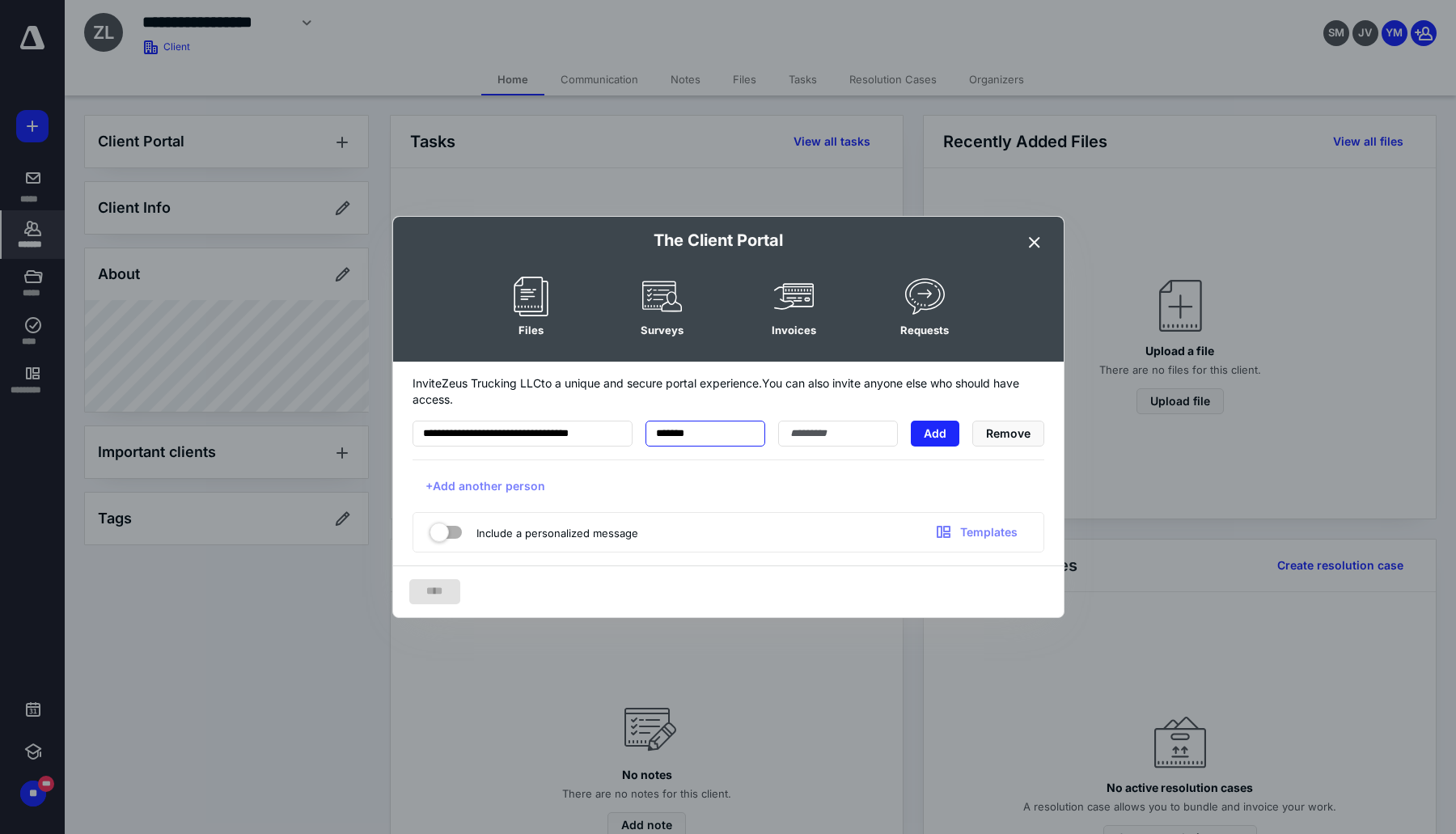 type on "*******" 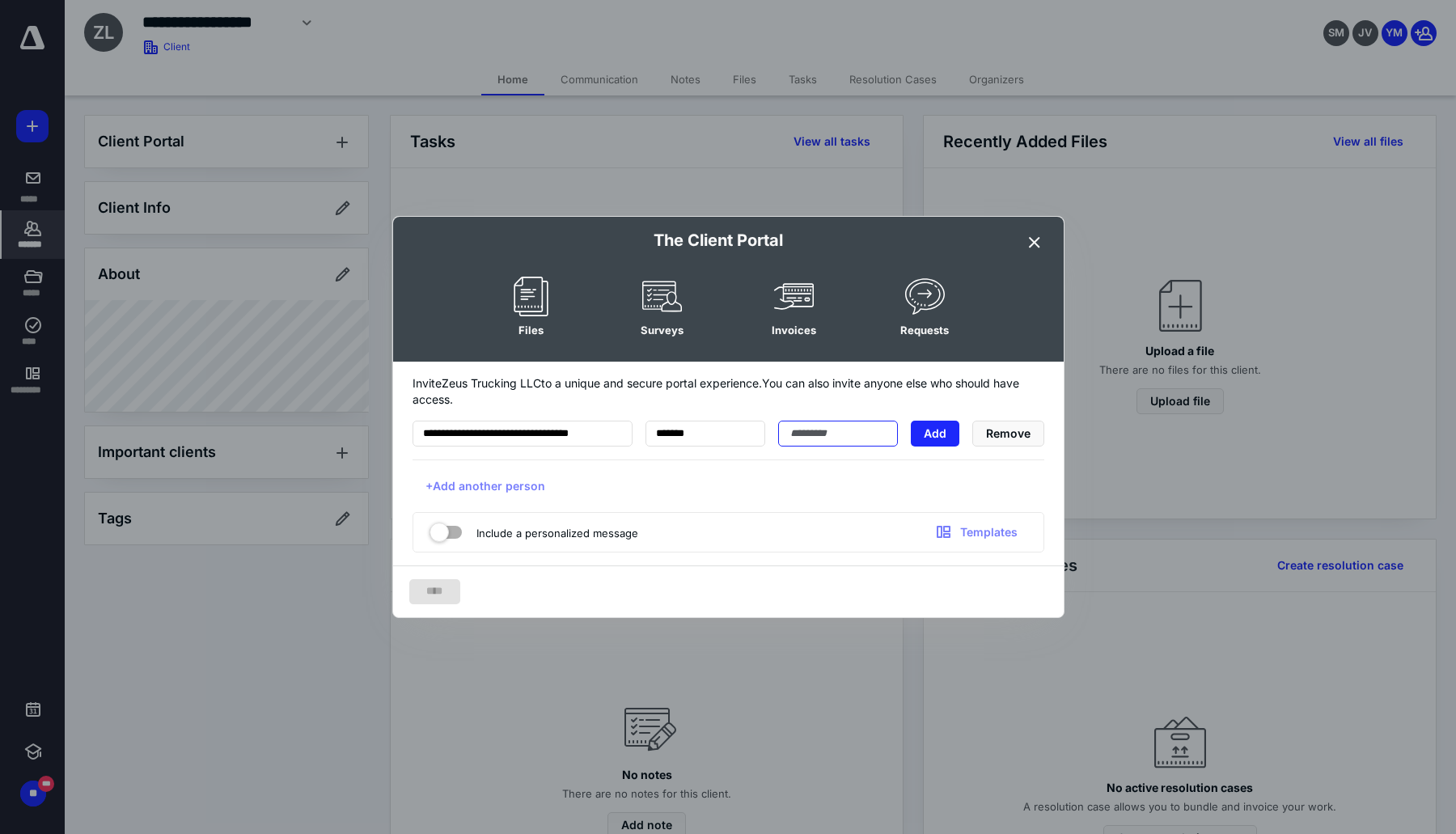 click at bounding box center [838, 434] 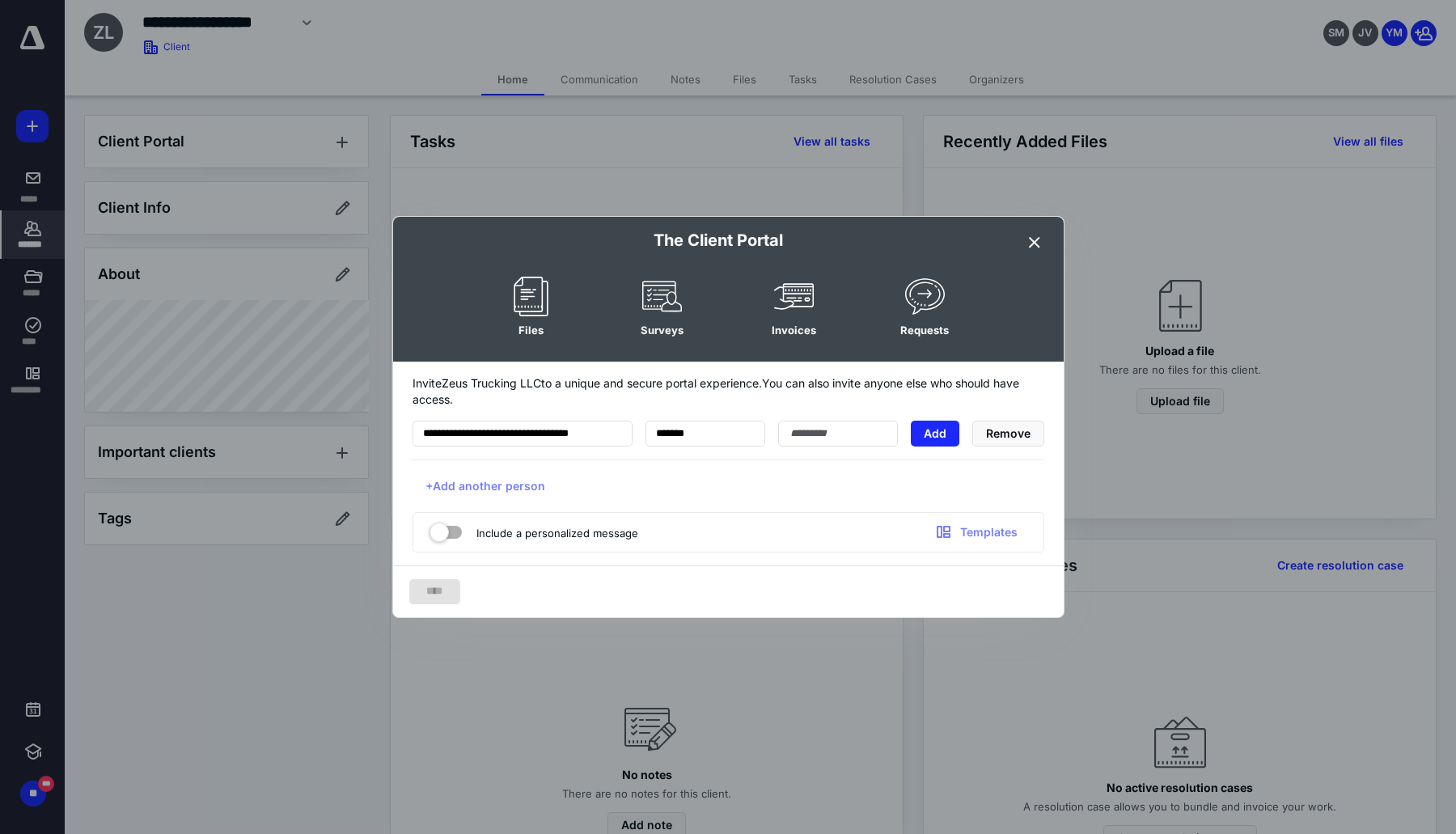 click on "Add" at bounding box center (935, 434) 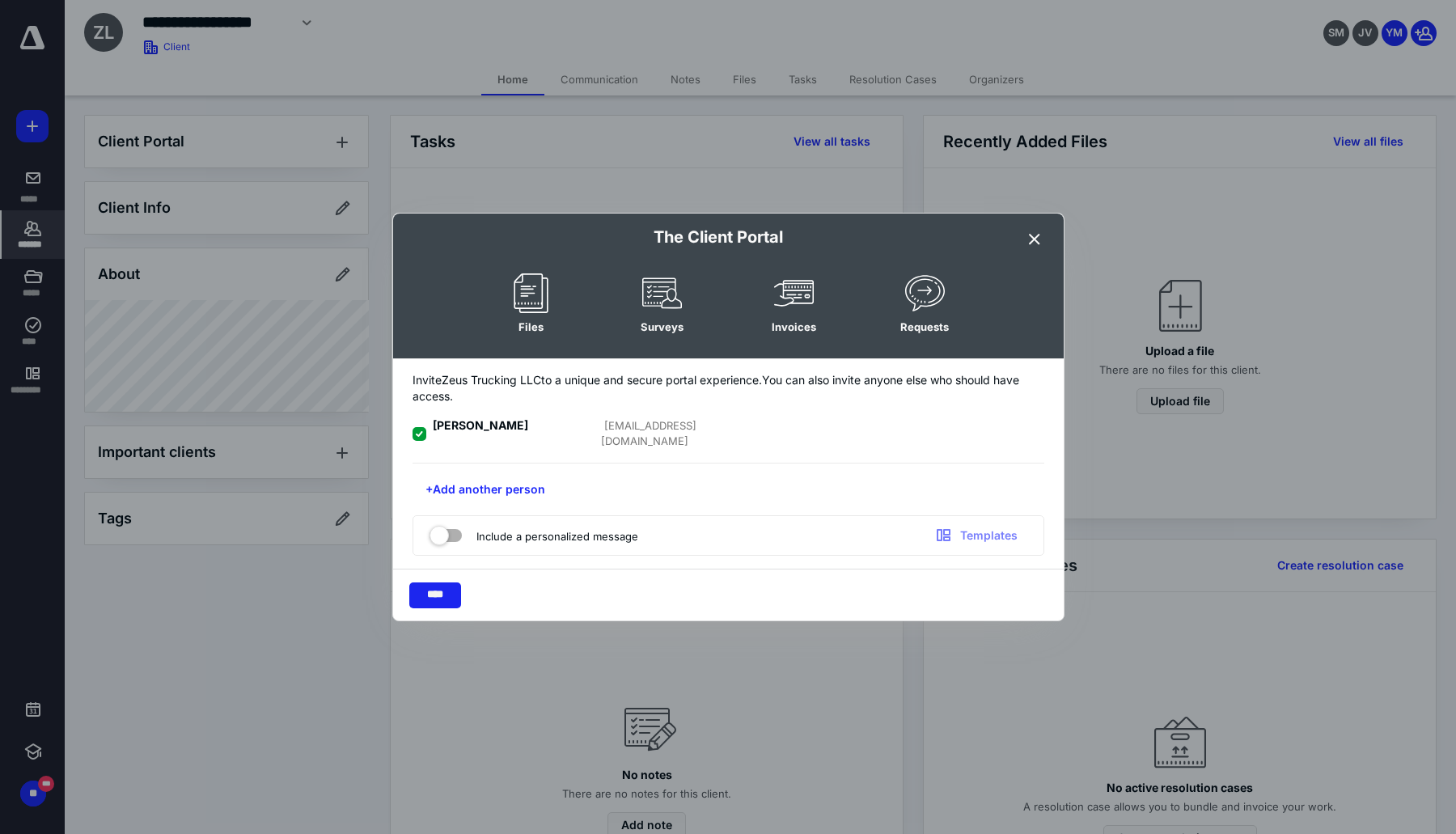 click on "****" at bounding box center [435, 595] 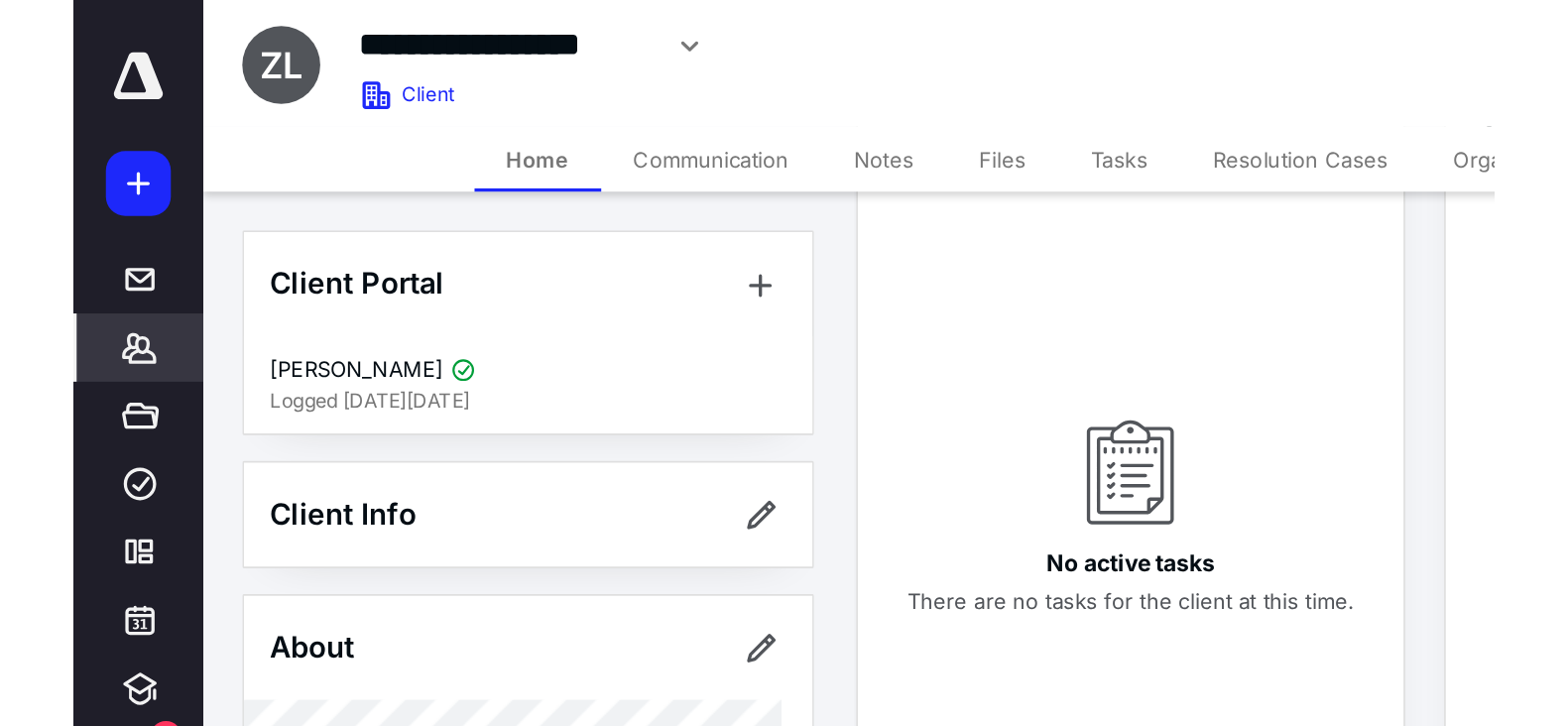 scroll, scrollTop: 123, scrollLeft: 0, axis: vertical 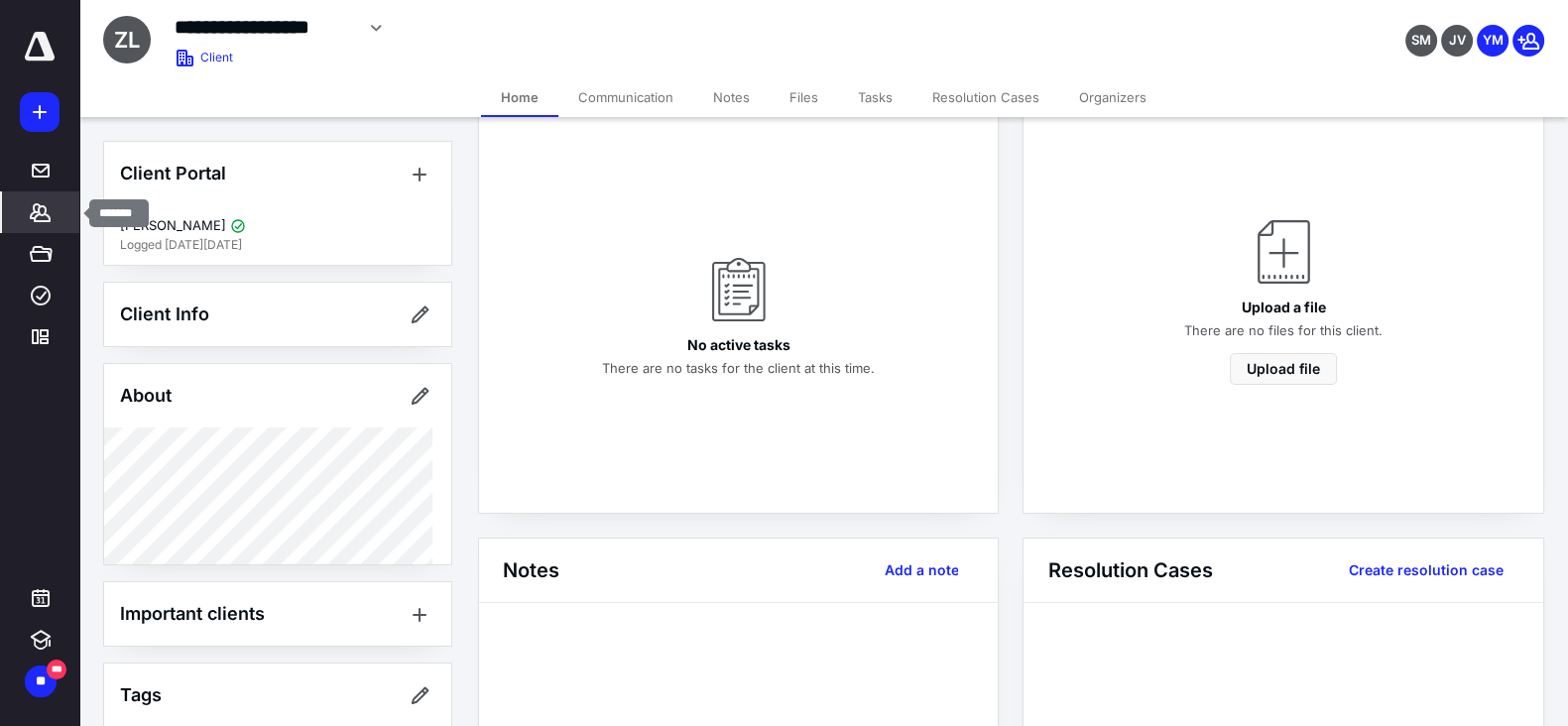 click on "*******" at bounding box center (41, 212) 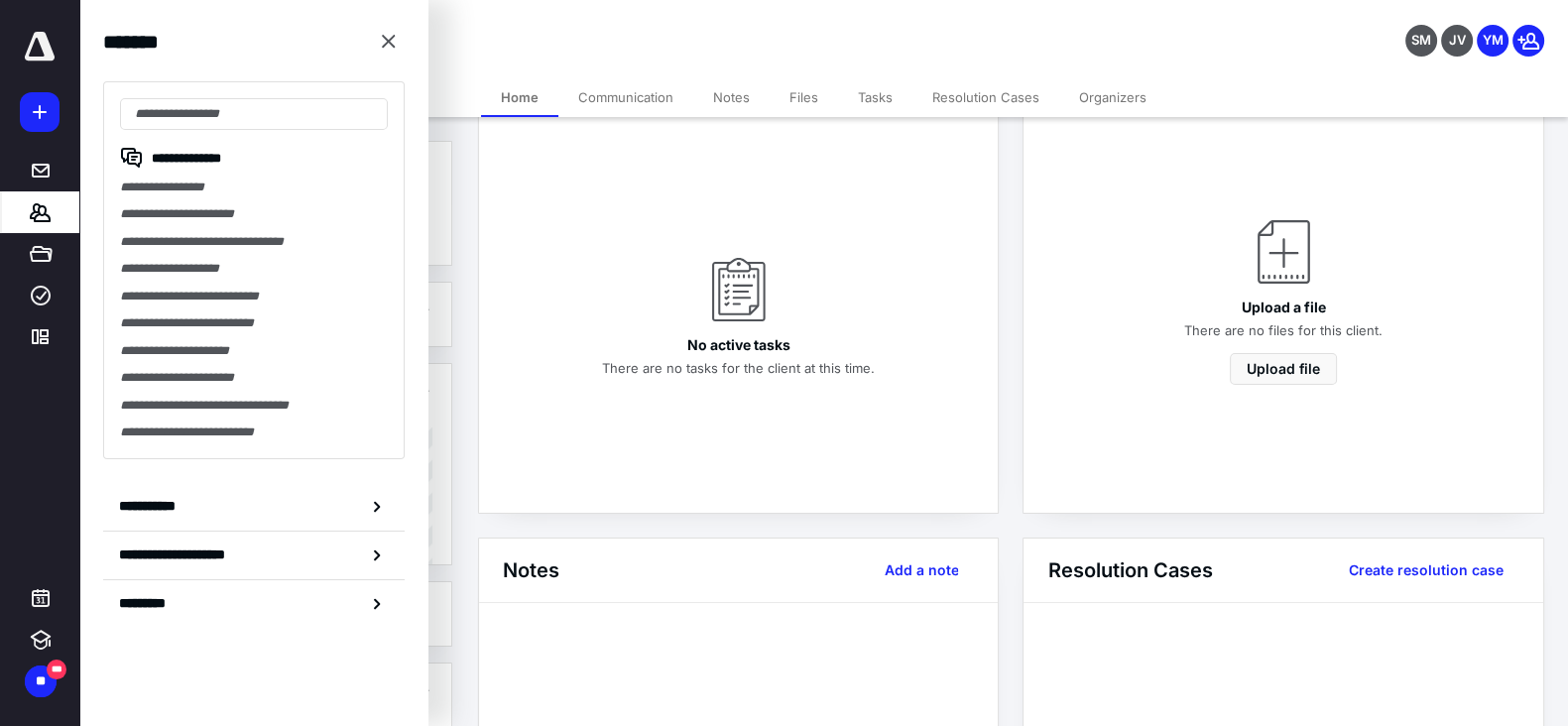 click at bounding box center [254, 114] 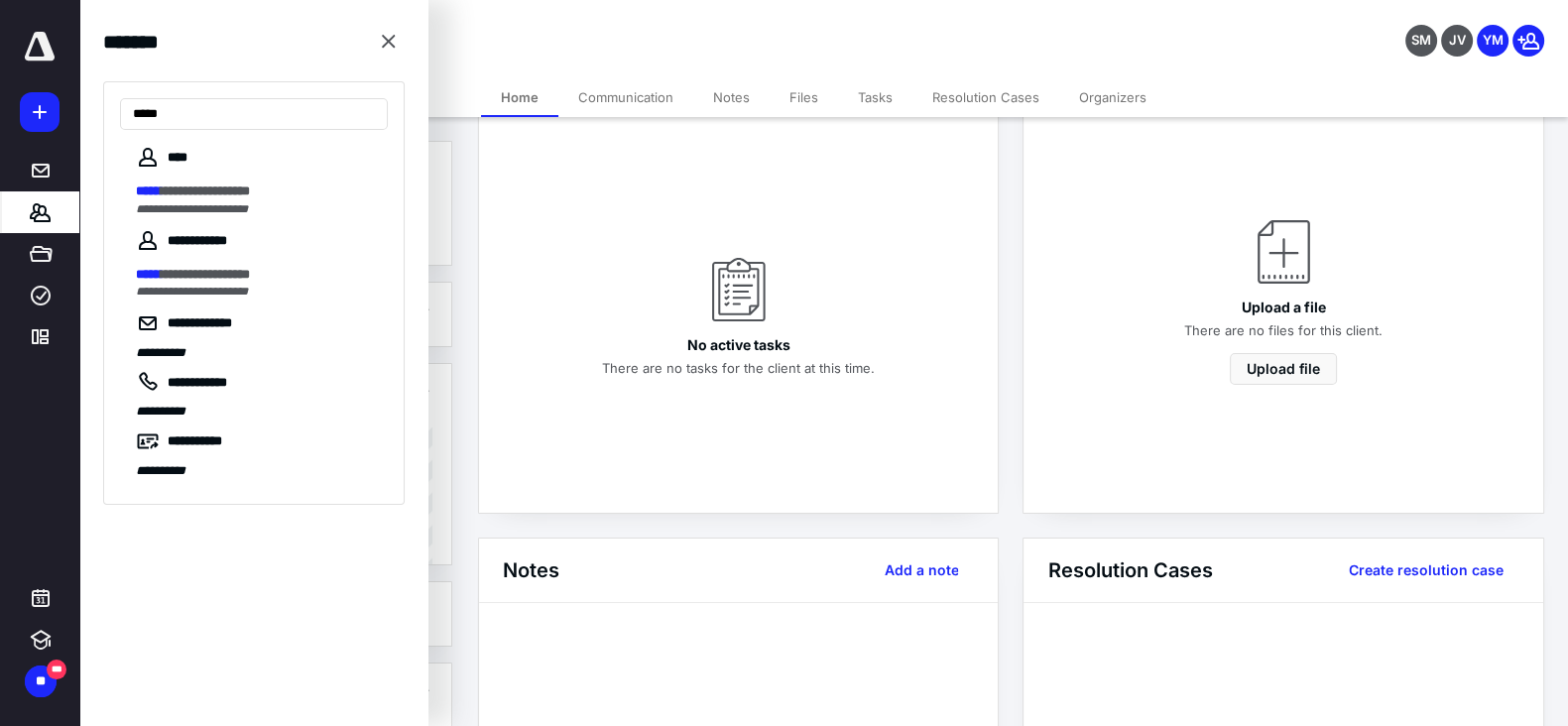 type on "*****" 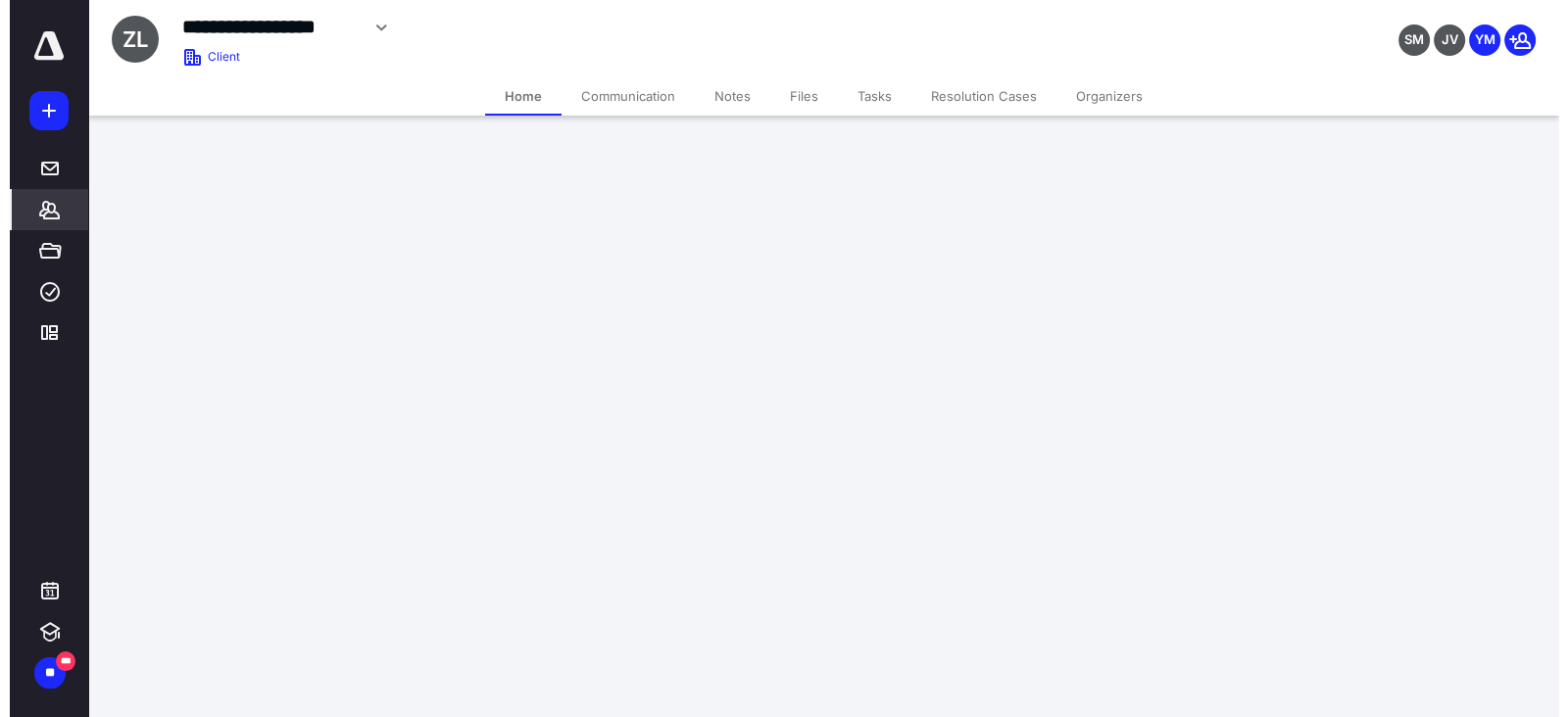 scroll, scrollTop: 0, scrollLeft: 0, axis: both 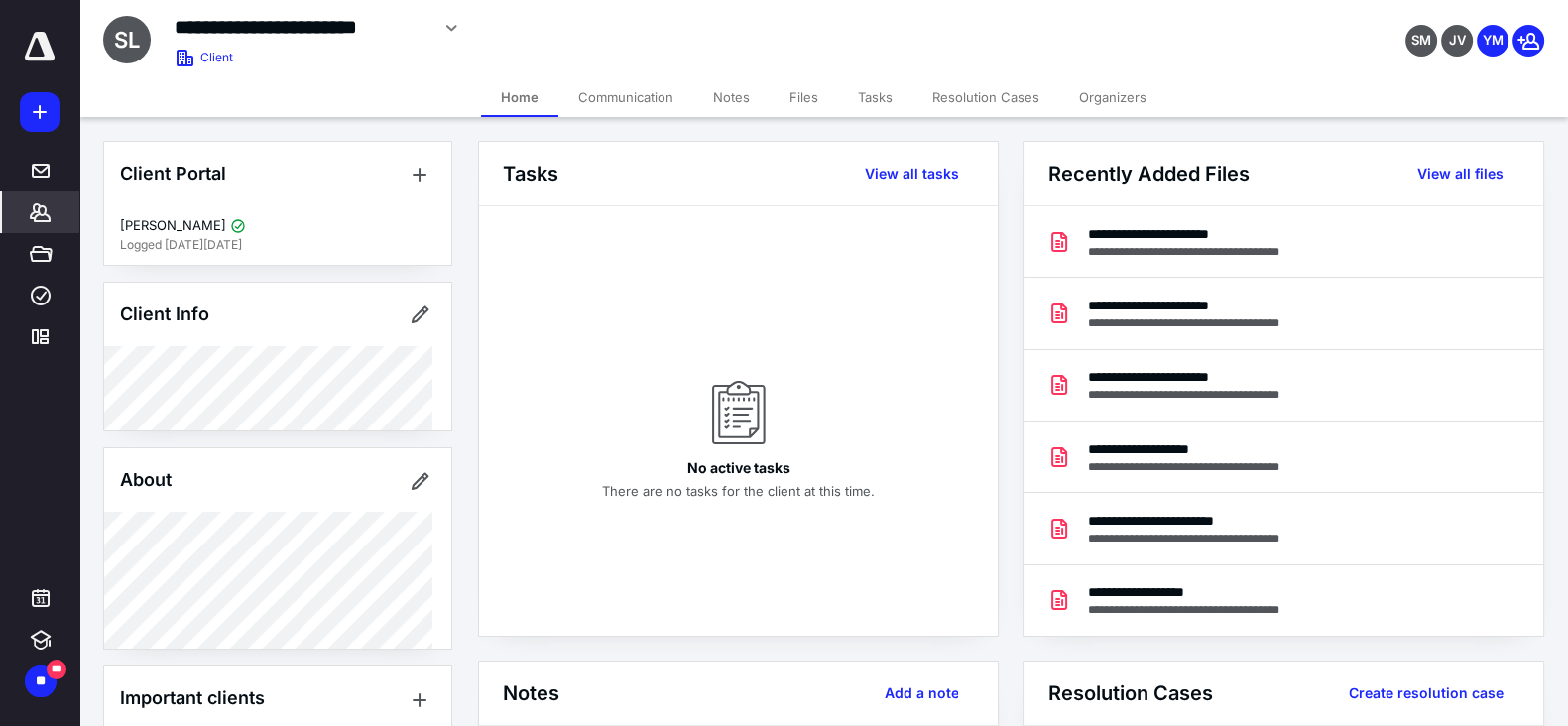 click on "Files" at bounding box center (803, 97) 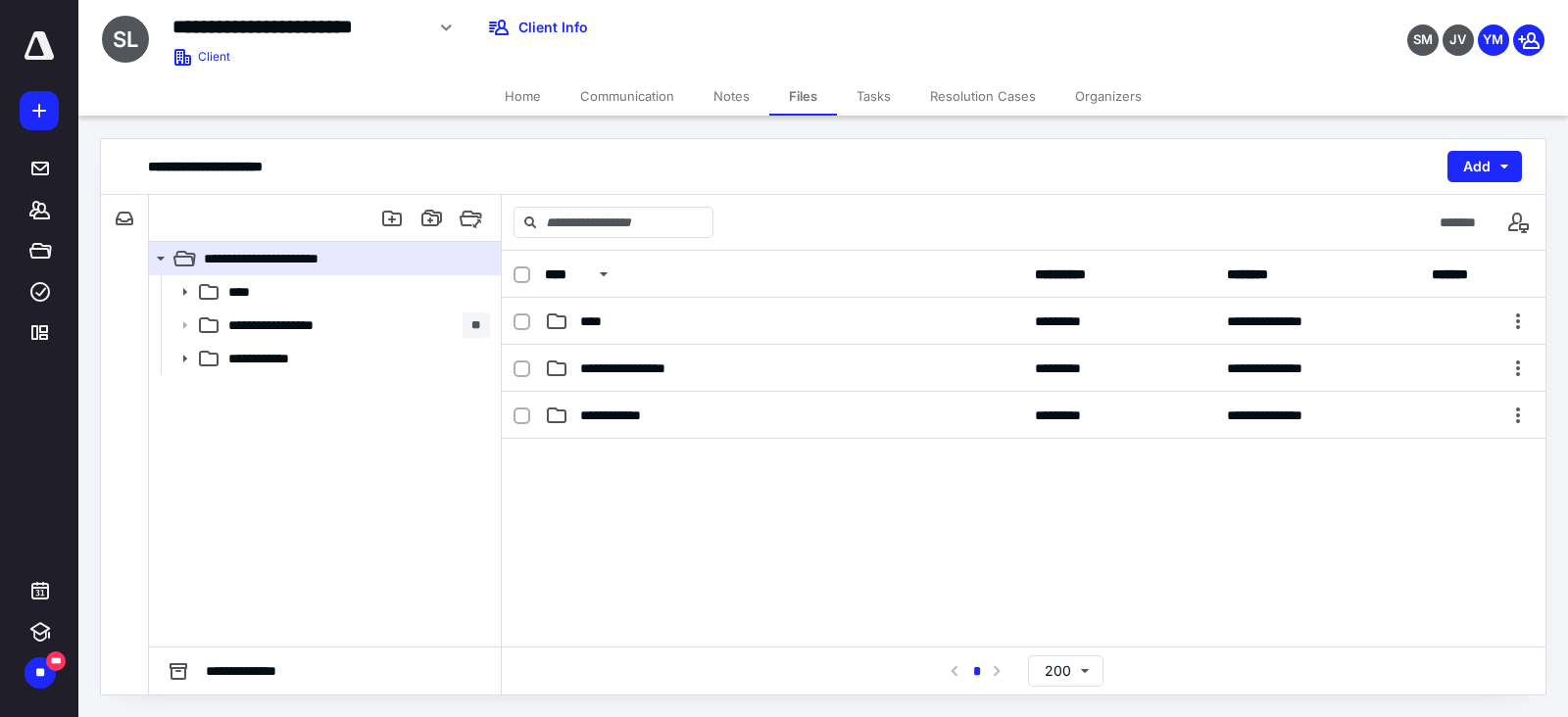 click on "****" at bounding box center (355, 292) 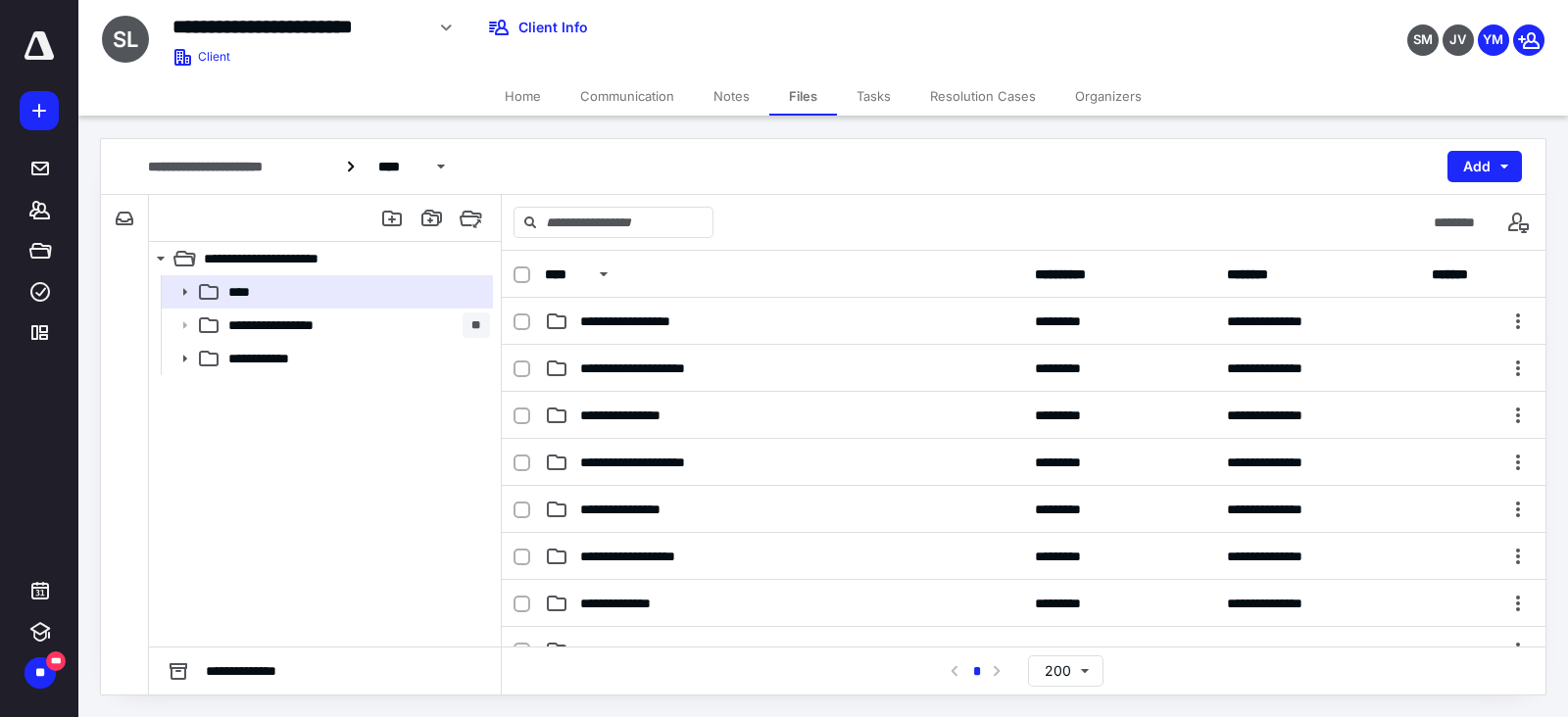 click on "**********" at bounding box center (641, 321) 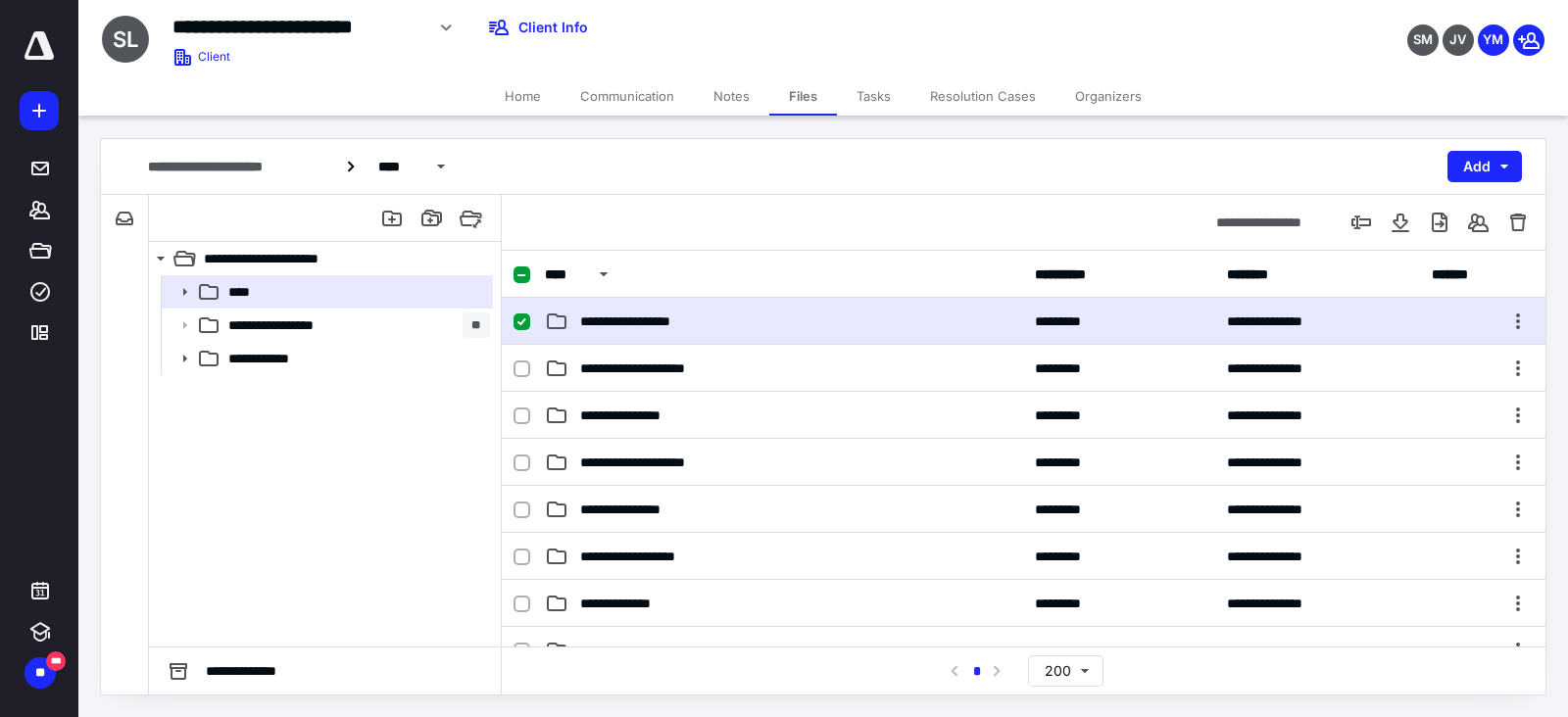 click on "**********" at bounding box center (641, 321) 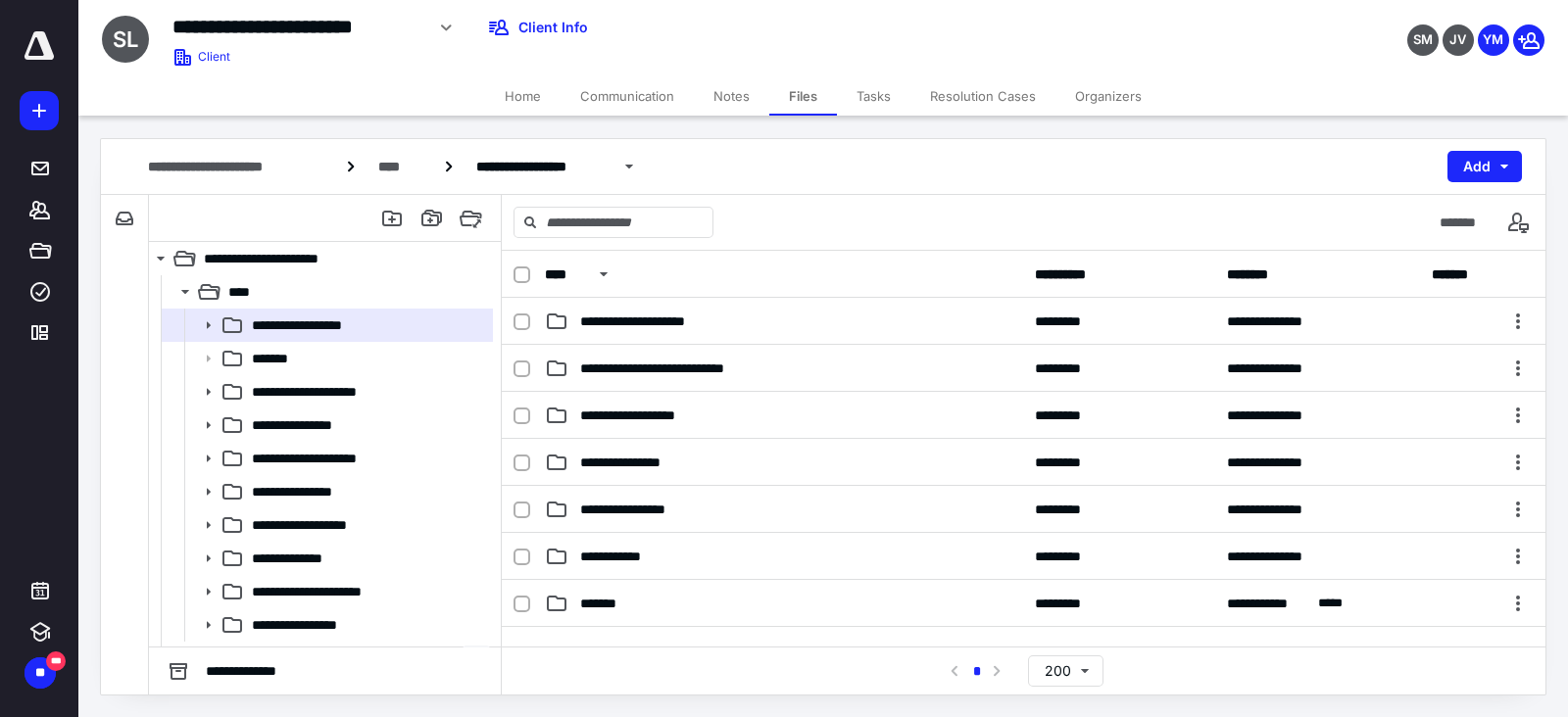 click on "**********" at bounding box center [637, 462] 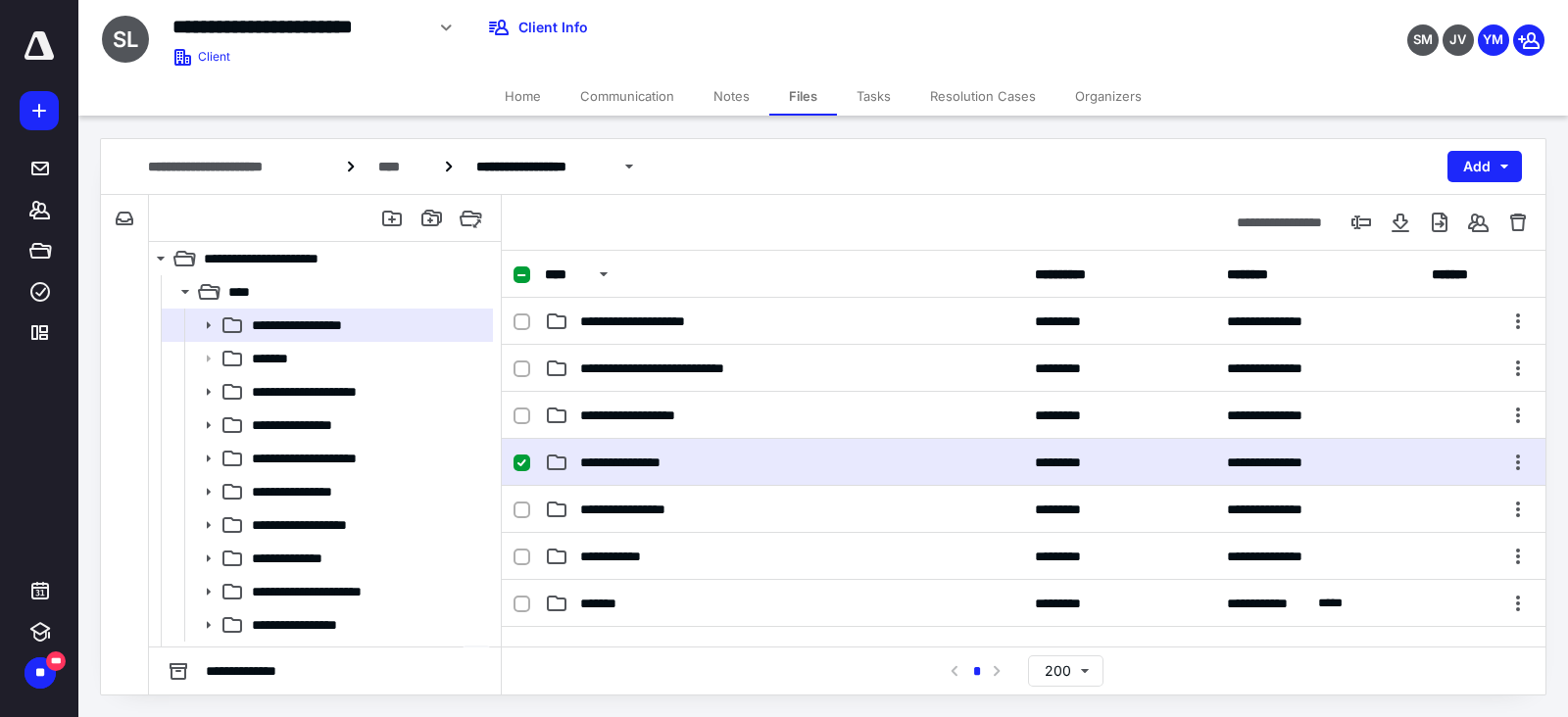 click on "**********" at bounding box center [637, 462] 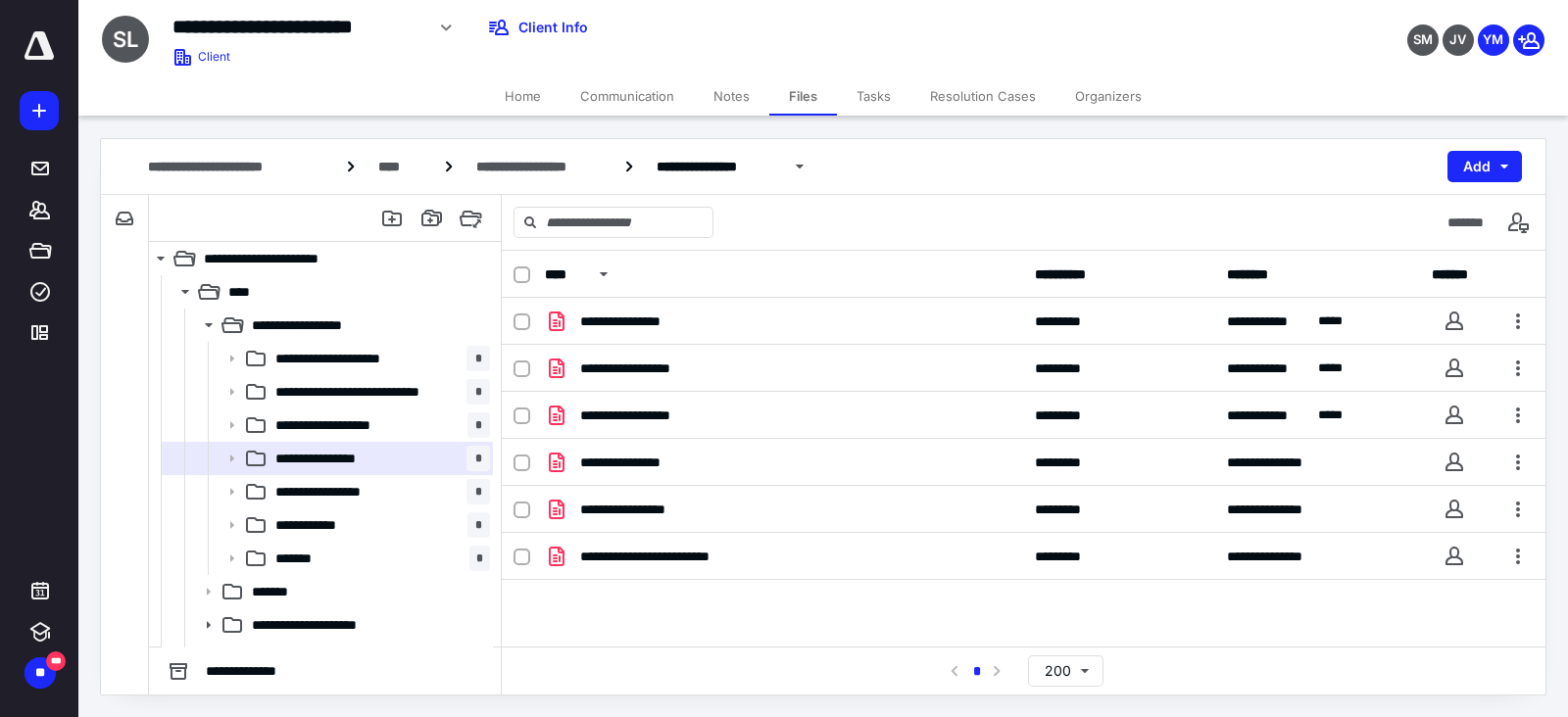 click on "**********" at bounding box center [1023, 509] 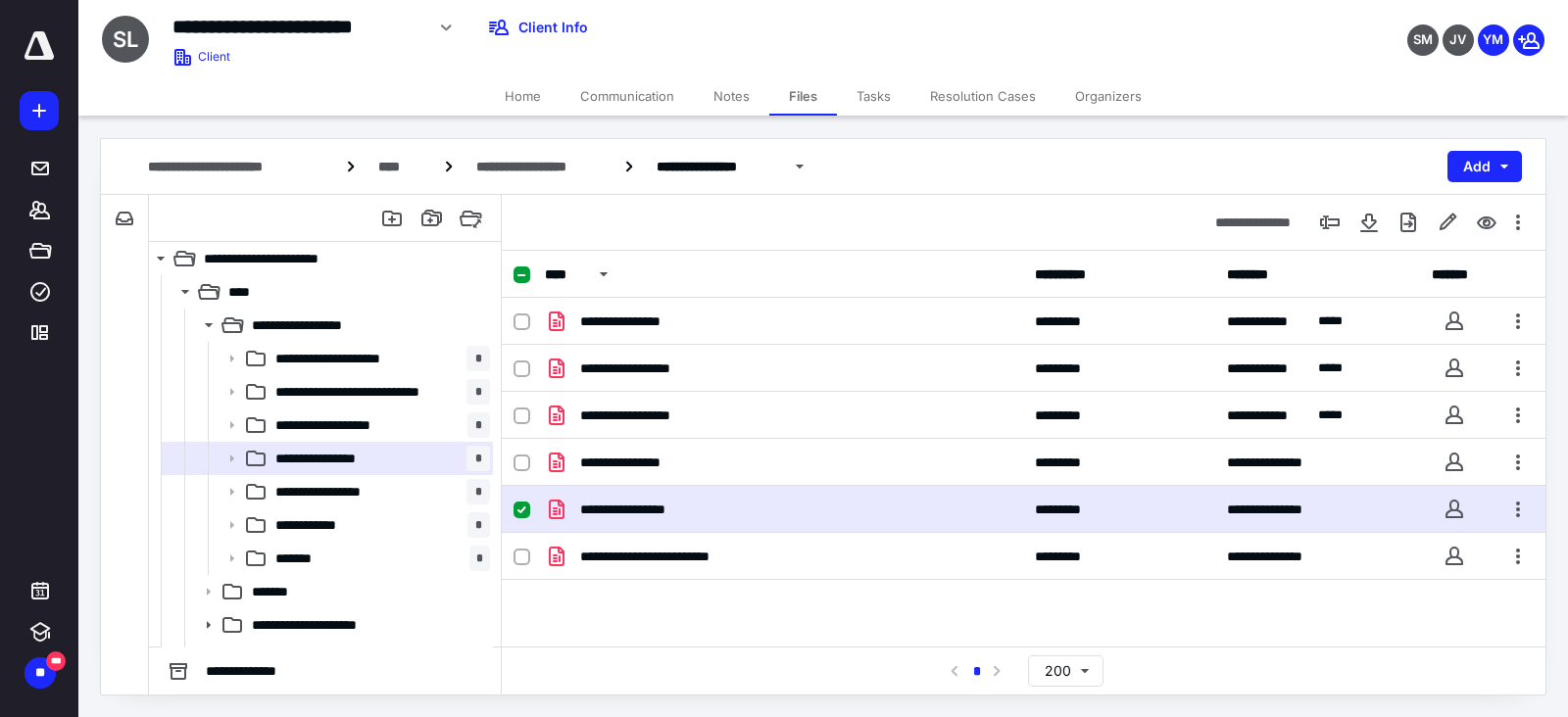 checkbox on "true" 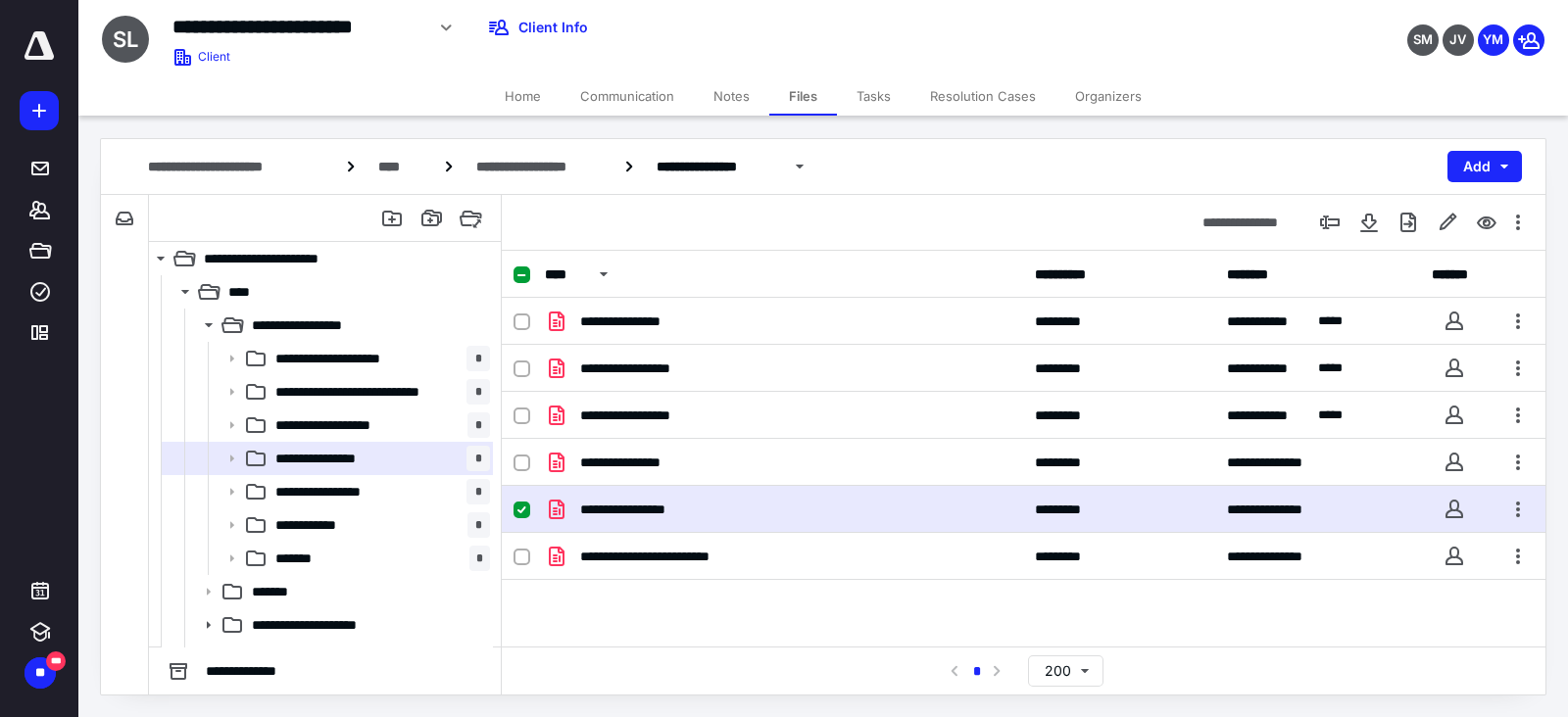 click on "**********" at bounding box center [1023, 509] 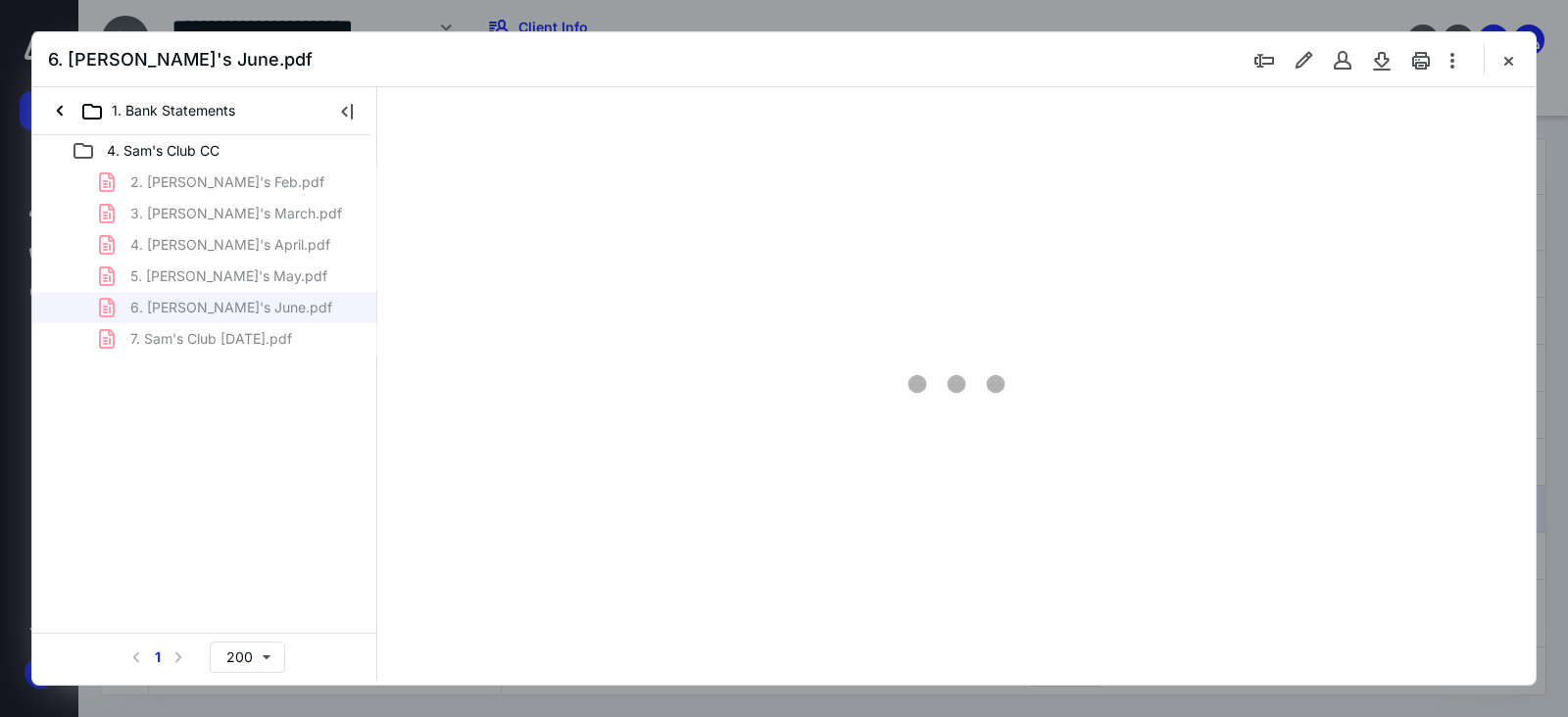 scroll, scrollTop: 0, scrollLeft: 0, axis: both 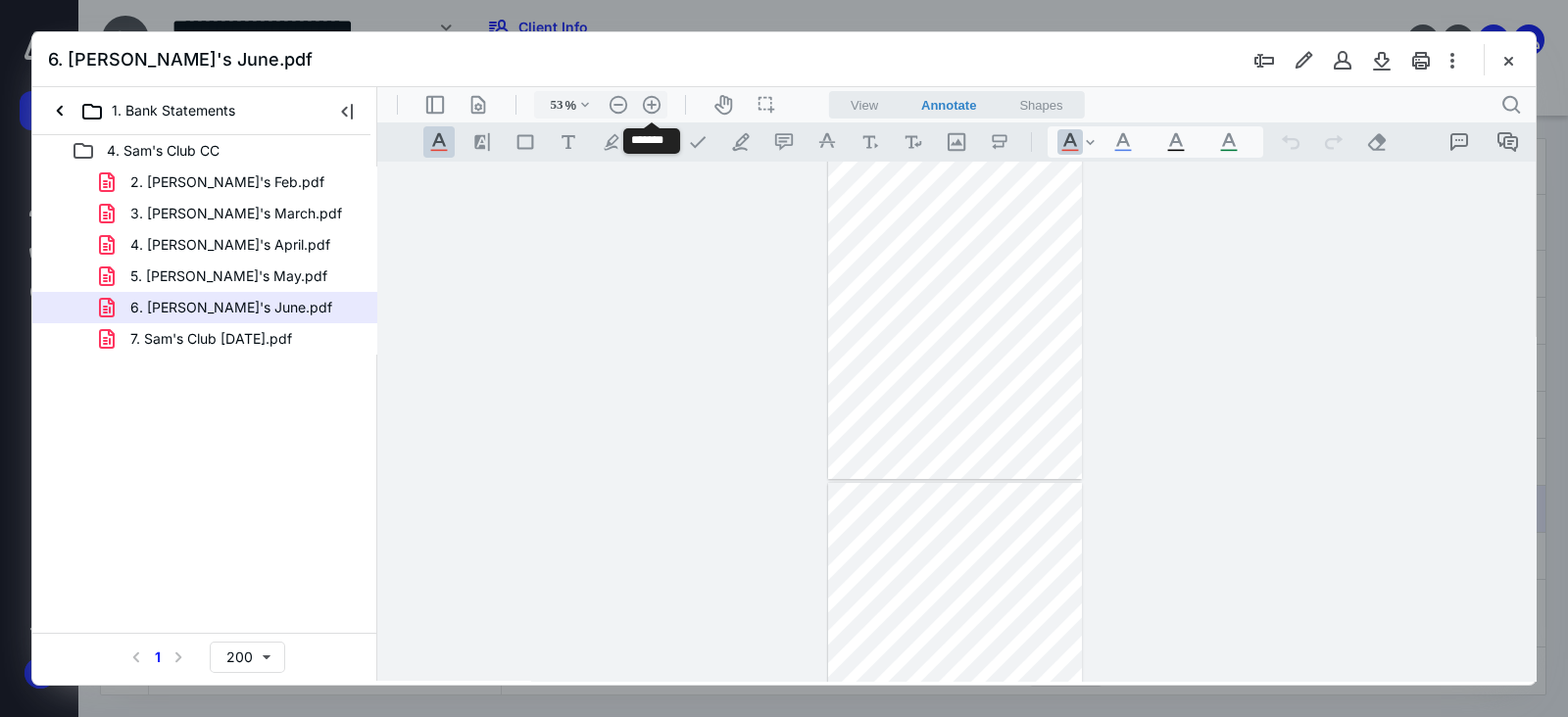 click on ".cls-1{fill:#abb0c4;} icon - header - zoom - in - line" at bounding box center [652, 105] 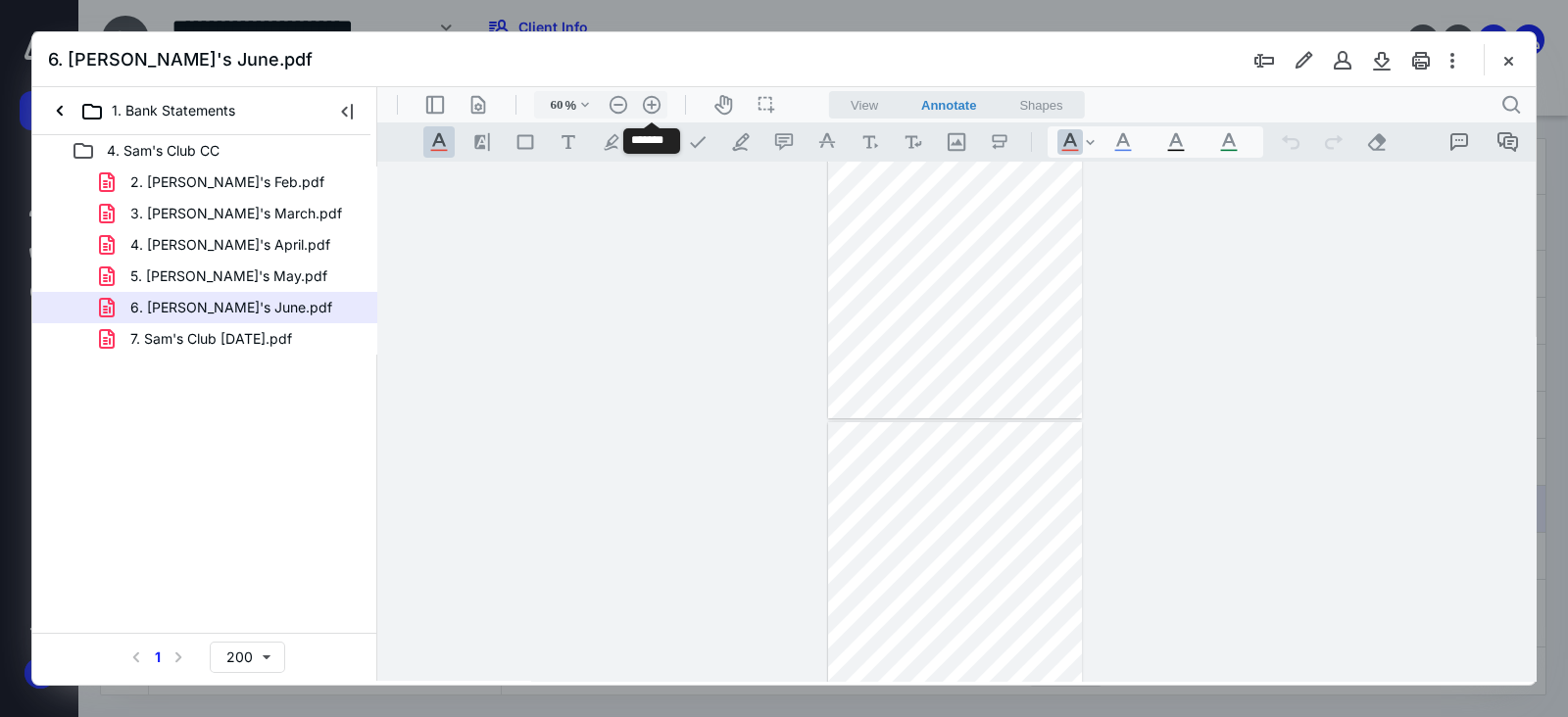 click on ".cls-1{fill:#abb0c4;} icon - header - zoom - in - line" at bounding box center (652, 105) 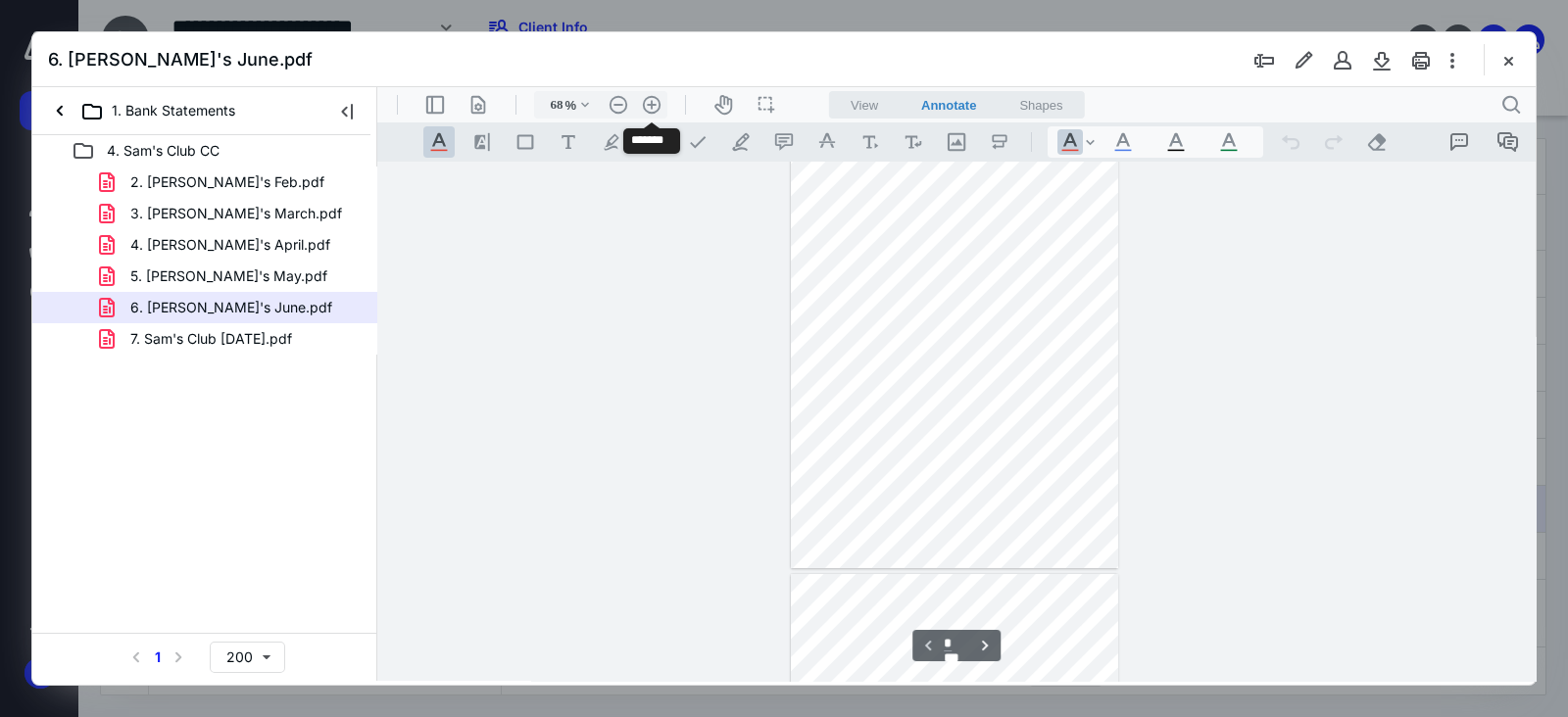 click on ".cls-1{fill:#abb0c4;} icon - header - zoom - in - line" at bounding box center [652, 105] 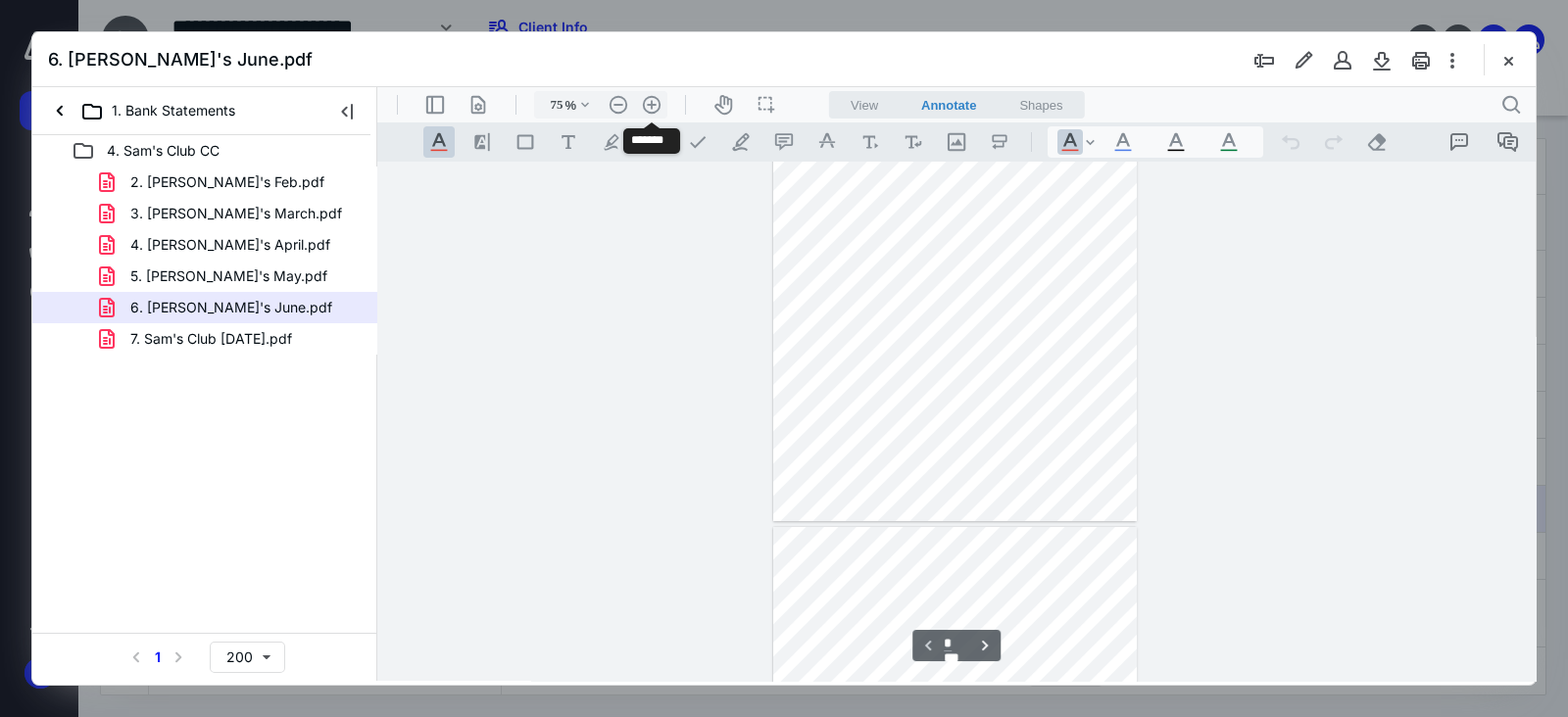 click on ".cls-1{fill:#abb0c4;} icon - header - zoom - in - line" at bounding box center [652, 105] 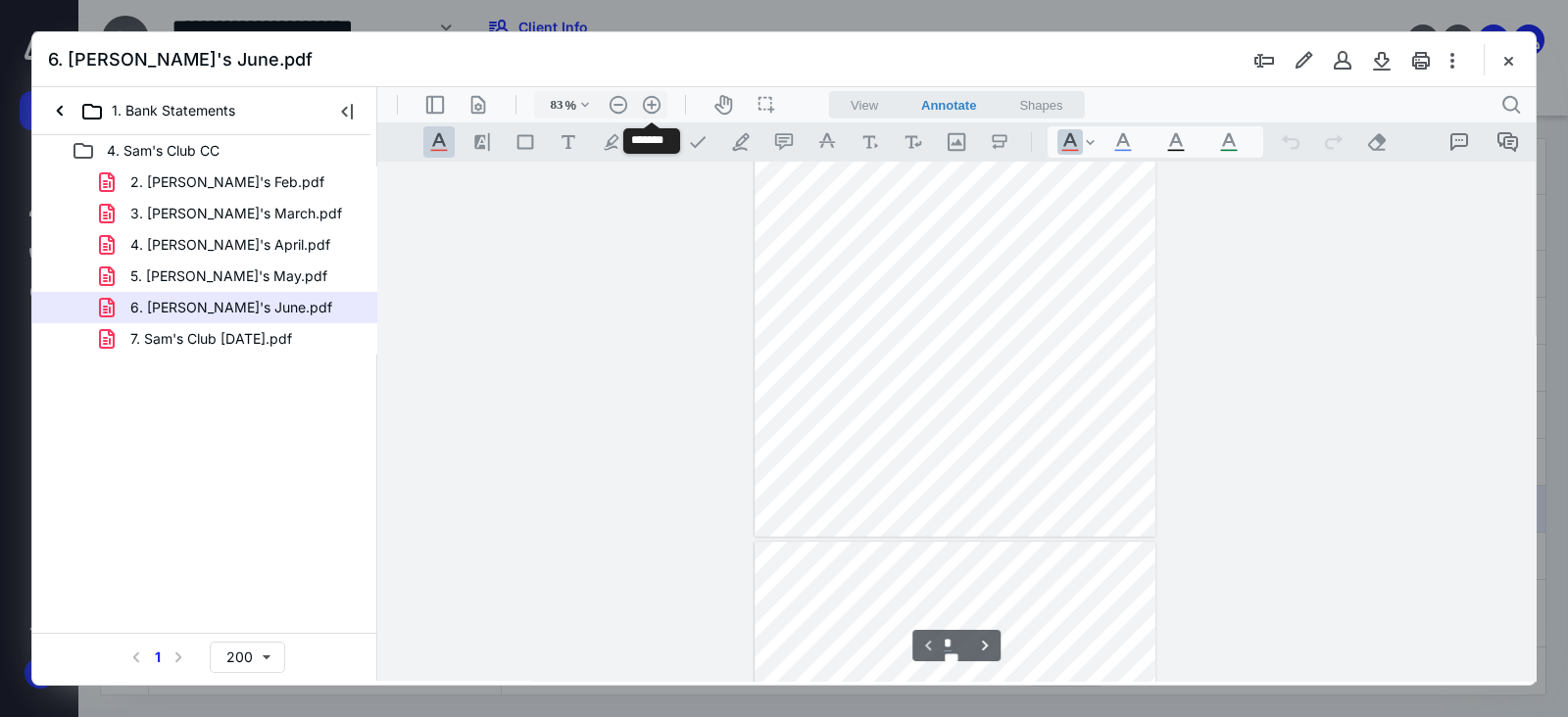 click on ".cls-1{fill:#abb0c4;} icon - header - zoom - in - line" at bounding box center [652, 105] 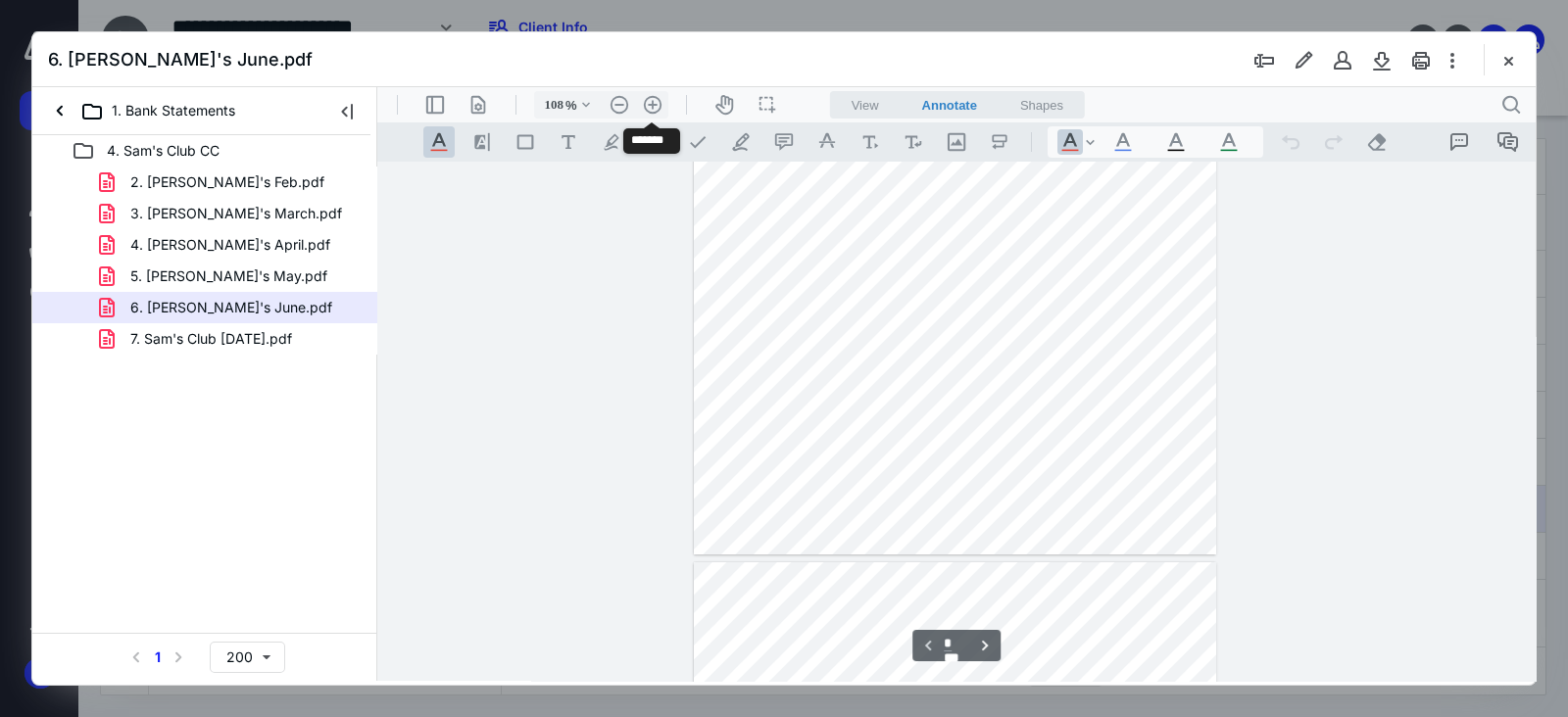 click on ".cls-1{fill:#abb0c4;} icon - header - zoom - in - line" at bounding box center [653, 105] 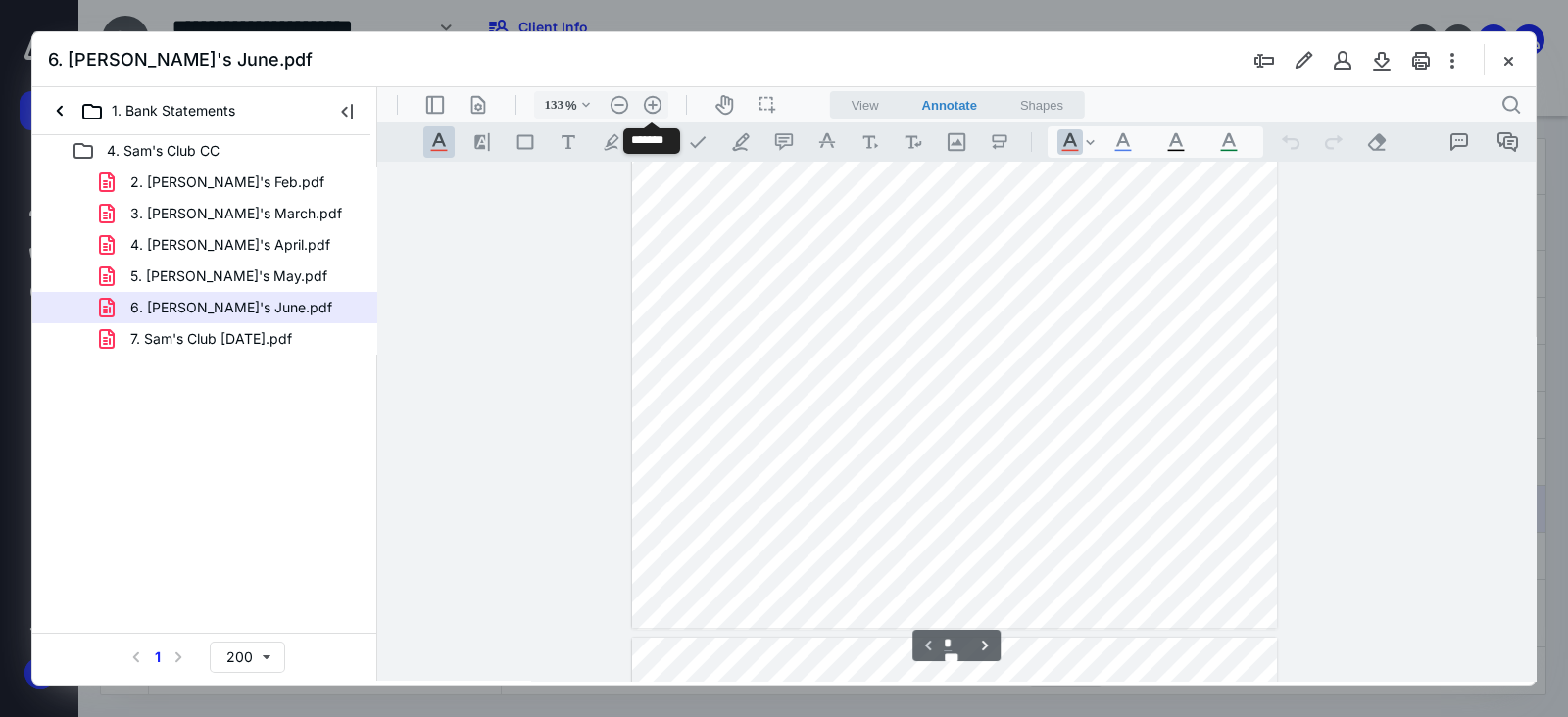 click on ".cls-1{fill:#abb0c4;} icon - header - zoom - in - line" at bounding box center [653, 105] 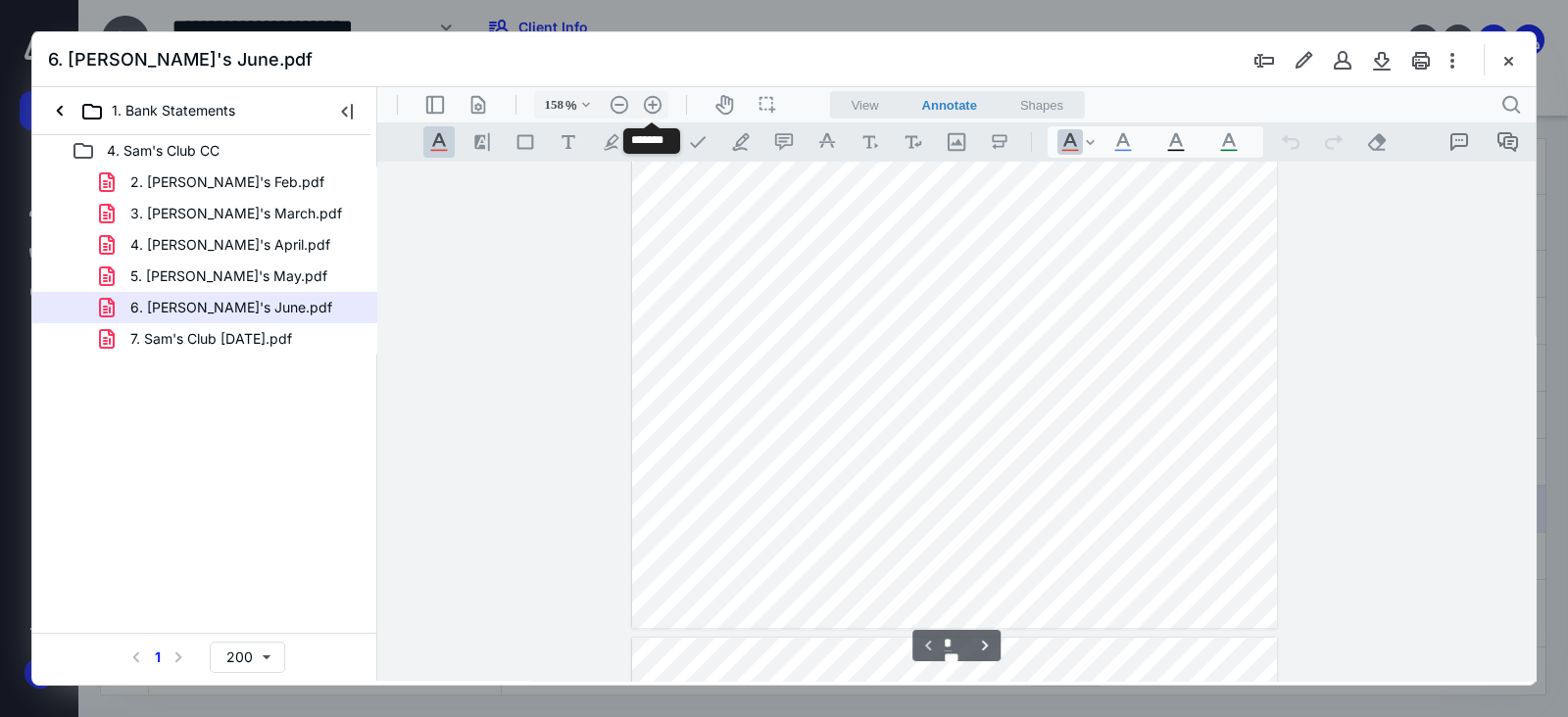 click on ".cls-1{fill:#abb0c4;} icon - header - zoom - in - line" at bounding box center (653, 105) 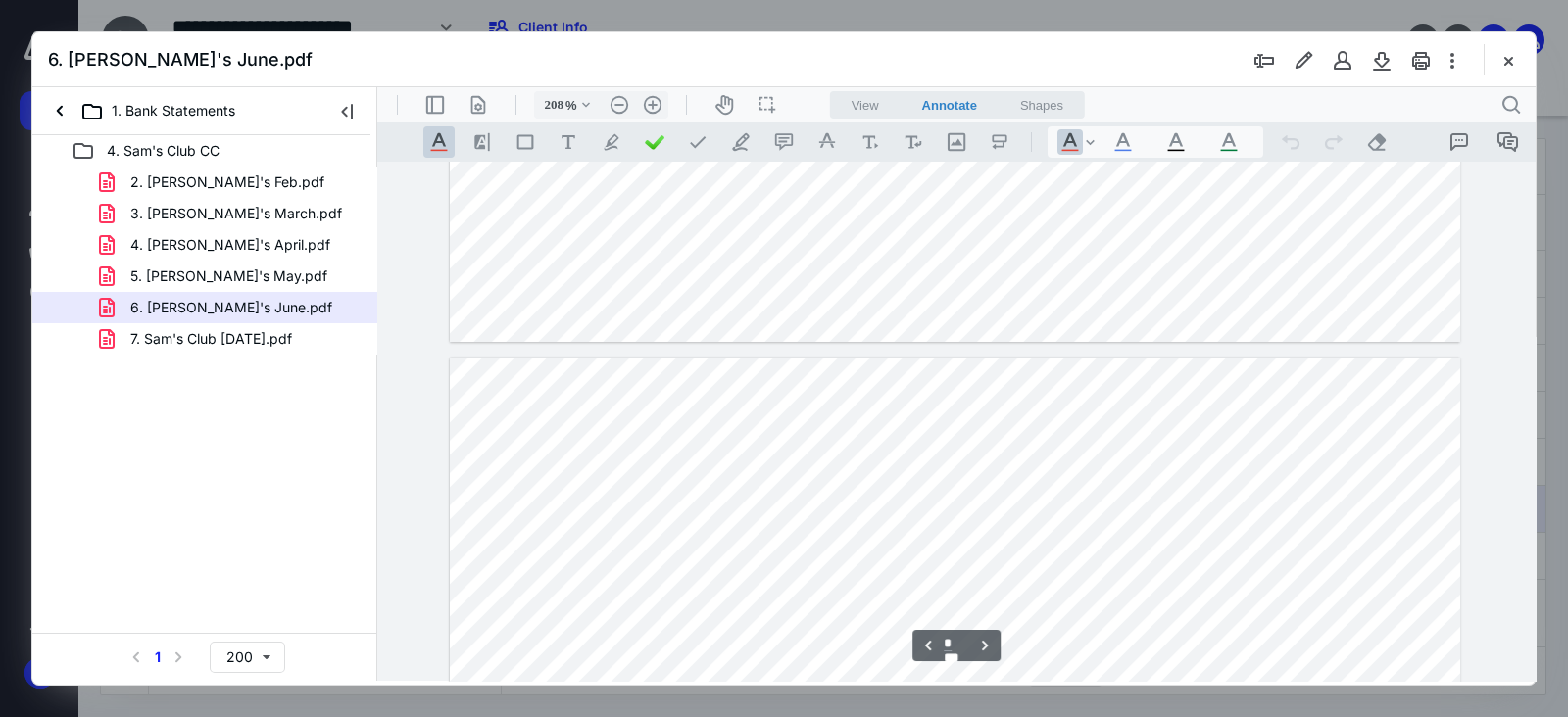 scroll, scrollTop: 5999, scrollLeft: 0, axis: vertical 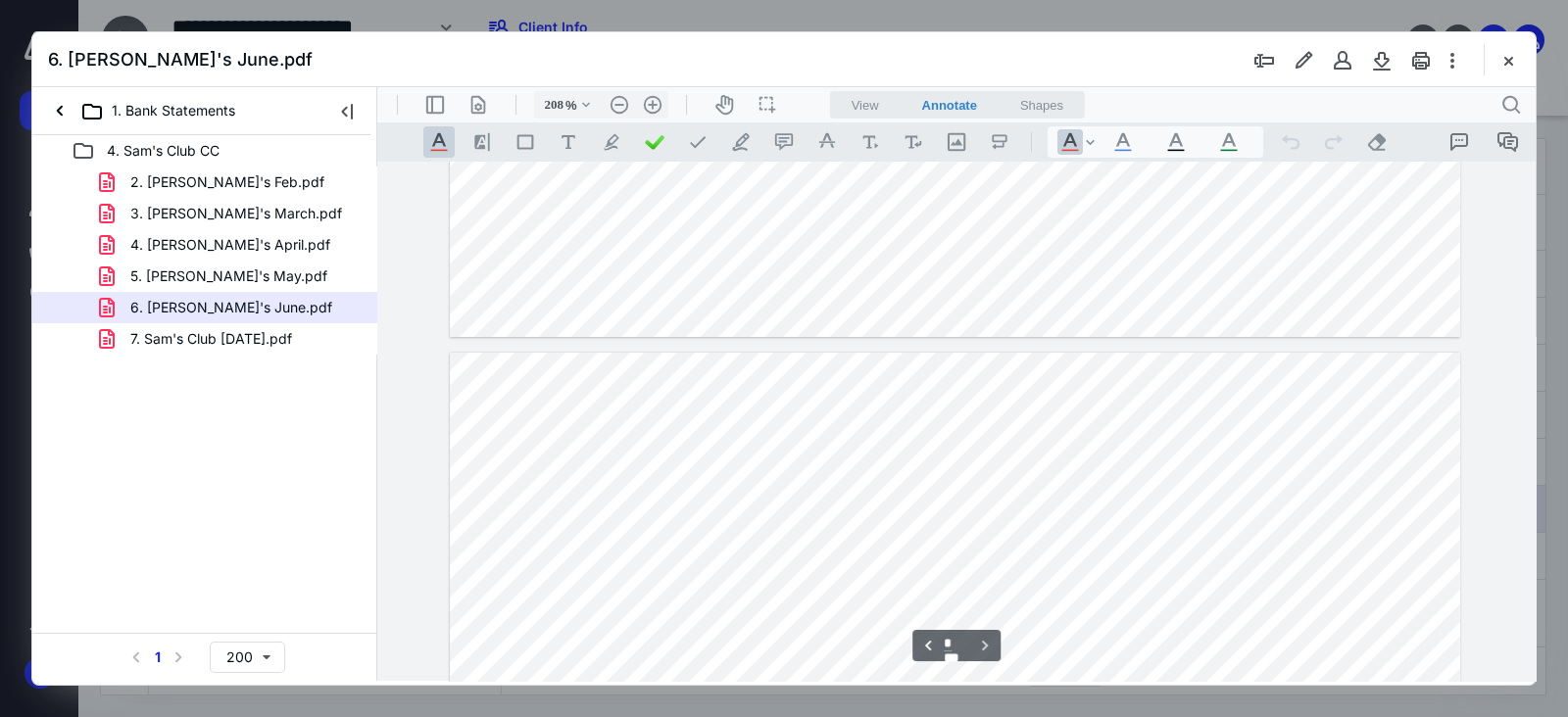 type on "*" 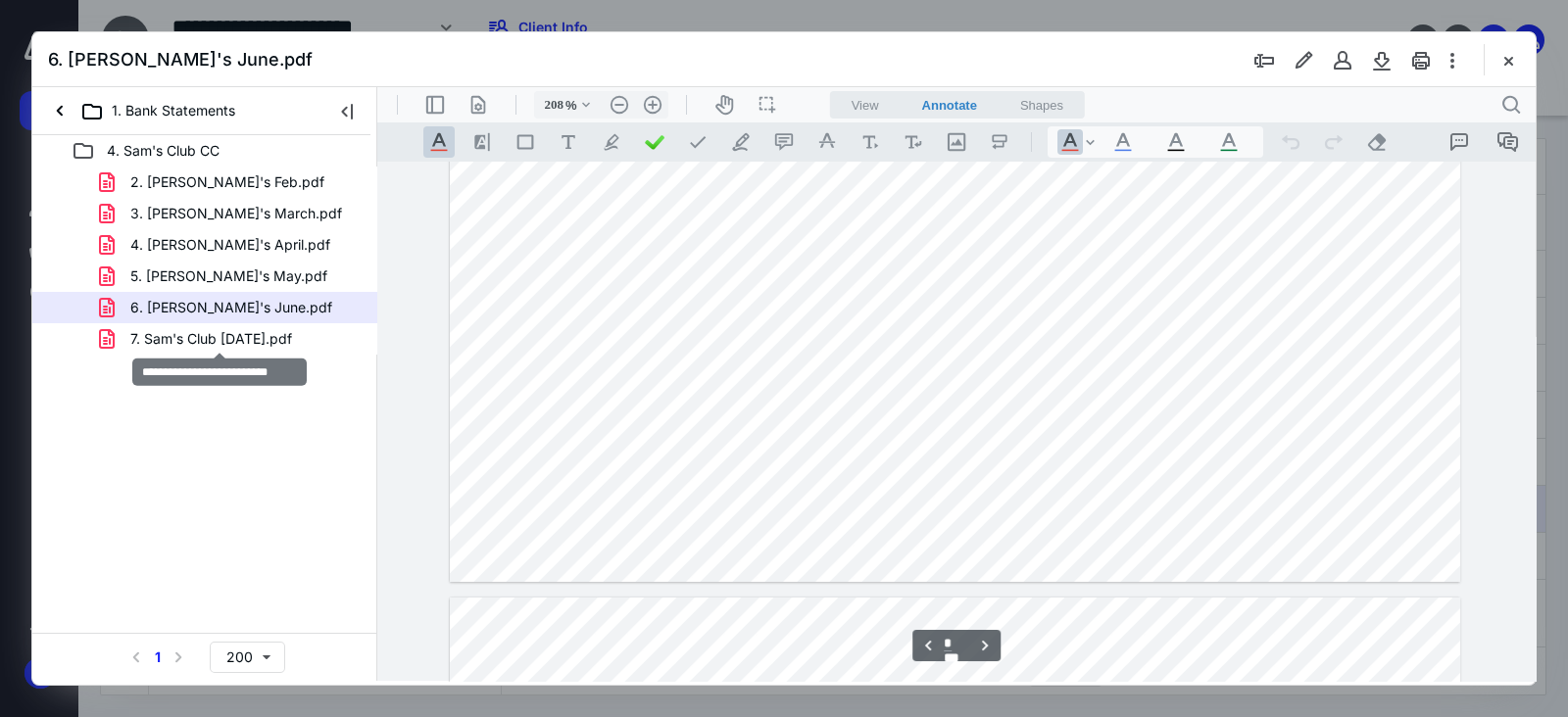drag, startPoint x: 282, startPoint y: 345, endPoint x: 296, endPoint y: 348, distance: 14.3178211 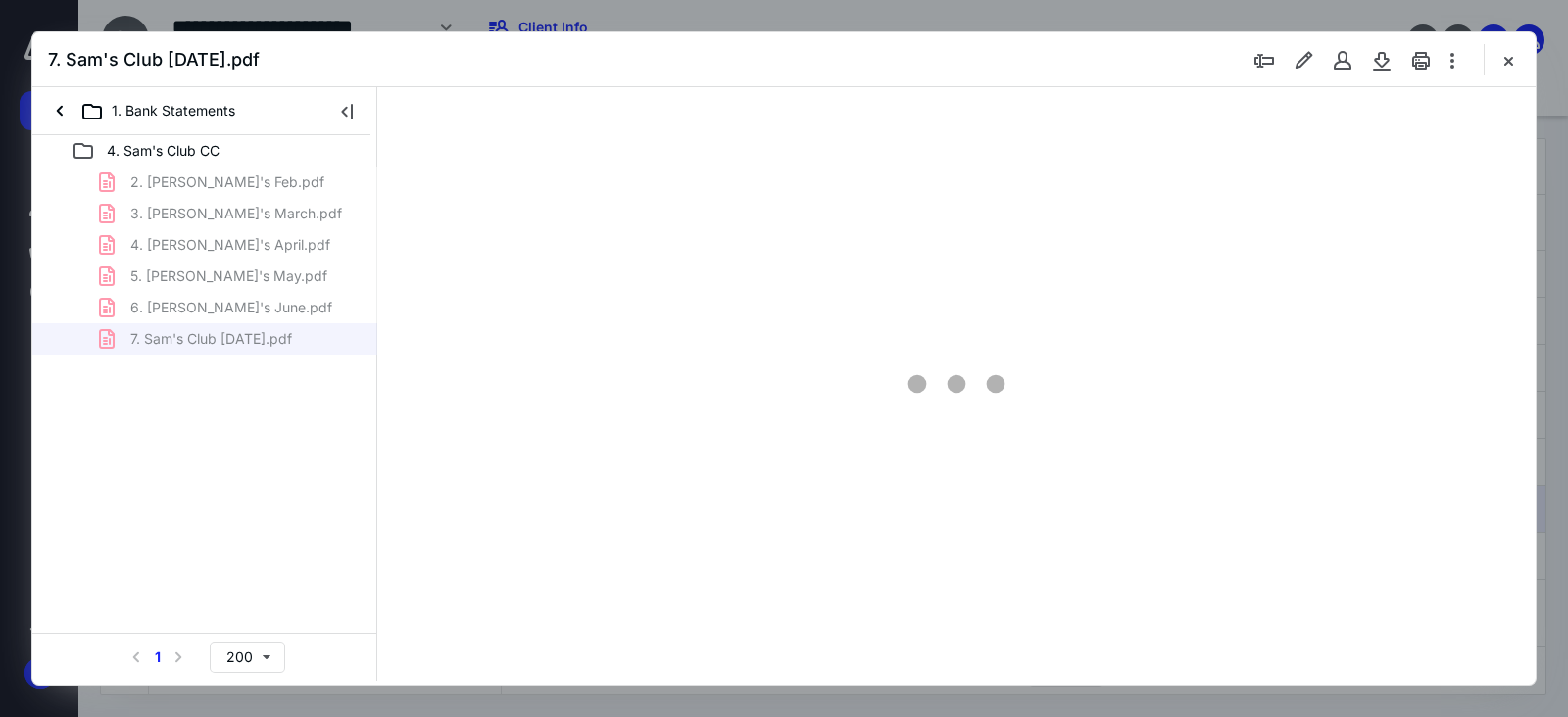 scroll, scrollTop: 76, scrollLeft: 0, axis: vertical 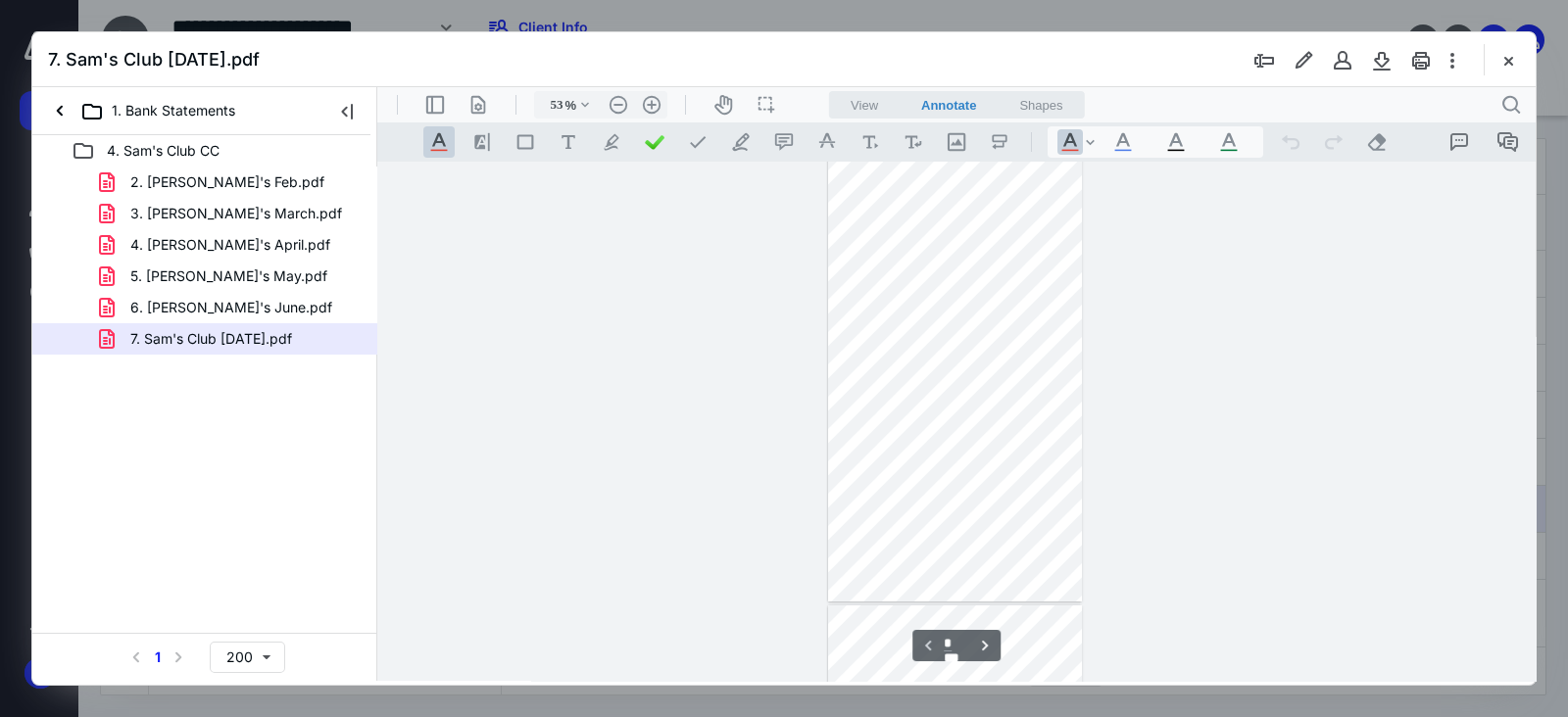 click on ".cls-1{fill:#abb0c4;} icon - header - zoom - in - line" at bounding box center (652, 105) 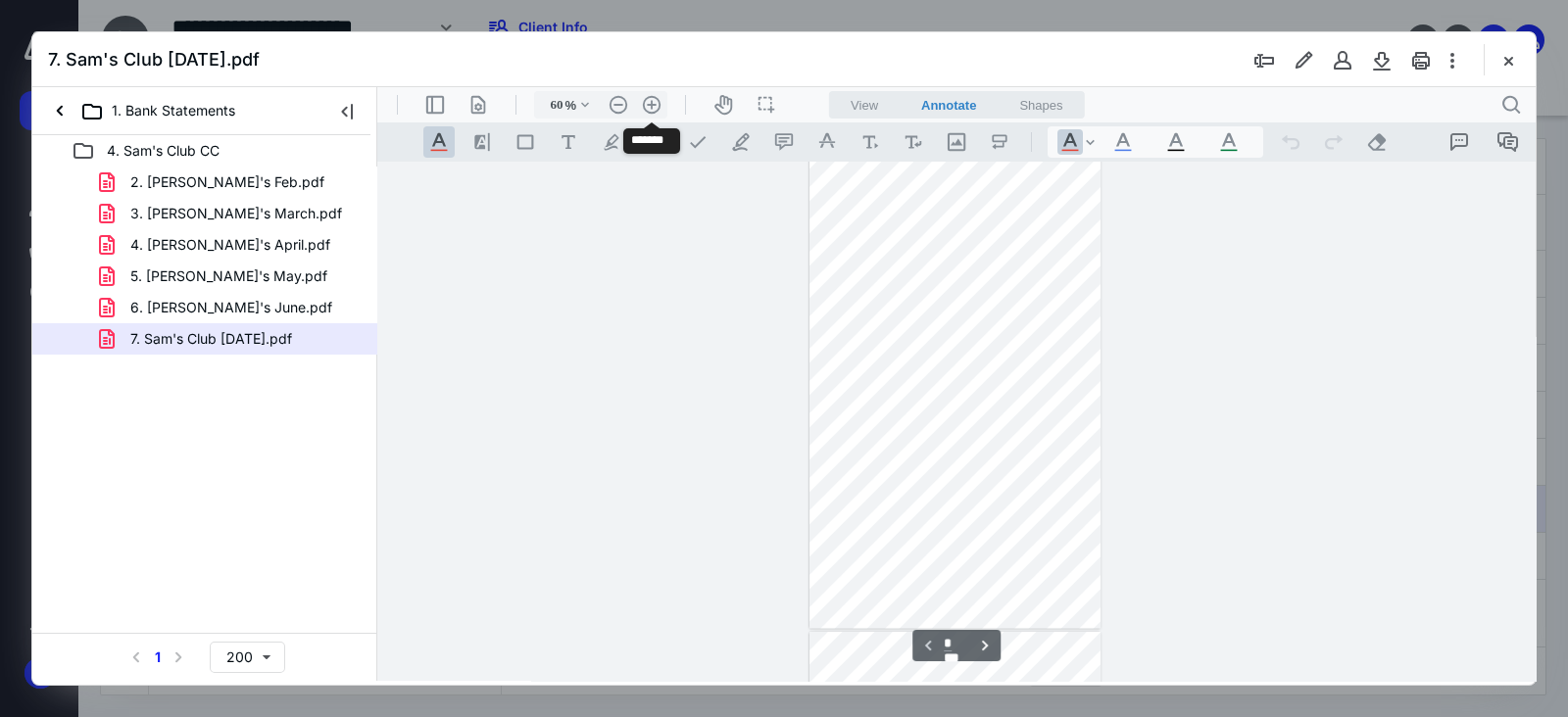 click on ".cls-1{fill:#abb0c4;} icon - header - zoom - in - line" at bounding box center [652, 105] 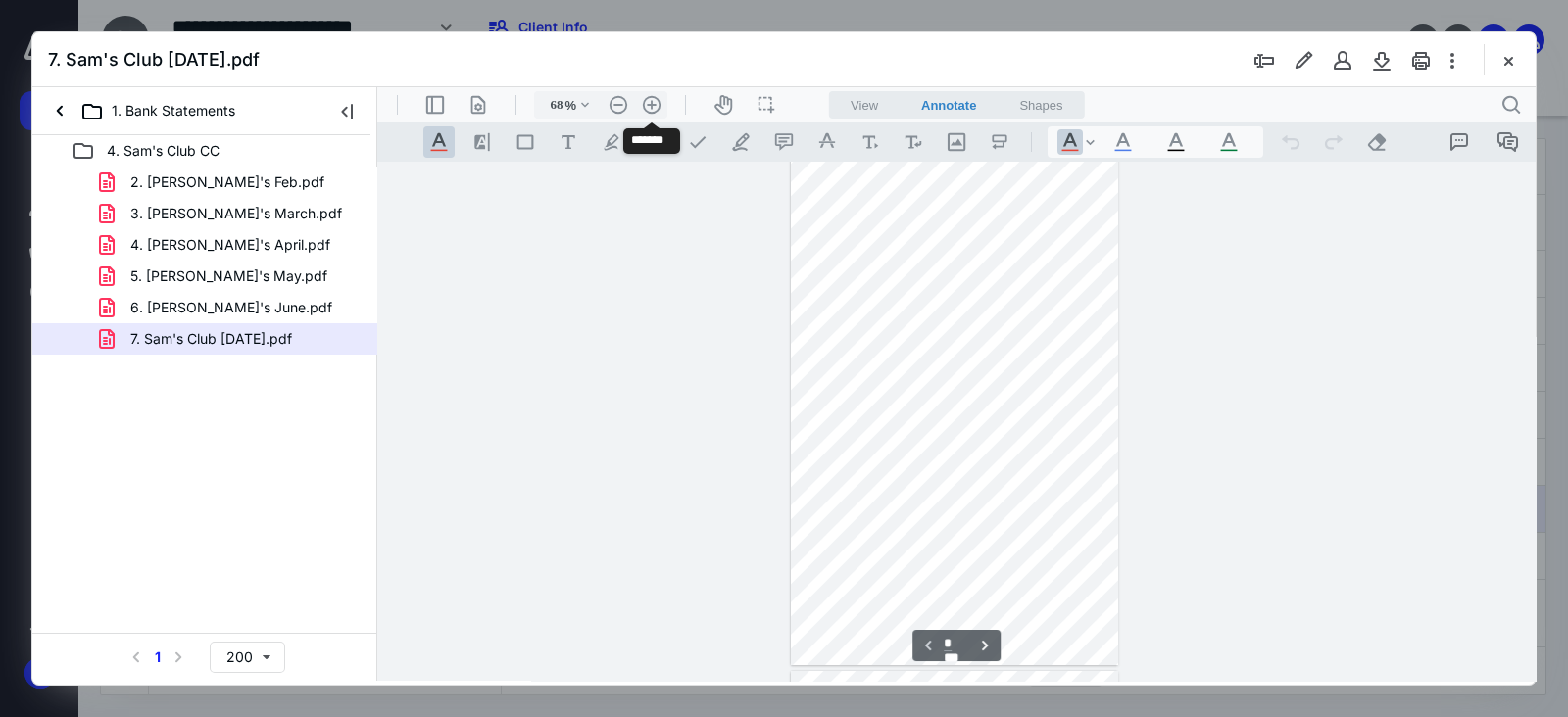 click on ".cls-1{fill:#abb0c4;} icon - header - zoom - in - line" at bounding box center [652, 105] 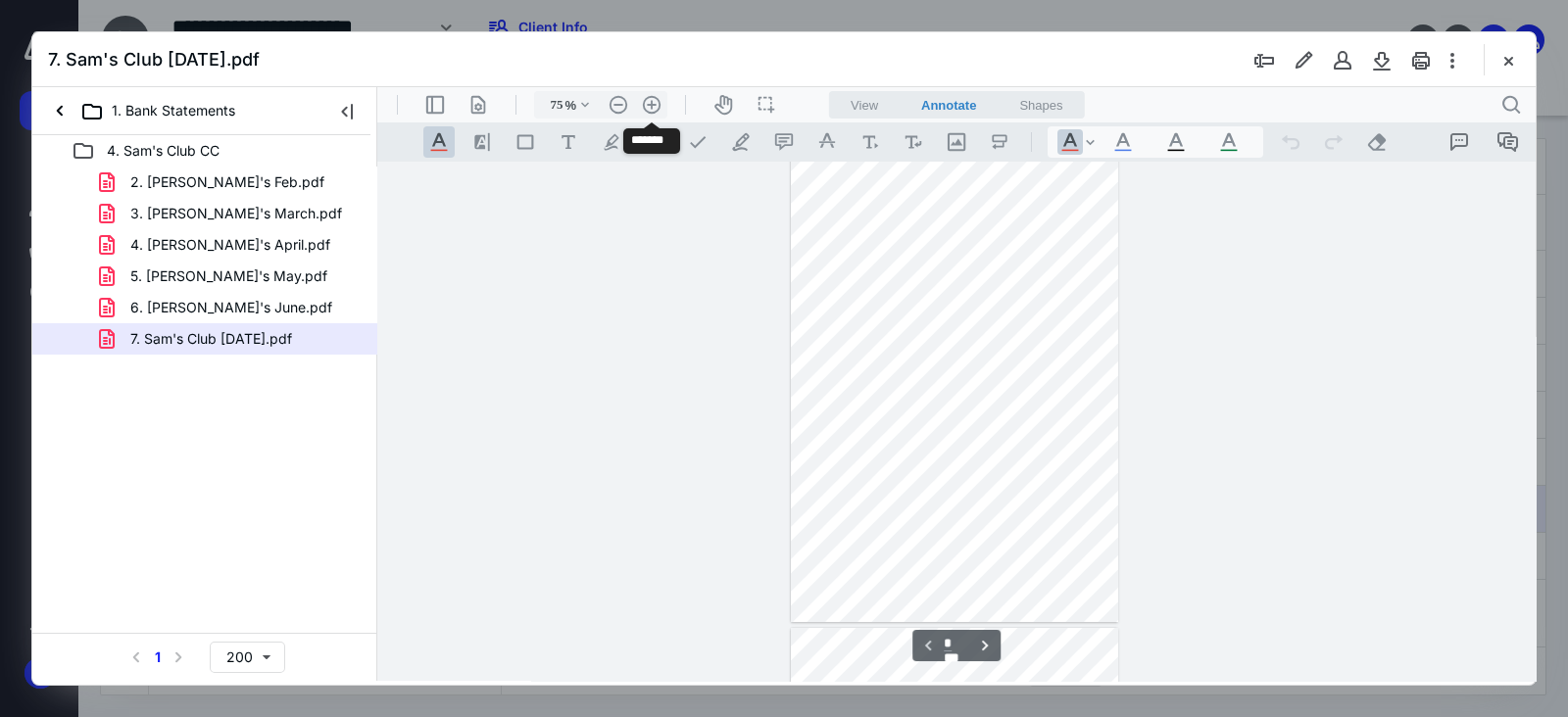 click on ".cls-1{fill:#abb0c4;} icon - header - zoom - in - line" at bounding box center [652, 105] 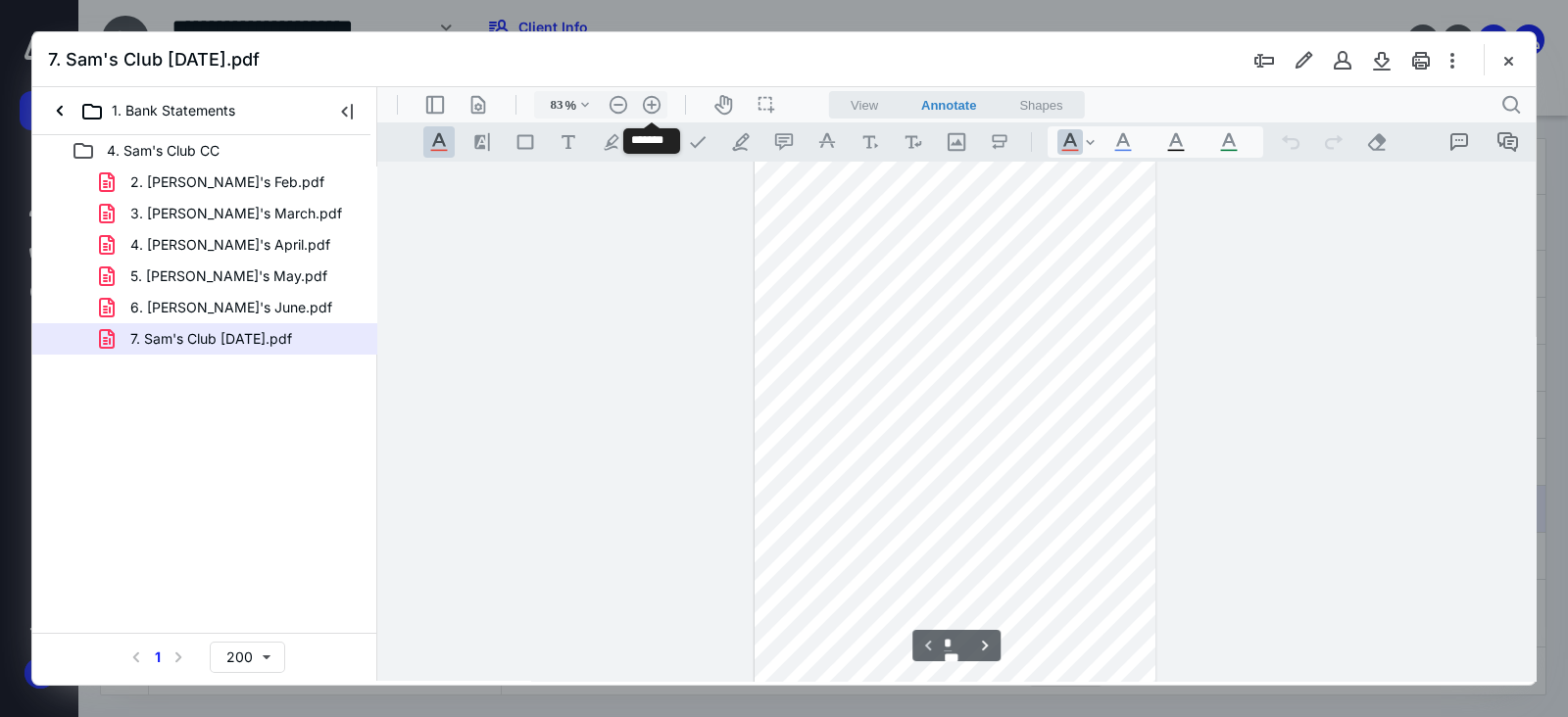click on ".cls-1{fill:#abb0c4;} icon - header - zoom - in - line" at bounding box center [652, 105] 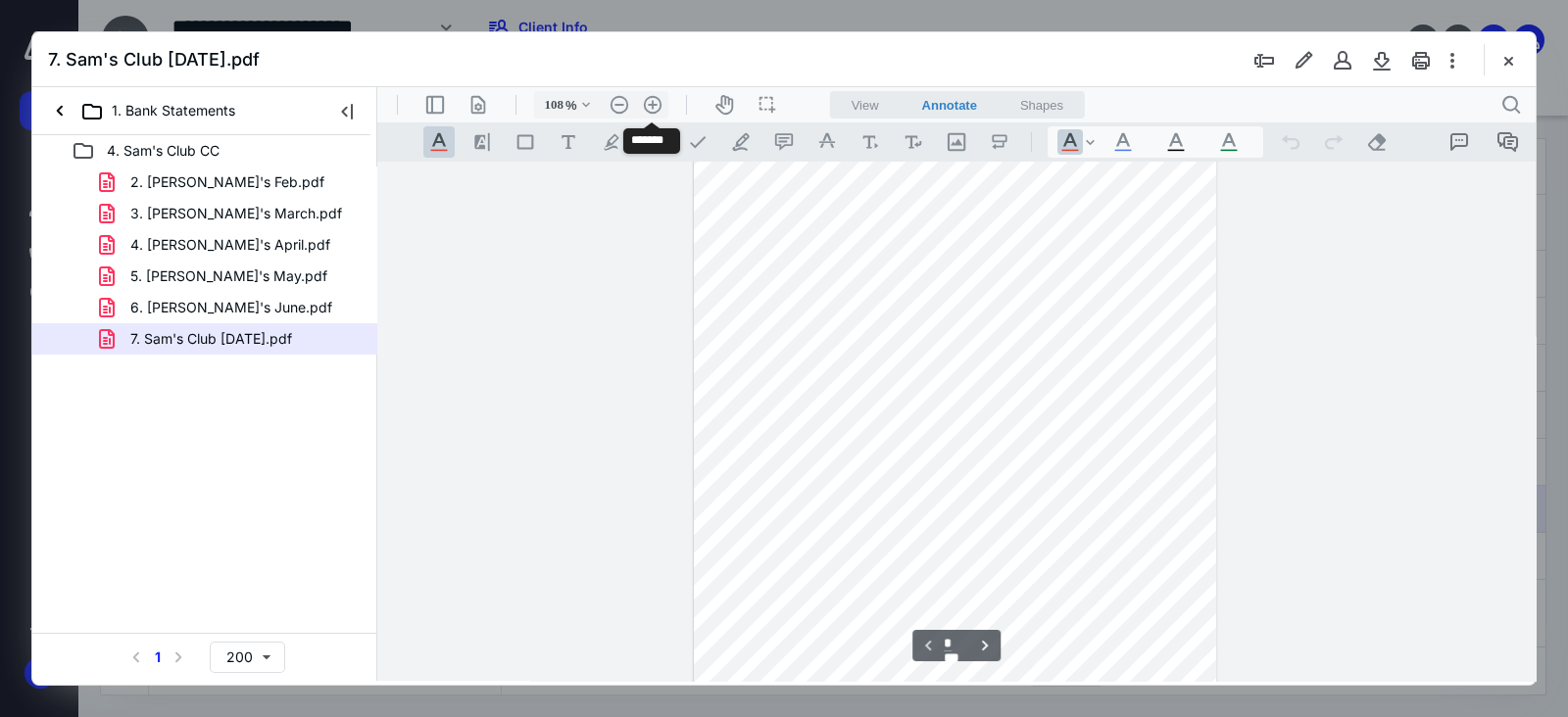click on ".cls-1{fill:#abb0c4;} icon - header - zoom - in - line" at bounding box center [653, 105] 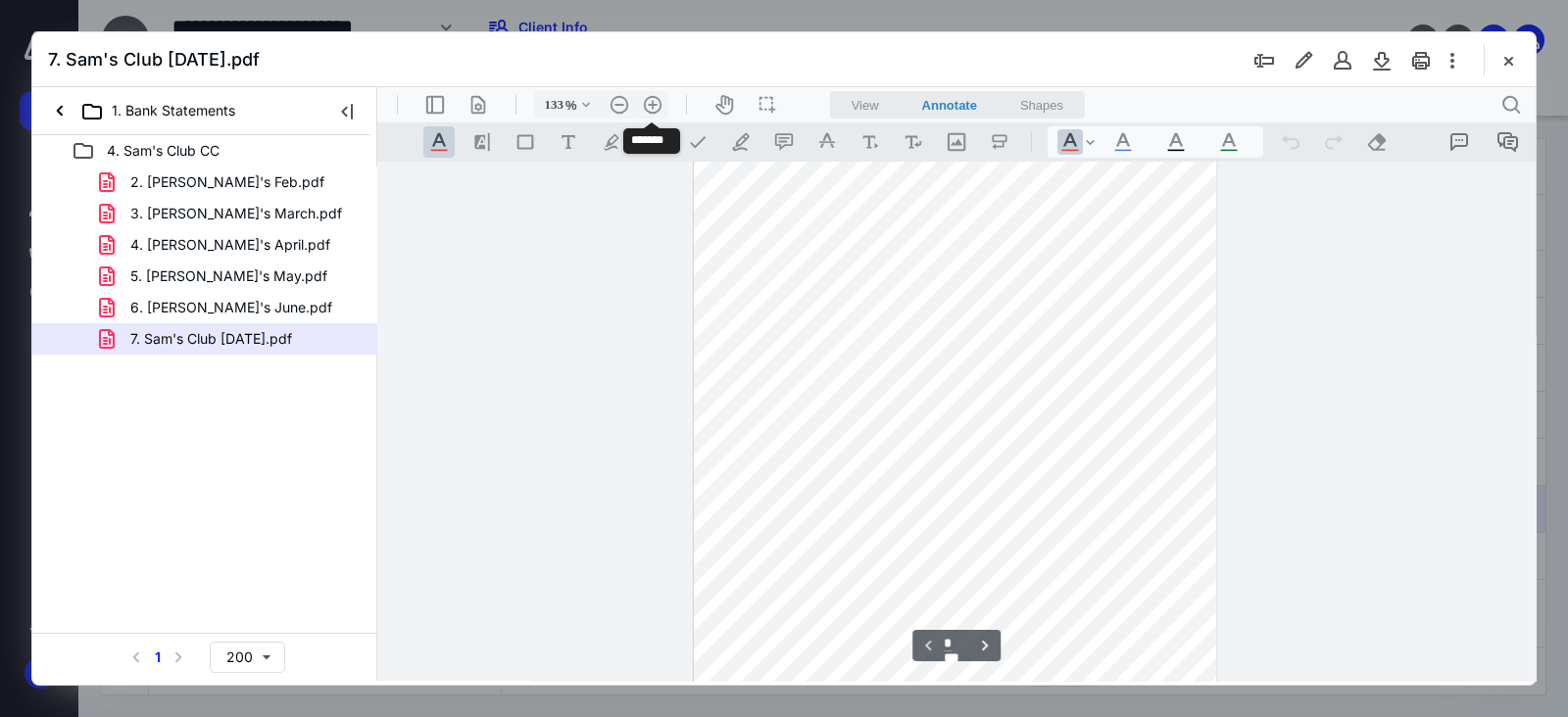 click on ".cls-1{fill:#abb0c4;} icon - header - zoom - in - line" at bounding box center [653, 105] 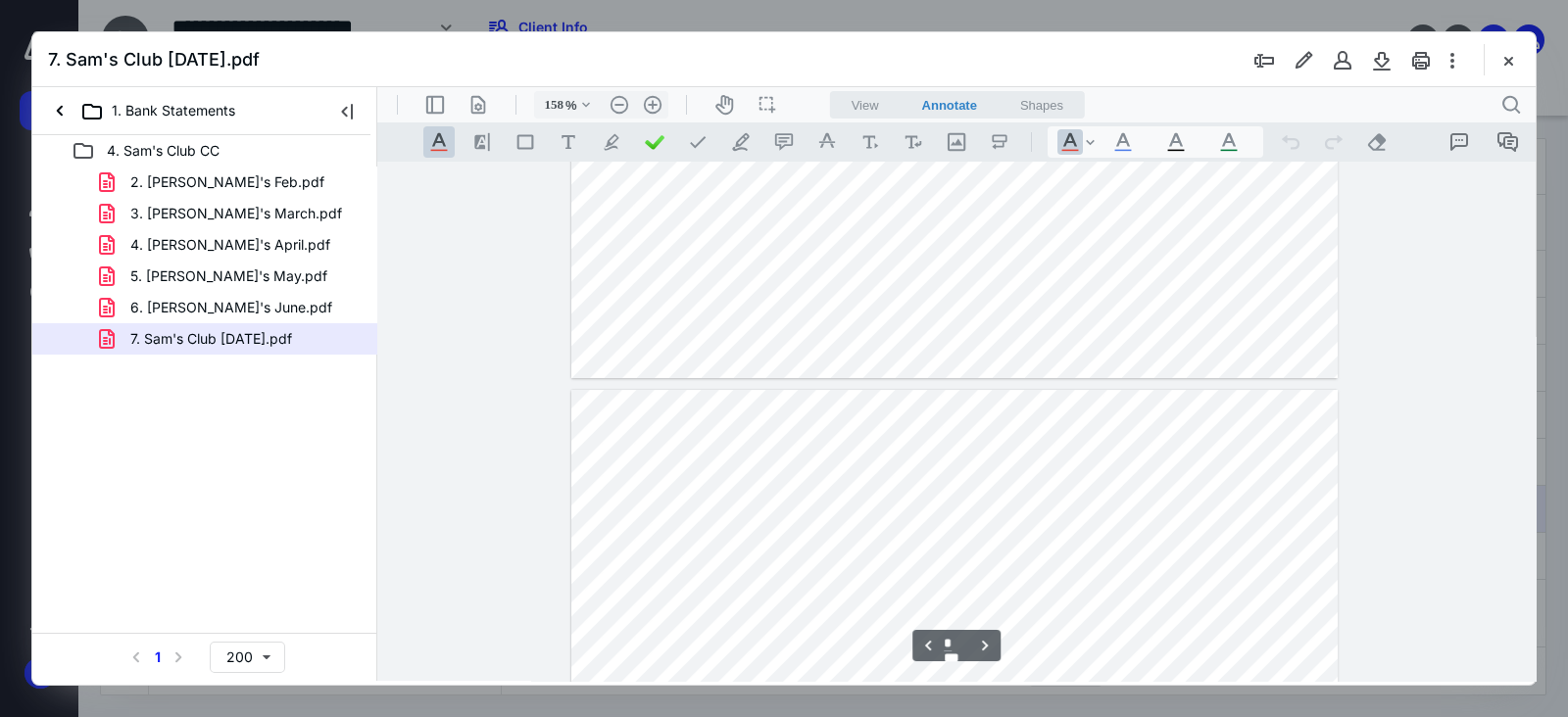 type on "*" 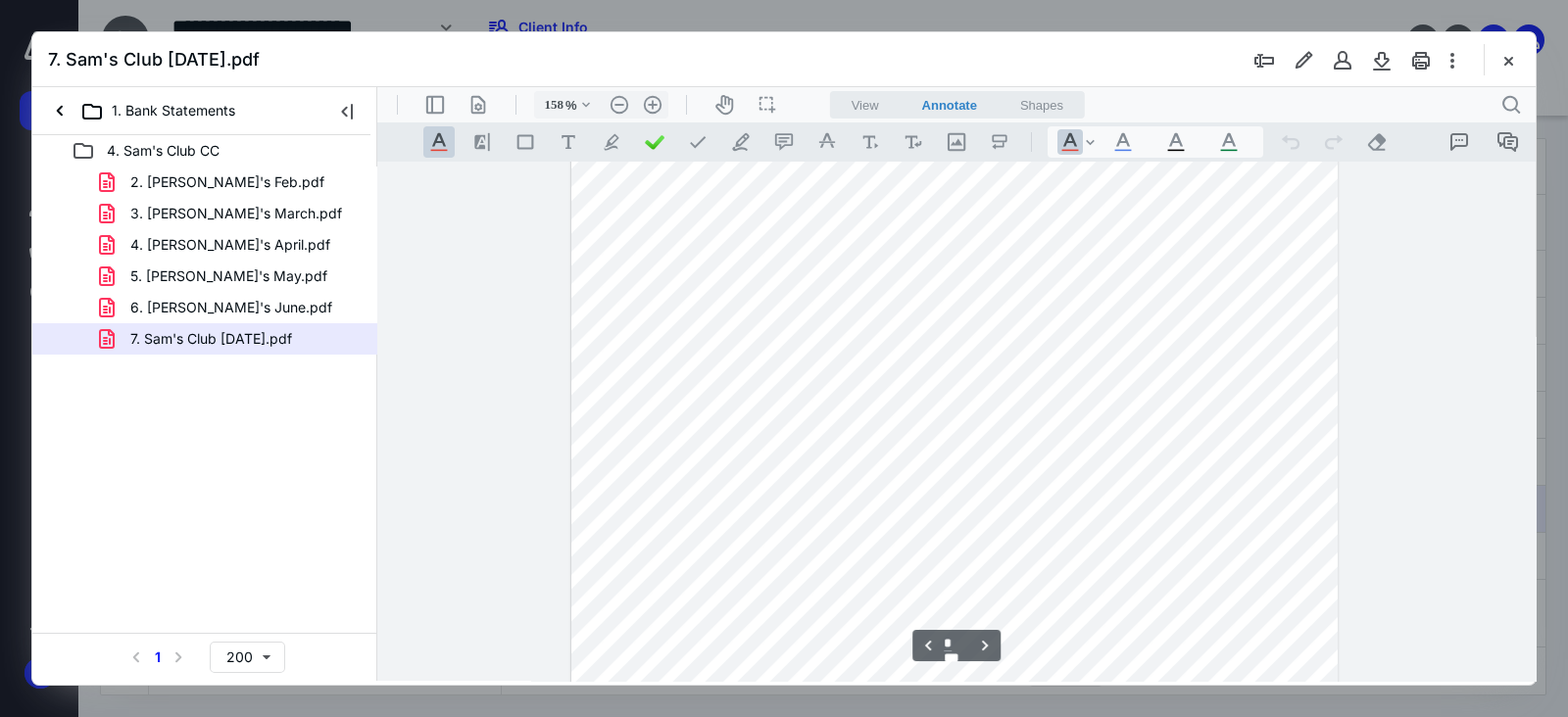 scroll, scrollTop: 3741, scrollLeft: 0, axis: vertical 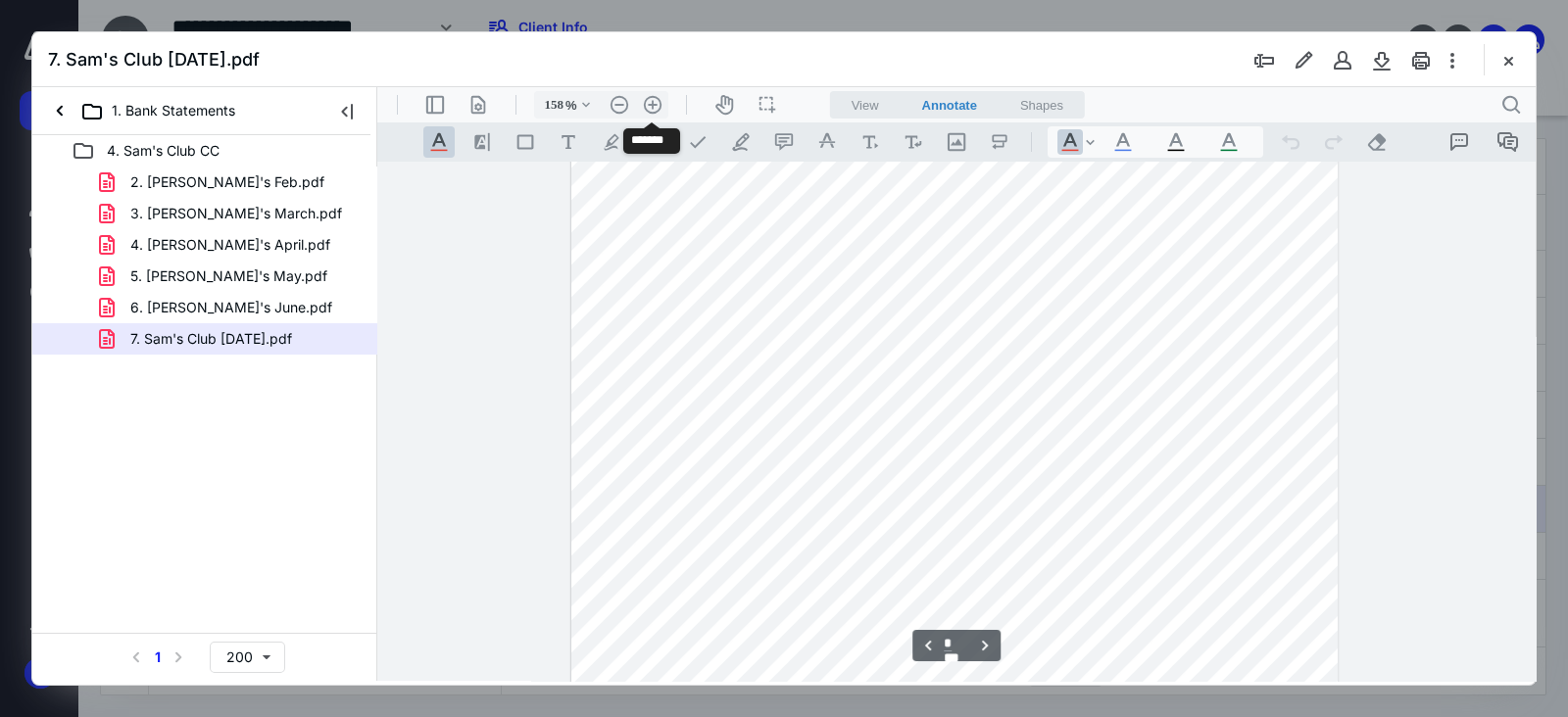 click on ".cls-1{fill:#abb0c4;} icon - header - zoom - in - line" at bounding box center (653, 105) 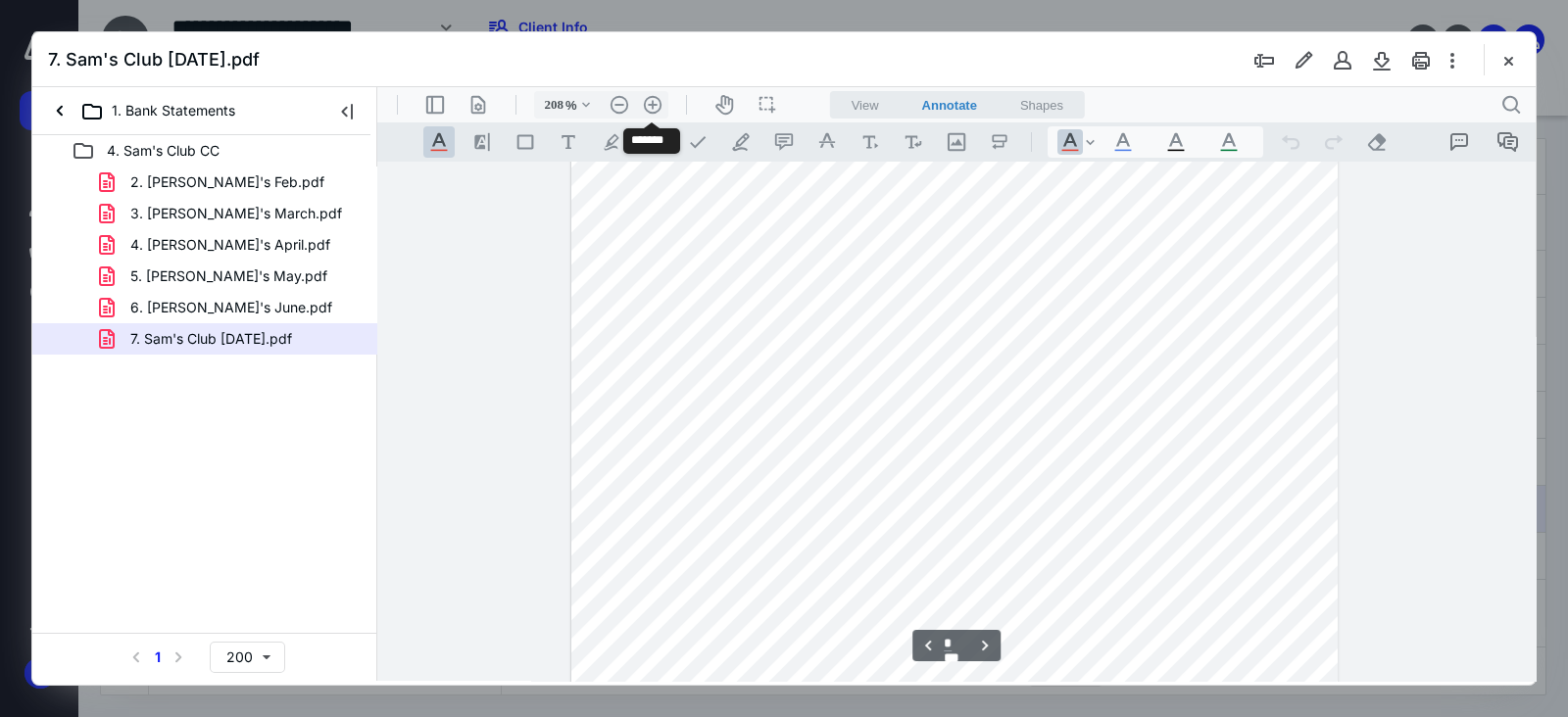scroll, scrollTop: 5002, scrollLeft: 0, axis: vertical 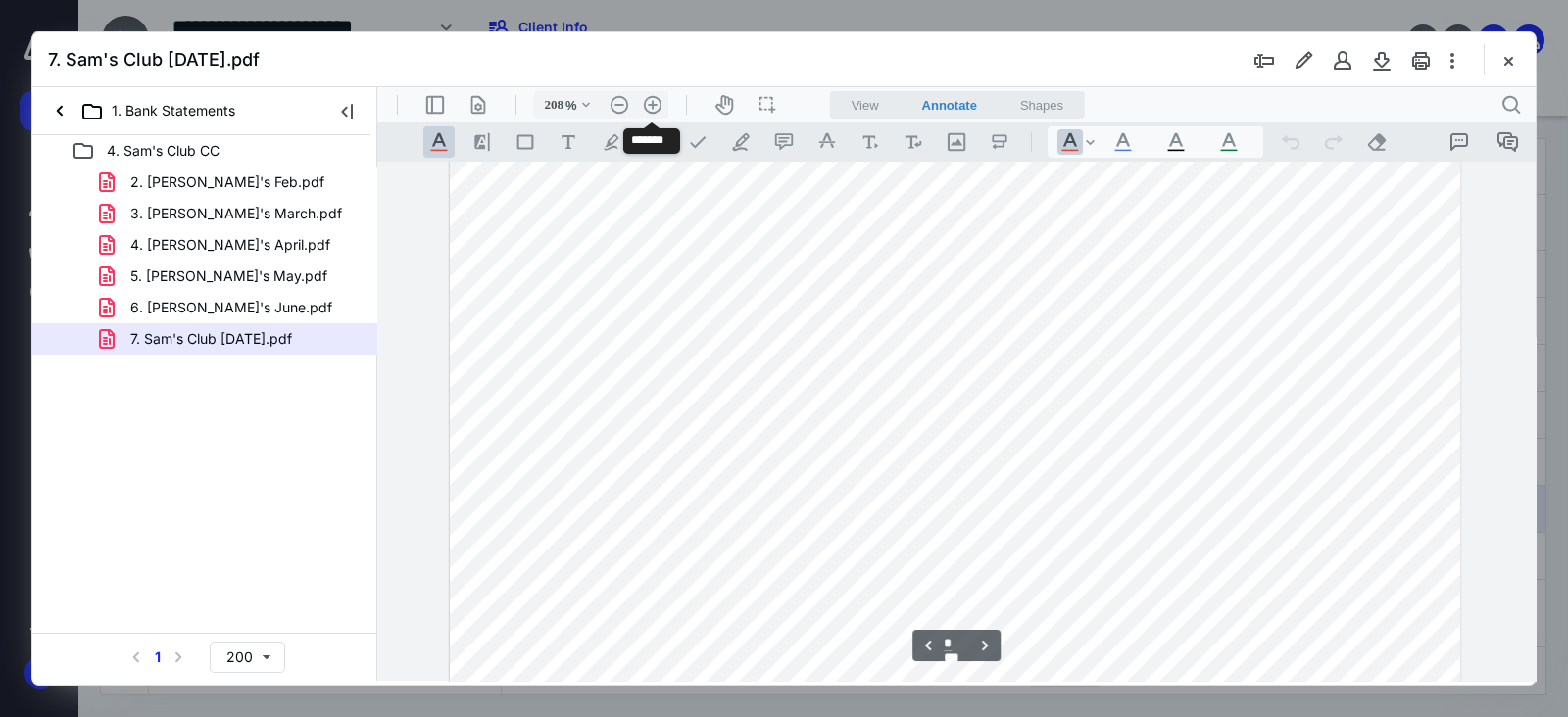 click on ".cls-1{fill:#abb0c4;} icon - header - zoom - in - line" at bounding box center [653, 105] 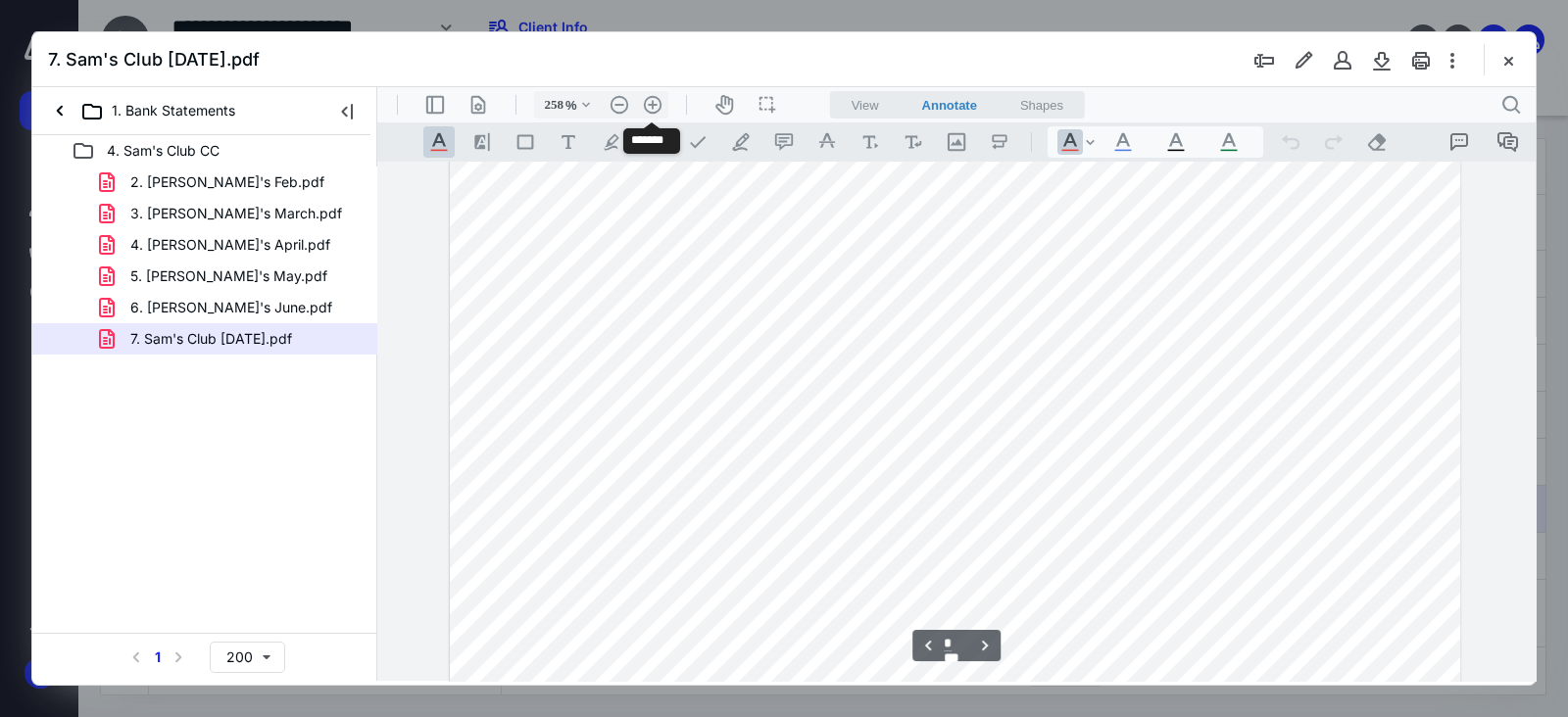scroll, scrollTop: 6263, scrollLeft: 63, axis: both 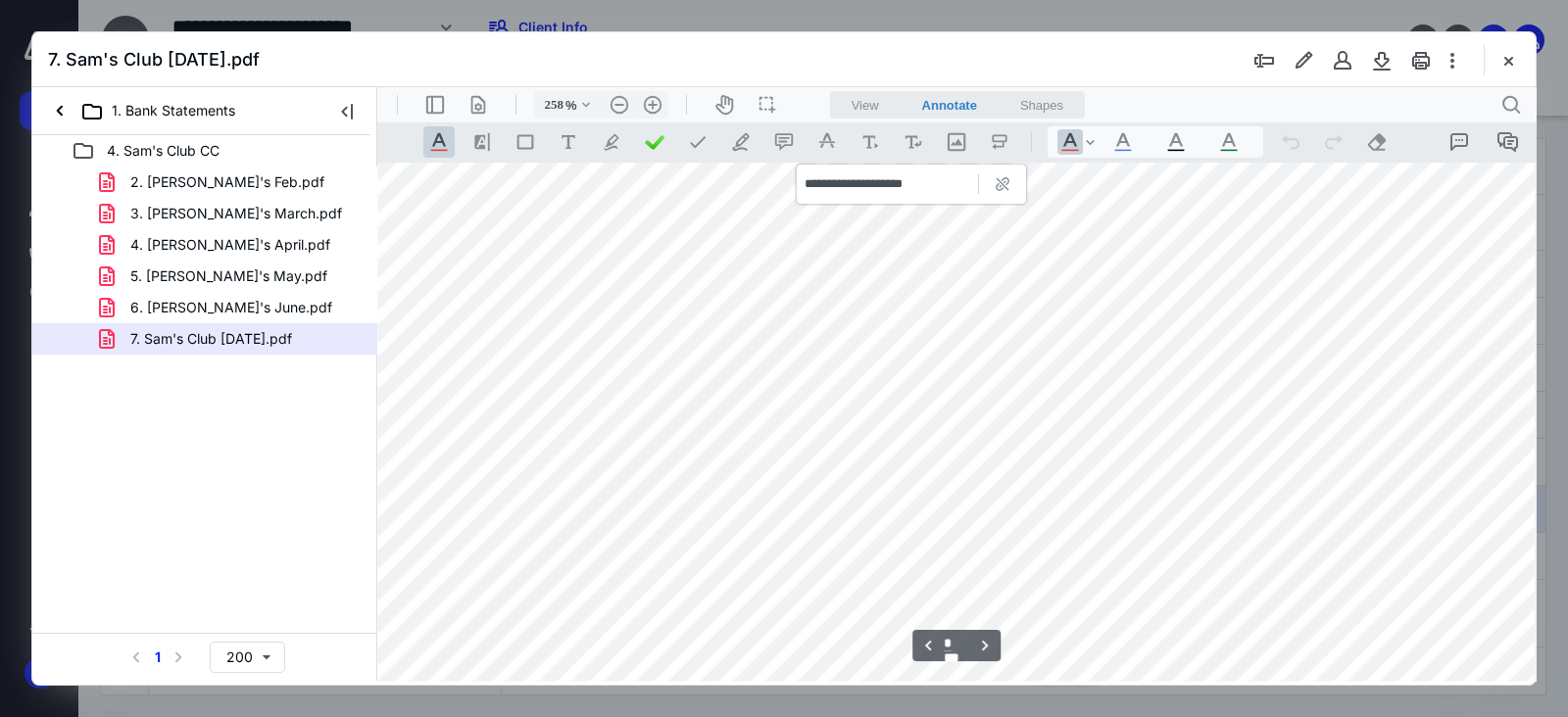 click on ".cls-1{fill:#abb0c4;} icon - header - zoom - out - line" at bounding box center [619, 105] 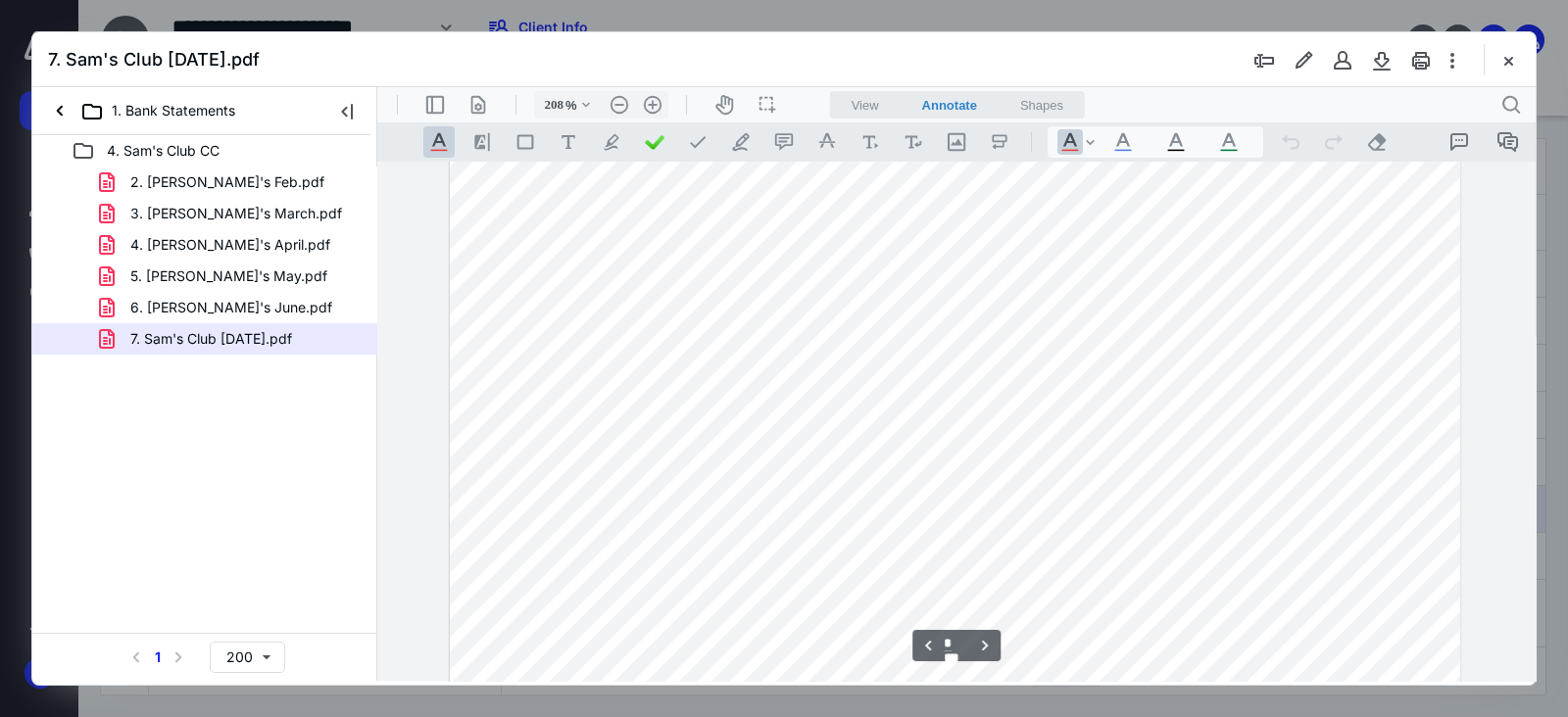 scroll, scrollTop: 5224, scrollLeft: 0, axis: vertical 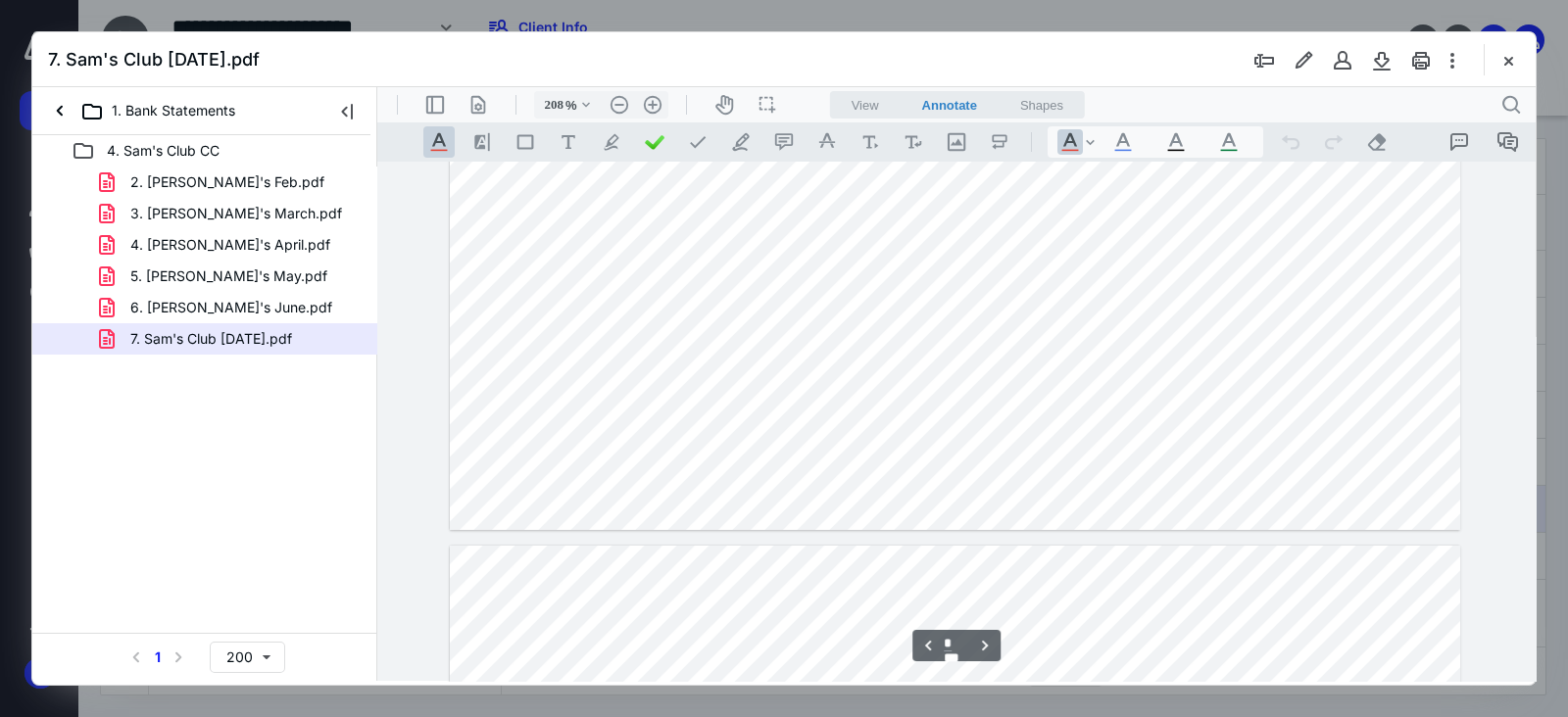 type on "*" 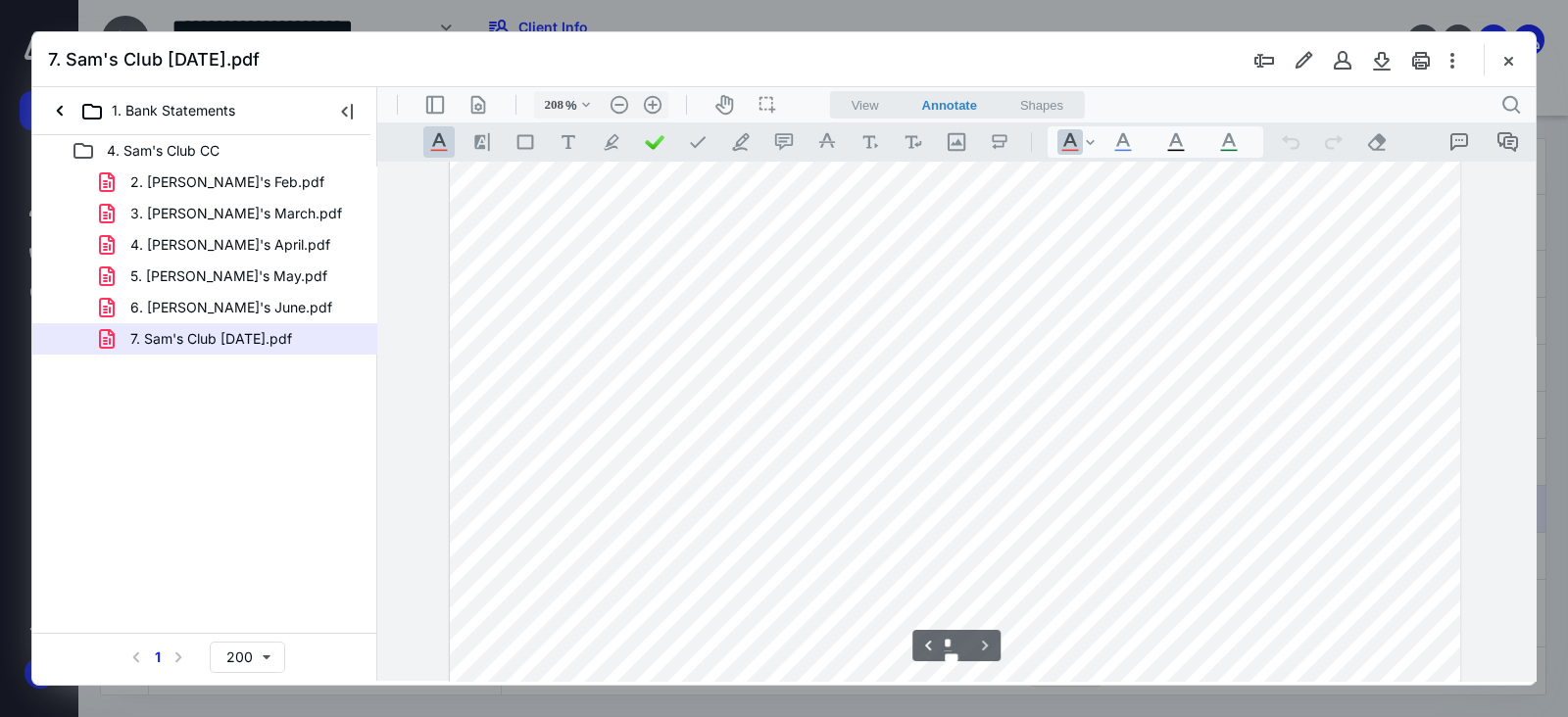 scroll, scrollTop: 6693, scrollLeft: 0, axis: vertical 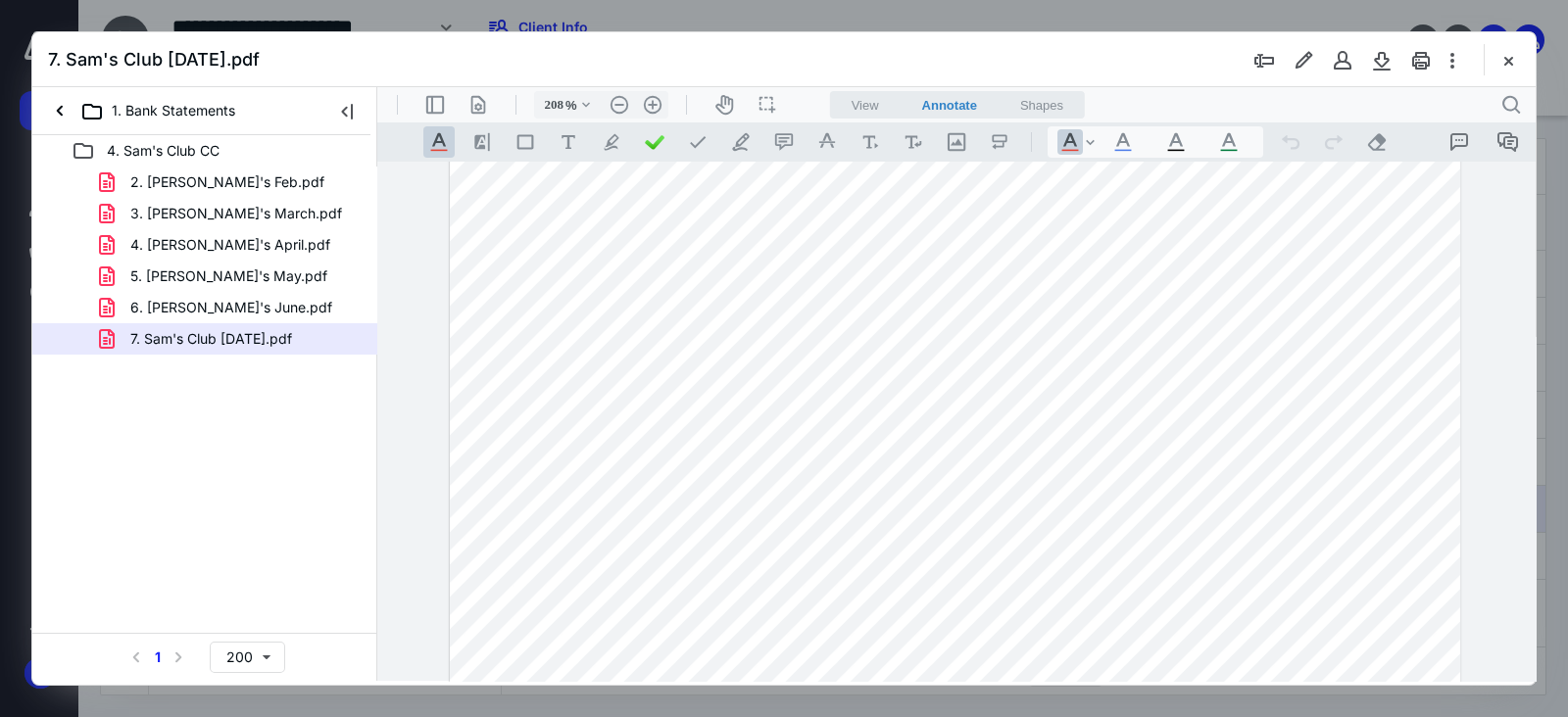 click at bounding box center (1508, 60) 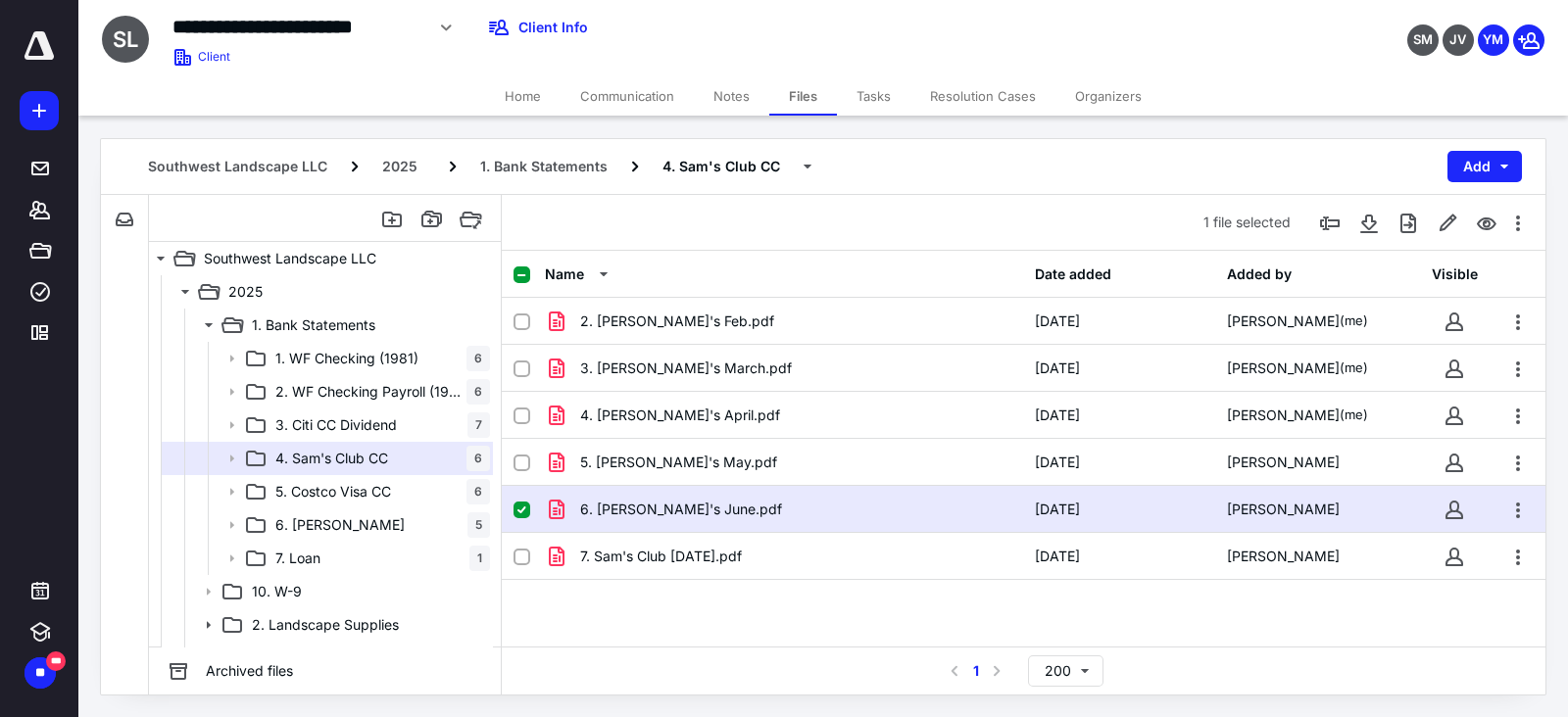 click on "** ***" at bounding box center (40, 673) 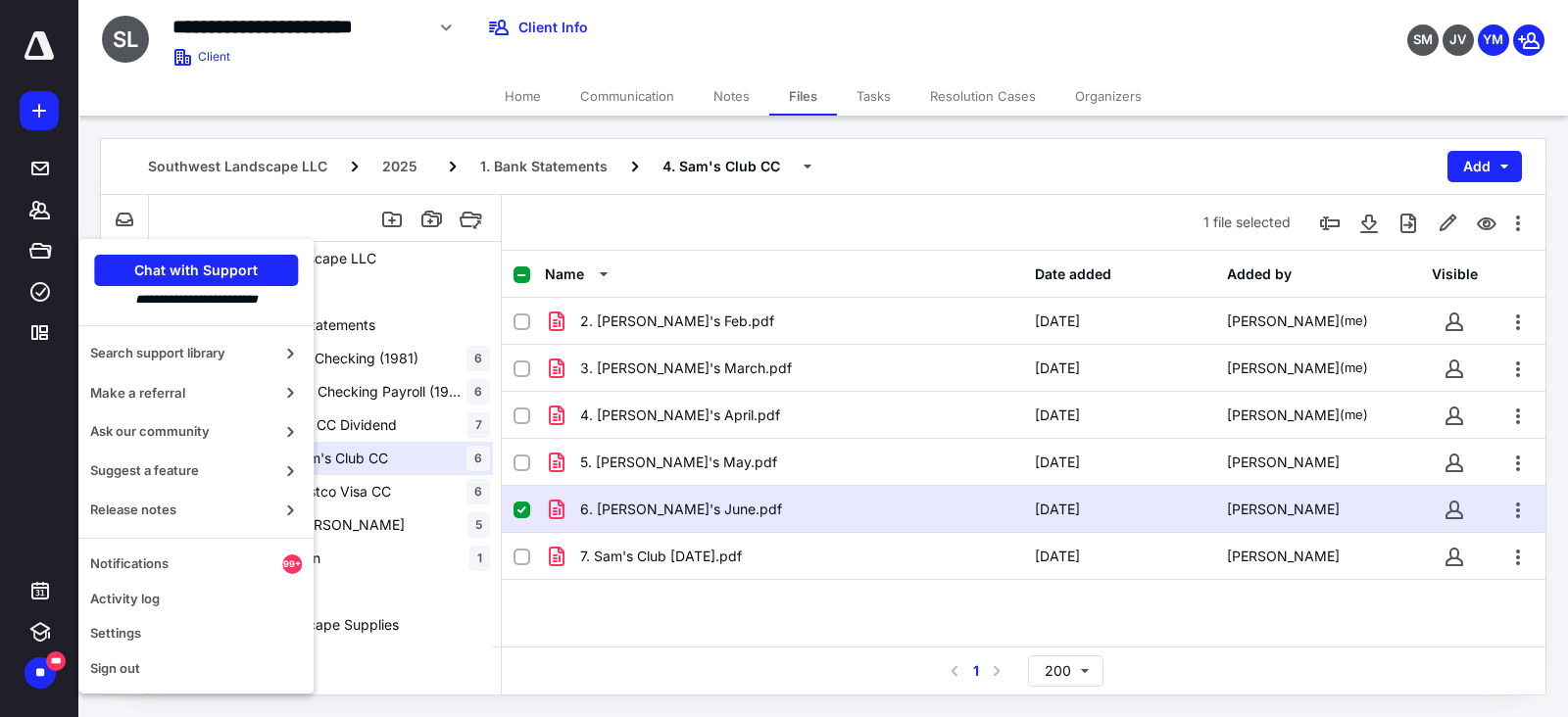 click on "Notifications" at bounding box center (186, 564) 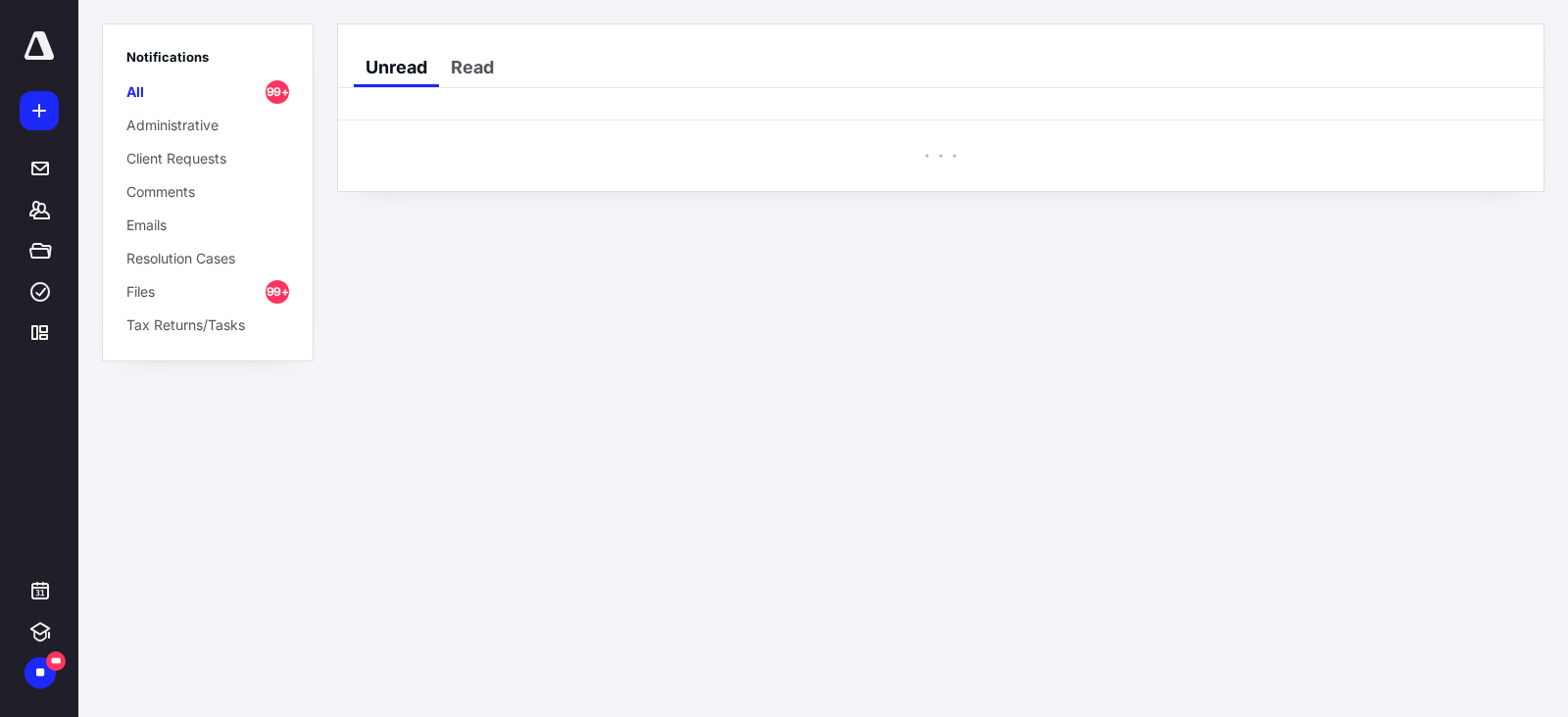 click on "Files" at bounding box center (140, 291) 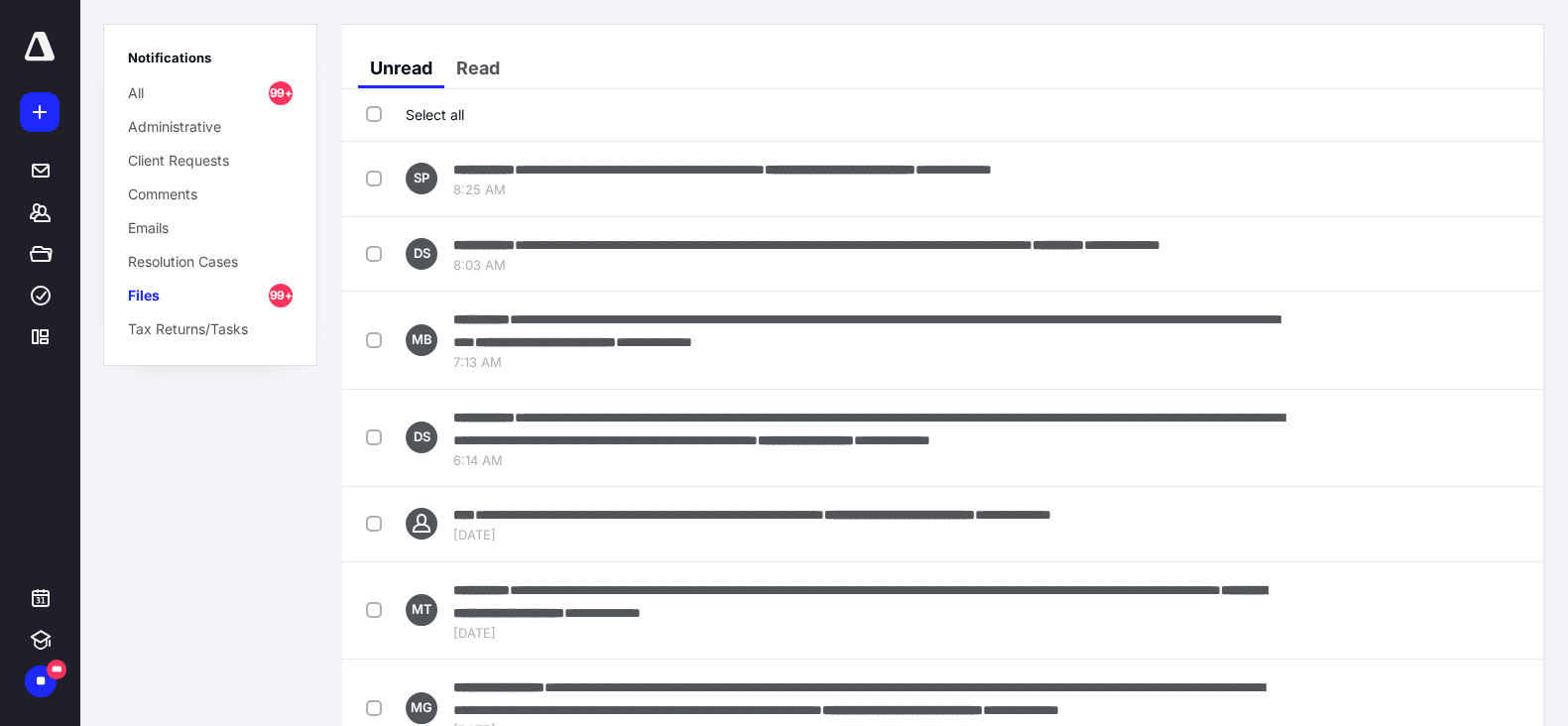 click on "Select all" at bounding box center [415, 114] 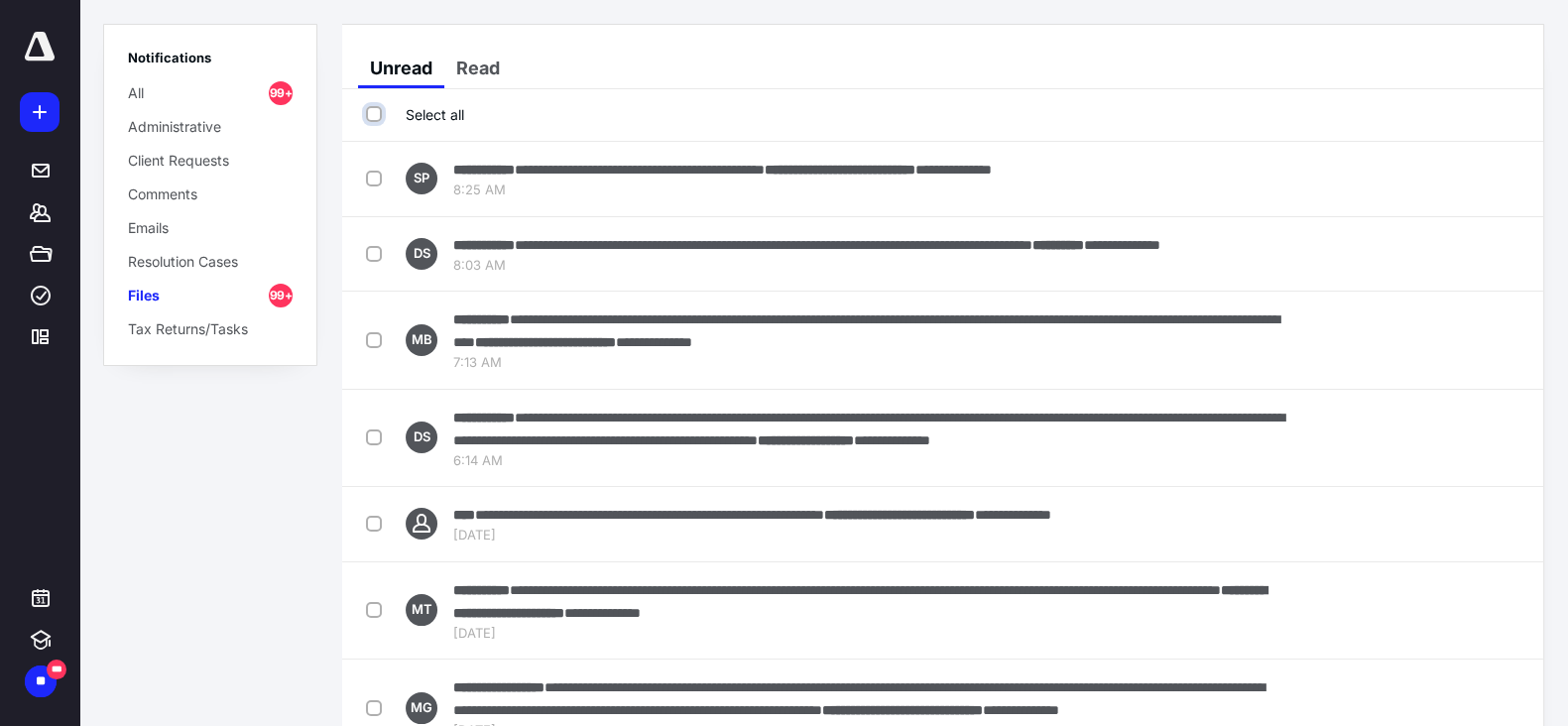 click on "Select all" at bounding box center [376, 114] 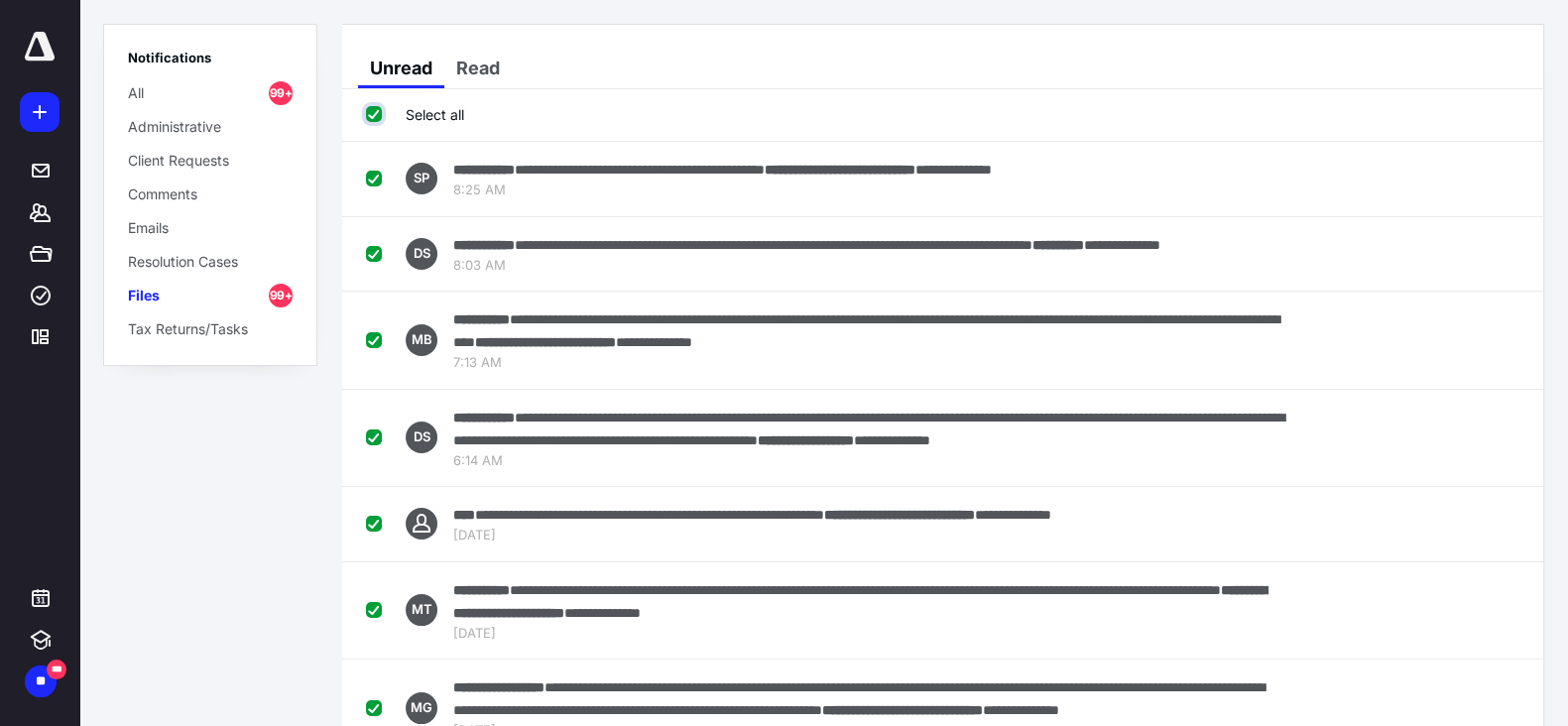checkbox on "true" 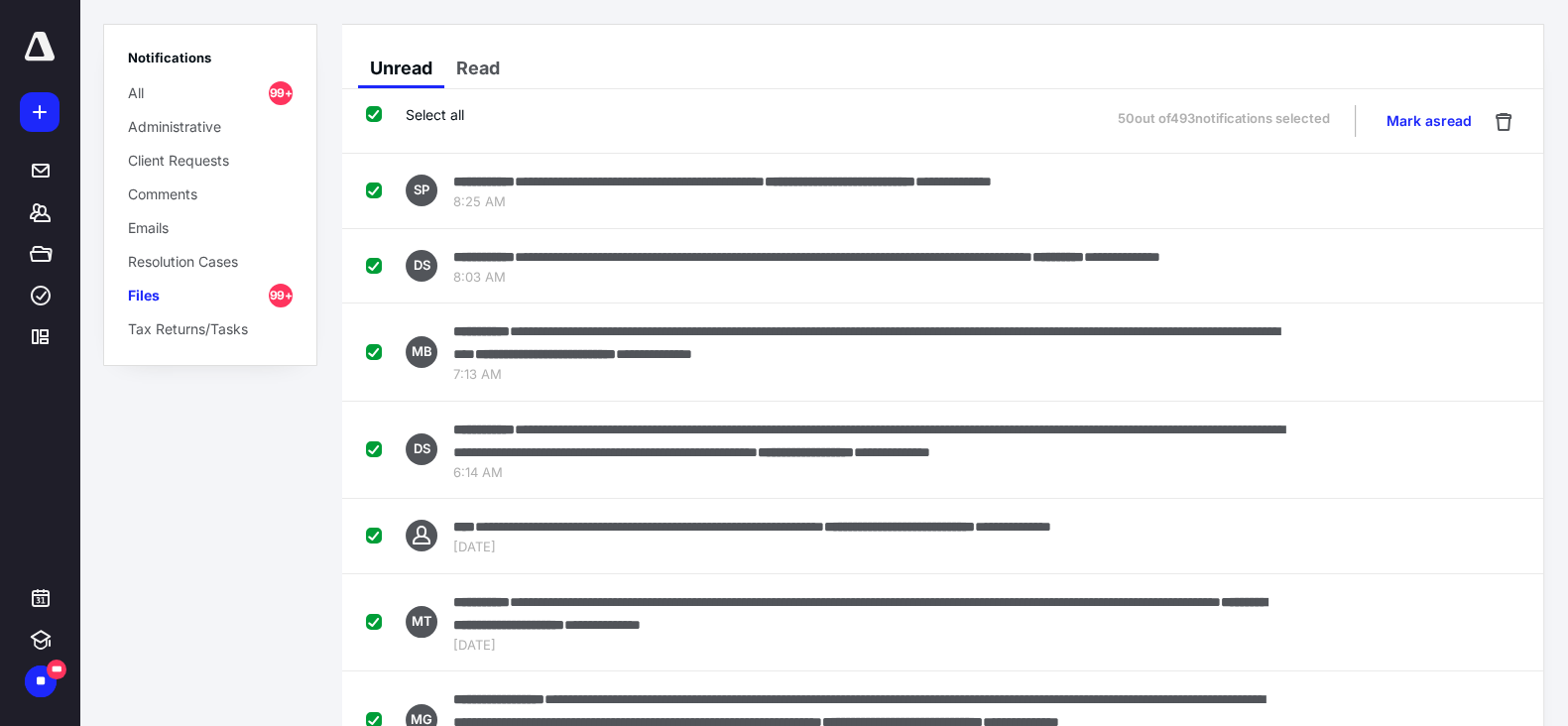 click on "Mark as  read" at bounding box center [1429, 121] 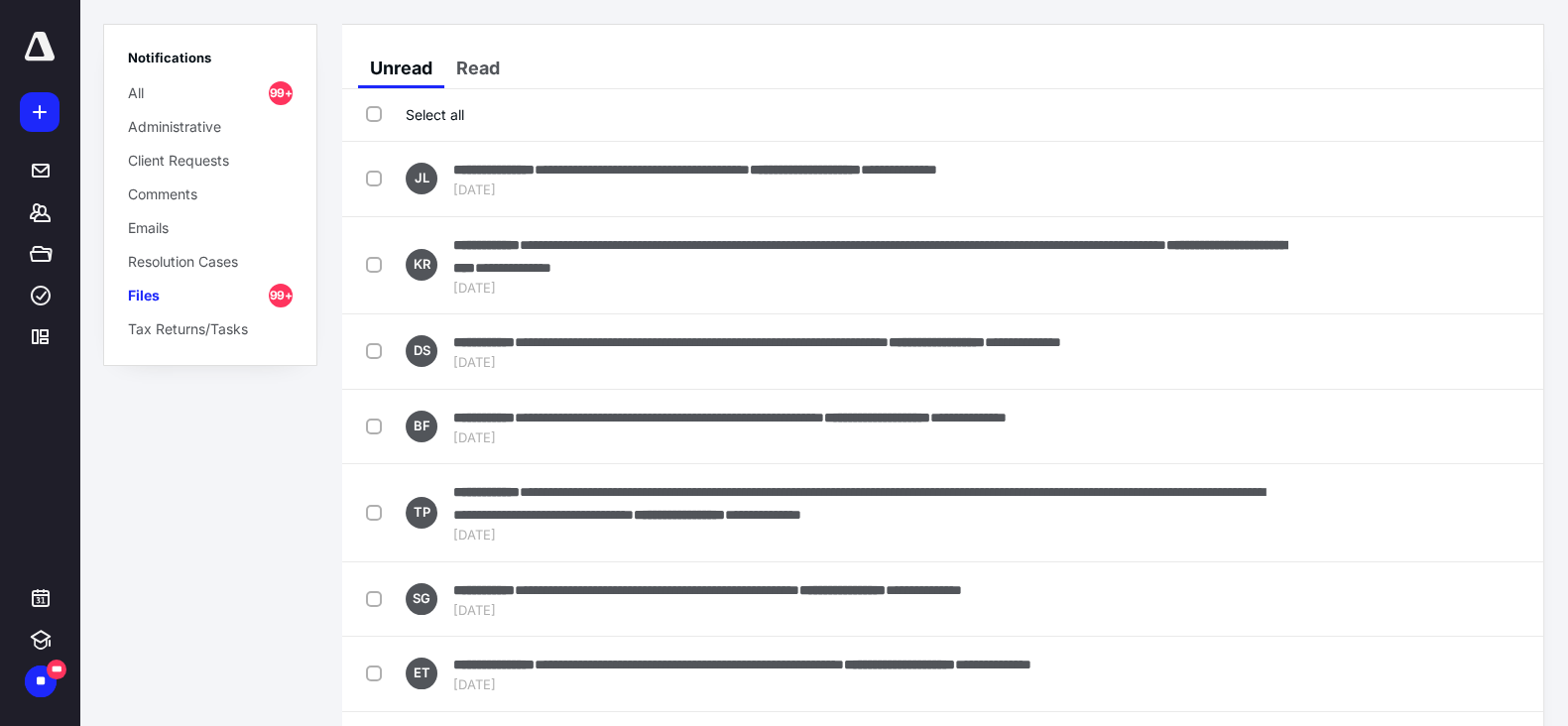 click on "Select all" at bounding box center (415, 114) 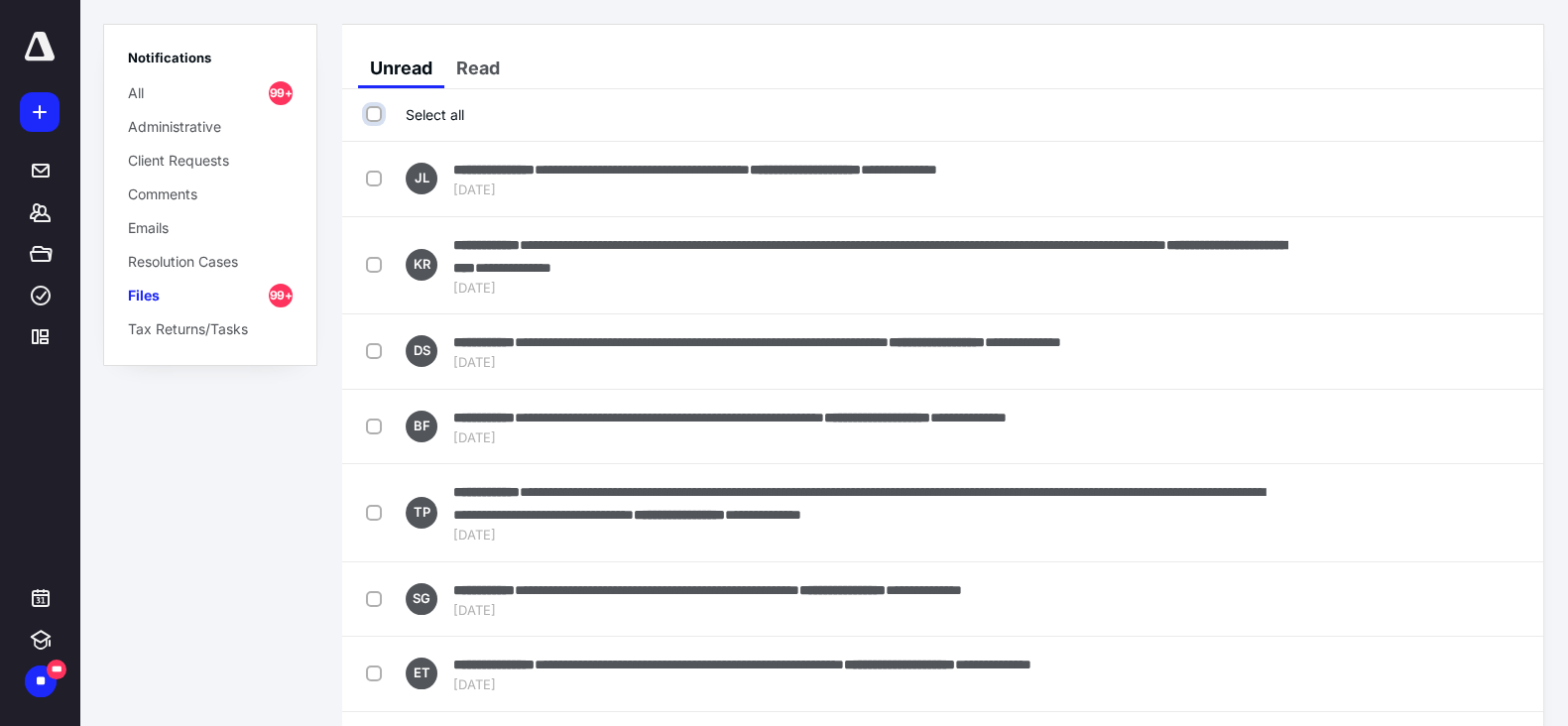 click on "Select all" at bounding box center (376, 114) 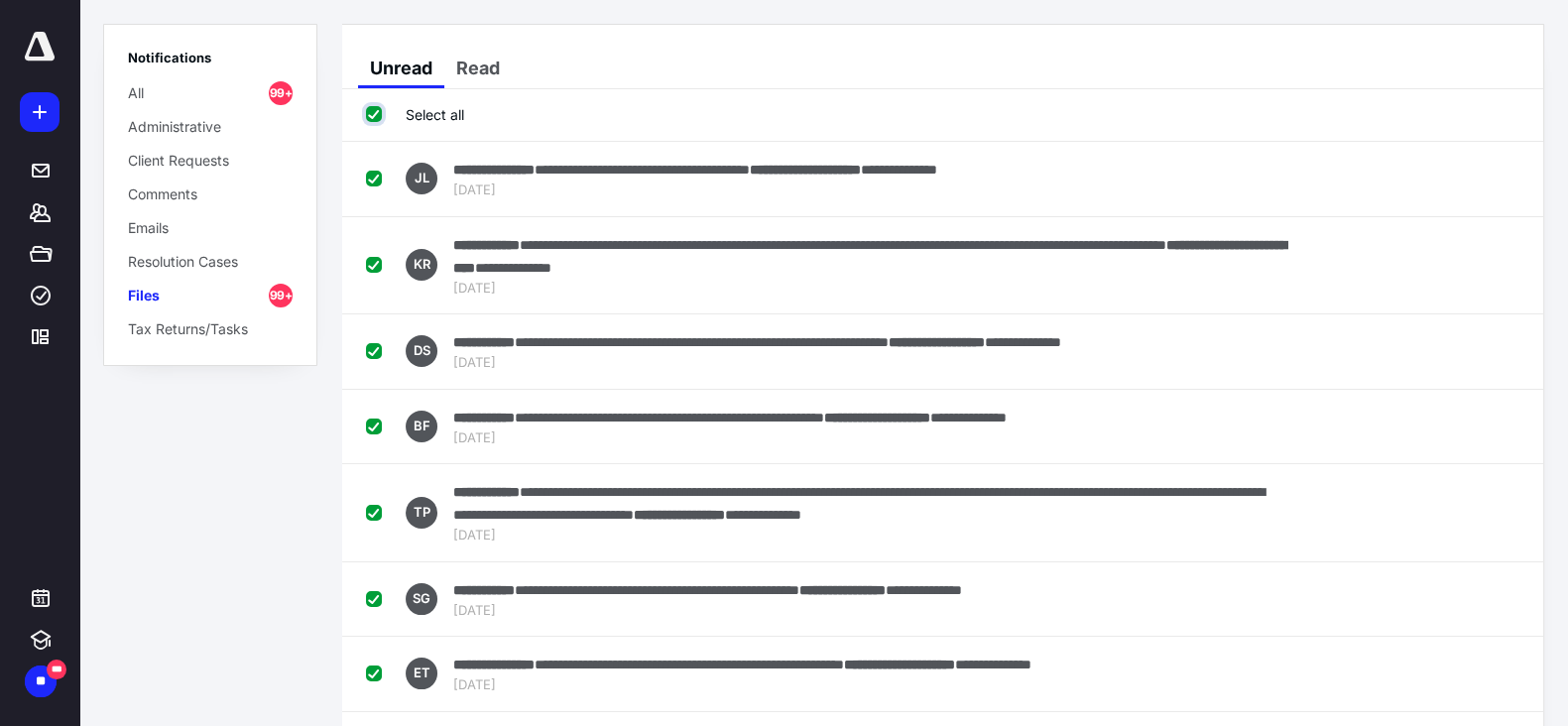 checkbox on "true" 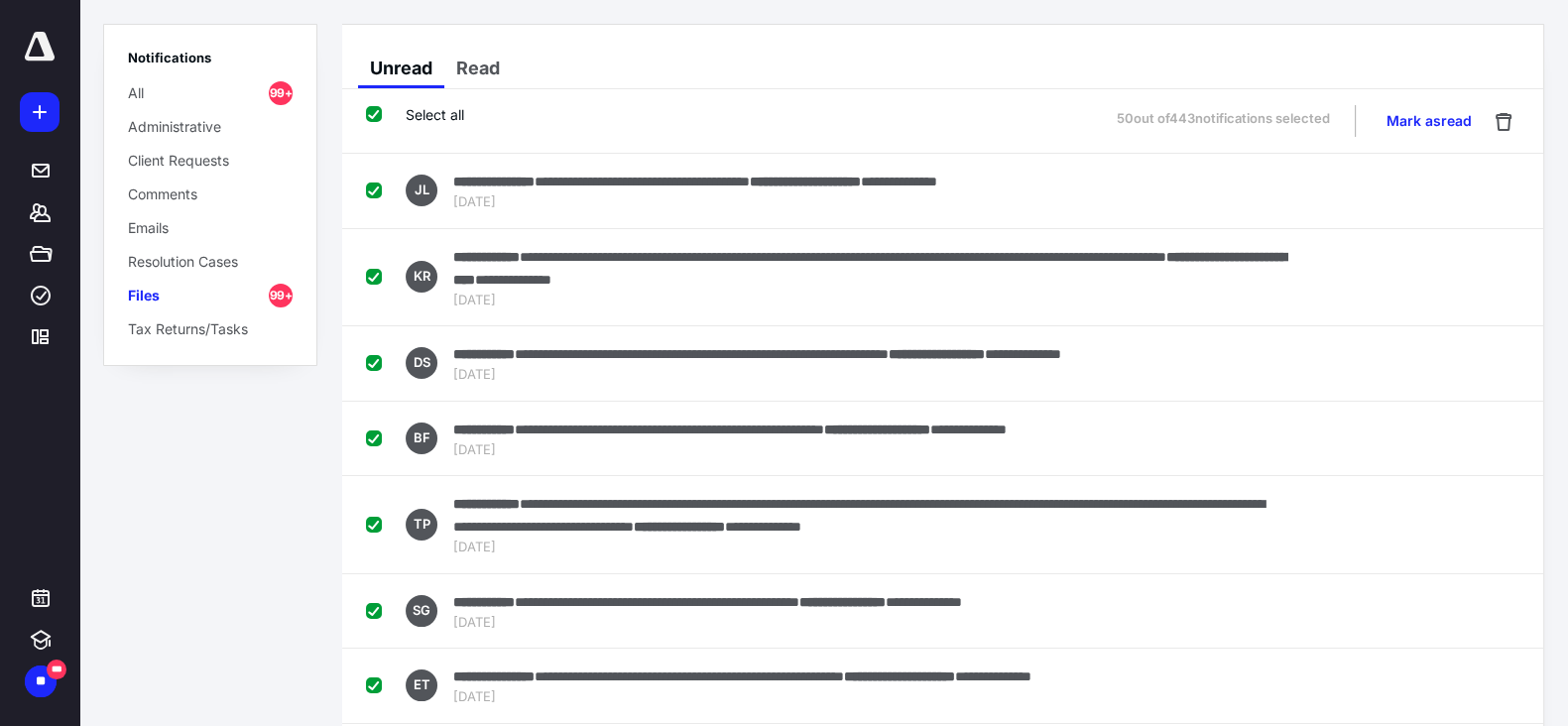 click on "Mark as  read" at bounding box center (1429, 121) 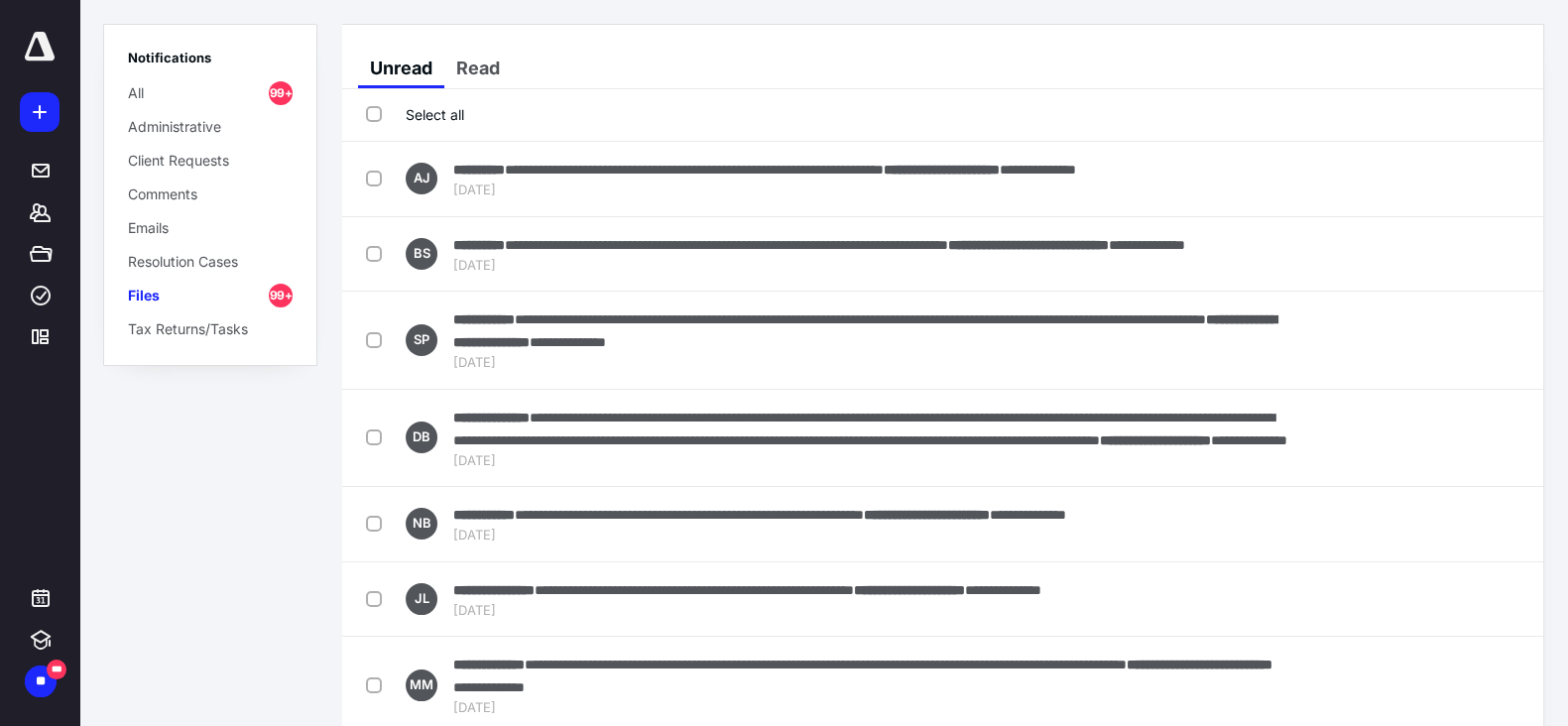 click on "Select all" at bounding box center [415, 114] 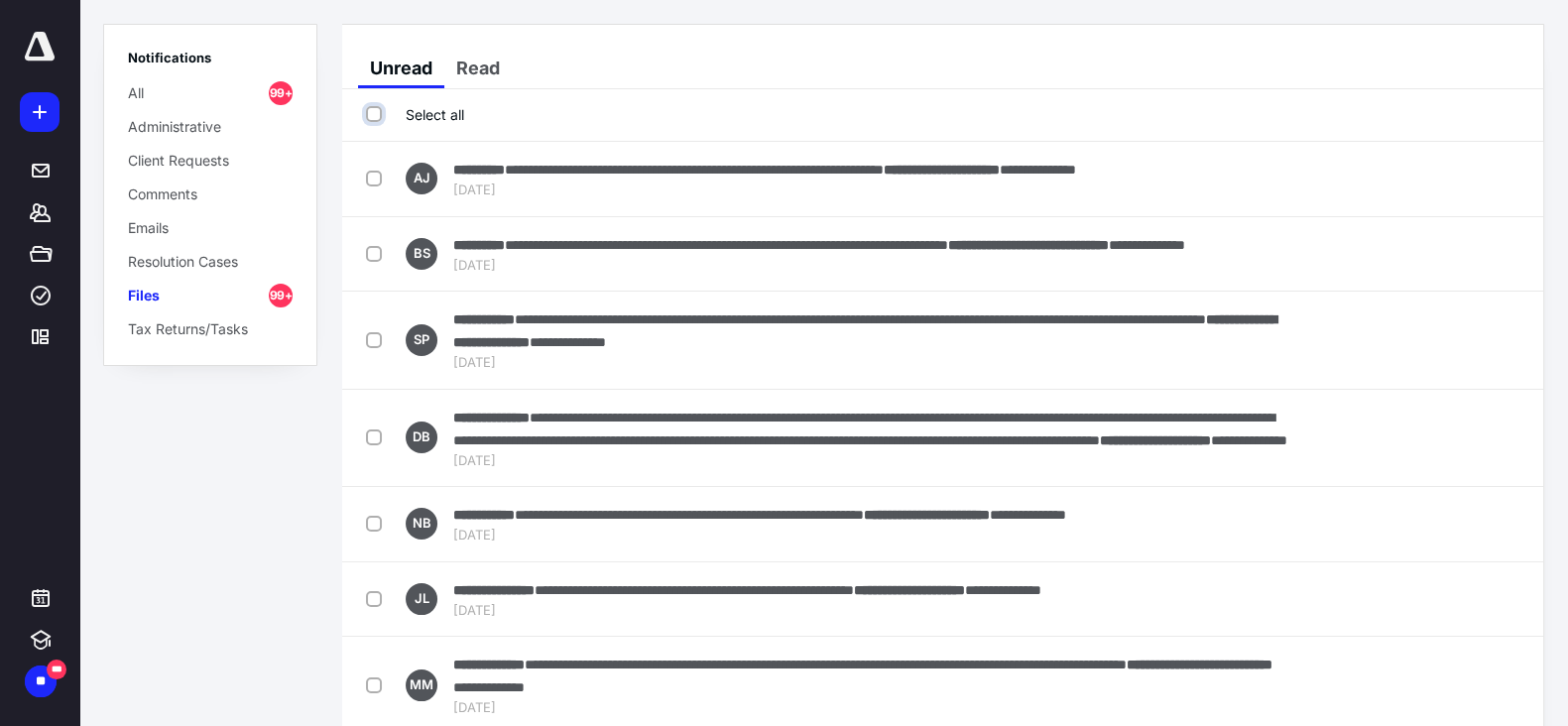 click on "Select all" at bounding box center [376, 114] 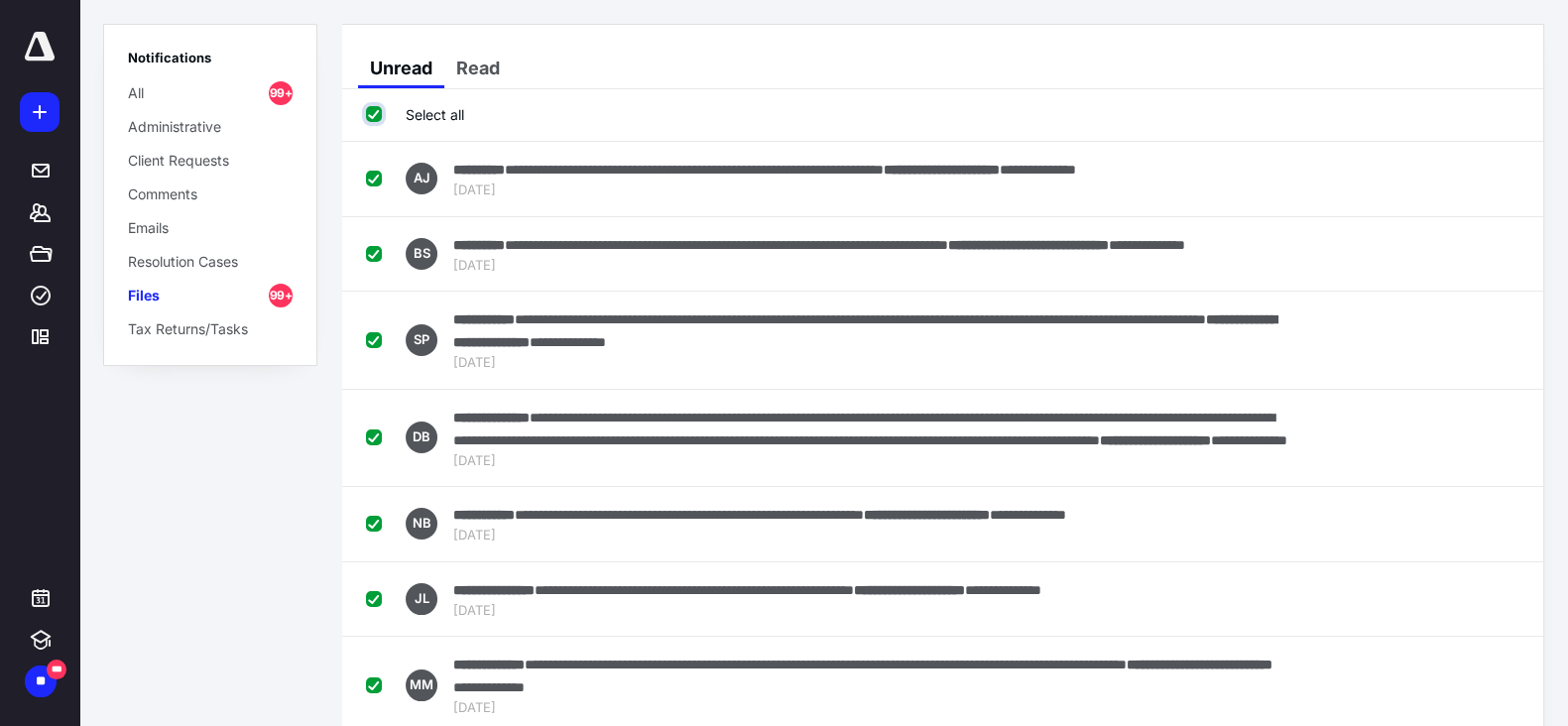 checkbox on "true" 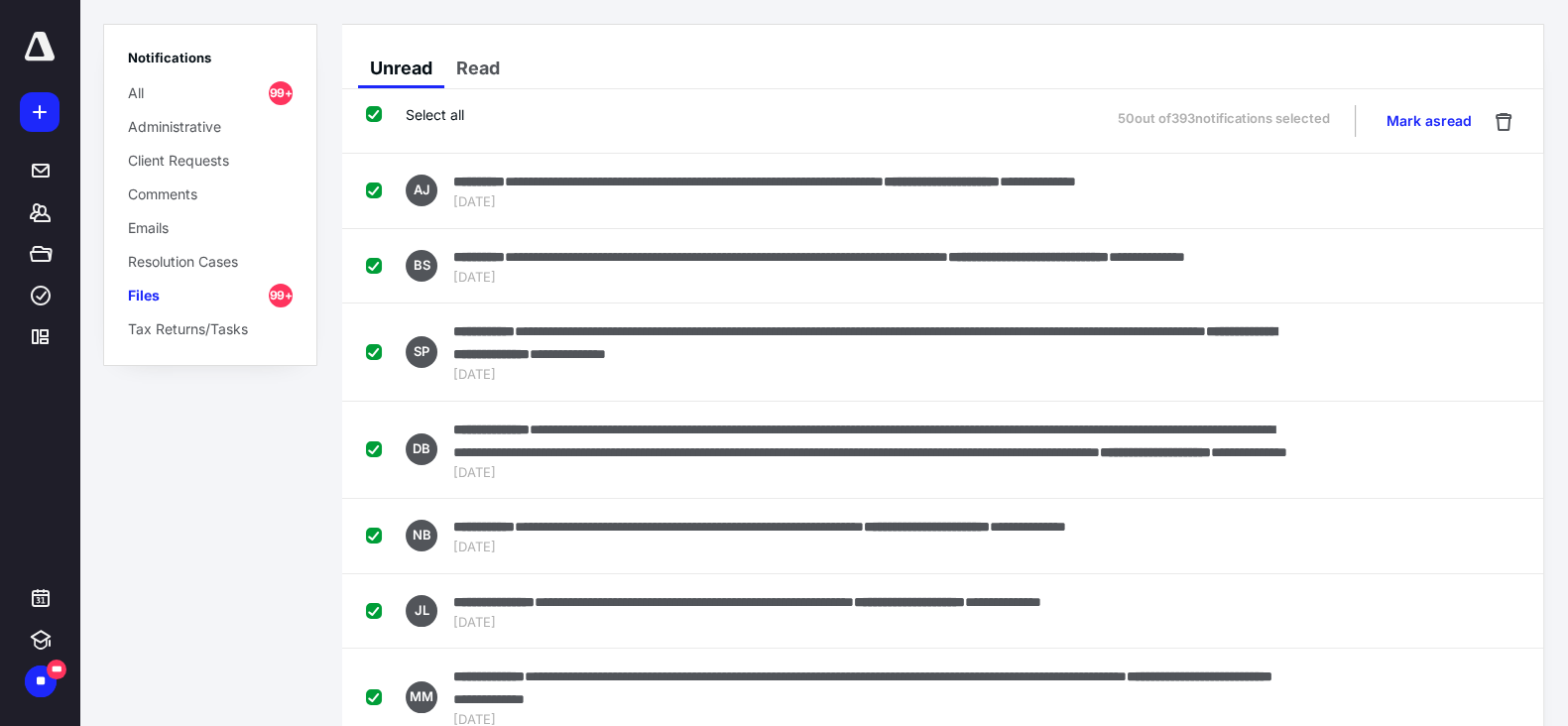 click on "Mark as  read" at bounding box center (1429, 121) 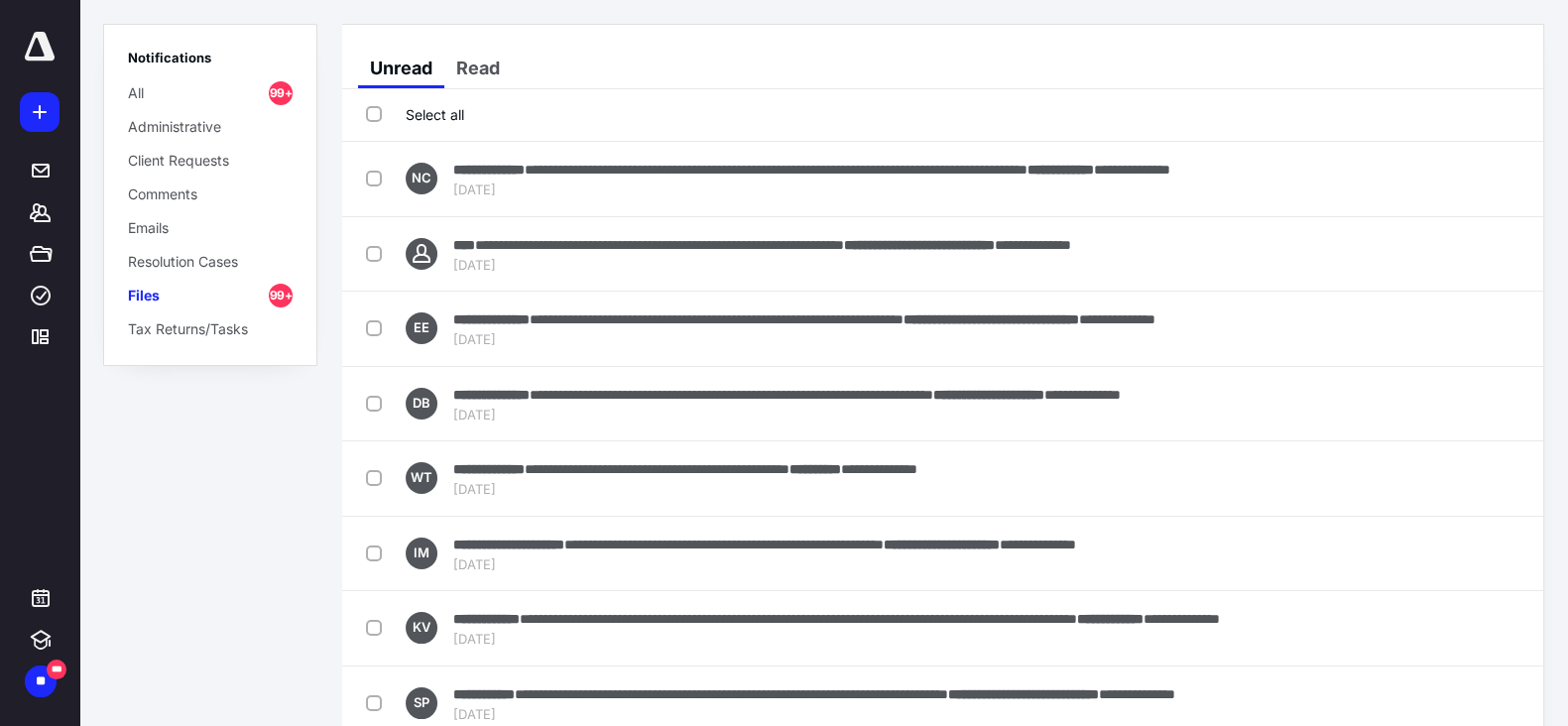 click on "Select all" at bounding box center [415, 114] 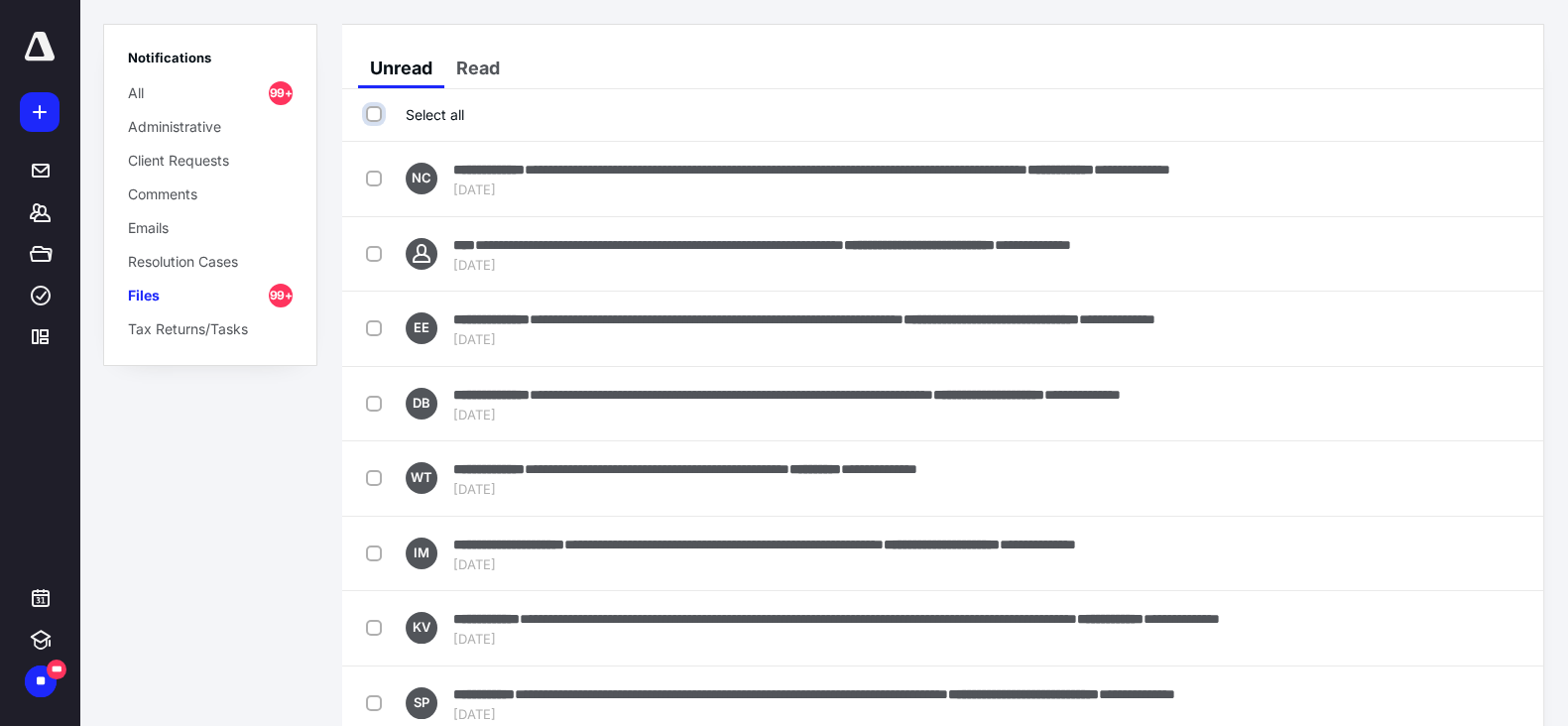 click on "Select all" at bounding box center [376, 114] 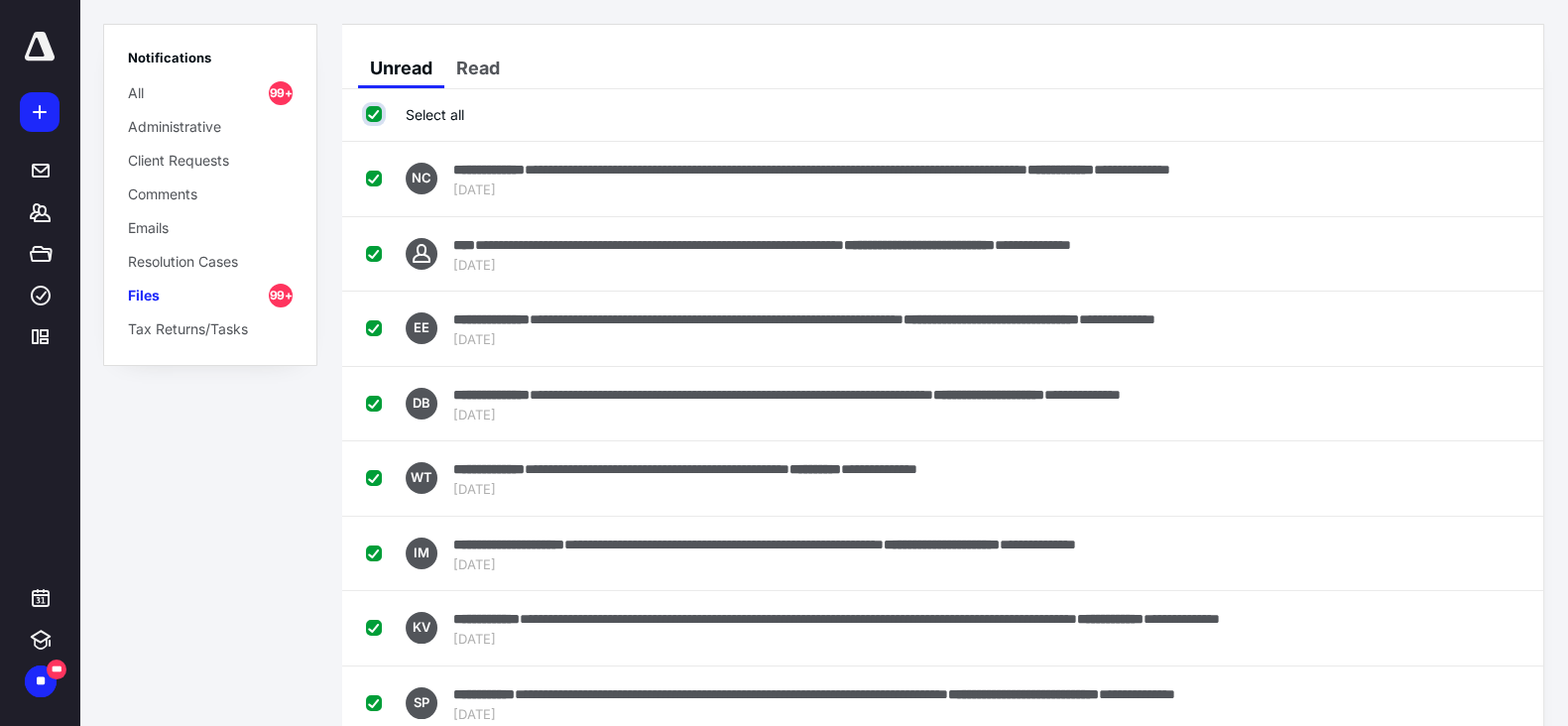 checkbox on "true" 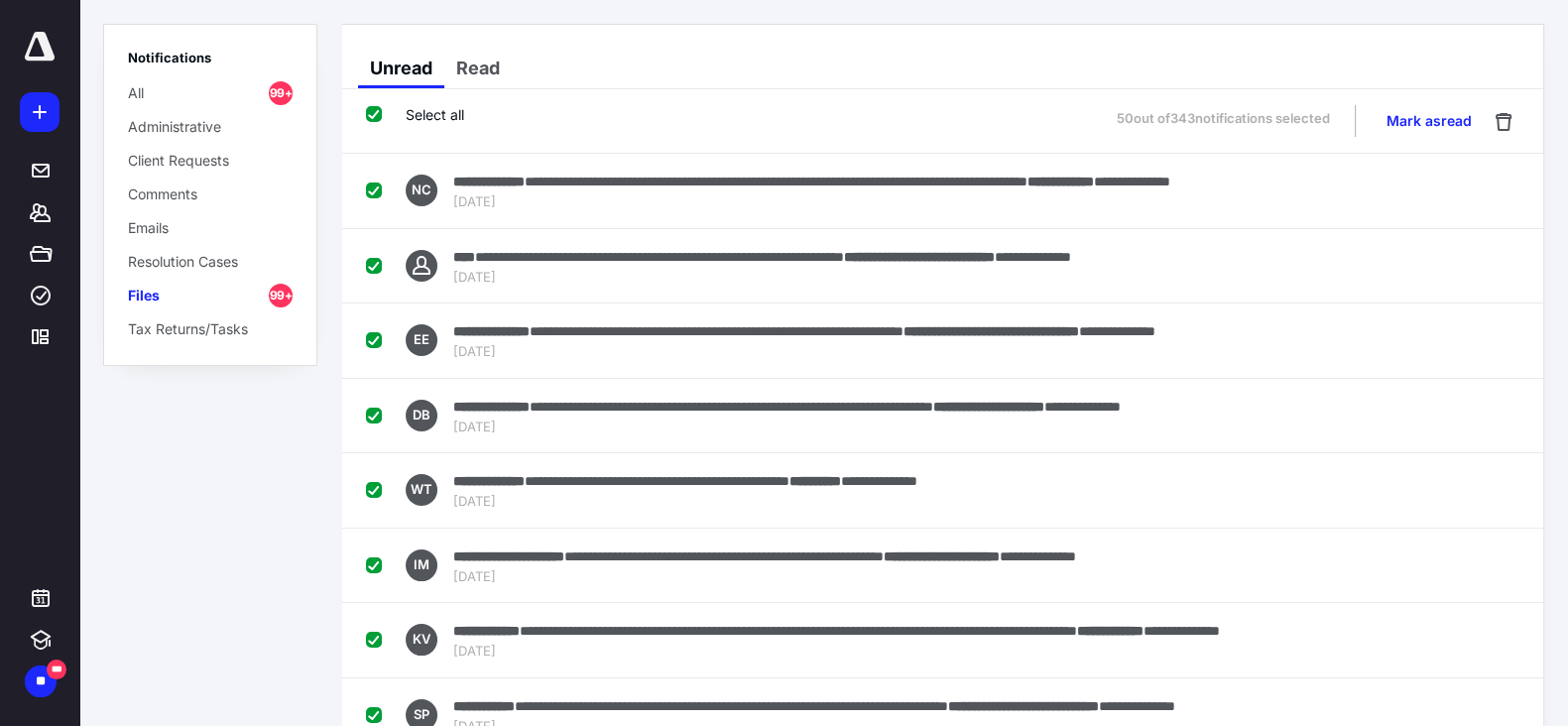 click on "Mark as  read" at bounding box center [1429, 121] 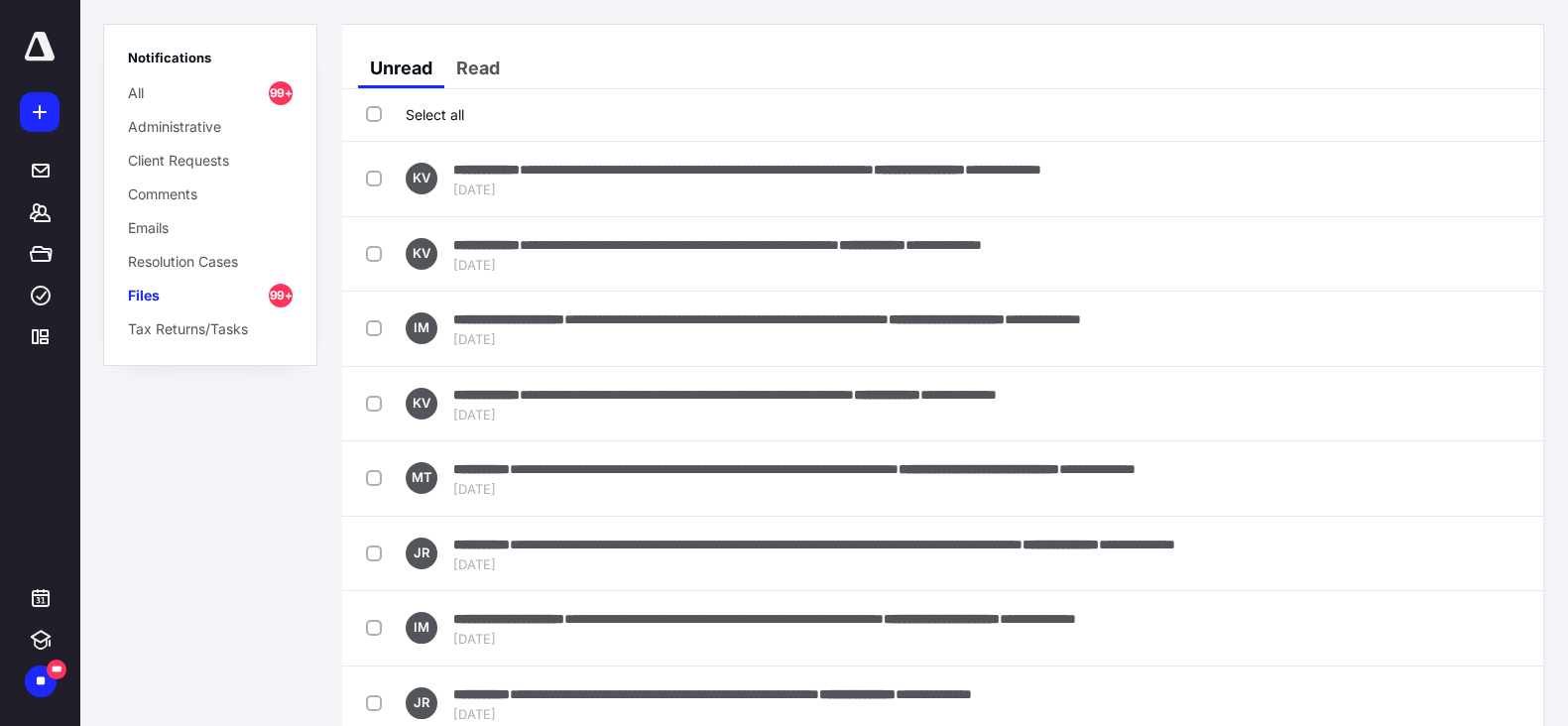 click on "Select all" at bounding box center [415, 114] 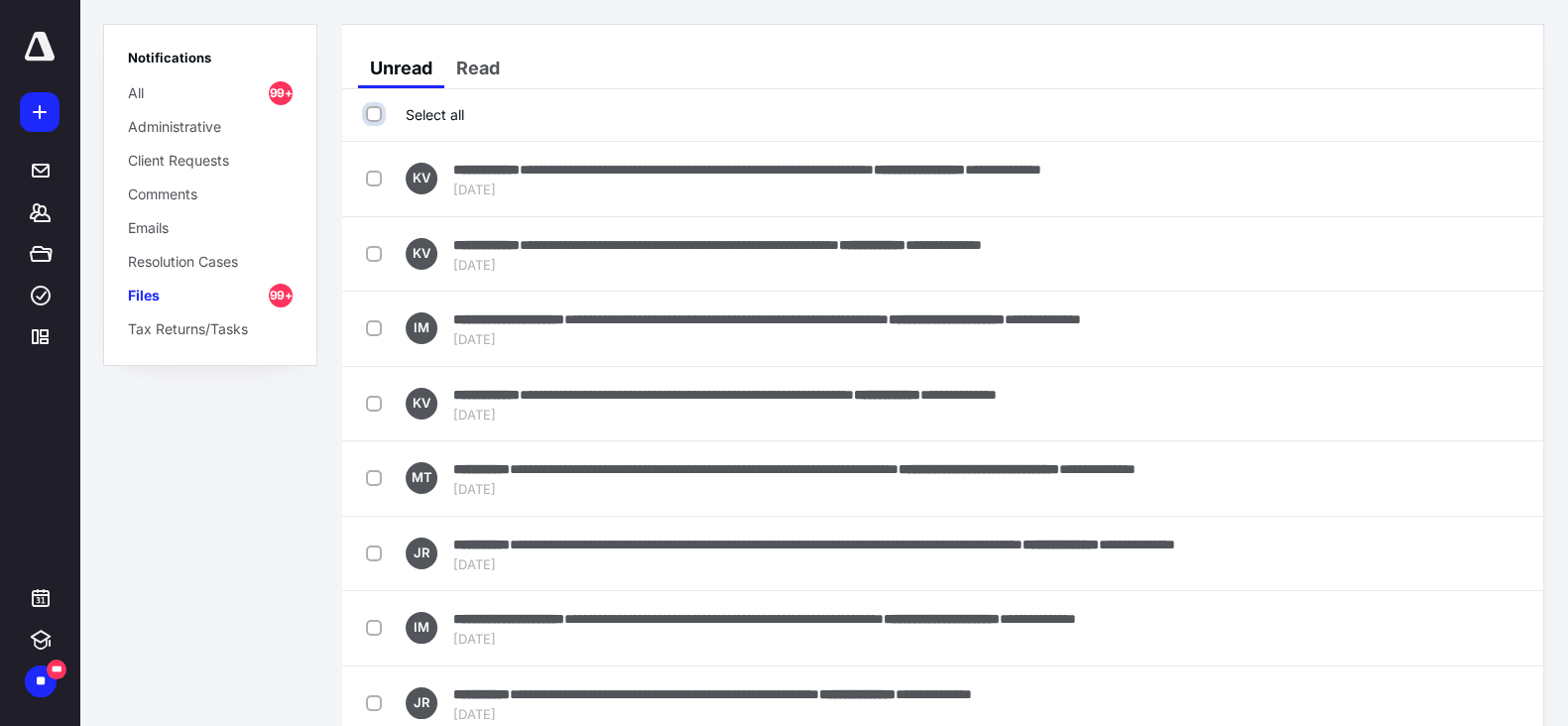 click on "Select all" at bounding box center [376, 114] 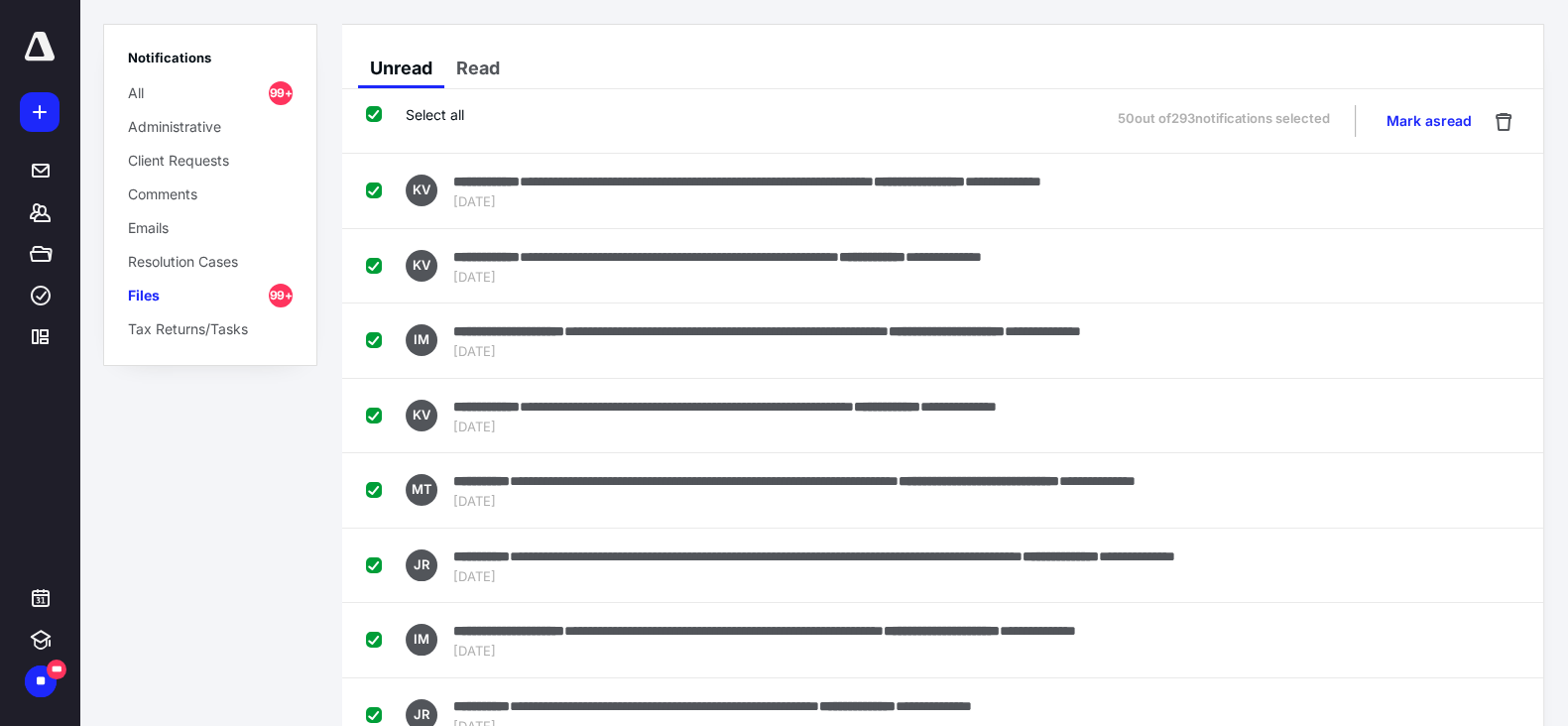 click on "Mark as  read" at bounding box center (1429, 121) 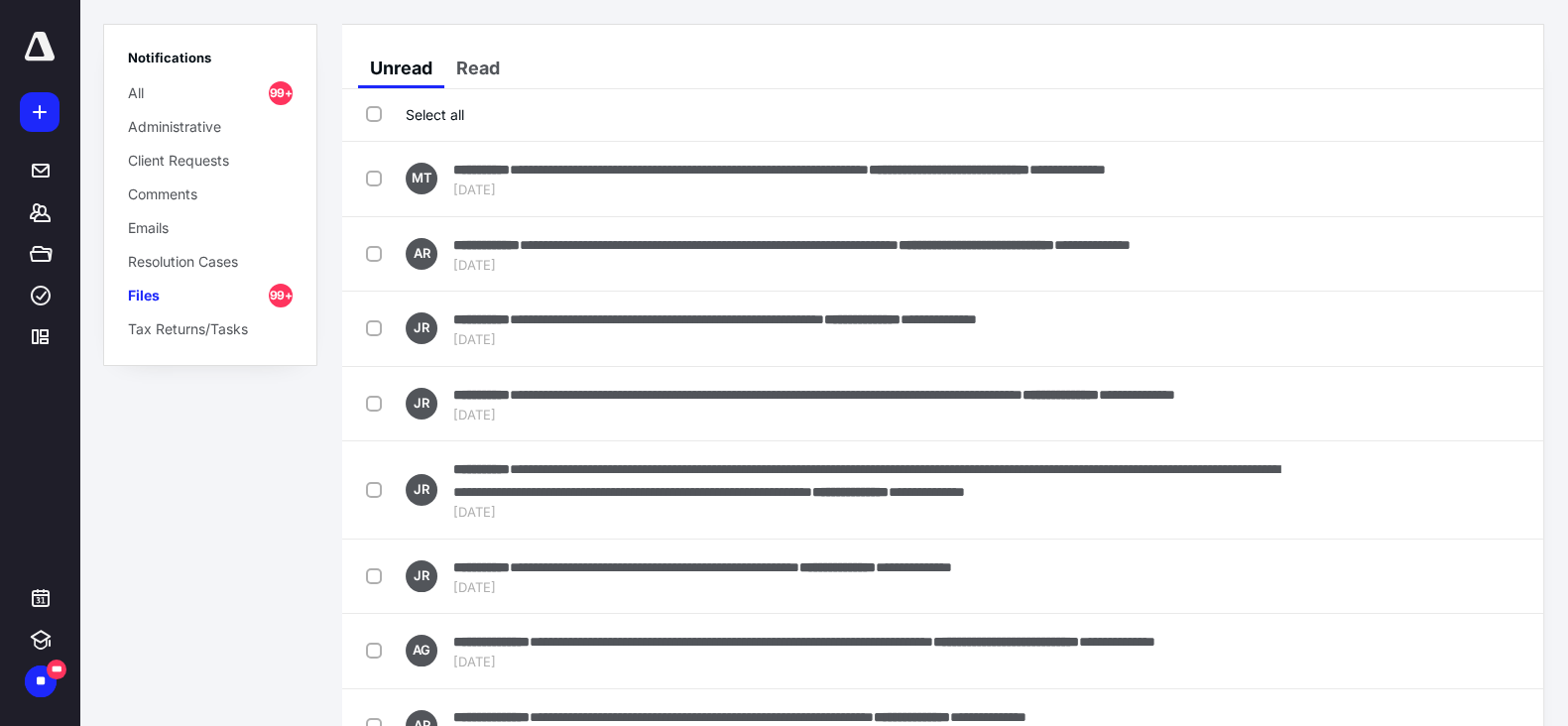 click on "Select all" at bounding box center (415, 114) 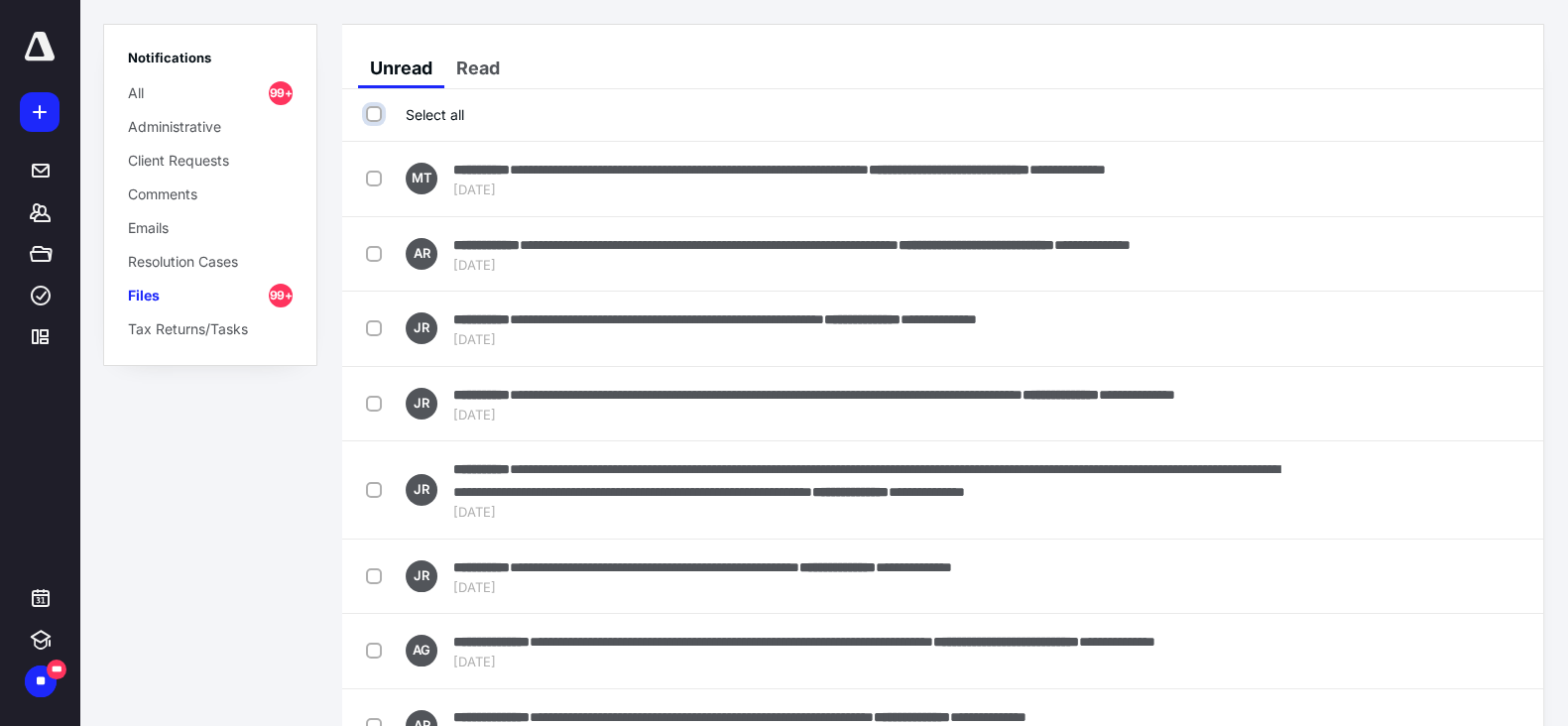 click on "Select all" at bounding box center (376, 114) 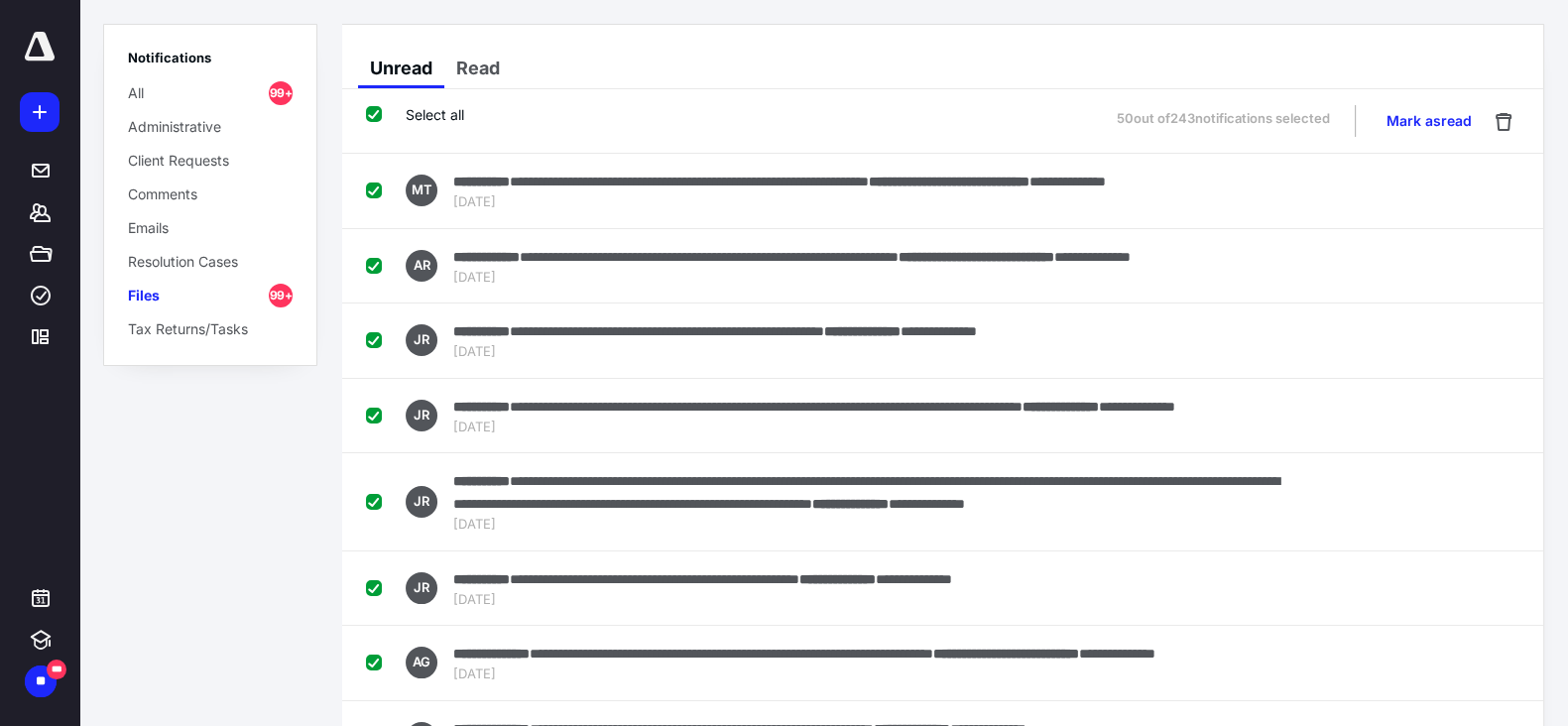 click on "Mark as  read" at bounding box center (1429, 121) 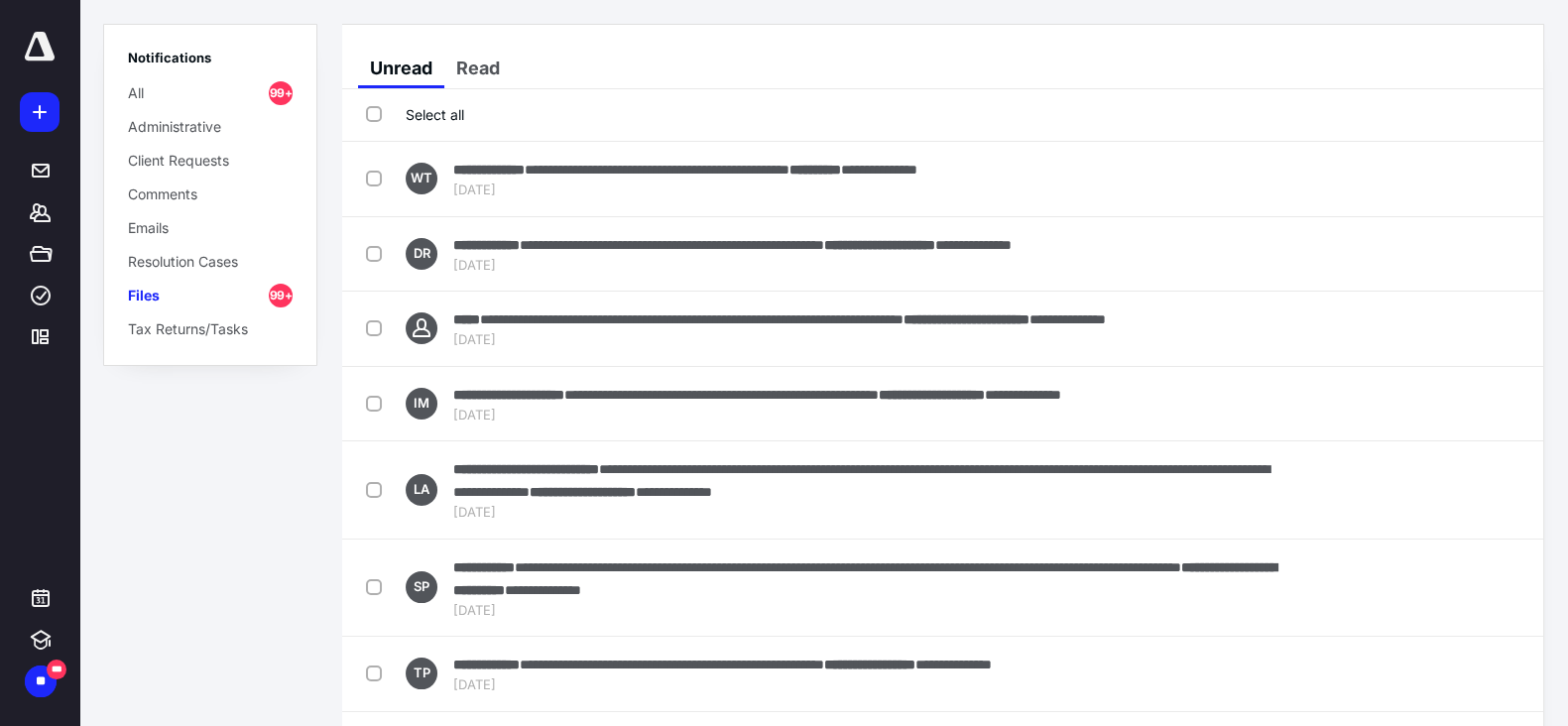 click on "Select all" at bounding box center (415, 114) 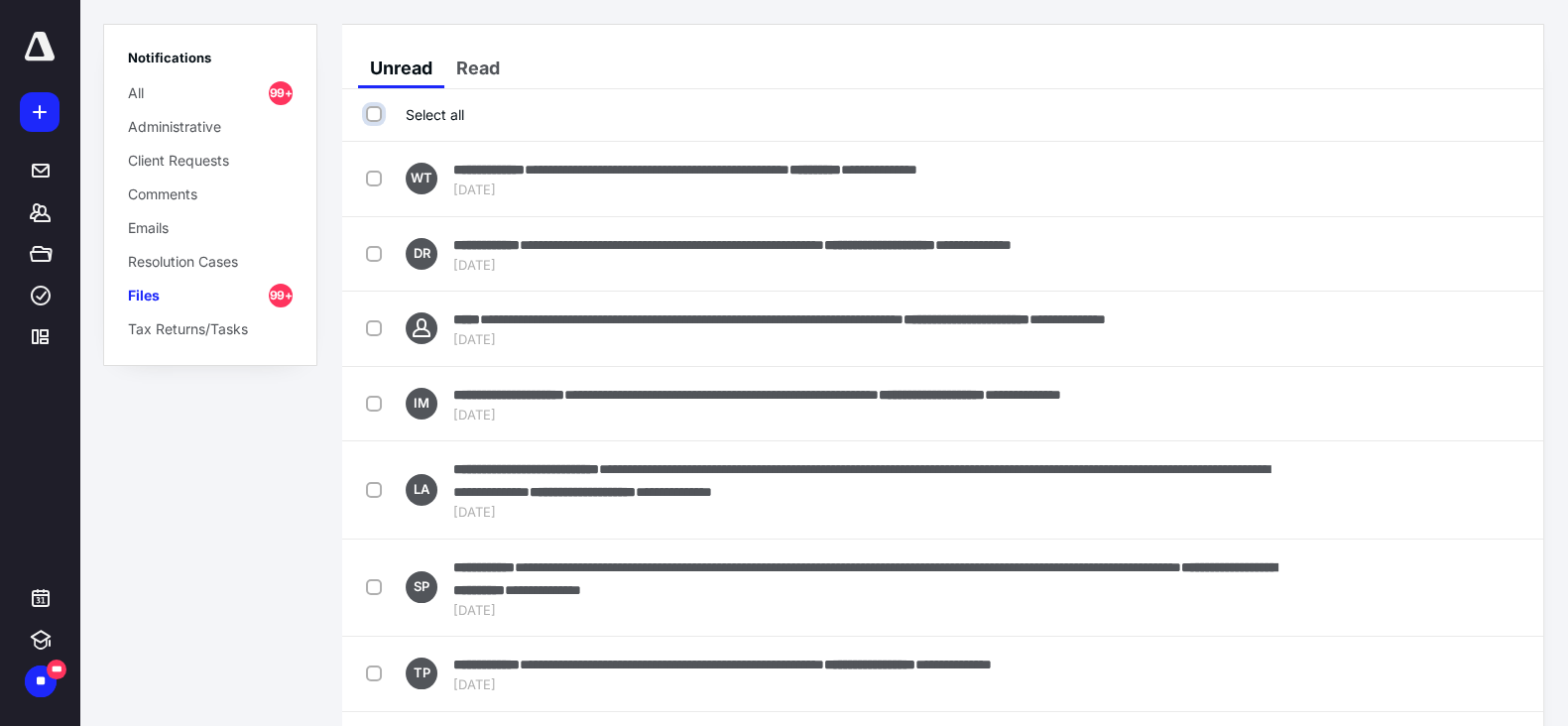 click on "Select all" at bounding box center [376, 114] 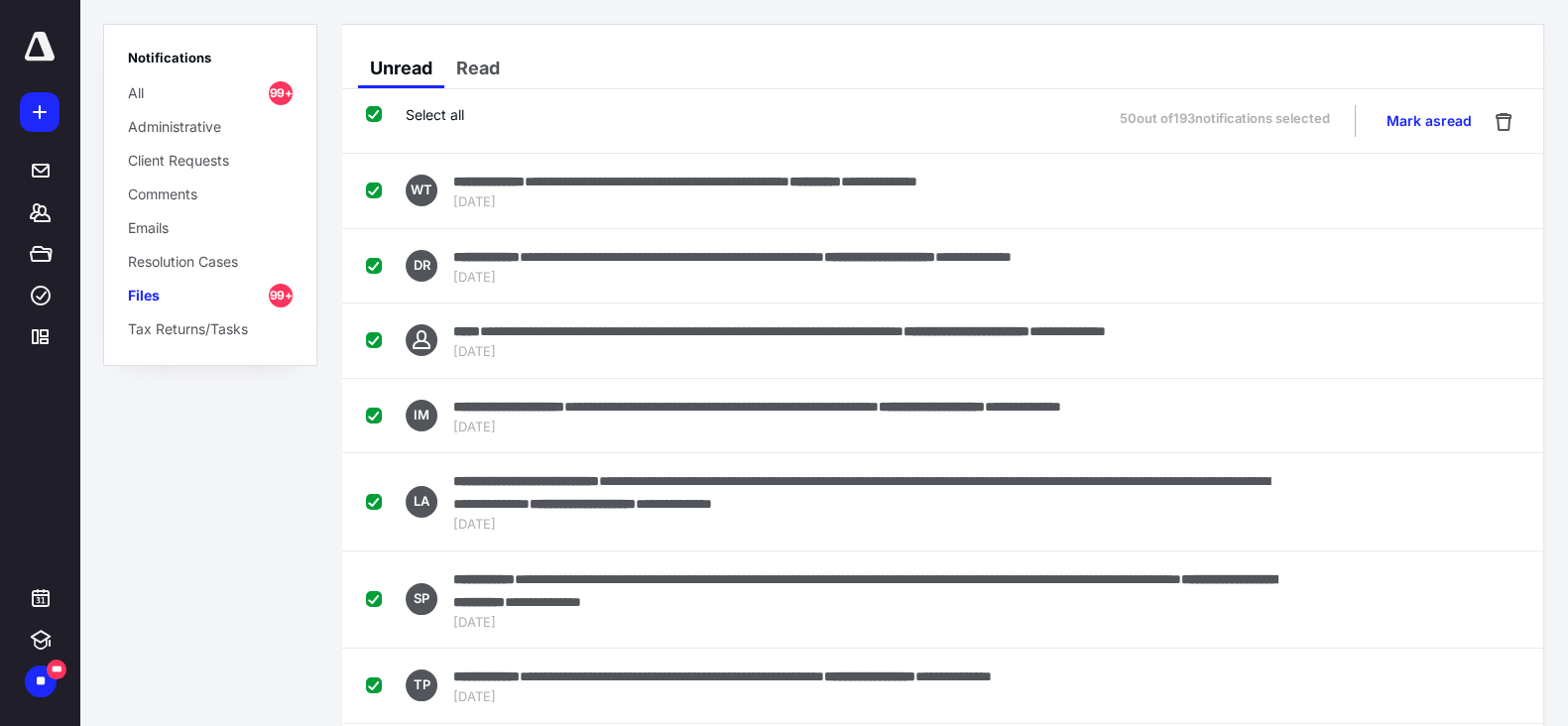 click on "Mark as  read" at bounding box center [1429, 121] 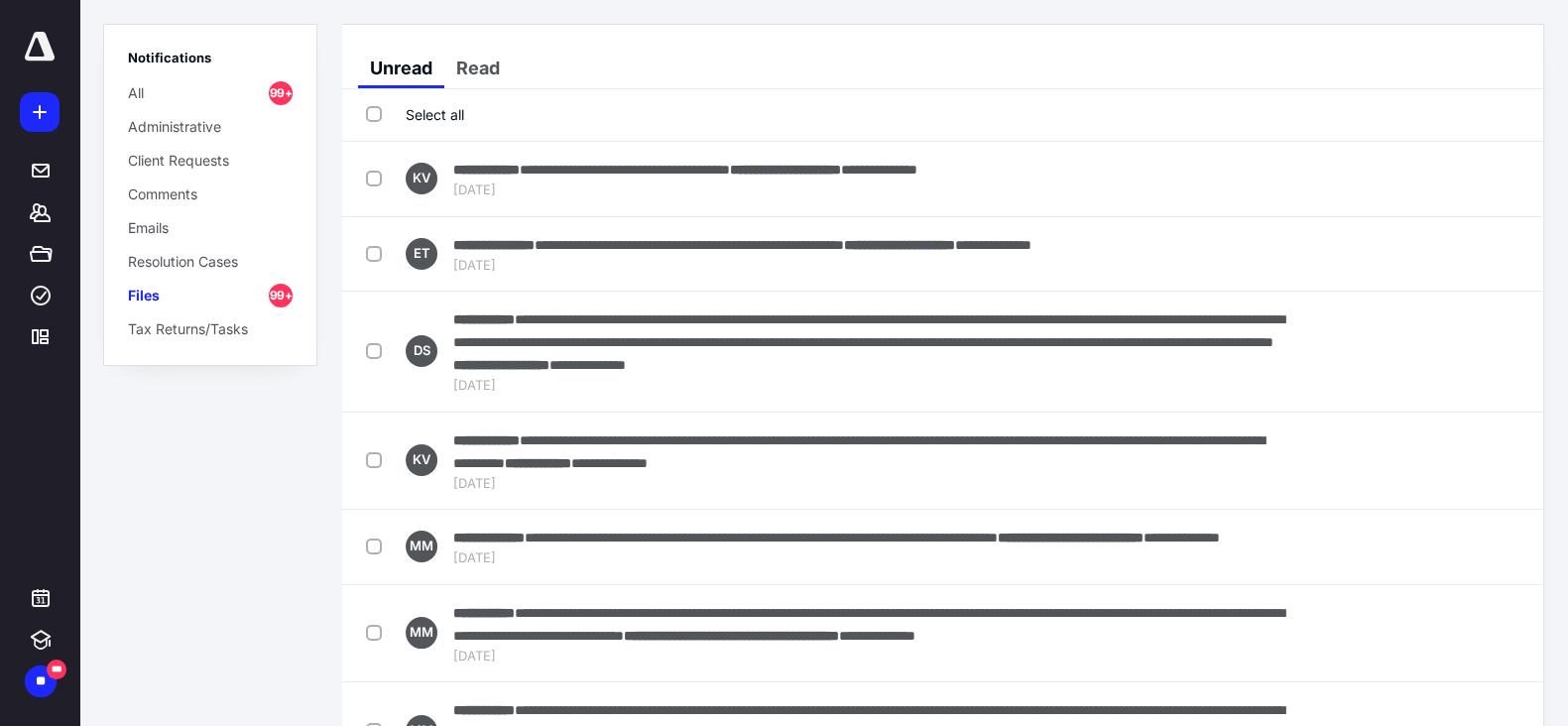 click on "Select all" at bounding box center (415, 114) 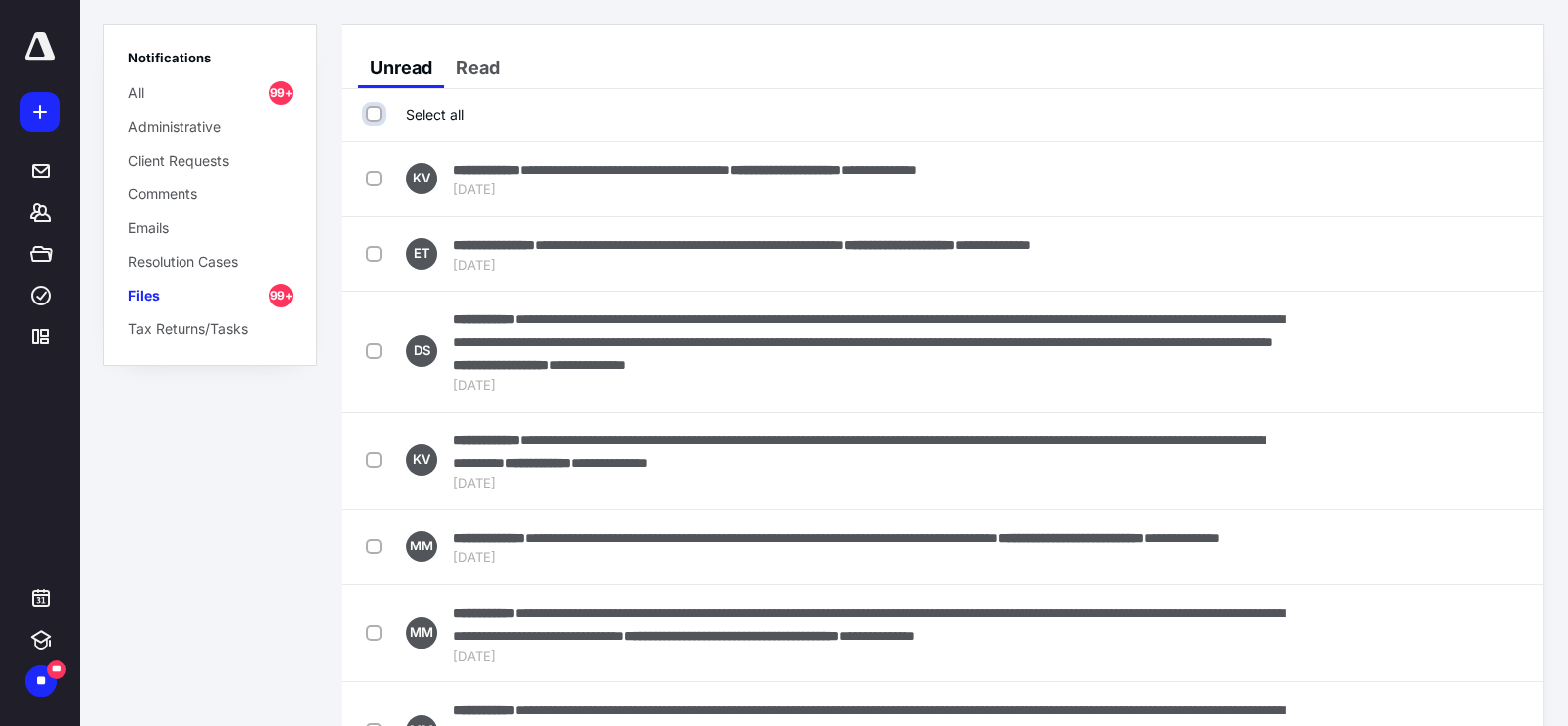 click on "Select all" at bounding box center (376, 114) 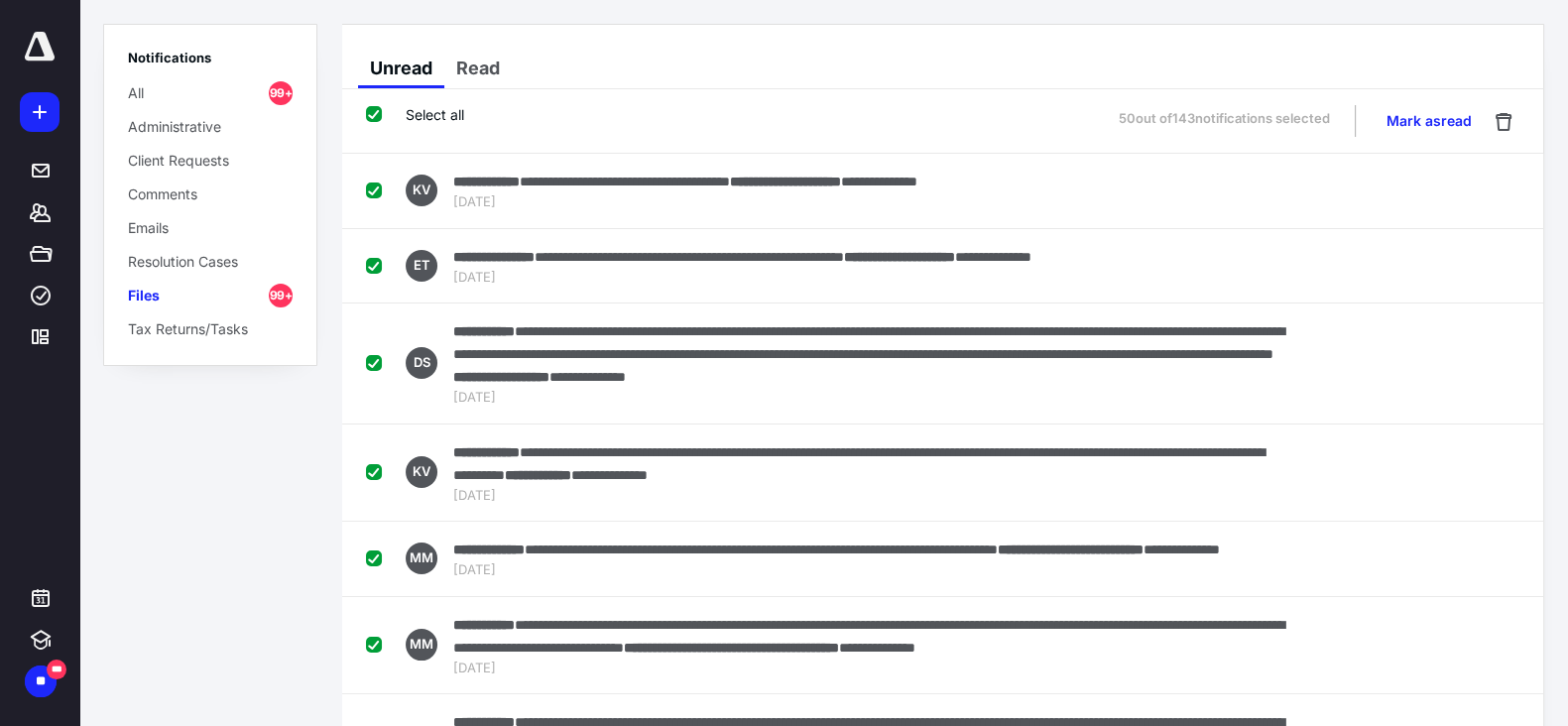 click on "Mark as  read" at bounding box center [1429, 121] 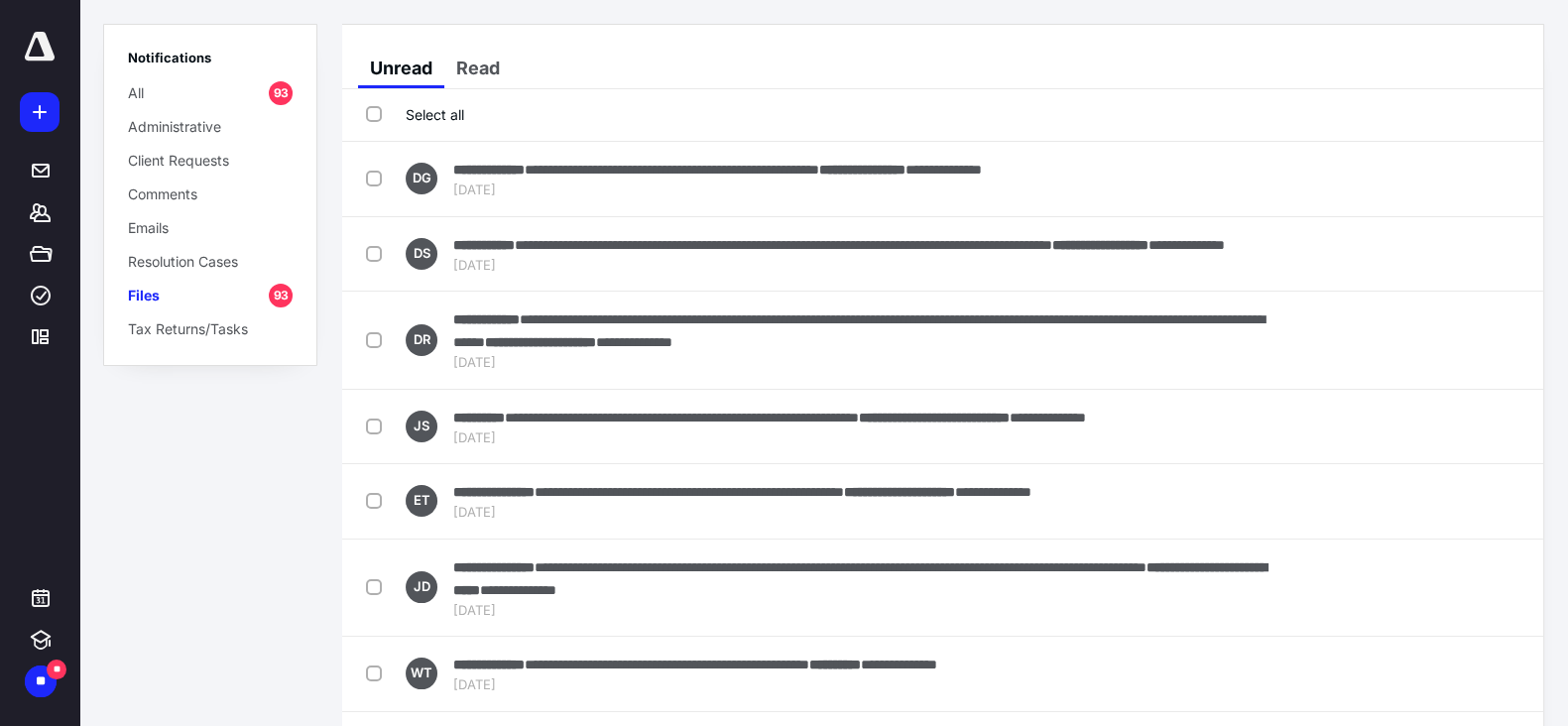 click on "Select all" at bounding box center [415, 114] 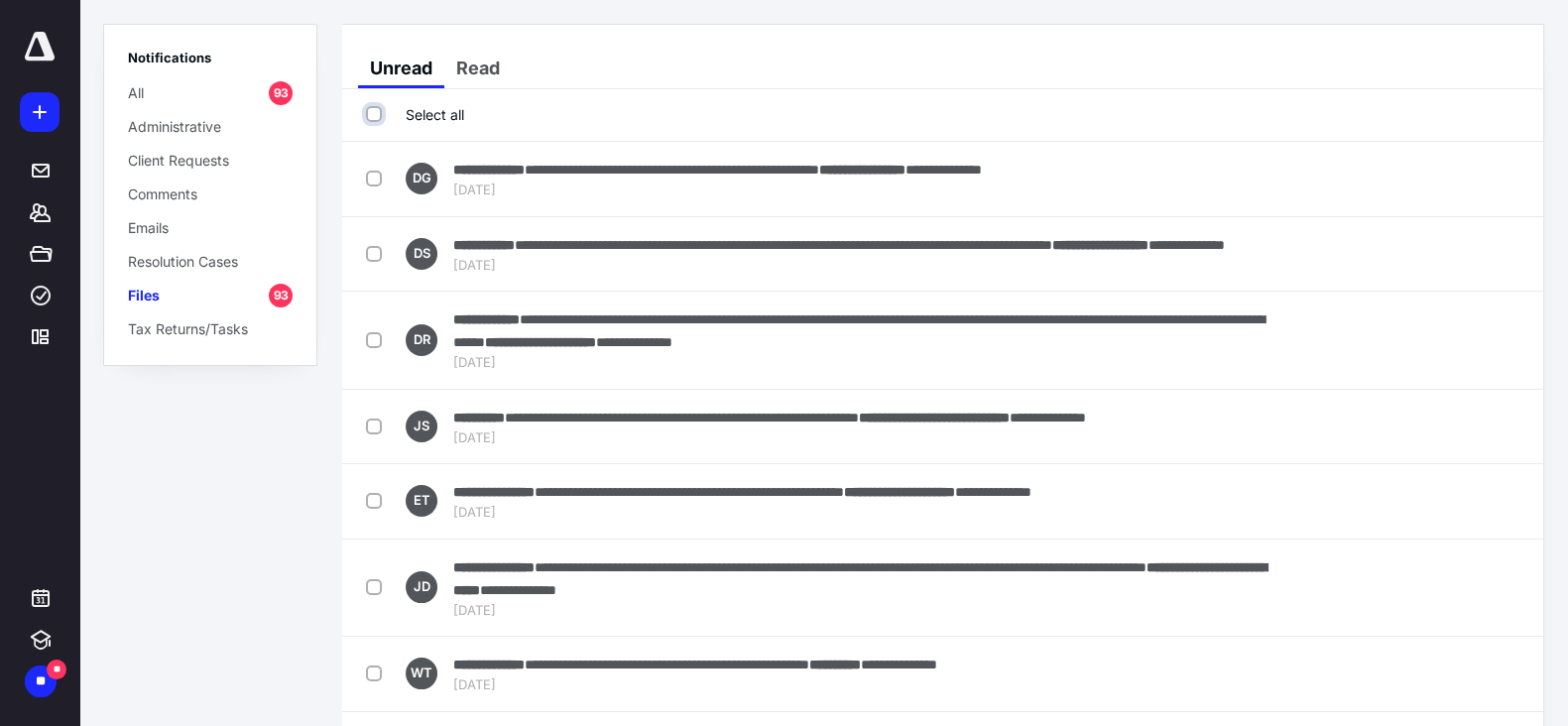 click on "Select all" at bounding box center (376, 114) 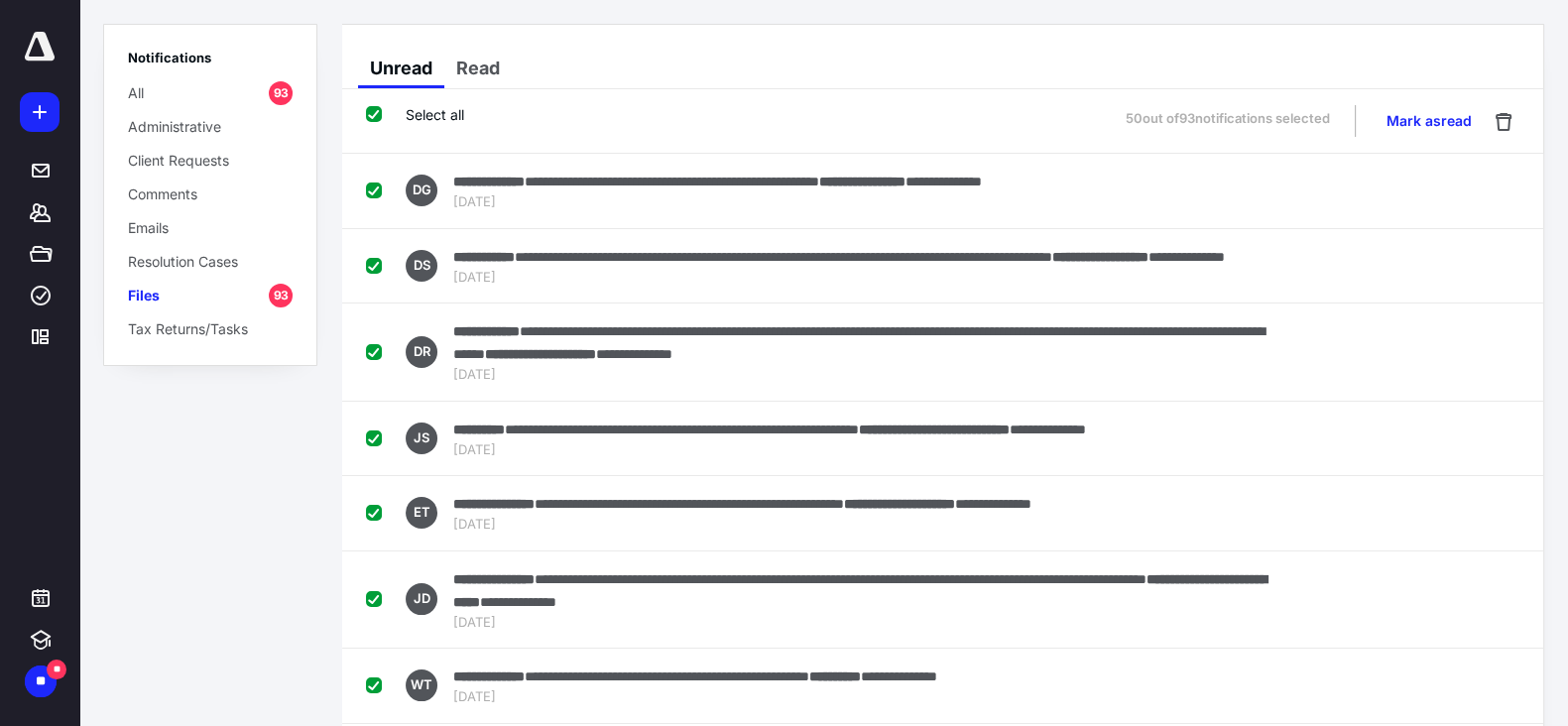 click on "Mark as  read" at bounding box center (1429, 121) 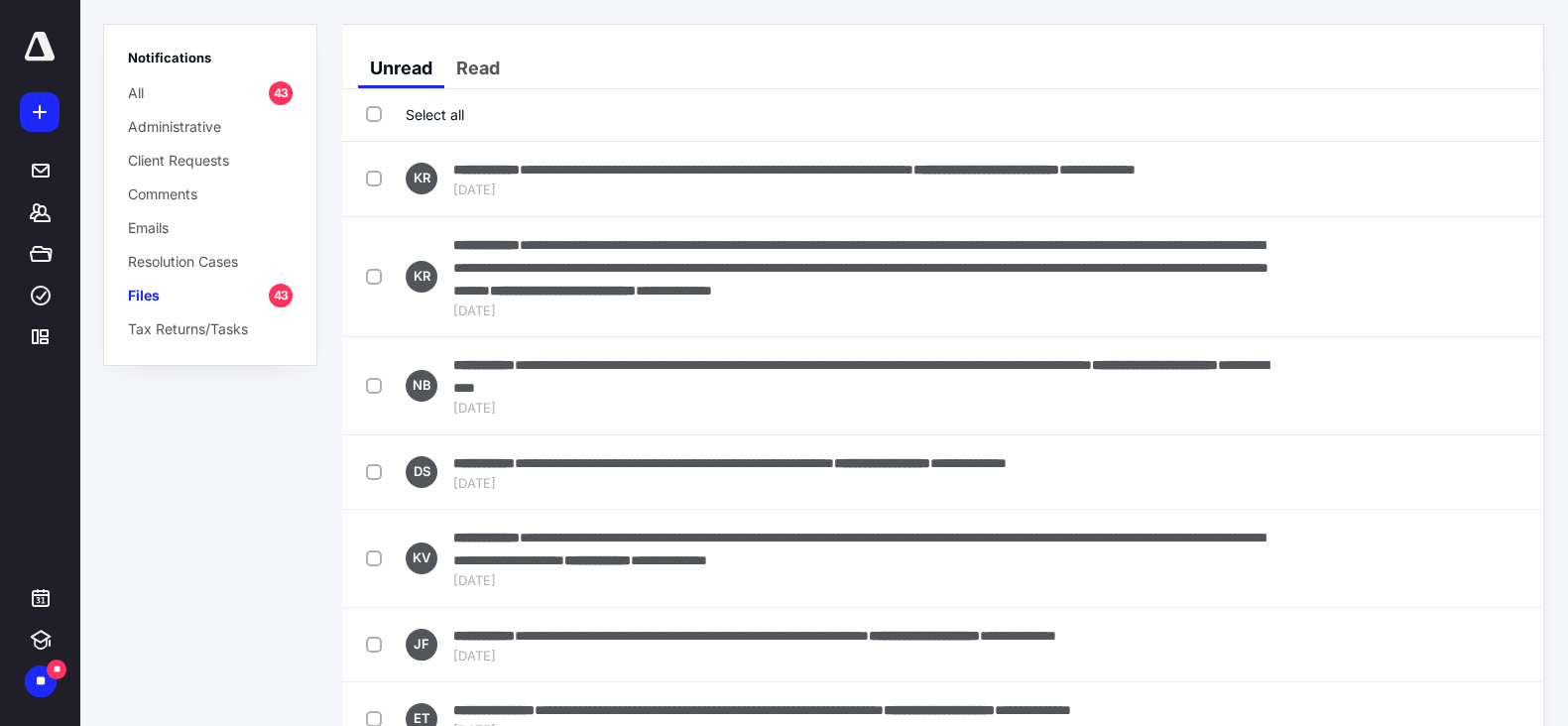 click on "Select all" at bounding box center (415, 114) 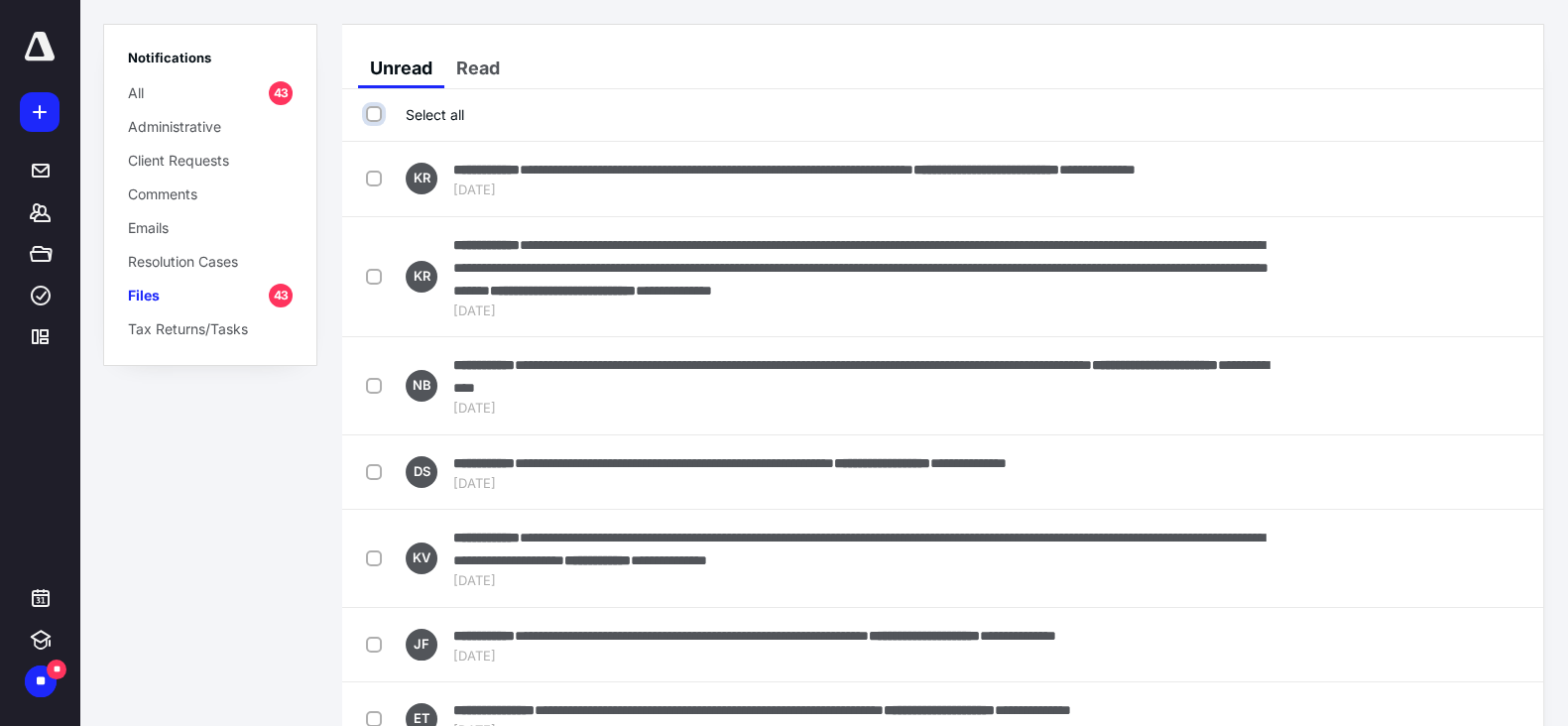click on "Select all" at bounding box center (376, 114) 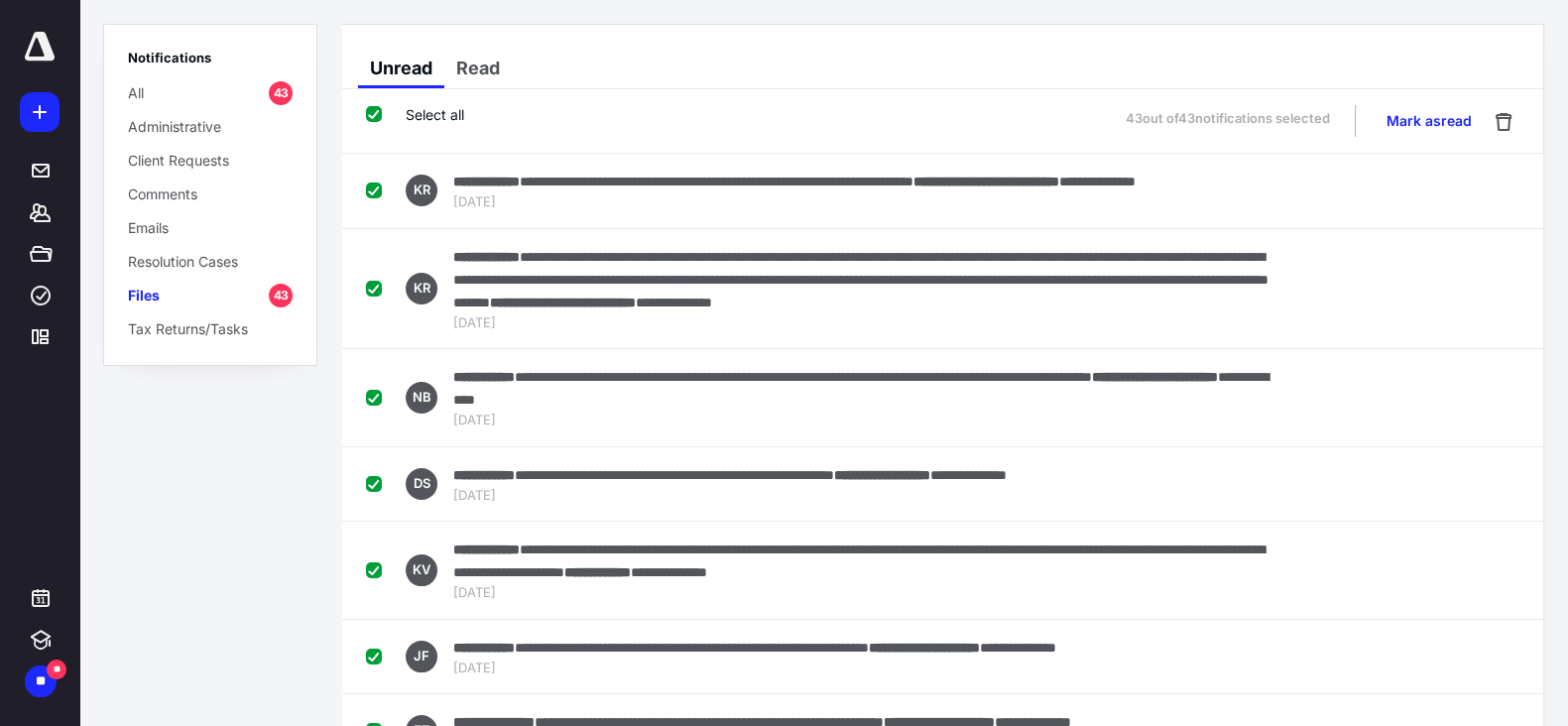 click on "Mark as  read" at bounding box center [1429, 121] 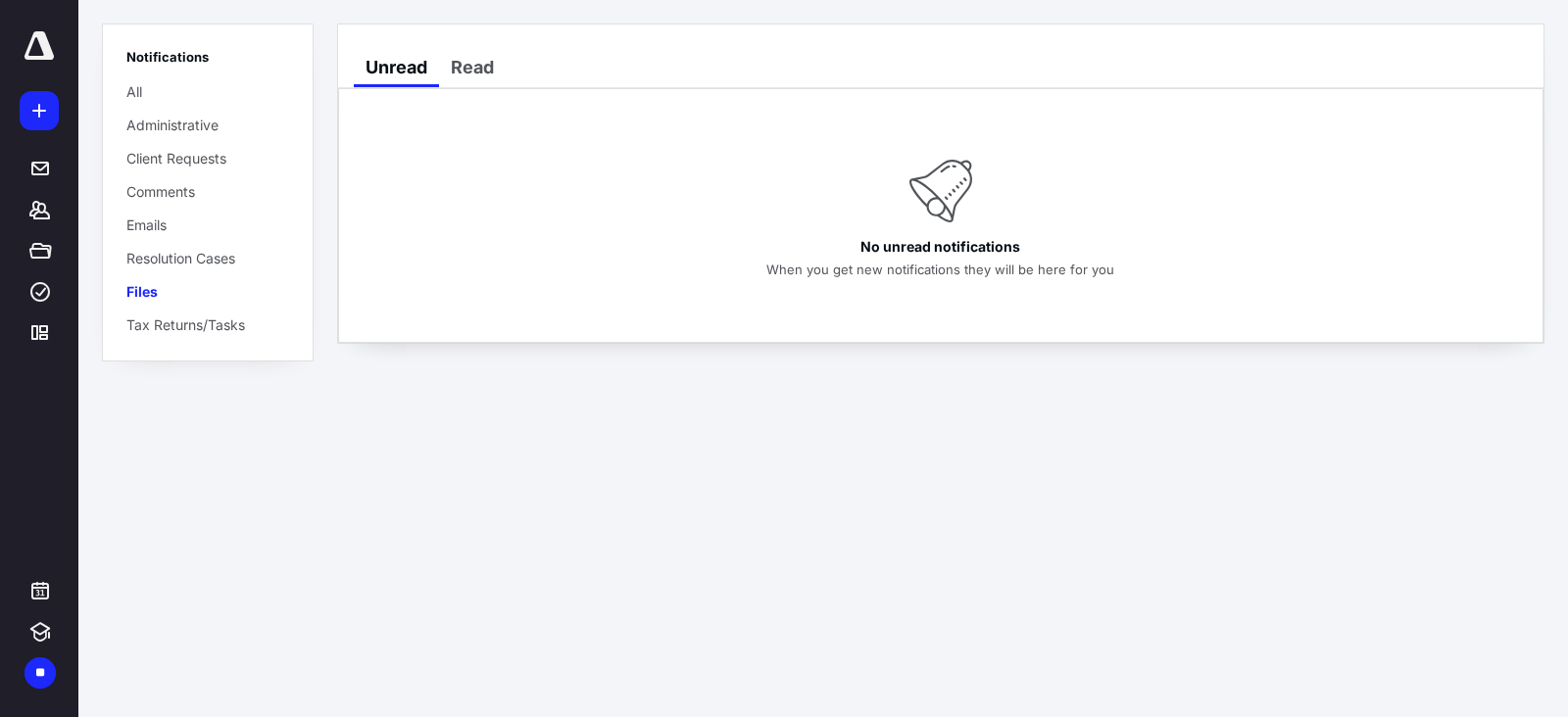 click on "*******" at bounding box center (40, 210) 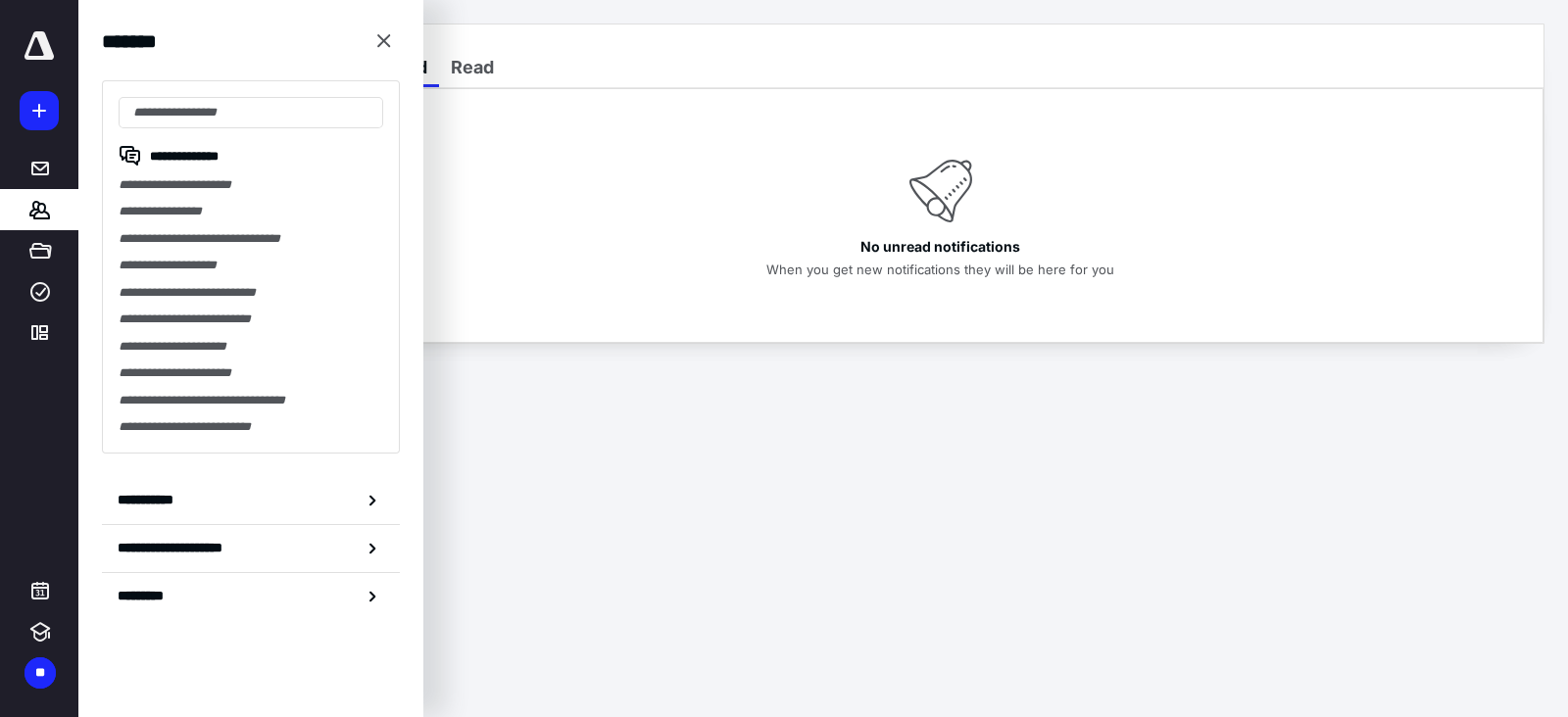 click at bounding box center [251, 113] 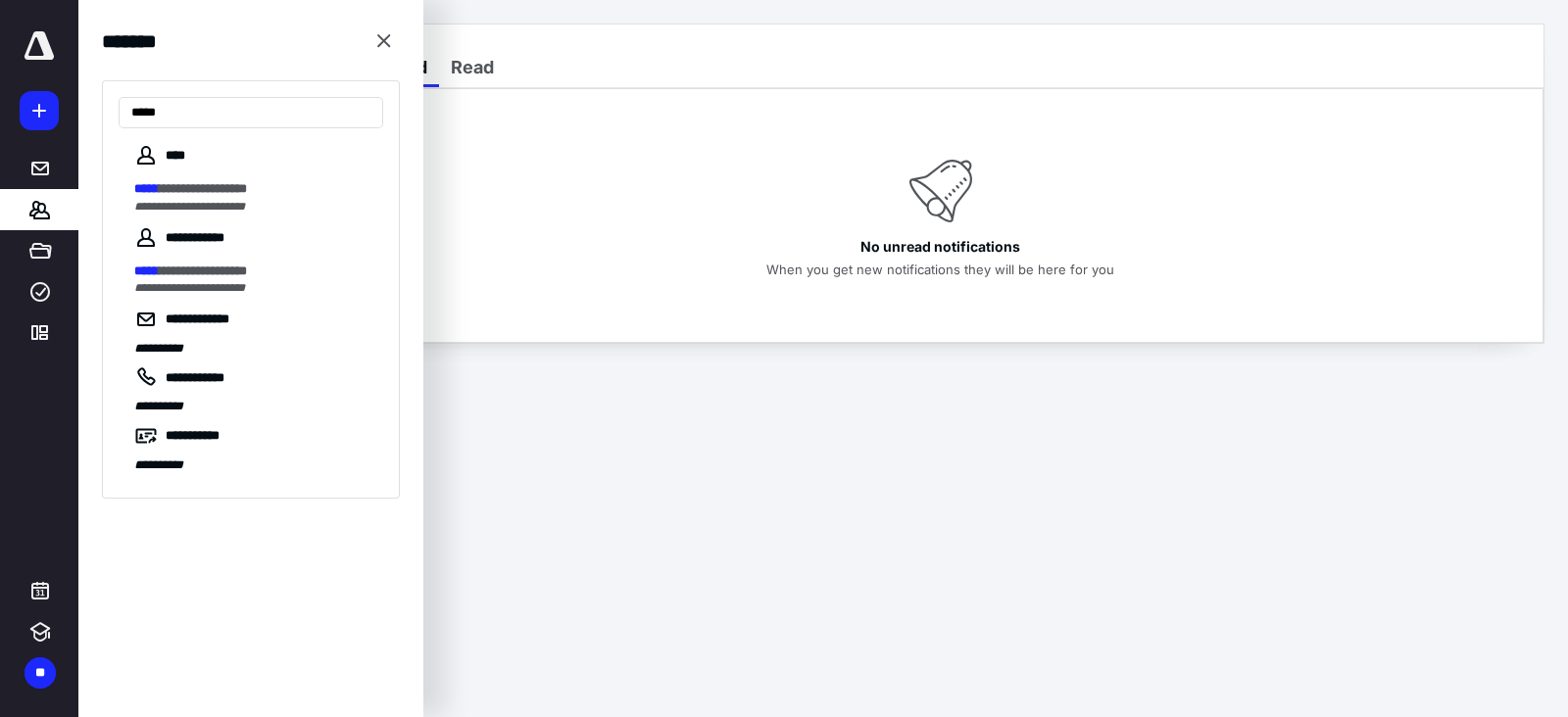 click on "**********" at bounding box center (251, 181) 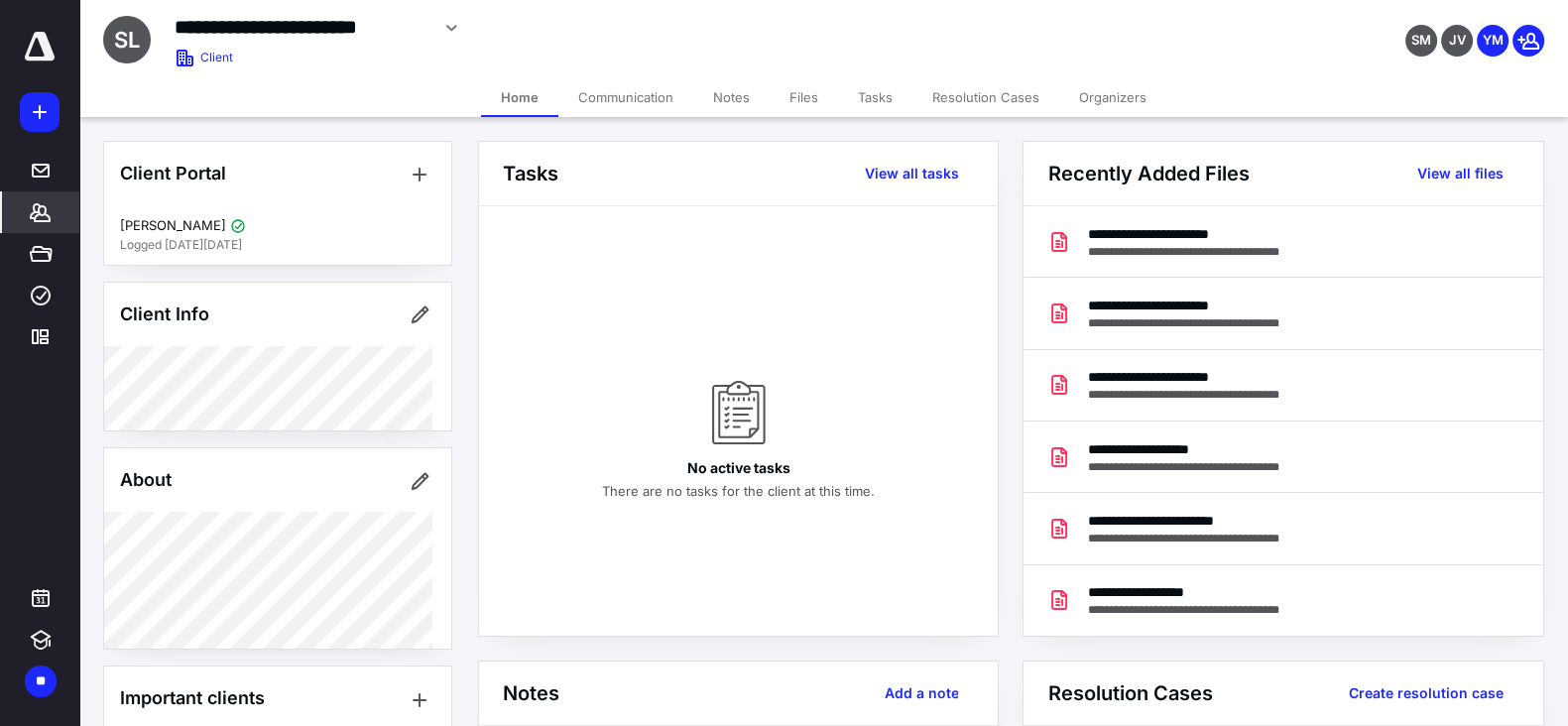 click on "Files" at bounding box center [803, 97] 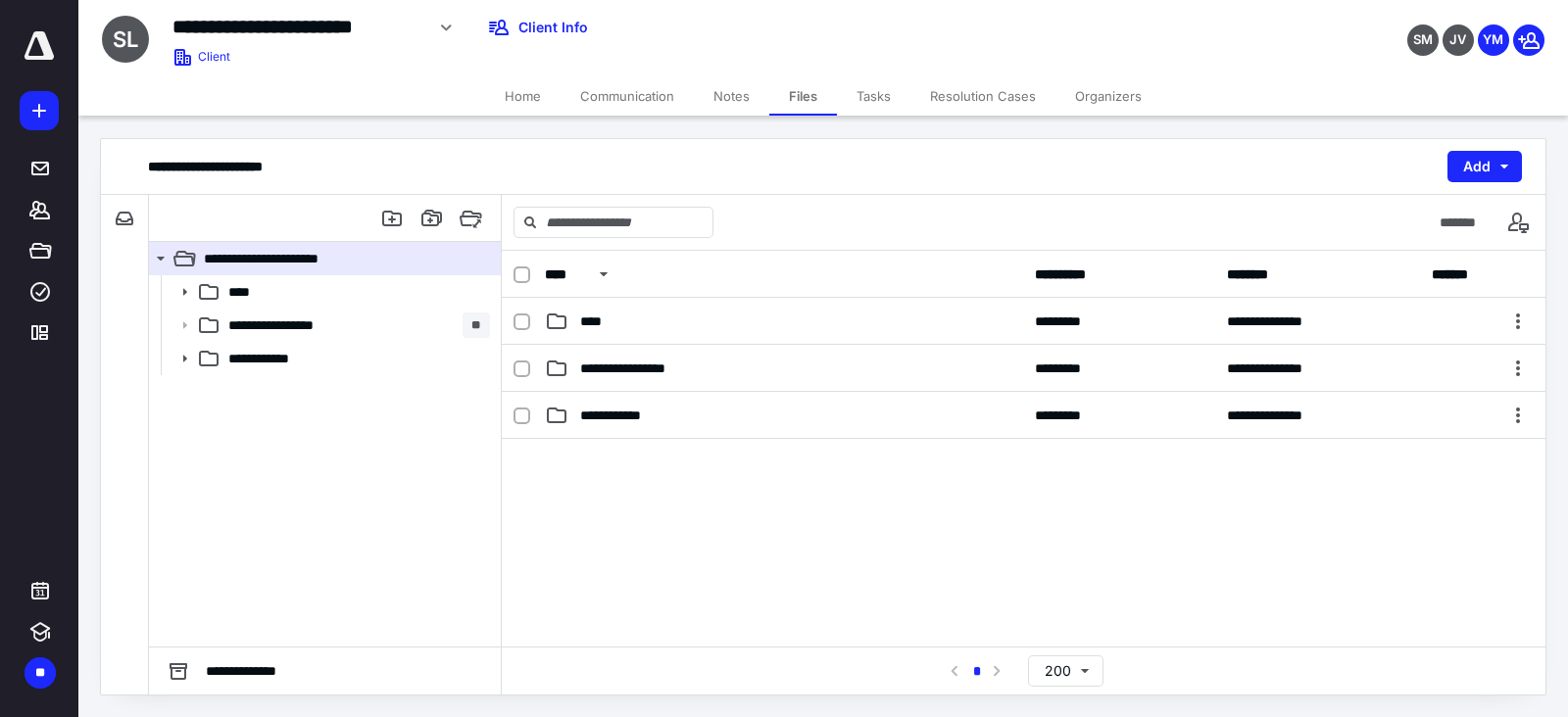 click on "**********" at bounding box center [355, 325] 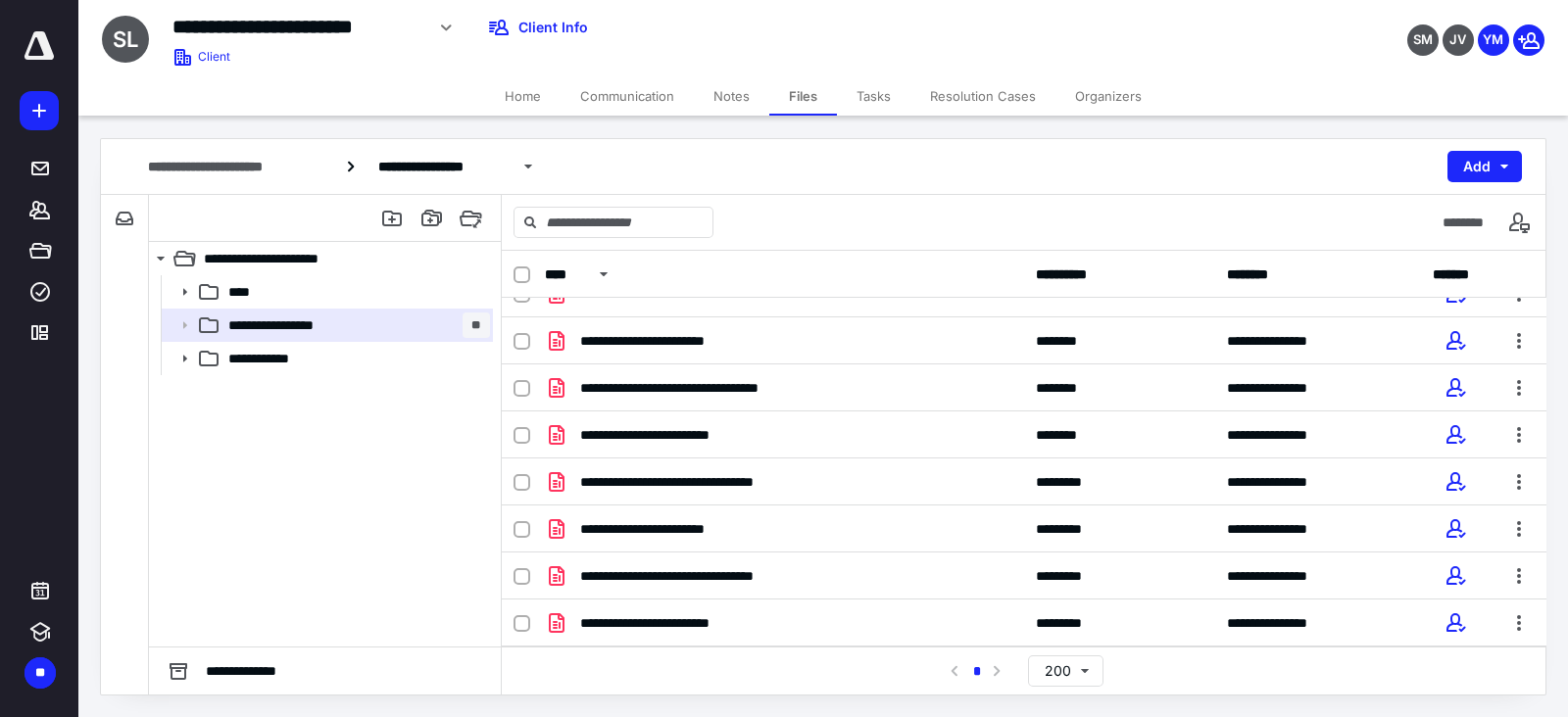 scroll, scrollTop: 244, scrollLeft: 0, axis: vertical 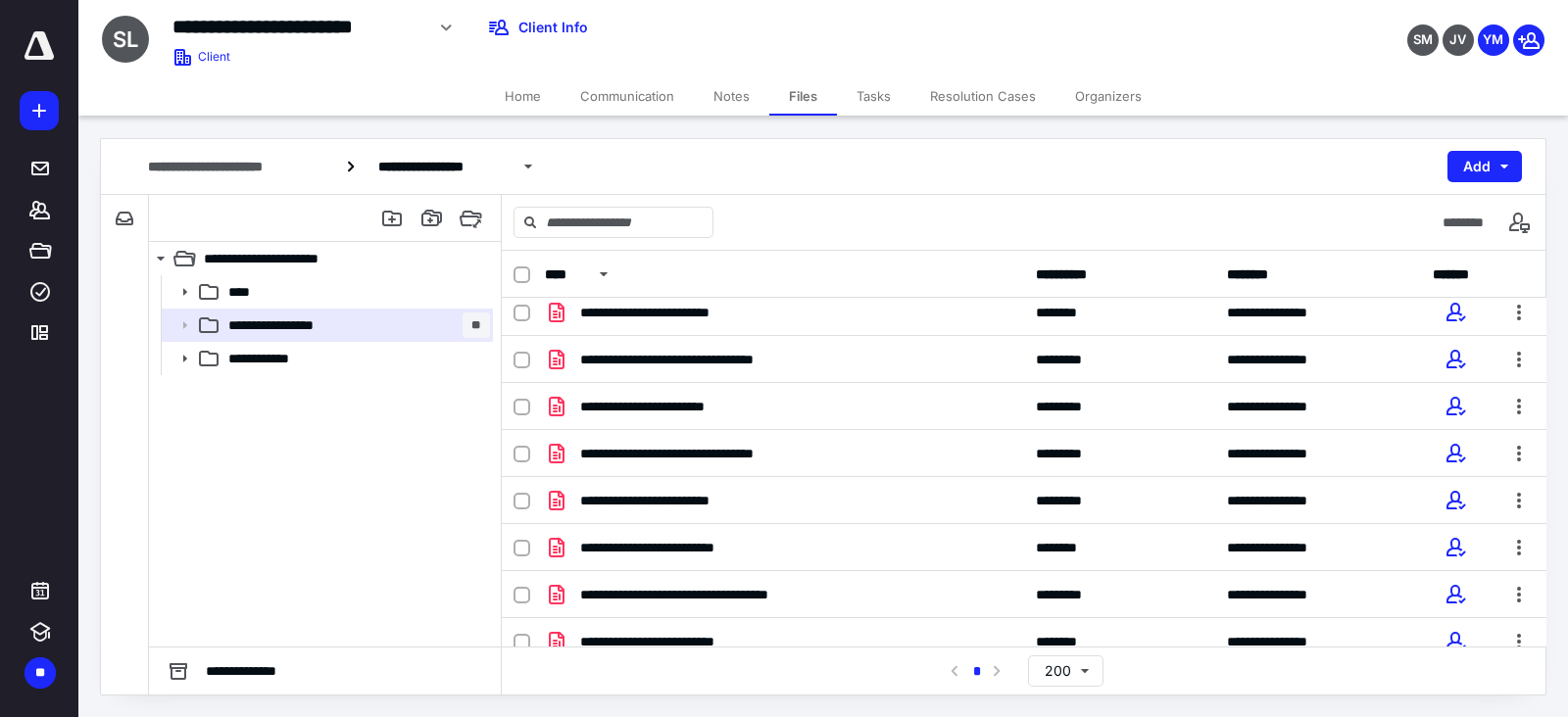 click on "**********" at bounding box center (704, 359) 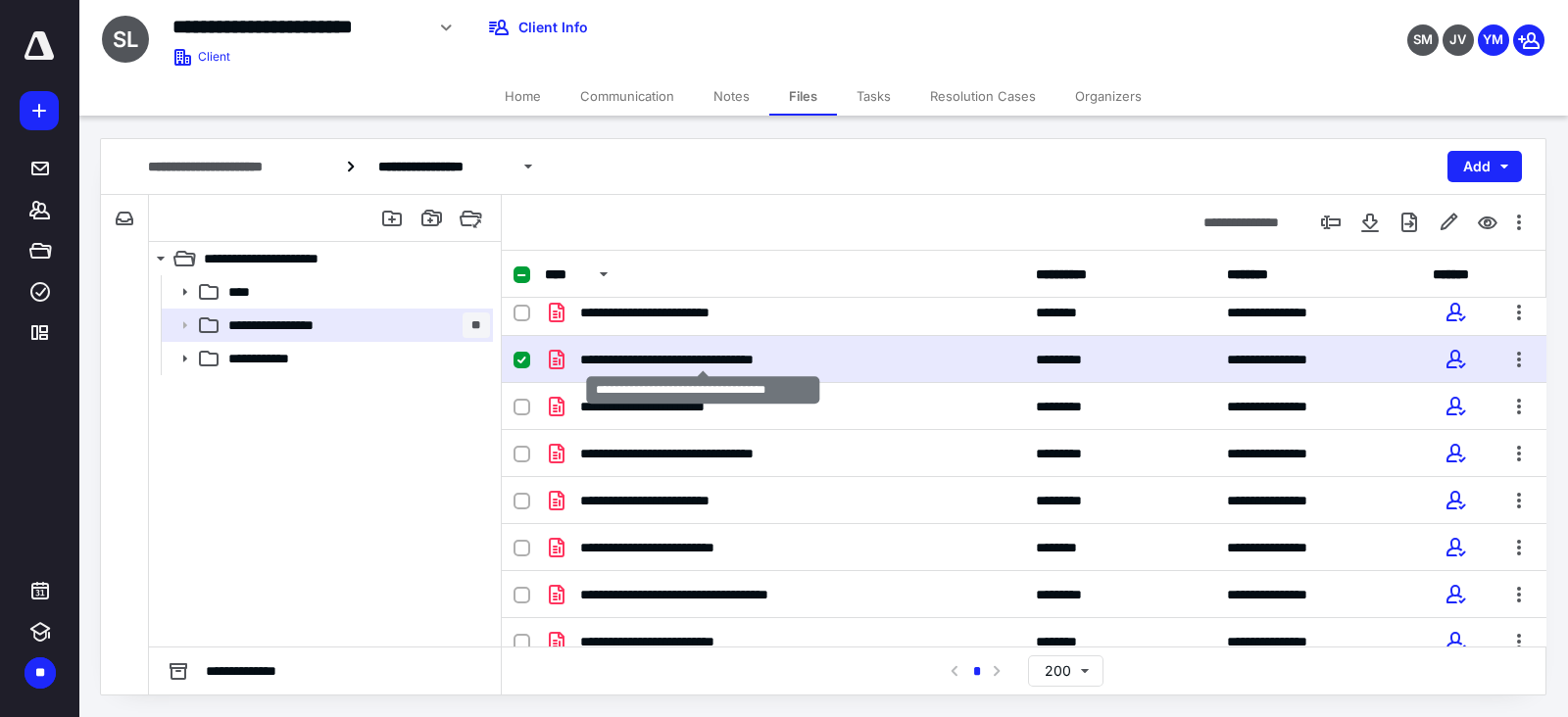 click on "**********" at bounding box center [704, 359] 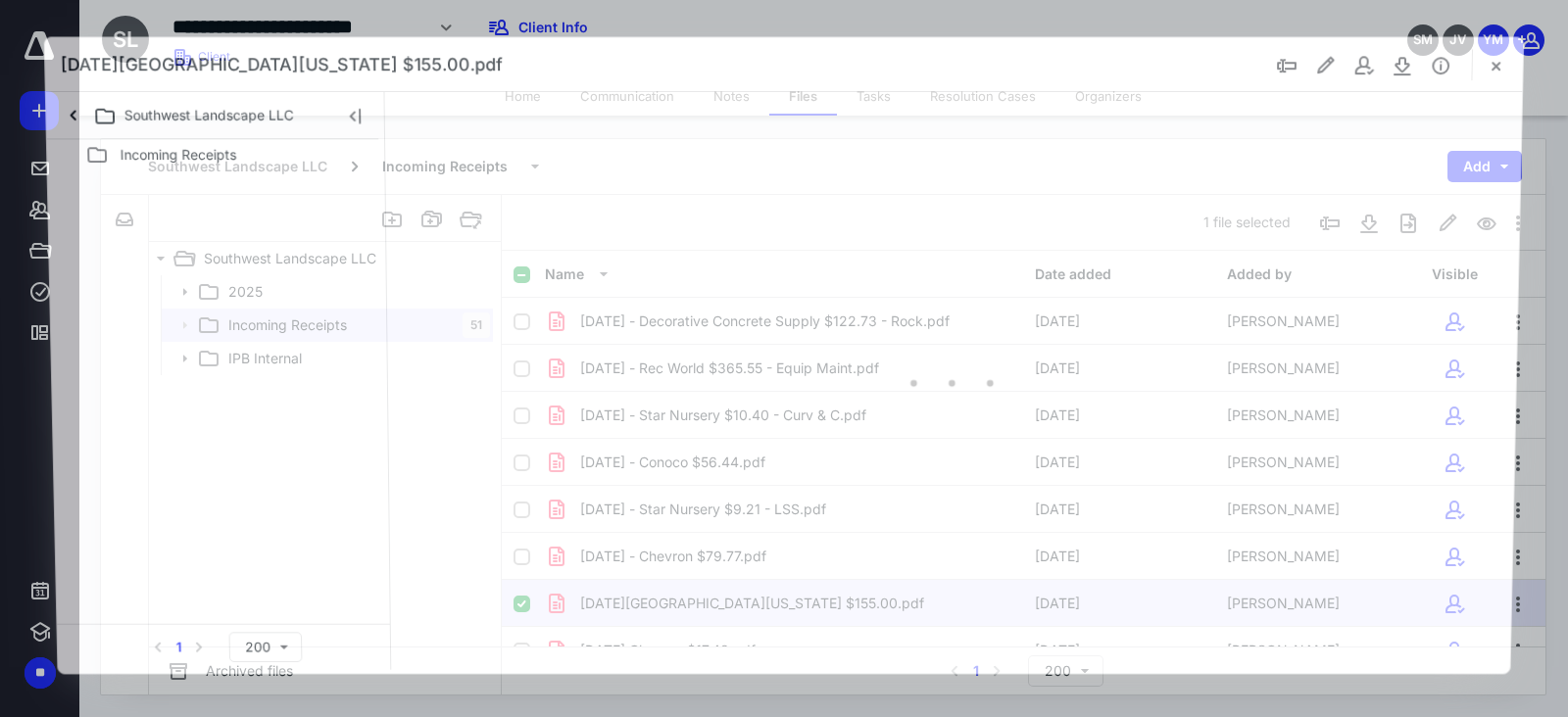 scroll, scrollTop: 244, scrollLeft: 0, axis: vertical 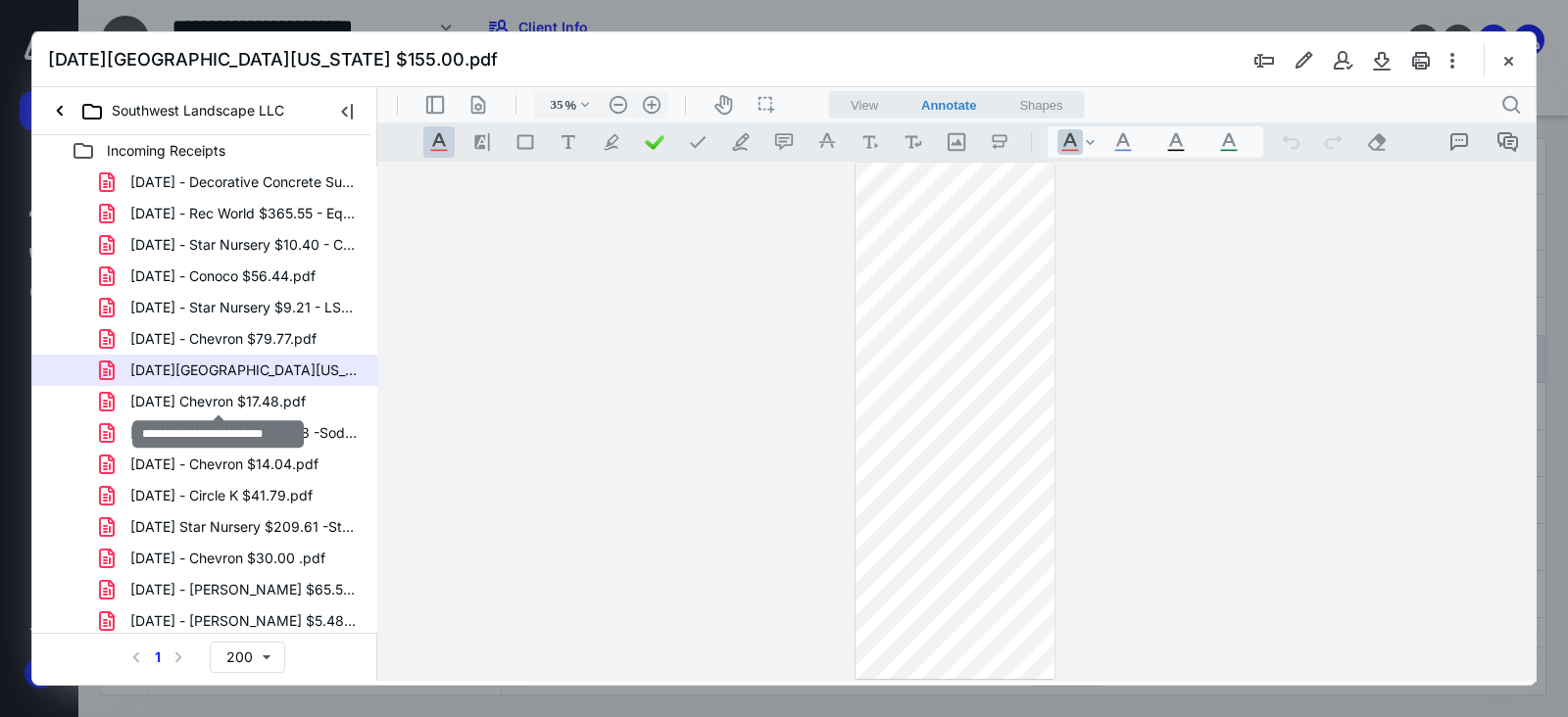 click on "[DATE] Chevron $17.48.pdf" at bounding box center (218, 402) 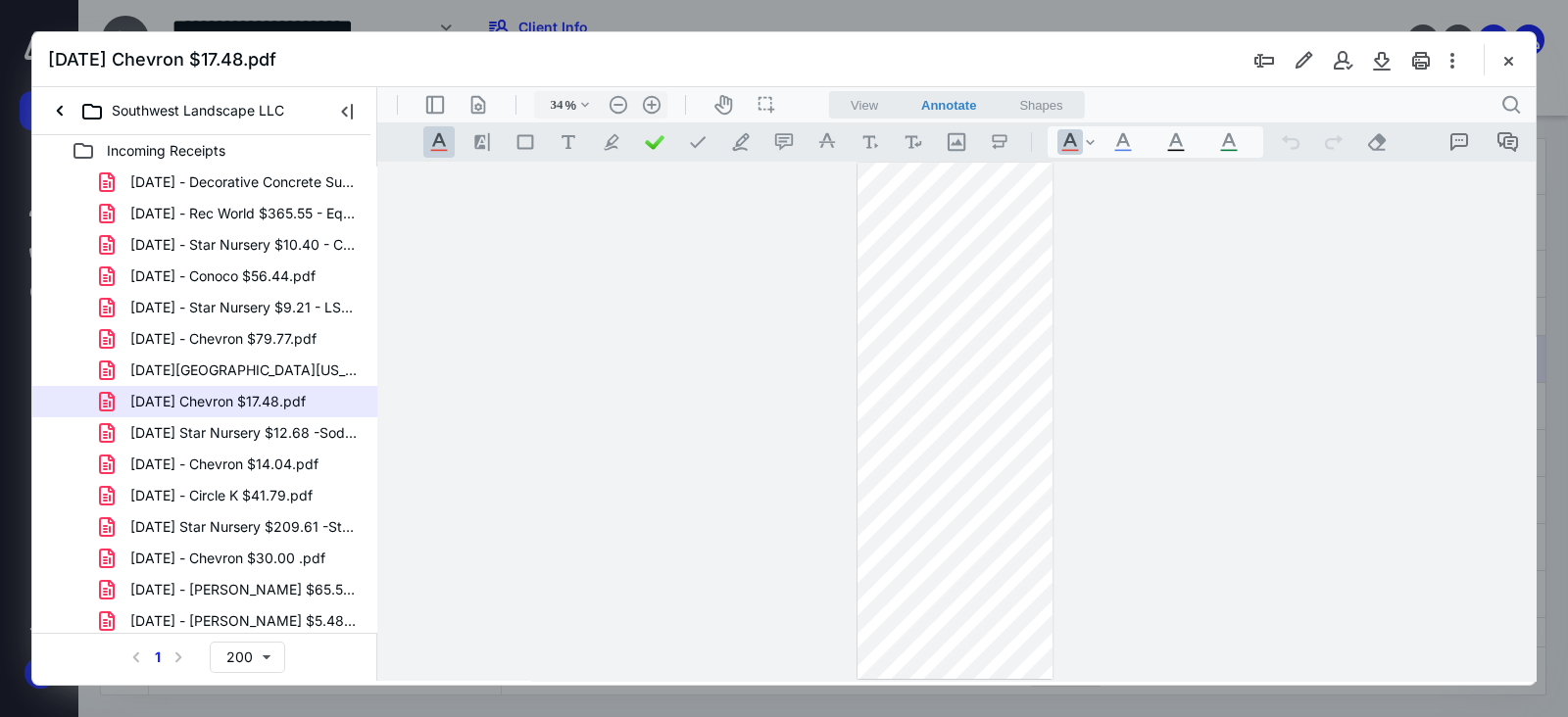 click on ".cls-1{fill:#abb0c4;} icon - header - zoom - in - line" at bounding box center (652, 105) 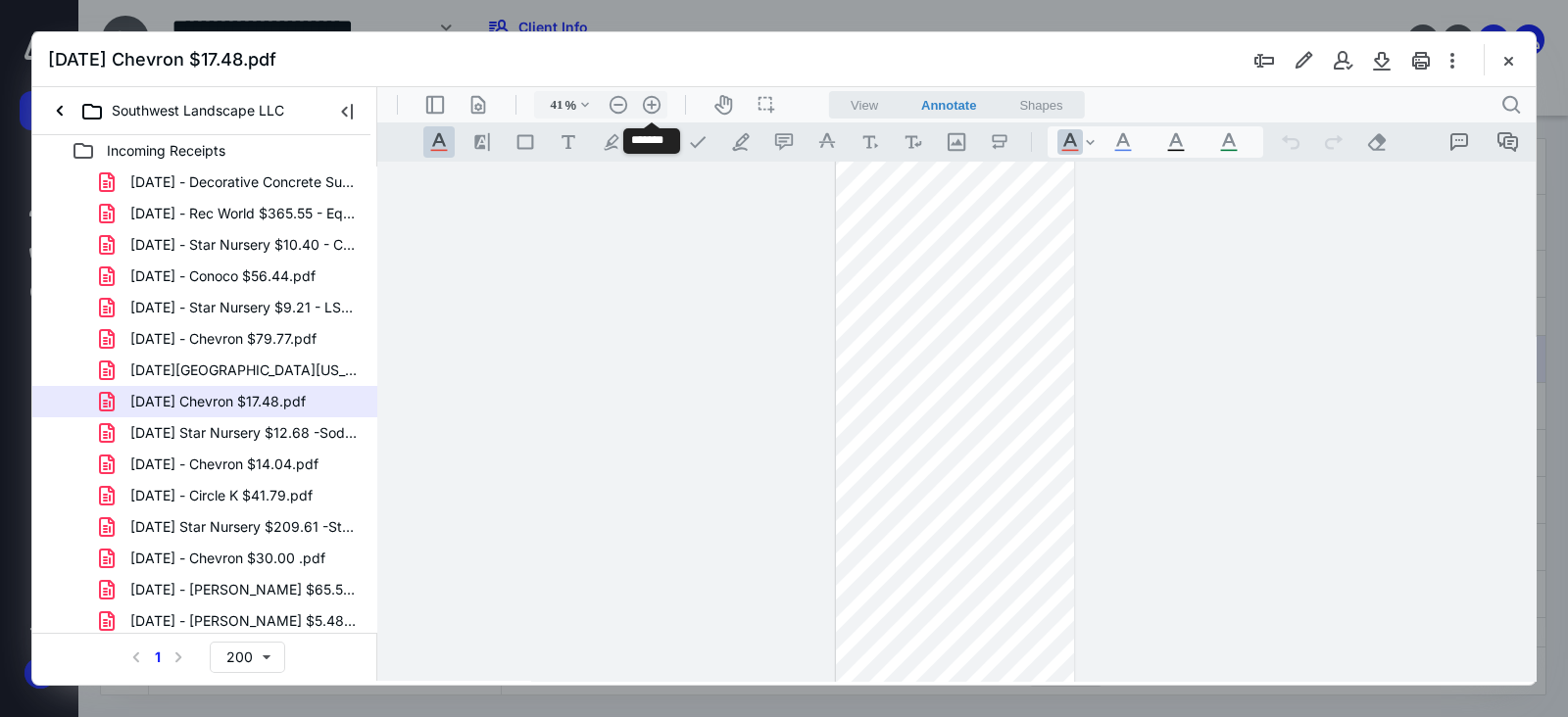 click on ".cls-1{fill:#abb0c4;} icon - header - zoom - in - line" at bounding box center (652, 105) 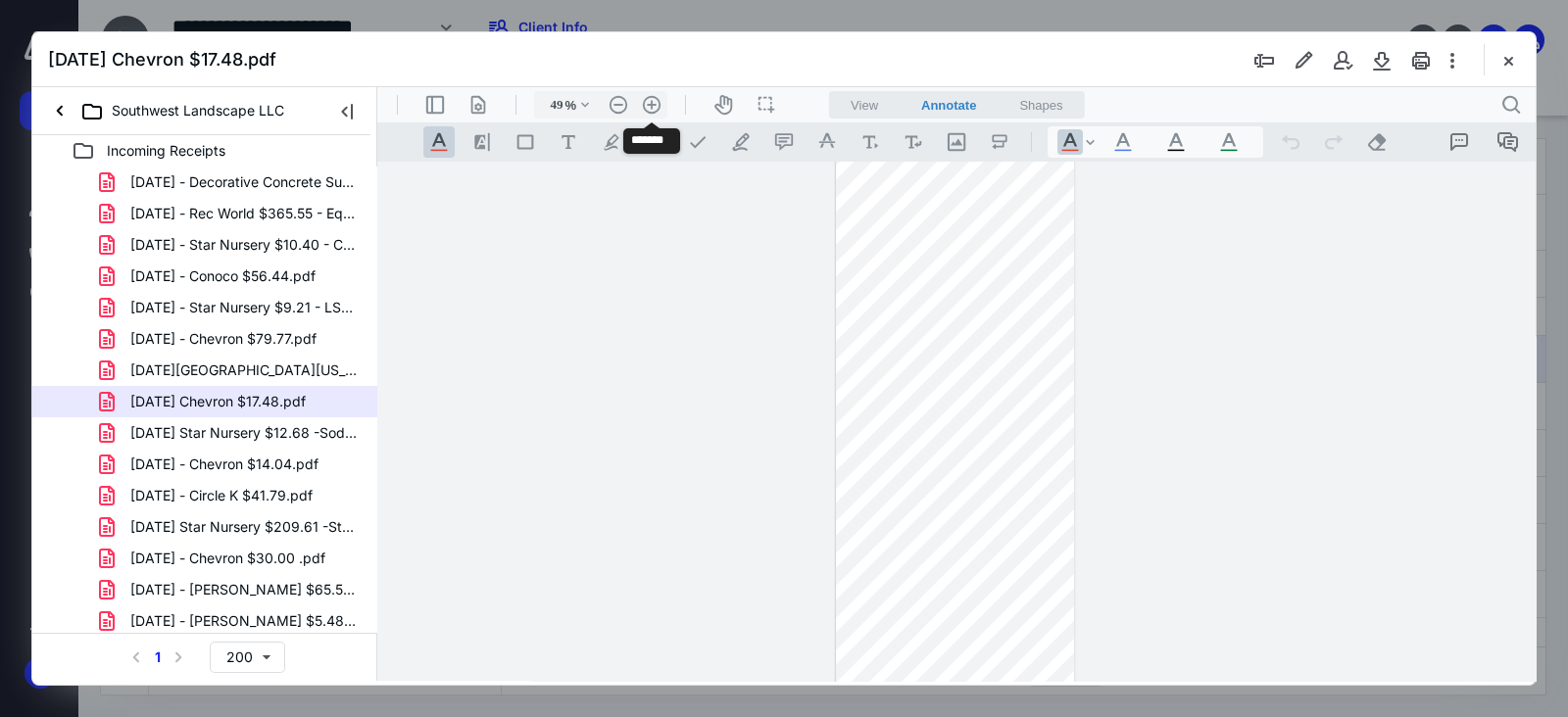 click on ".cls-1{fill:#abb0c4;} icon - header - zoom - in - line" at bounding box center [652, 105] 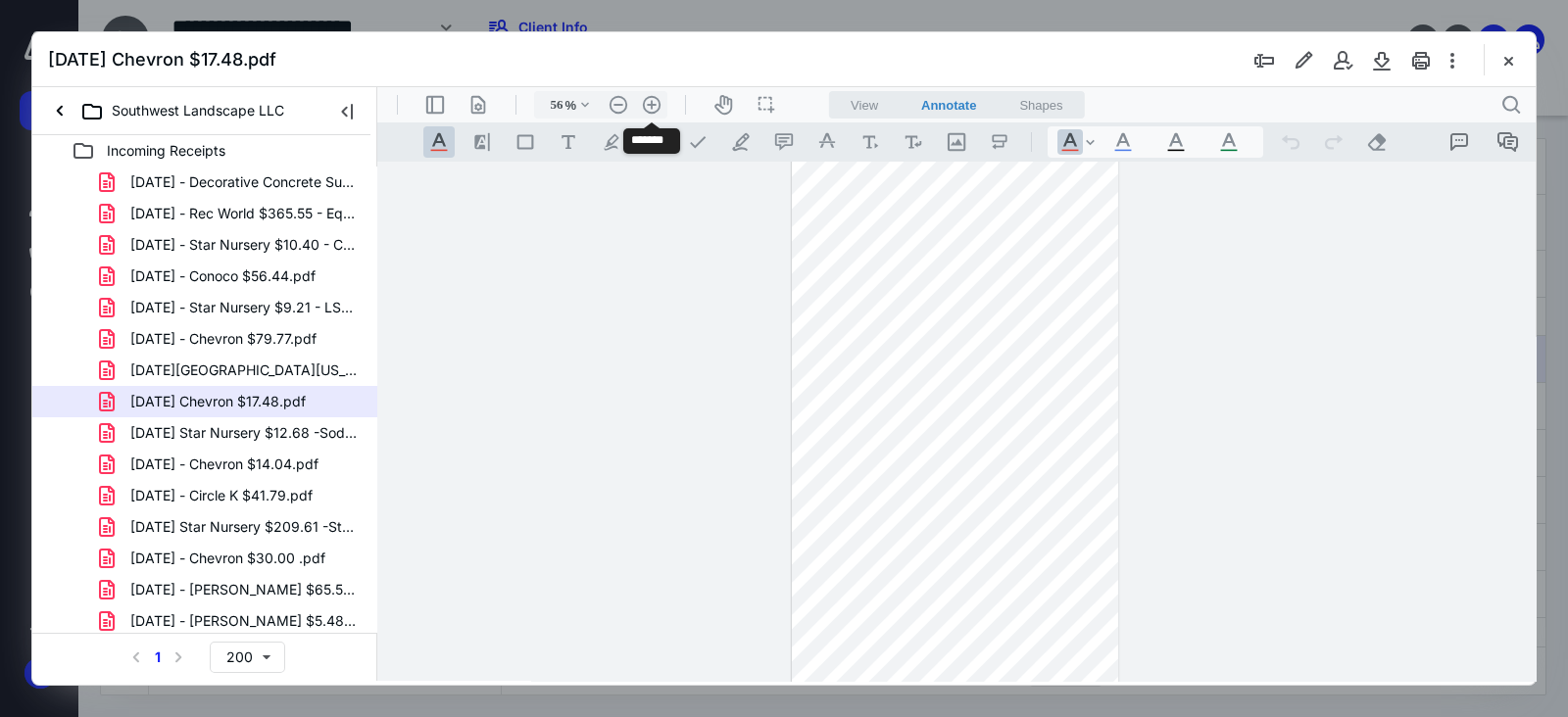 click on ".cls-1{fill:#abb0c4;} icon - header - zoom - in - line" at bounding box center (652, 105) 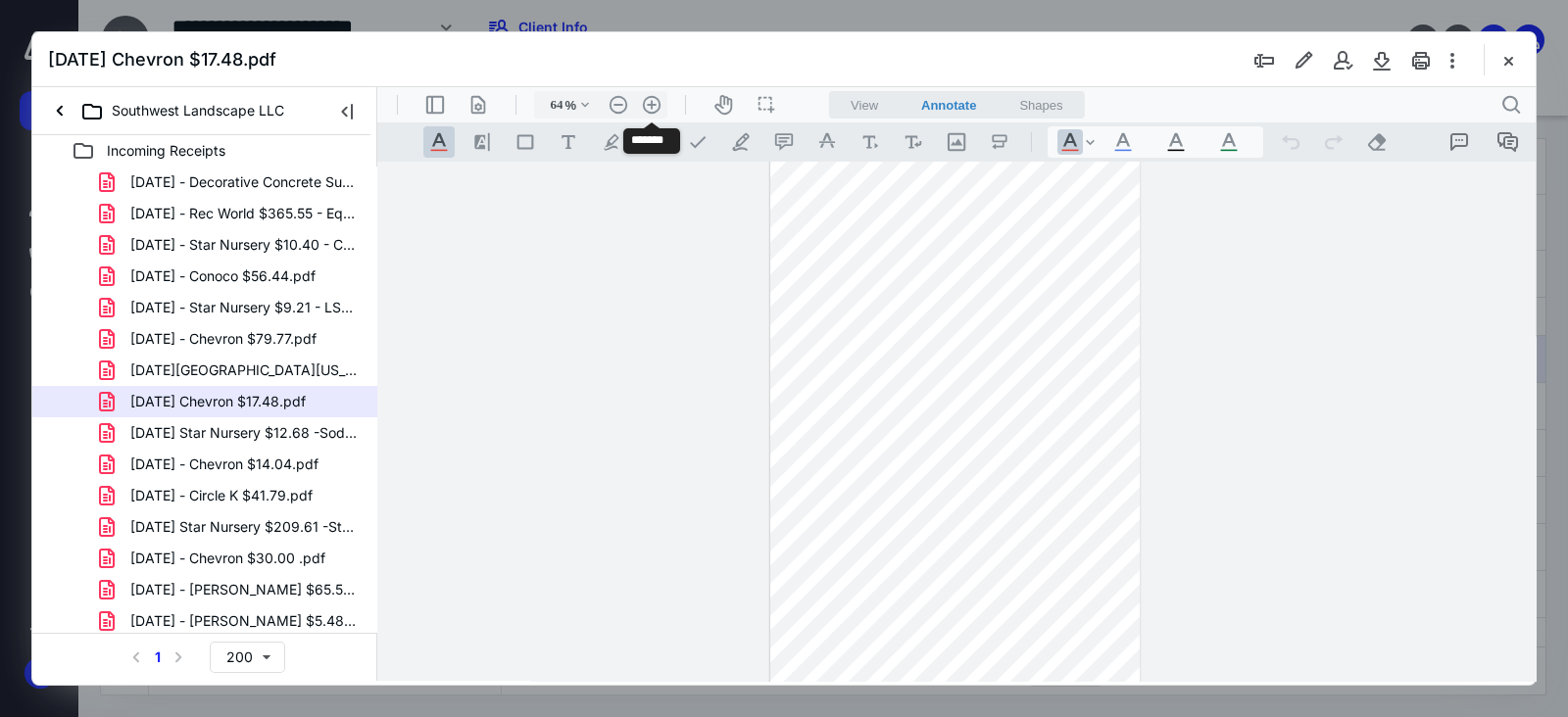 click on ".cls-1{fill:#abb0c4;} icon - header - zoom - in - line" at bounding box center [652, 105] 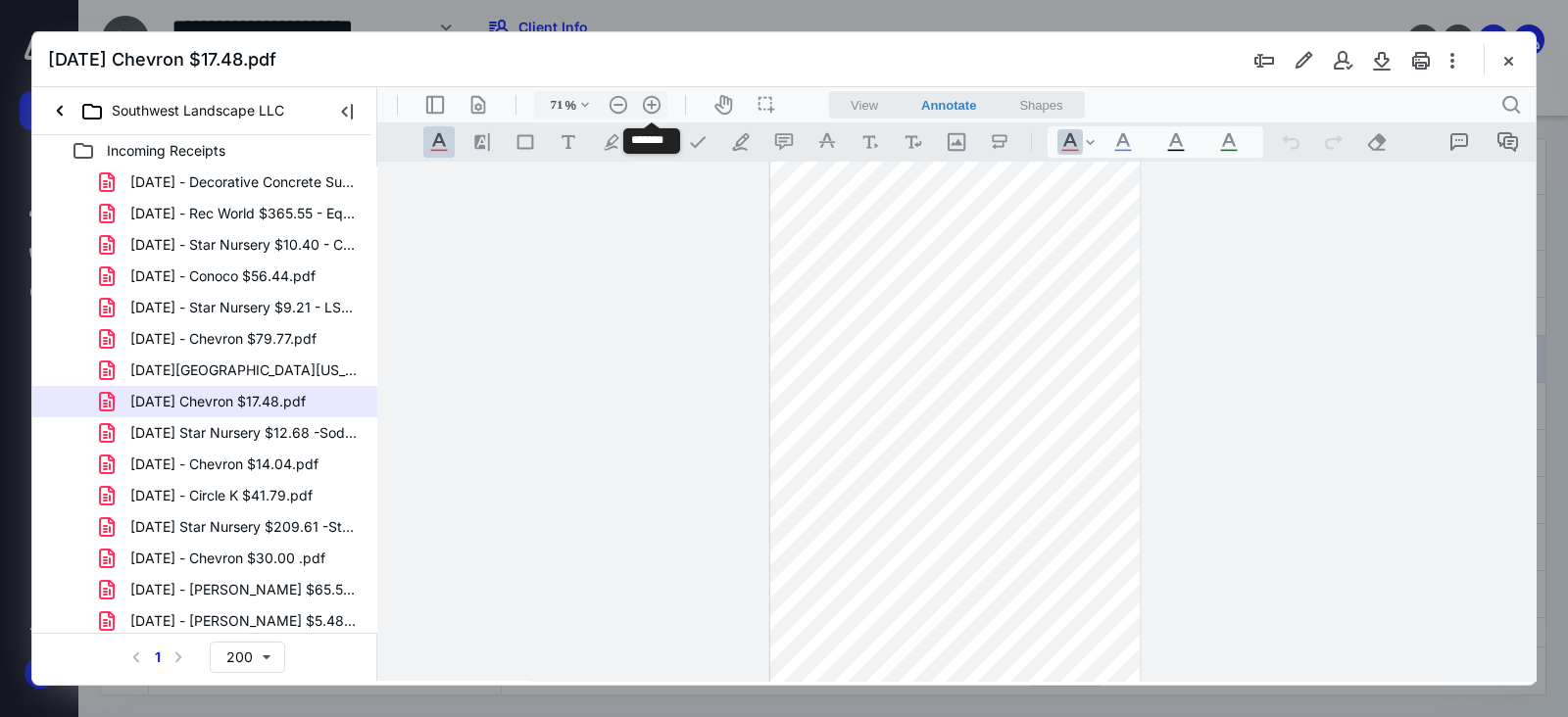 scroll, scrollTop: 249, scrollLeft: 0, axis: vertical 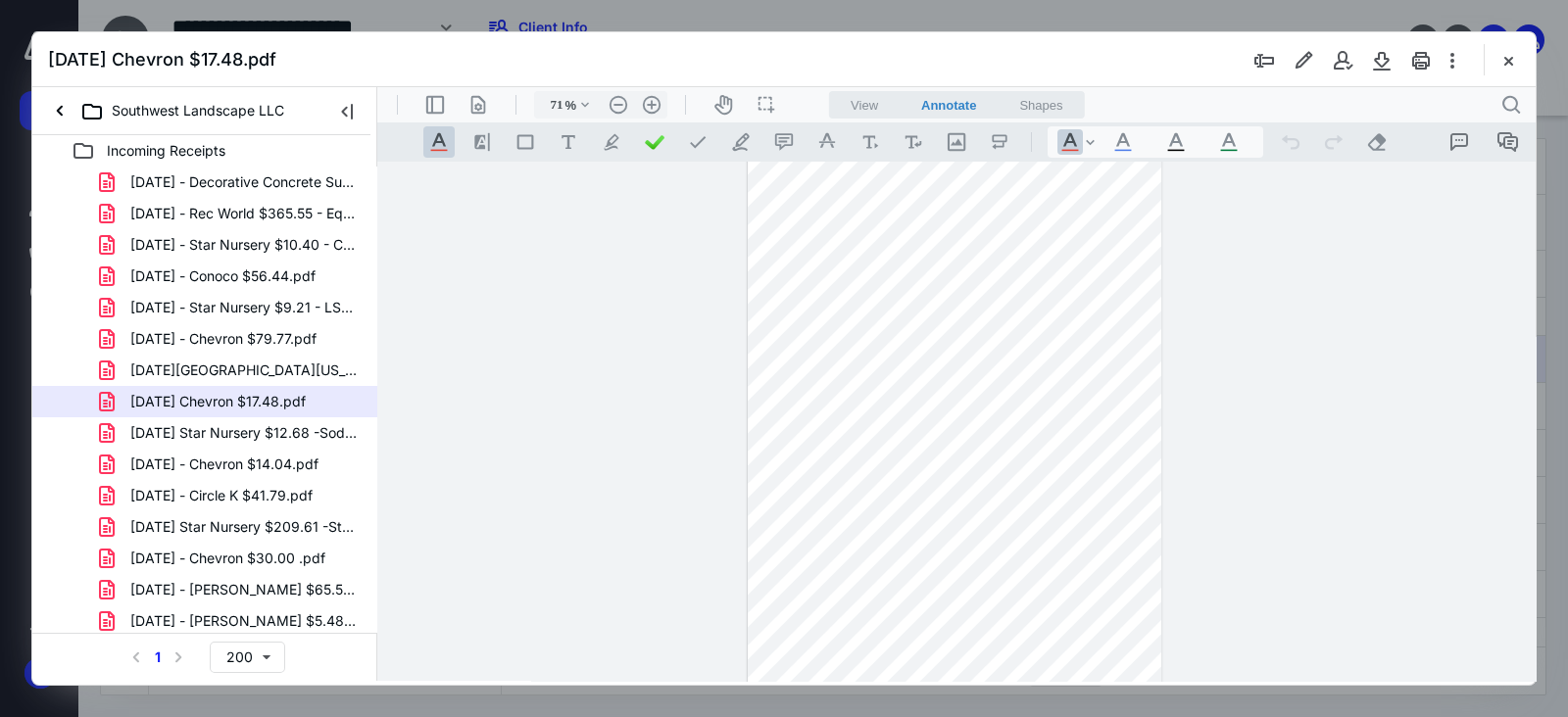click on "[DATE] Star Nursery $12.68 -Sod.pdf" at bounding box center [244, 433] 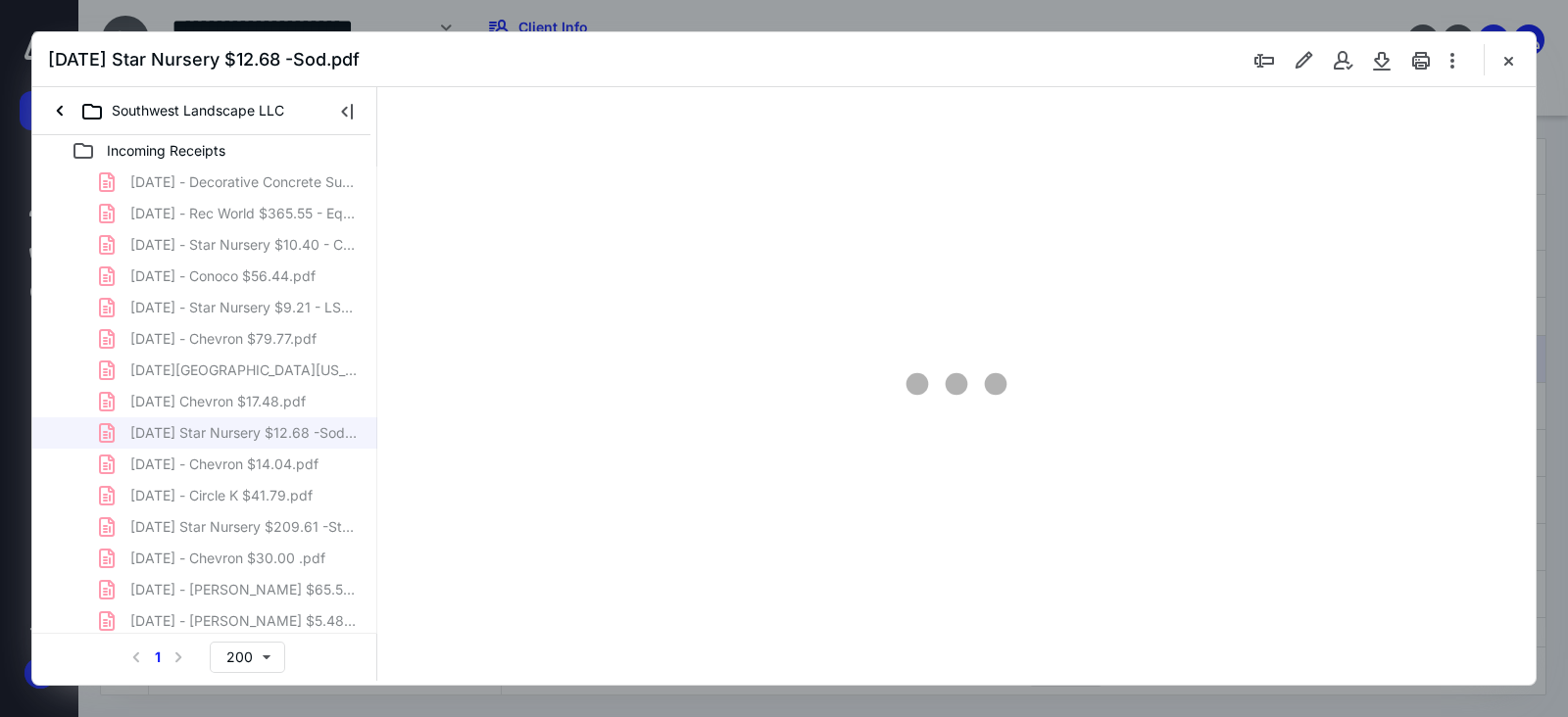 scroll, scrollTop: 0, scrollLeft: 0, axis: both 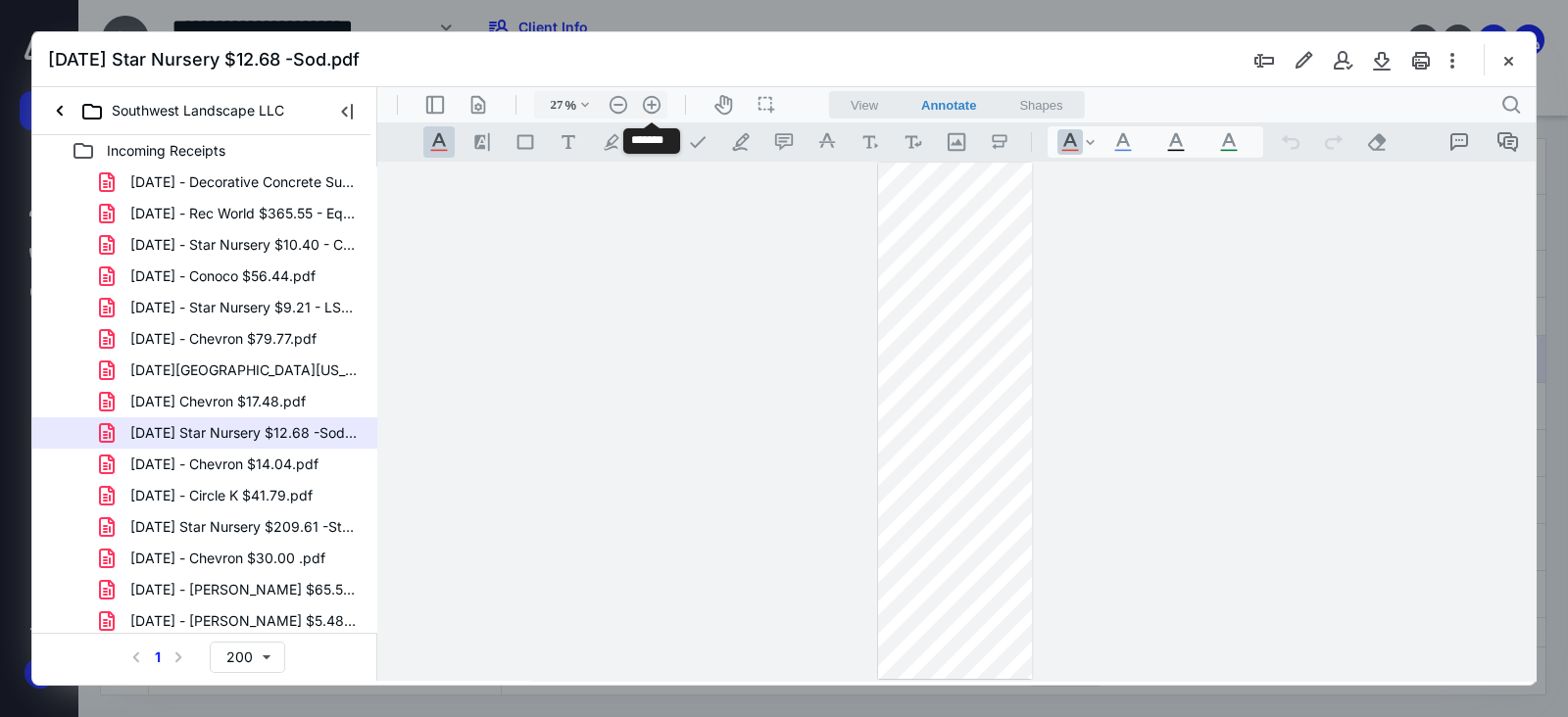 click on ".cls-1{fill:#abb0c4;} icon - header - zoom - in - line" at bounding box center [652, 105] 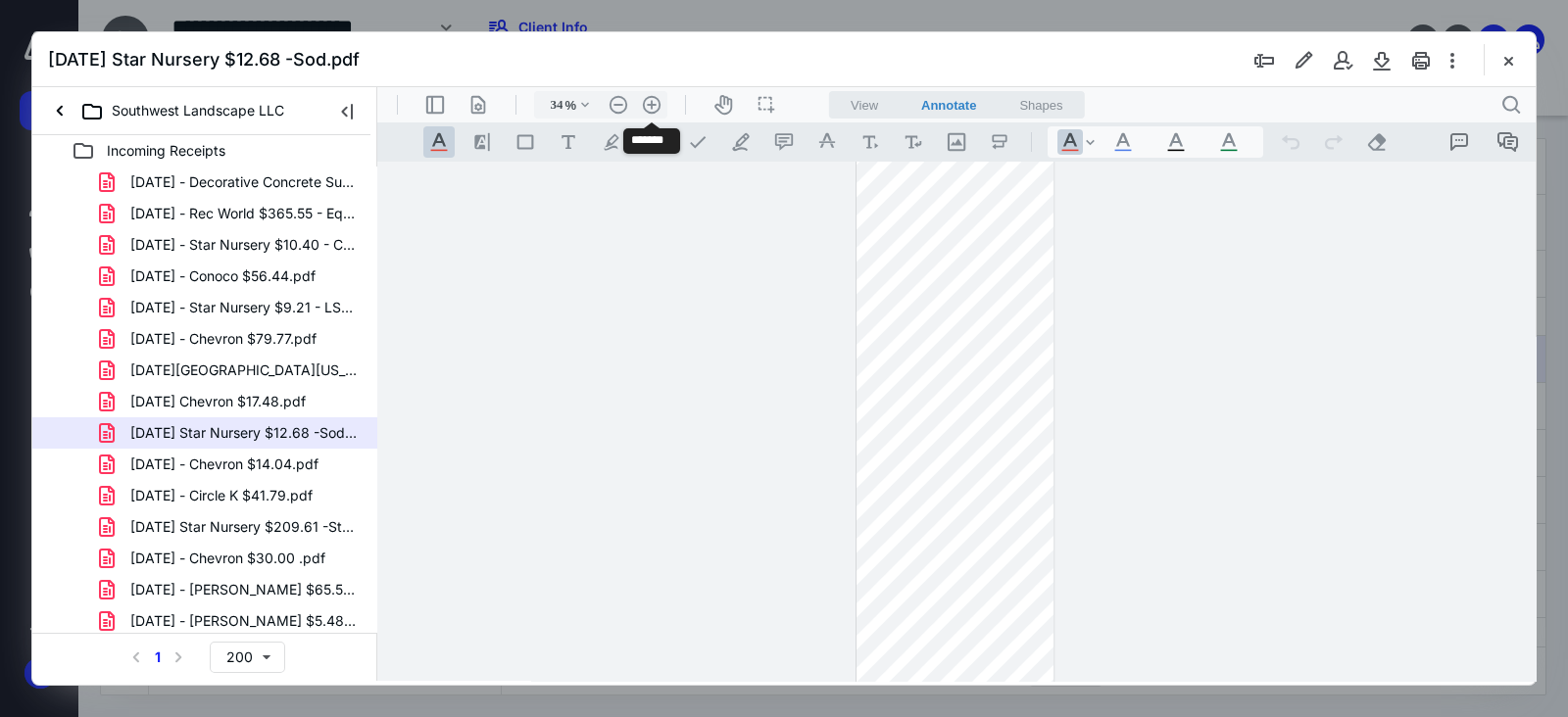 click on ".cls-1{fill:#abb0c4;} icon - header - zoom - in - line" at bounding box center (652, 105) 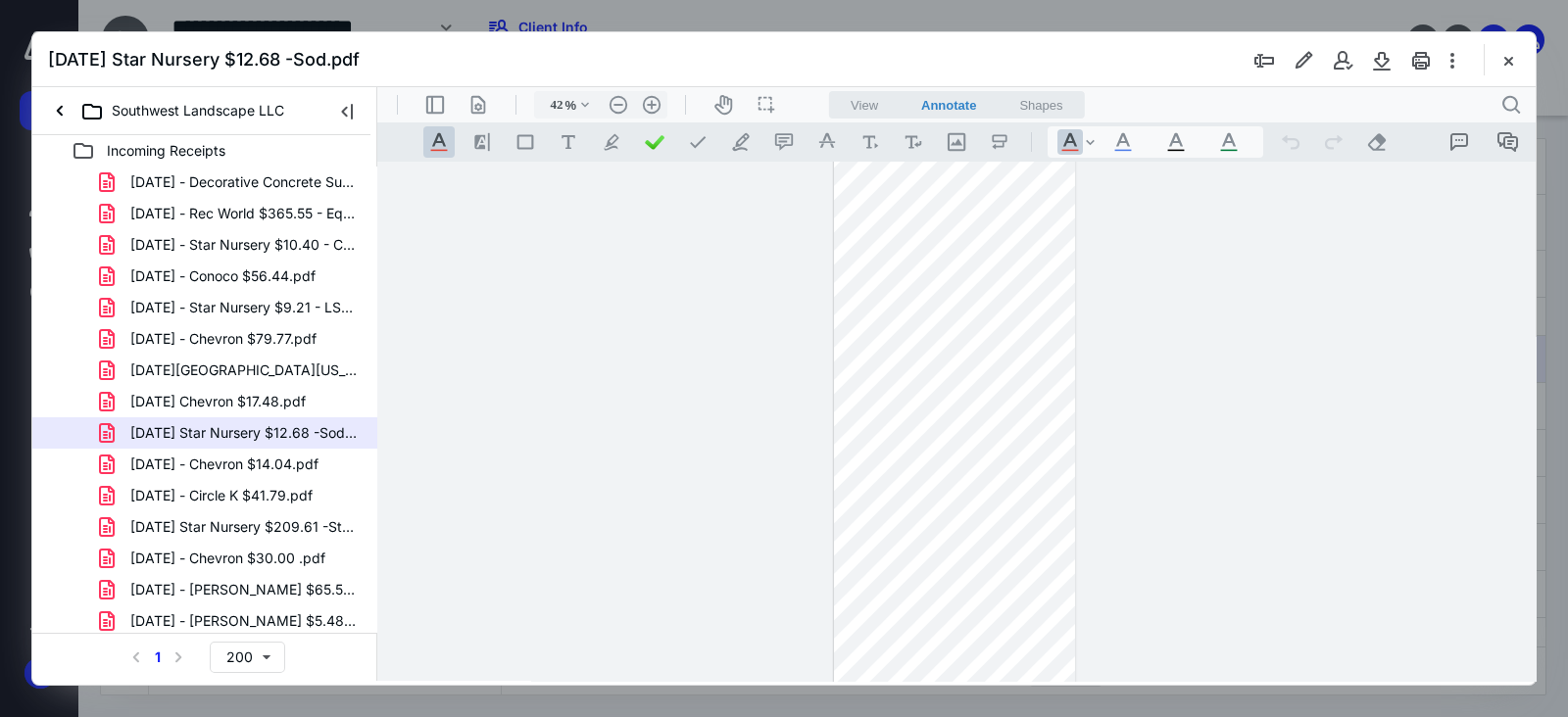 click on ".cls-1{fill:#abb0c4;} icon - header - zoom - in - line" at bounding box center [652, 105] 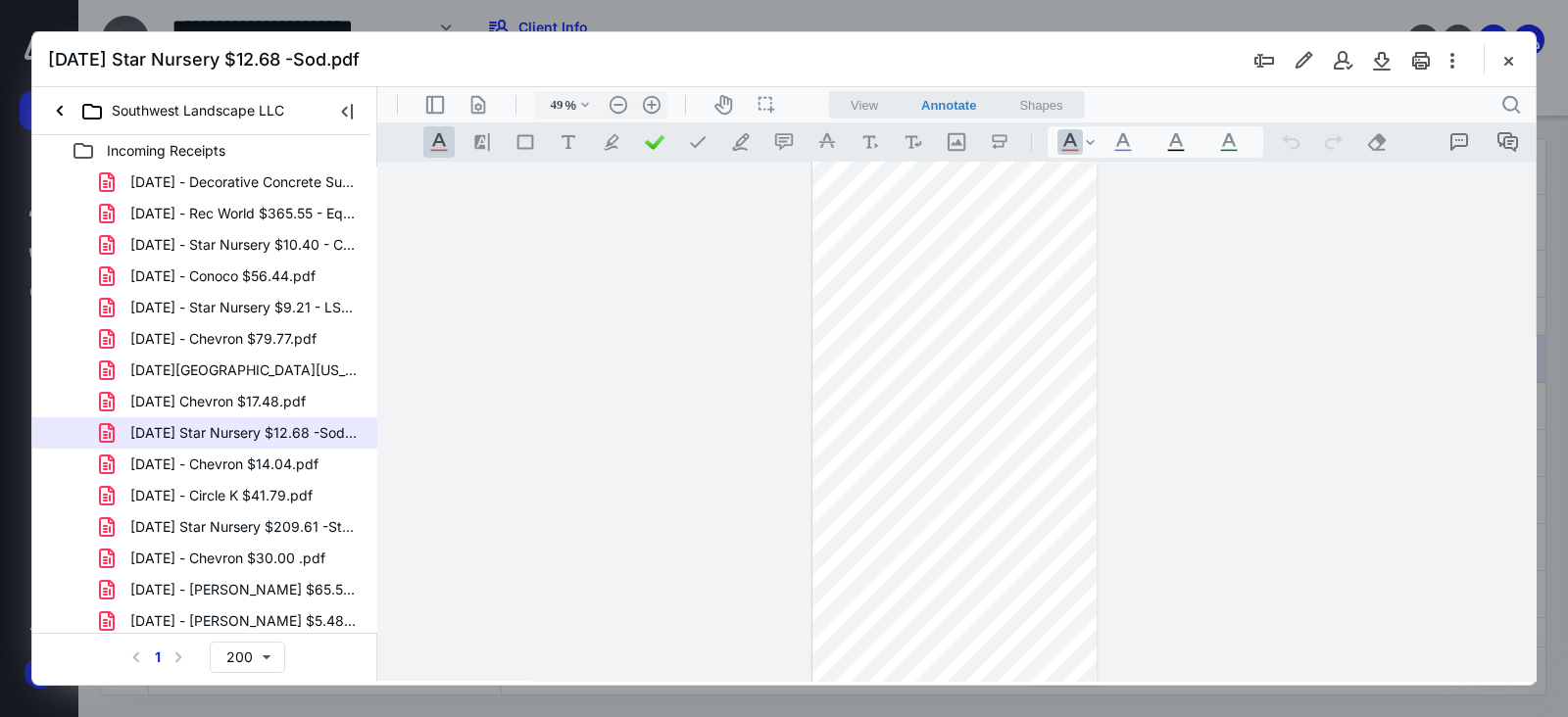 click on ".cls-1{fill:#abb0c4;} icon - header - zoom - in - line" at bounding box center [652, 105] 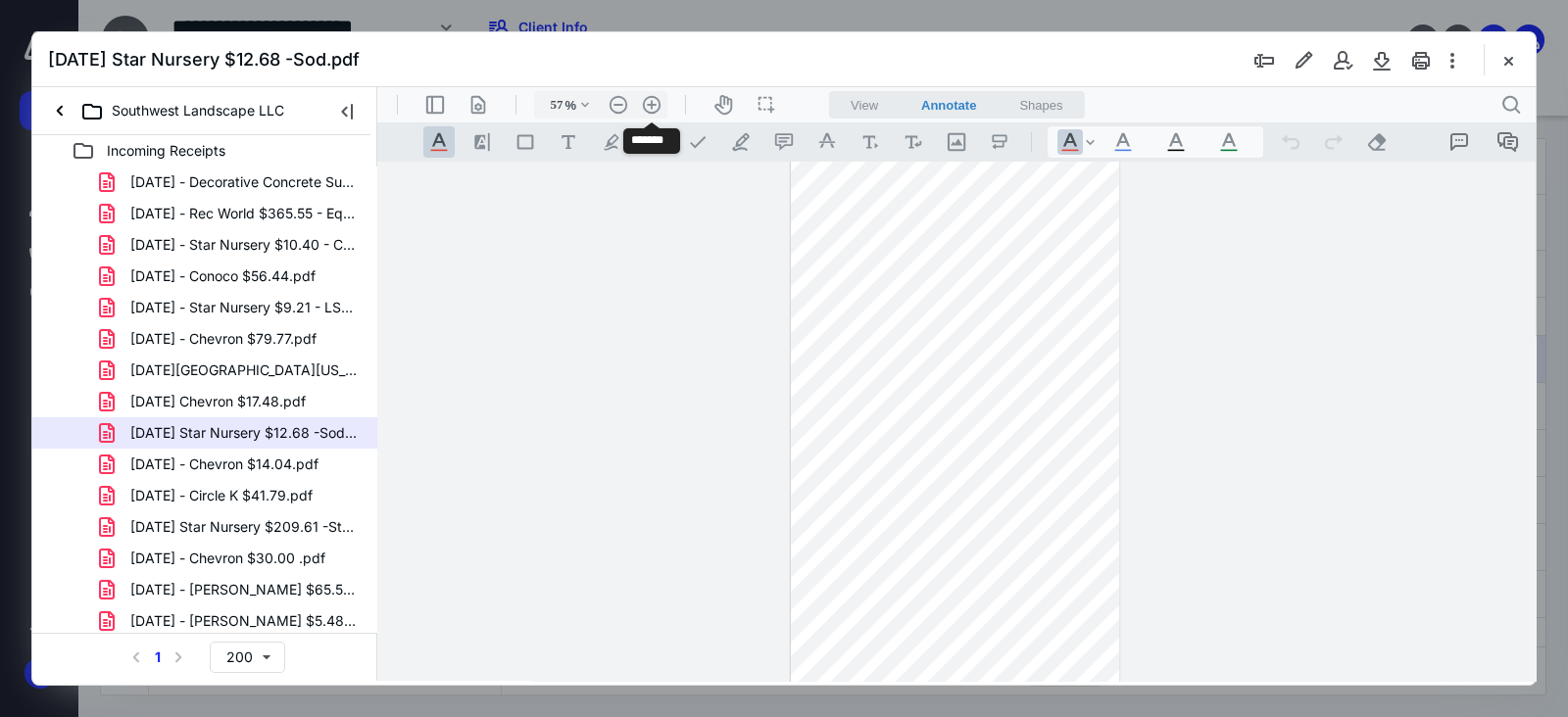 click on ".cls-1{fill:#abb0c4;} icon - header - zoom - in - line" at bounding box center (652, 105) 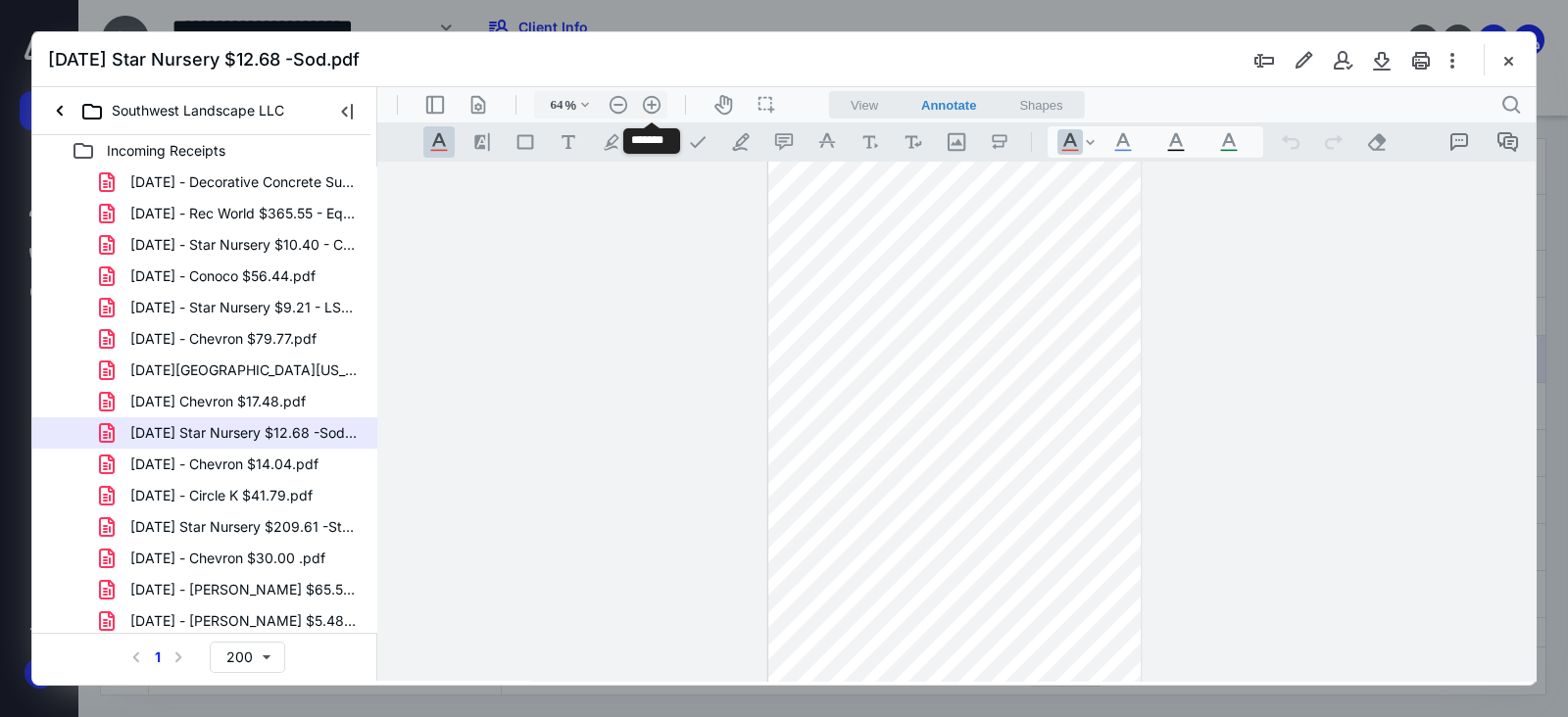 click on ".cls-1{fill:#abb0c4;} icon - header - zoom - in - line" at bounding box center (652, 105) 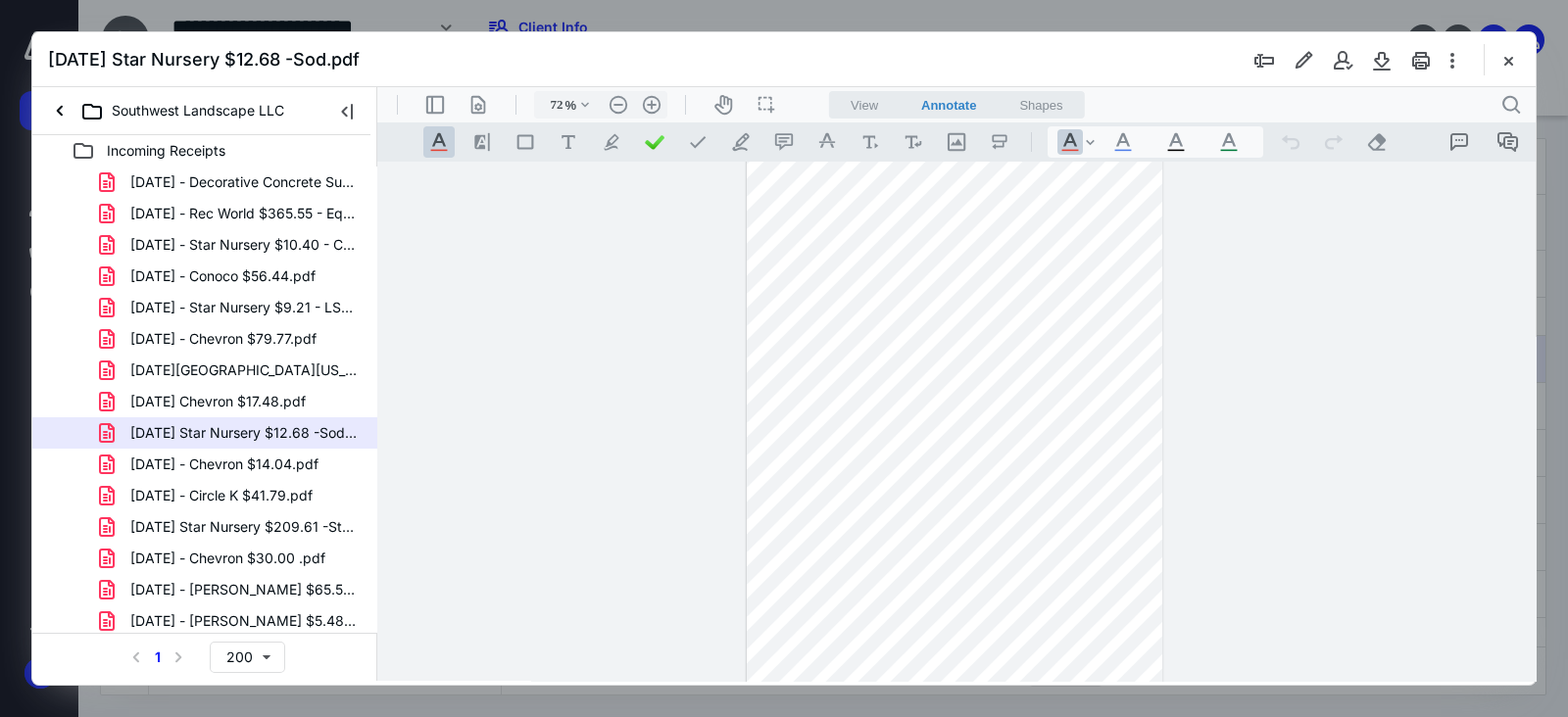 scroll, scrollTop: 255, scrollLeft: 0, axis: vertical 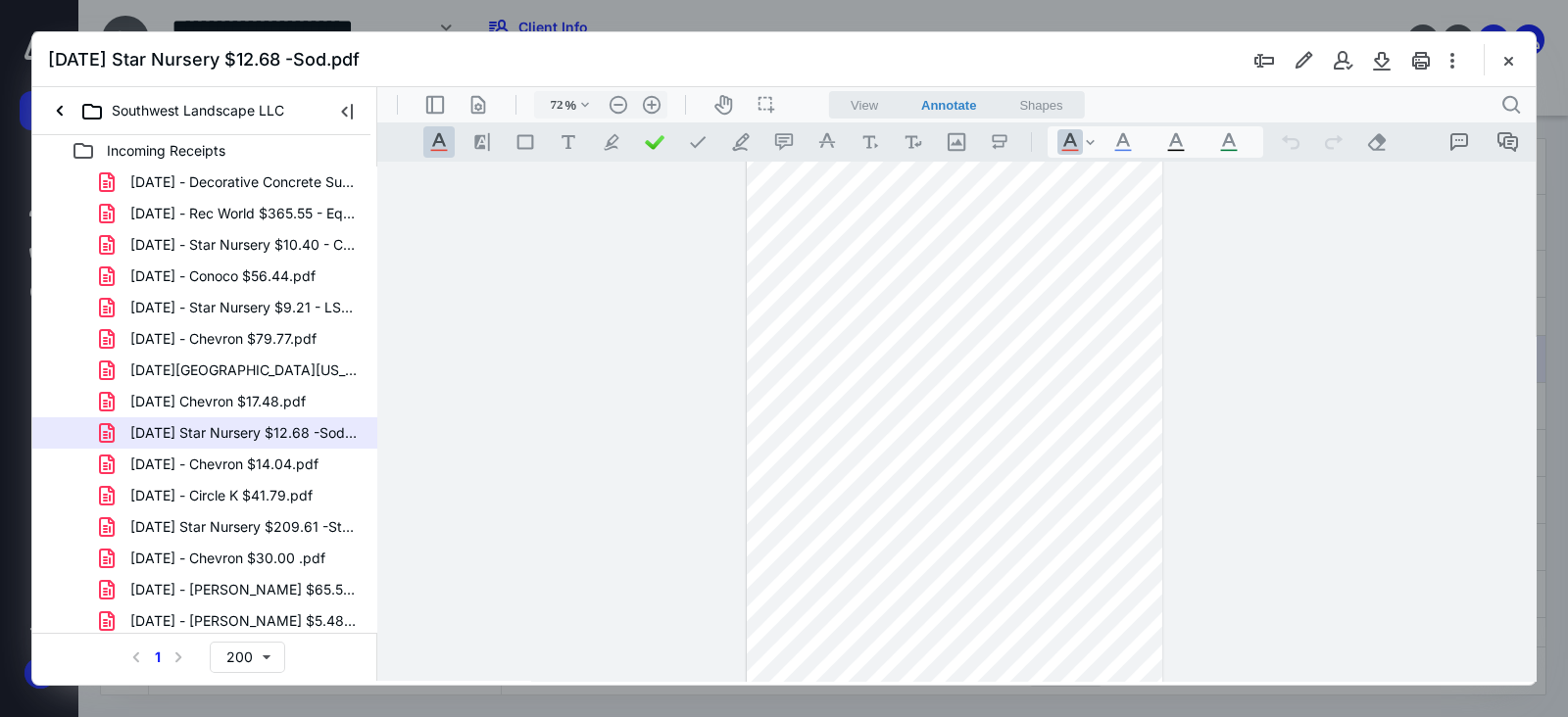 click on "[DATE] Chevron $17.48.pdf" at bounding box center (218, 402) 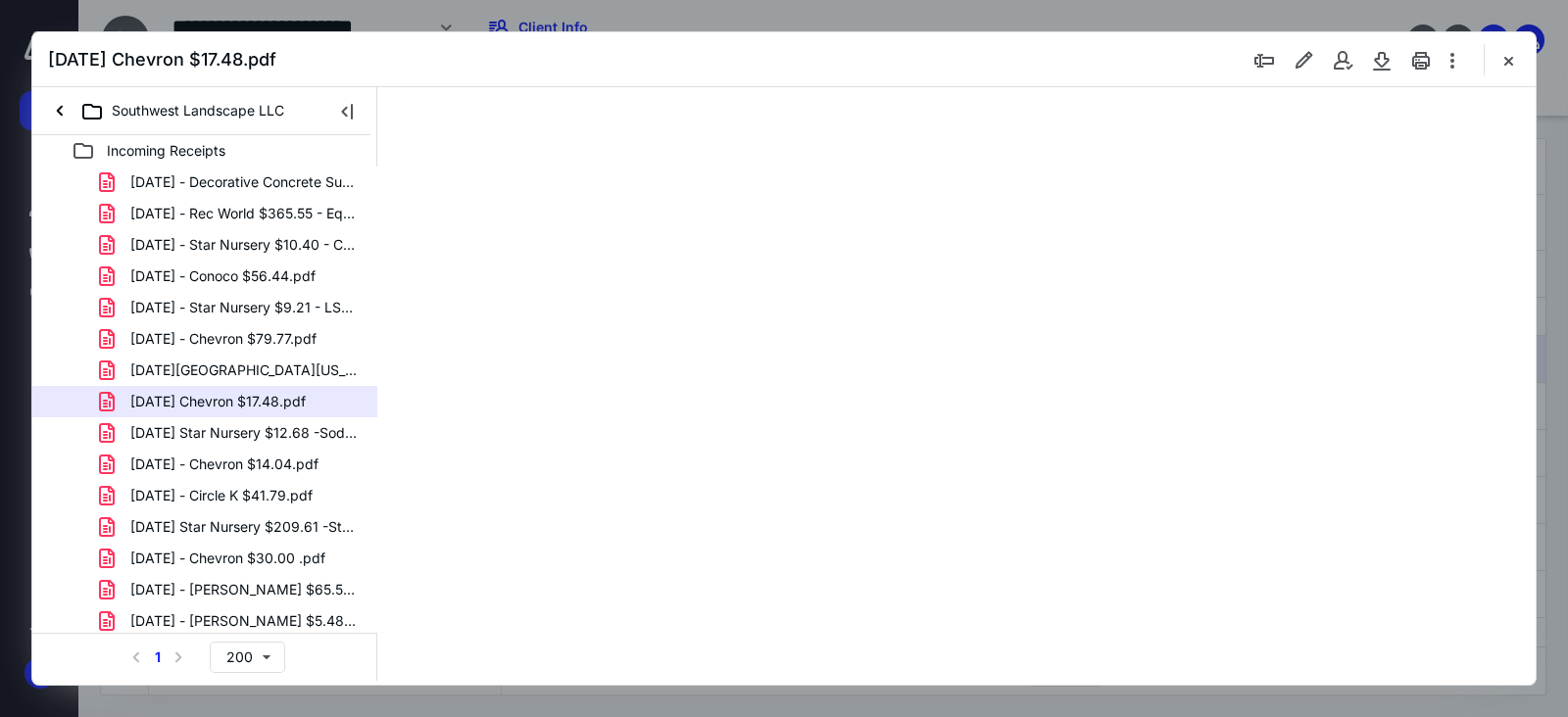 scroll, scrollTop: 0, scrollLeft: 0, axis: both 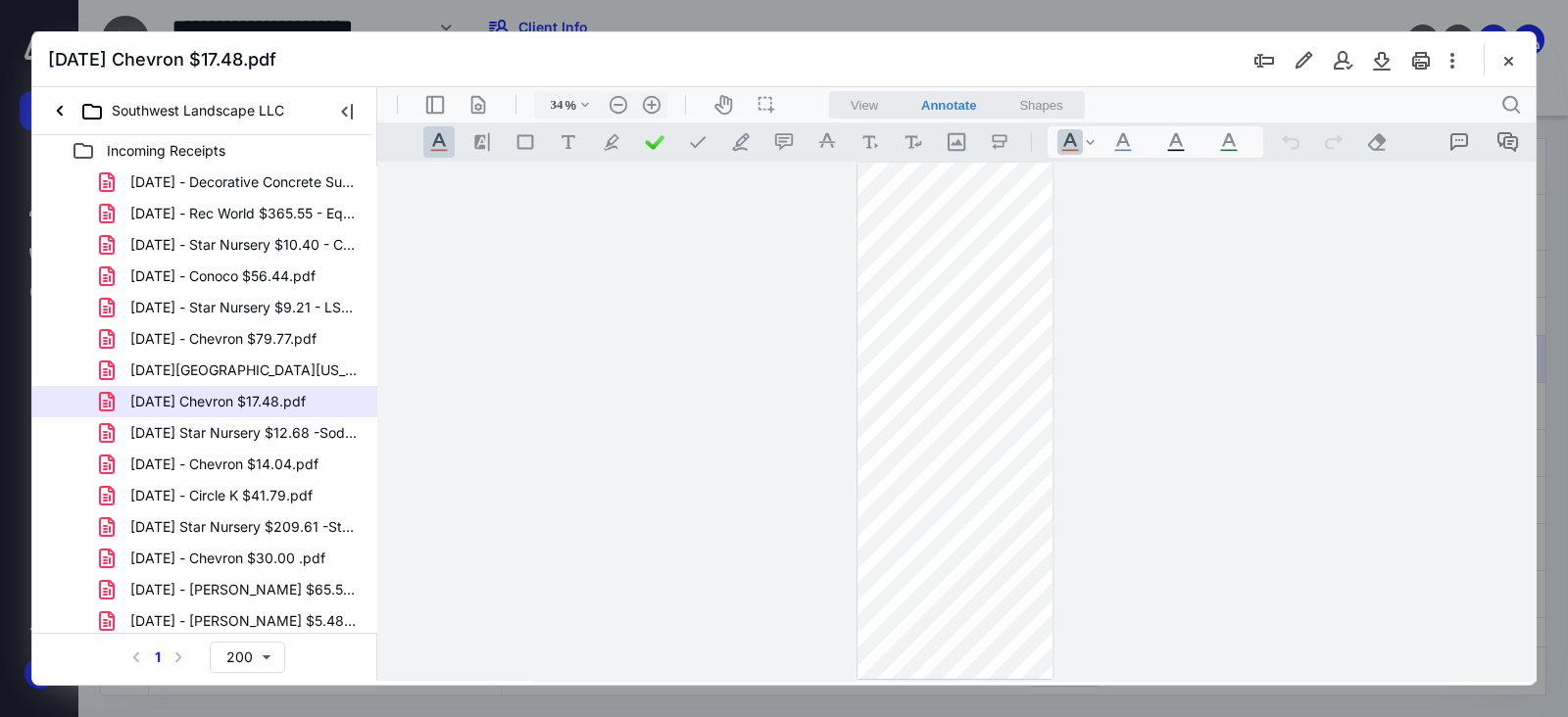 click on "**********" at bounding box center [218, 434] 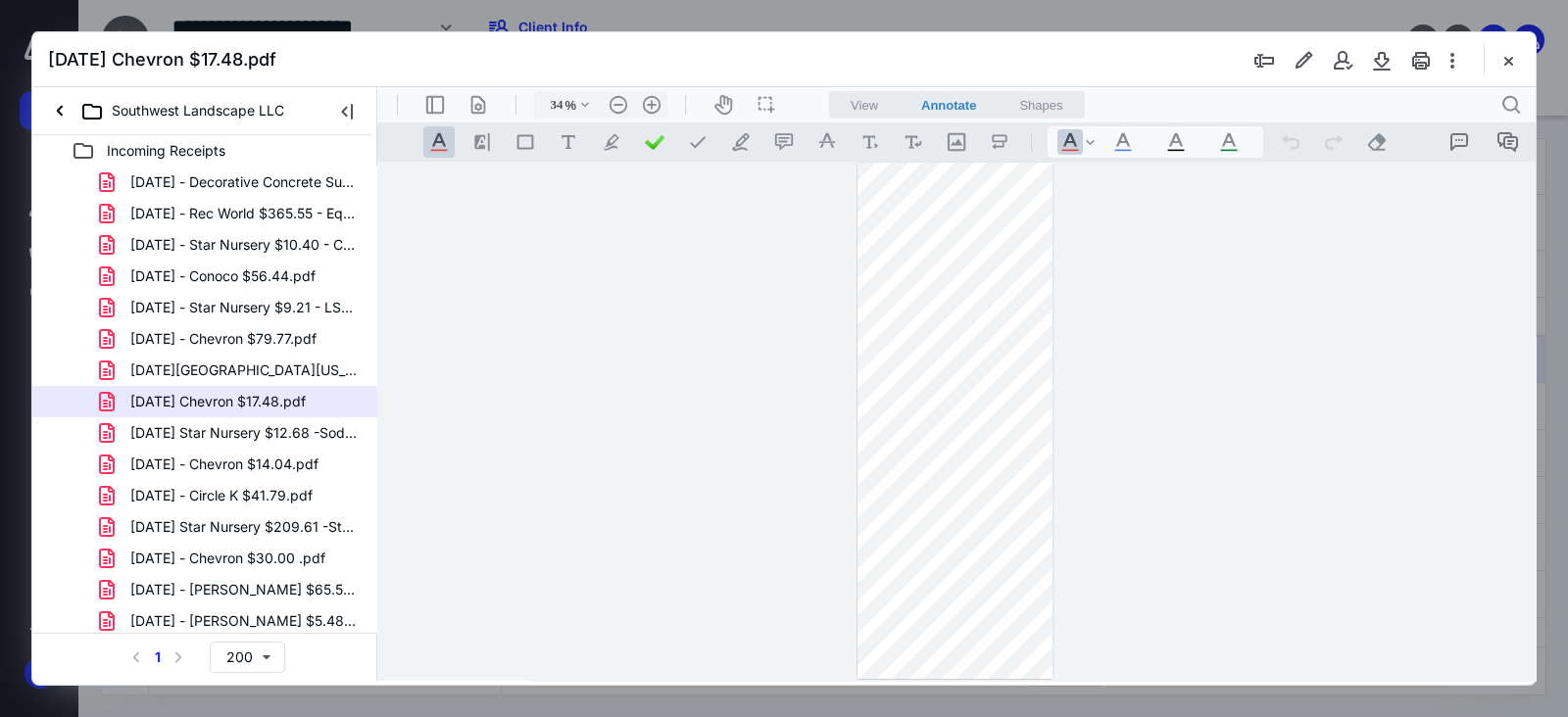 click on "[DATE] Star Nursery $12.68 -Sod.pdf" at bounding box center (244, 433) 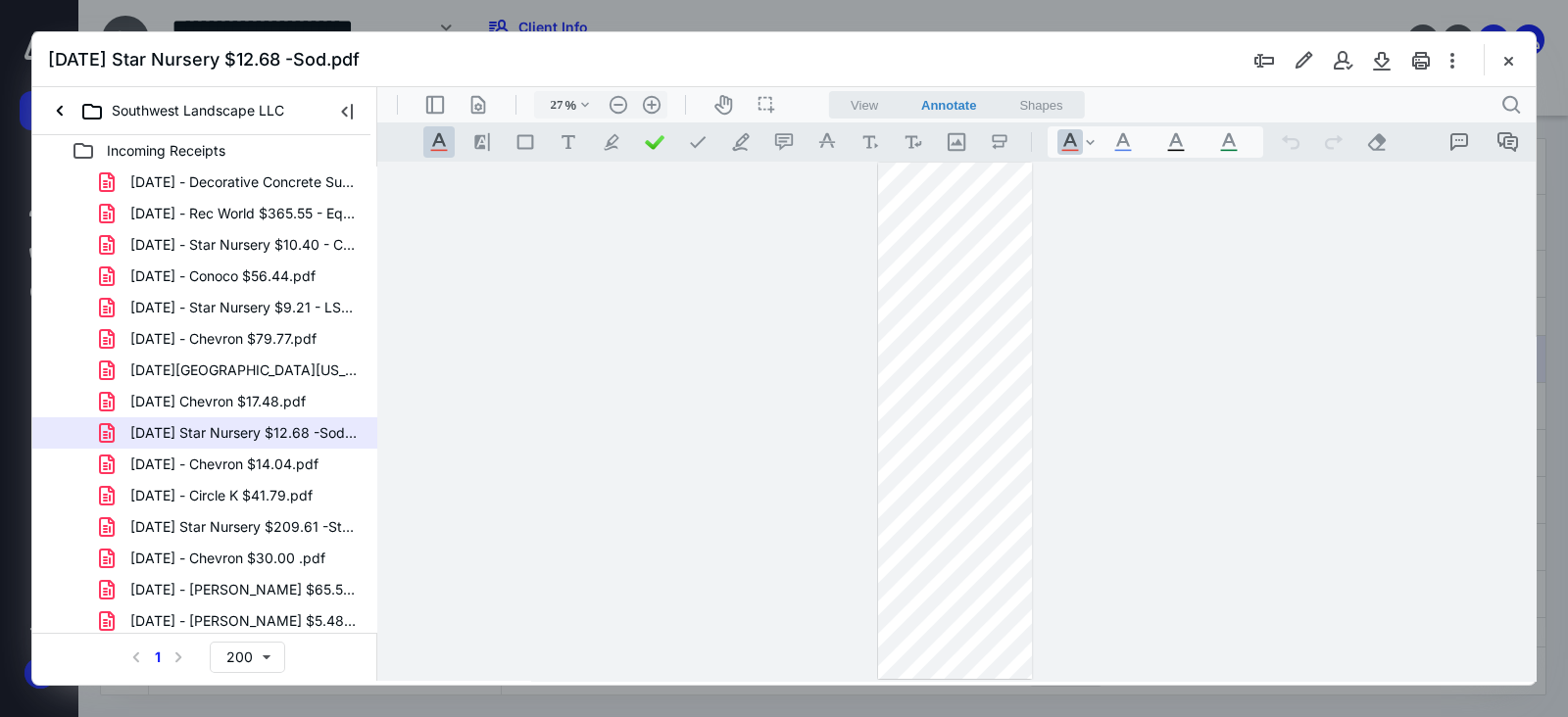 click on "[DATE] - Chevron $14.04.pdf" at bounding box center [224, 464] 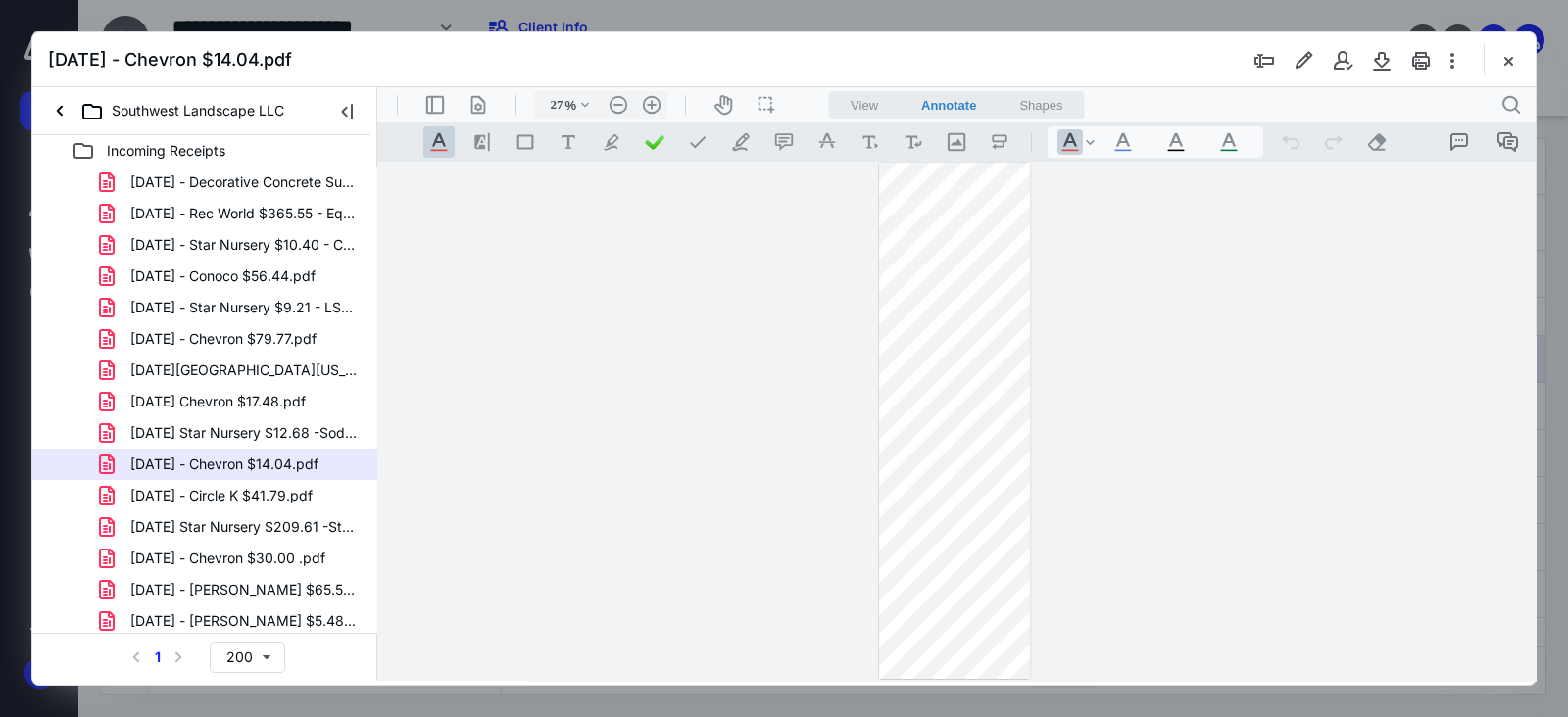 click on "[DATE] - Circle K $41.79.pdf" at bounding box center (210, 496) 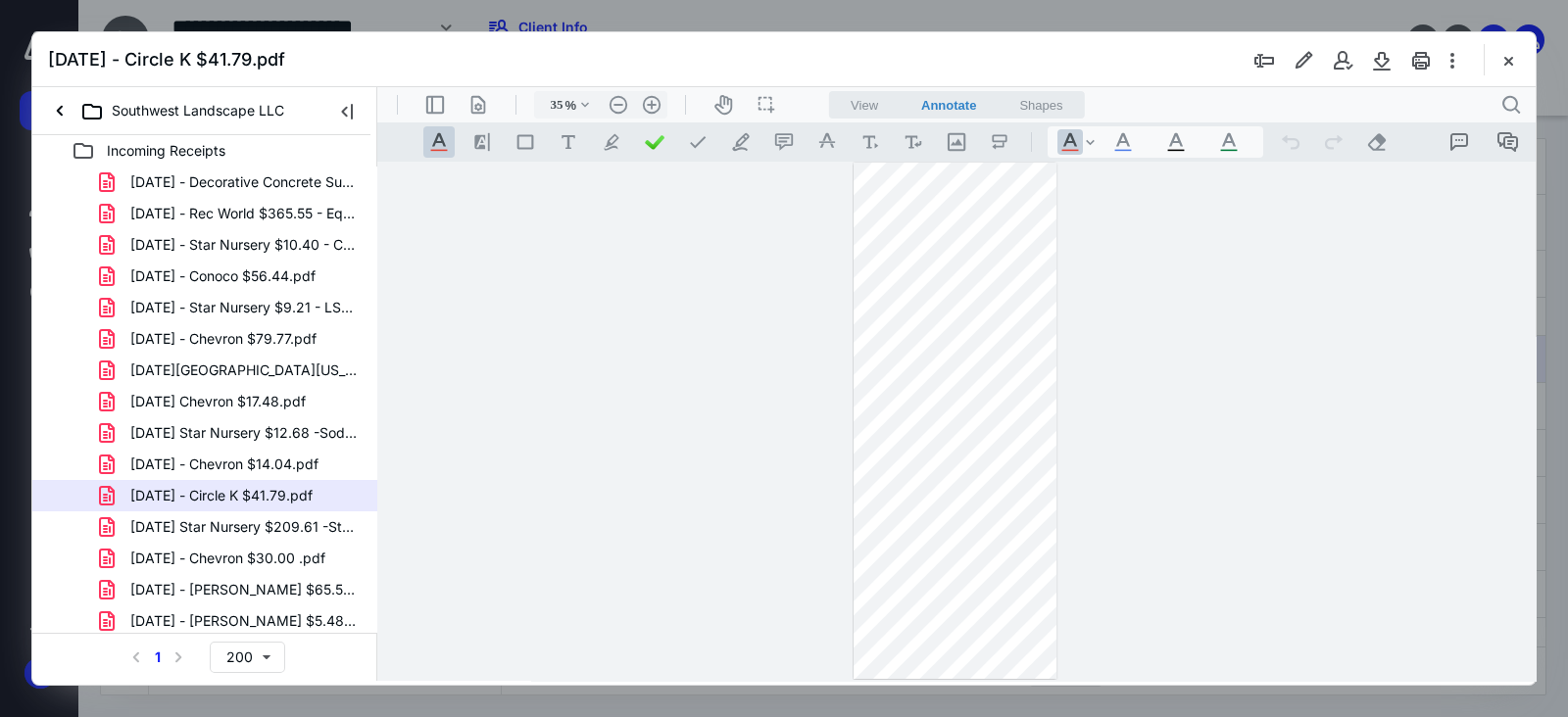 click on ".cls-1{fill:#abb0c4;} icon - header - zoom - in - line" at bounding box center (652, 105) 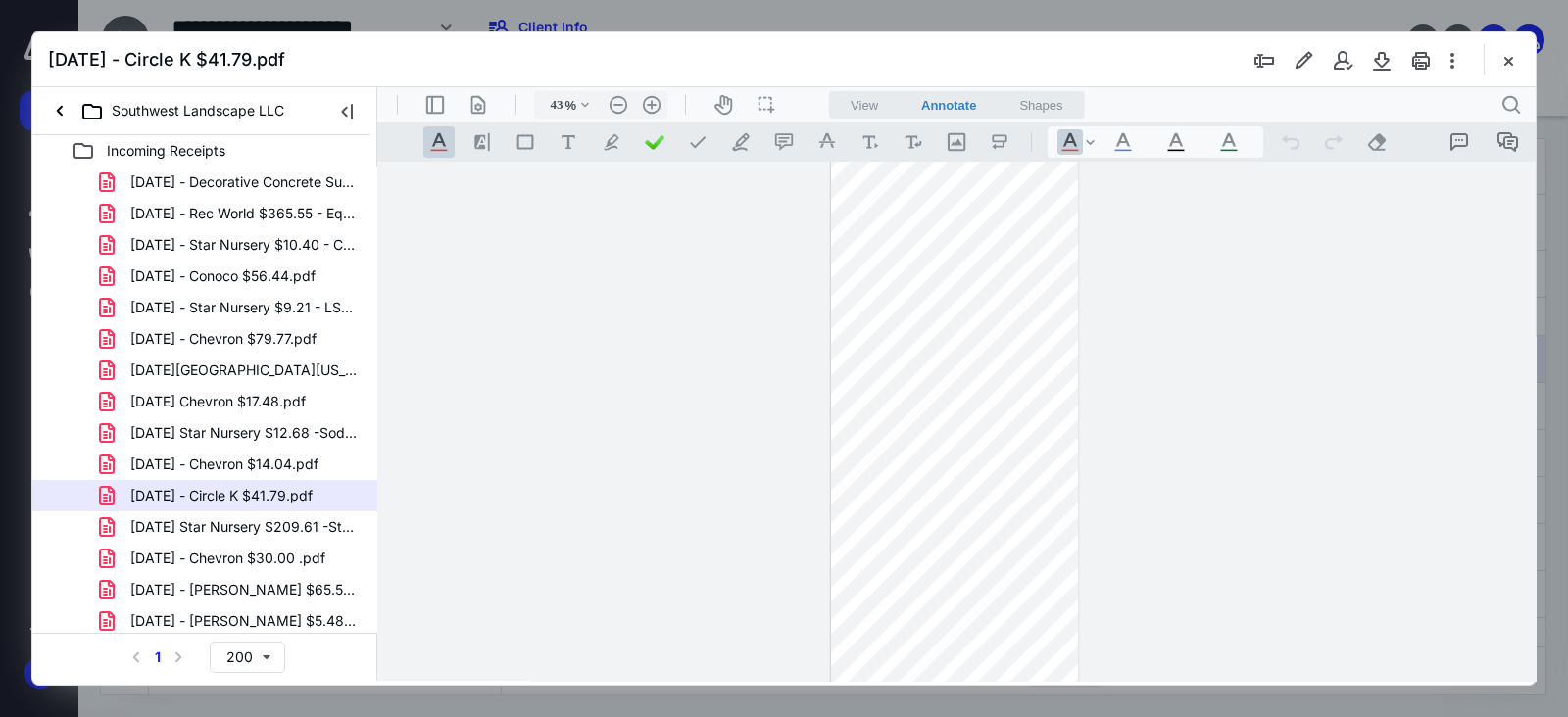 click on ".cls-1{fill:#abb0c4;} icon - header - zoom - in - line" at bounding box center [652, 105] 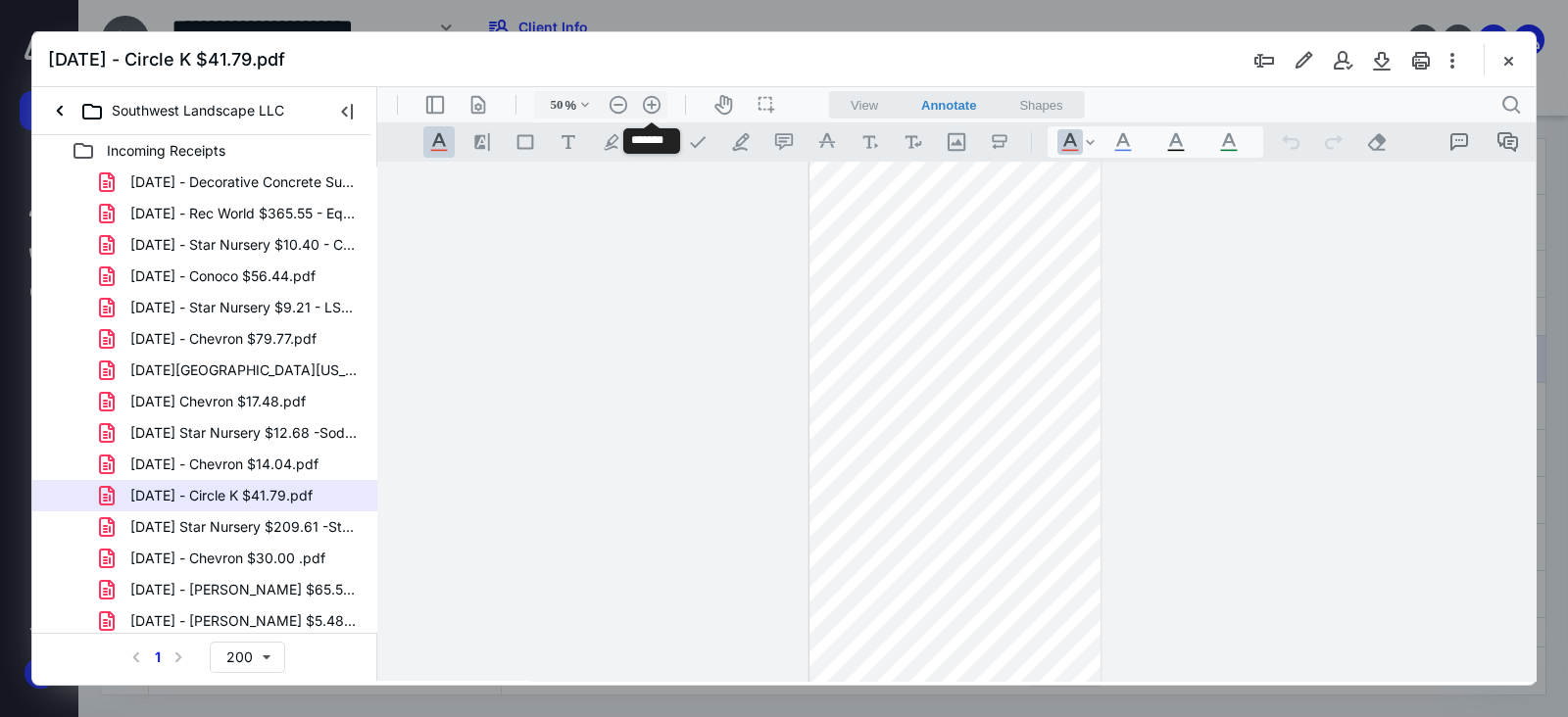 click on ".cls-1{fill:#abb0c4;} icon - header - zoom - in - line" at bounding box center (652, 105) 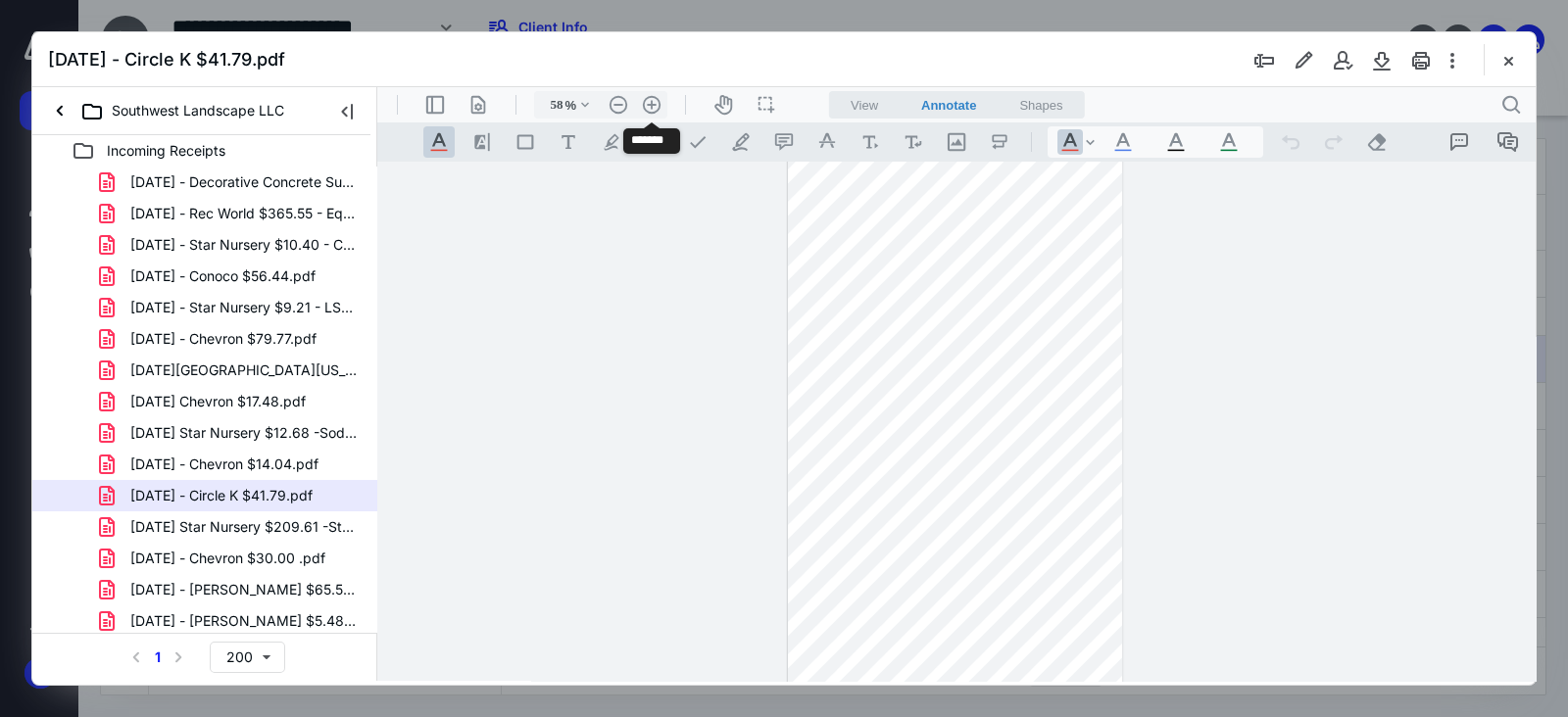 click on ".cls-1{fill:#abb0c4;} icon - header - zoom - in - line" at bounding box center (652, 105) 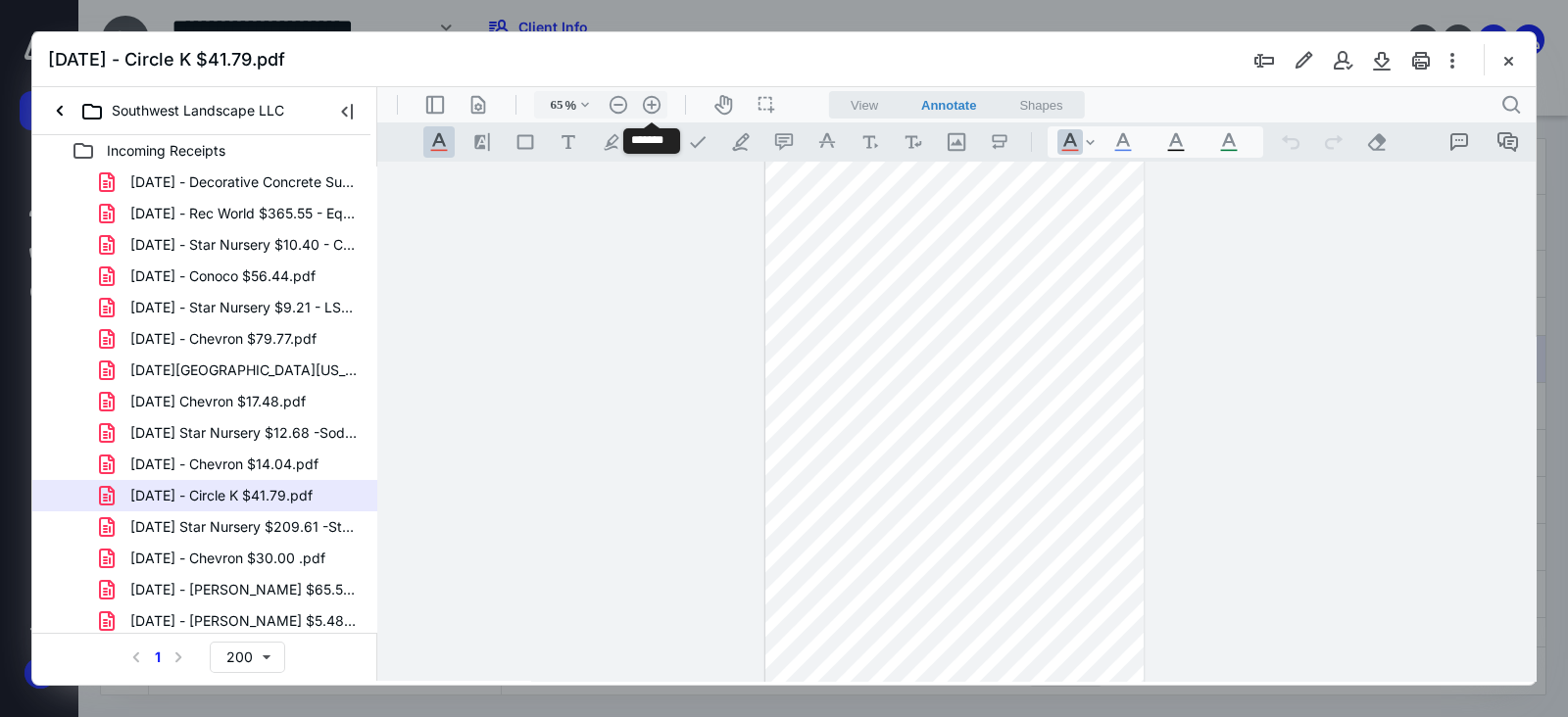 scroll, scrollTop: 189, scrollLeft: 0, axis: vertical 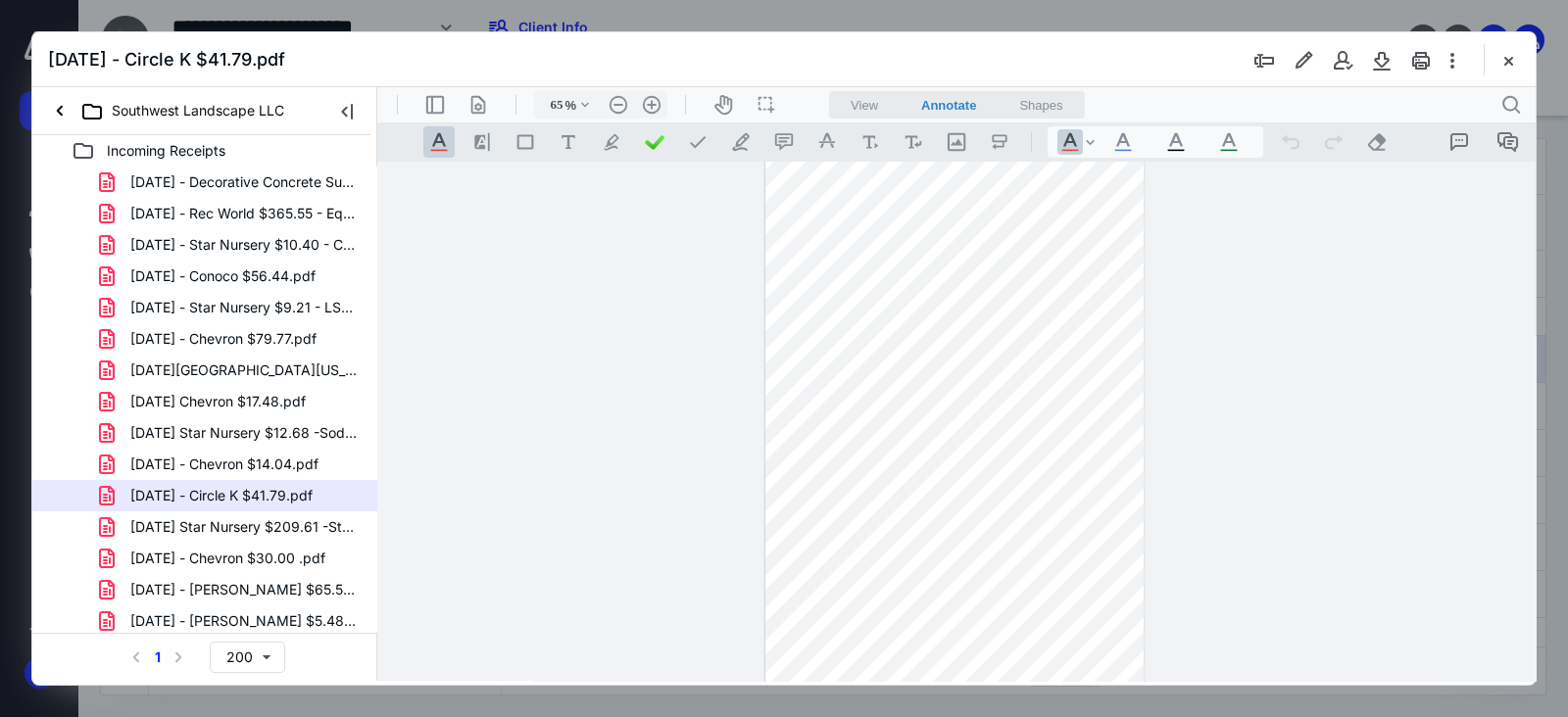 drag, startPoint x: 292, startPoint y: 525, endPoint x: 656, endPoint y: 513, distance: 364.19775 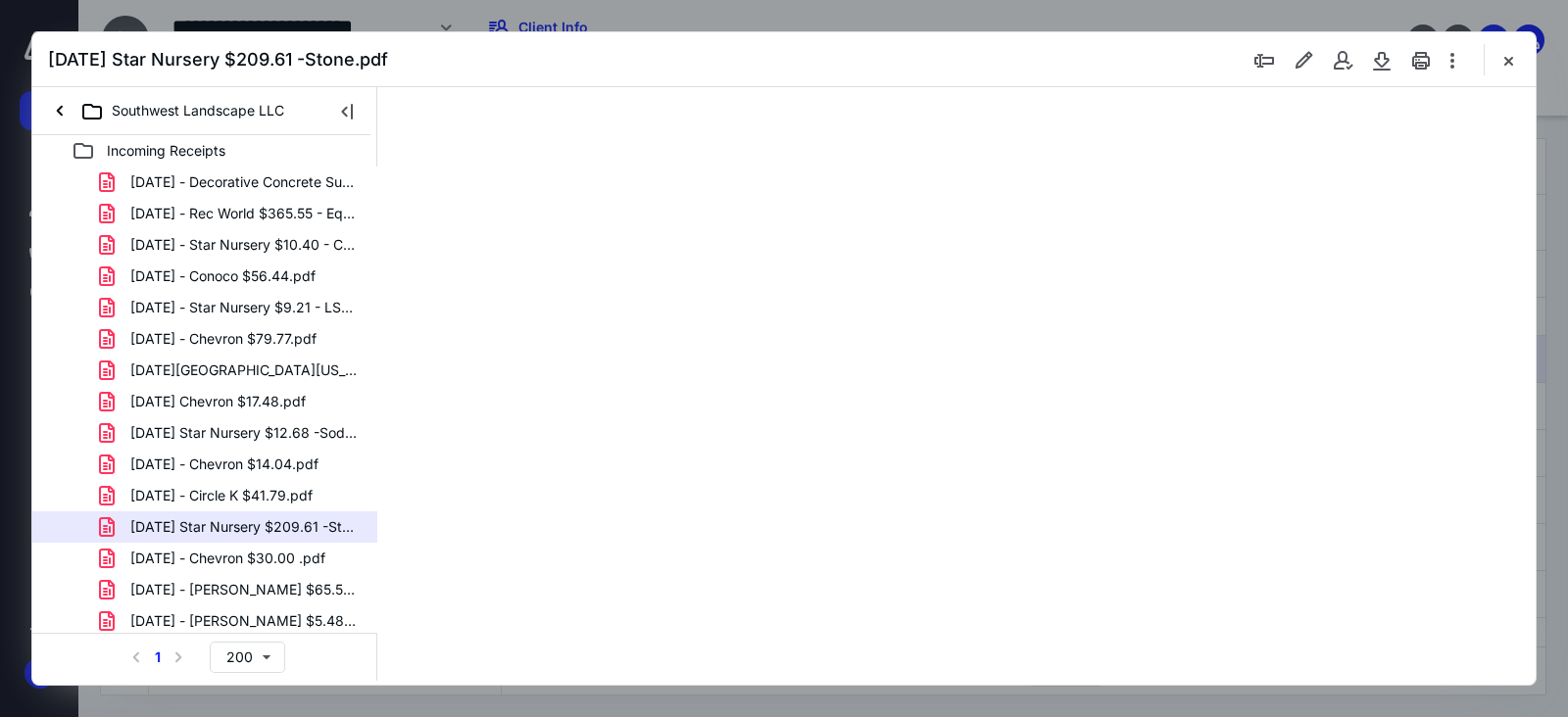 scroll, scrollTop: 0, scrollLeft: 0, axis: both 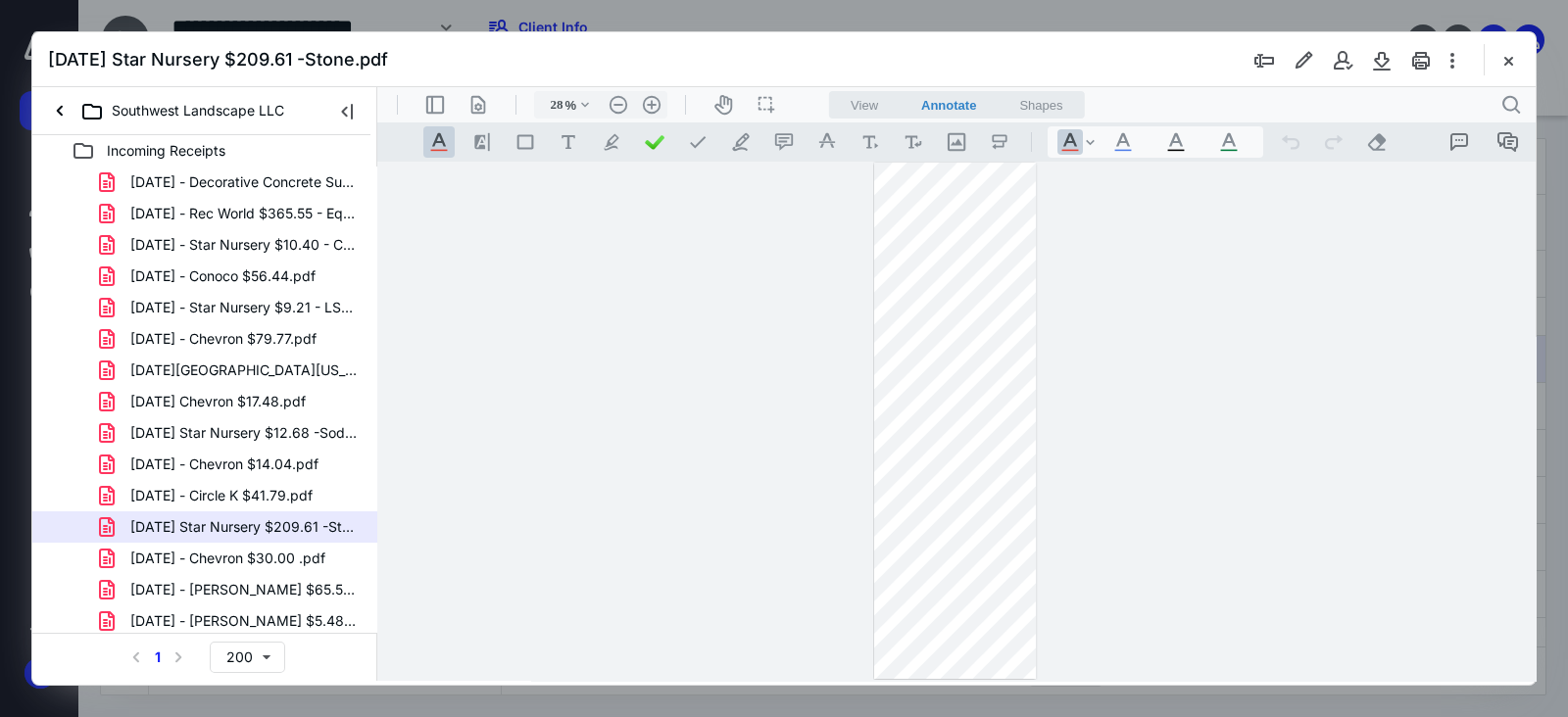 click on ".cls-1{fill:#abb0c4;} icon - header - zoom - in - line" at bounding box center (652, 105) 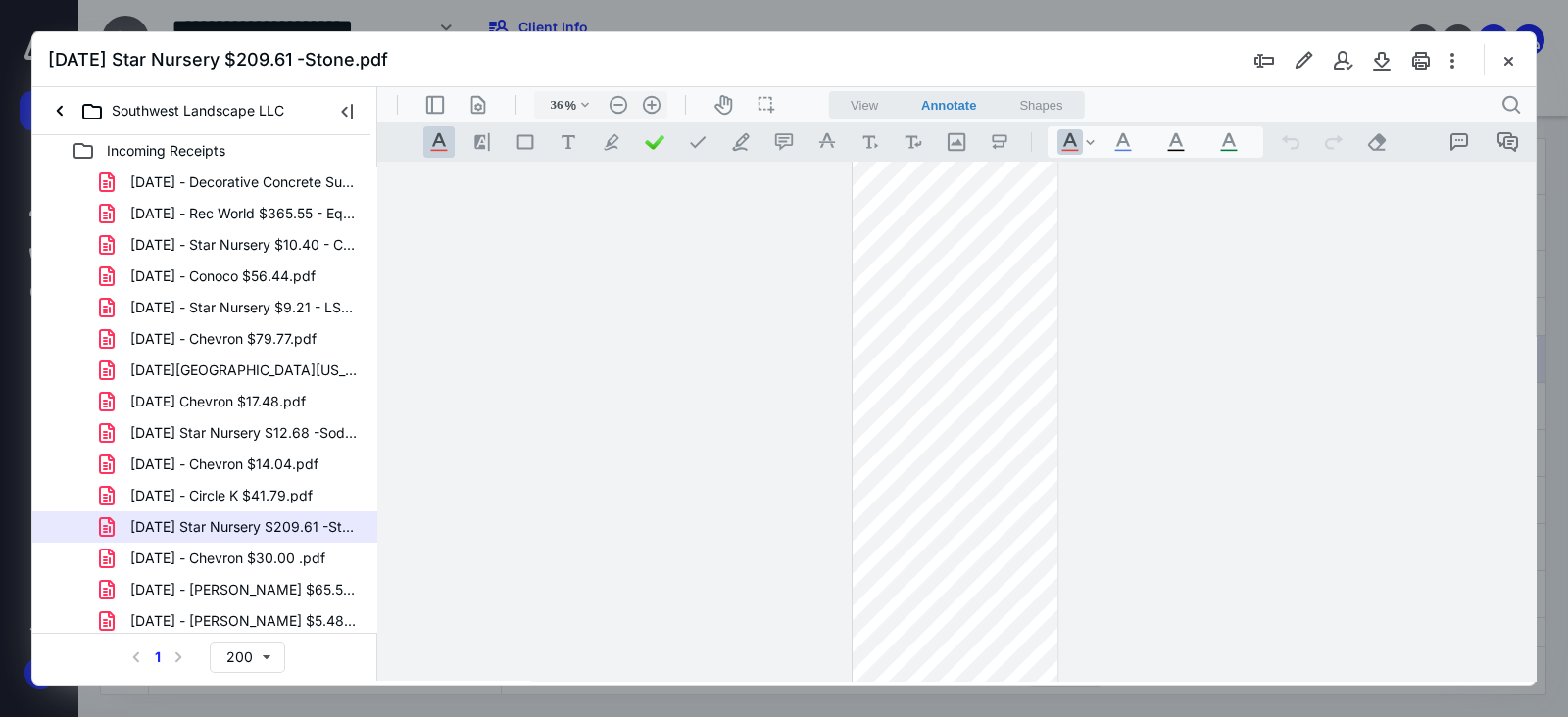 click on ".cls-1{fill:#abb0c4;} icon - header - zoom - in - line" at bounding box center [652, 105] 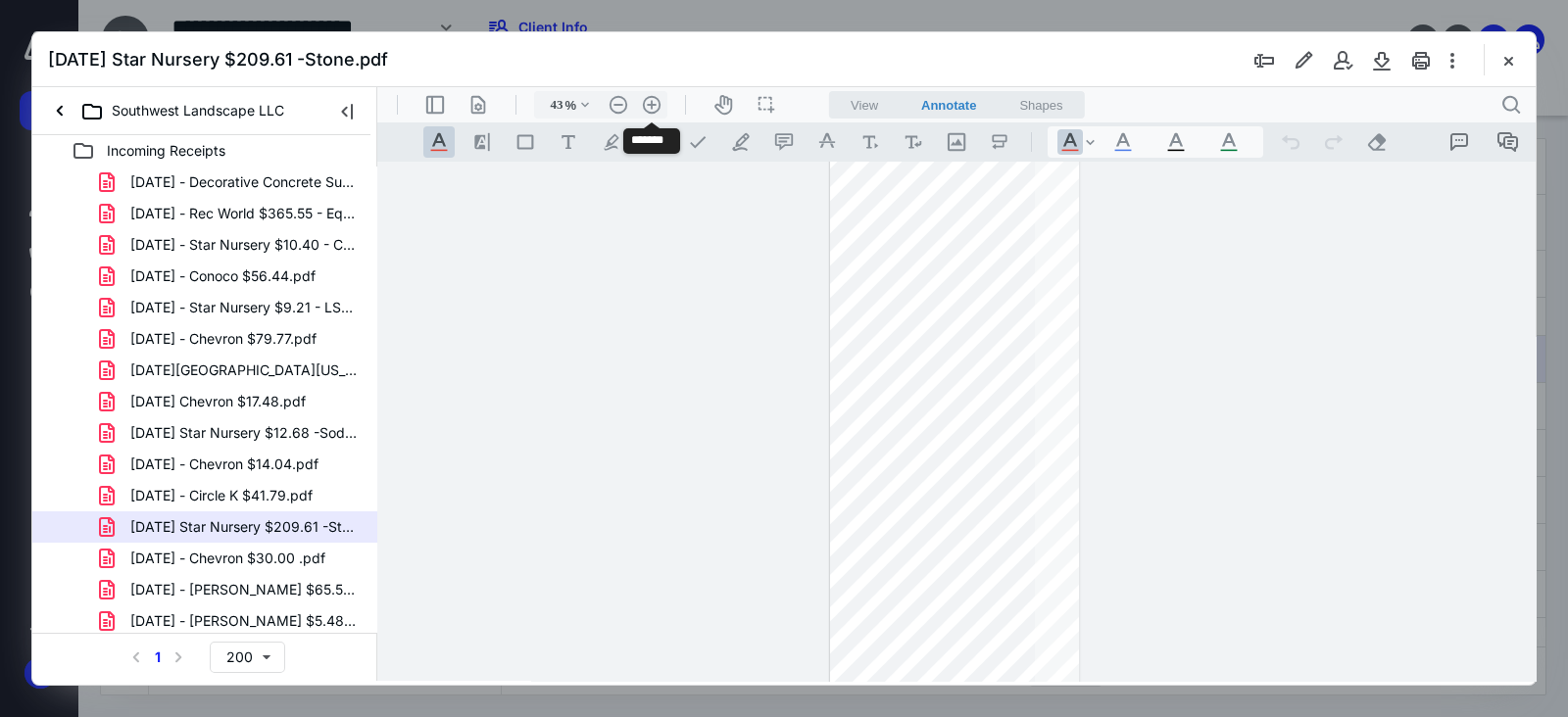 click on ".cls-1{fill:#abb0c4;} icon - header - zoom - in - line" at bounding box center (652, 105) 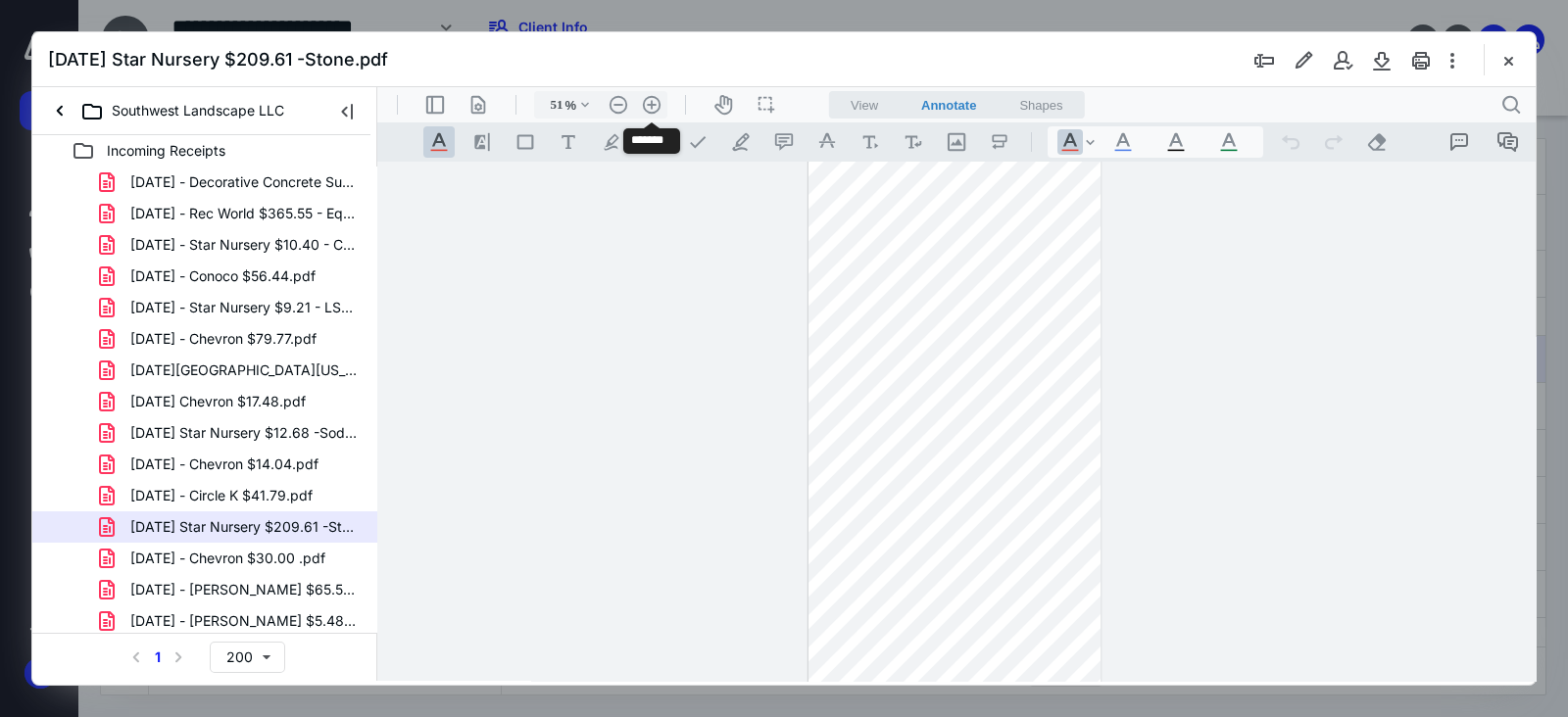 click on ".cls-1{fill:#abb0c4;} icon - header - zoom - in - line" at bounding box center [652, 105] 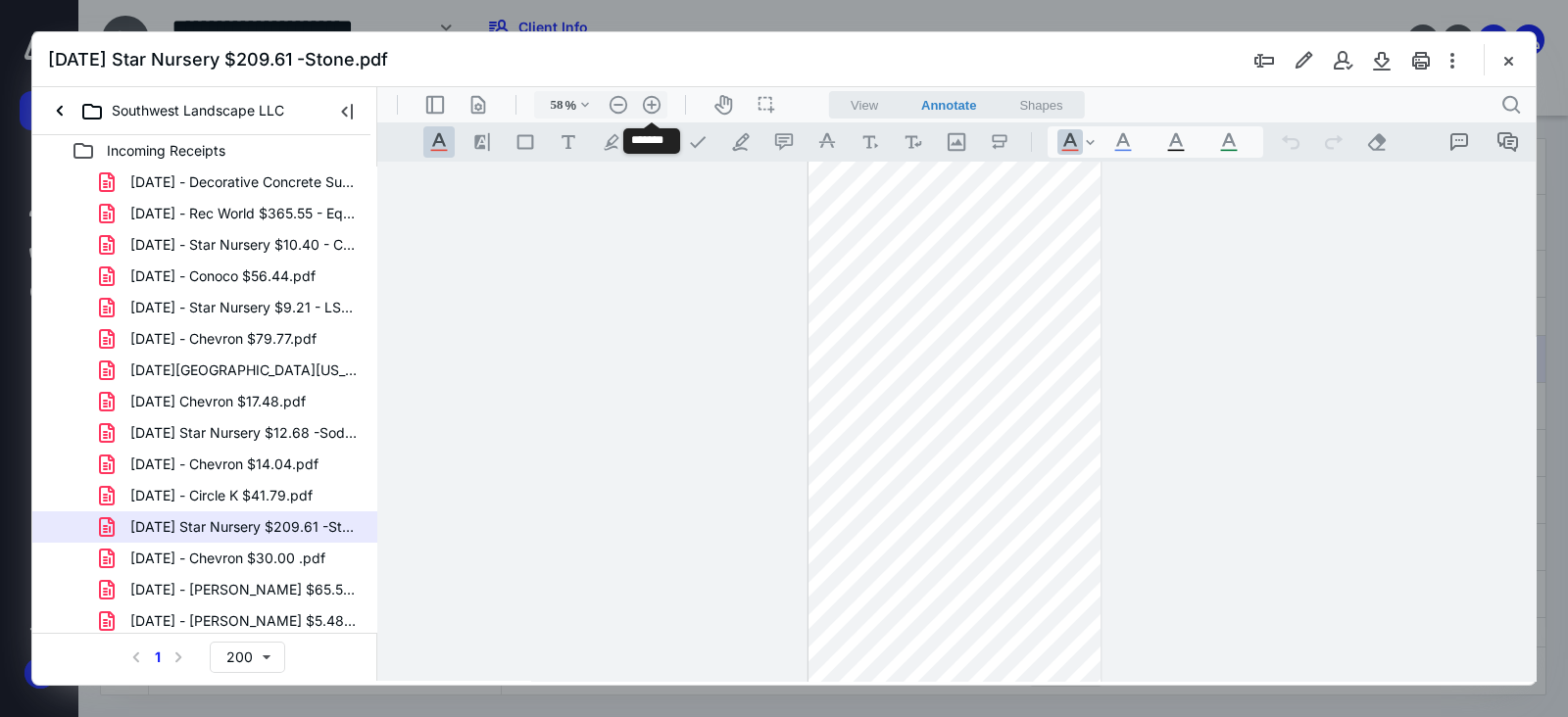 click on ".cls-1{fill:#abb0c4;} icon - header - zoom - in - line" at bounding box center (652, 105) 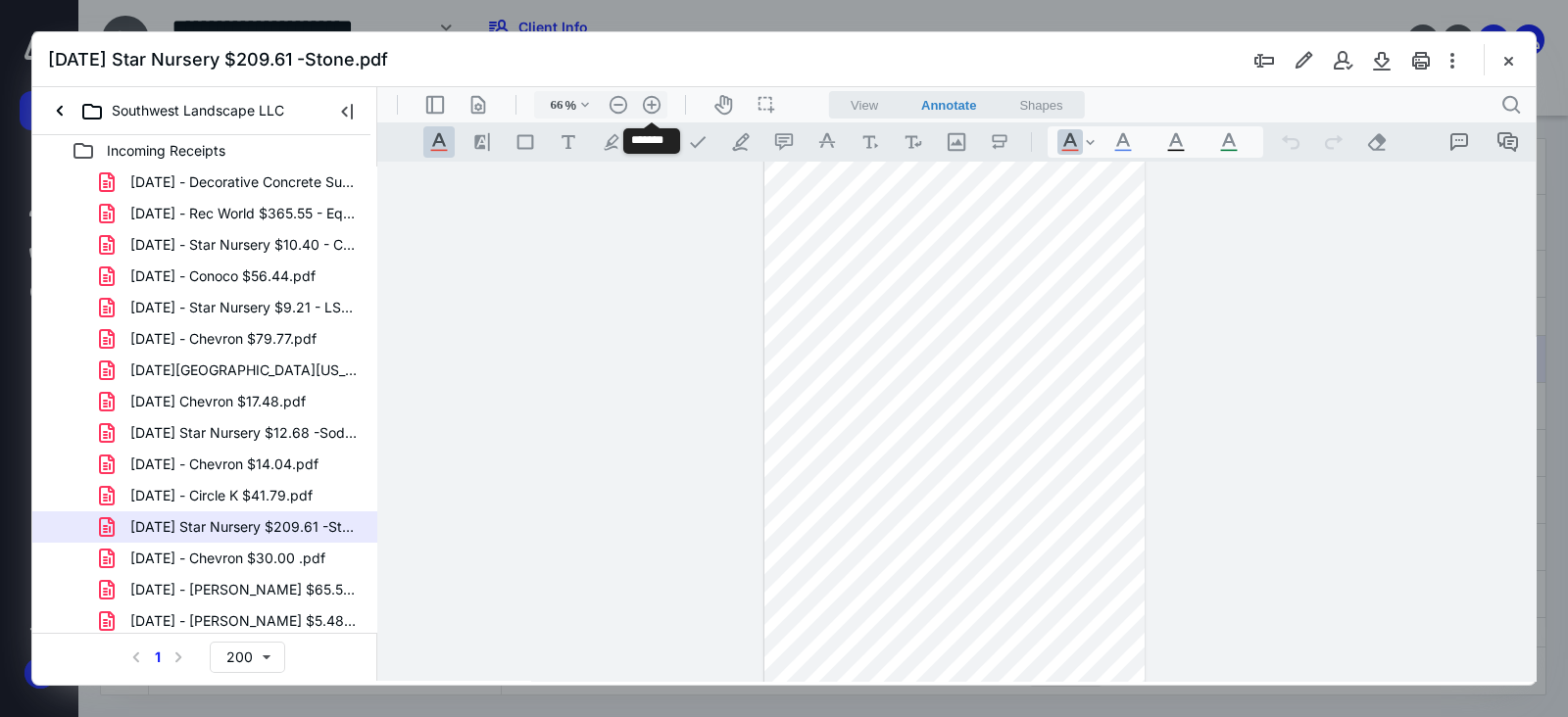 click on ".cls-1{fill:#abb0c4;} icon - header - zoom - in - line" at bounding box center (652, 105) 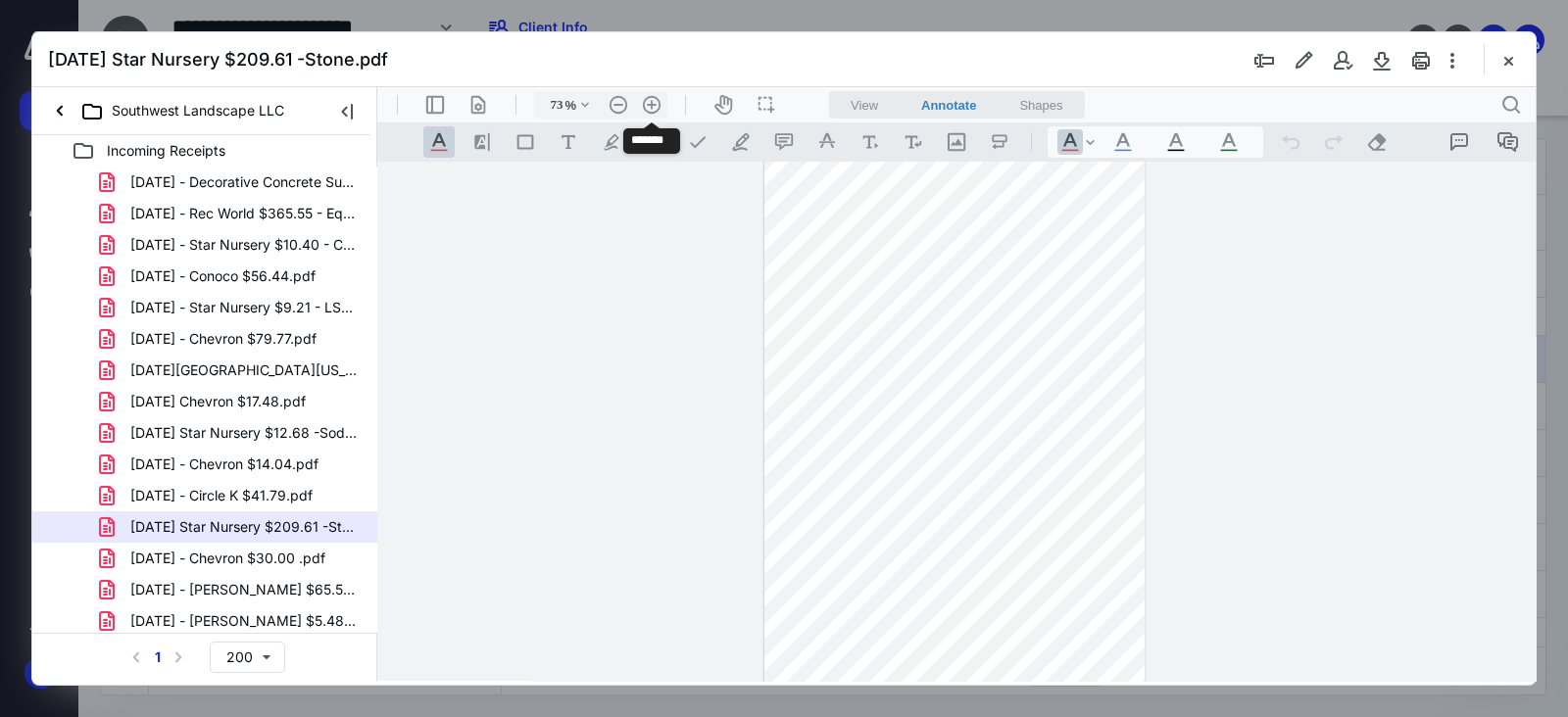 scroll, scrollTop: 362, scrollLeft: 0, axis: vertical 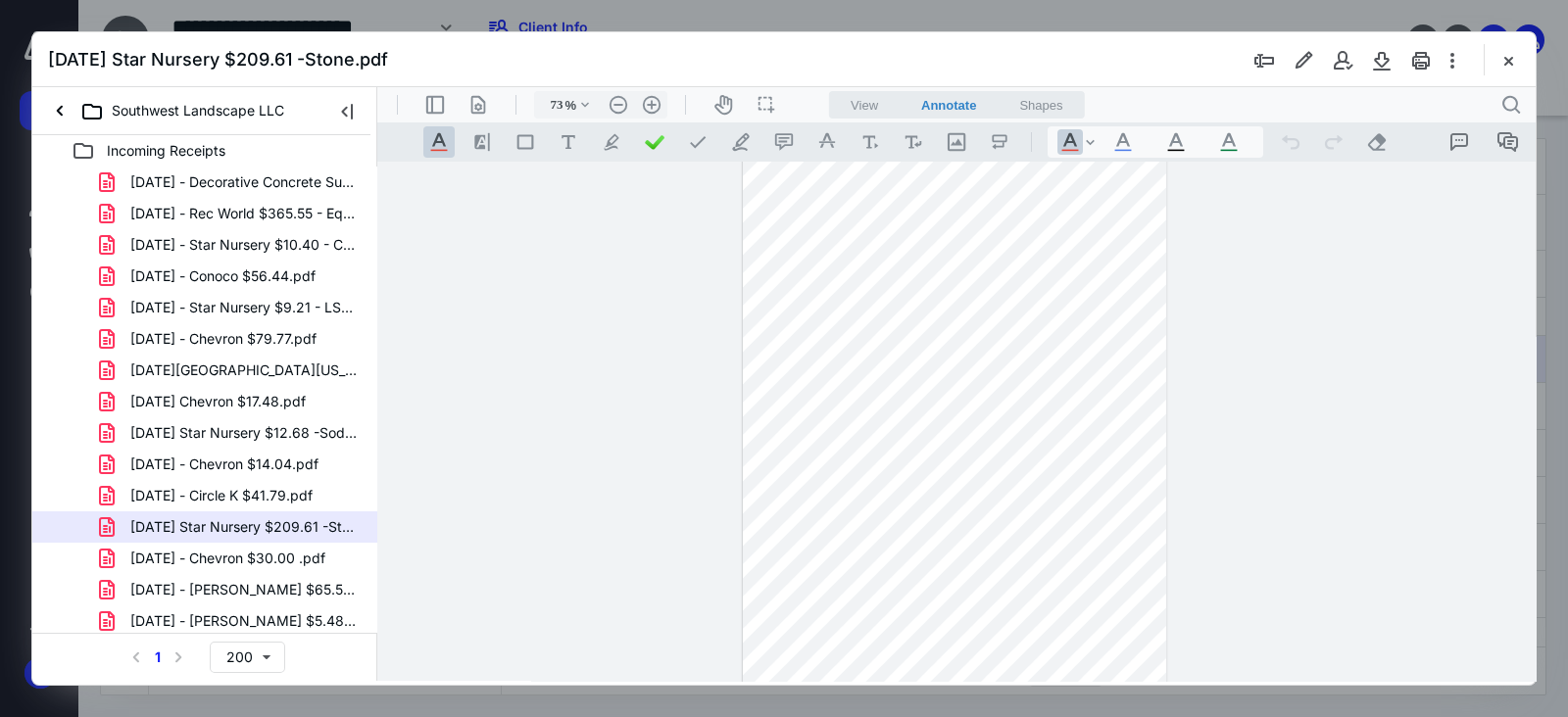 drag, startPoint x: 236, startPoint y: 548, endPoint x: 811, endPoint y: 528, distance: 575.34772 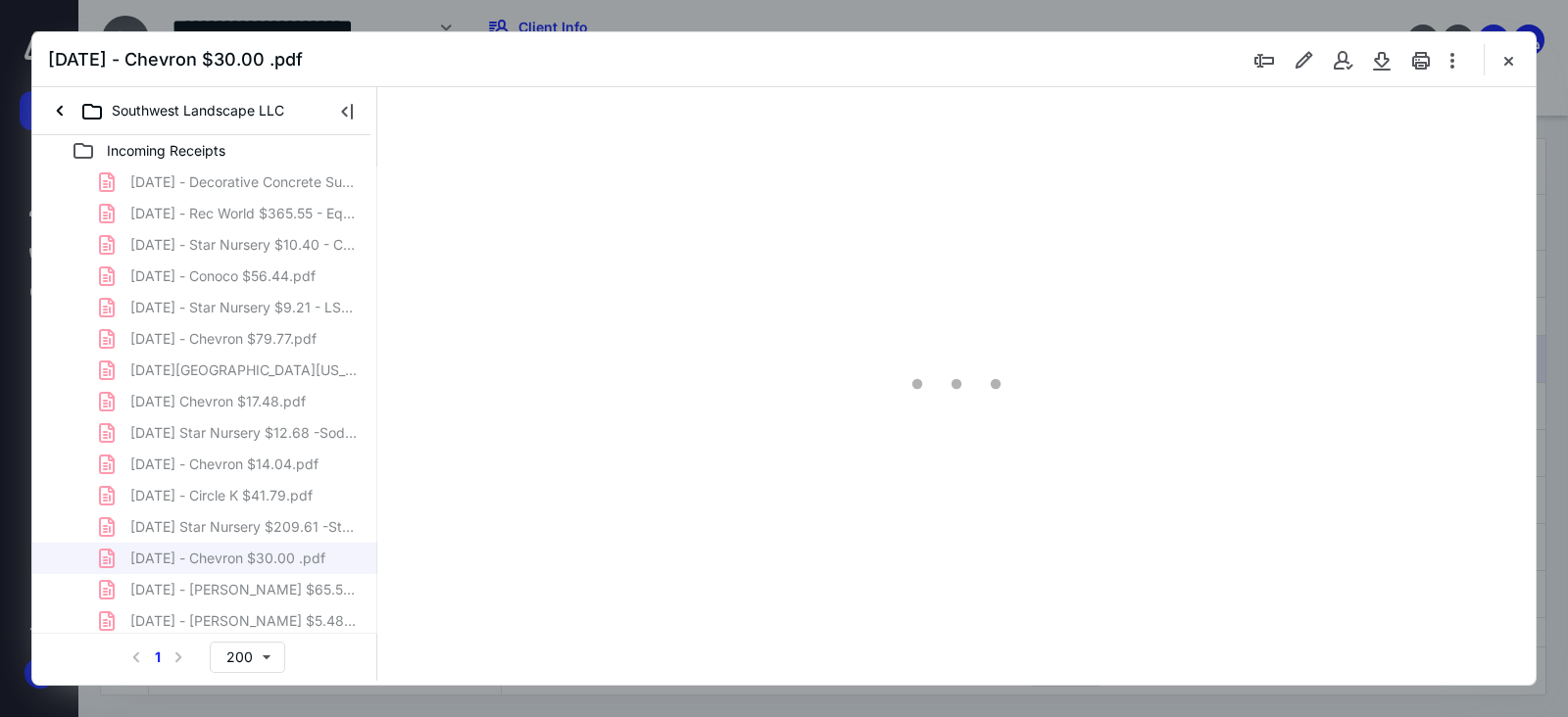 scroll, scrollTop: 0, scrollLeft: 0, axis: both 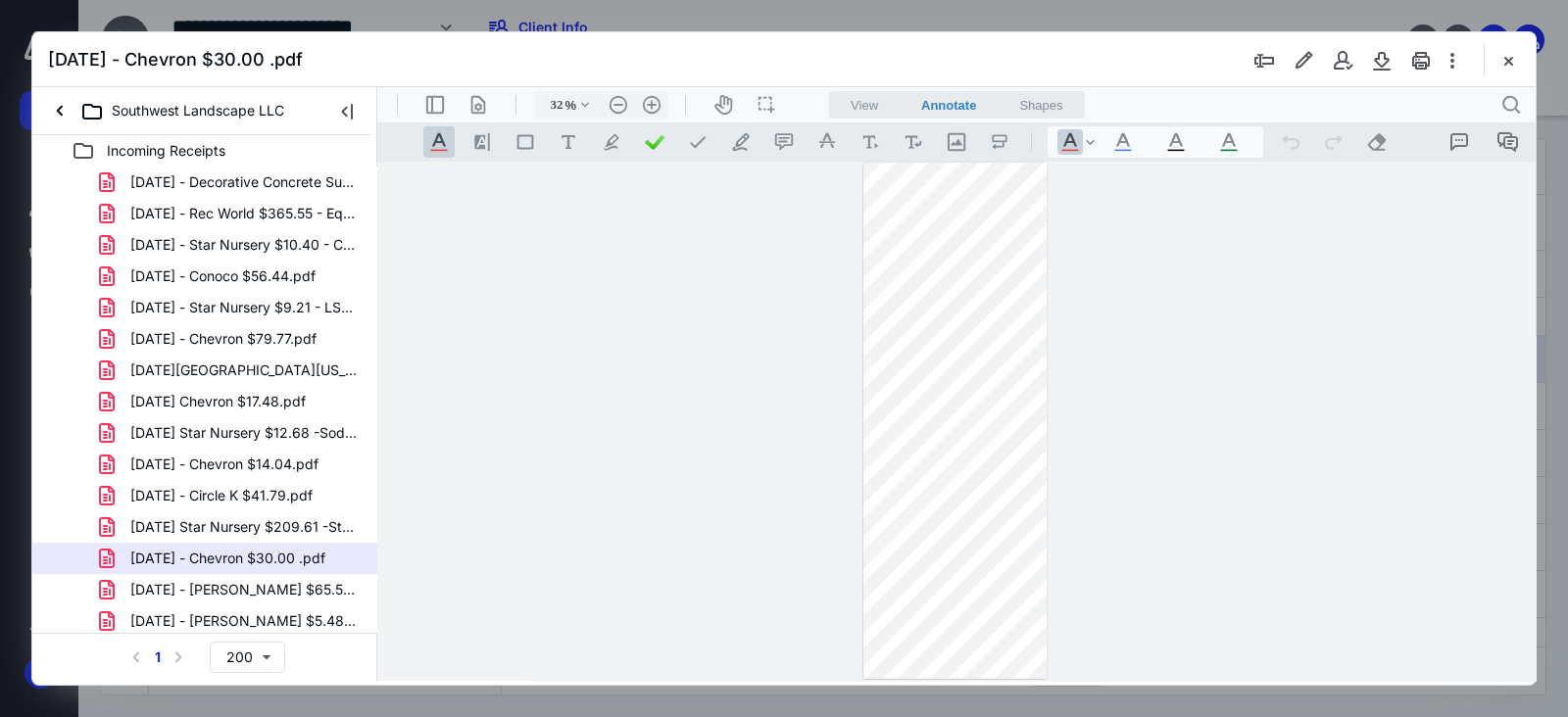 click on "32 % .cls-1{fill:#abb0c4;} icon - chevron - down .cls-1{fill:#abb0c4;} icon - header - zoom - out - line Current zoom is   32 % .cls-1{fill:#abb0c4;} icon - header - zoom - in - line" at bounding box center (601, 105) 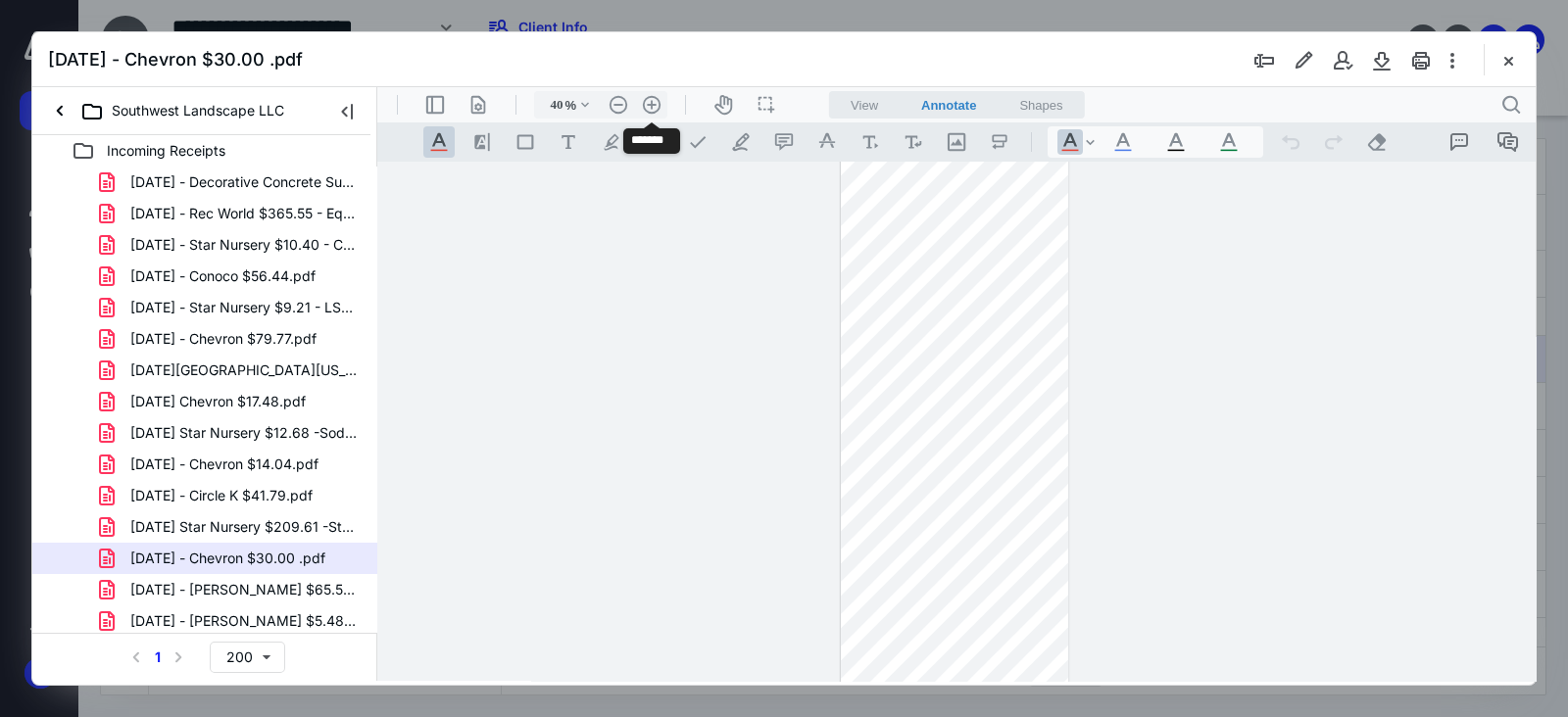 click on ".cls-1{fill:#abb0c4;} icon - header - zoom - in - line" at bounding box center [652, 105] 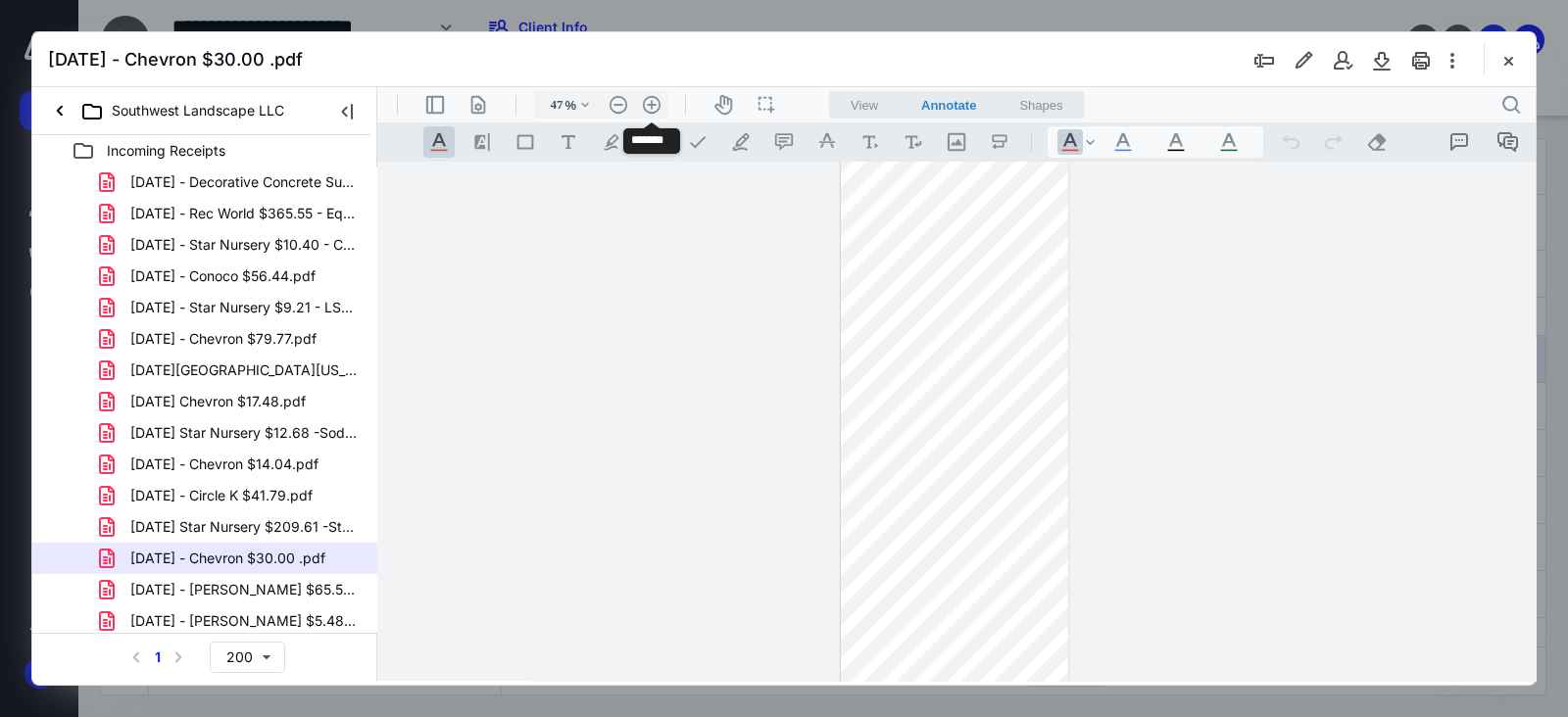 click on ".cls-1{fill:#abb0c4;} icon - header - zoom - in - line" at bounding box center (652, 105) 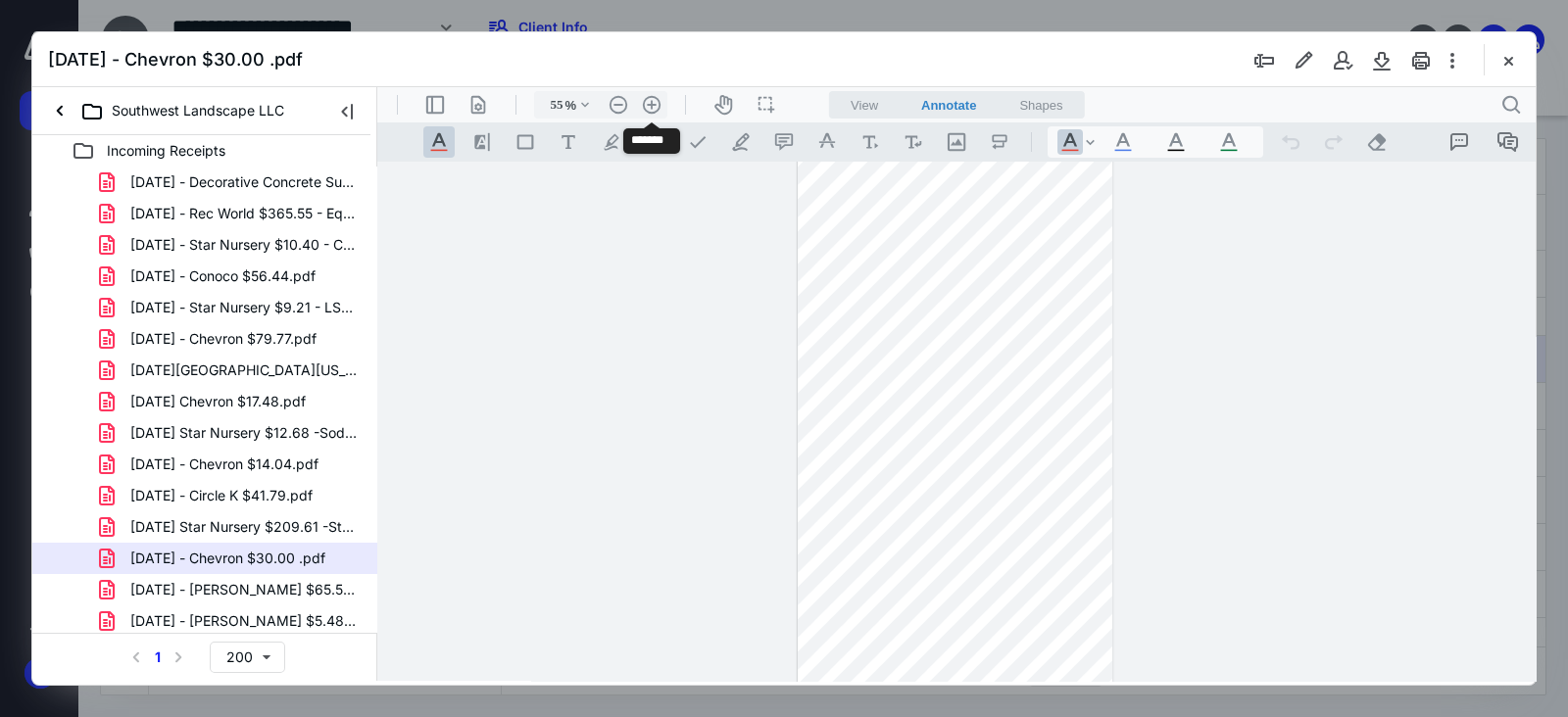 click on ".cls-1{fill:#abb0c4;} icon - header - zoom - in - line" at bounding box center [652, 105] 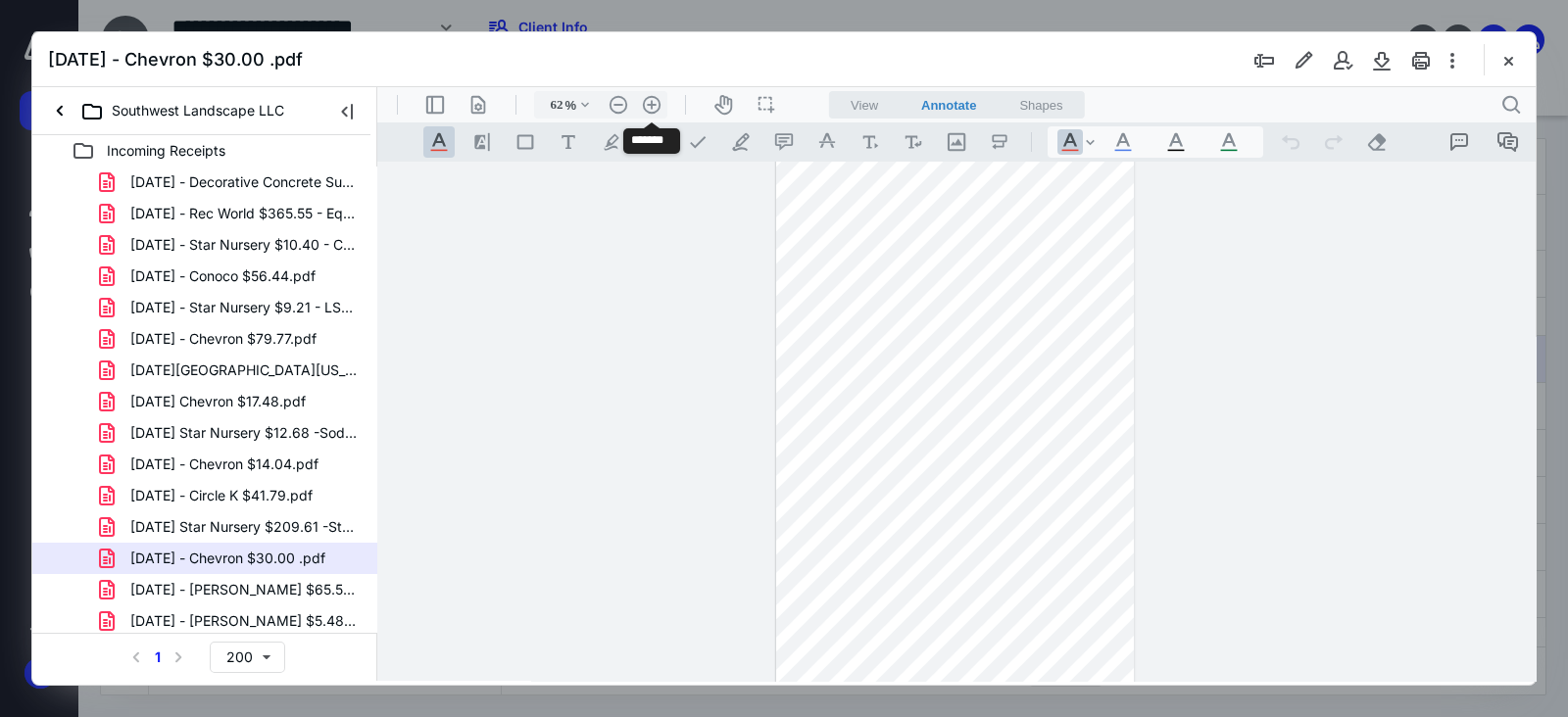 scroll, scrollTop: 212, scrollLeft: 0, axis: vertical 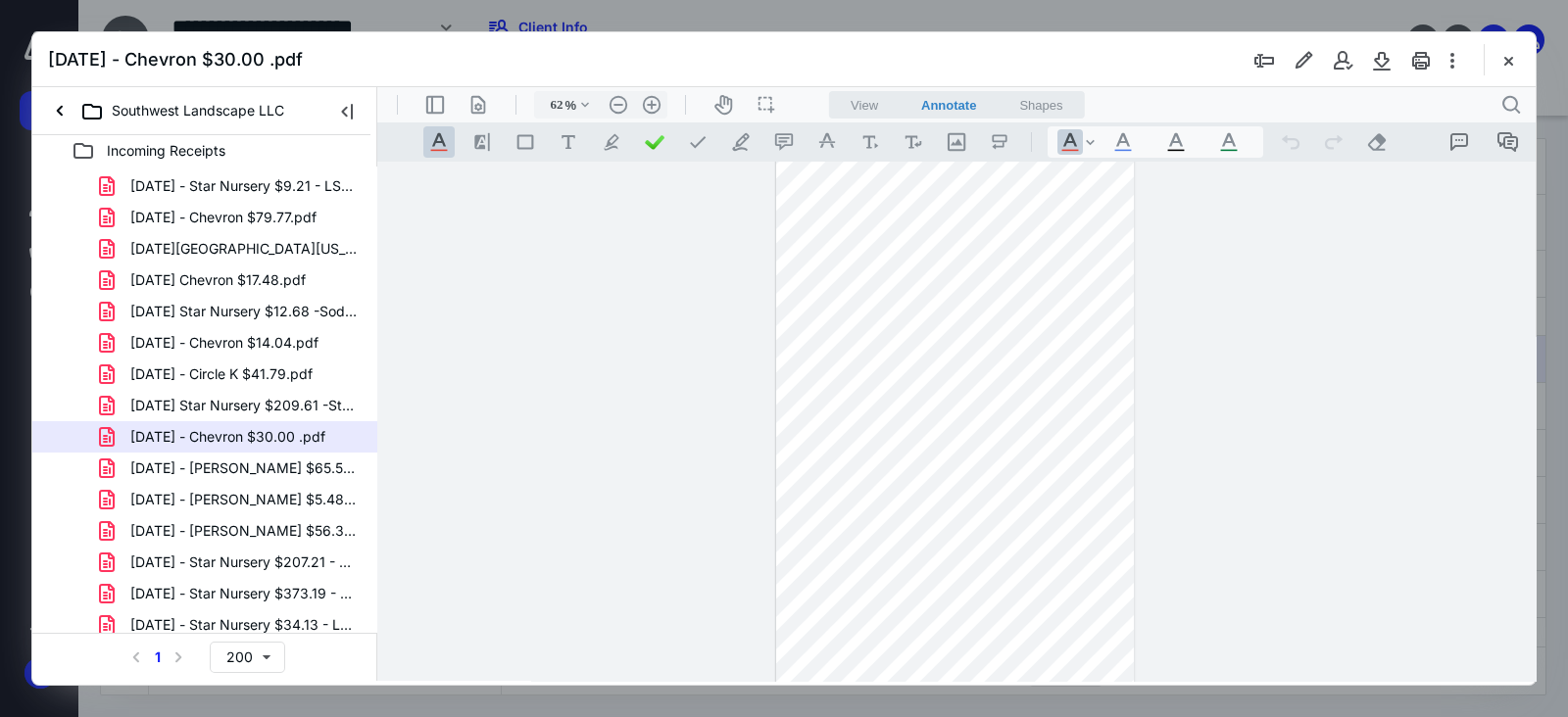 drag, startPoint x: 270, startPoint y: 457, endPoint x: 362, endPoint y: 463, distance: 92.195445 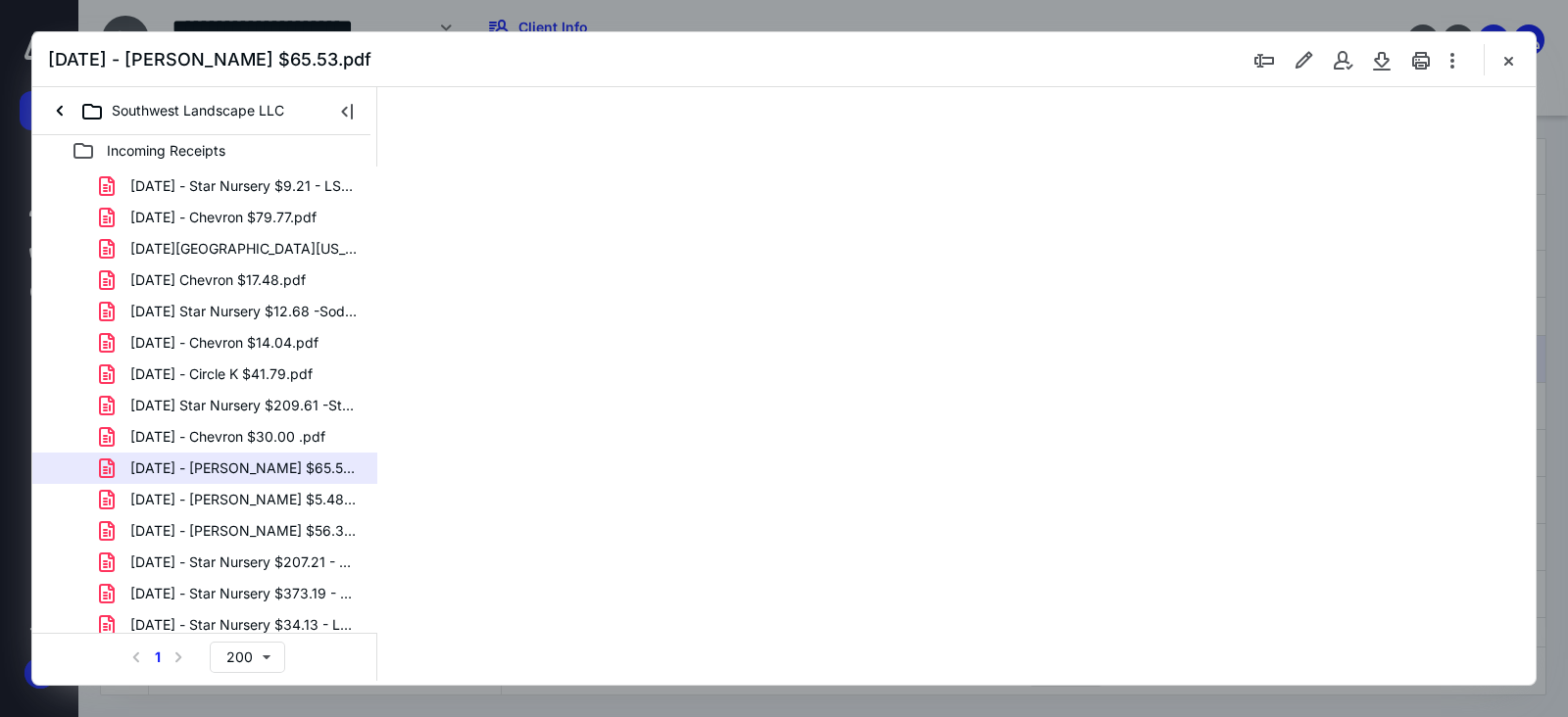 scroll, scrollTop: 0, scrollLeft: 0, axis: both 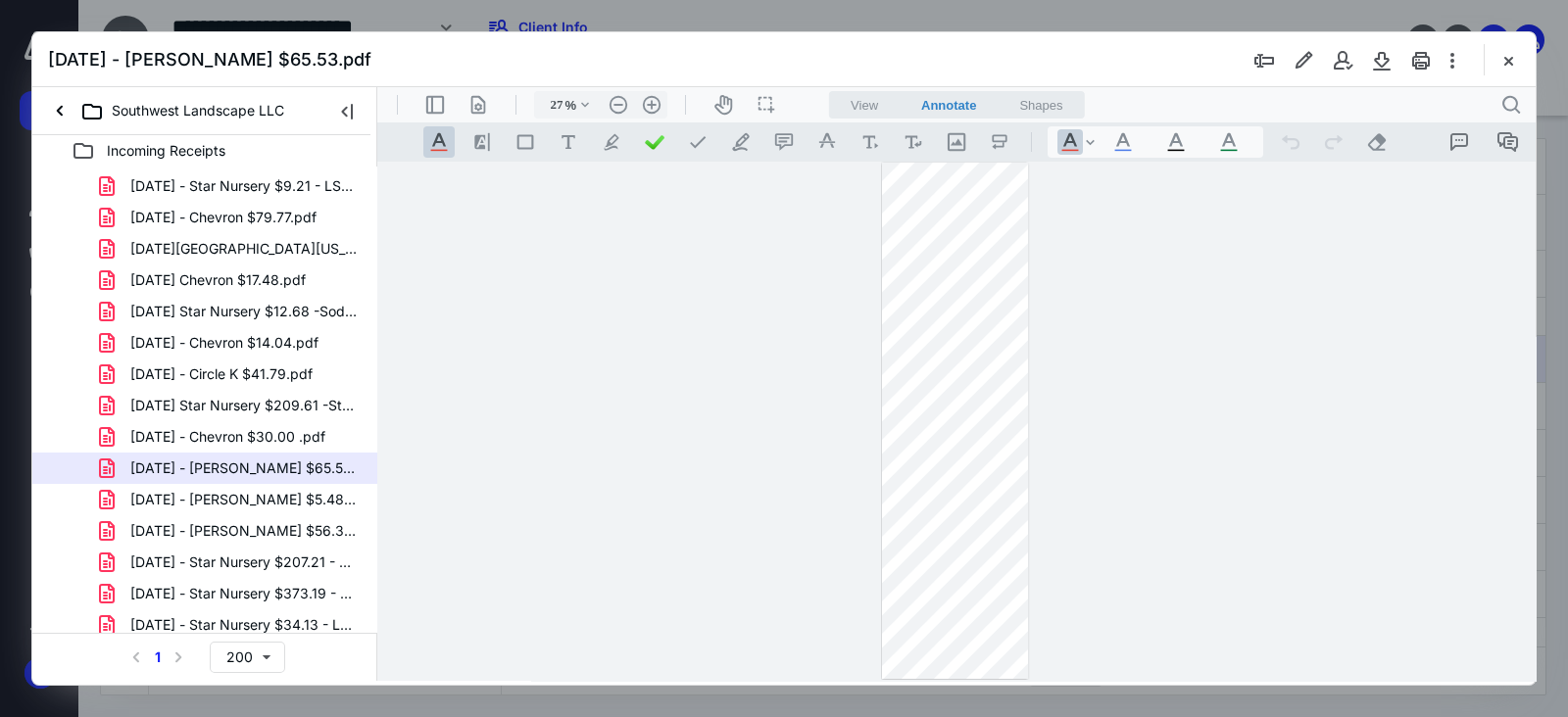 click on ".cls-1{fill:#abb0c4;} icon - header - zoom - in - line" at bounding box center (652, 105) 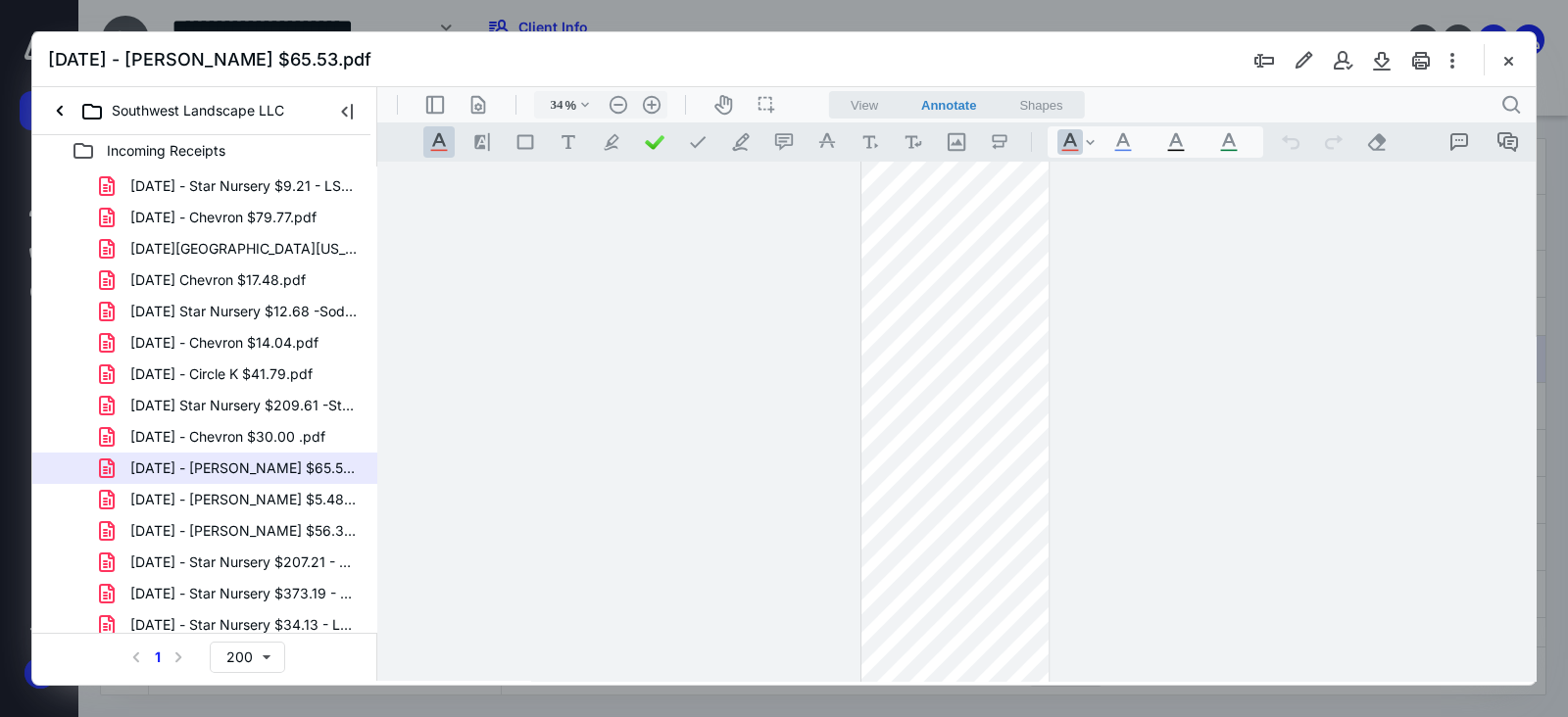 click on ".cls-1{fill:#abb0c4;} icon - header - zoom - in - line" at bounding box center (652, 105) 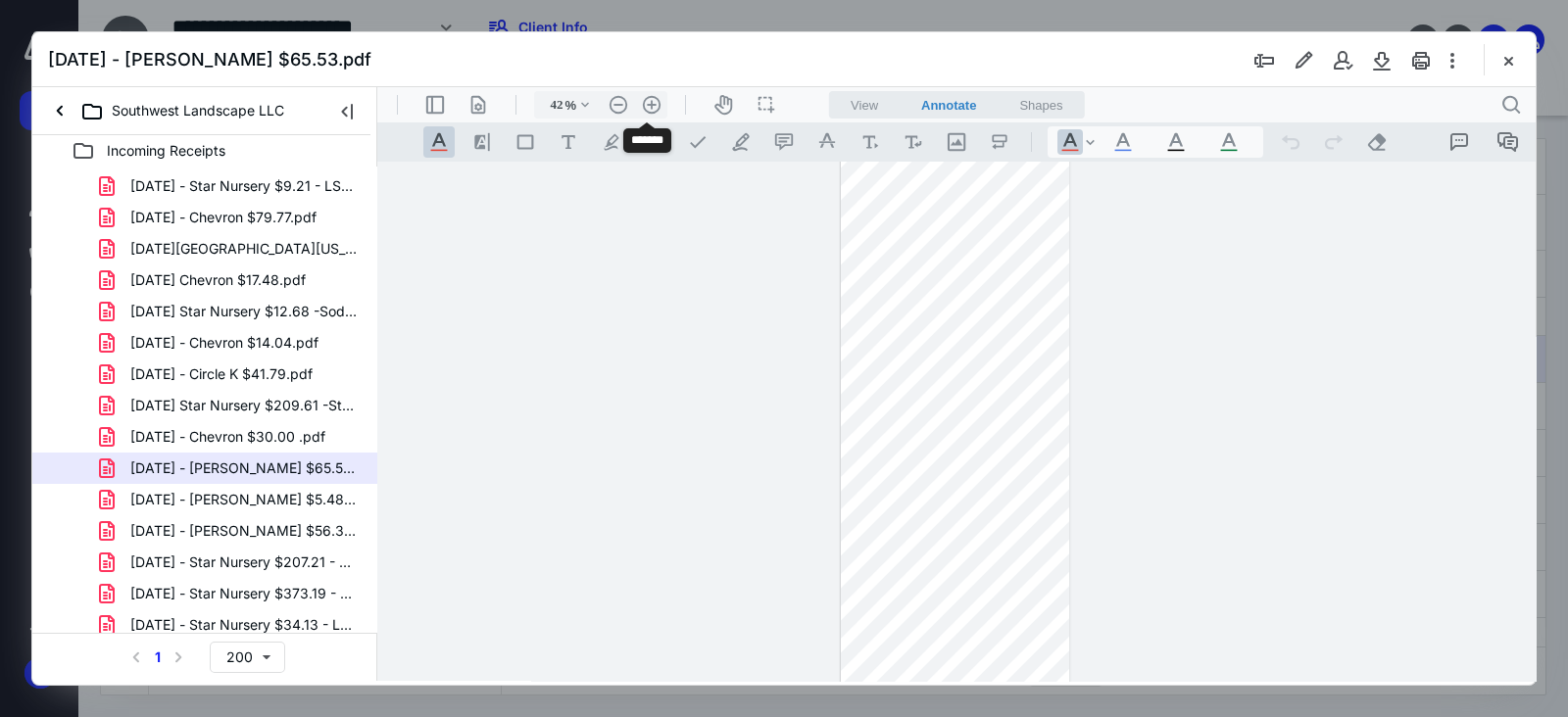 click on ".cls-1{fill:#abb0c4;} icon - header - zoom - in - line" at bounding box center (652, 105) 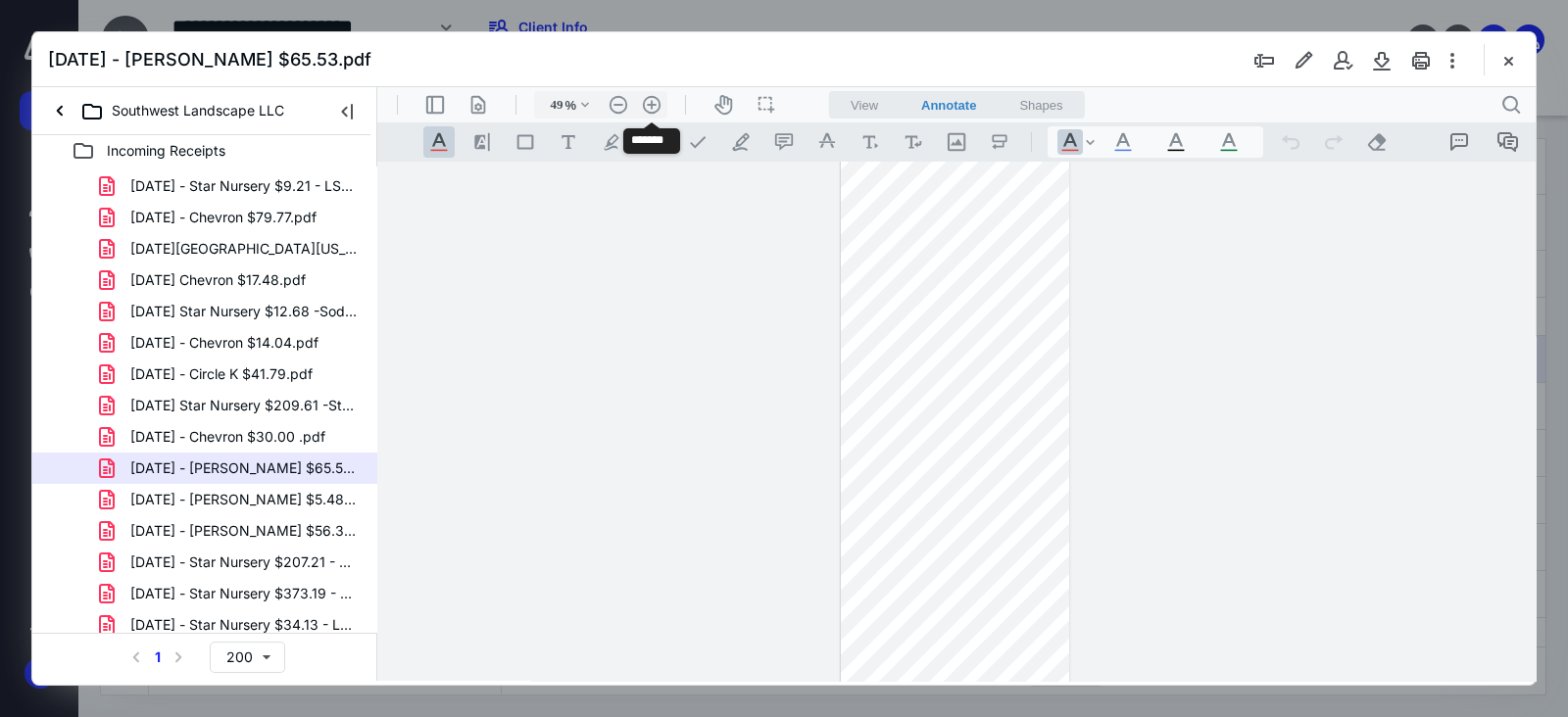 click on ".cls-1{fill:#abb0c4;} icon - header - zoom - in - line" at bounding box center [652, 105] 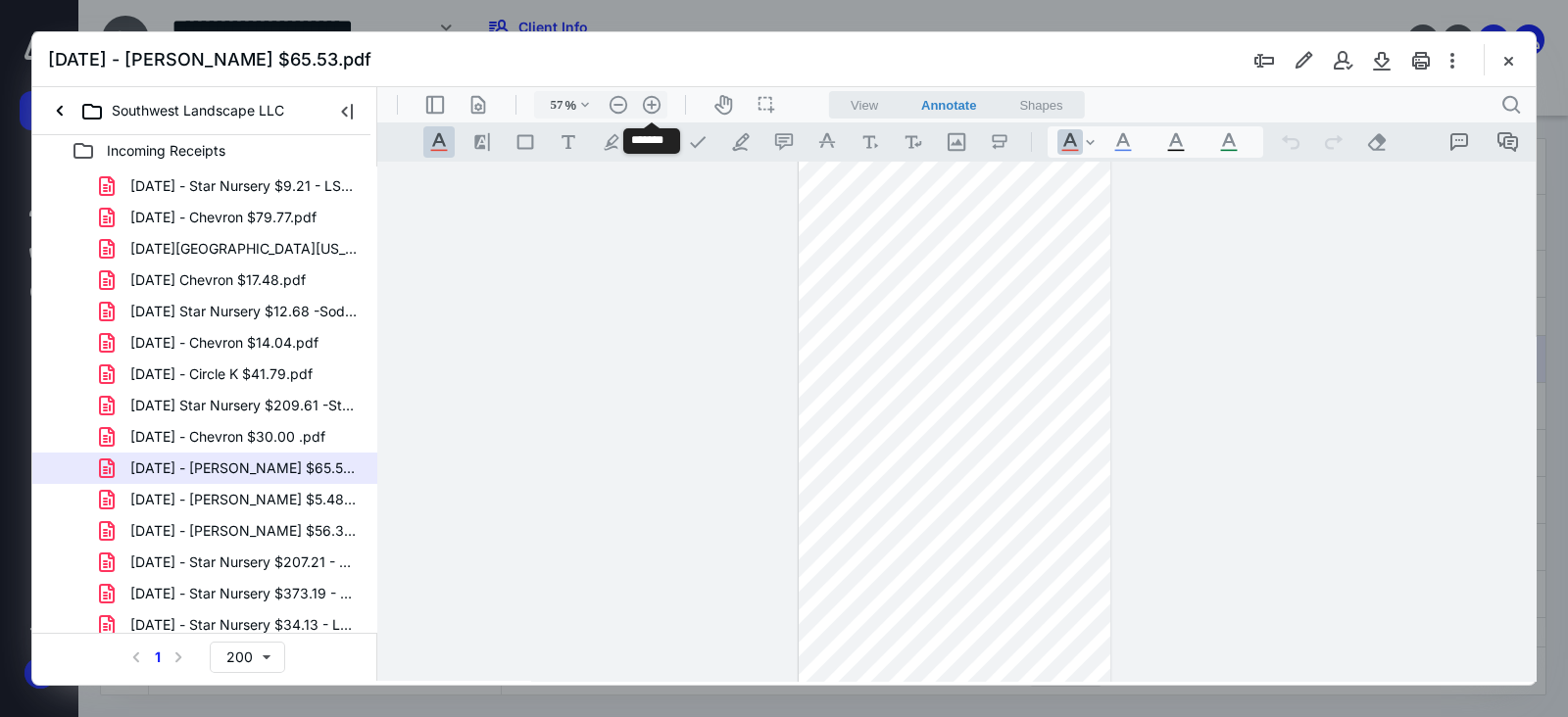 click on ".cls-1{fill:#abb0c4;} icon - header - zoom - in - line" at bounding box center (652, 105) 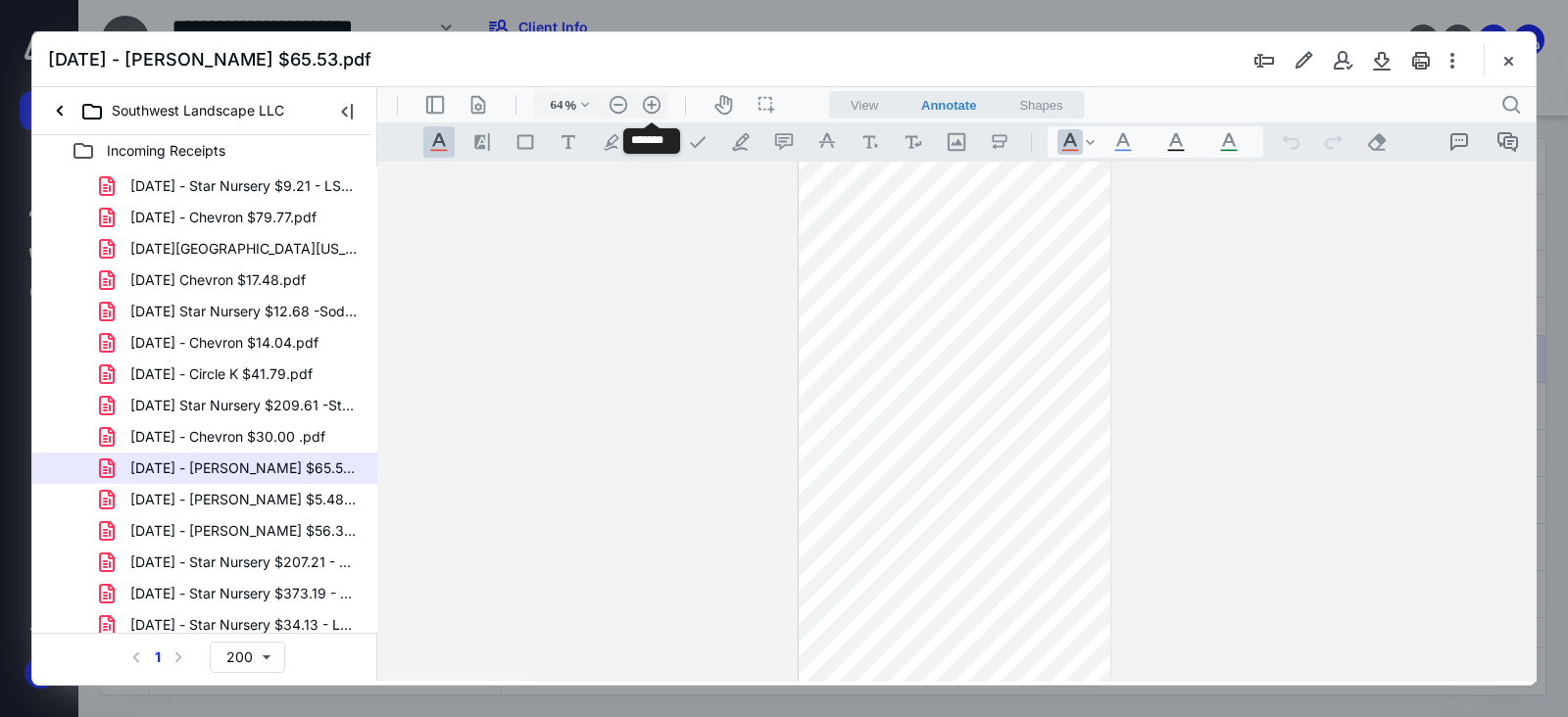 scroll, scrollTop: 313, scrollLeft: 0, axis: vertical 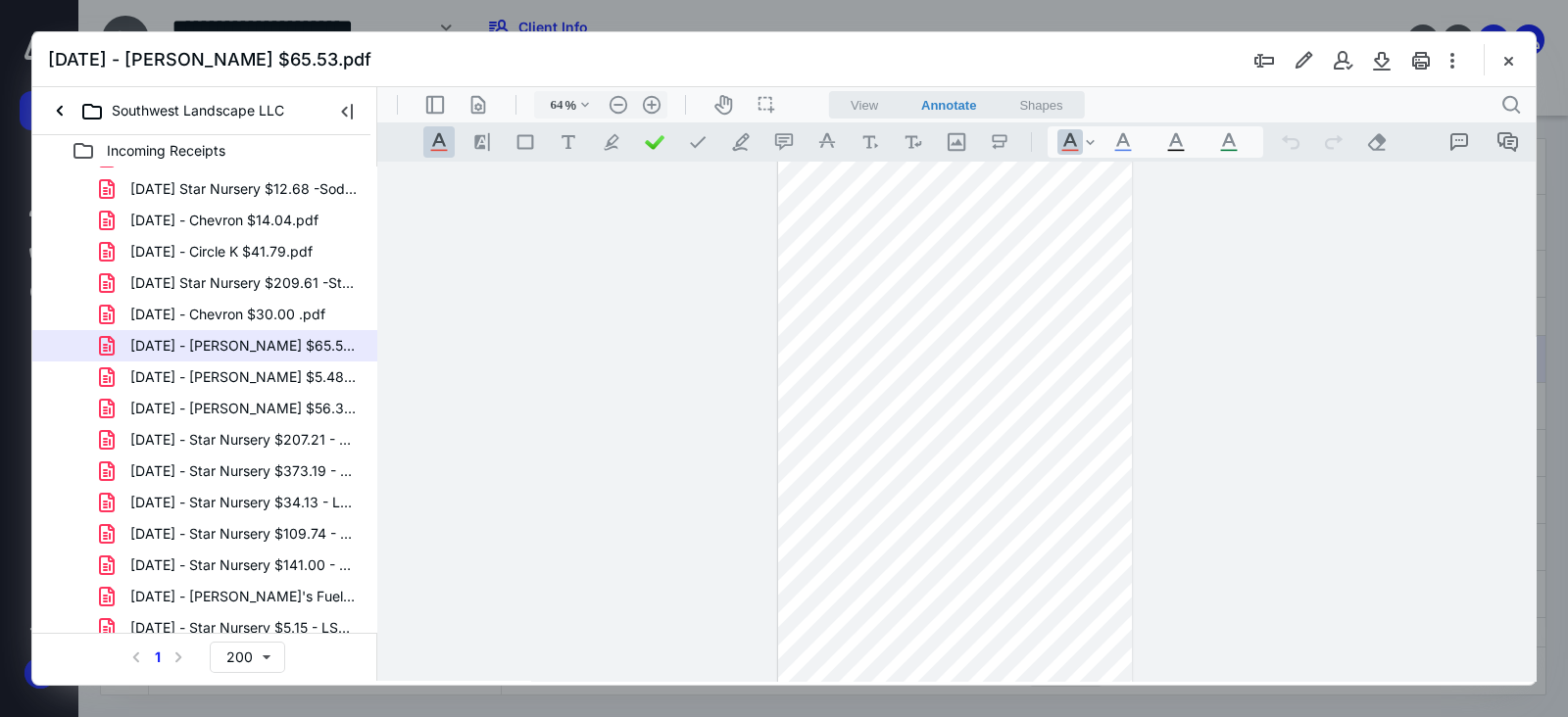 click on "[DATE] - [PERSON_NAME] $5.48 - NS.pdf" at bounding box center (232, 377) 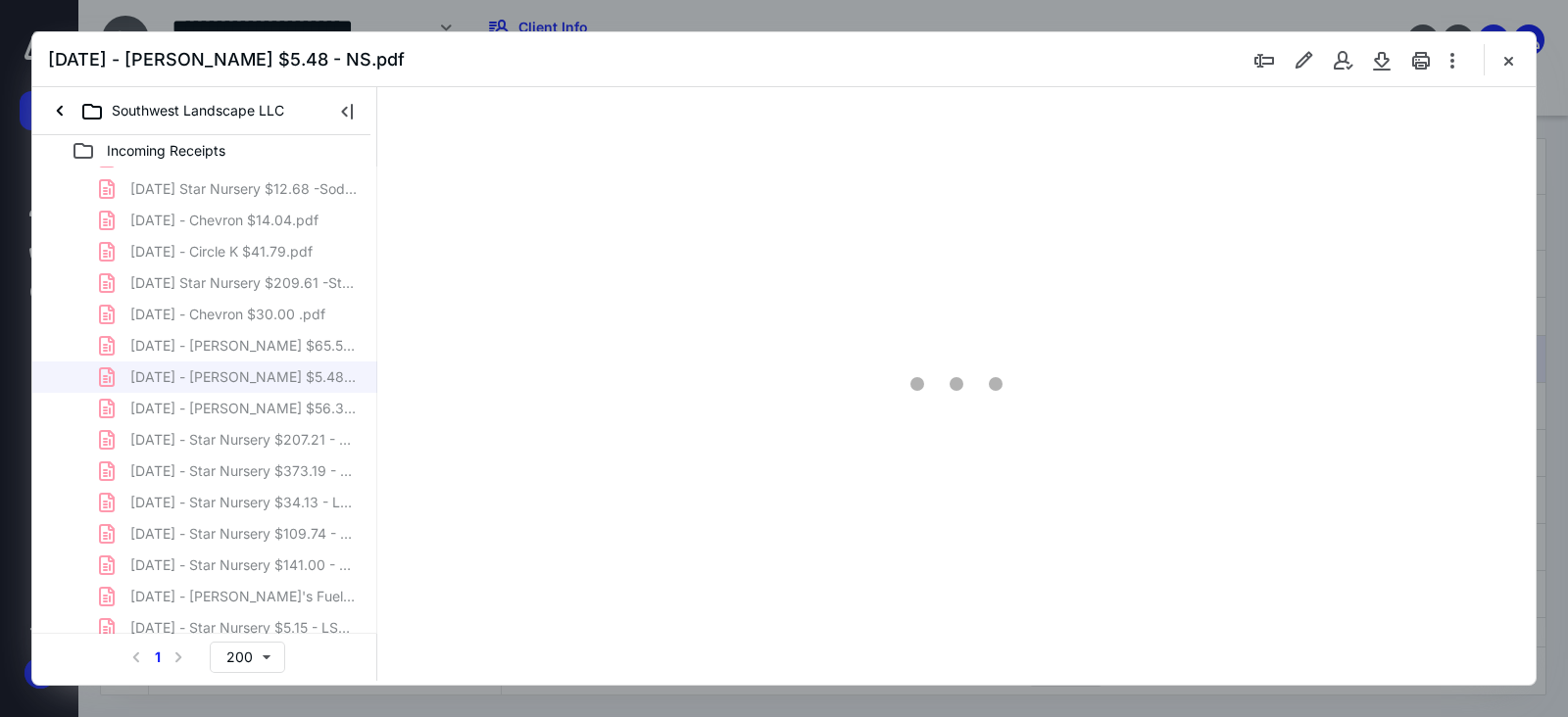 scroll, scrollTop: 0, scrollLeft: 0, axis: both 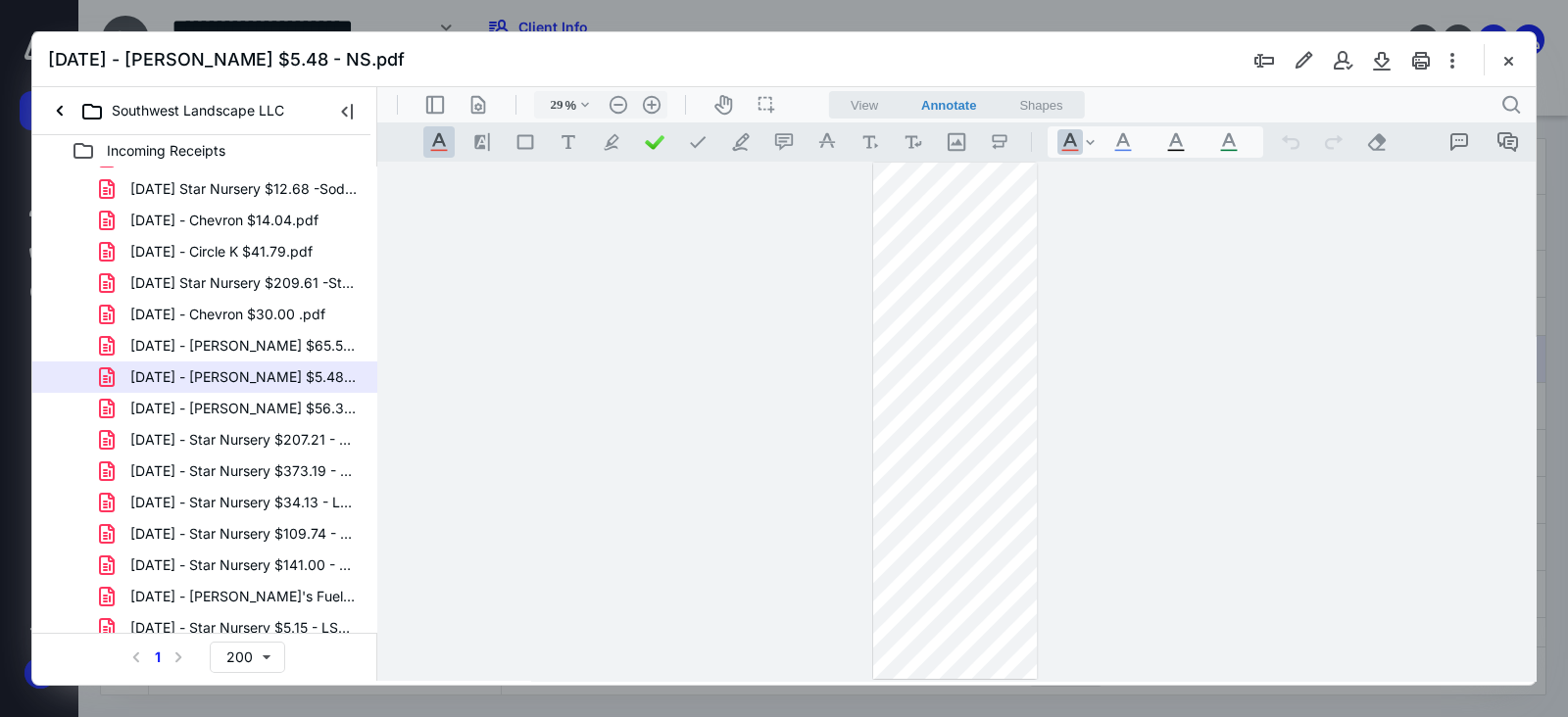 click on ".cls-1{fill:#abb0c4;} icon - header - zoom - in - line" at bounding box center (652, 105) 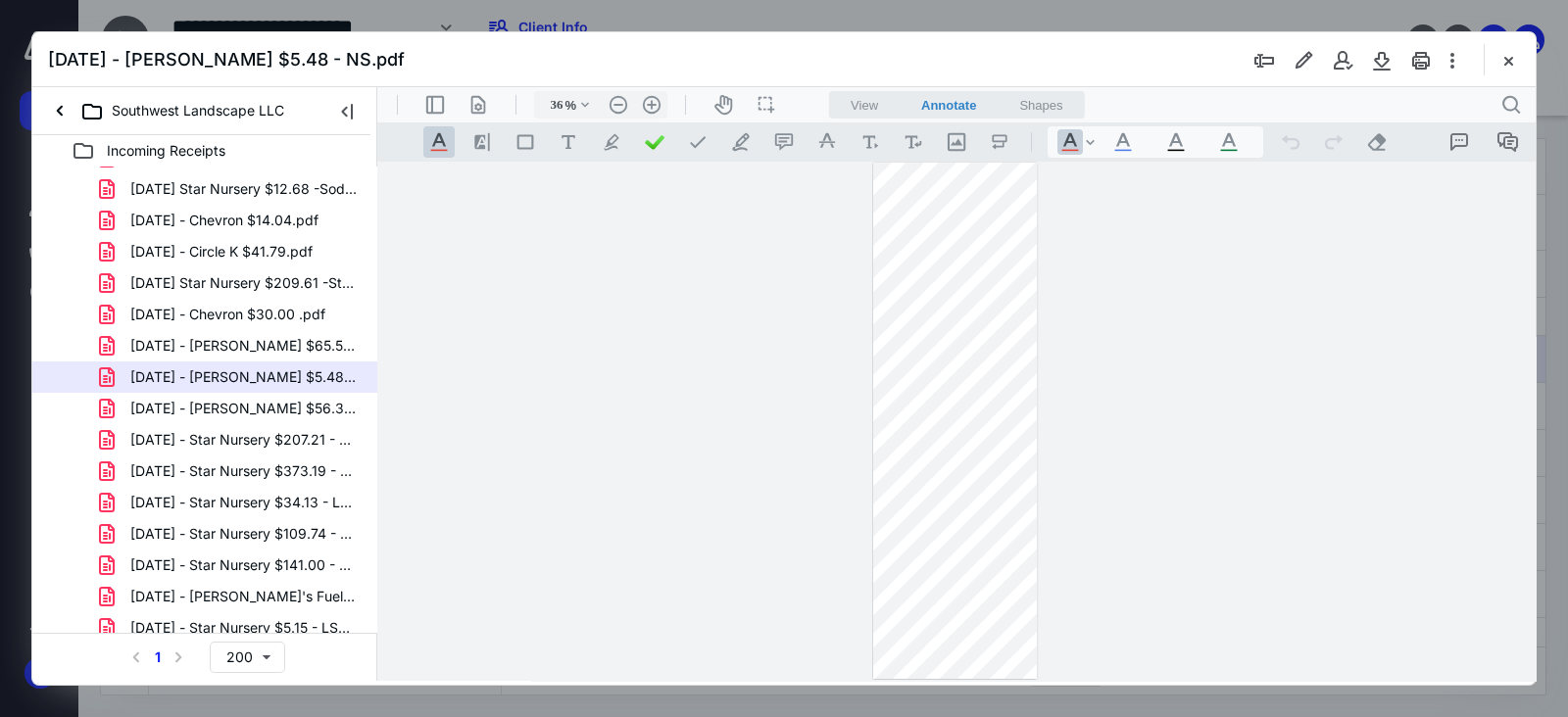 click on ".cls-1{fill:#abb0c4;} icon - header - zoom - in - line" at bounding box center [652, 105] 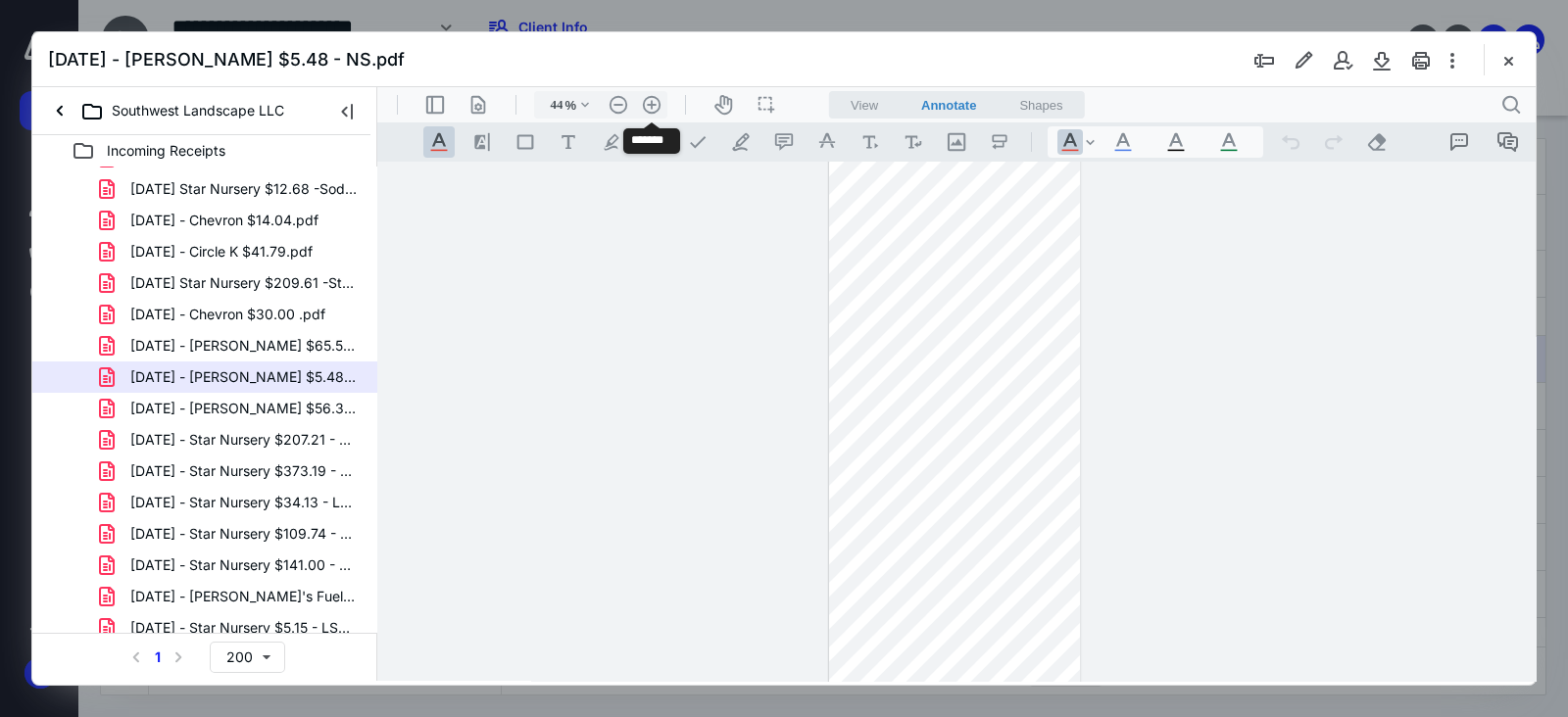 click on ".cls-1{fill:#abb0c4;} icon - header - zoom - in - line" at bounding box center [652, 105] 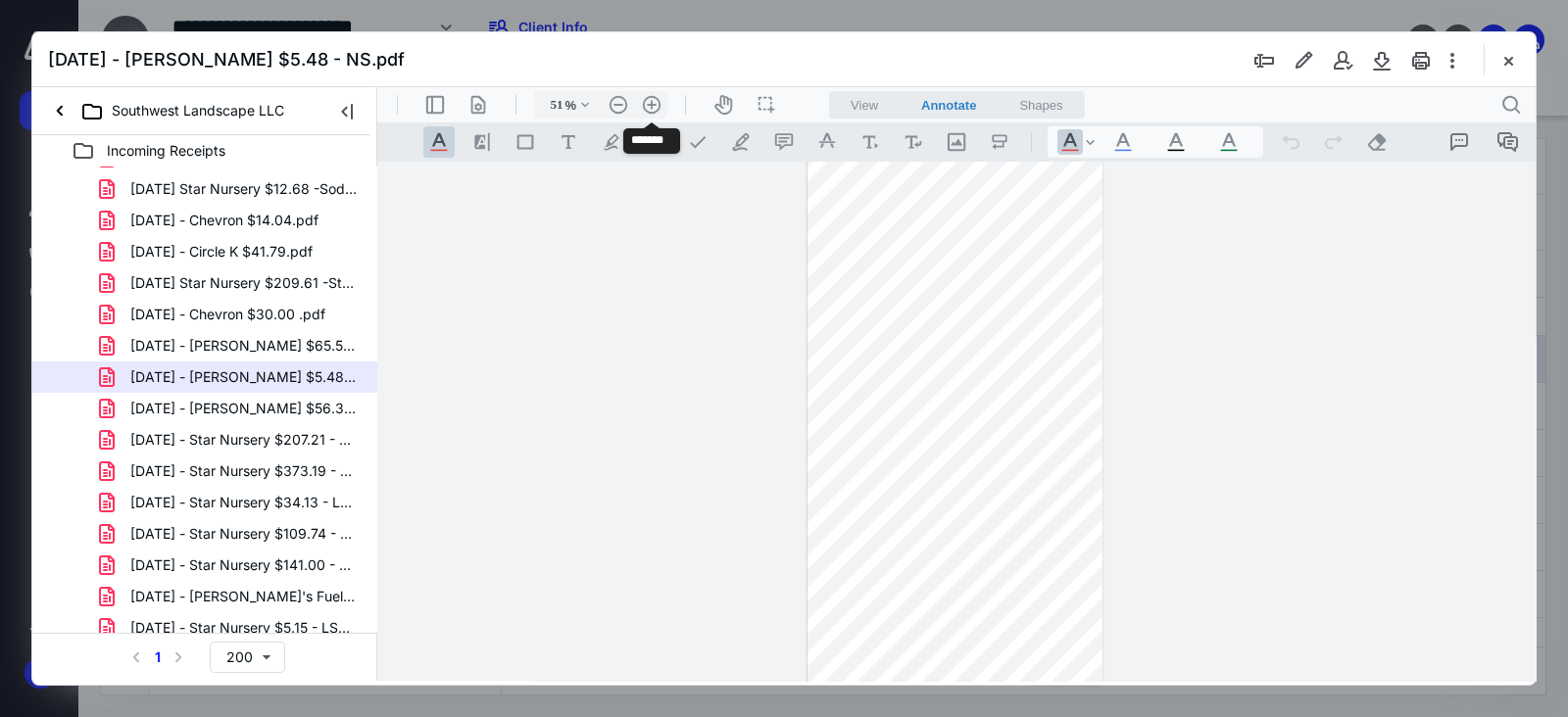 click on ".cls-1{fill:#abb0c4;} icon - header - zoom - in - line" at bounding box center [652, 105] 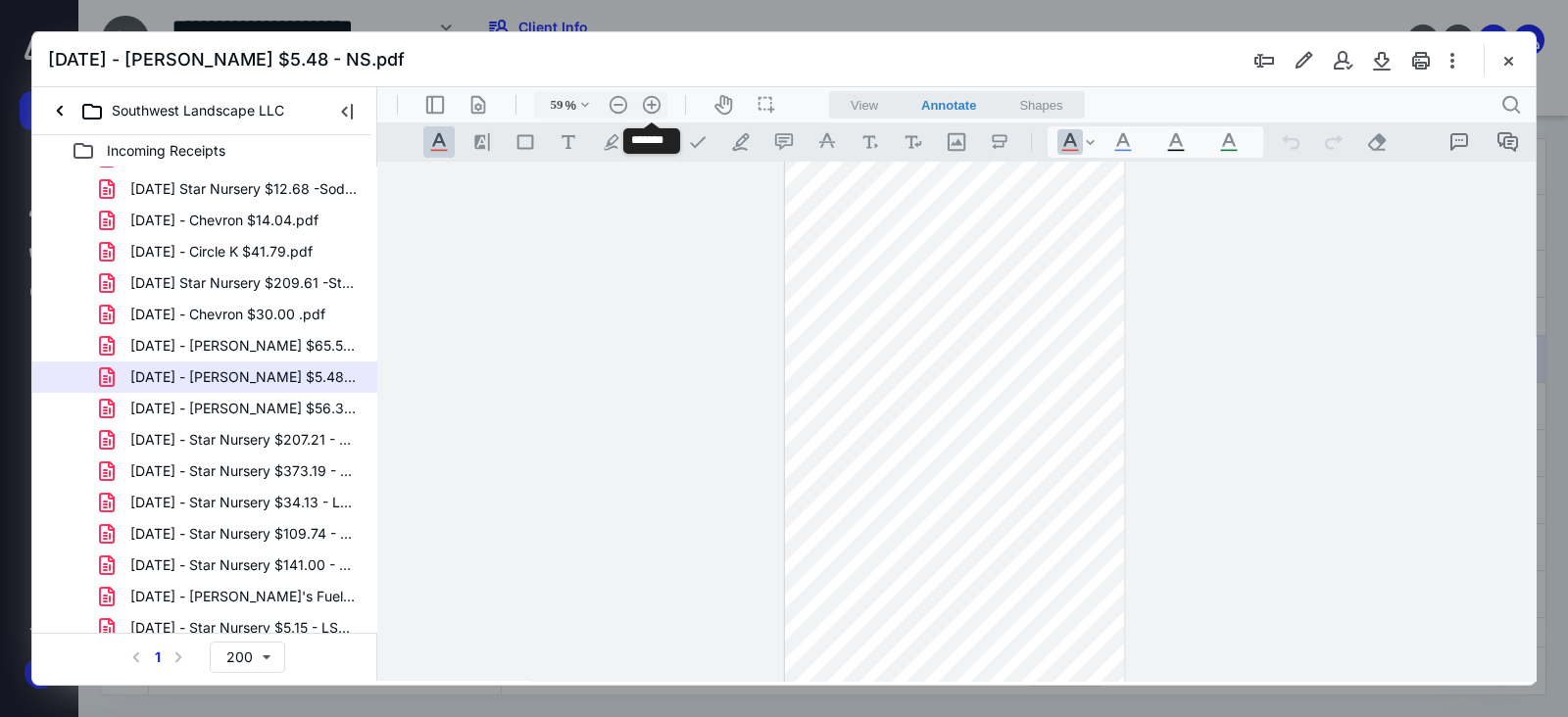 click on ".cls-1{fill:#abb0c4;} icon - header - zoom - in - line" at bounding box center [652, 105] 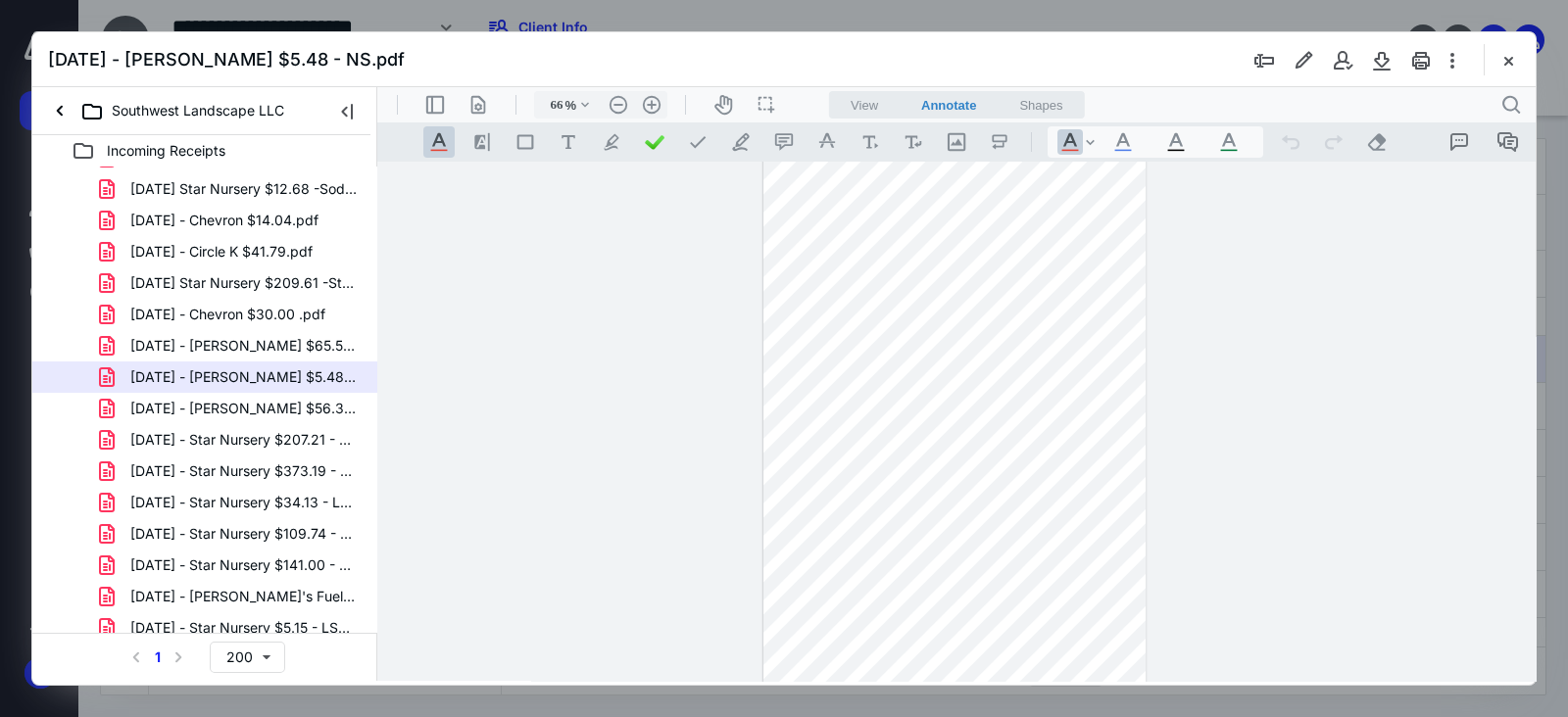 scroll, scrollTop: 415, scrollLeft: 0, axis: vertical 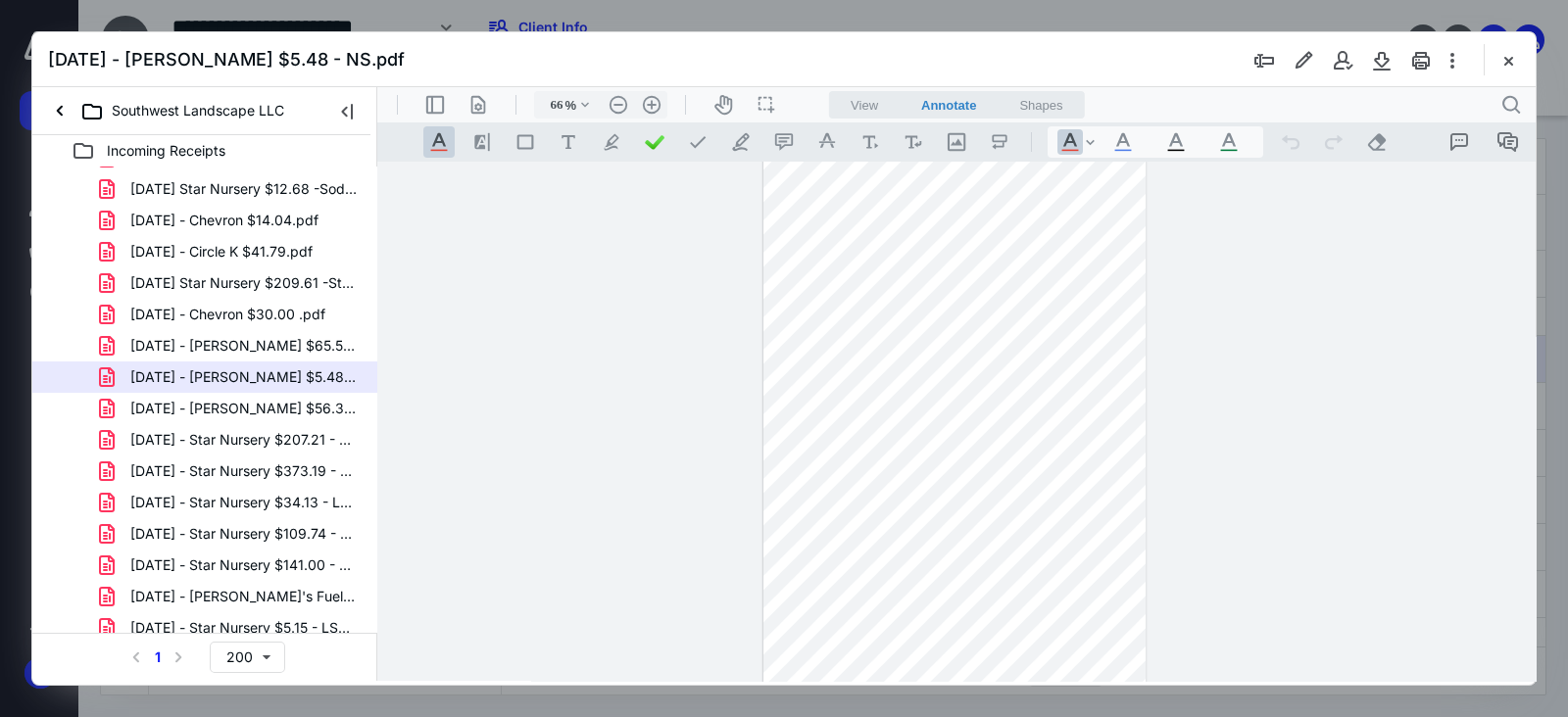 click on "[DATE] - [PERSON_NAME] $56.31 - LSS.pdf" at bounding box center (244, 408) 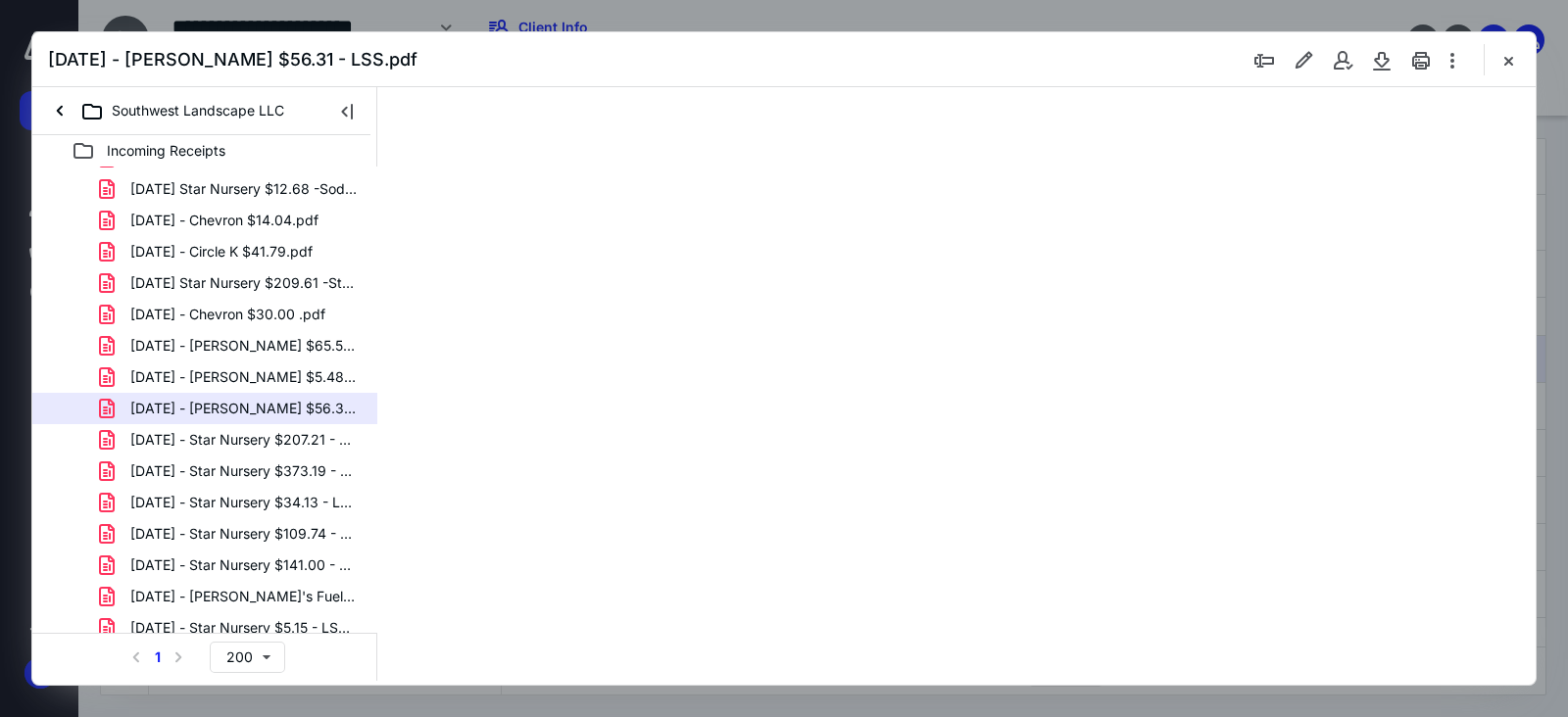 scroll, scrollTop: 0, scrollLeft: 0, axis: both 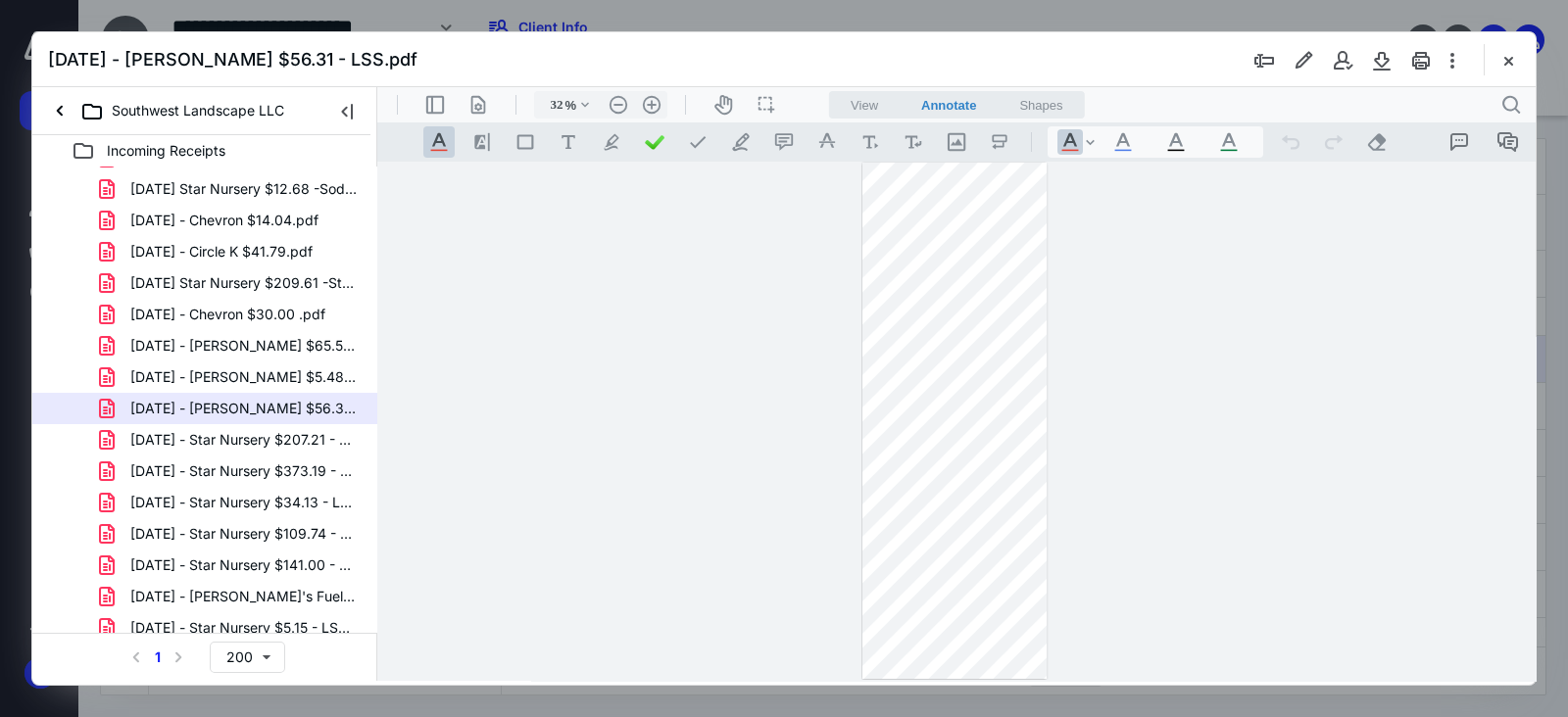 click on "[DATE] - Star Nursery $207.21 - Rock.pdf" at bounding box center (244, 440) 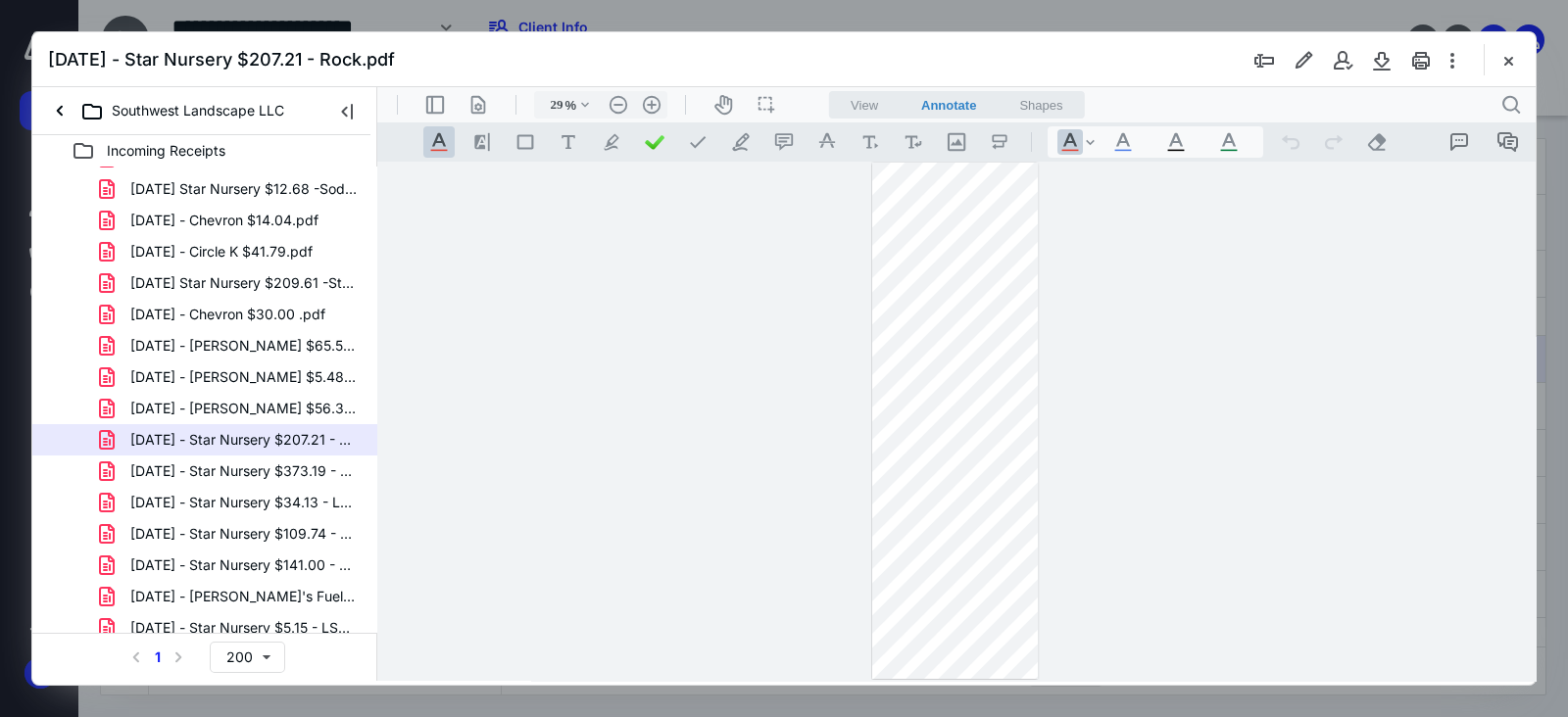 drag, startPoint x: 279, startPoint y: 473, endPoint x: 490, endPoint y: 423, distance: 216.84326 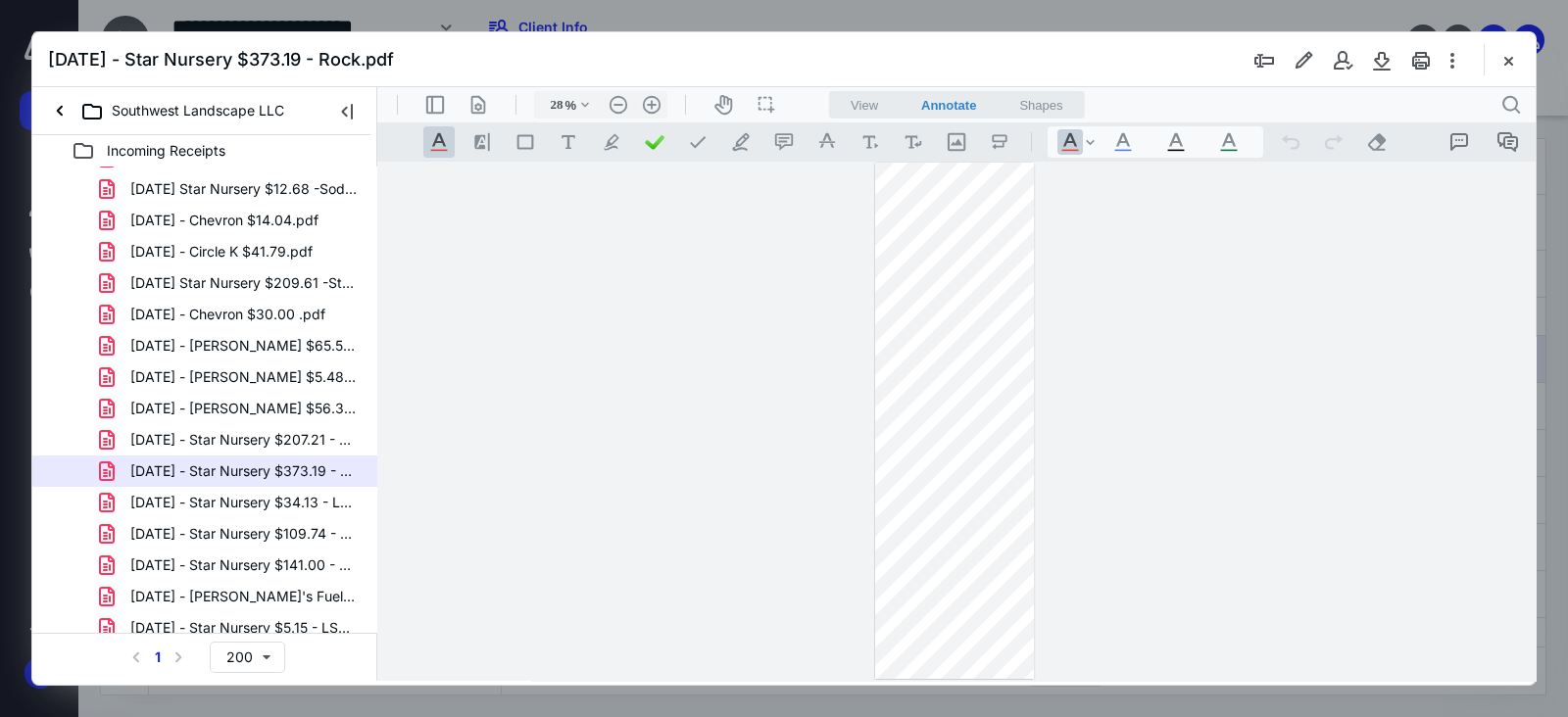 drag, startPoint x: 304, startPoint y: 506, endPoint x: 465, endPoint y: 529, distance: 162.63456 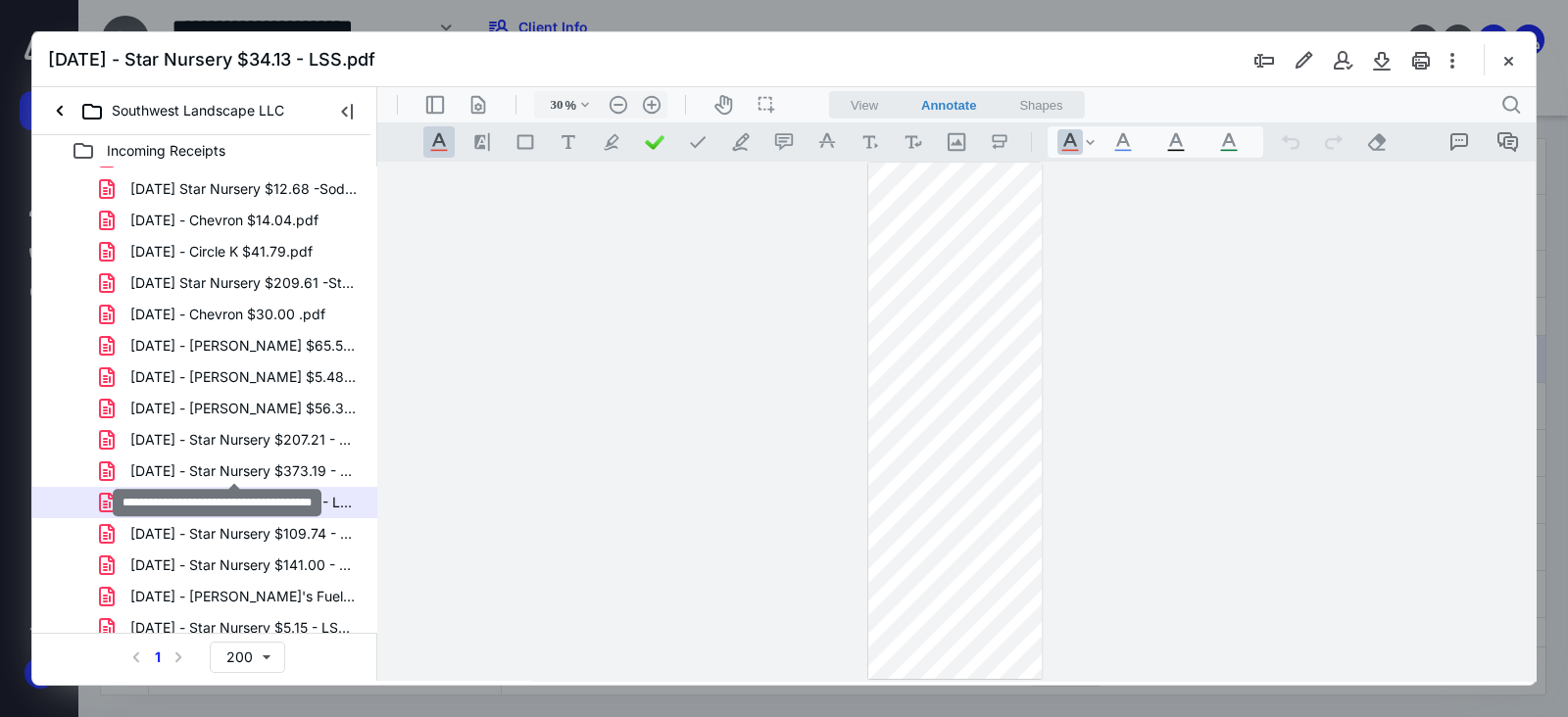 click on "[DATE] - Star Nursery $373.19 - Rock.pdf" at bounding box center [244, 471] 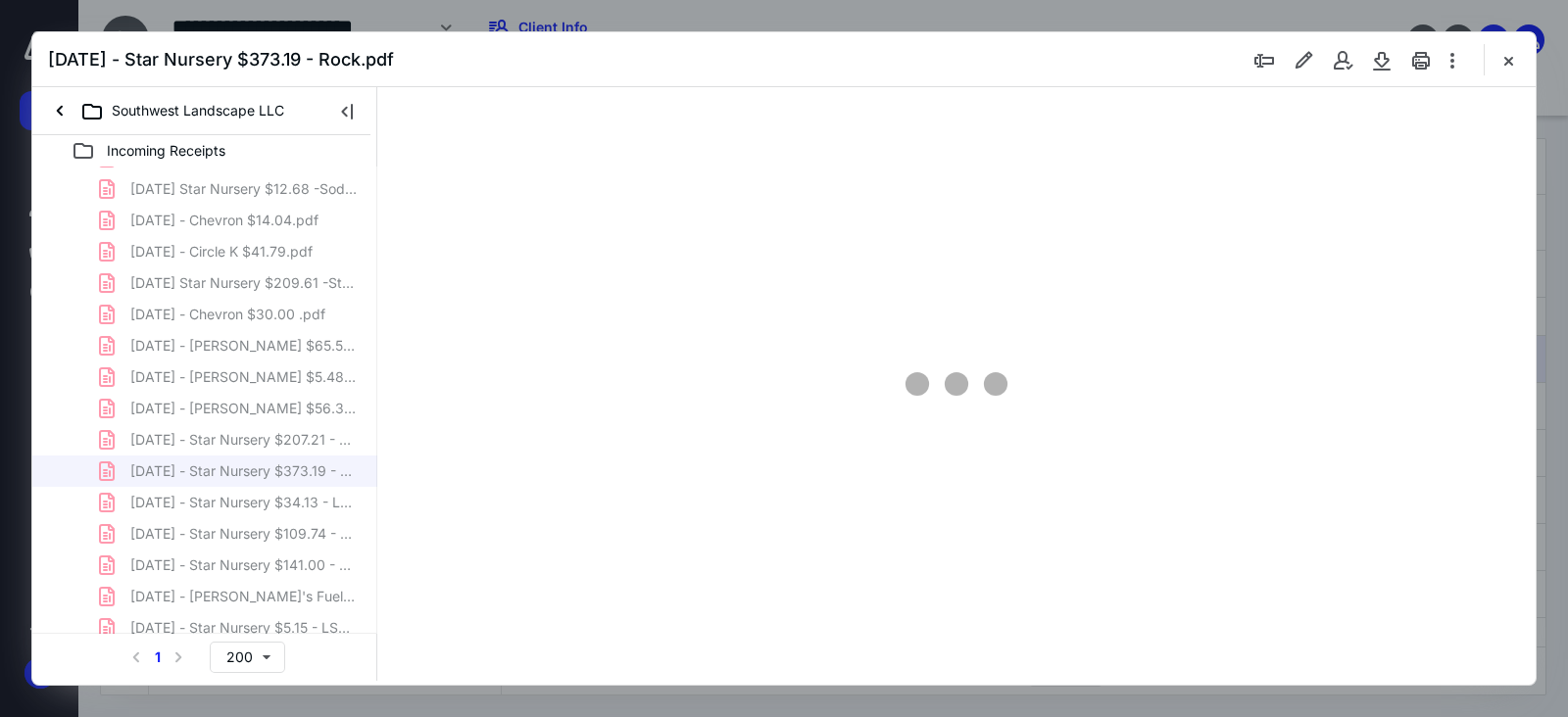 click on "[DATE] - Decorative Concrete Supply $122.73 - Rock.pdf [DATE] - Rec World $365.55 - Equip Maint.pdf [DATE] - Star Nursery $10.40 - Curv & C.pdf [DATE] - Conoco $56.44.pdf [DATE] - Star Nursery $9.21 - LSS.pdf [DATE] - Chevron $79.77.pdf [DATE] [US_STATE][GEOGRAPHIC_DATA] $155.00.pdf [DATE] Chevron $17.48.pdf [DATE] Star Nursery $12.68 -Sod.pdf [DATE] - Chevron $14.04.pdf [DATE] - Circle K $41.79.pdf [DATE] Star Nursery $209.61 -Stone.pdf [DATE] - Chevron $30.00 .pdf [DATE] - [PERSON_NAME] $65.53.pdf [DATE] - [PERSON_NAME] $5.48 - NS.pdf [DATE] - [PERSON_NAME] $56.31 - LSS.pdf [DATE] - Star Nursery $207.21 - Rock.pdf [DATE] - Star Nursery $373.19 - Rock.pdf [DATE] - Star Nursery $34.13 - LSS.pdf [DATE] - Star Nursery $109.74 - LSS.pdf [DATE] - Star Nursery $141.00 - Rock.pdf [DATE] - [PERSON_NAME]'s Fuel $29.63.pdf [DATE] - Star Nursery $5.15 - LSS.pdf [DATE] - Hurleys Nursery $409.66 - NS.pdf [DATE] - [GEOGRAPHIC_DATA] $3,262.28.pdf [DATE] - Star Nursery $17.33 - LSS.pdf [DATE] - Star Nursery $10.84 - LSS.pdf [DATE] - Star Nursery $27.09 - LSS.pdf" at bounding box center (205, 722) 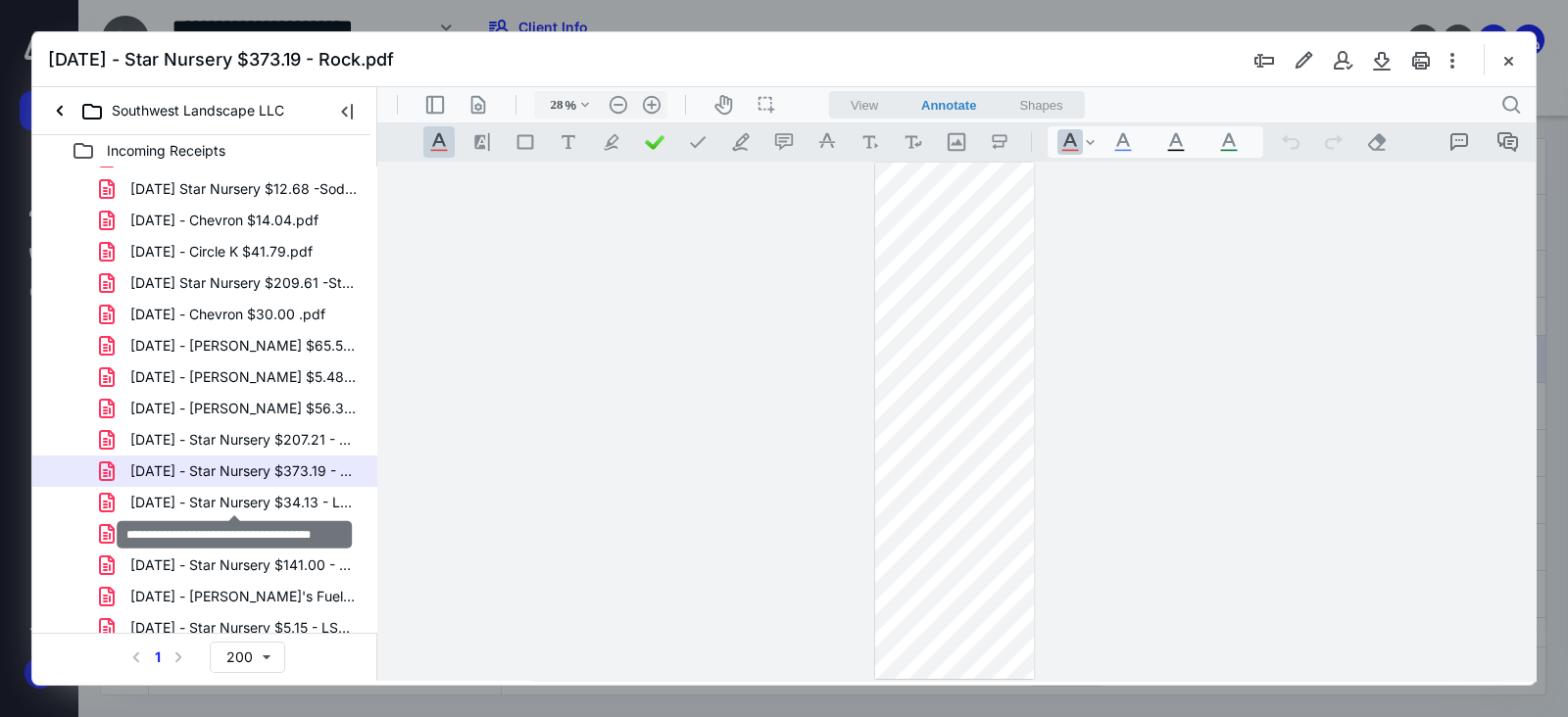 click on "[DATE] - Star Nursery $34.13 - LSS.pdf" at bounding box center [244, 502] 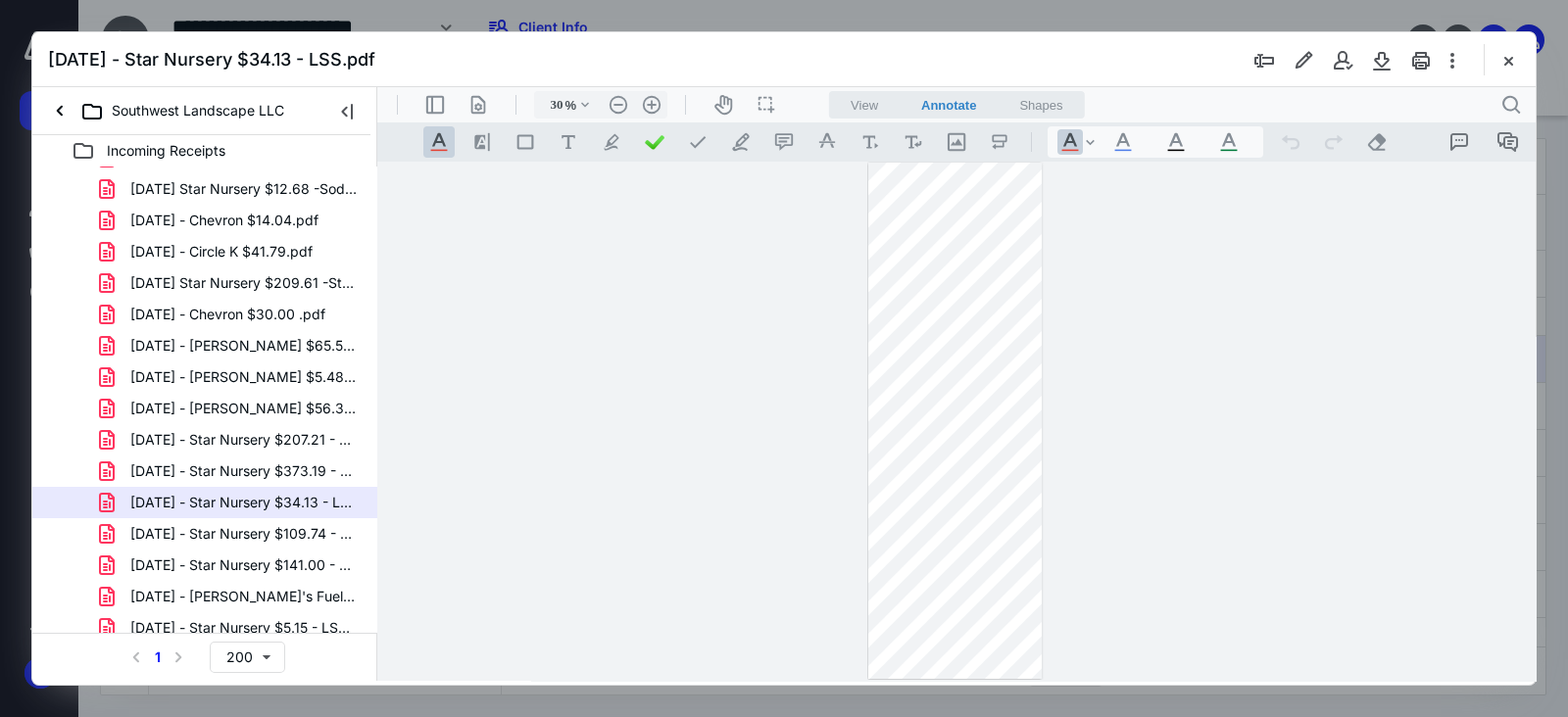 click on "[DATE] - Star Nursery $109.74 - LSS.pdf" at bounding box center (244, 534) 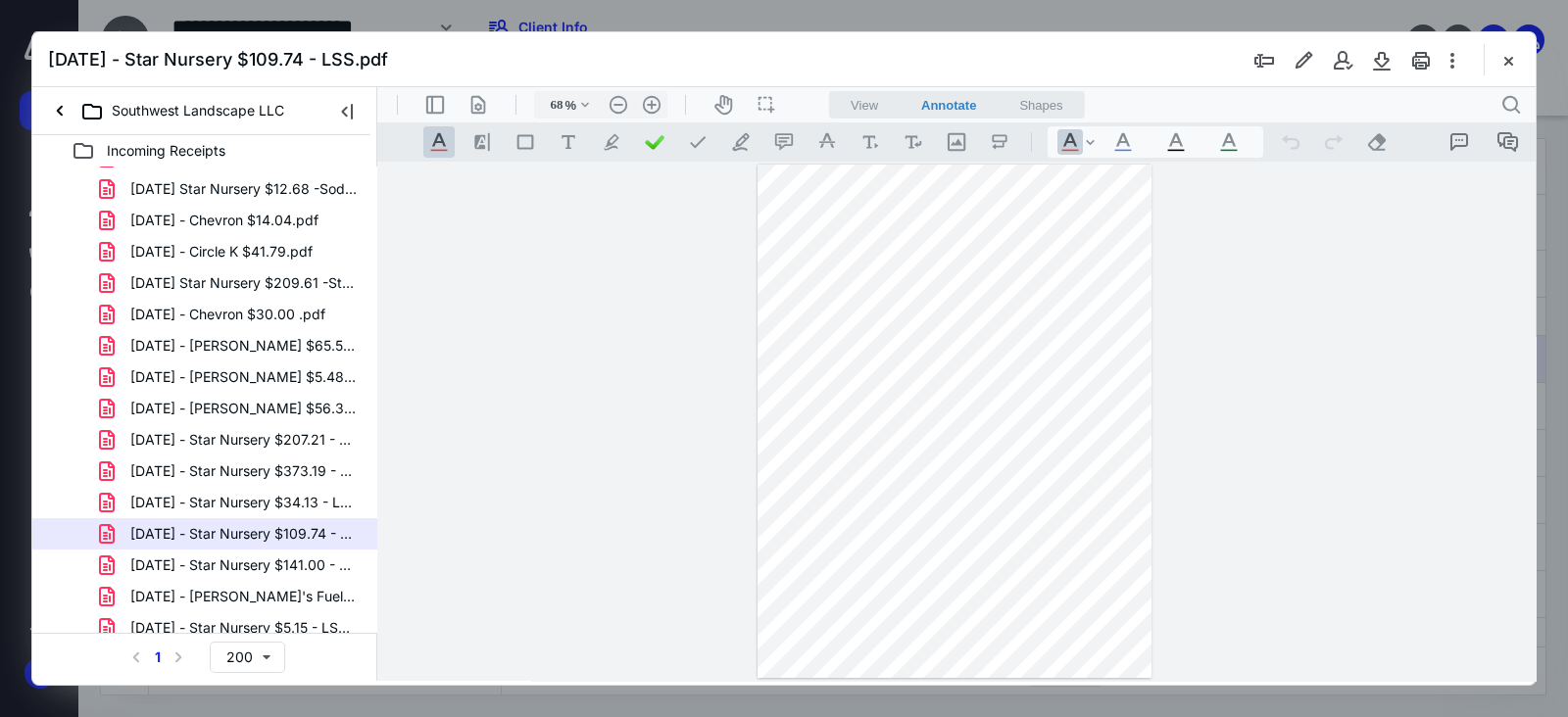 drag, startPoint x: 277, startPoint y: 565, endPoint x: 396, endPoint y: 546, distance: 120.507261 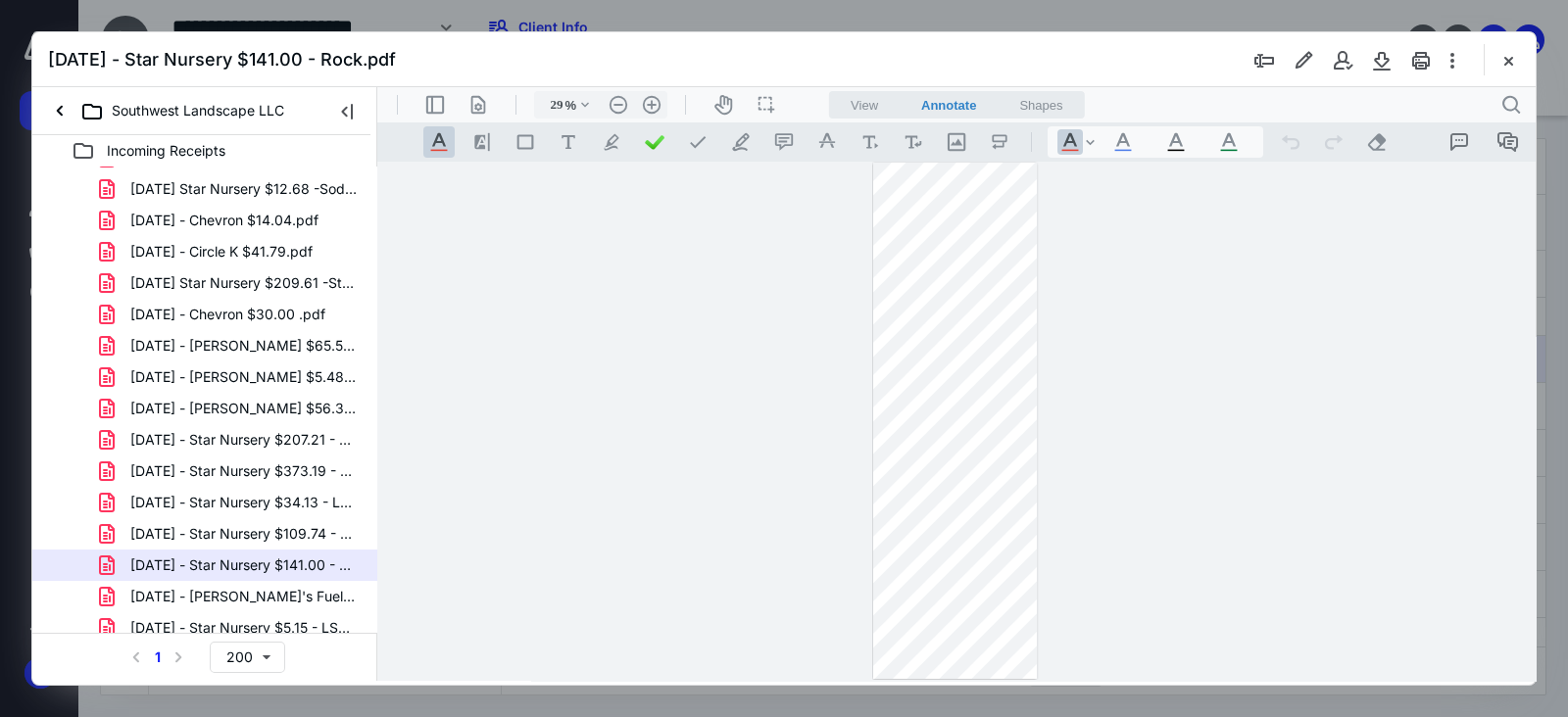 drag, startPoint x: 280, startPoint y: 597, endPoint x: 835, endPoint y: 462, distance: 571.183 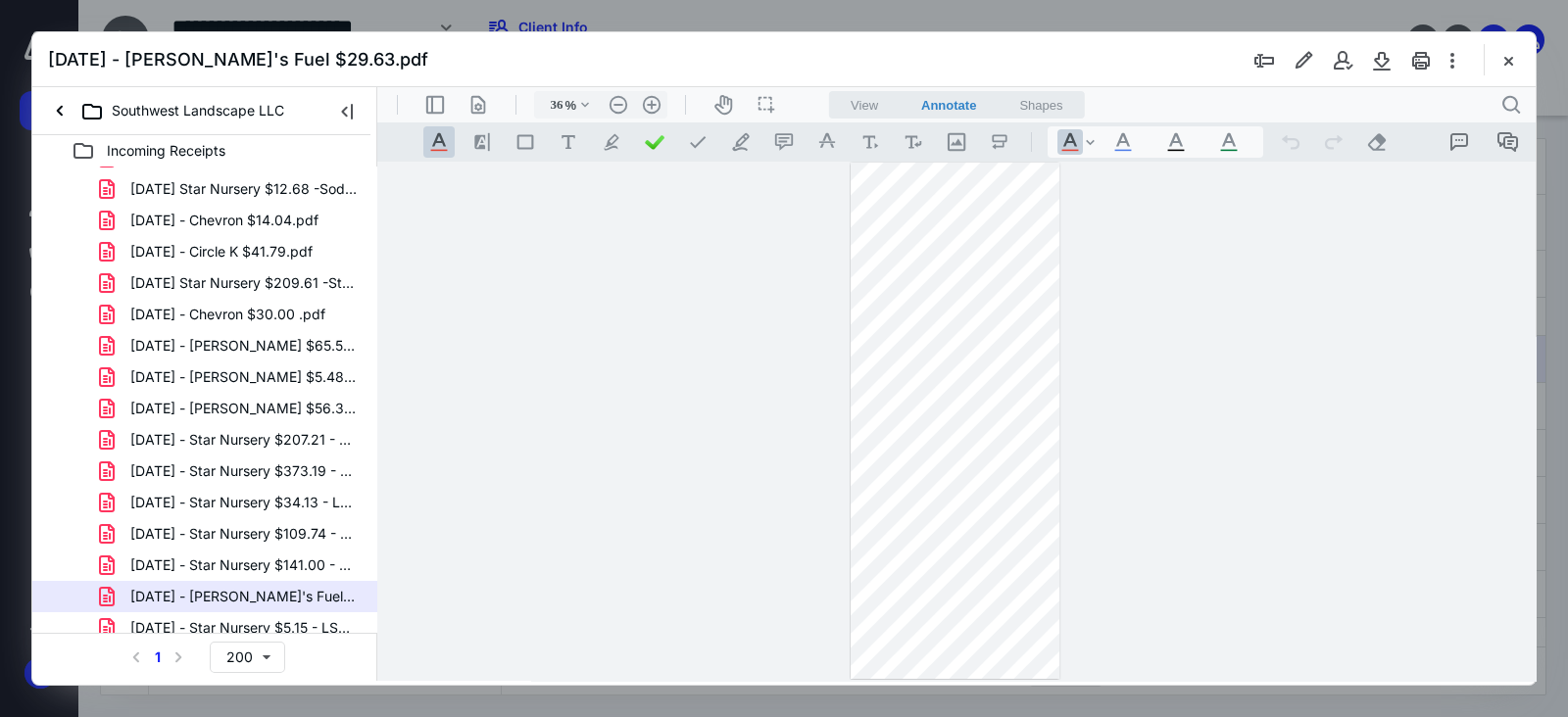 drag, startPoint x: 240, startPoint y: 619, endPoint x: 648, endPoint y: 487, distance: 428.82164 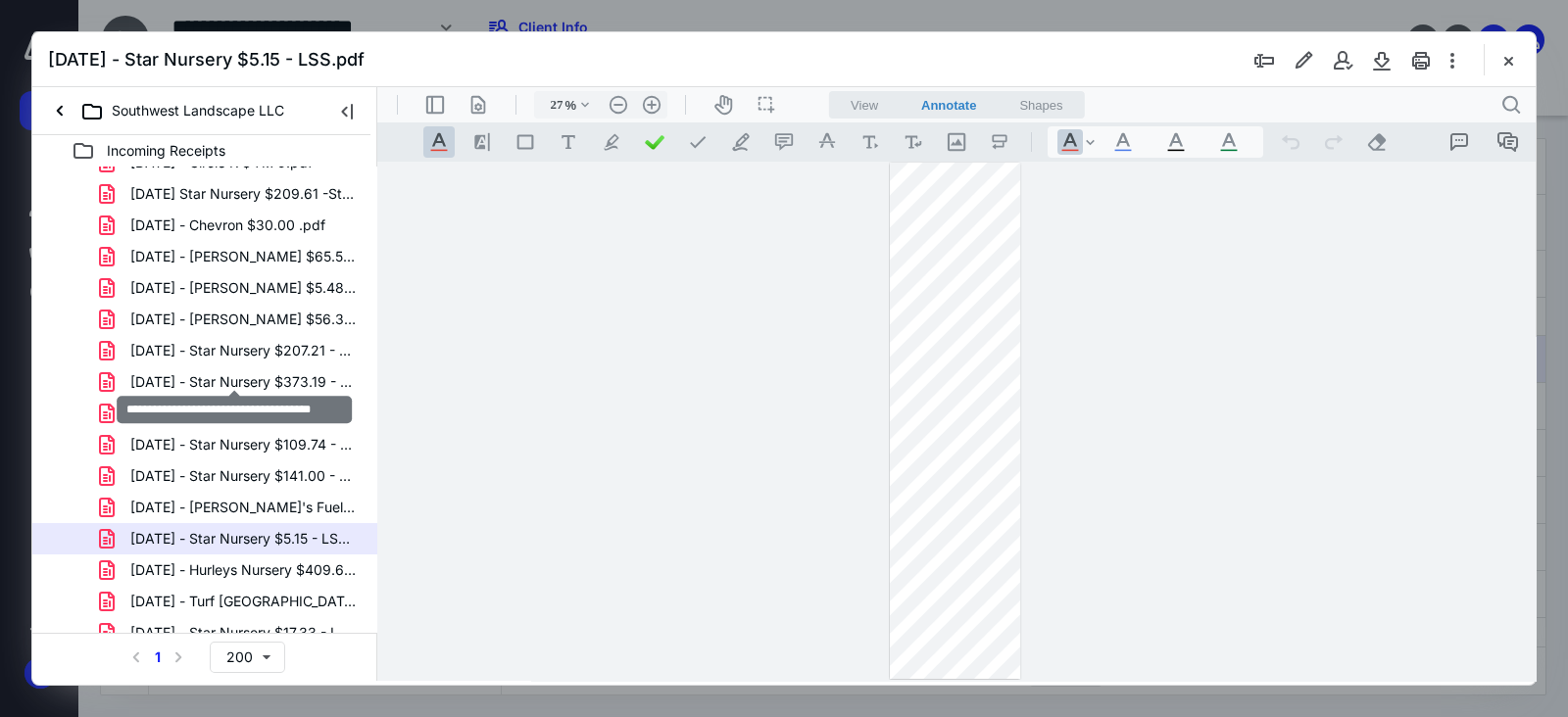 scroll, scrollTop: 489, scrollLeft: 0, axis: vertical 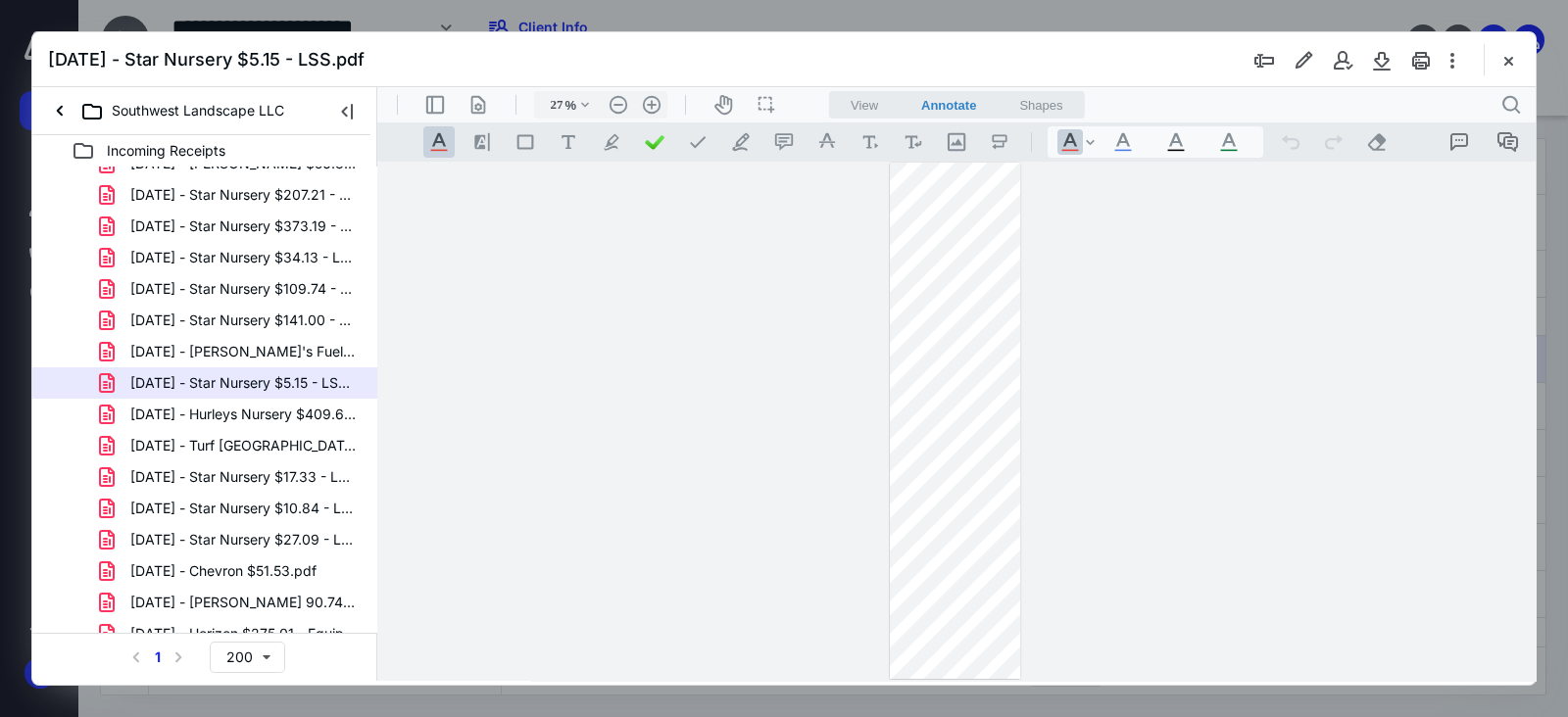drag, startPoint x: 291, startPoint y: 320, endPoint x: 686, endPoint y: 372, distance: 398.40808 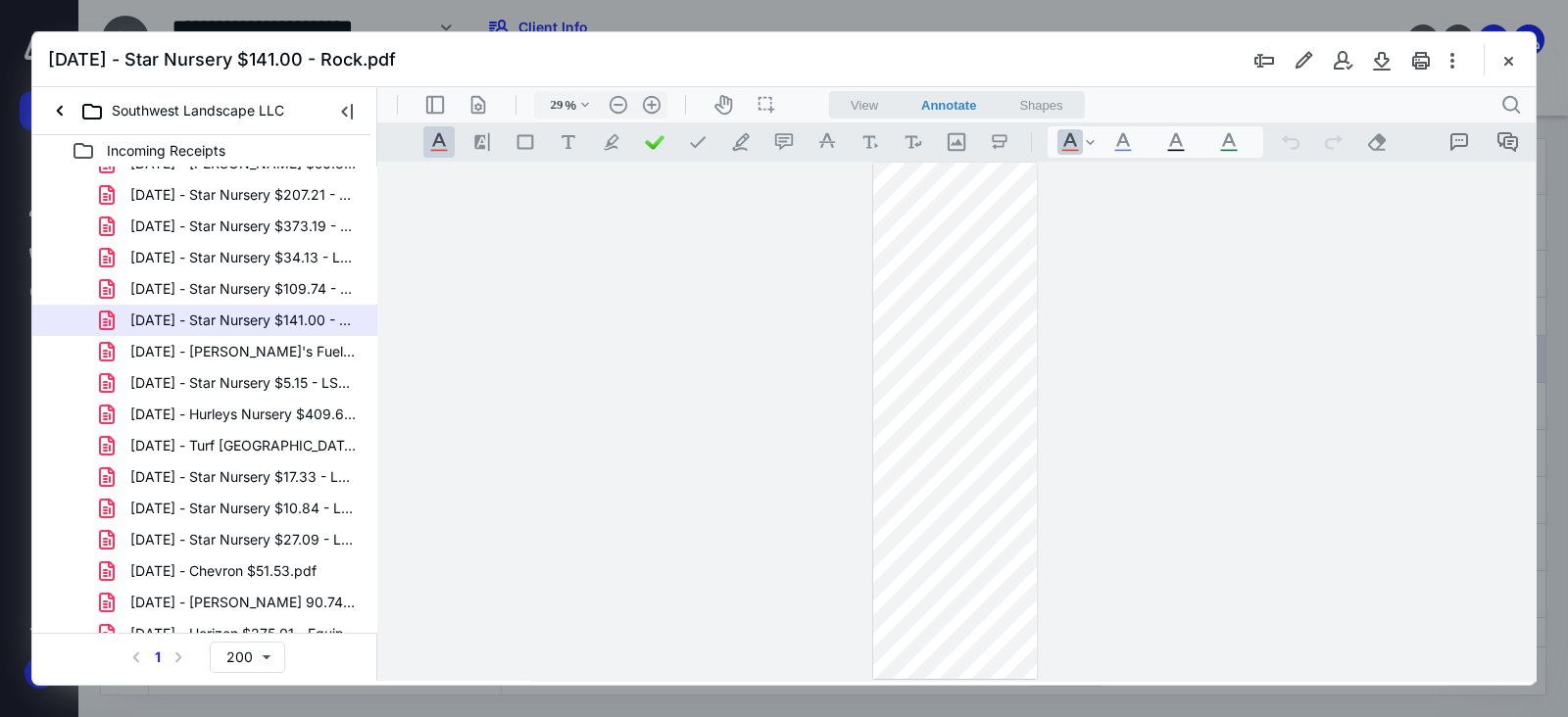 click on ".cls-1{fill:#abb0c4;} icon - header - zoom - in - line" at bounding box center (652, 105) 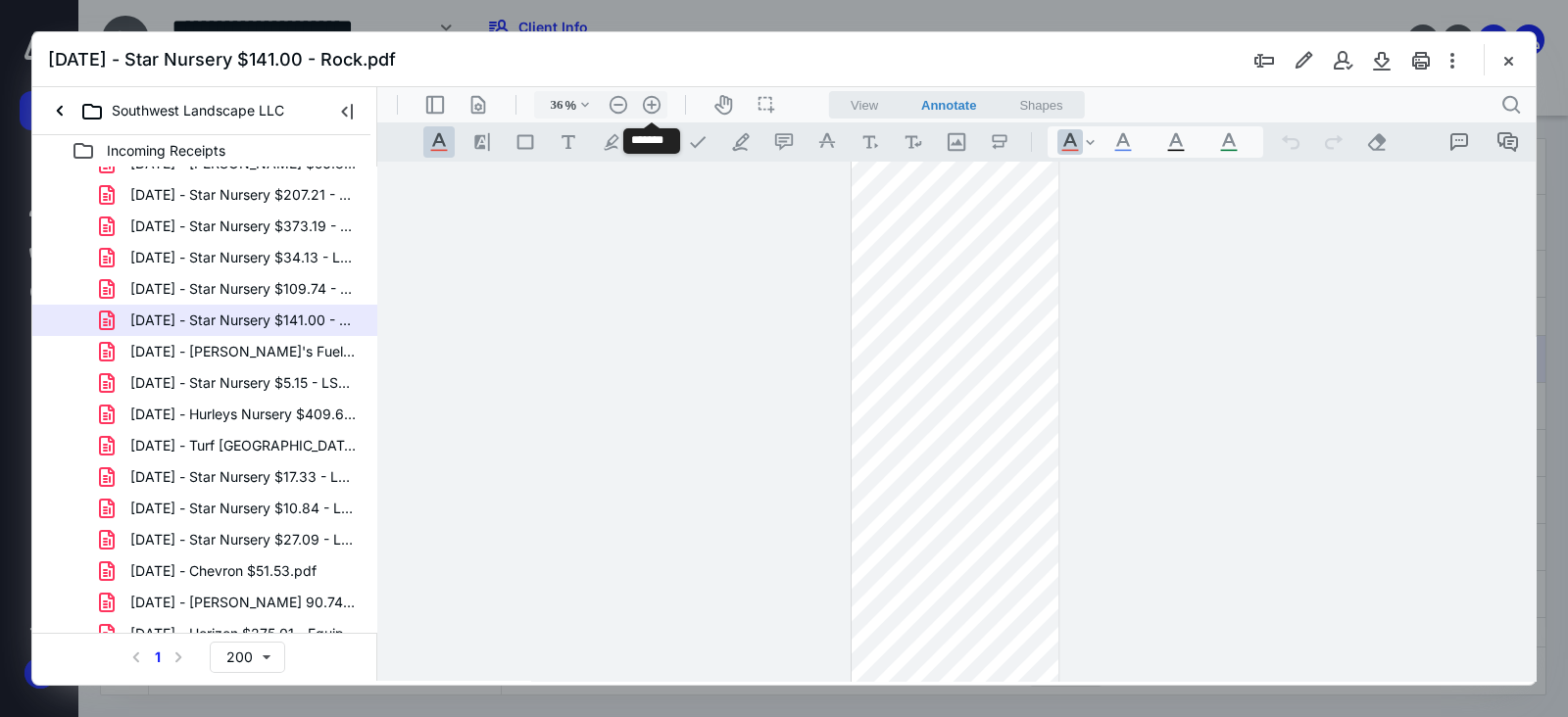 click on ".cls-1{fill:#abb0c4;} icon - header - zoom - in - line" at bounding box center [652, 105] 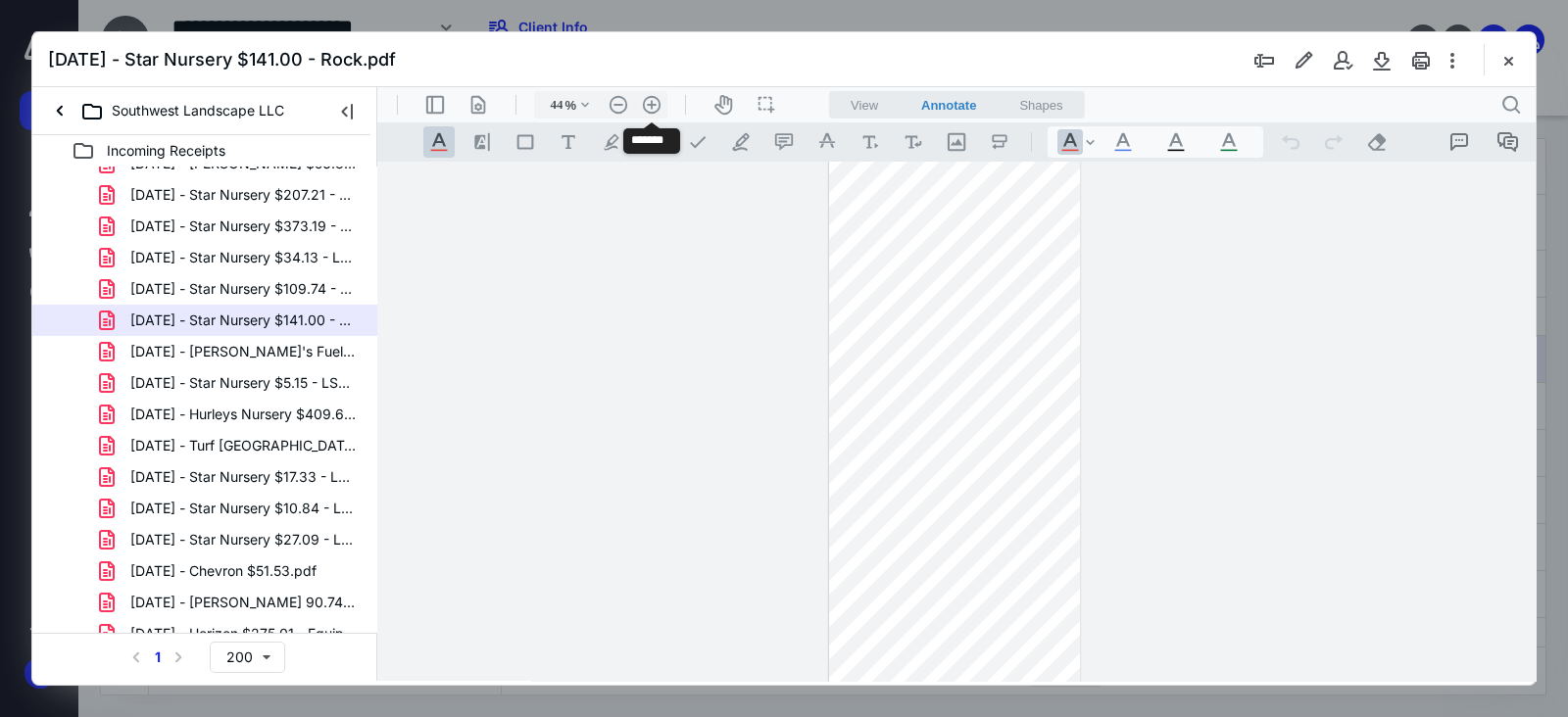 click on ".cls-1{fill:#abb0c4;} icon - header - zoom - in - line" at bounding box center [652, 105] 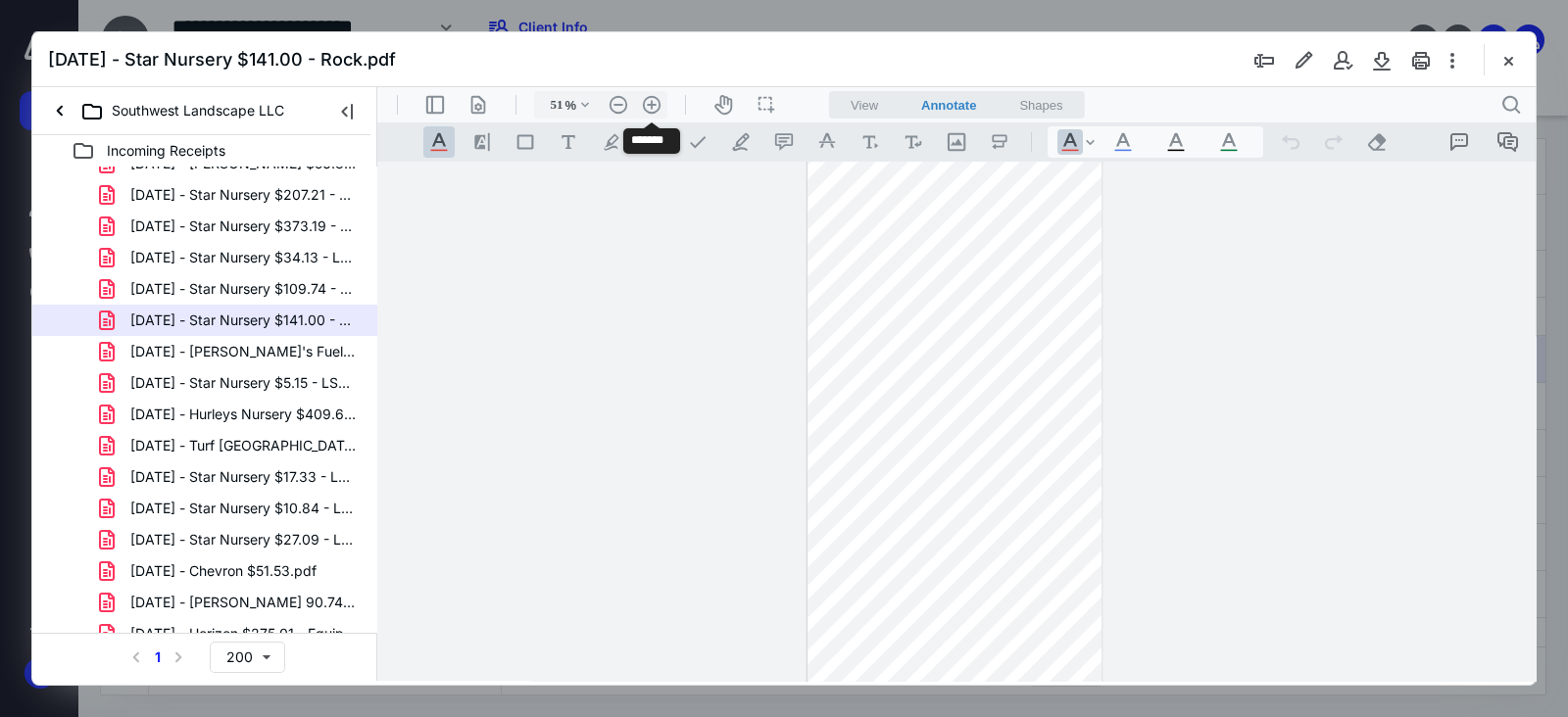 click on ".cls-1{fill:#abb0c4;} icon - header - zoom - in - line" at bounding box center (652, 105) 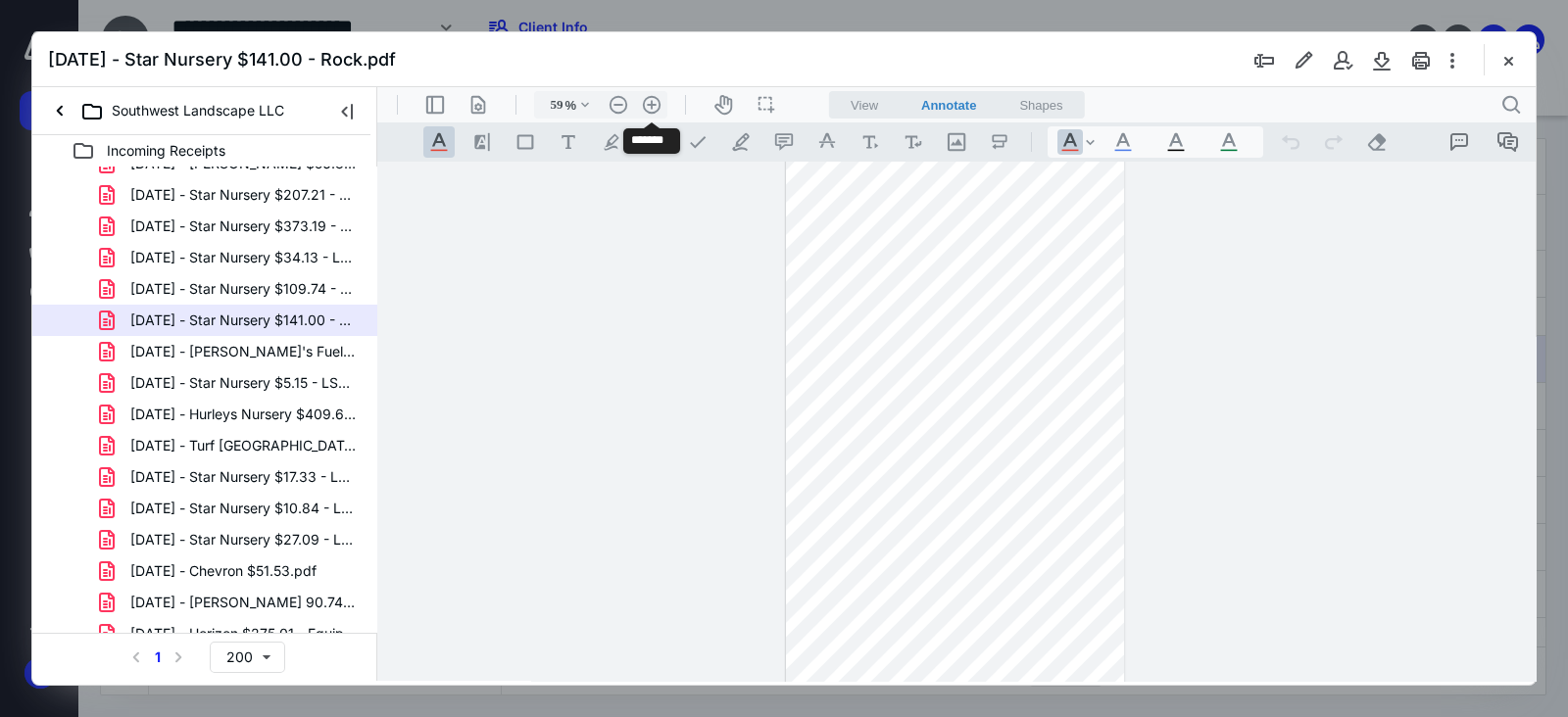 click on ".cls-1{fill:#abb0c4;} icon - header - zoom - in - line" at bounding box center (652, 105) 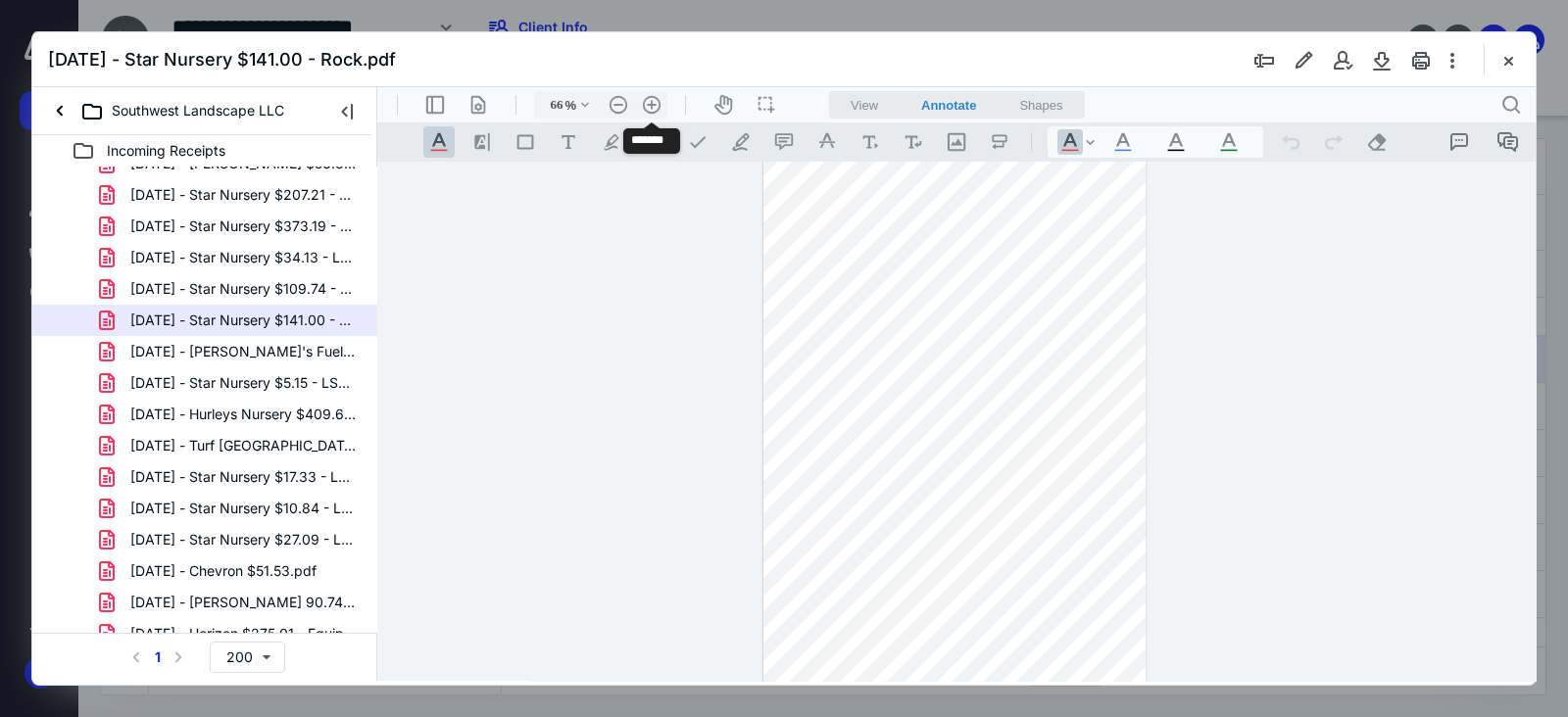 click on ".cls-1{fill:#abb0c4;} icon - header - zoom - in - line" at bounding box center (652, 105) 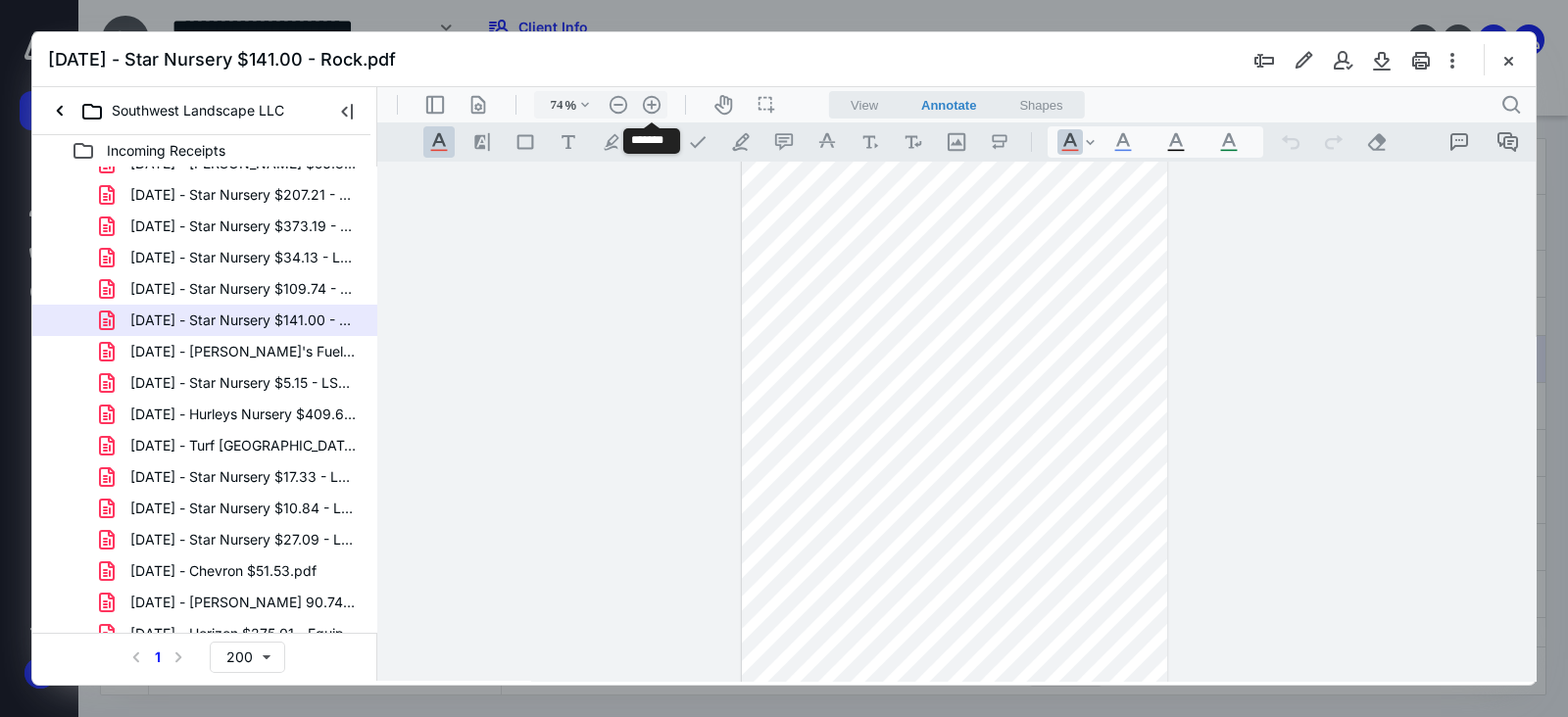 scroll, scrollTop: 358, scrollLeft: 0, axis: vertical 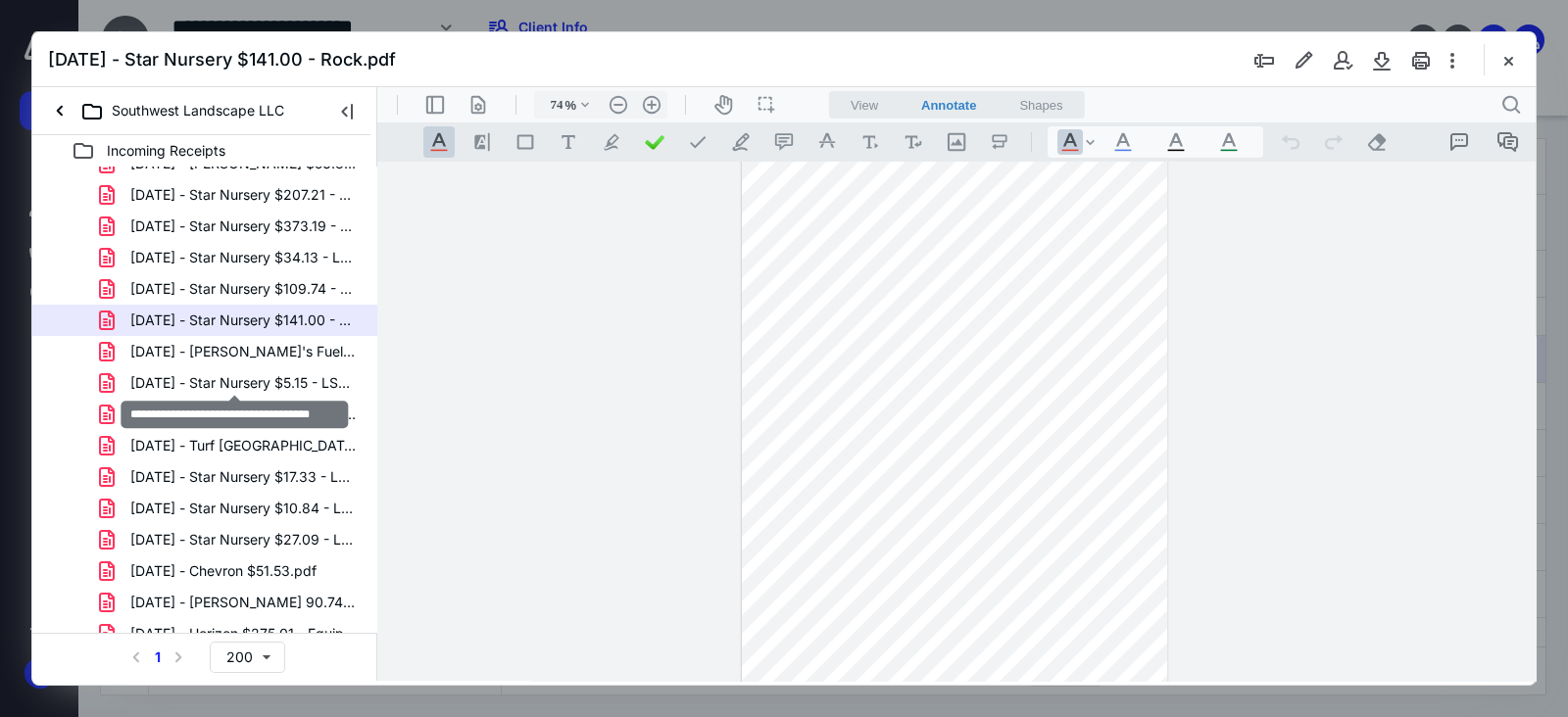 drag, startPoint x: 321, startPoint y: 382, endPoint x: 612, endPoint y: 403, distance: 291.7567 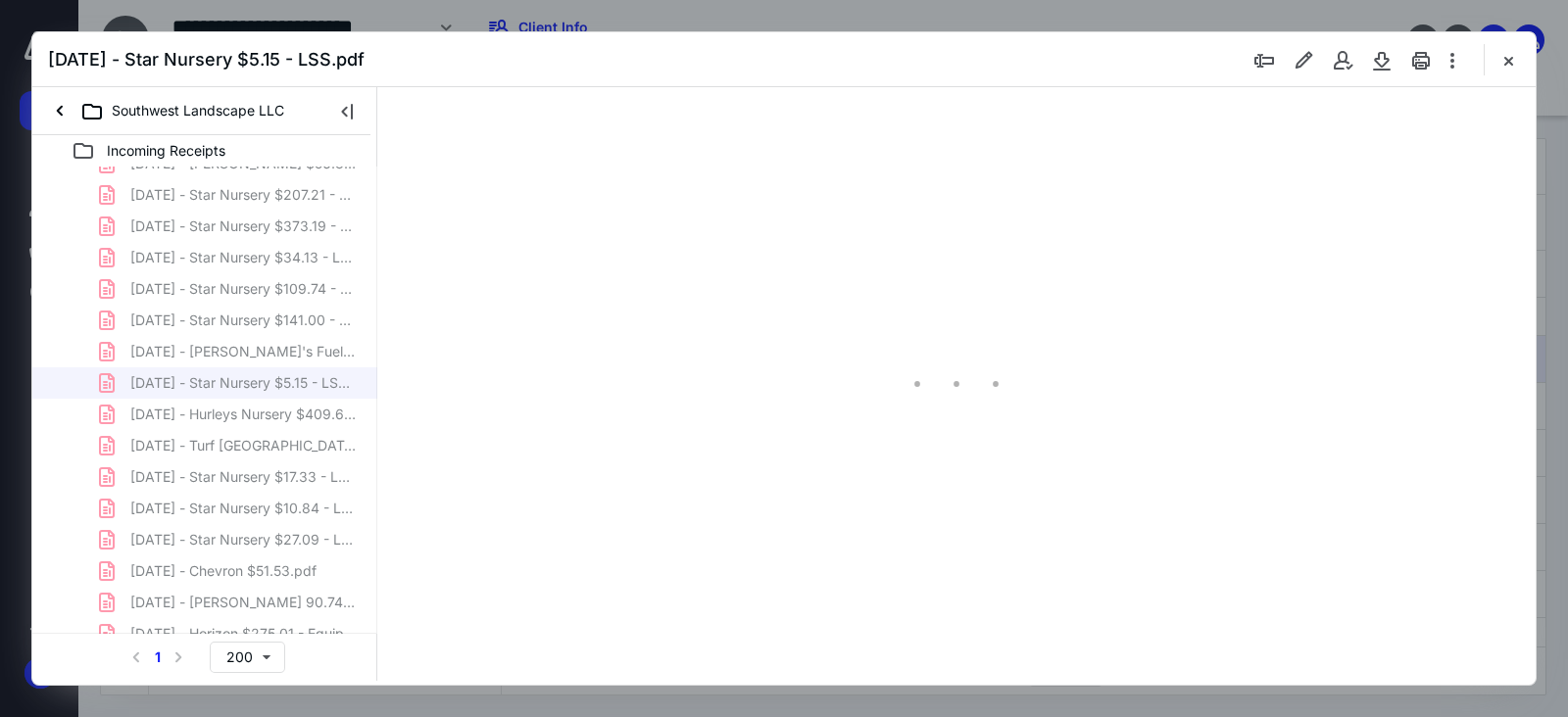 scroll, scrollTop: 0, scrollLeft: 0, axis: both 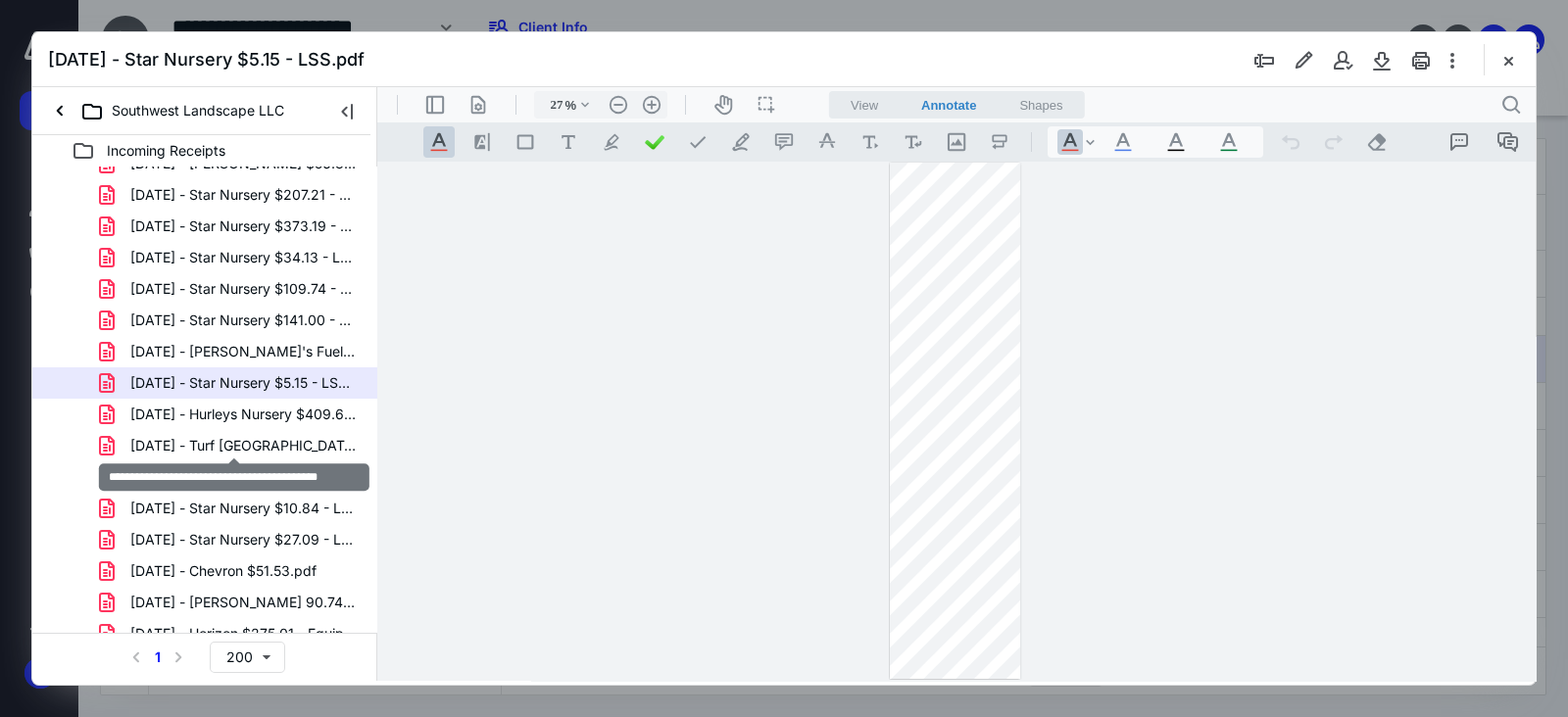 click on "[DATE] - Hurleys Nursery $409.66 - NS.pdf" at bounding box center [244, 414] 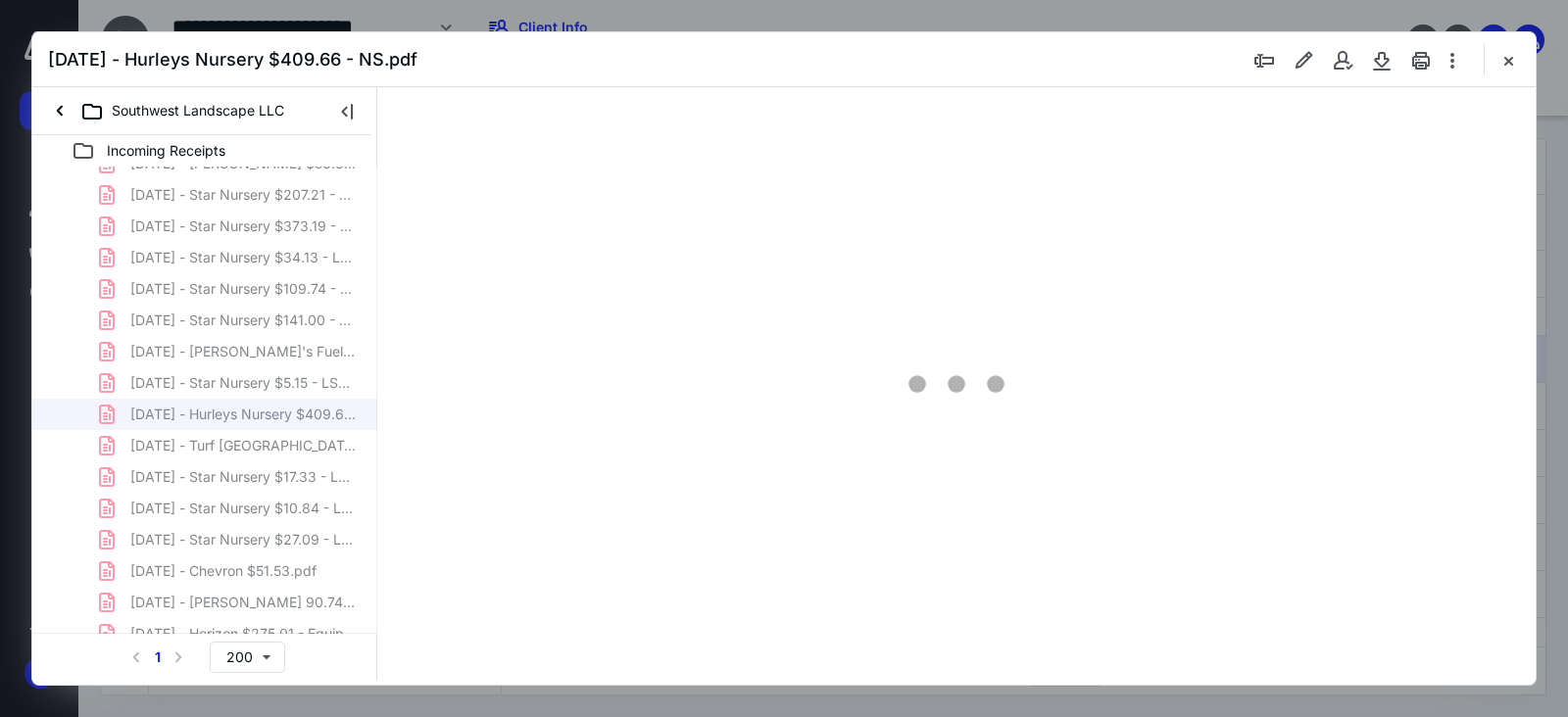 click on "[DATE] - Decorative Concrete Supply $122.73 - Rock.pdf [DATE] - Rec World $365.55 - Equip Maint.pdf [DATE] - Star Nursery $10.40 - Curv & C.pdf [DATE] - Conoco $56.44.pdf [DATE] - Star Nursery $9.21 - LSS.pdf [DATE] - Chevron $79.77.pdf [DATE] [US_STATE][GEOGRAPHIC_DATA] $155.00.pdf [DATE] Chevron $17.48.pdf [DATE] Star Nursery $12.68 -Sod.pdf [DATE] - Chevron $14.04.pdf [DATE] - Circle K $41.79.pdf [DATE] Star Nursery $209.61 -Stone.pdf [DATE] - Chevron $30.00 .pdf [DATE] - [PERSON_NAME] $65.53.pdf [DATE] - [PERSON_NAME] $5.48 - NS.pdf [DATE] - [PERSON_NAME] $56.31 - LSS.pdf [DATE] - Star Nursery $207.21 - Rock.pdf [DATE] - Star Nursery $373.19 - Rock.pdf [DATE] - Star Nursery $34.13 - LSS.pdf [DATE] - Star Nursery $109.74 - LSS.pdf [DATE] - Star Nursery $141.00 - Rock.pdf [DATE] - [PERSON_NAME]'s Fuel $29.63.pdf [DATE] - Star Nursery $5.15 - LSS.pdf [DATE] - Hurleys Nursery $409.66 - NS.pdf [DATE] - [GEOGRAPHIC_DATA] $3,262.28.pdf [DATE] - Star Nursery $17.33 - LSS.pdf [DATE] - Star Nursery $10.84 - LSS.pdf [DATE] - Star Nursery $27.09 - LSS.pdf" at bounding box center (205, 477) 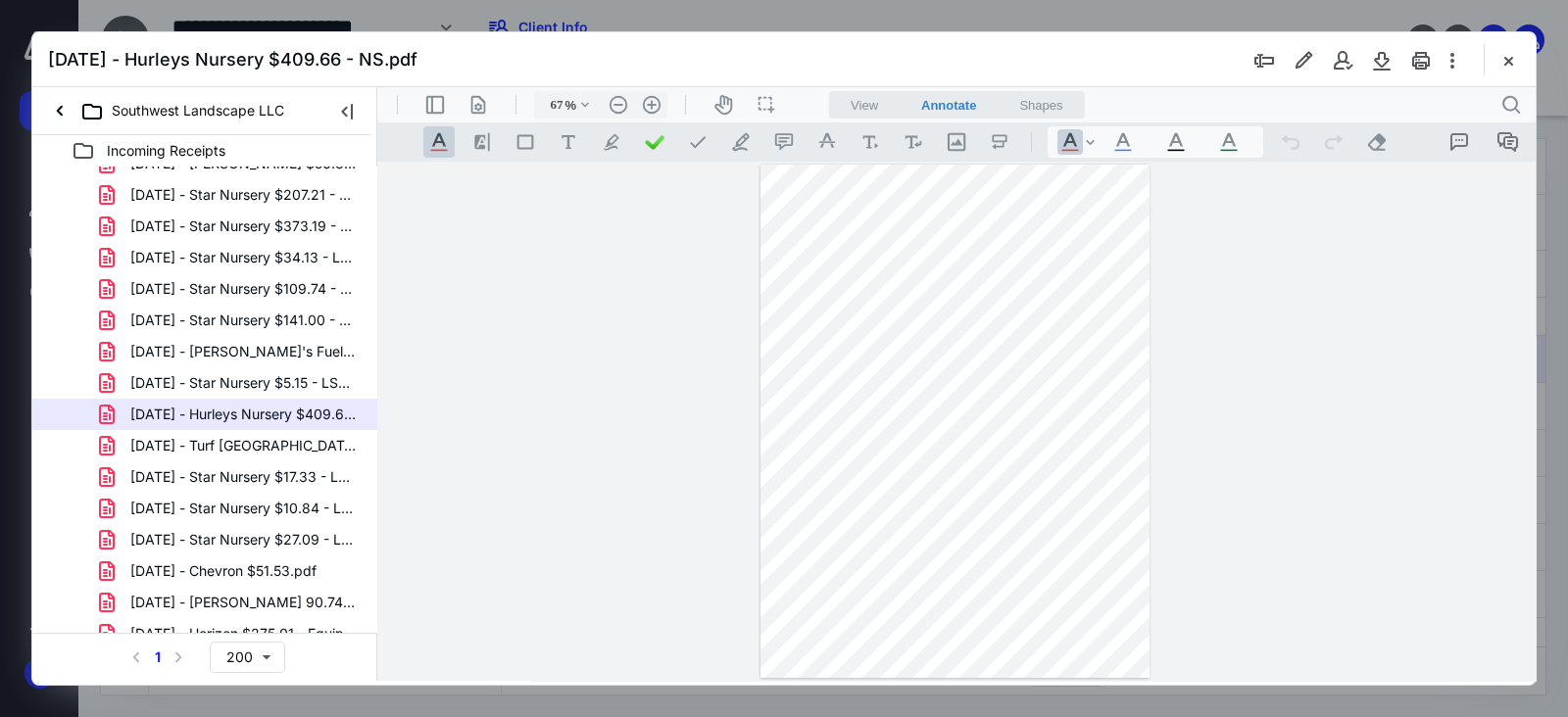 click on "[DATE] - Turf [GEOGRAPHIC_DATA] $3,262.28.pdf" at bounding box center (244, 446) 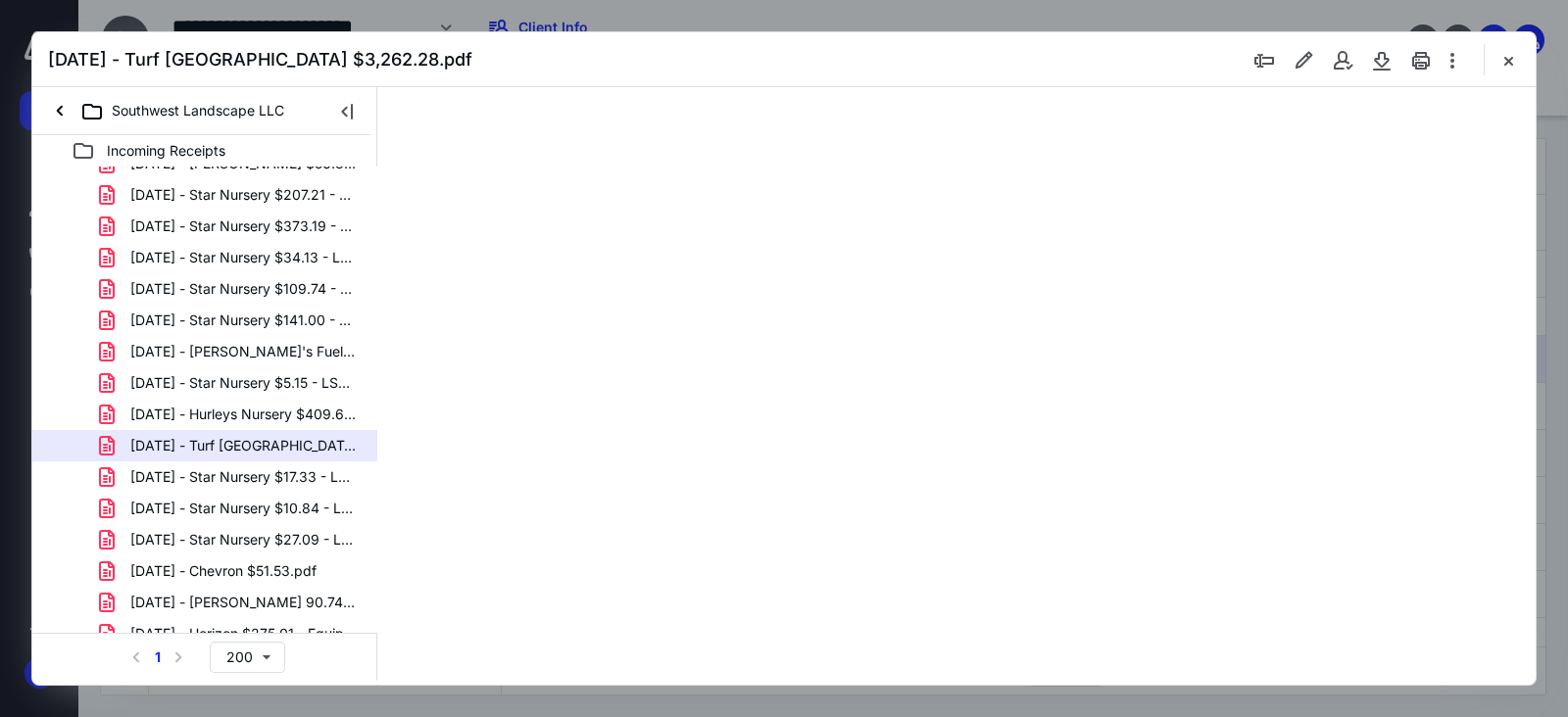 scroll, scrollTop: 77, scrollLeft: 0, axis: vertical 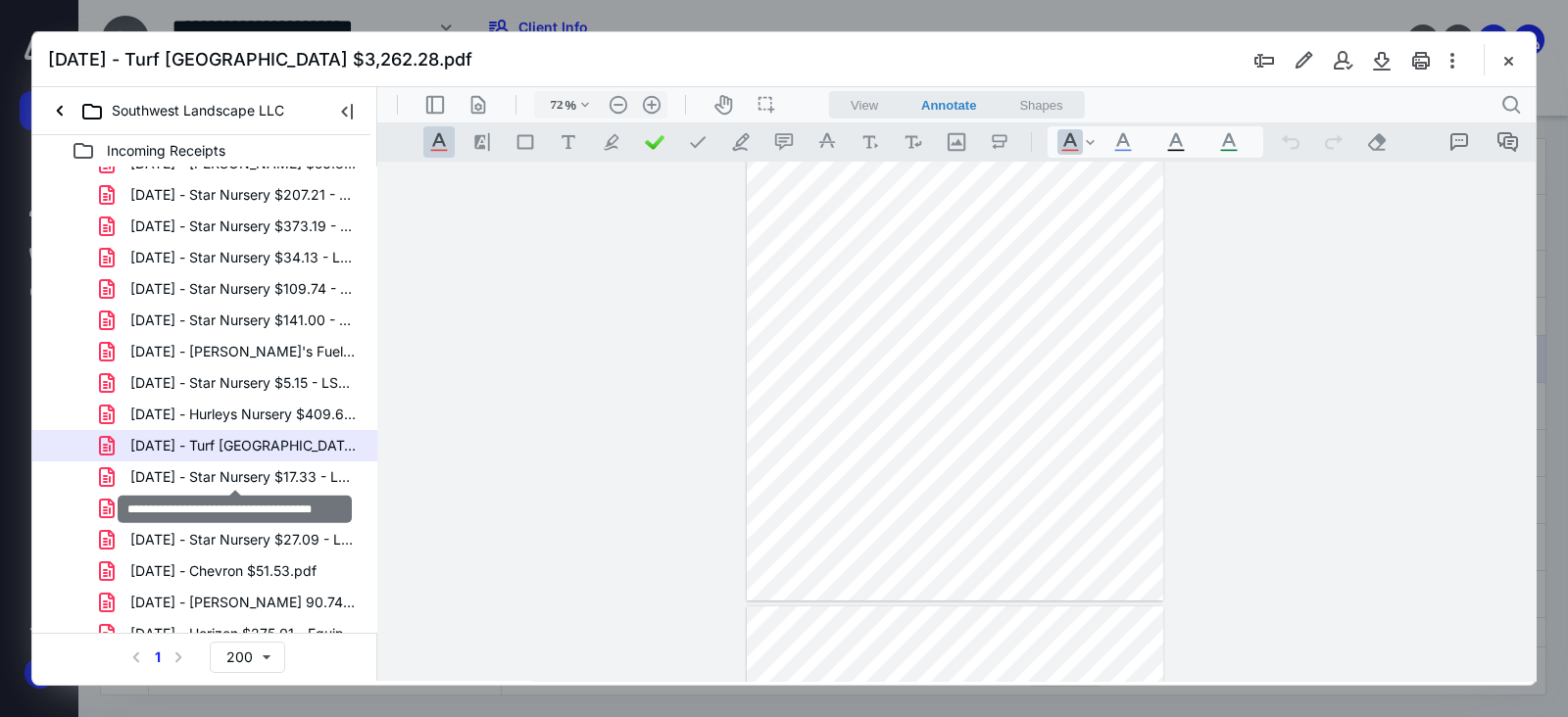 drag, startPoint x: 292, startPoint y: 478, endPoint x: 554, endPoint y: 478, distance: 262 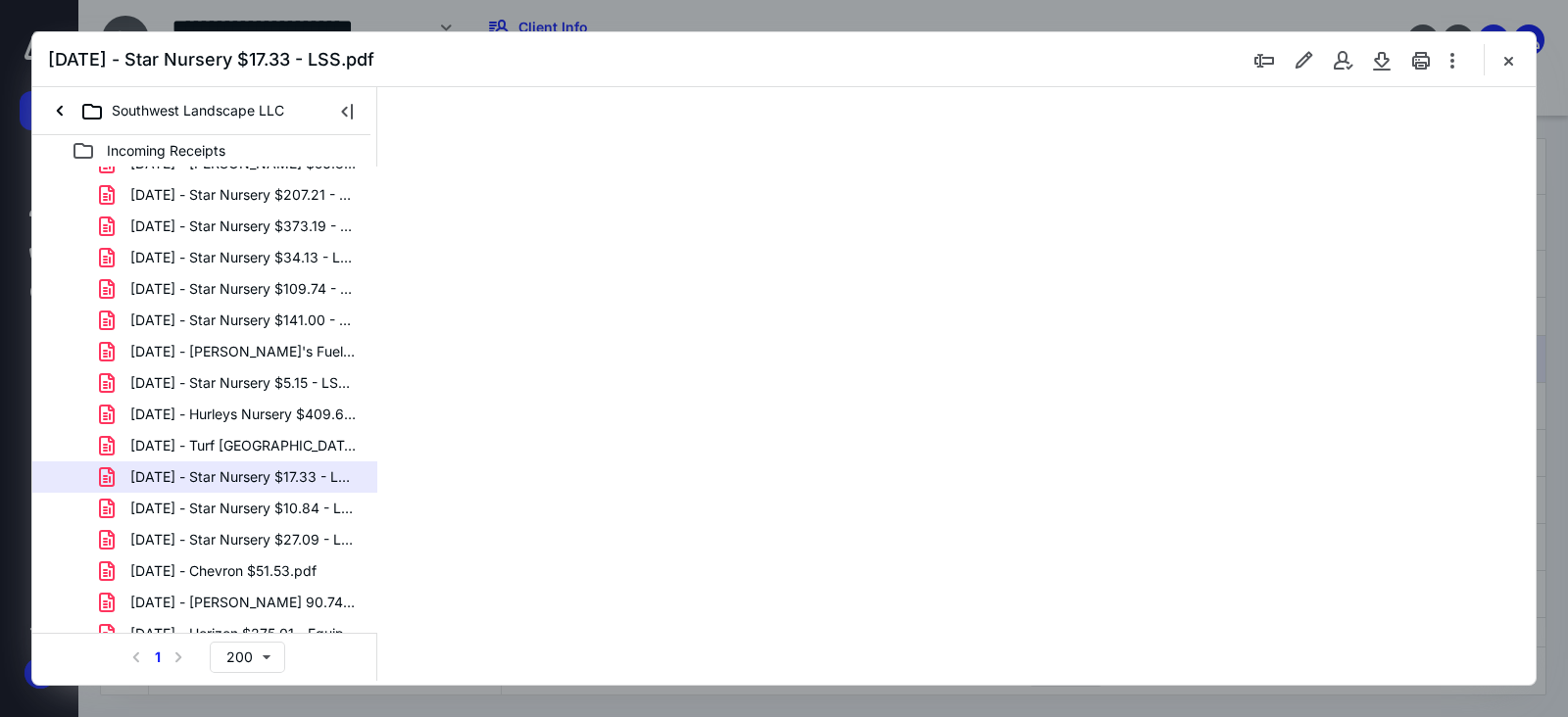 scroll, scrollTop: 0, scrollLeft: 0, axis: both 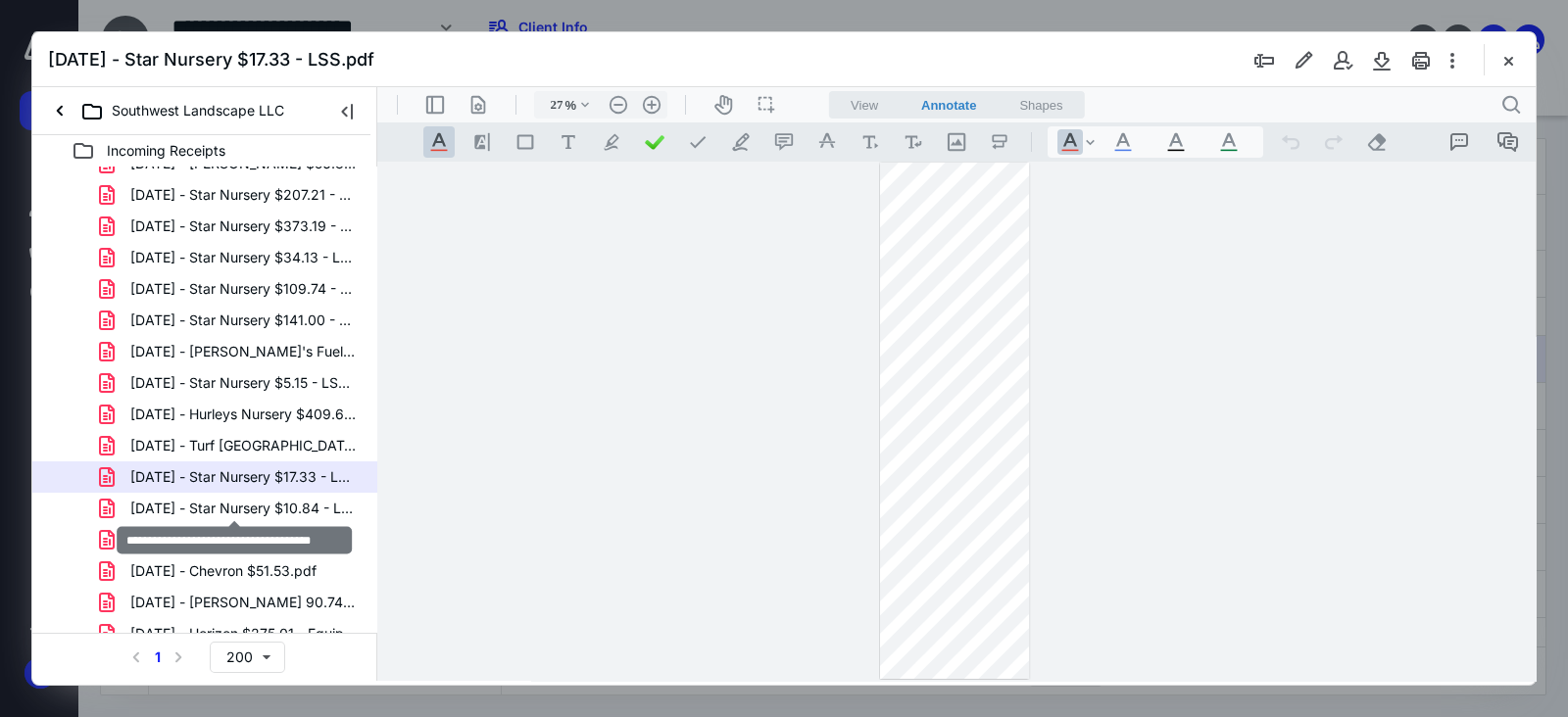 click on "[DATE] - Star Nursery $10.84 - LSS.pdf" at bounding box center (244, 508) 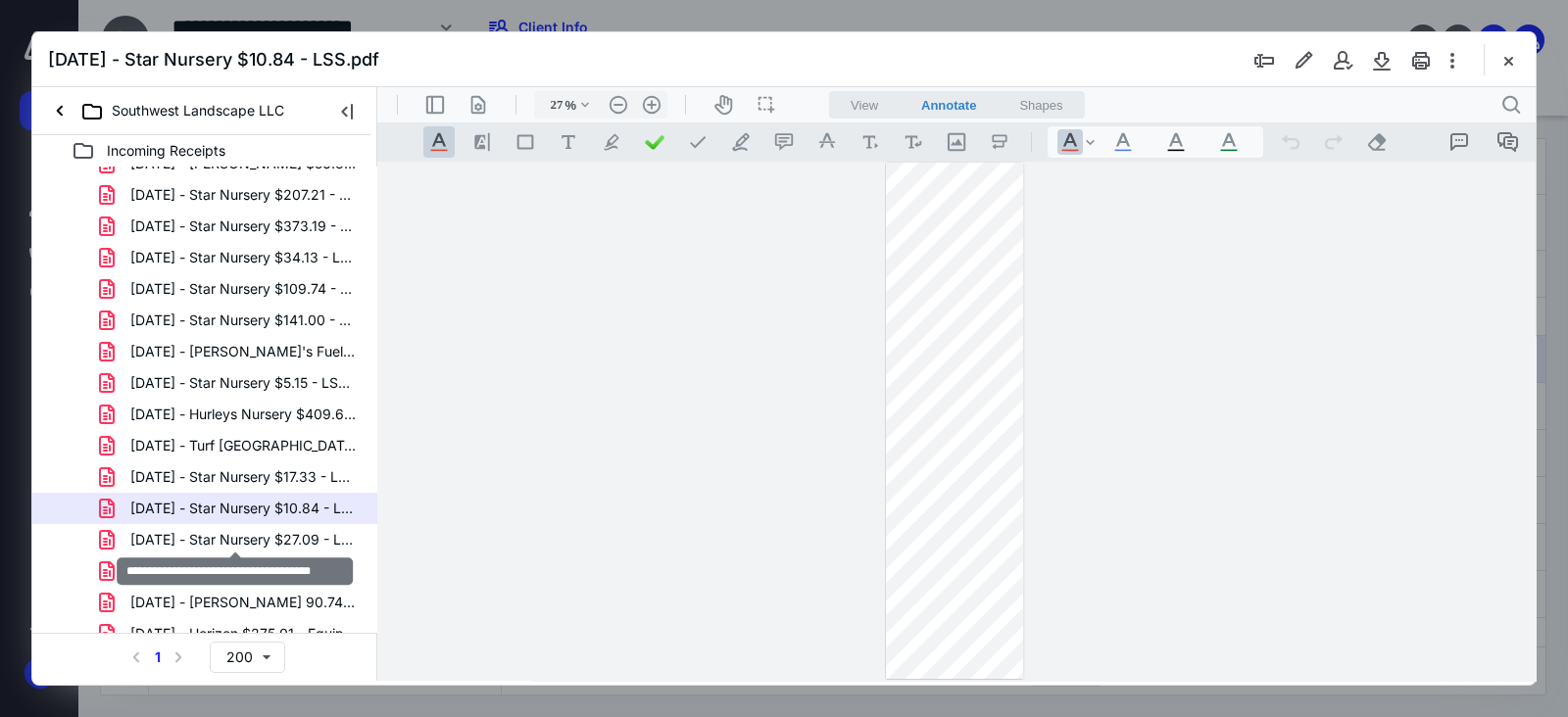 drag, startPoint x: 265, startPoint y: 541, endPoint x: 721, endPoint y: 486, distance: 459.30491 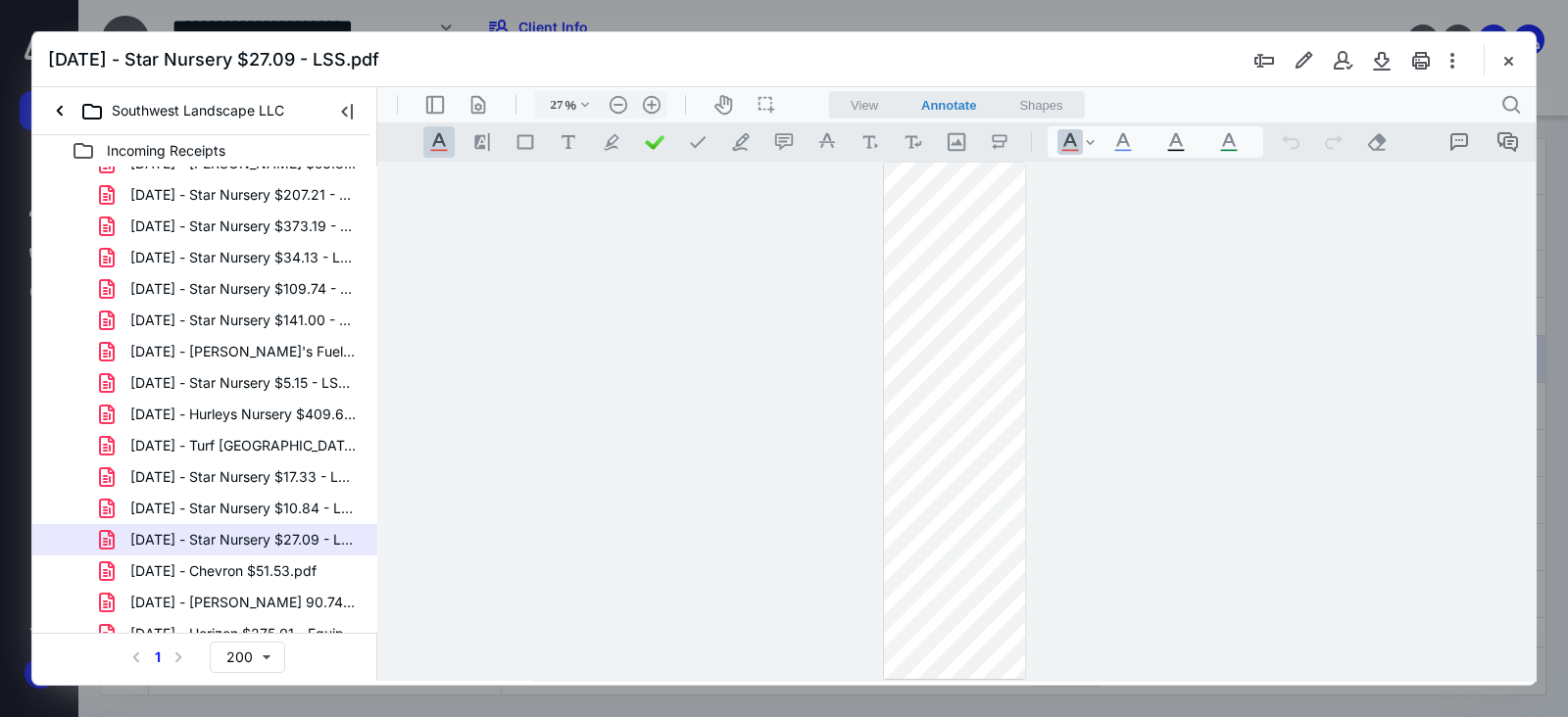 click on "[DATE] - Chevron $51.53.pdf" at bounding box center [223, 571] 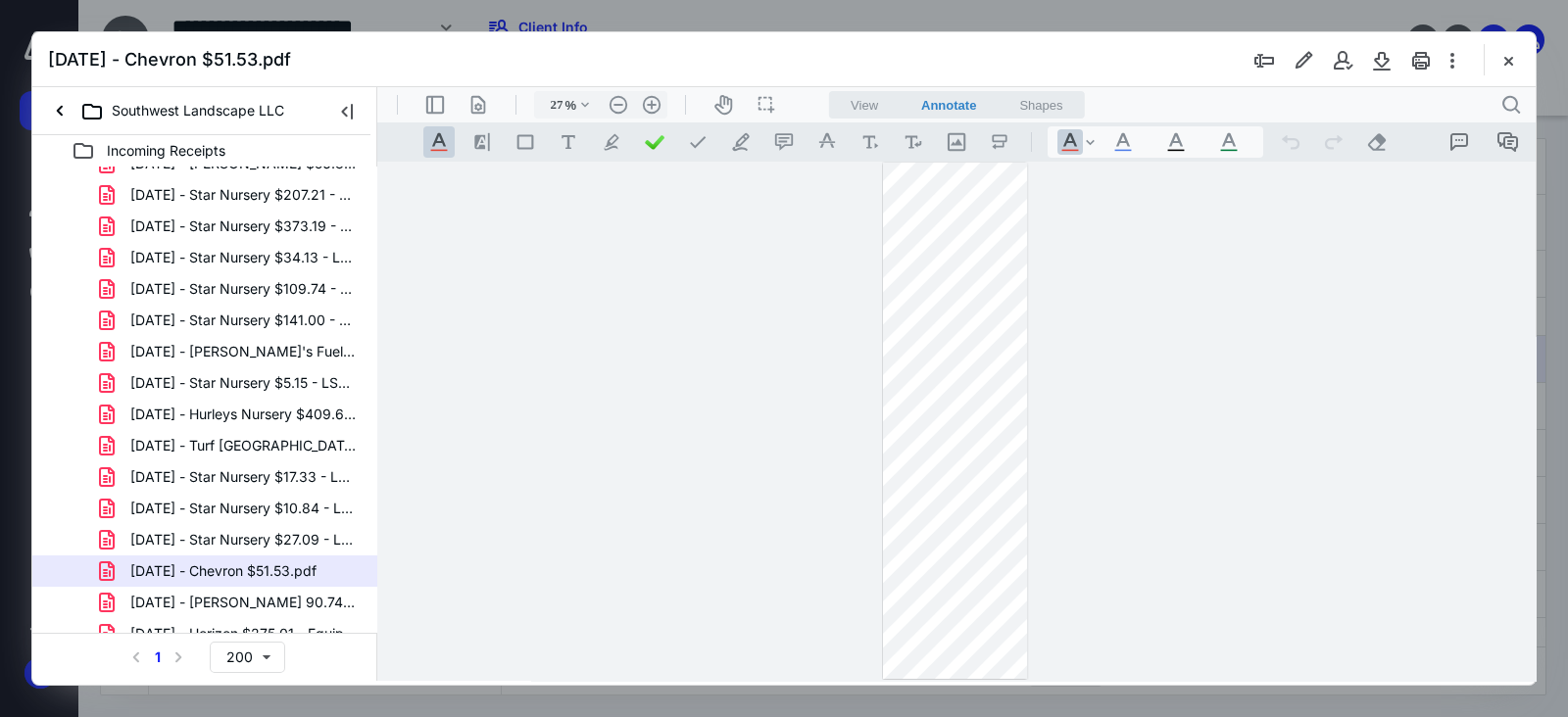 click on ".cls-1{fill:#abb0c4;} icon - header - zoom - in - line" at bounding box center (652, 105) 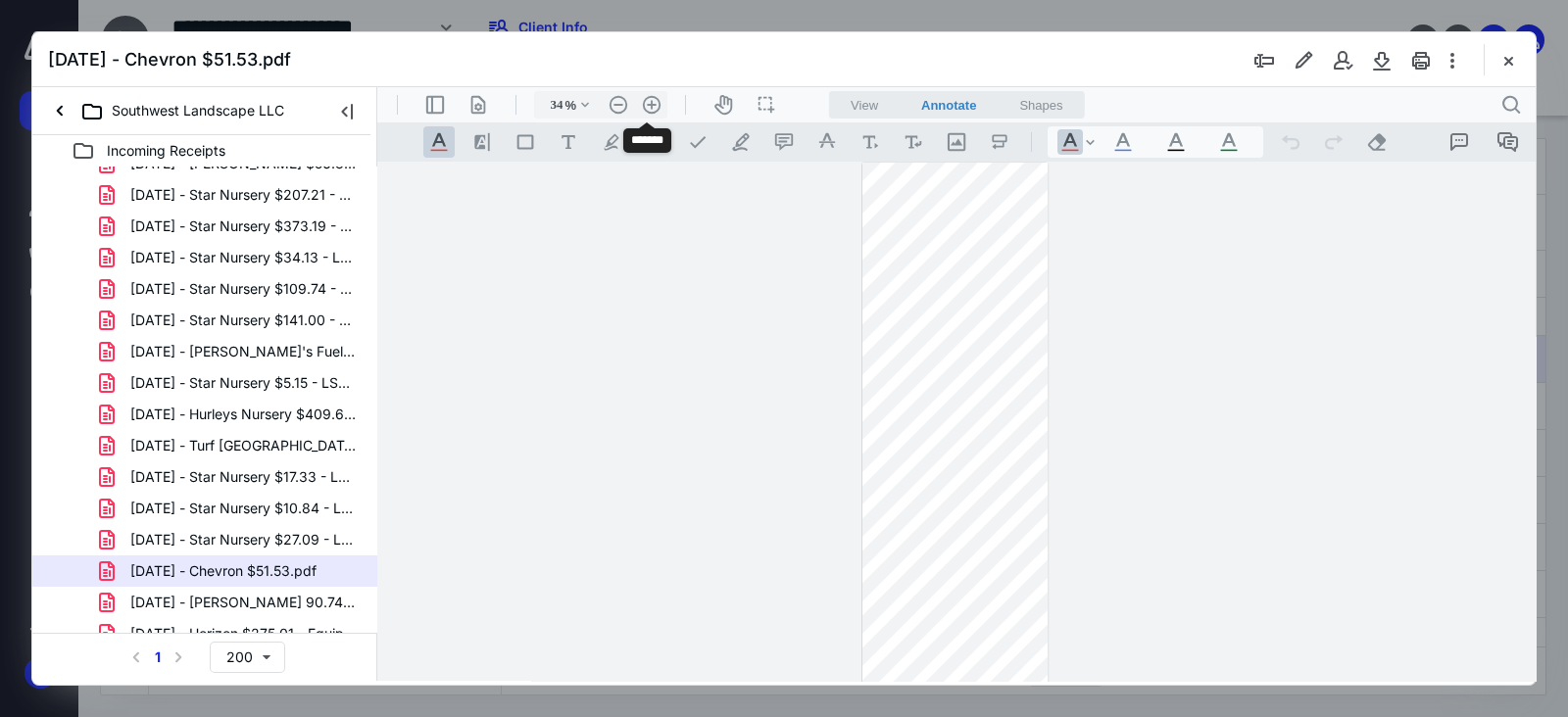 click on ".cls-1{fill:#abb0c4;} icon - header - zoom - in - line" at bounding box center (652, 105) 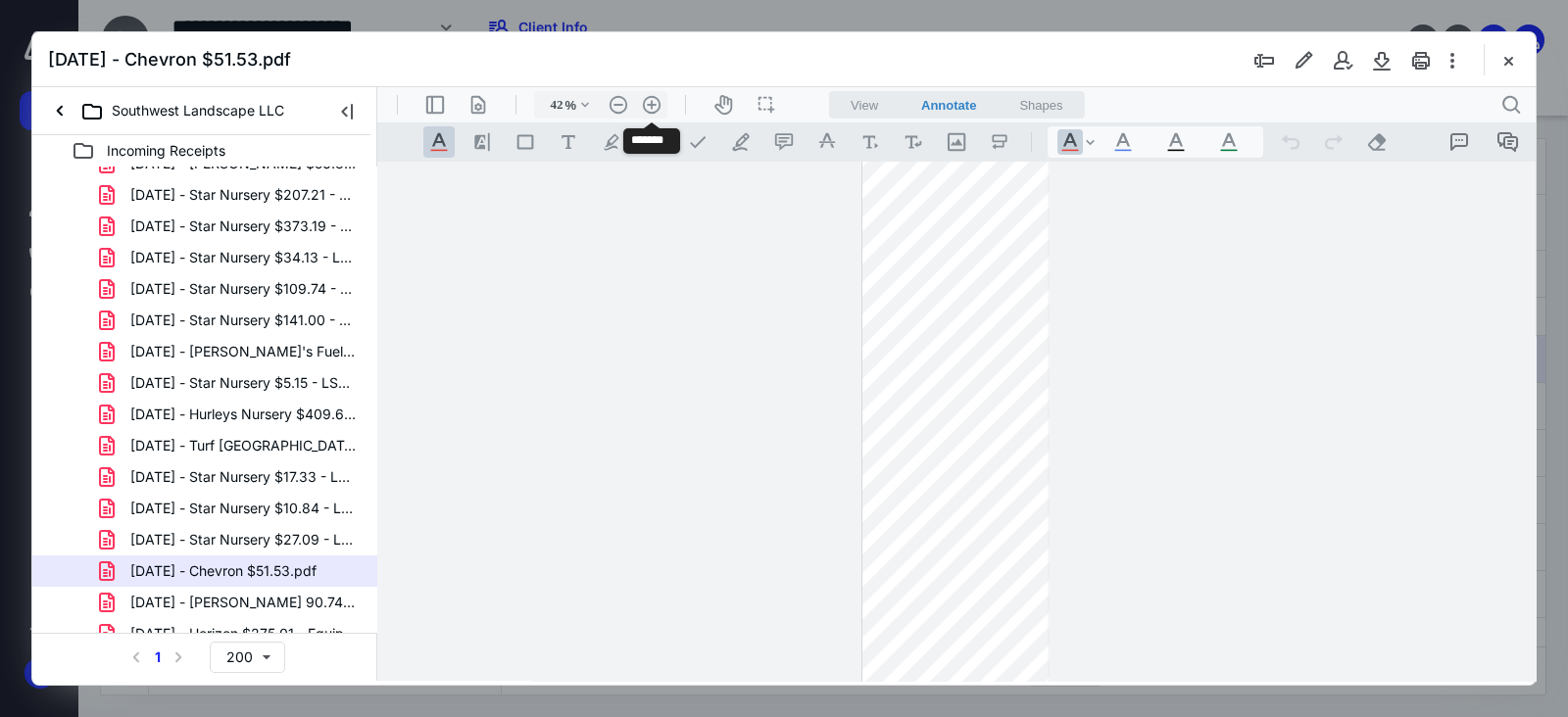 click on ".cls-1{fill:#abb0c4;} icon - header - zoom - in - line" at bounding box center (652, 105) 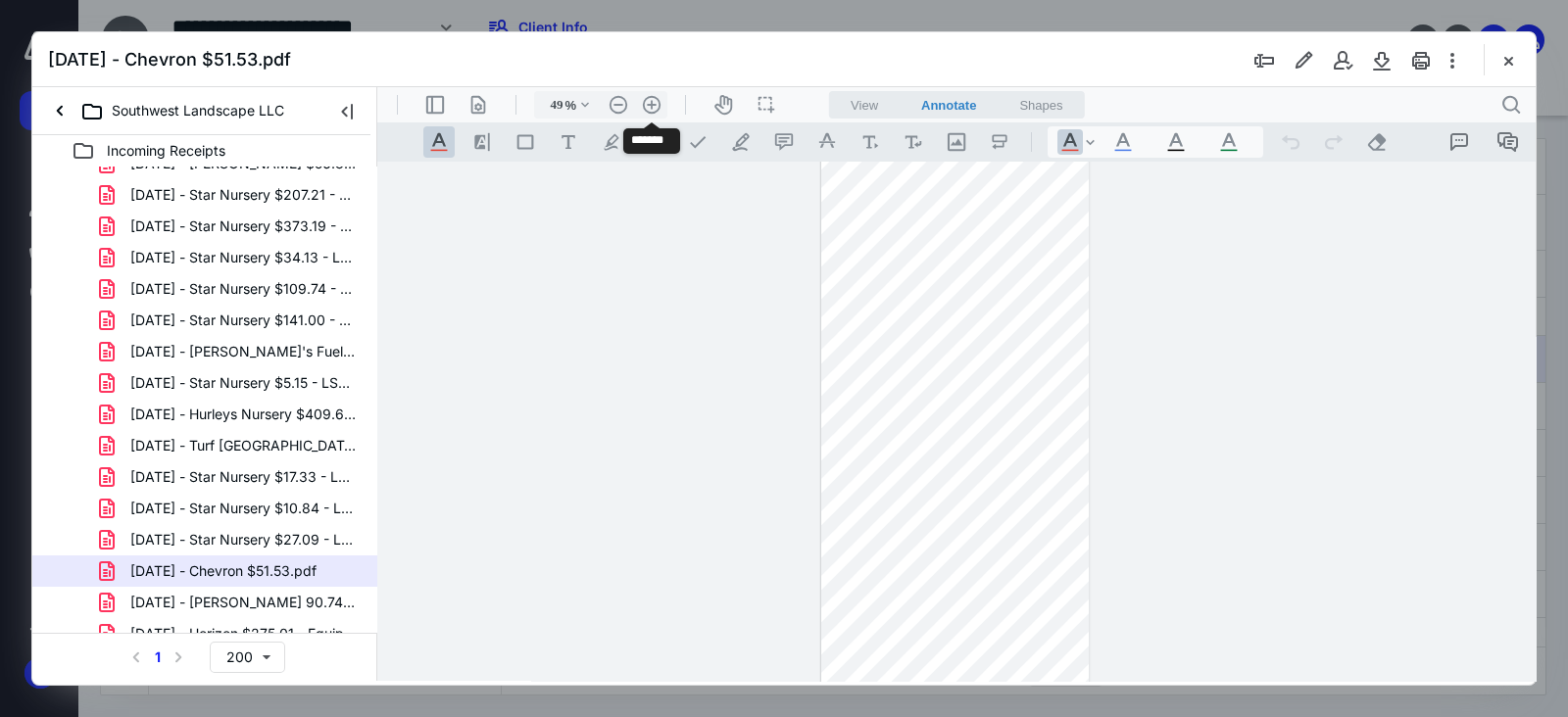 click on ".cls-1{fill:#abb0c4;} icon - header - zoom - in - line" at bounding box center (652, 105) 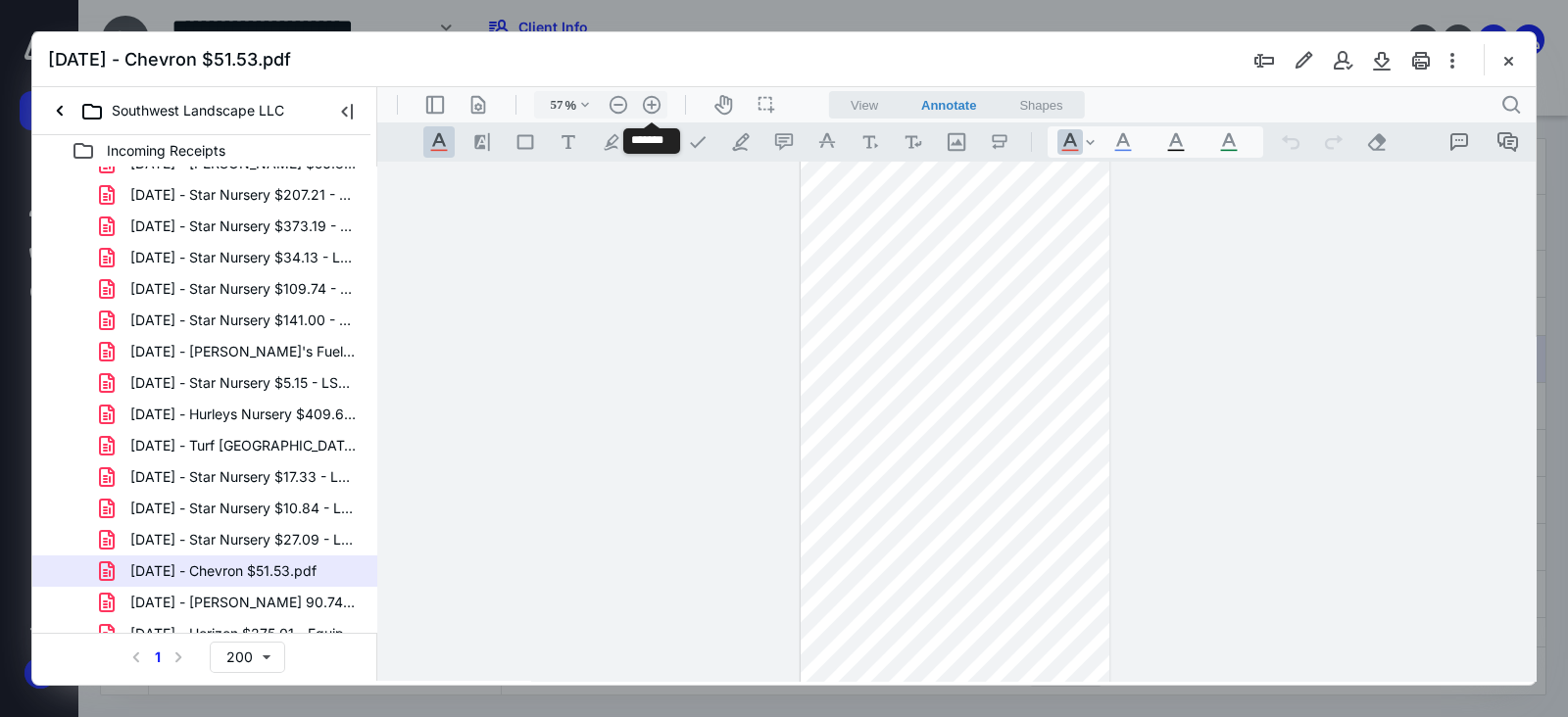click on ".cls-1{fill:#abb0c4;} icon - header - zoom - in - line" at bounding box center (652, 105) 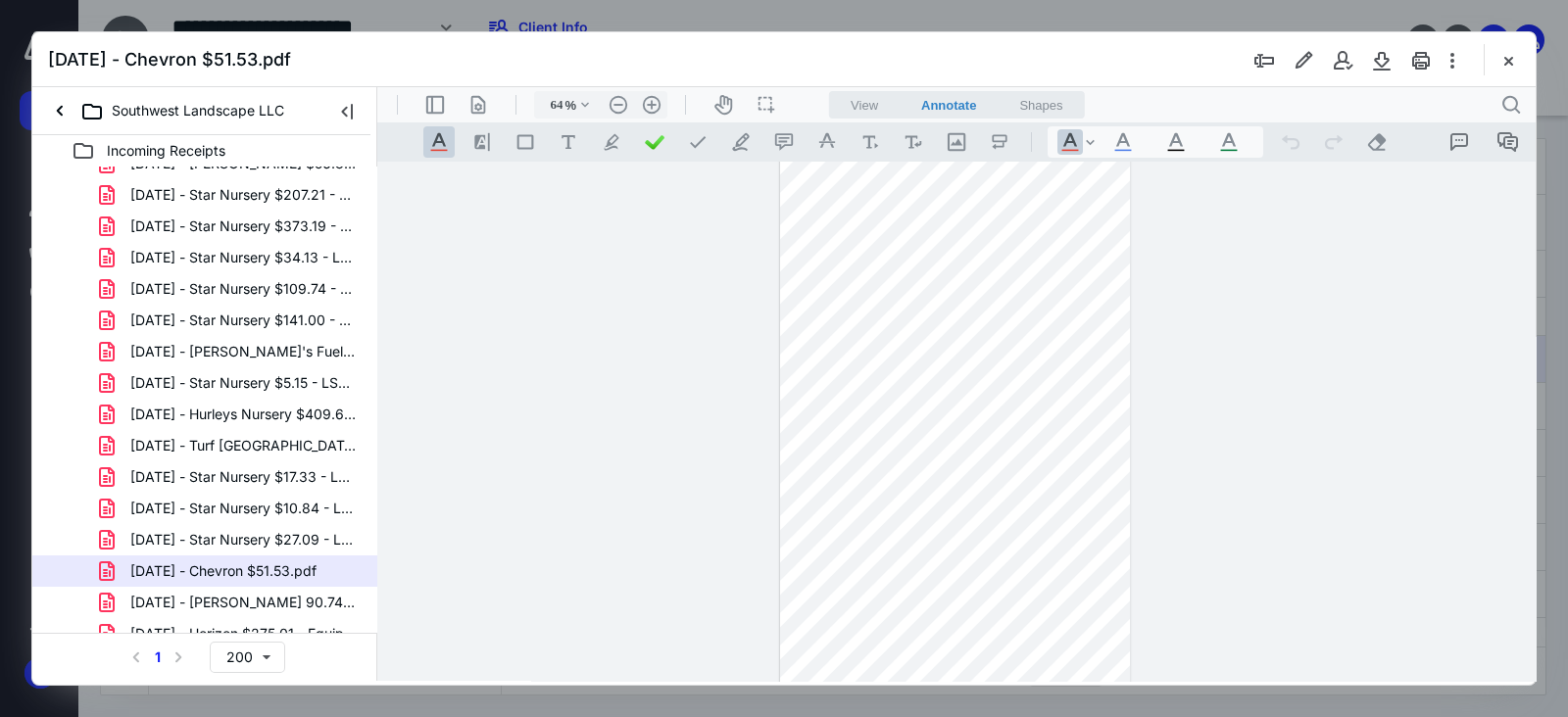 scroll, scrollTop: 436, scrollLeft: 0, axis: vertical 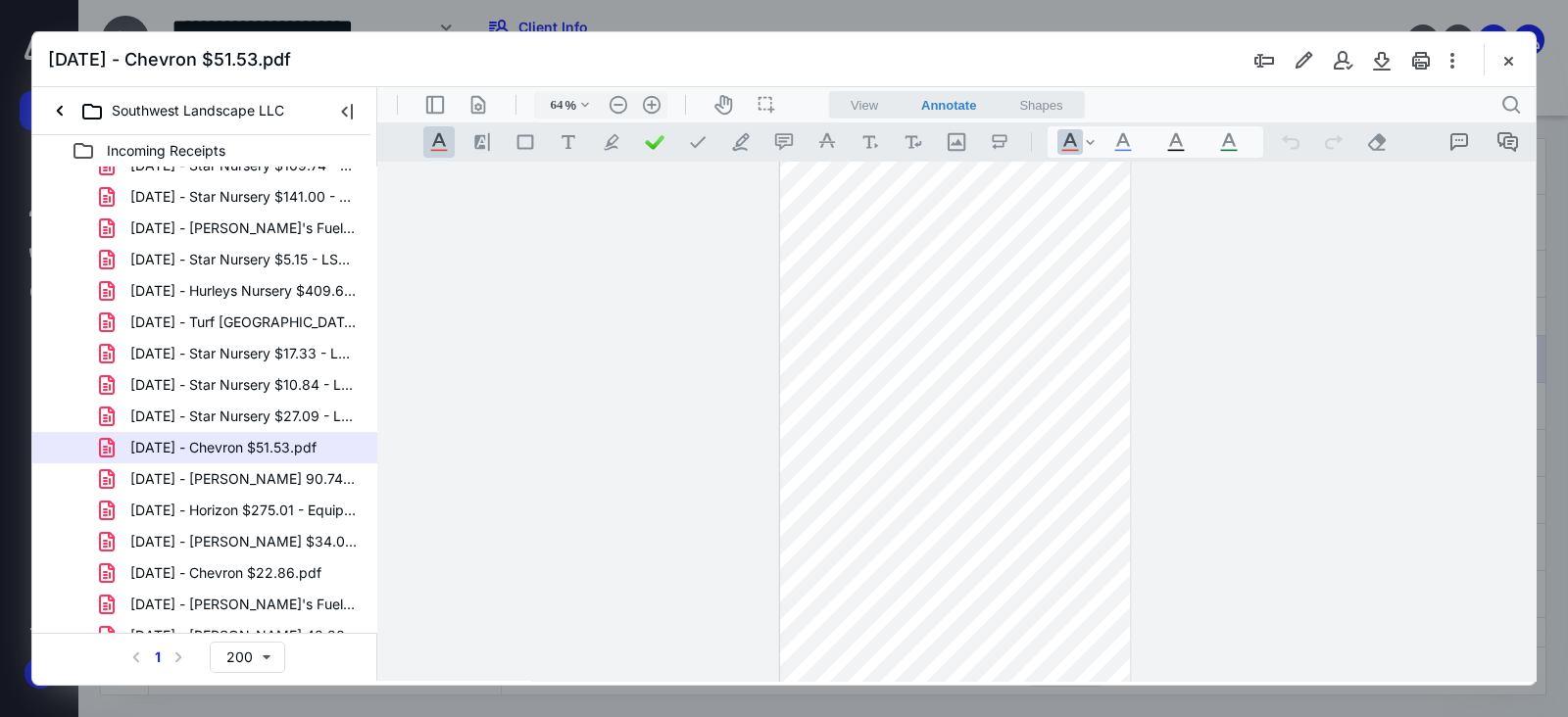click on "[DATE] - [PERSON_NAME] 90.74 - Curve & C.pdf" at bounding box center [232, 479] 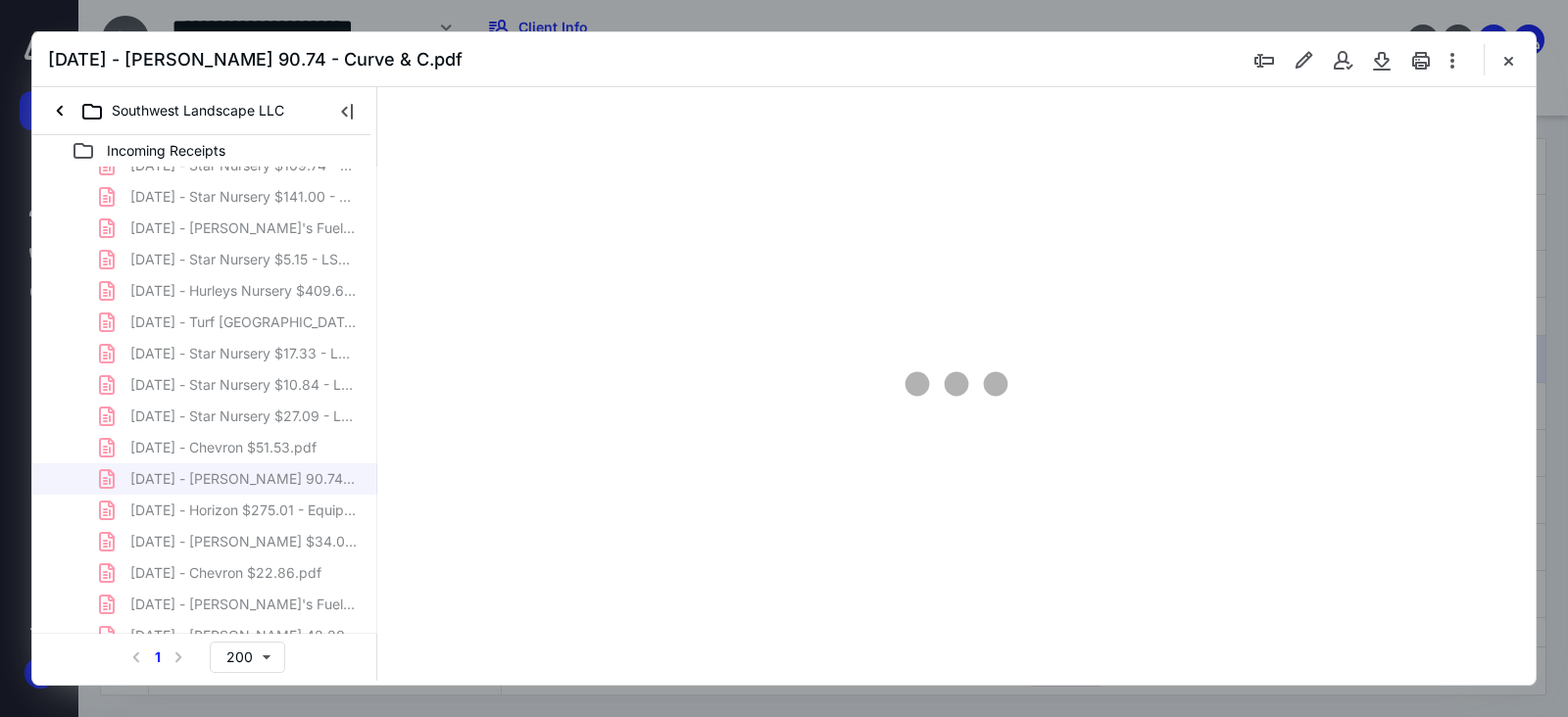 scroll, scrollTop: 0, scrollLeft: 0, axis: both 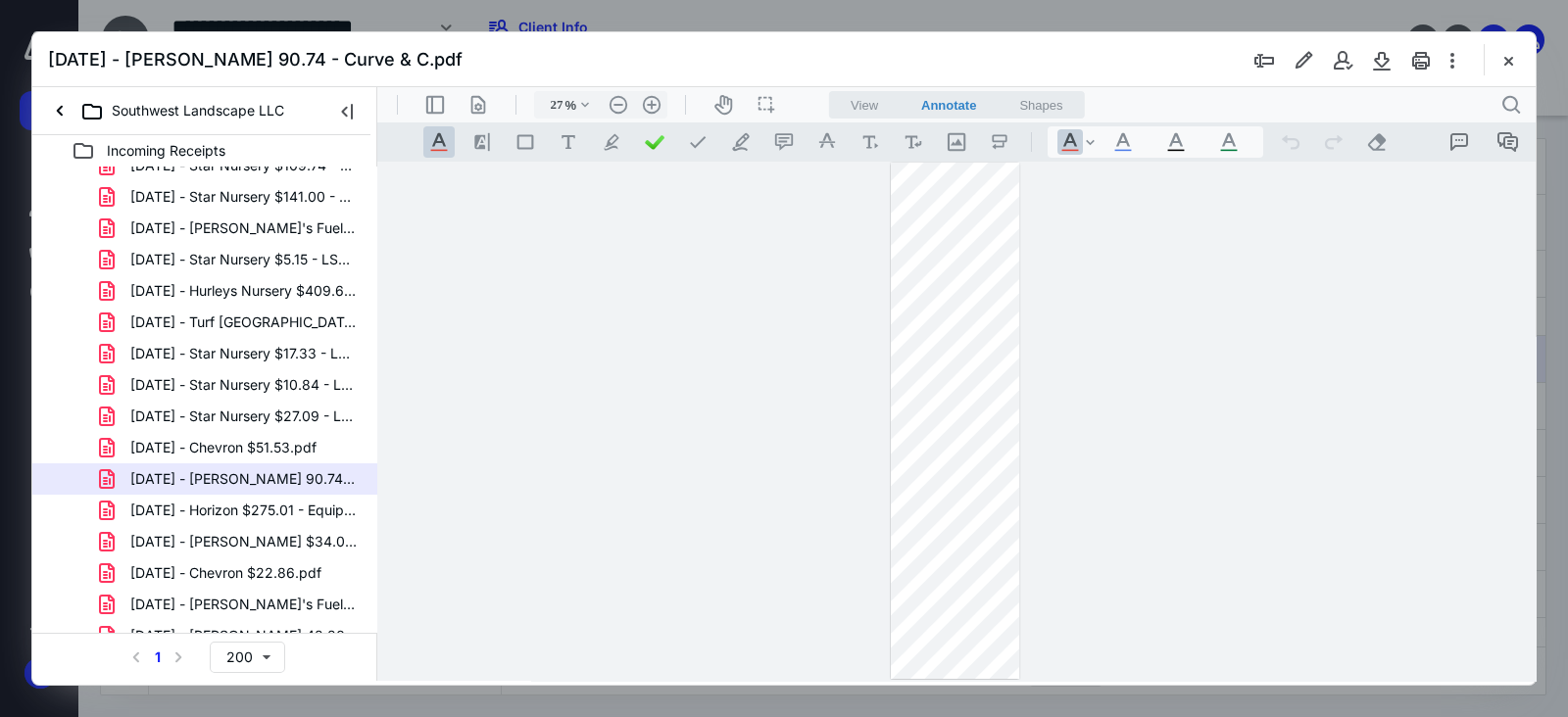 click on ".cls-1{fill:#abb0c4;} icon - header - zoom - in - line" at bounding box center [652, 105] 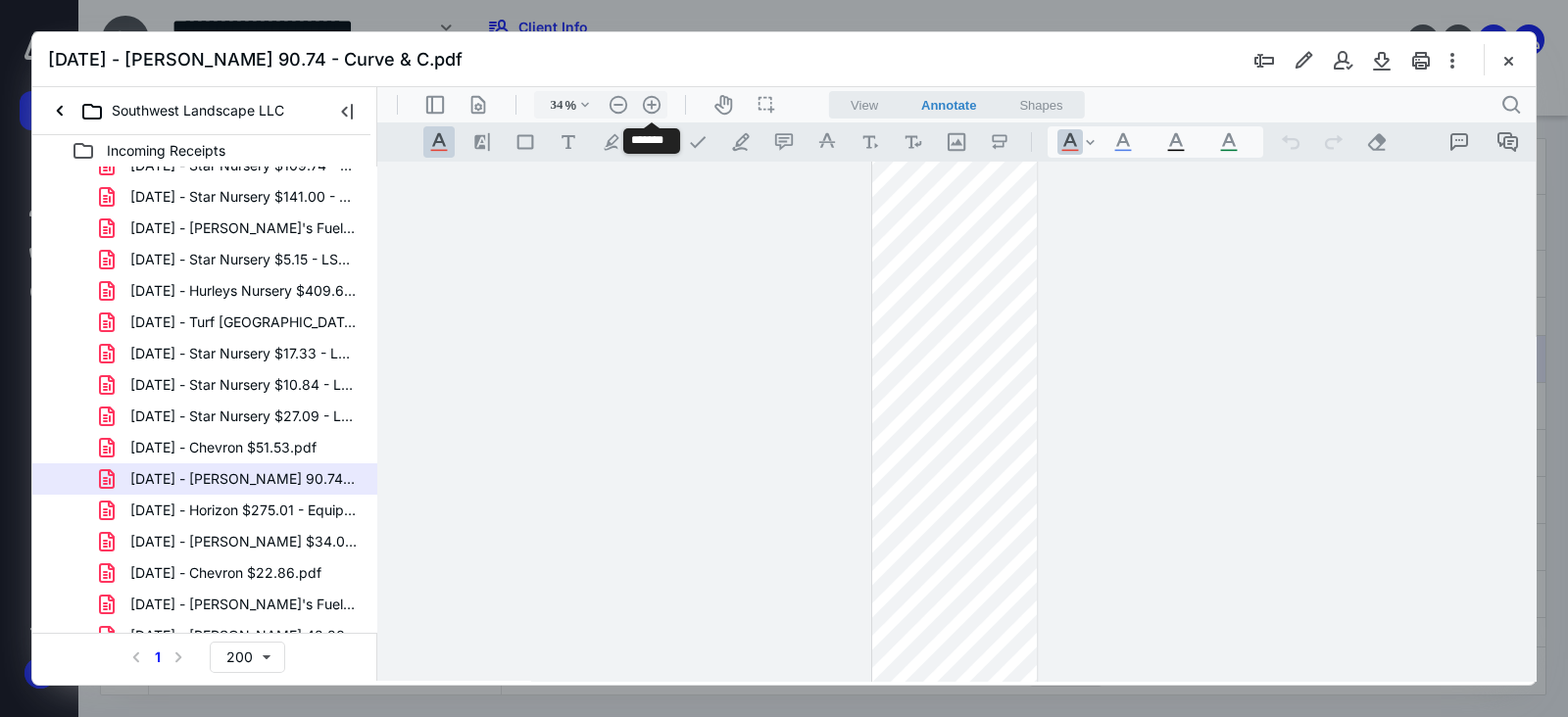 click on ".cls-1{fill:#abb0c4;} icon - header - zoom - in - line" at bounding box center (652, 105) 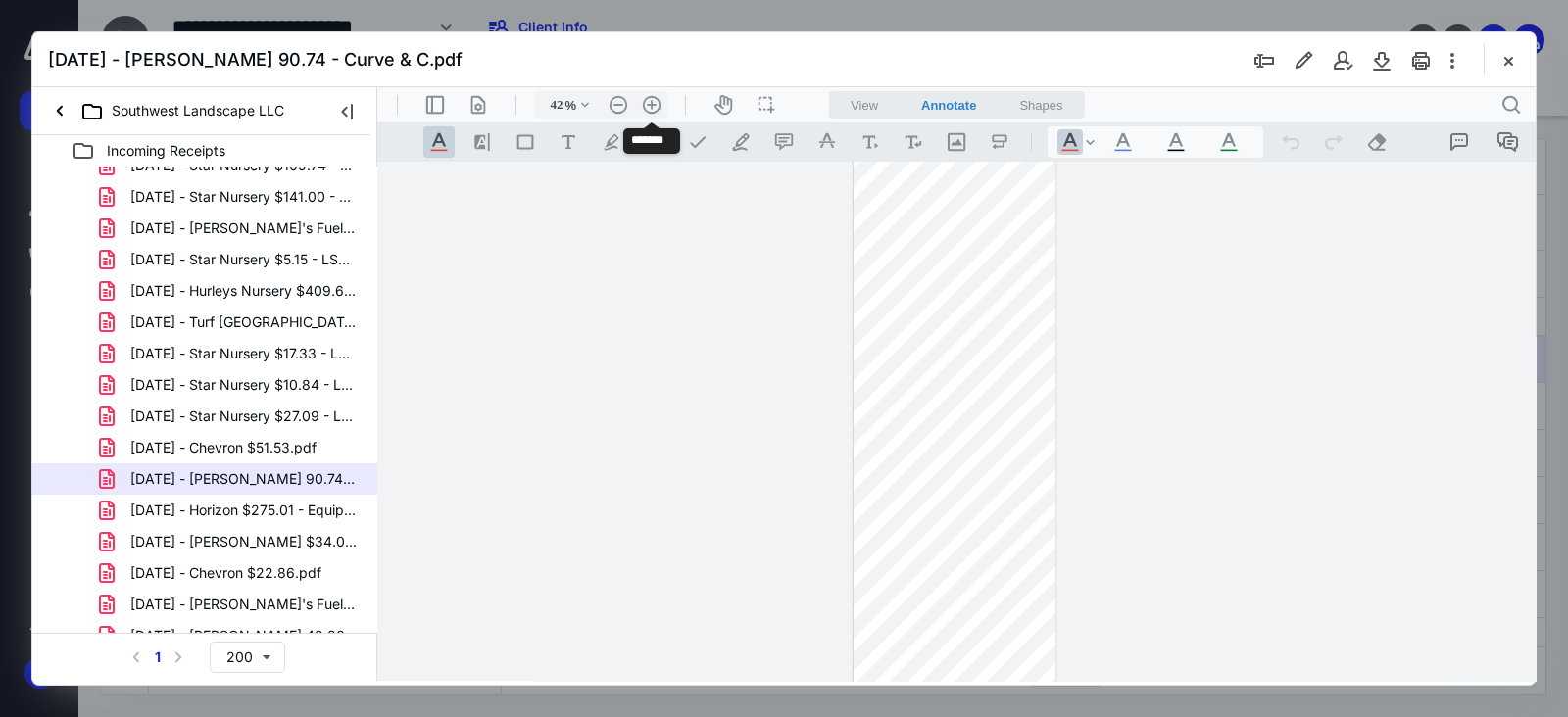 click on ".cls-1{fill:#abb0c4;} icon - header - zoom - in - line" at bounding box center [652, 105] 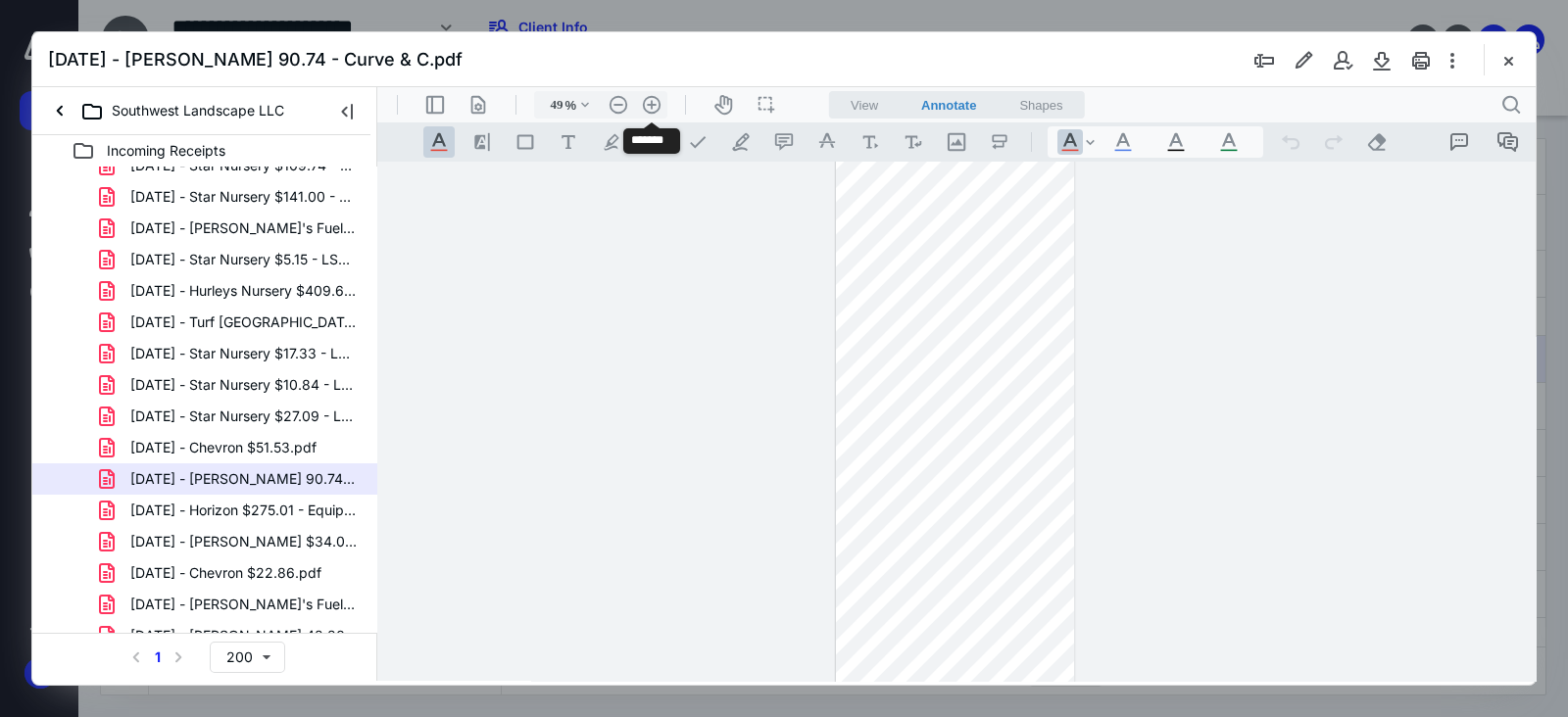 click on ".cls-1{fill:#abb0c4;} icon - header - zoom - in - line" at bounding box center [652, 105] 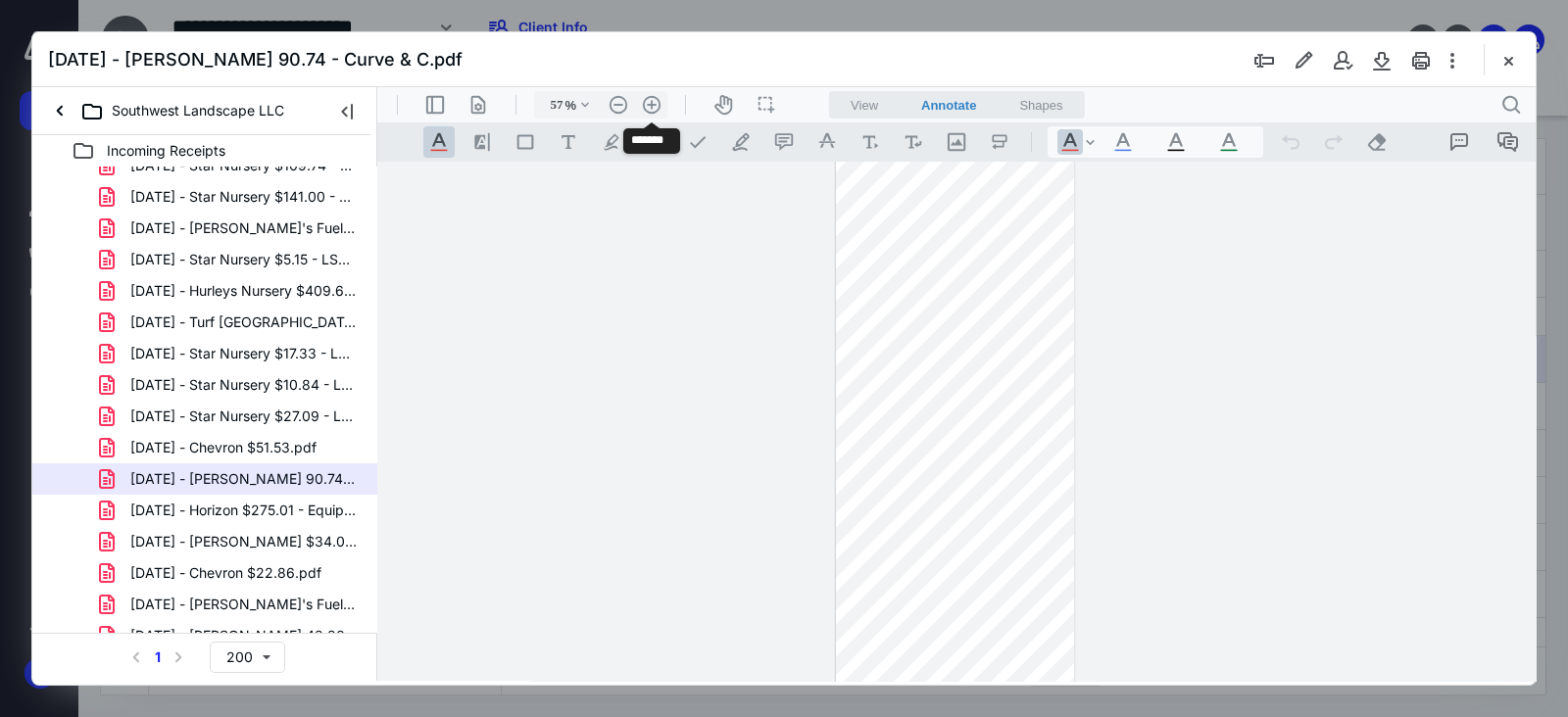 click on ".cls-1{fill:#abb0c4;} icon - header - zoom - in - line" at bounding box center (652, 105) 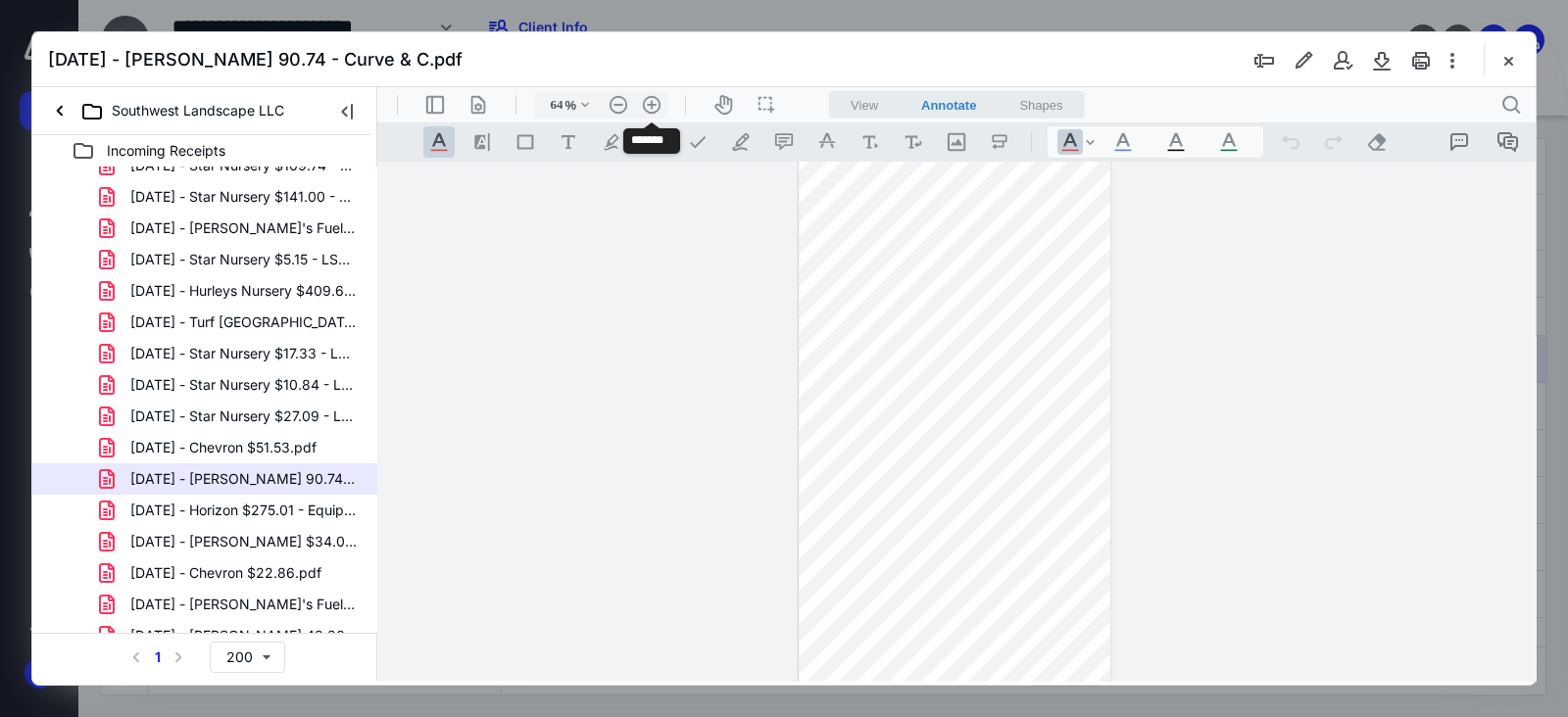 click on ".cls-1{fill:#abb0c4;} icon - header - zoom - in - line" at bounding box center [652, 105] 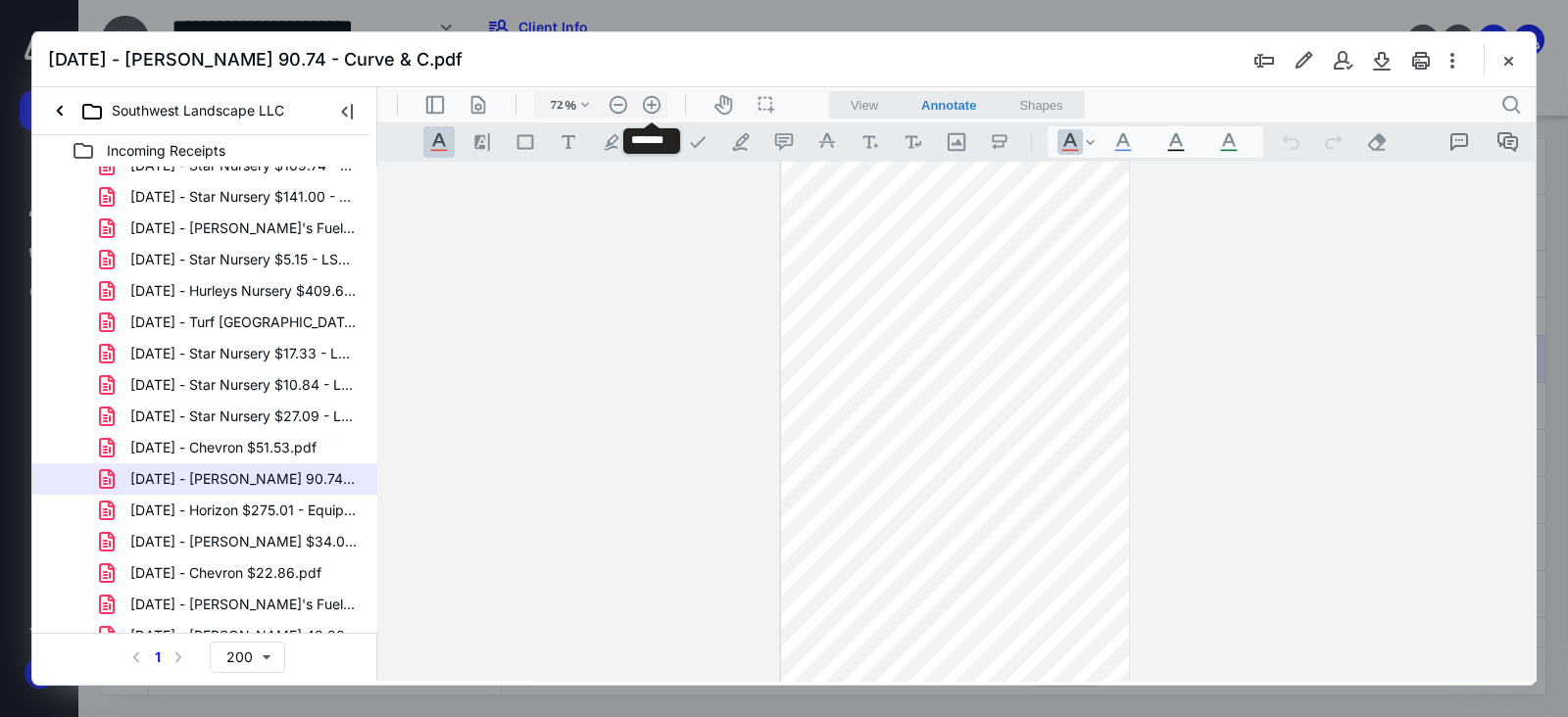 click on ".cls-1{fill:#abb0c4;} icon - header - zoom - in - line" at bounding box center [652, 105] 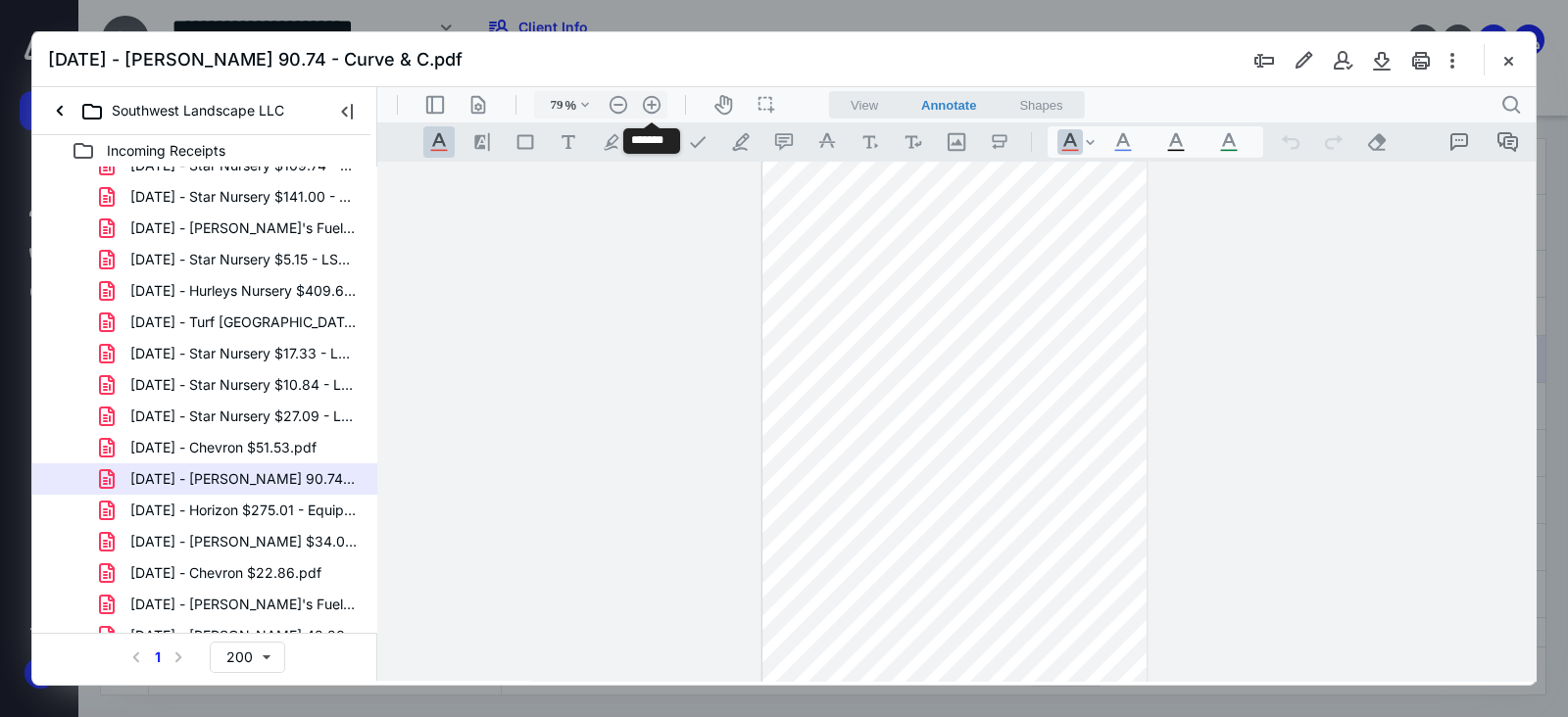 click on ".cls-1{fill:#abb0c4;} icon - header - zoom - in - line" at bounding box center (652, 105) 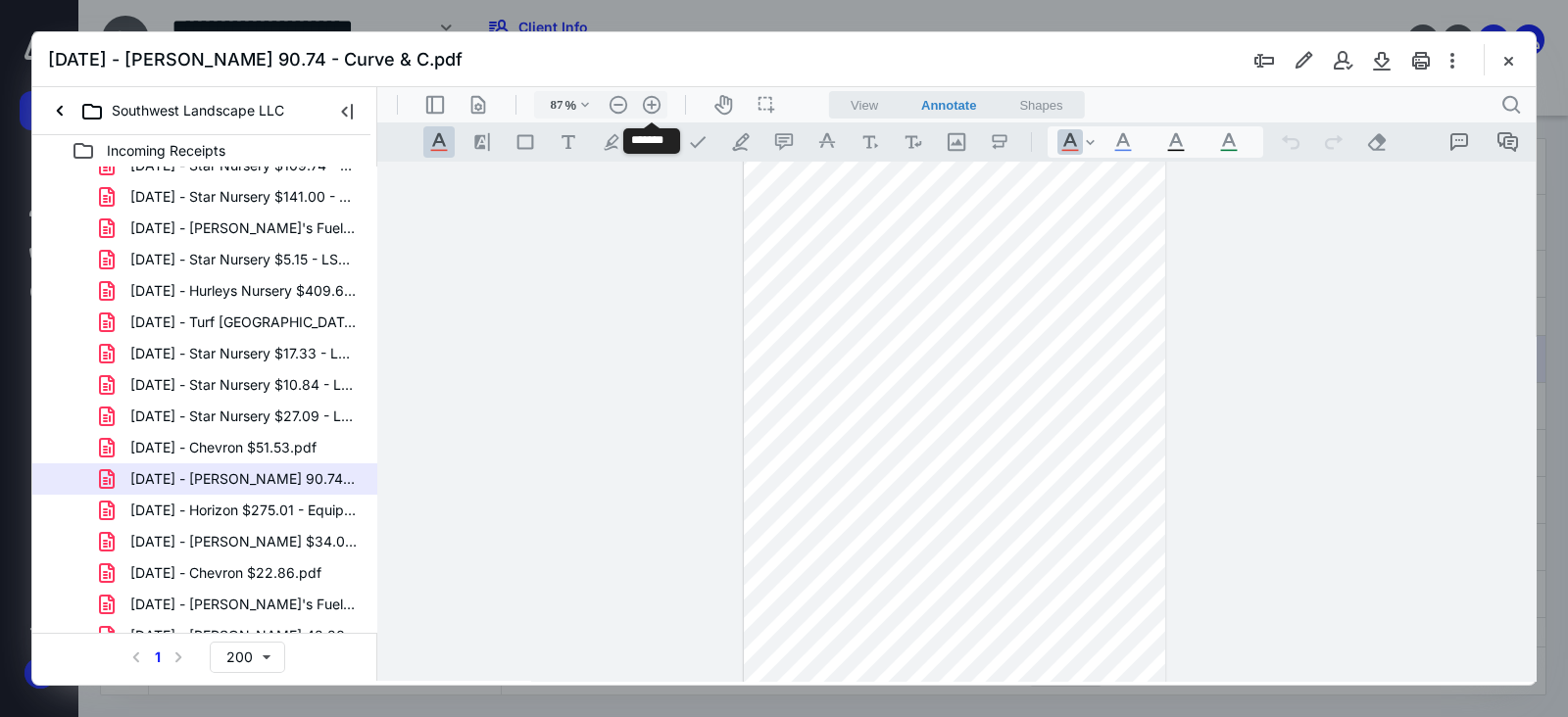 click on ".cls-1{fill:#abb0c4;} icon - header - zoom - in - line" at bounding box center (652, 105) 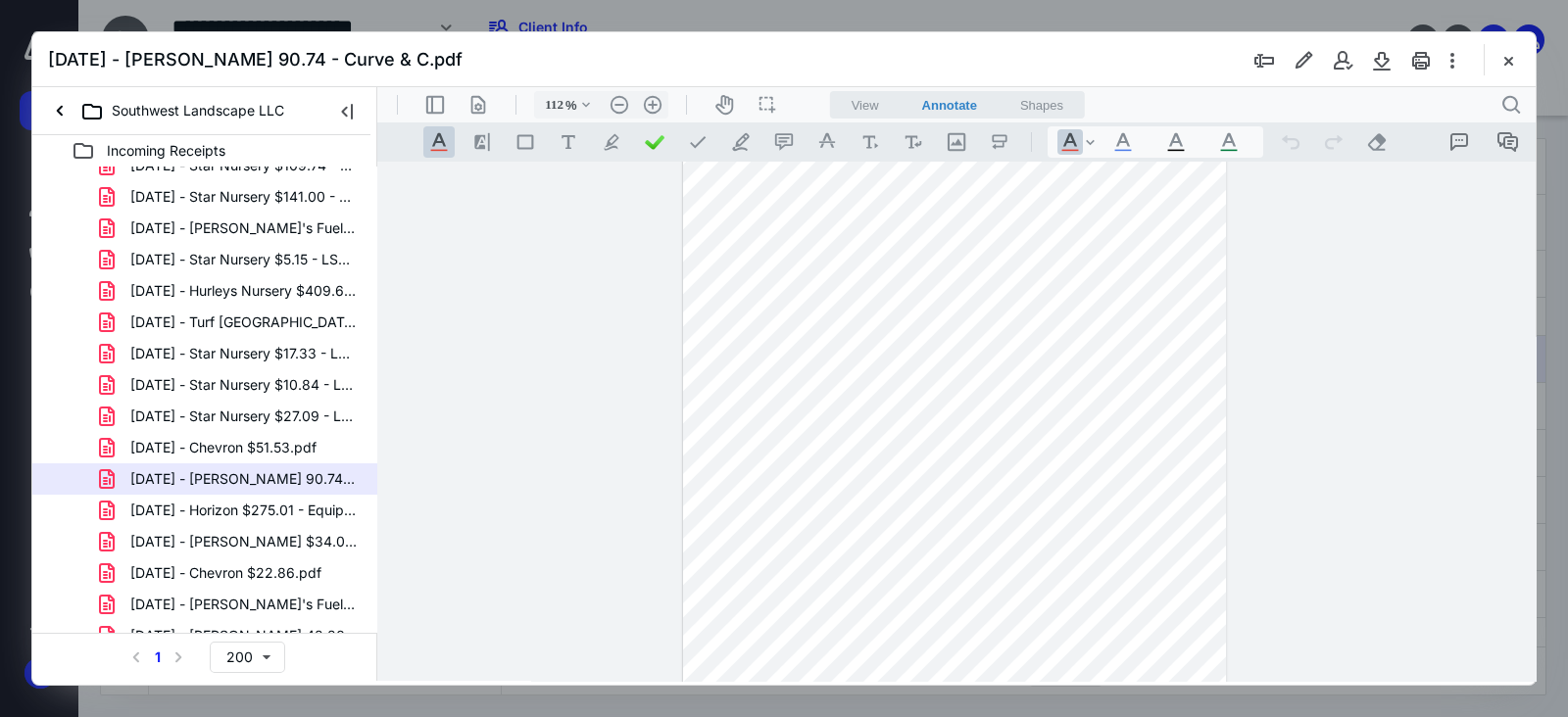scroll, scrollTop: 957, scrollLeft: 0, axis: vertical 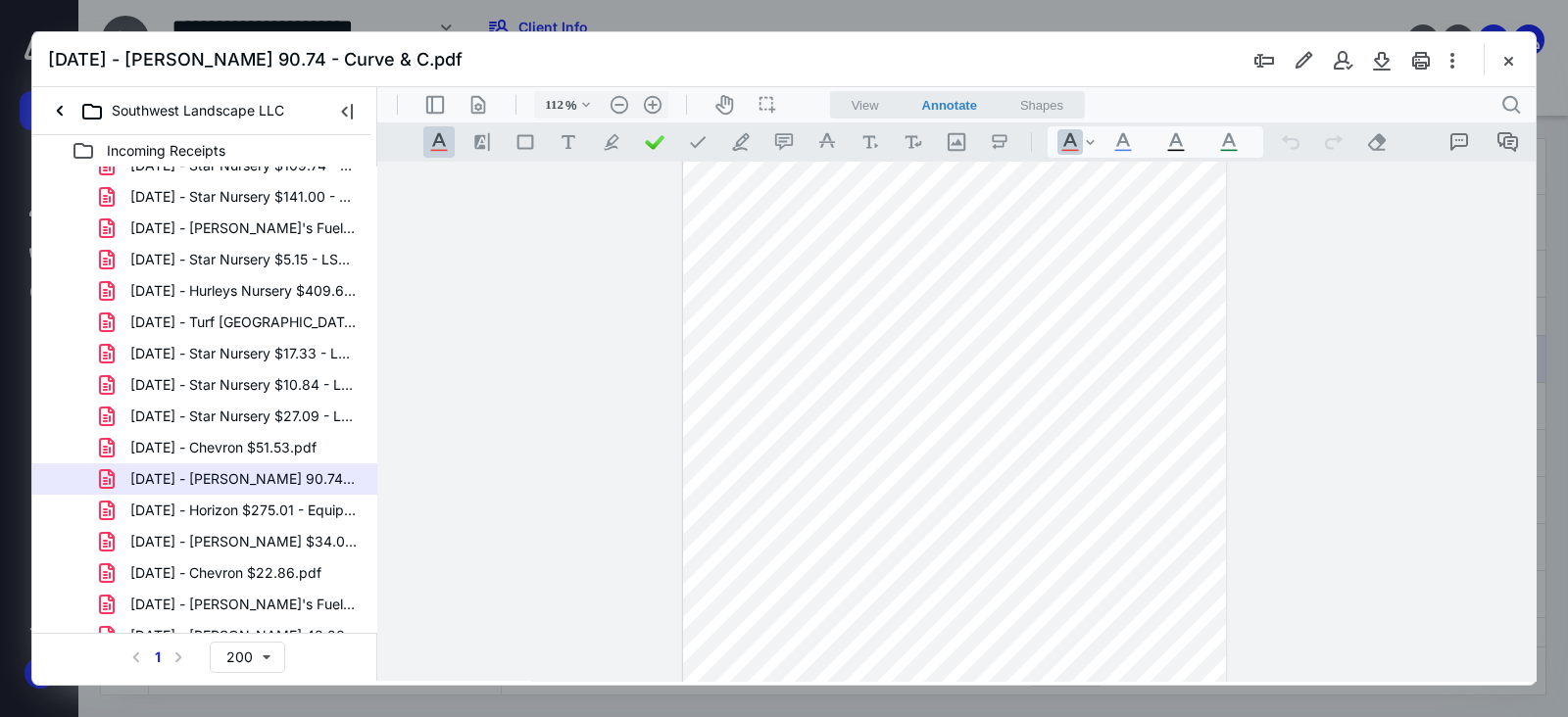 click on "[DATE] - Horizon $275.01 - Equip Maint.pdf" at bounding box center [244, 510] 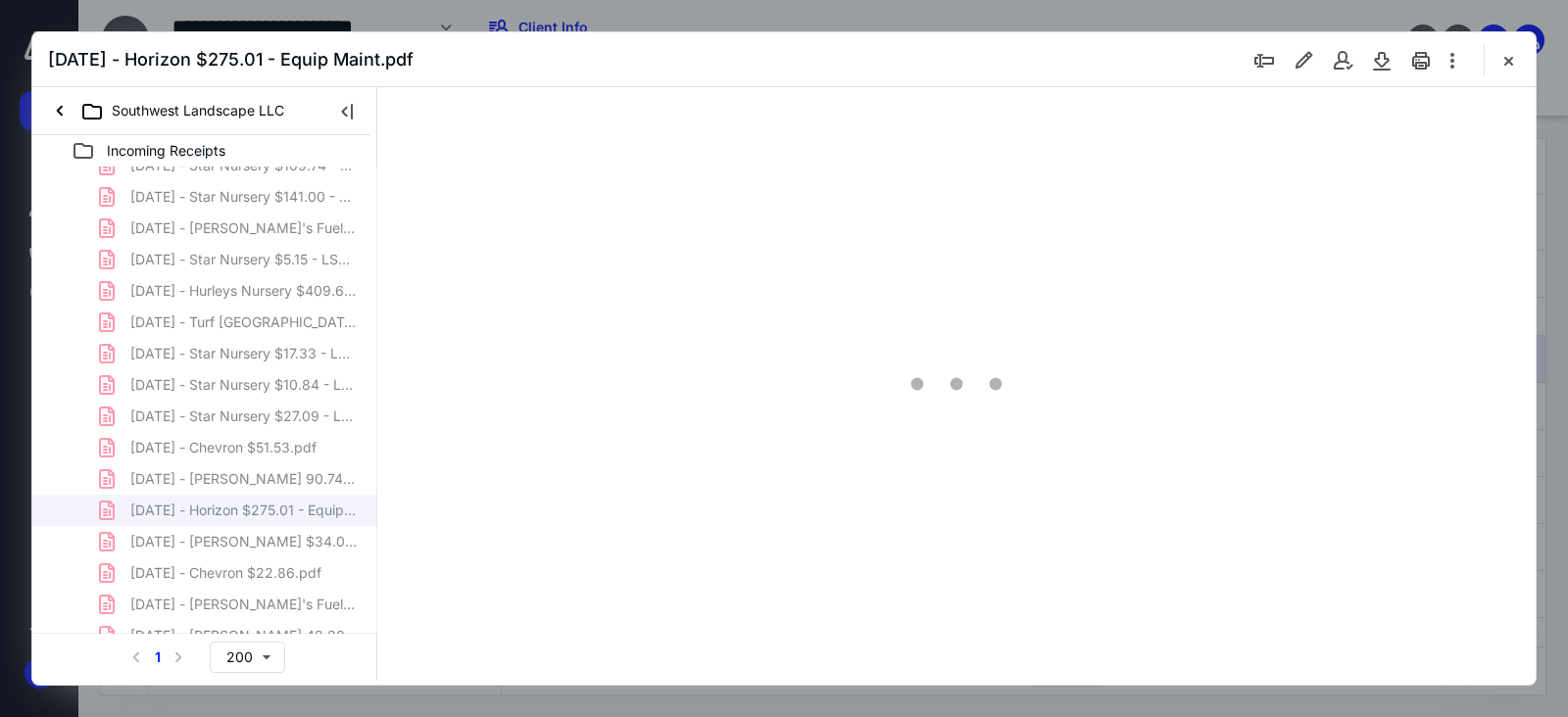 scroll, scrollTop: 0, scrollLeft: 0, axis: both 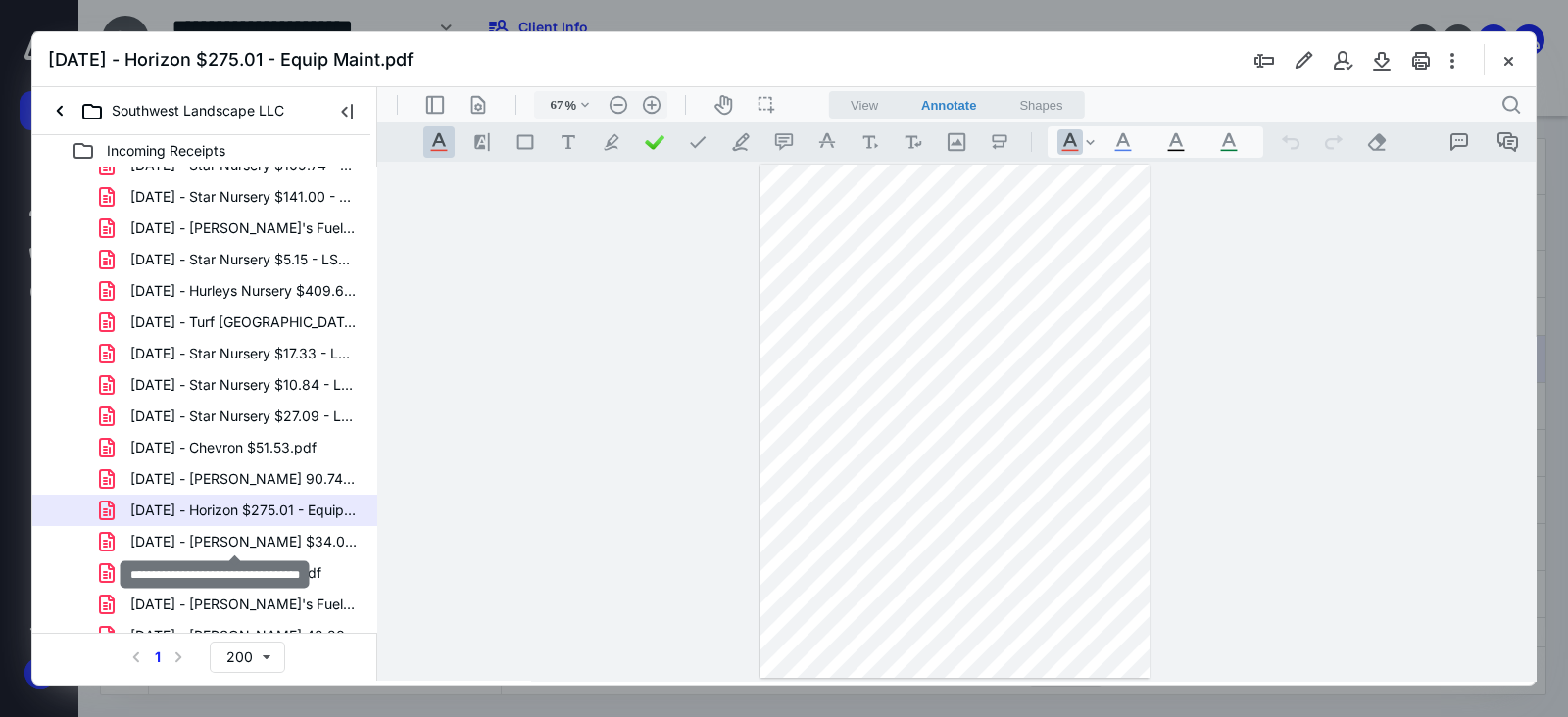 drag, startPoint x: 216, startPoint y: 539, endPoint x: 746, endPoint y: 457, distance: 536.3059 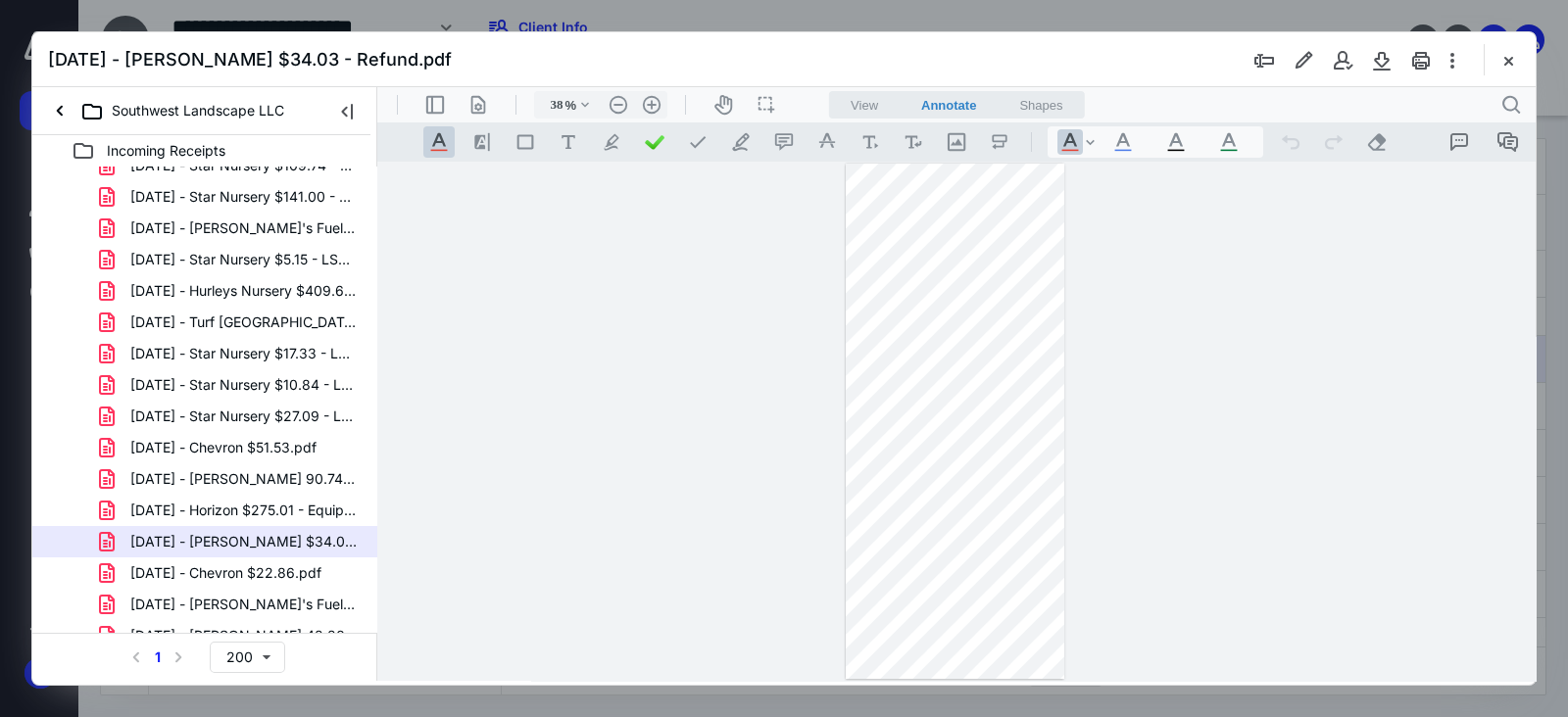 click on ".cls-1{fill:#abb0c4;} icon - header - zoom - in - line" at bounding box center (652, 105) 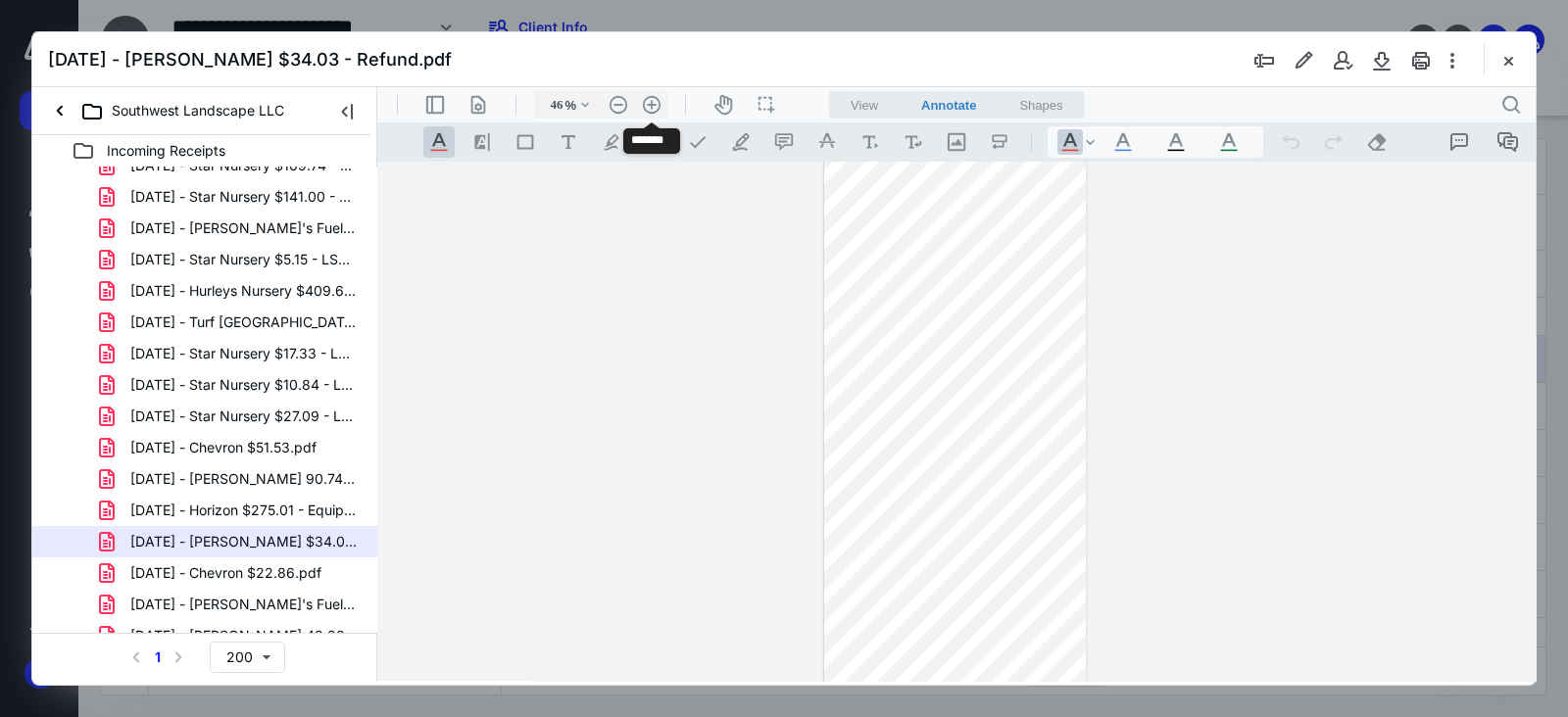 click on ".cls-1{fill:#abb0c4;} icon - header - zoom - in - line" at bounding box center (652, 105) 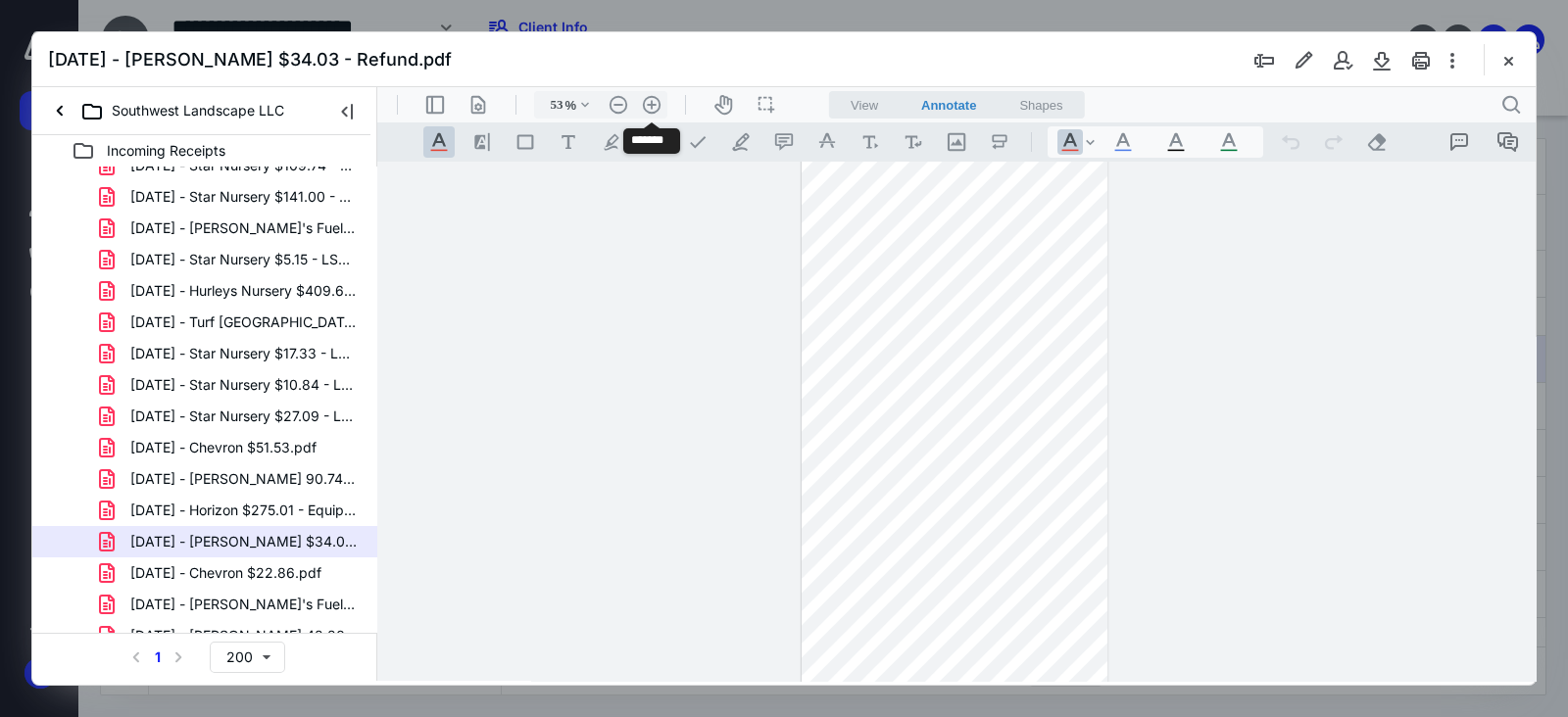 click on ".cls-1{fill:#abb0c4;} icon - header - zoom - in - line" at bounding box center (652, 105) 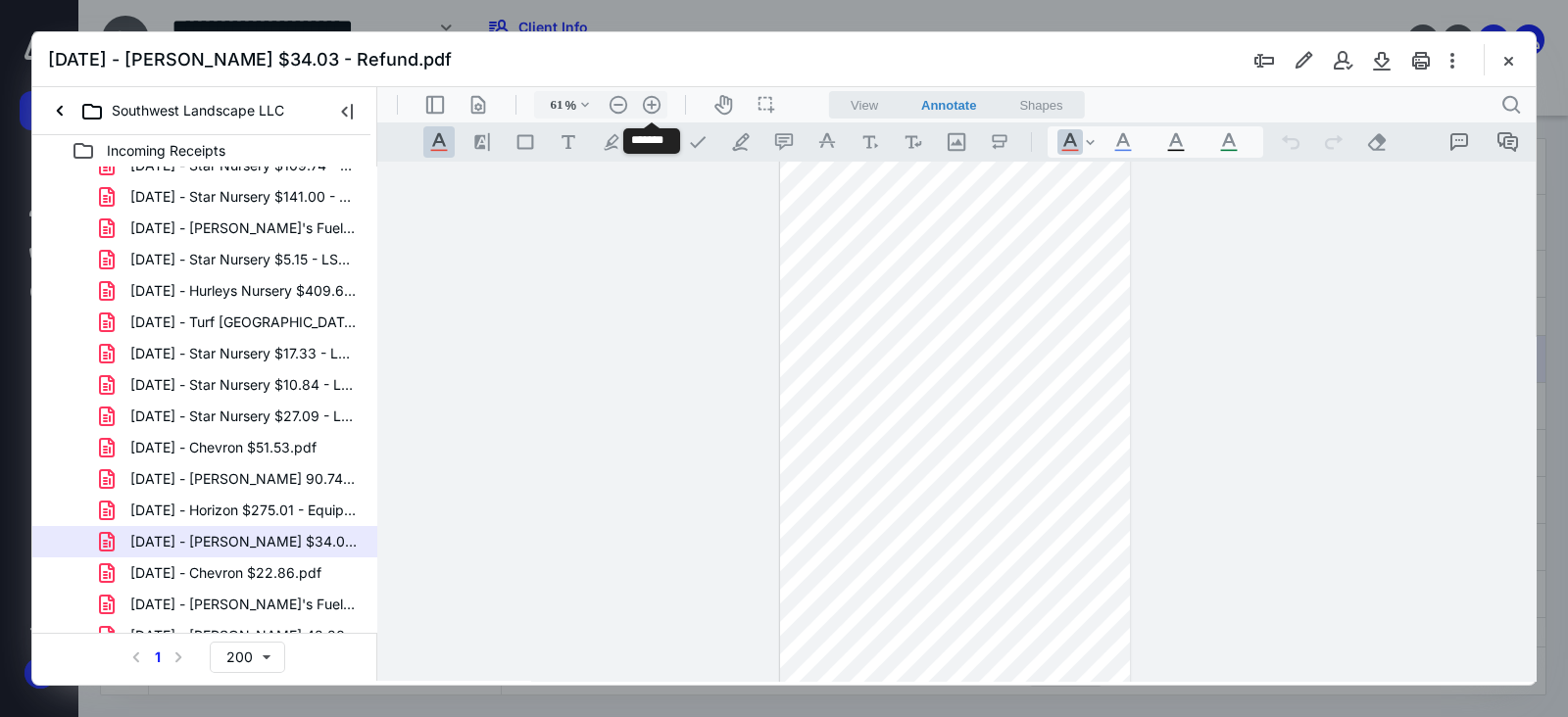 click on ".cls-1{fill:#abb0c4;} icon - header - zoom - in - line" at bounding box center (652, 105) 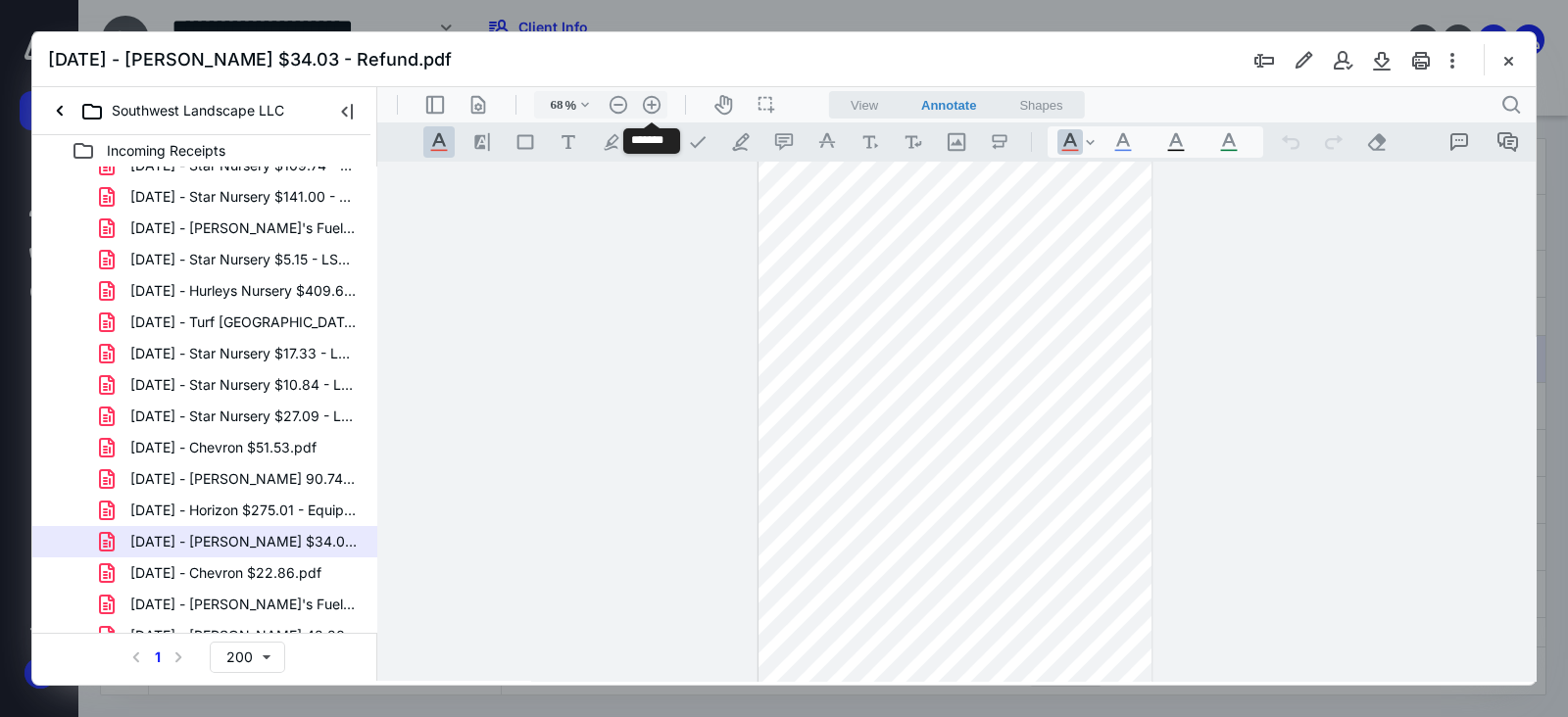 click on ".cls-1{fill:#abb0c4;} icon - header - zoom - in - line" at bounding box center [652, 105] 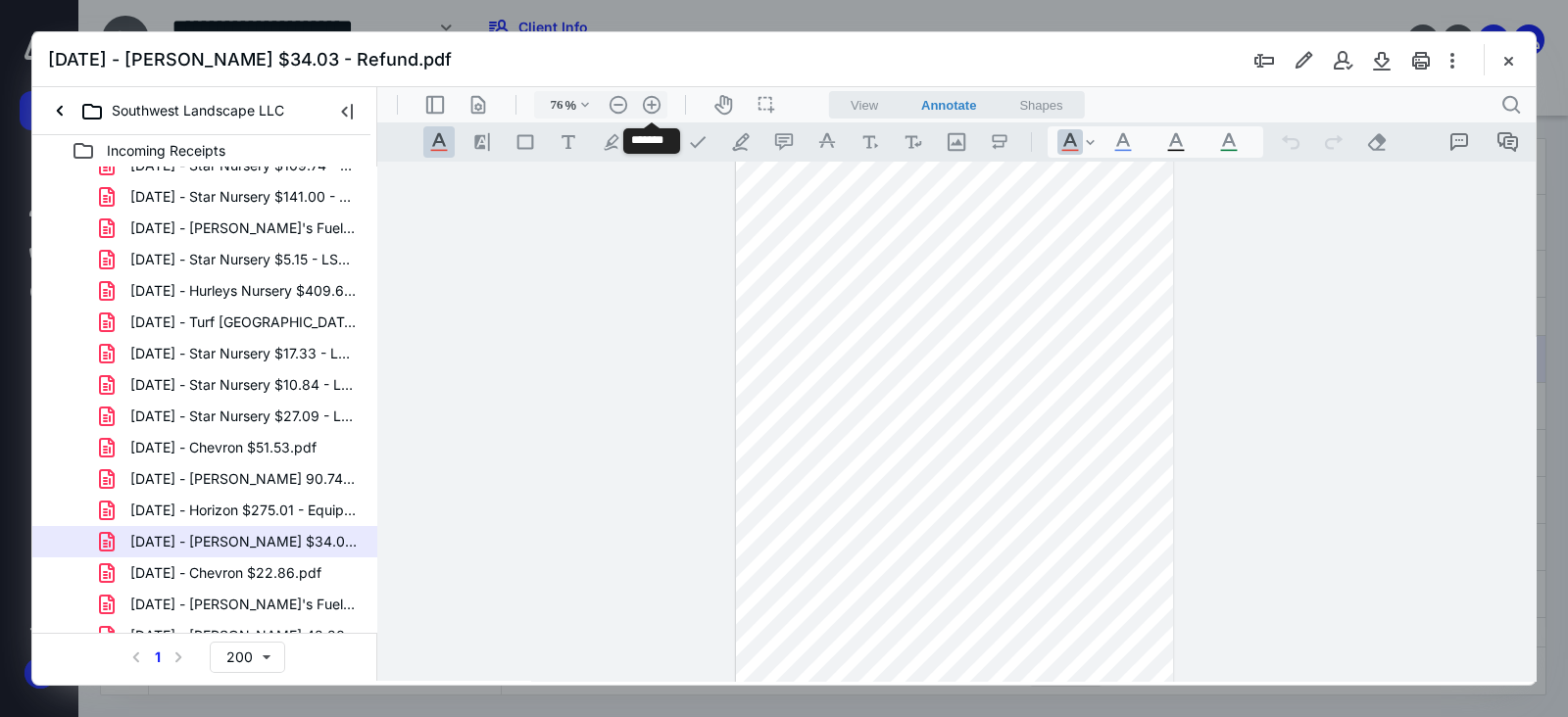 click on ".cls-1{fill:#abb0c4;} icon - header - zoom - in - line" at bounding box center (652, 105) 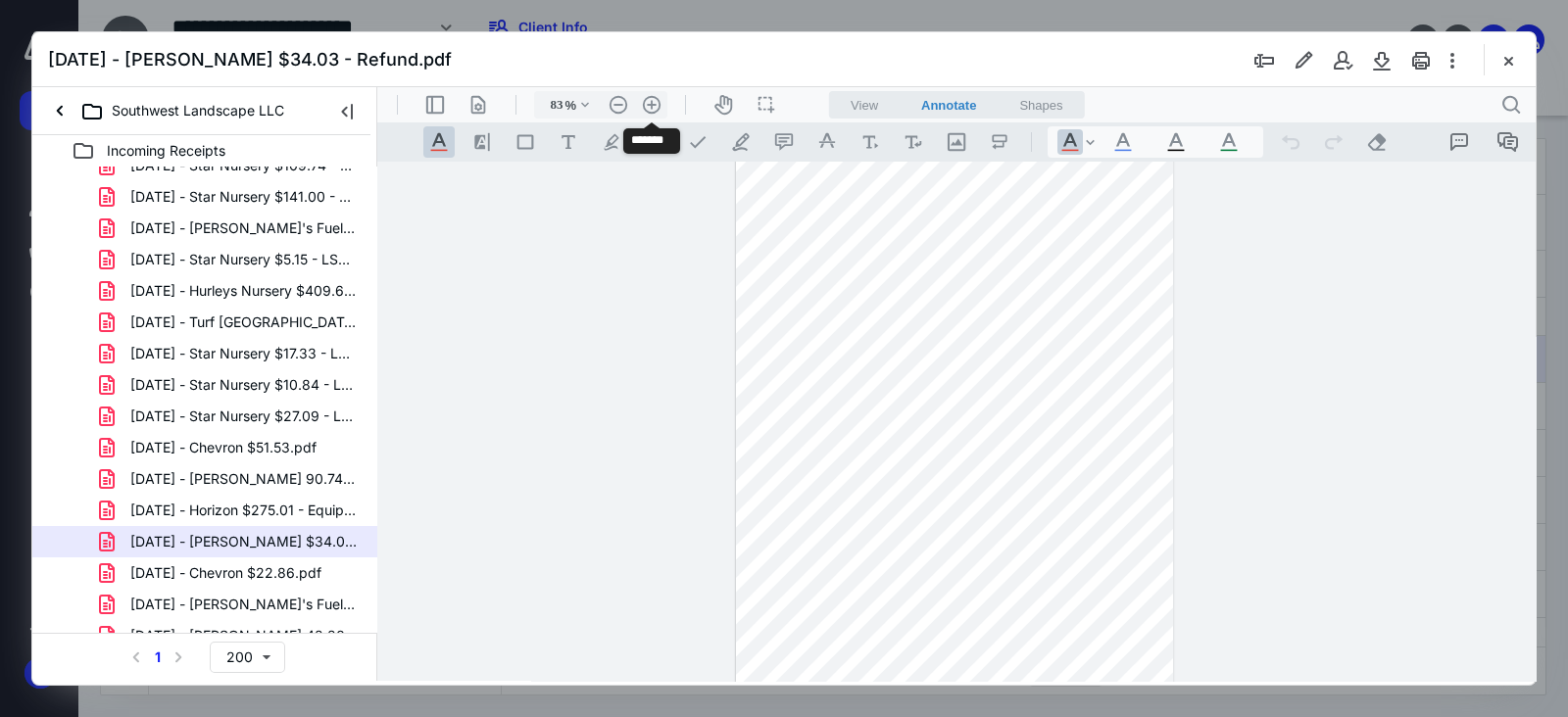 click on ".cls-1{fill:#abb0c4;} icon - header - zoom - in - line" at bounding box center [652, 105] 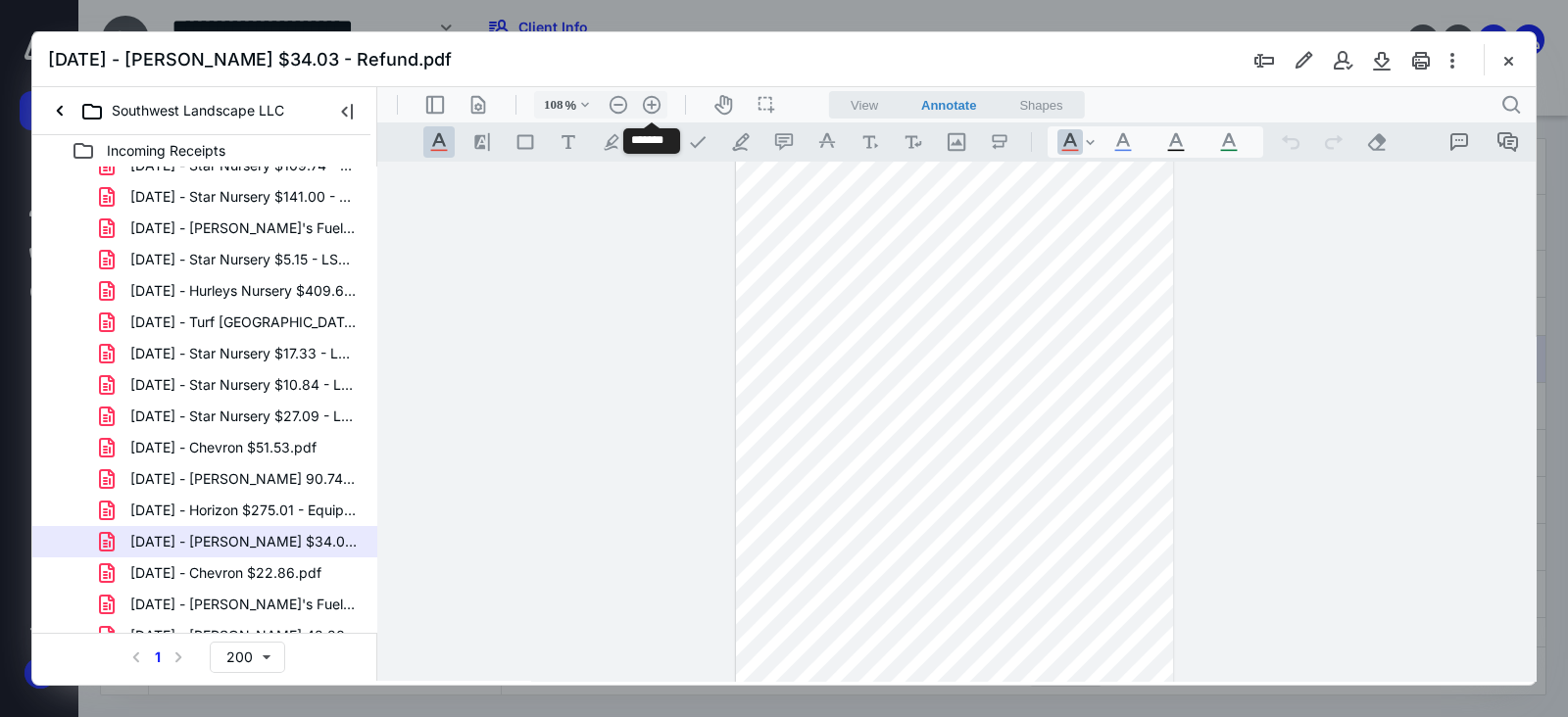 scroll, scrollTop: 411, scrollLeft: 0, axis: vertical 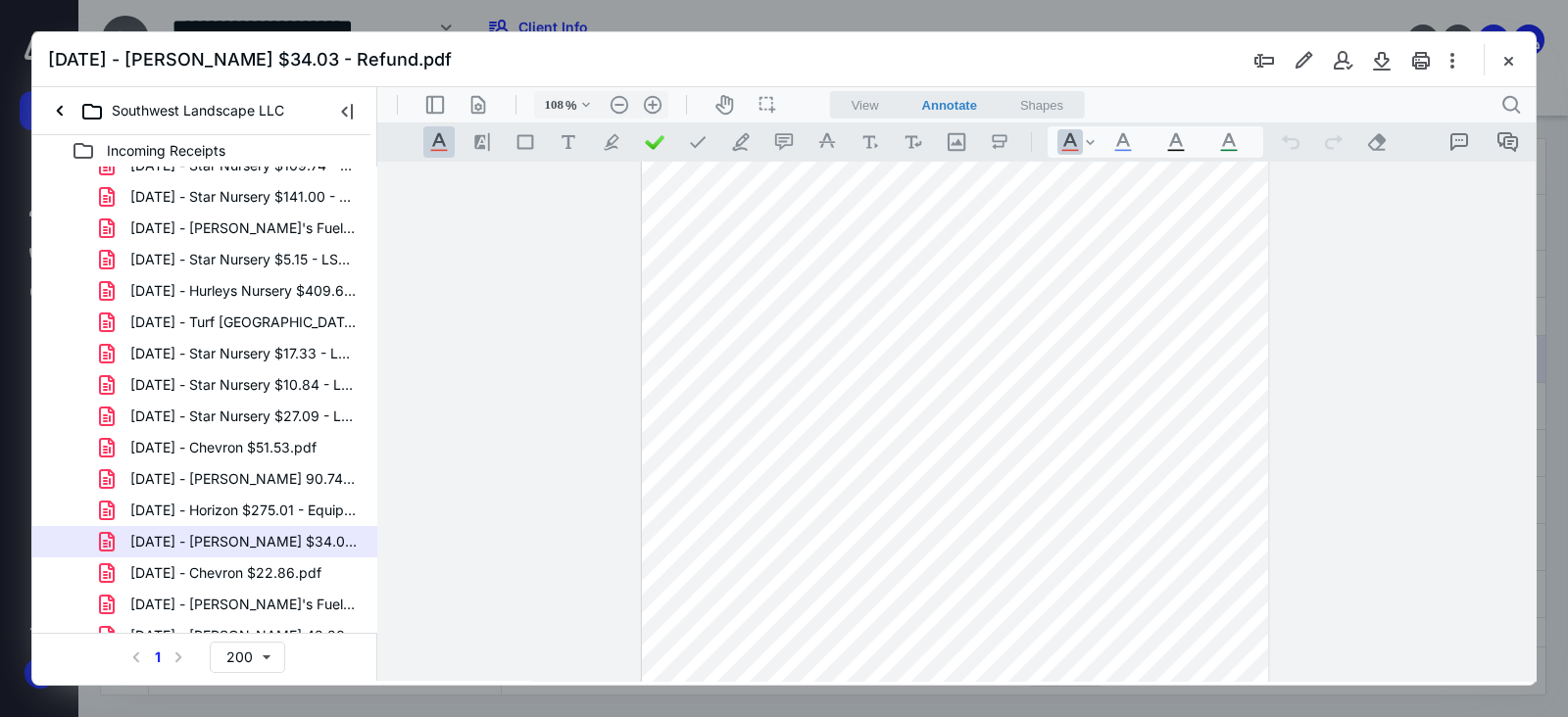 drag, startPoint x: 275, startPoint y: 572, endPoint x: 519, endPoint y: 554, distance: 244.66303 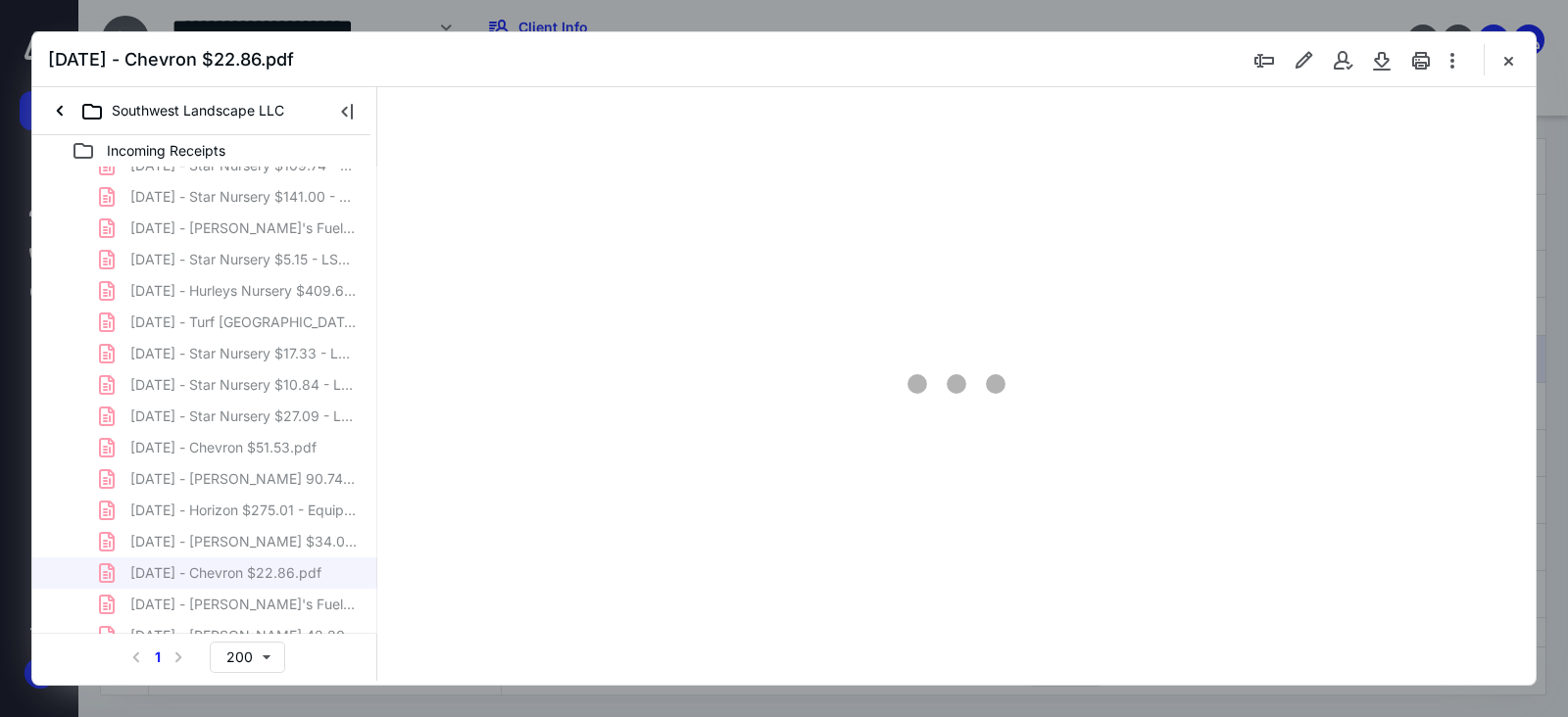 scroll, scrollTop: 0, scrollLeft: 0, axis: both 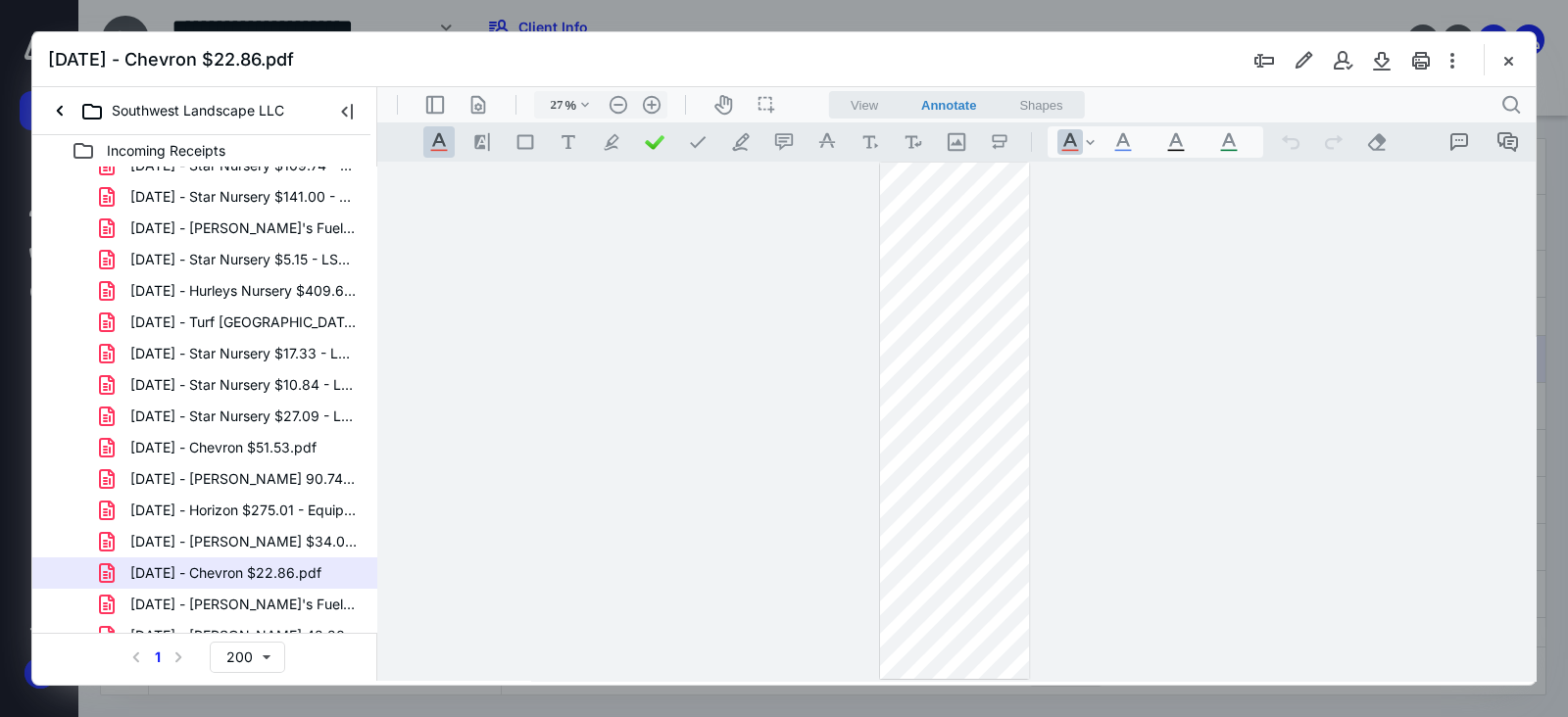 click on ".cls-1{fill:#abb0c4;} icon - header - zoom - in - line" at bounding box center (652, 105) 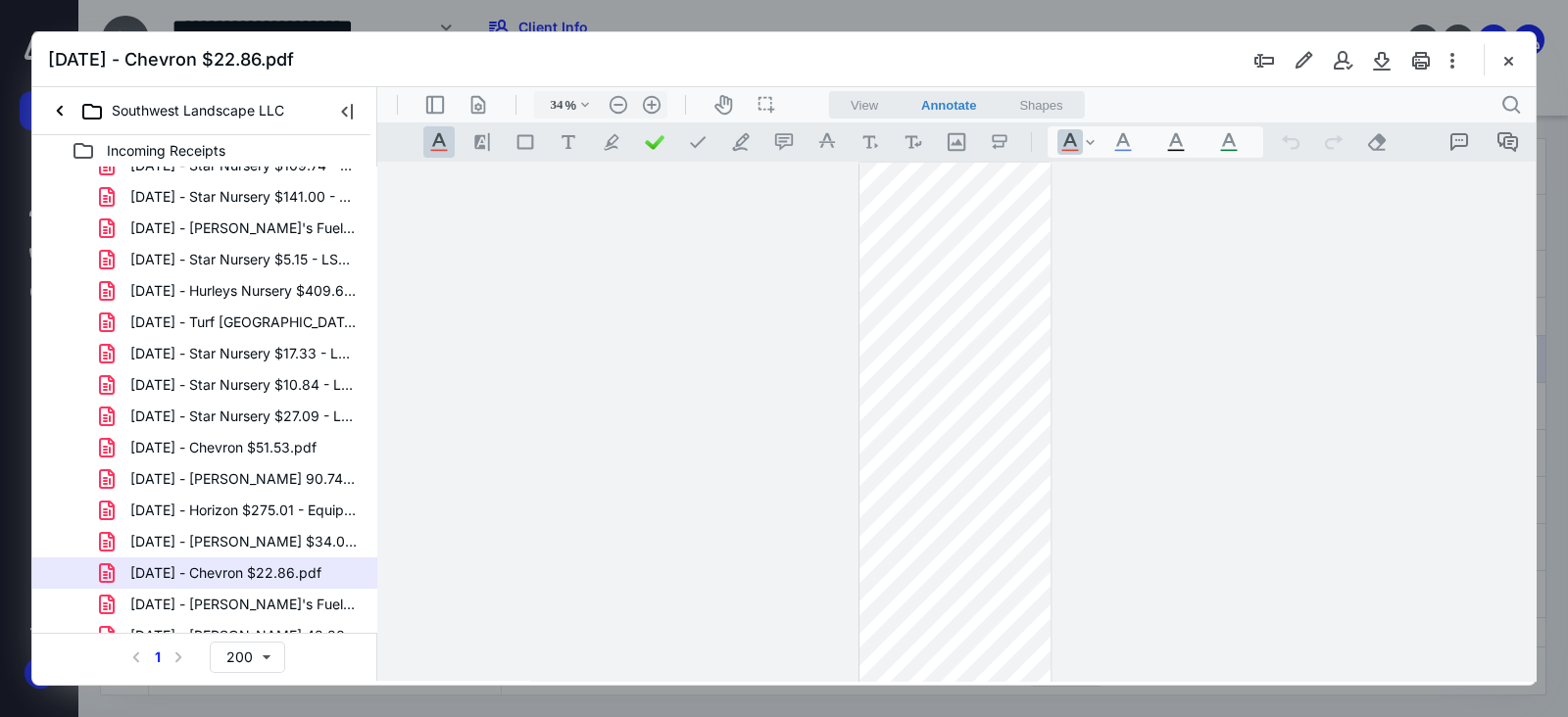 click on ".cls-1{fill:#abb0c4;} icon - header - zoom - in - line" at bounding box center [652, 105] 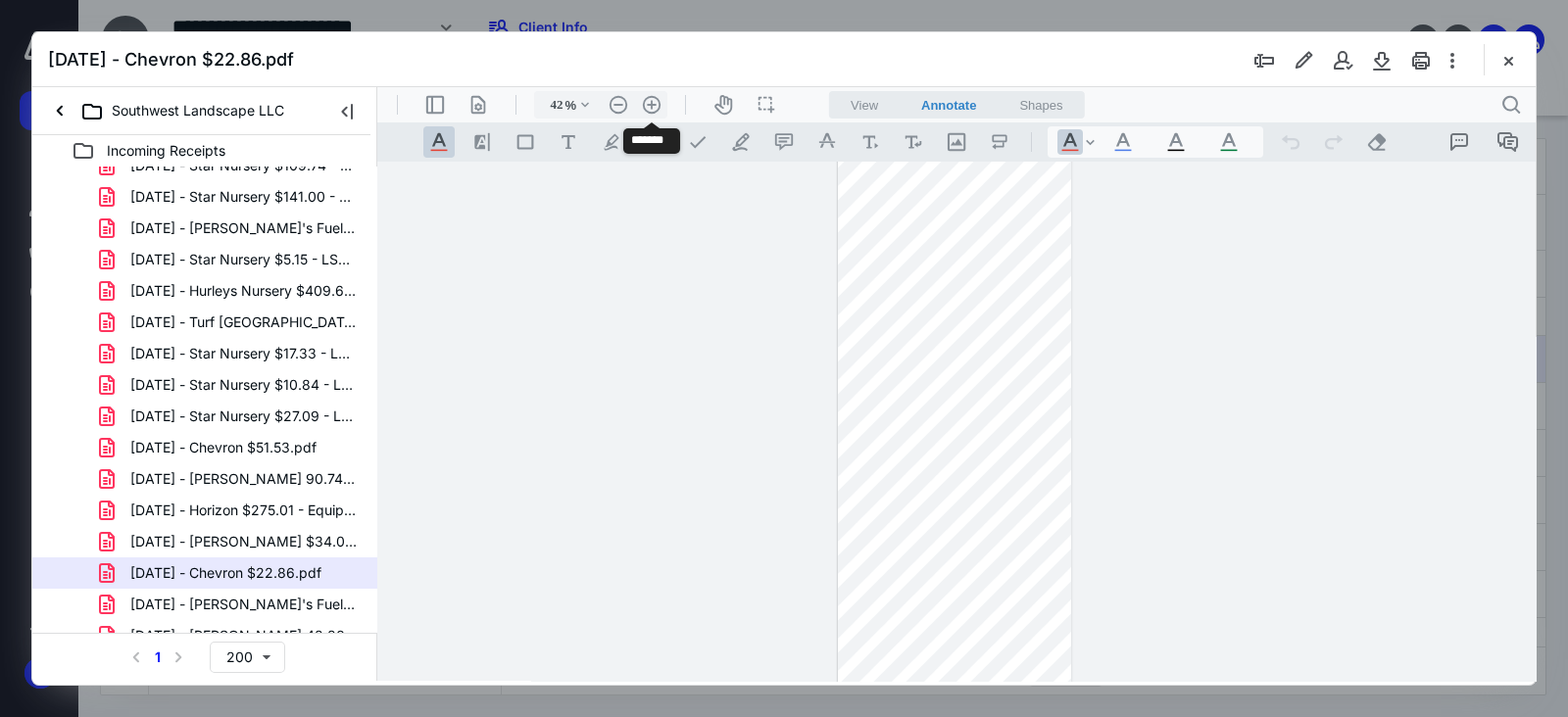 click on ".cls-1{fill:#abb0c4;} icon - header - zoom - in - line" at bounding box center [652, 105] 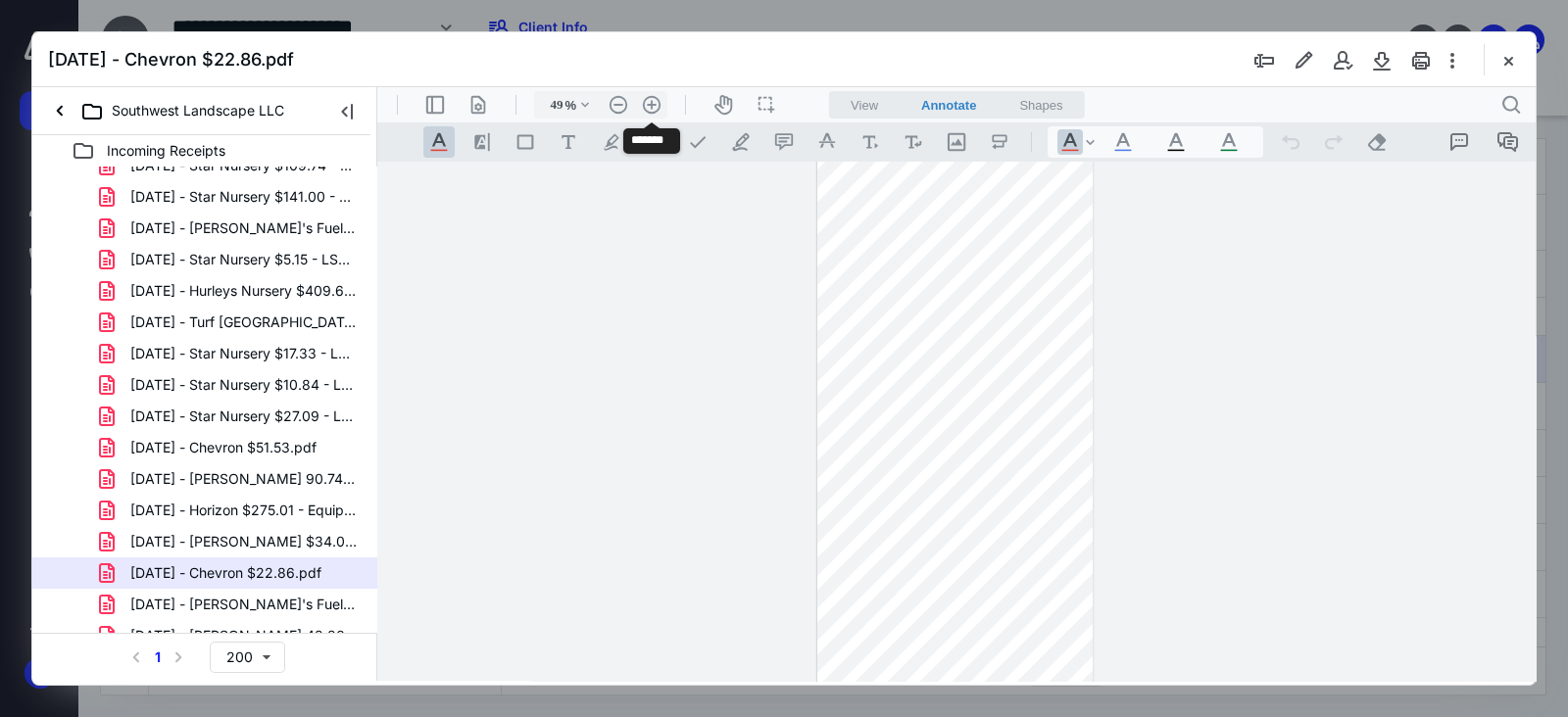 click on ".cls-1{fill:#abb0c4;} icon - header - zoom - in - line" at bounding box center [652, 105] 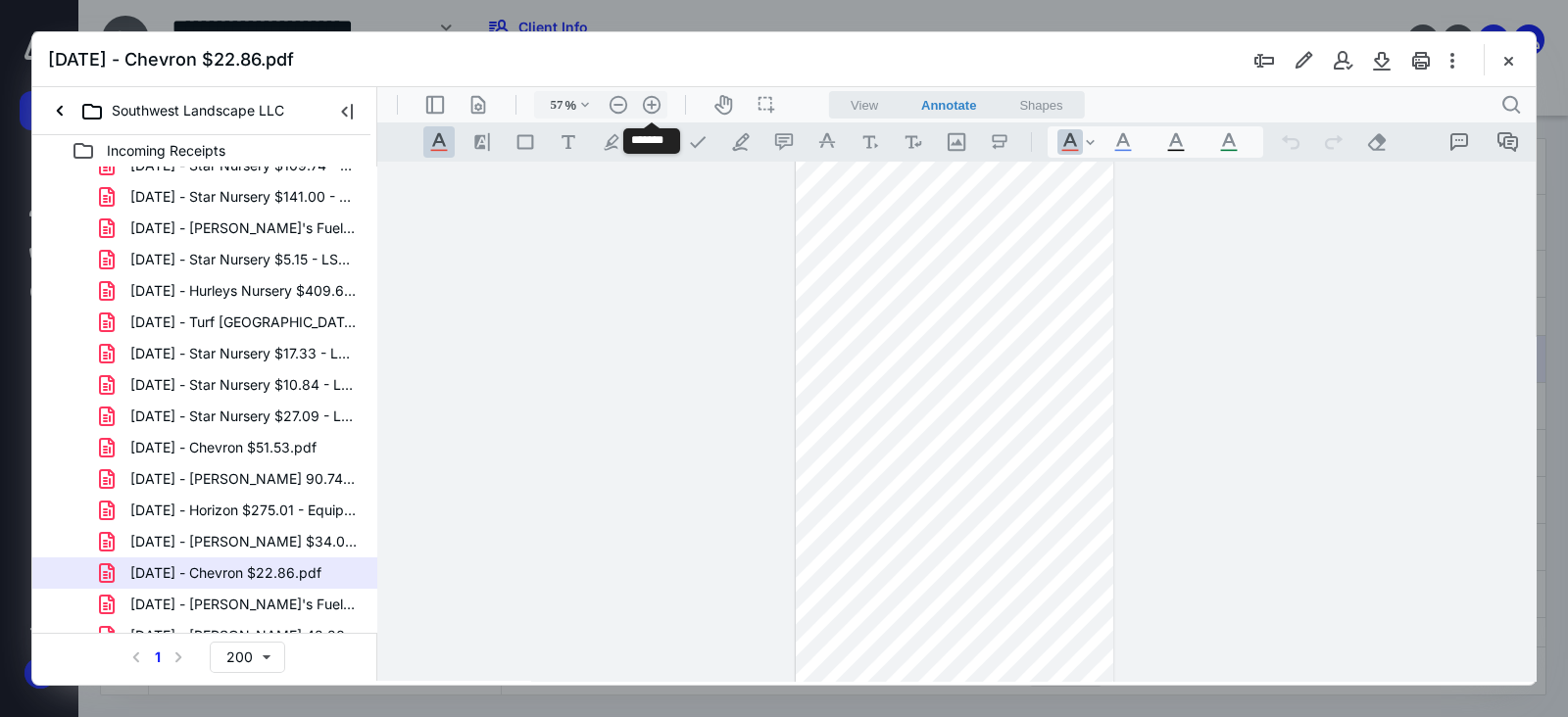 click on ".cls-1{fill:#abb0c4;} icon - header - zoom - in - line" at bounding box center (652, 105) 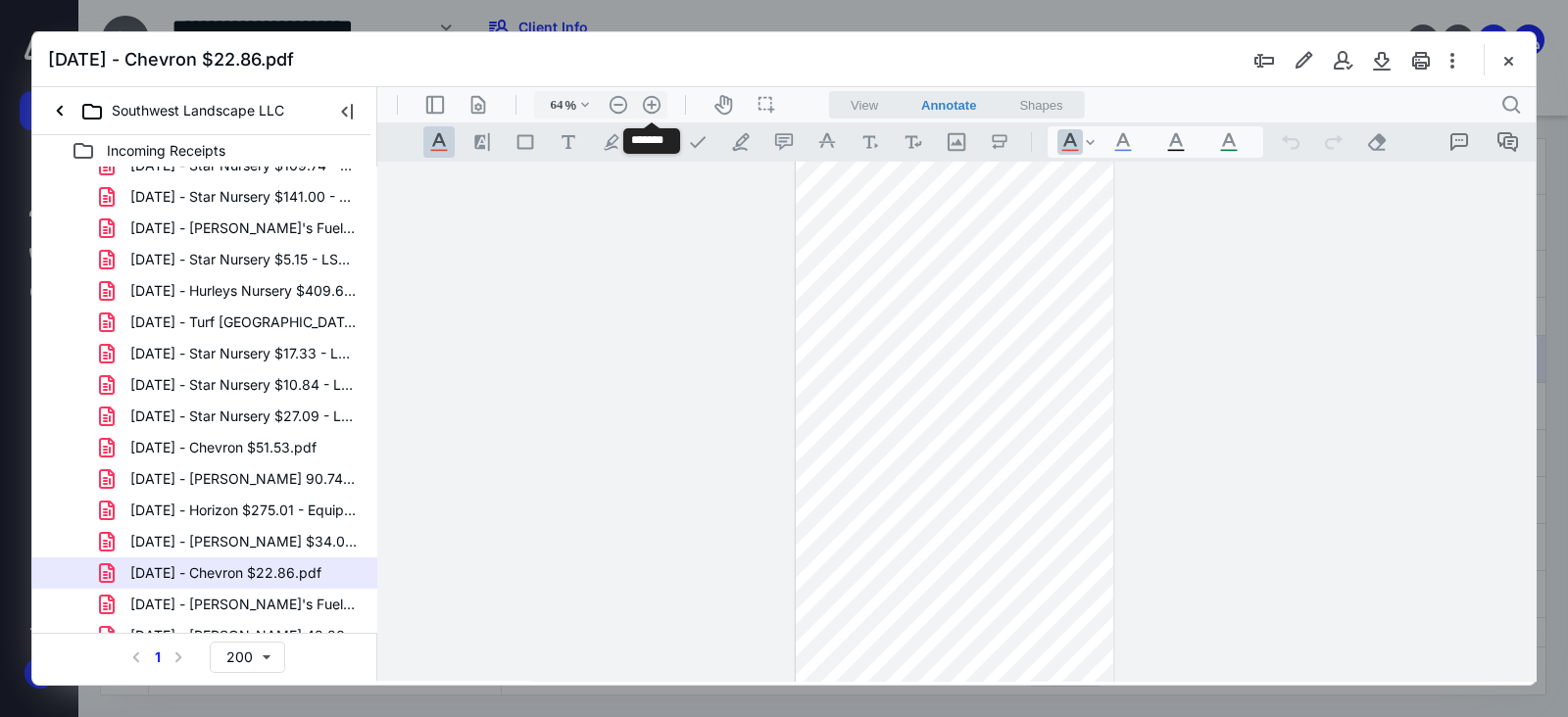 scroll, scrollTop: 313, scrollLeft: 0, axis: vertical 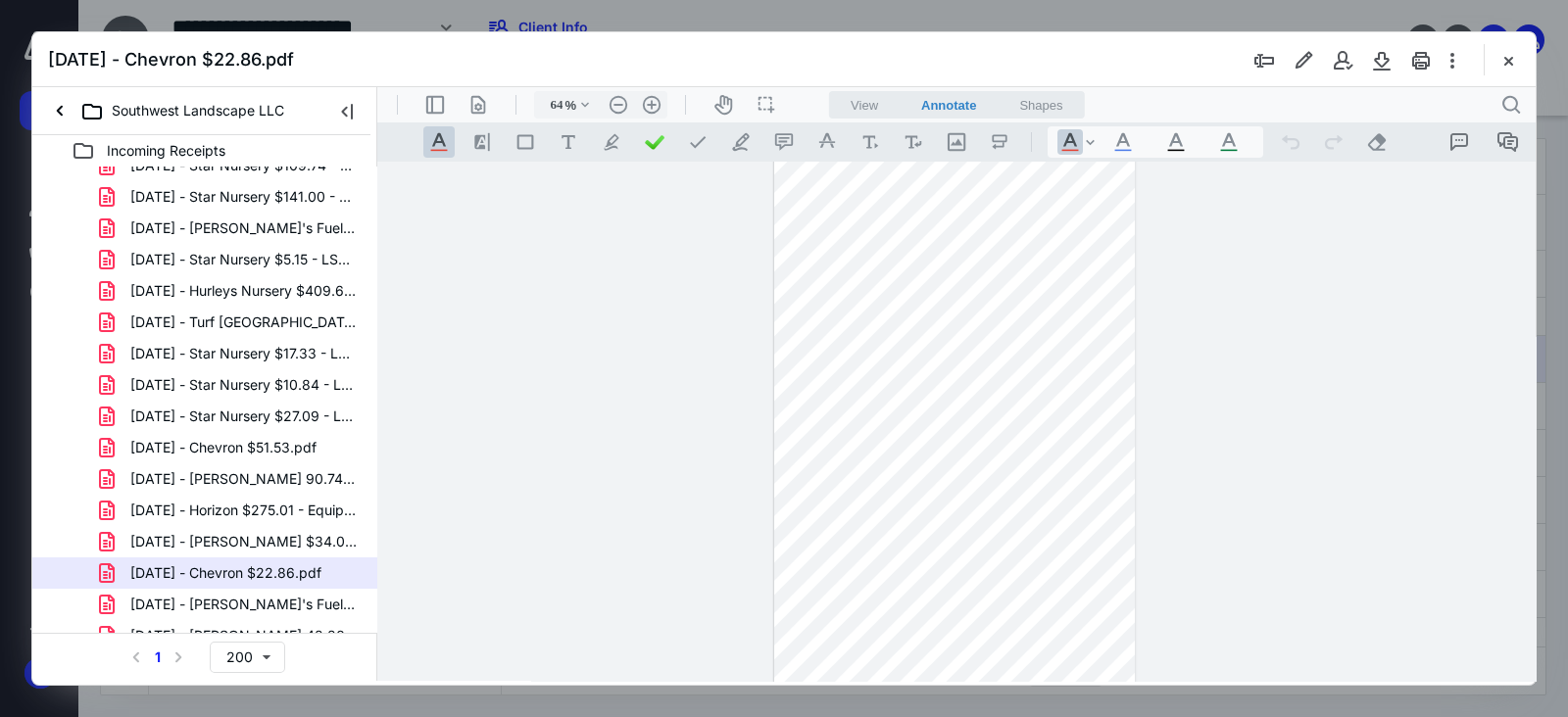 click on "[DATE] - [PERSON_NAME]'s Fuel $52.38.pdf" at bounding box center [244, 604] 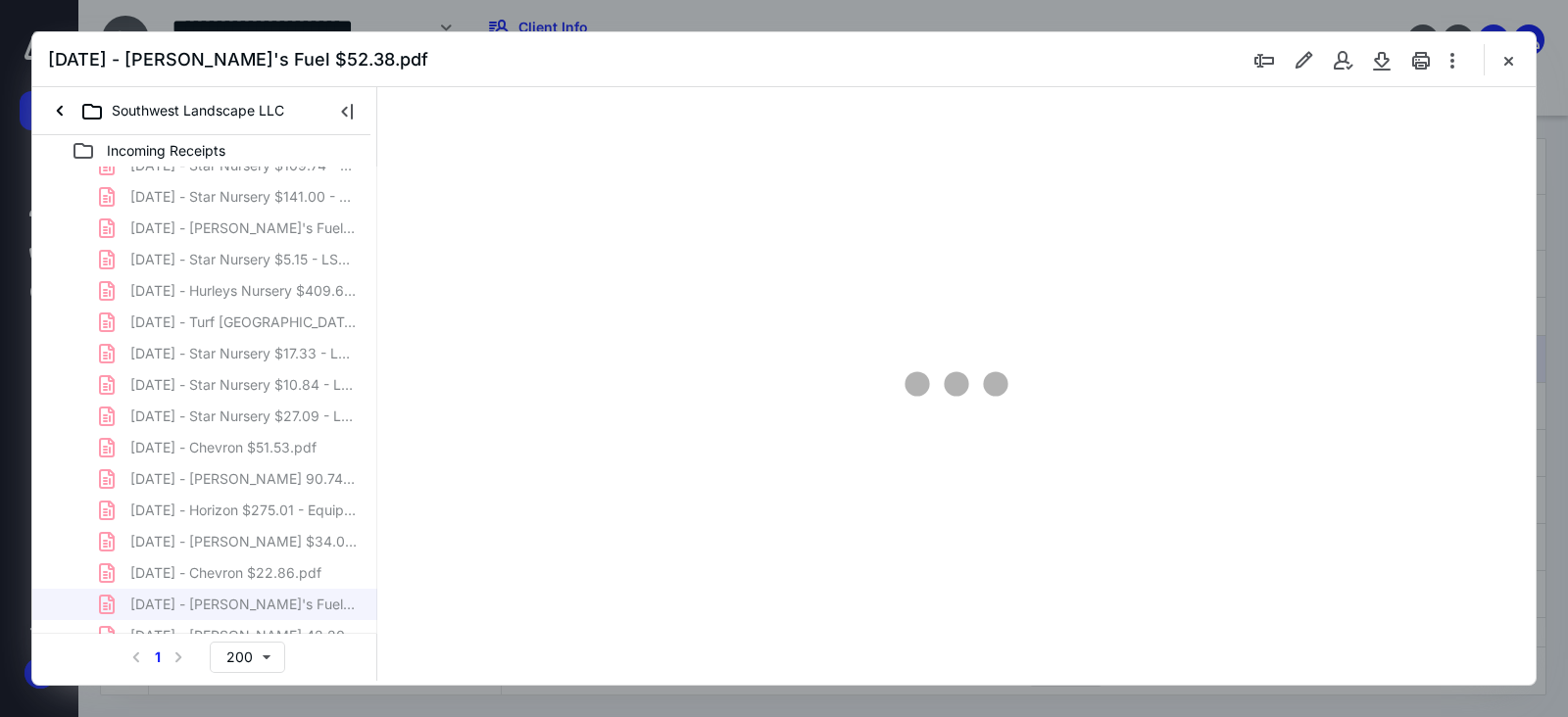 scroll, scrollTop: 0, scrollLeft: 0, axis: both 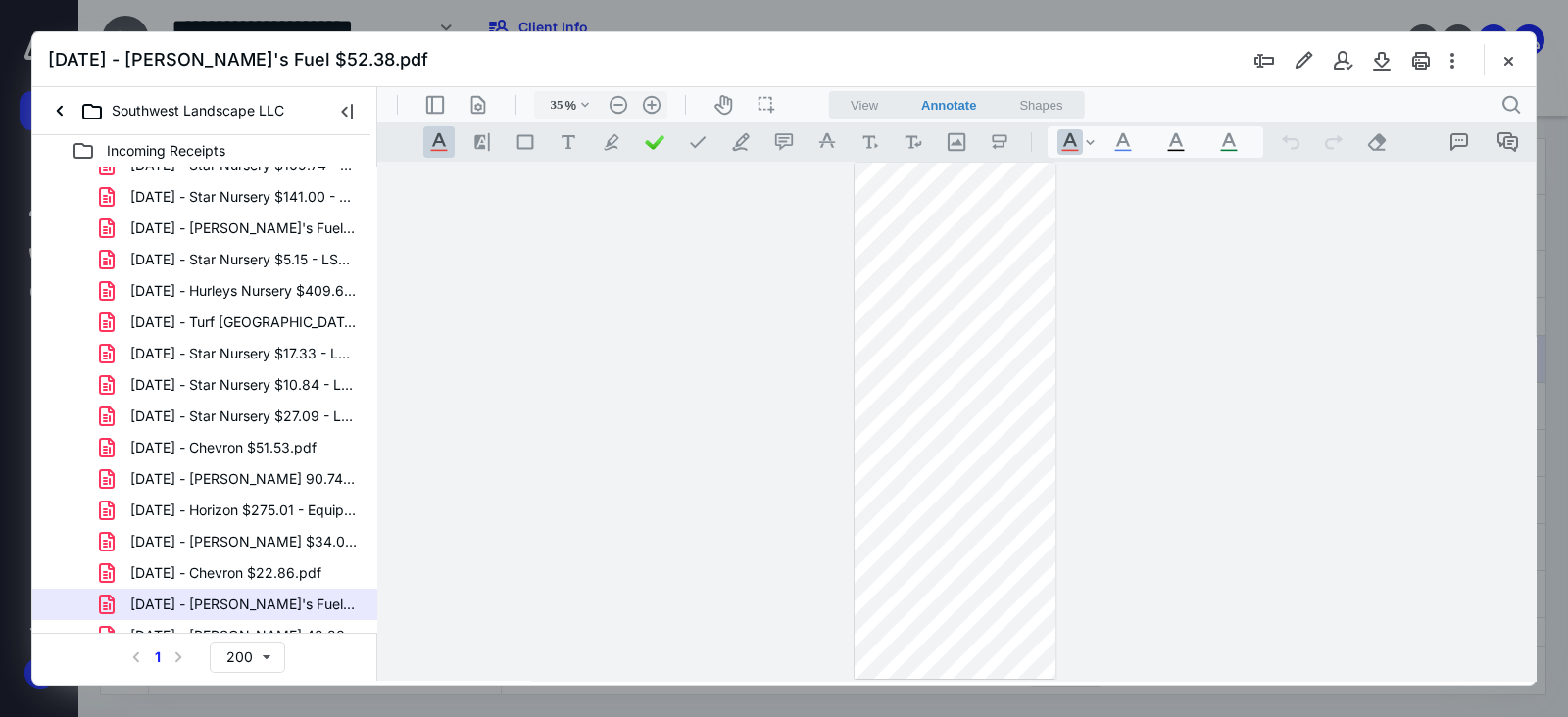 click on ".cls-1{fill:#abb0c4;} icon - header - zoom - in - line" at bounding box center (652, 105) 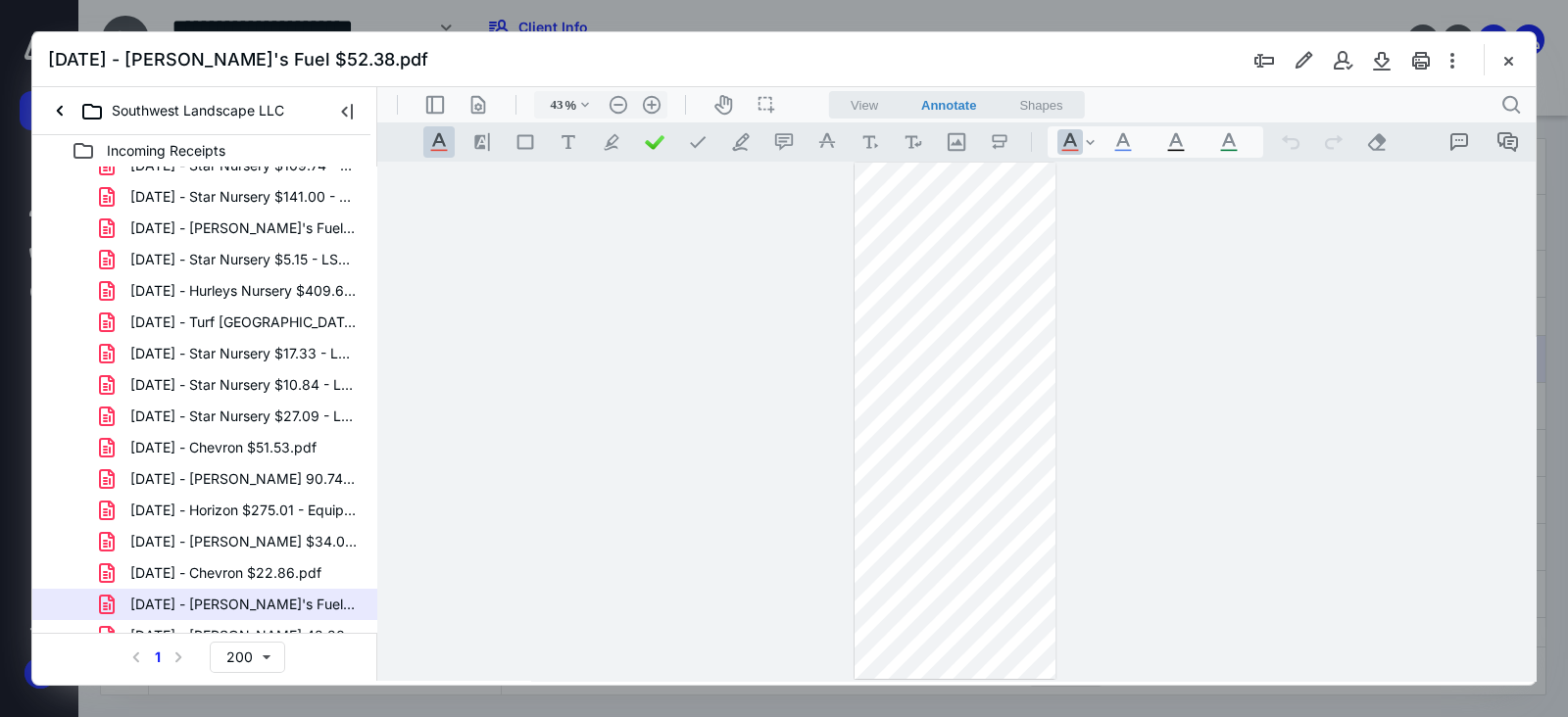 click on ".cls-1{fill:#abb0c4;} icon - header - zoom - in - line" at bounding box center [652, 105] 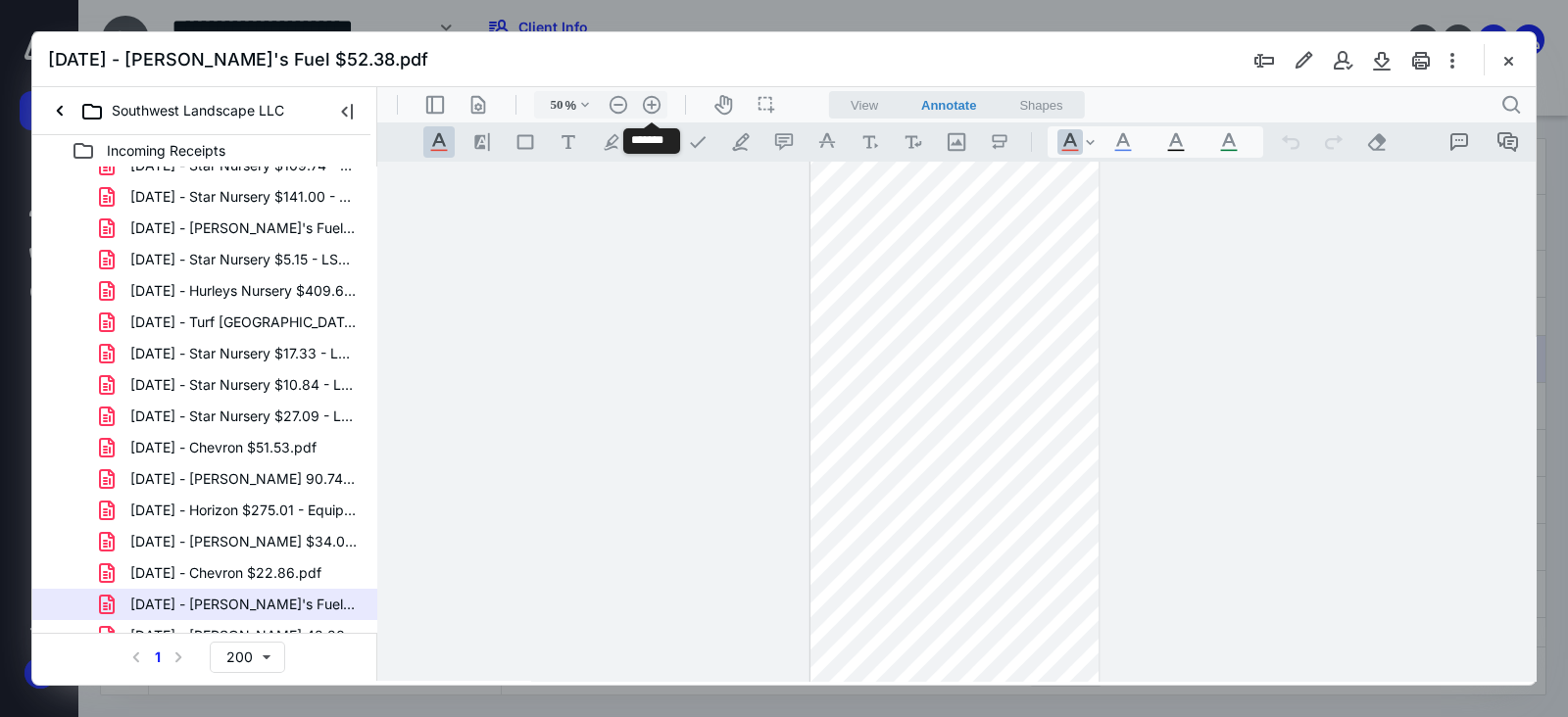 click on ".cls-1{fill:#abb0c4;} icon - header - zoom - in - line" at bounding box center [652, 105] 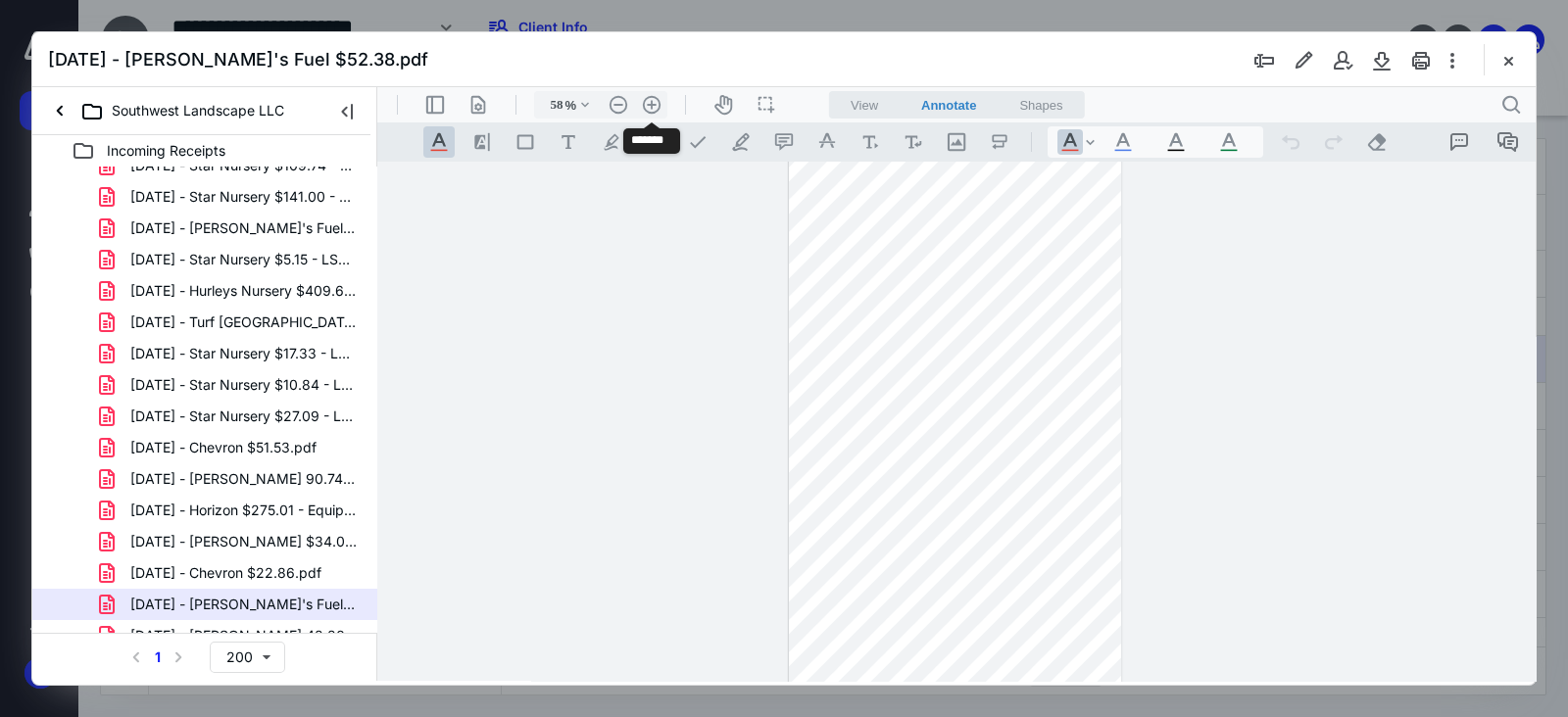 click on ".cls-1{fill:#abb0c4;} icon - header - zoom - in - line" at bounding box center [652, 105] 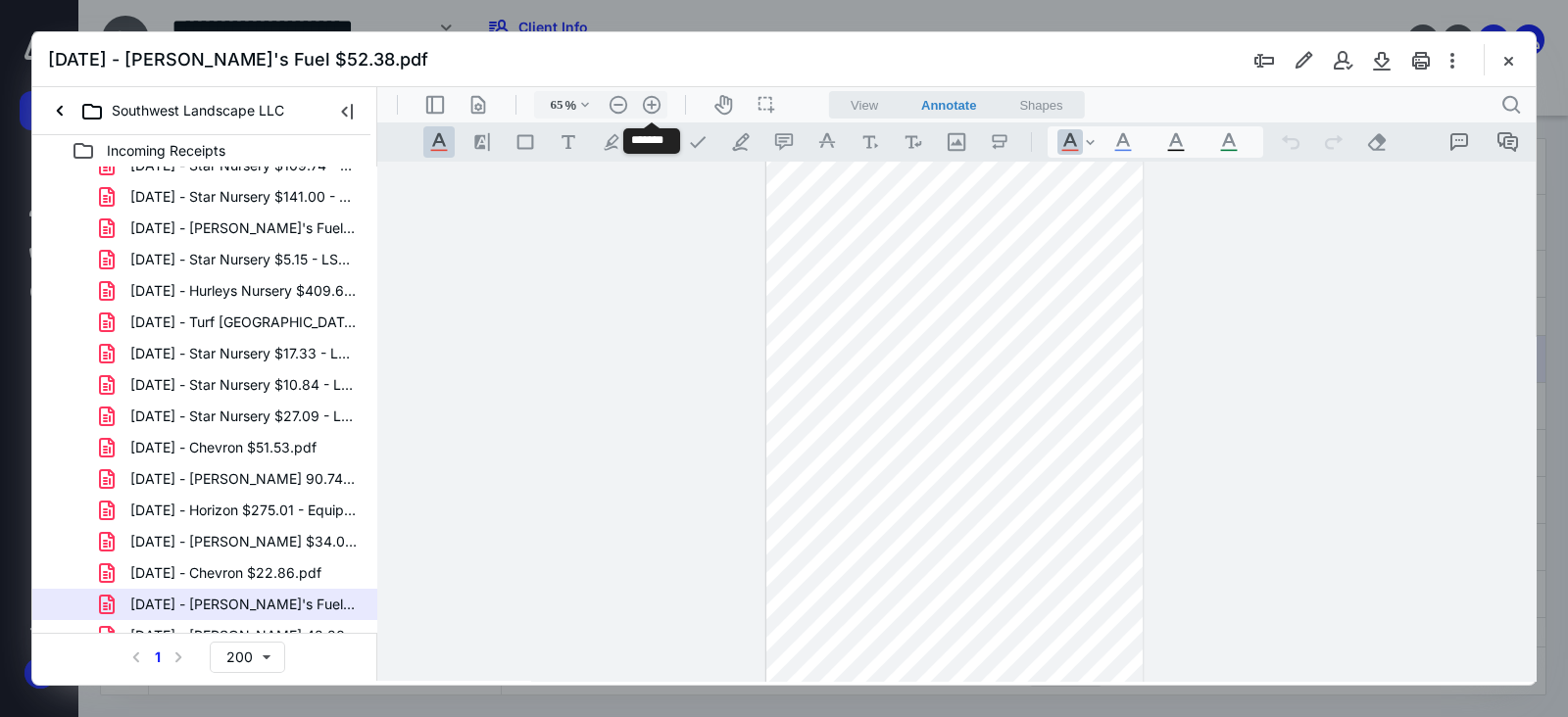 click on ".cls-1{fill:#abb0c4;} icon - header - zoom - in - line" at bounding box center (652, 105) 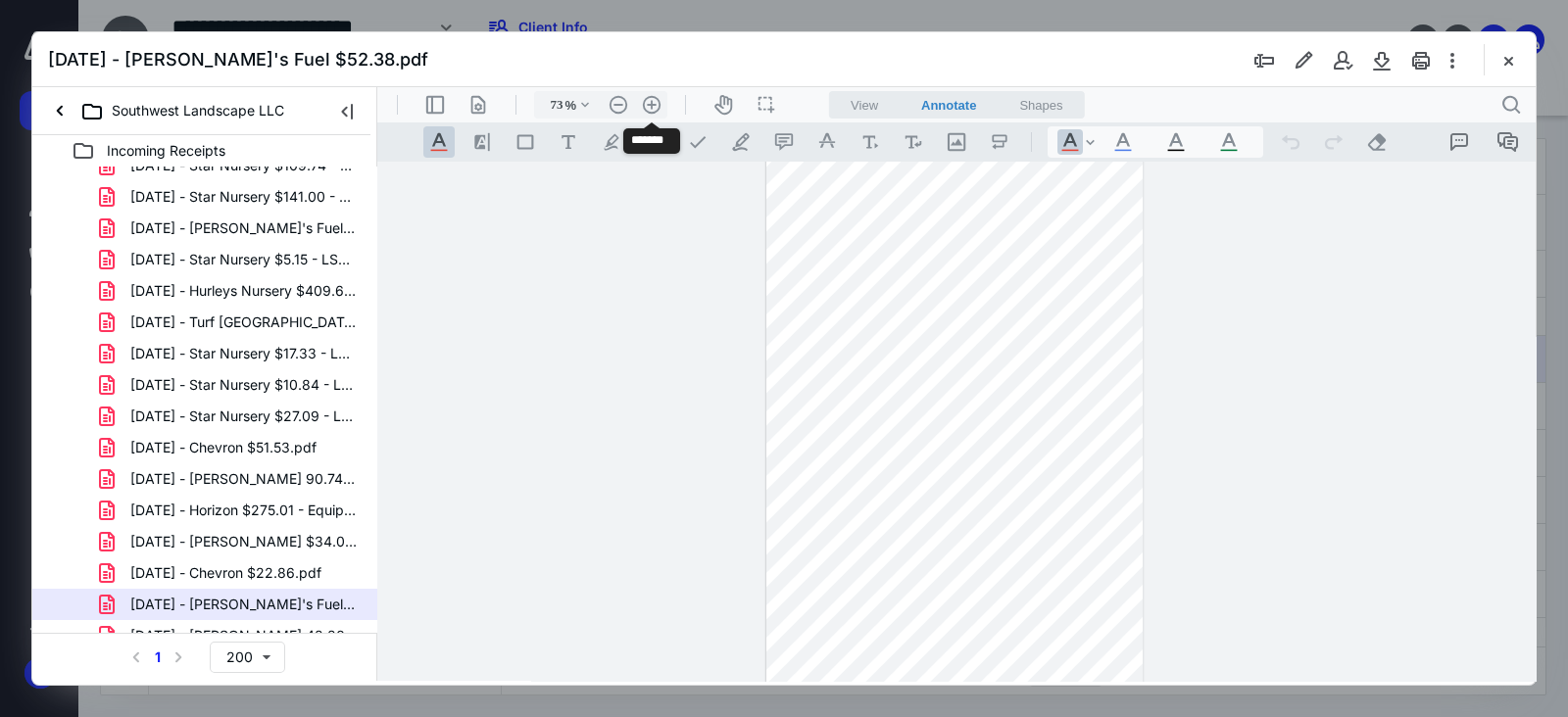 scroll, scrollTop: 240, scrollLeft: 0, axis: vertical 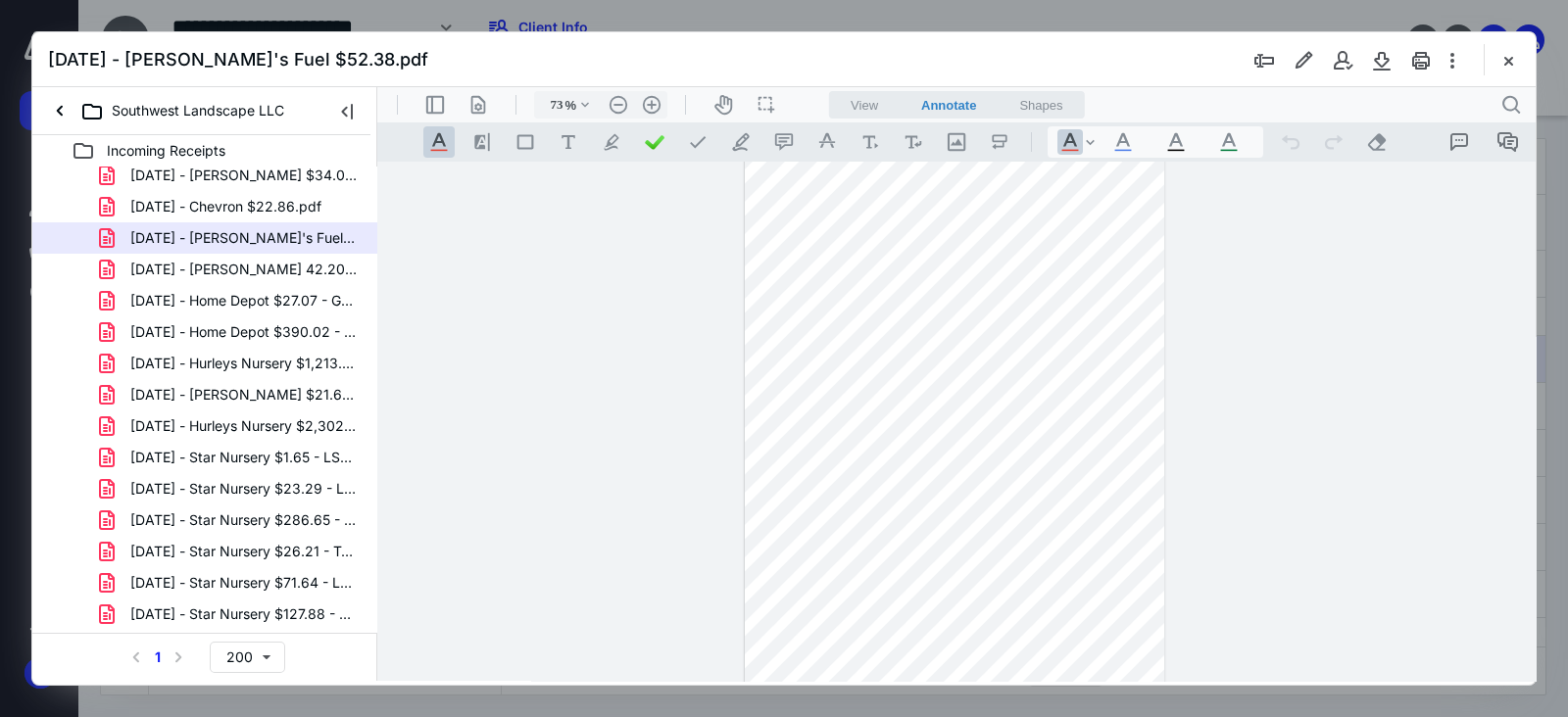drag, startPoint x: 274, startPoint y: 276, endPoint x: 982, endPoint y: 266, distance: 708.0706 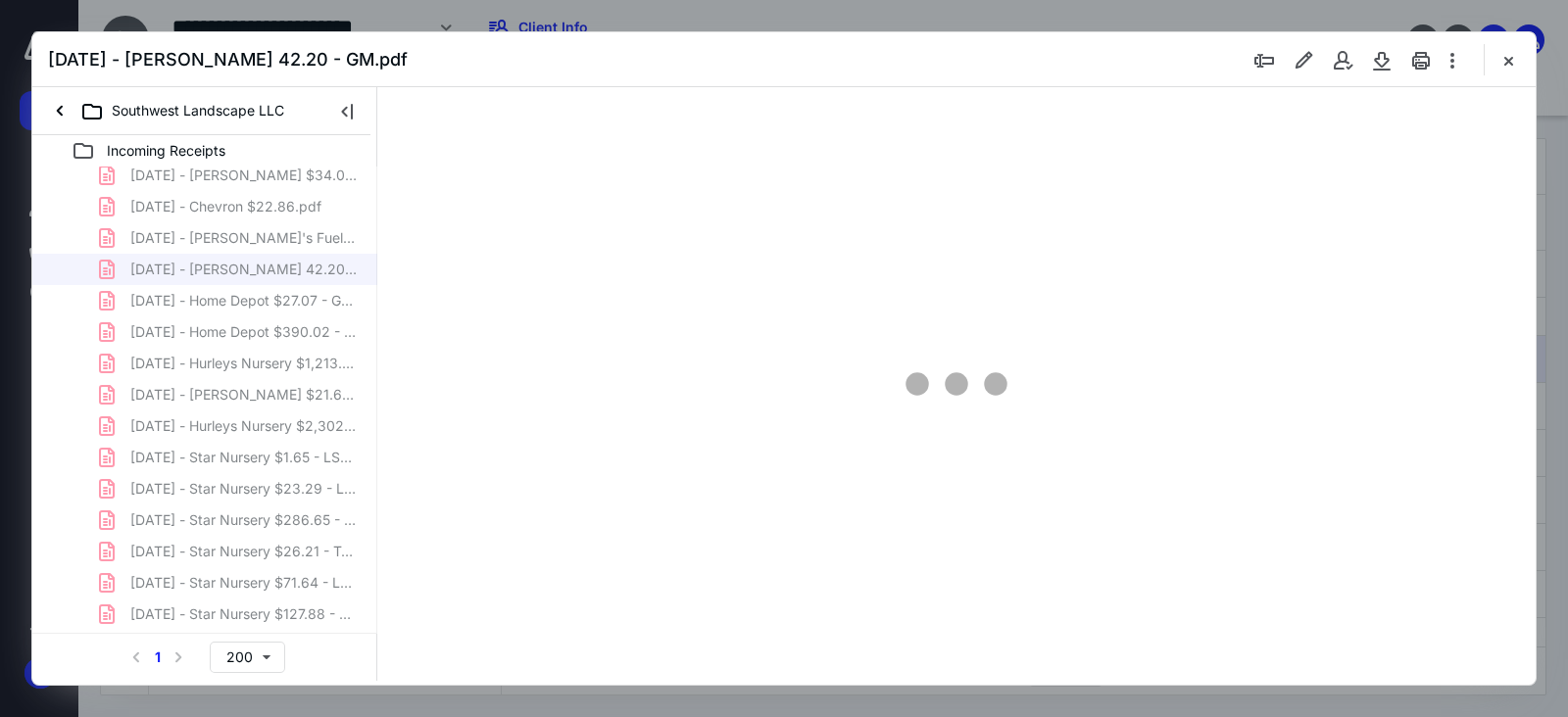click at bounding box center (1508, 60) 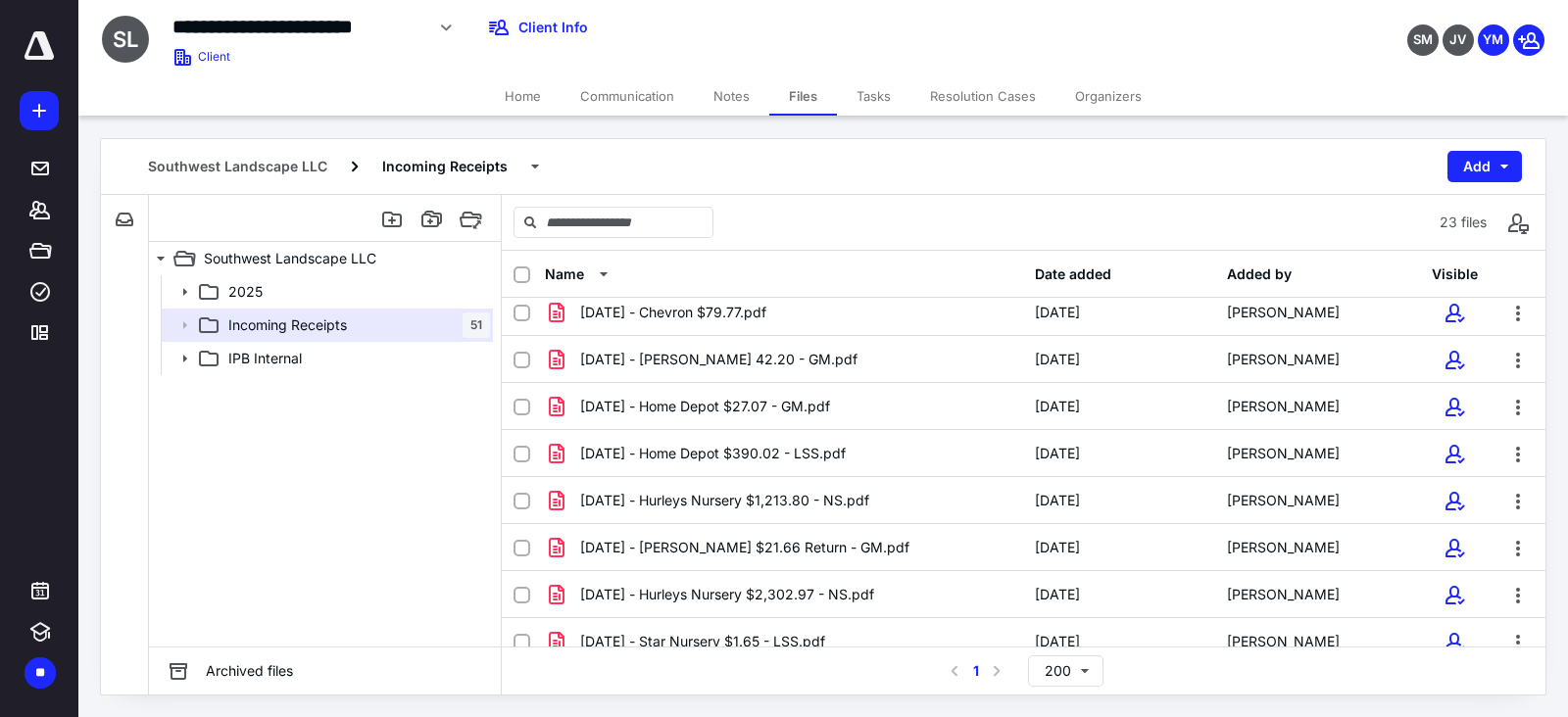 click on "[DATE] - [PERSON_NAME] 42.20 - GM.pdf" at bounding box center (718, 359) 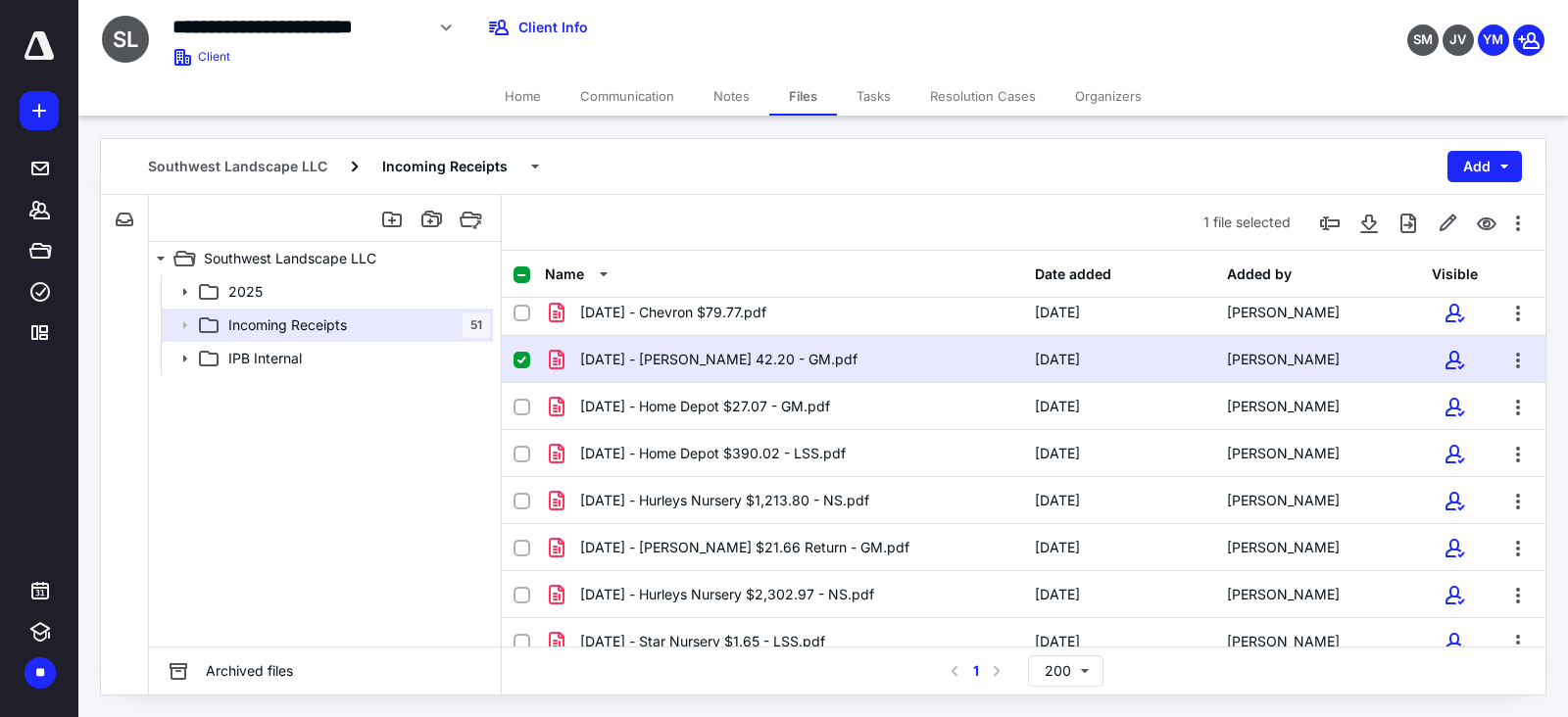 click on "[DATE] - [PERSON_NAME] 42.20 - GM.pdf" at bounding box center (718, 359) 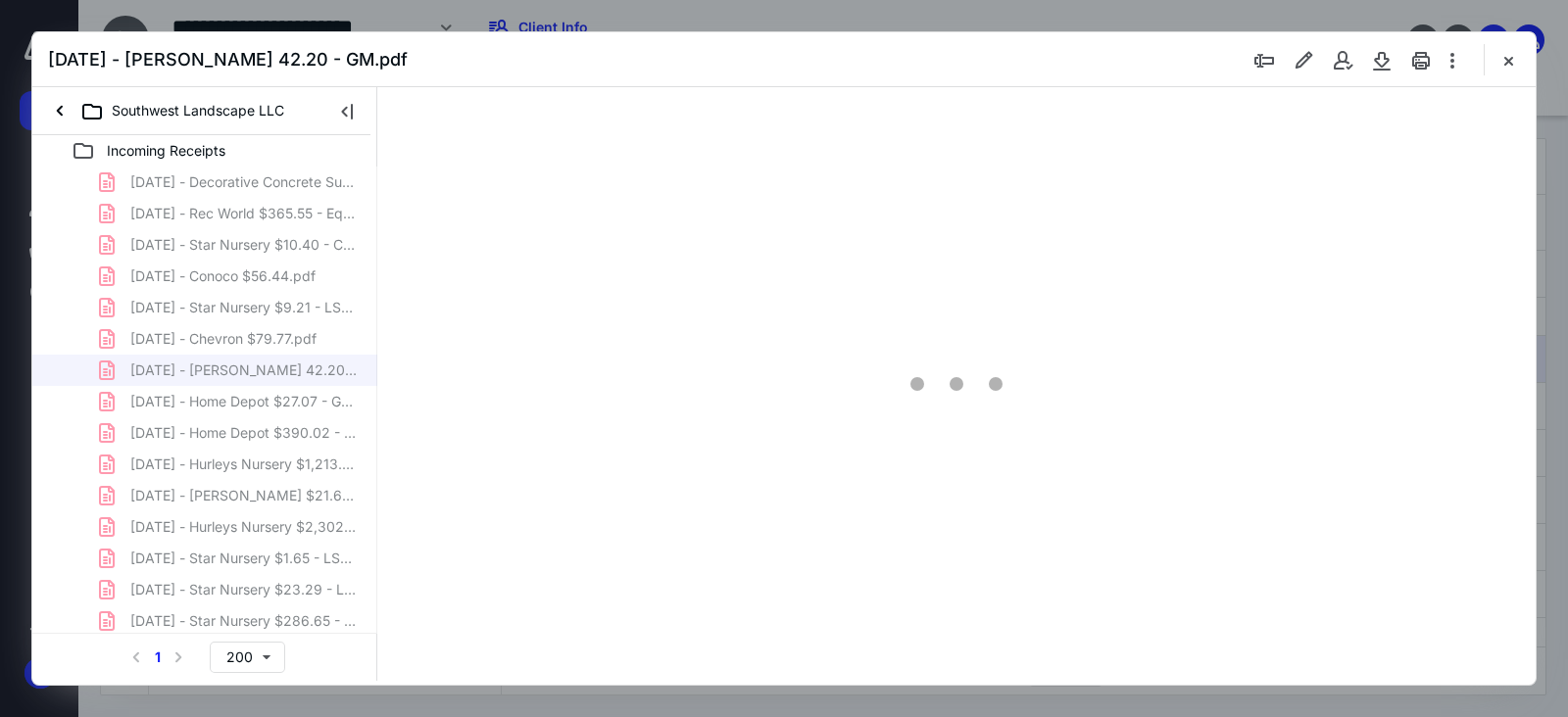 scroll, scrollTop: 0, scrollLeft: 0, axis: both 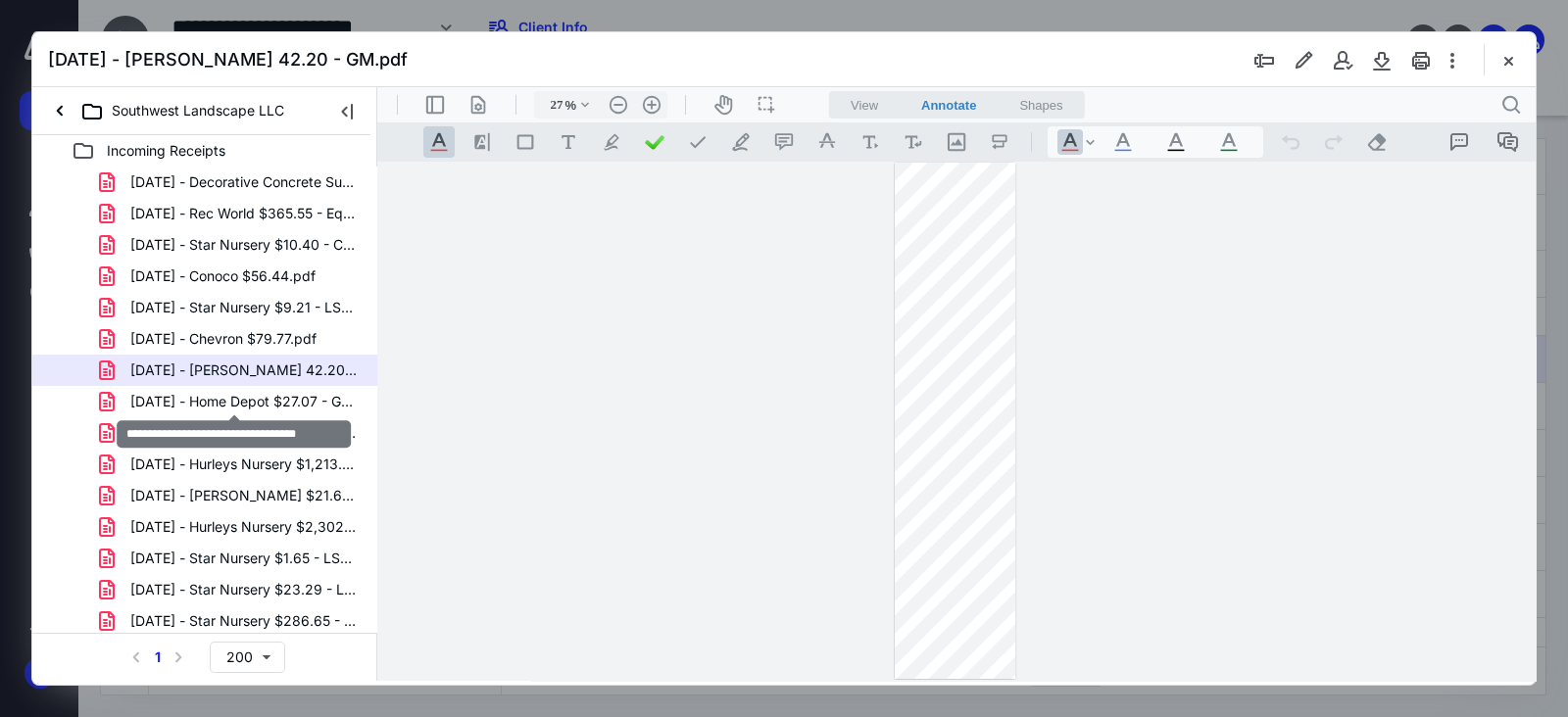 click on "[DATE] - Home Depot $27.07 - GM.pdf" at bounding box center [244, 402] 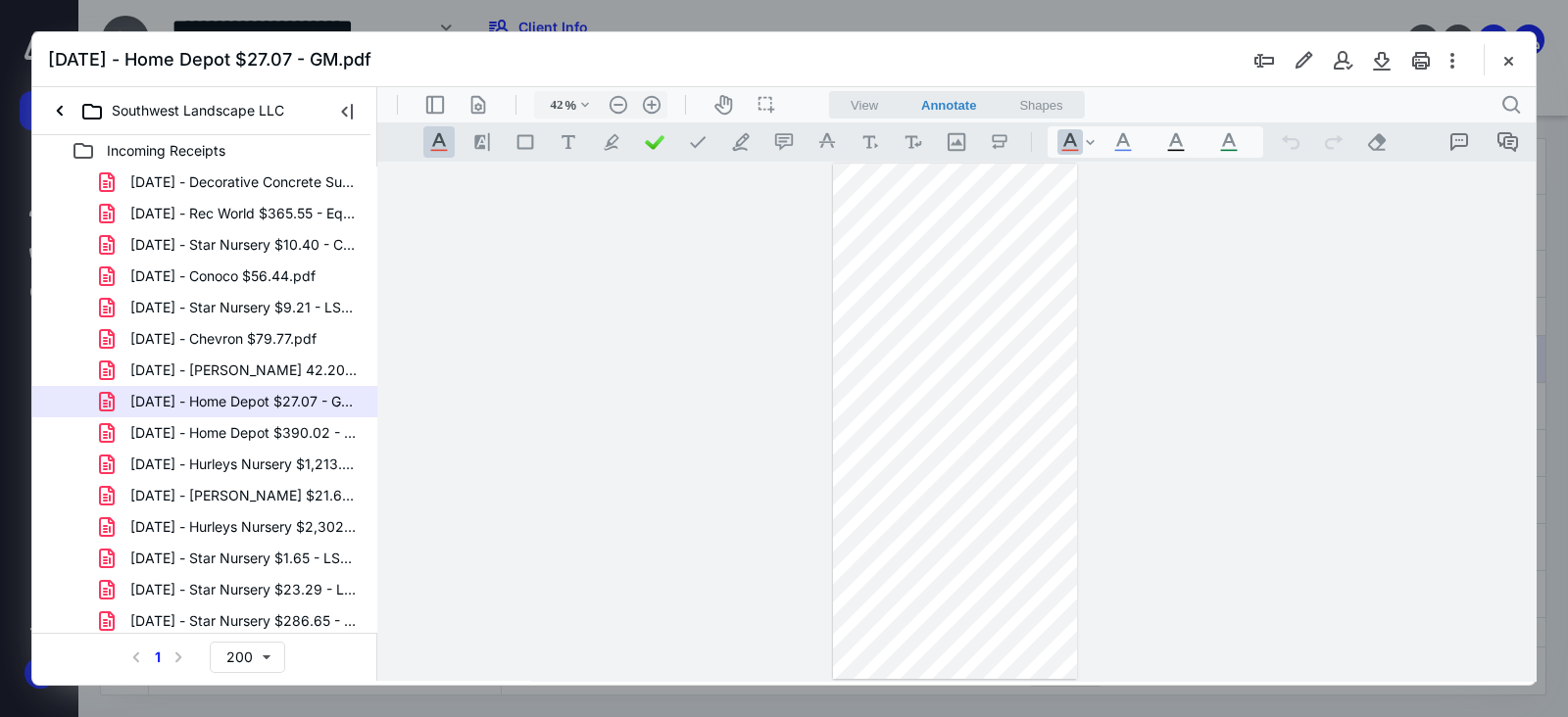 drag, startPoint x: 275, startPoint y: 433, endPoint x: 495, endPoint y: 441, distance: 220.1454 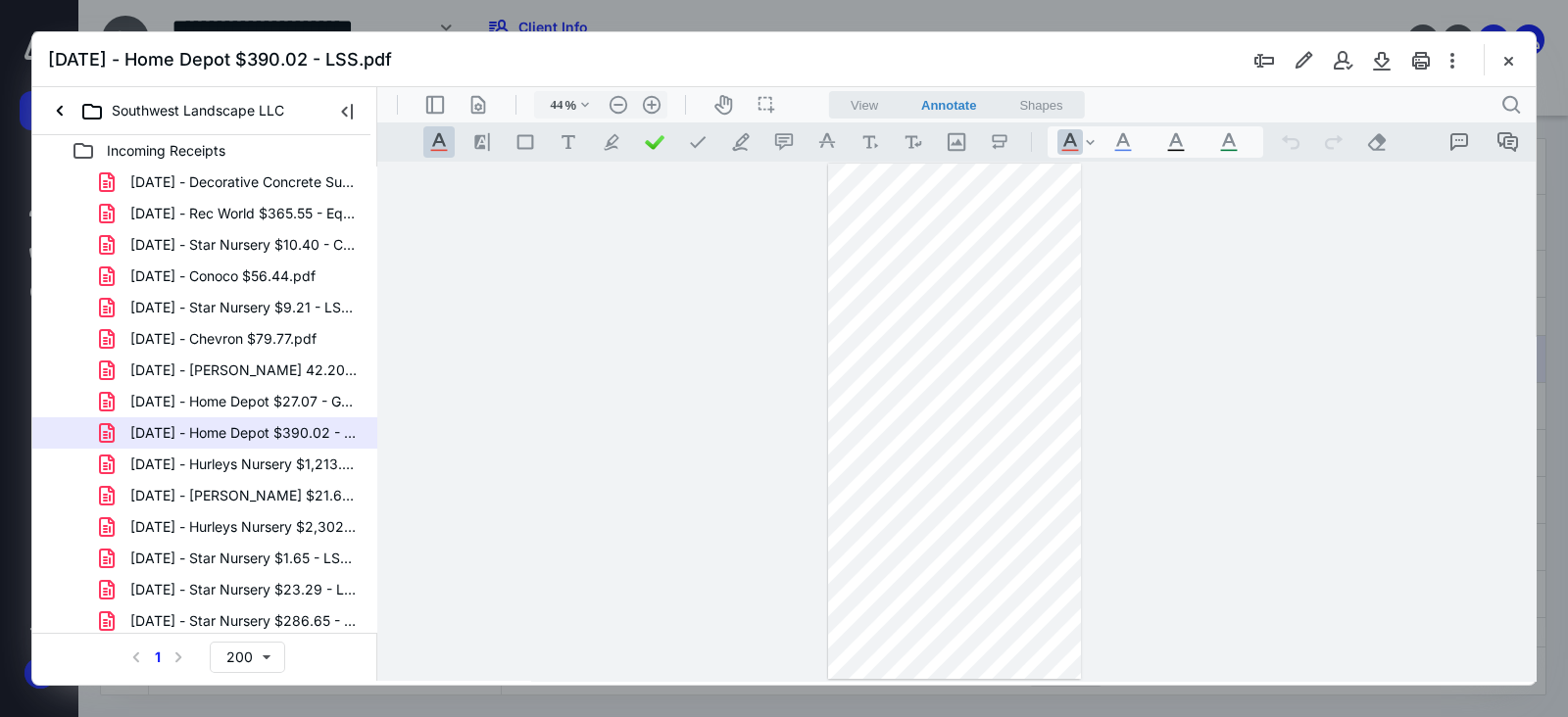 click on ".cls-1{fill:#abb0c4;} icon - header - zoom - in - line" at bounding box center (652, 105) 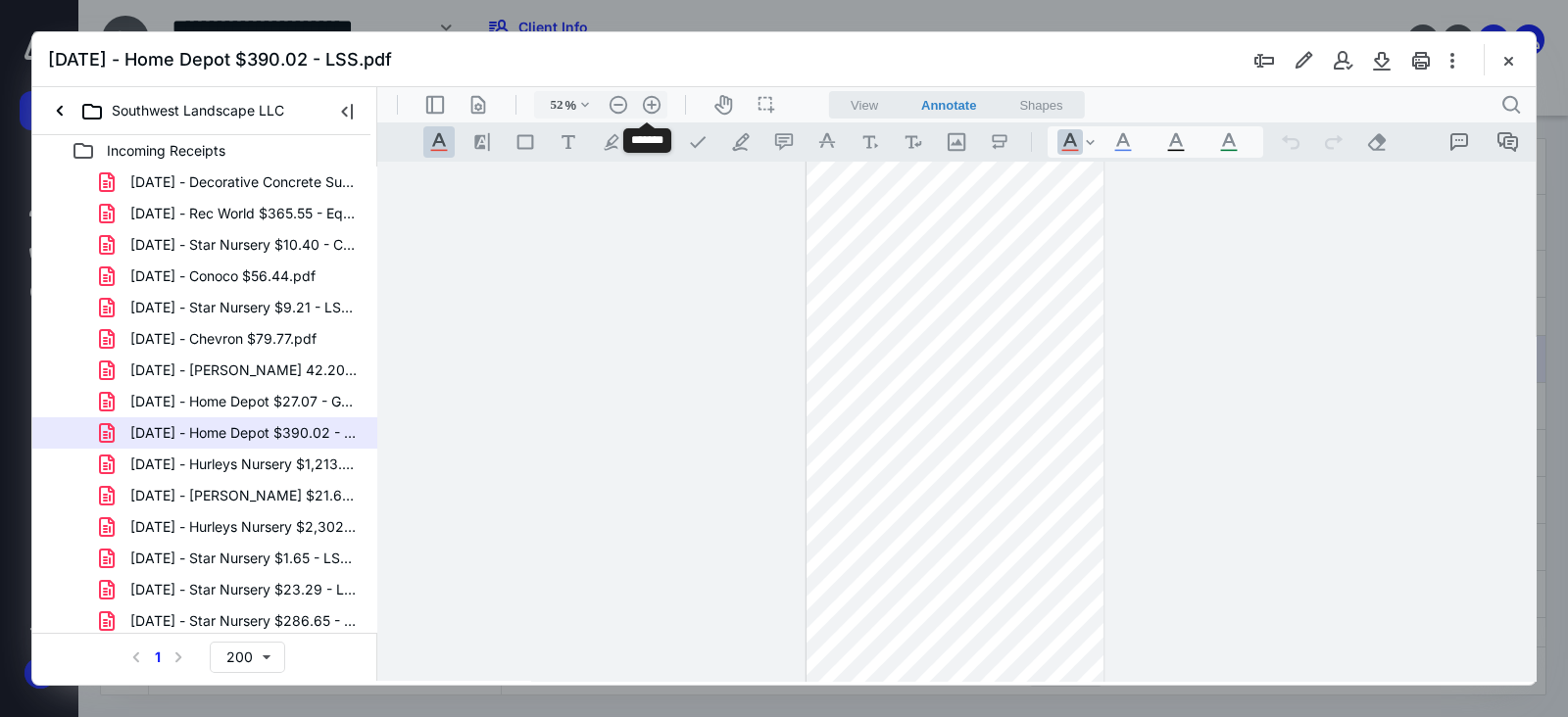 click on ".cls-1{fill:#abb0c4;} icon - header - zoom - in - line" at bounding box center [652, 105] 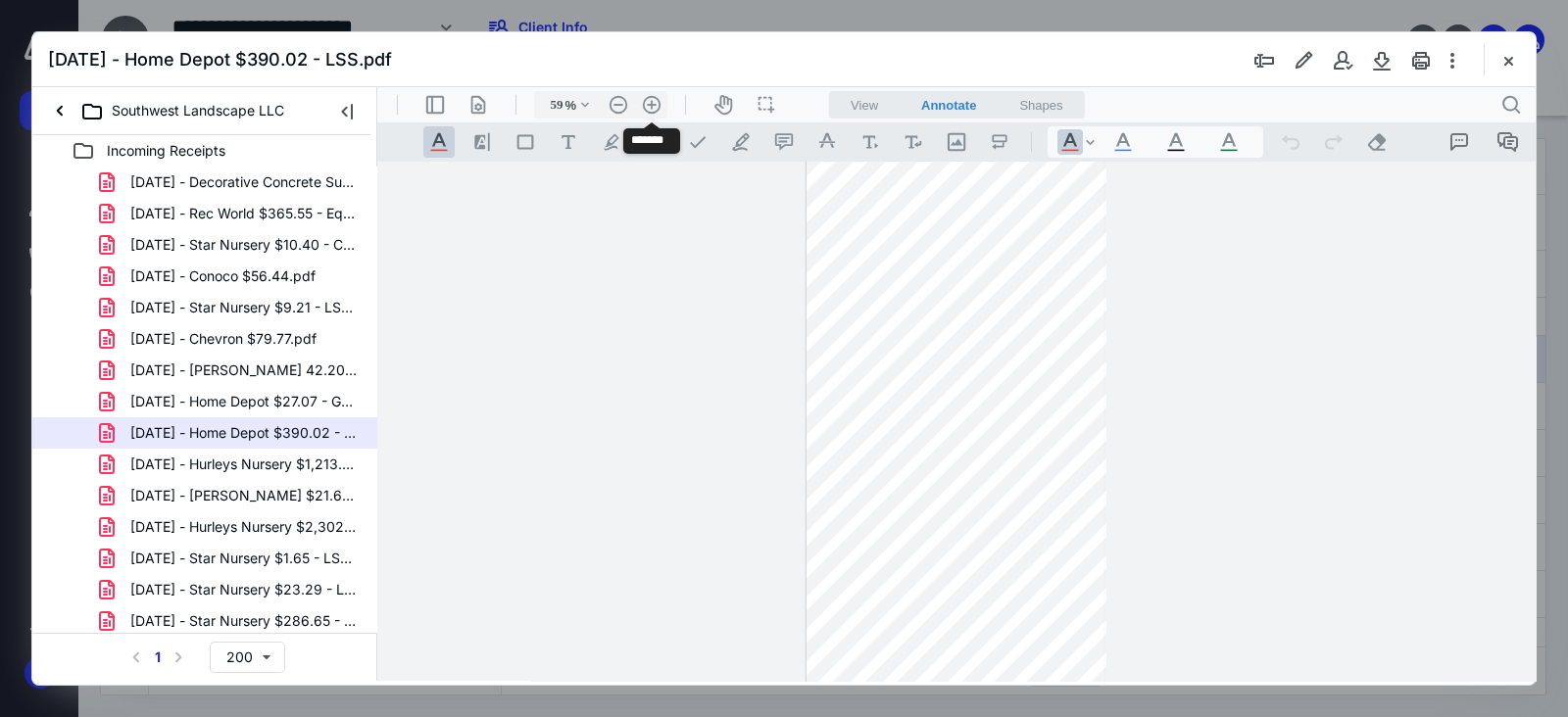 click on ".cls-1{fill:#abb0c4;} icon - header - zoom - in - line" at bounding box center [652, 105] 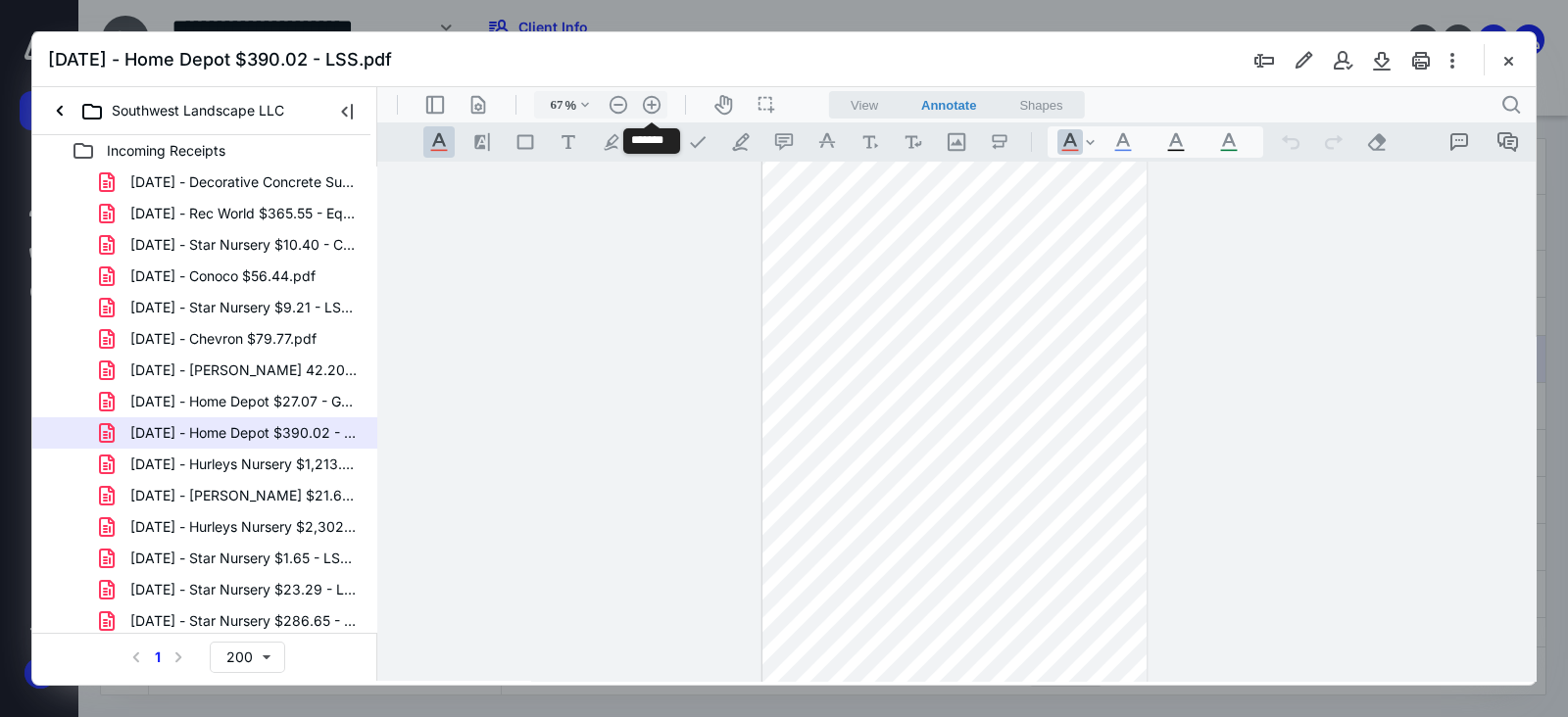 click on ".cls-1{fill:#abb0c4;} icon - header - zoom - in - line" at bounding box center (652, 105) 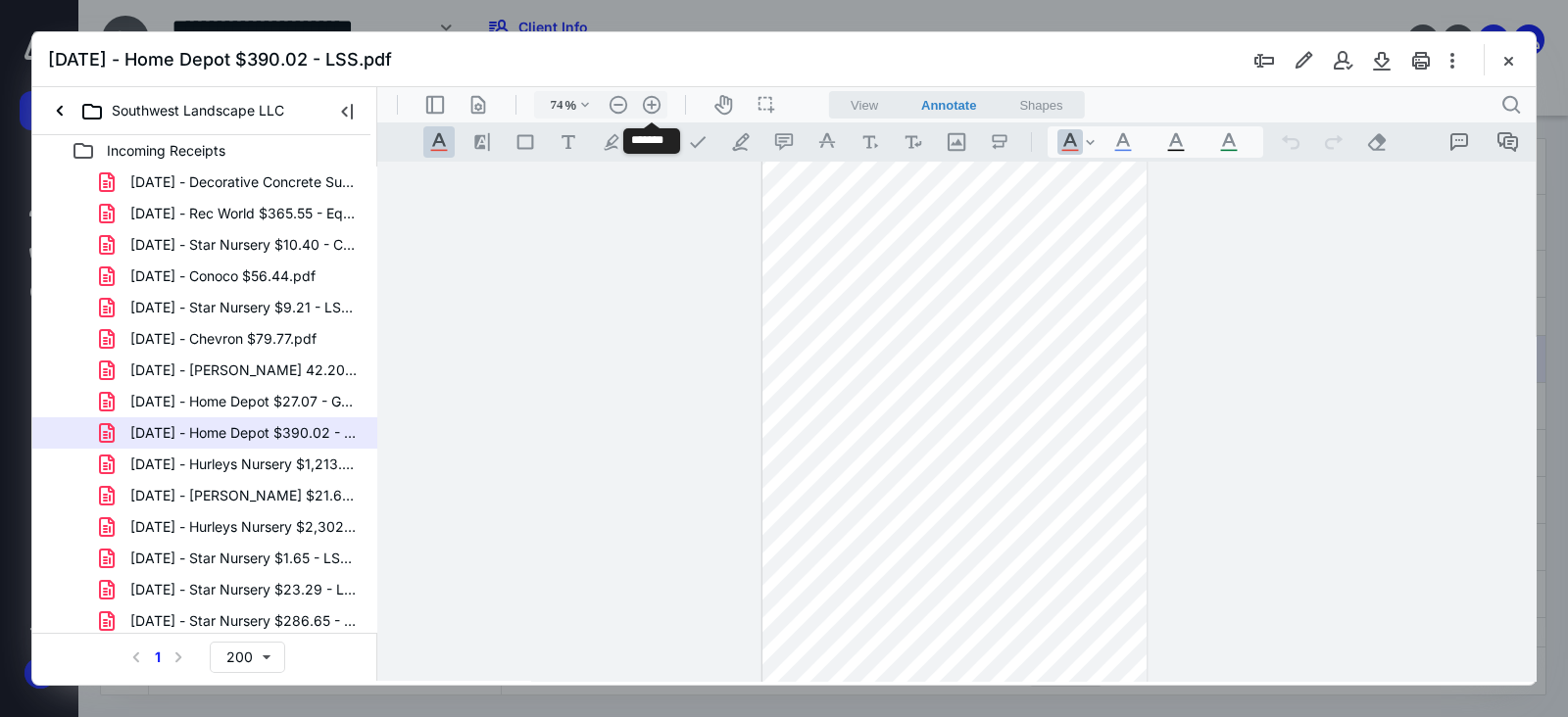 click on ".cls-1{fill:#abb0c4;} icon - header - zoom - in - line" at bounding box center [652, 105] 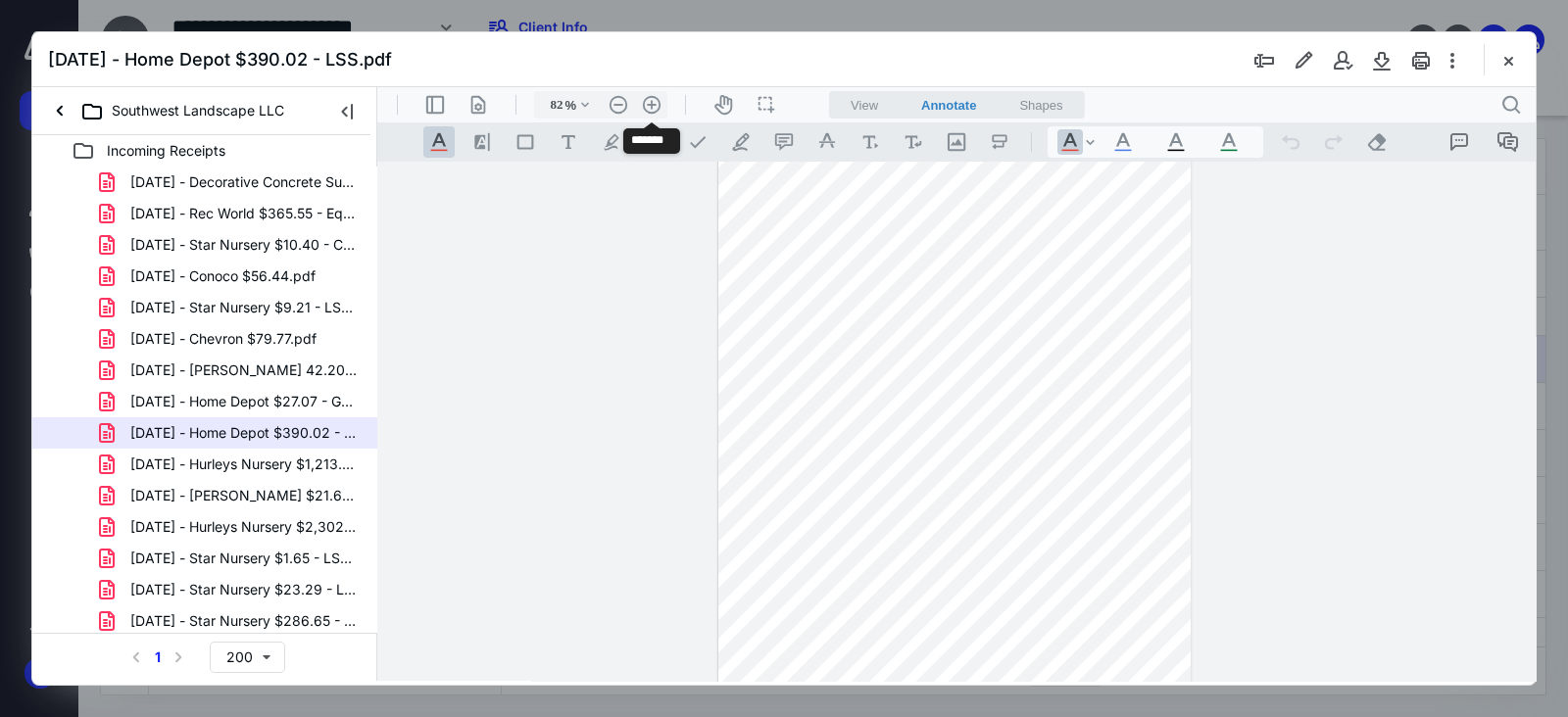 click on ".cls-1{fill:#abb0c4;} icon - header - zoom - in - line" at bounding box center [652, 105] 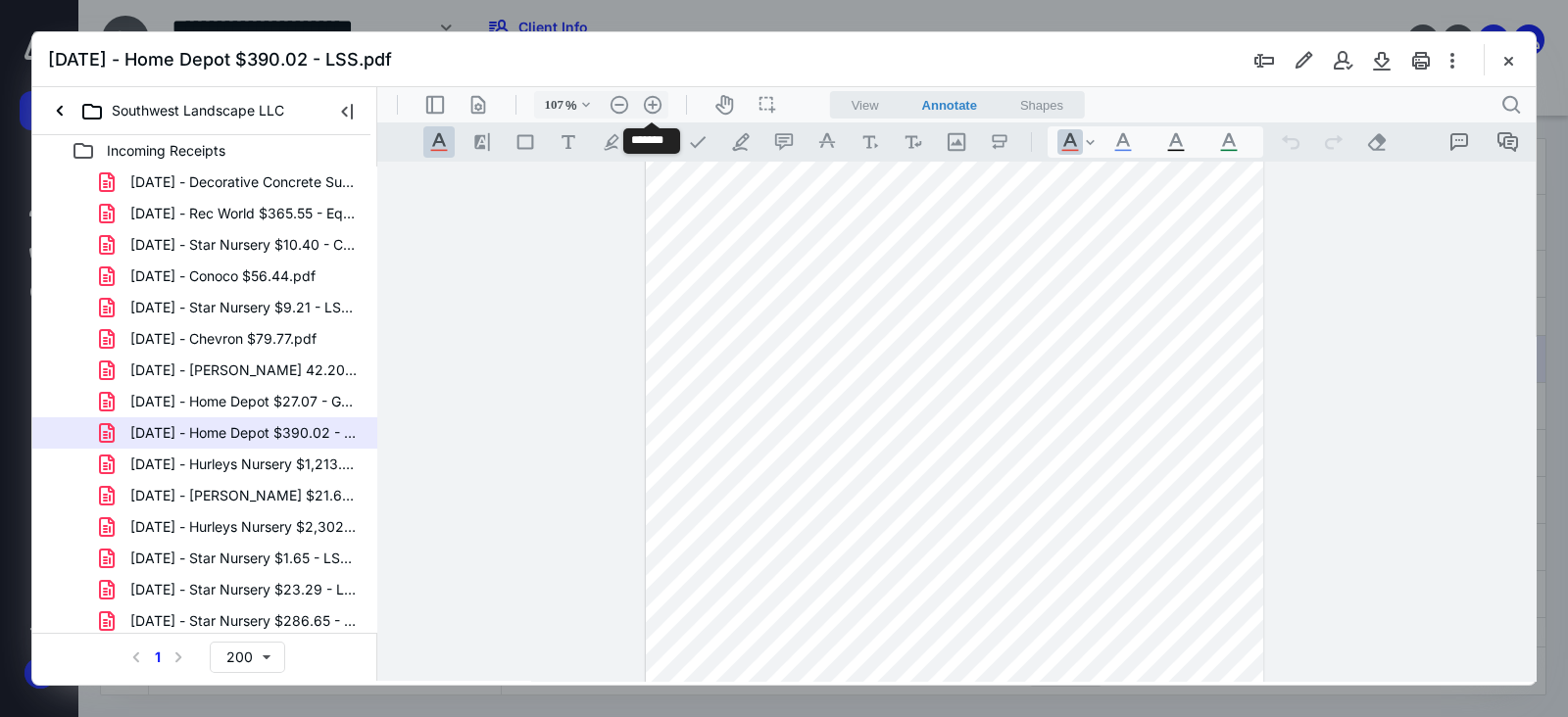 click on ".cls-1{fill:#abb0c4;} icon - header - zoom - in - line" at bounding box center [653, 105] 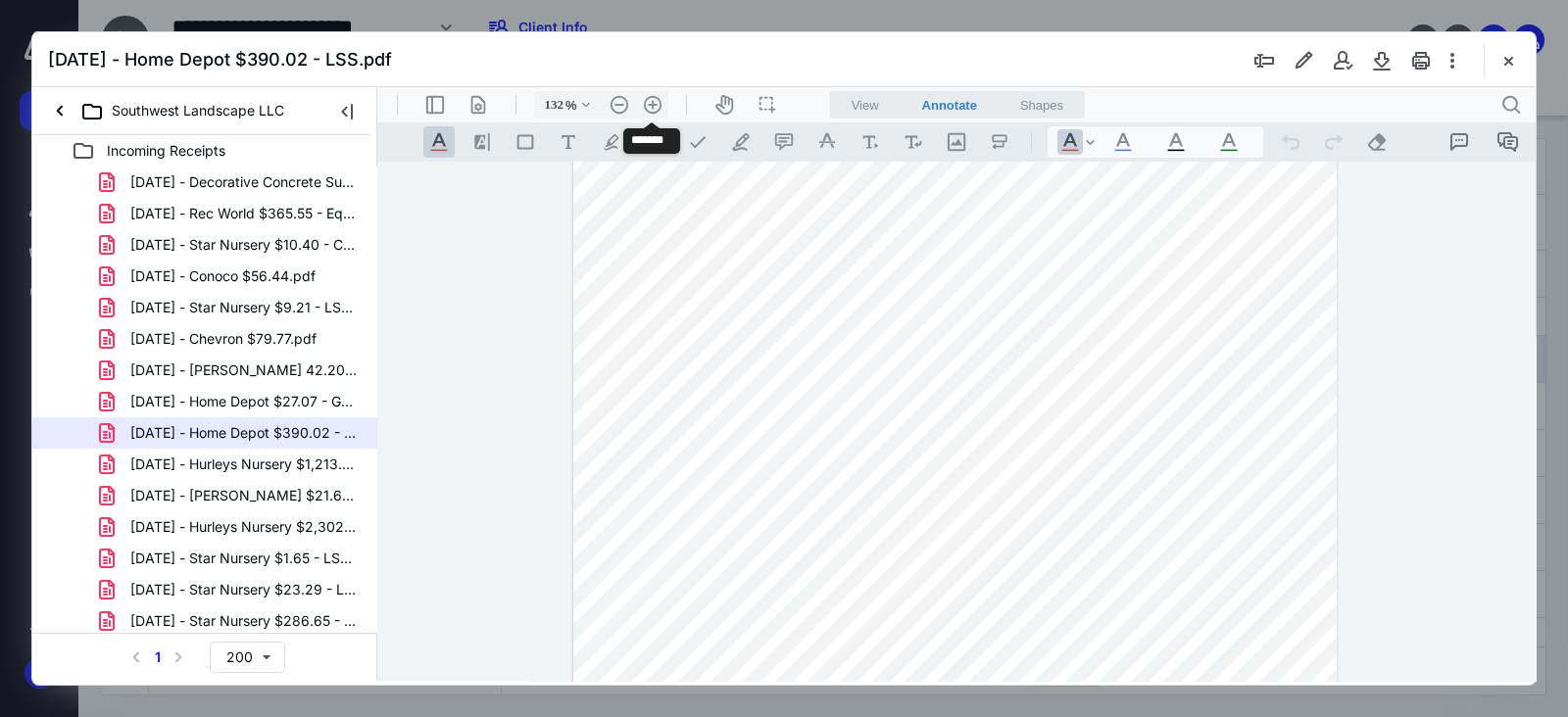 click on ".cls-1{fill:#abb0c4;} icon - header - zoom - in - line" at bounding box center (653, 105) 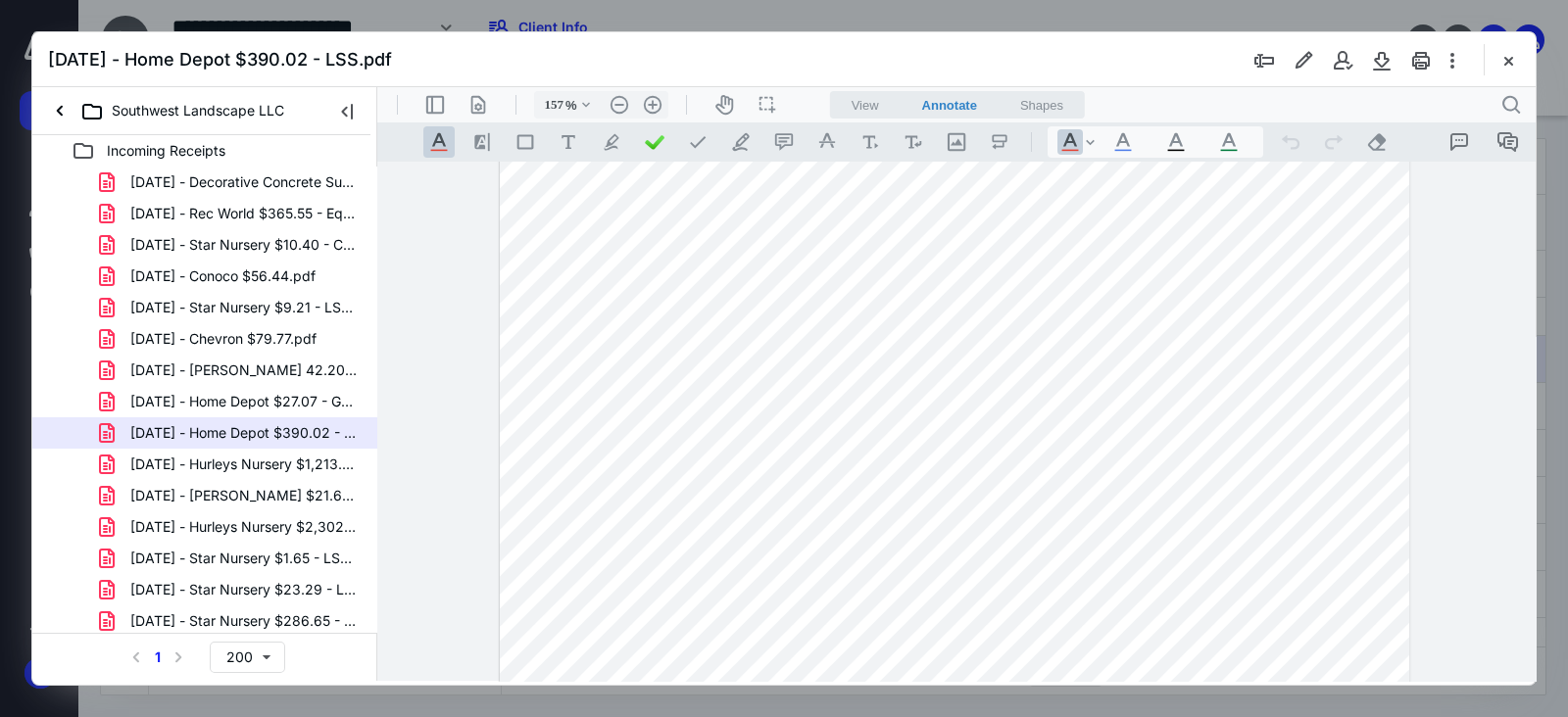 scroll, scrollTop: 86, scrollLeft: 0, axis: vertical 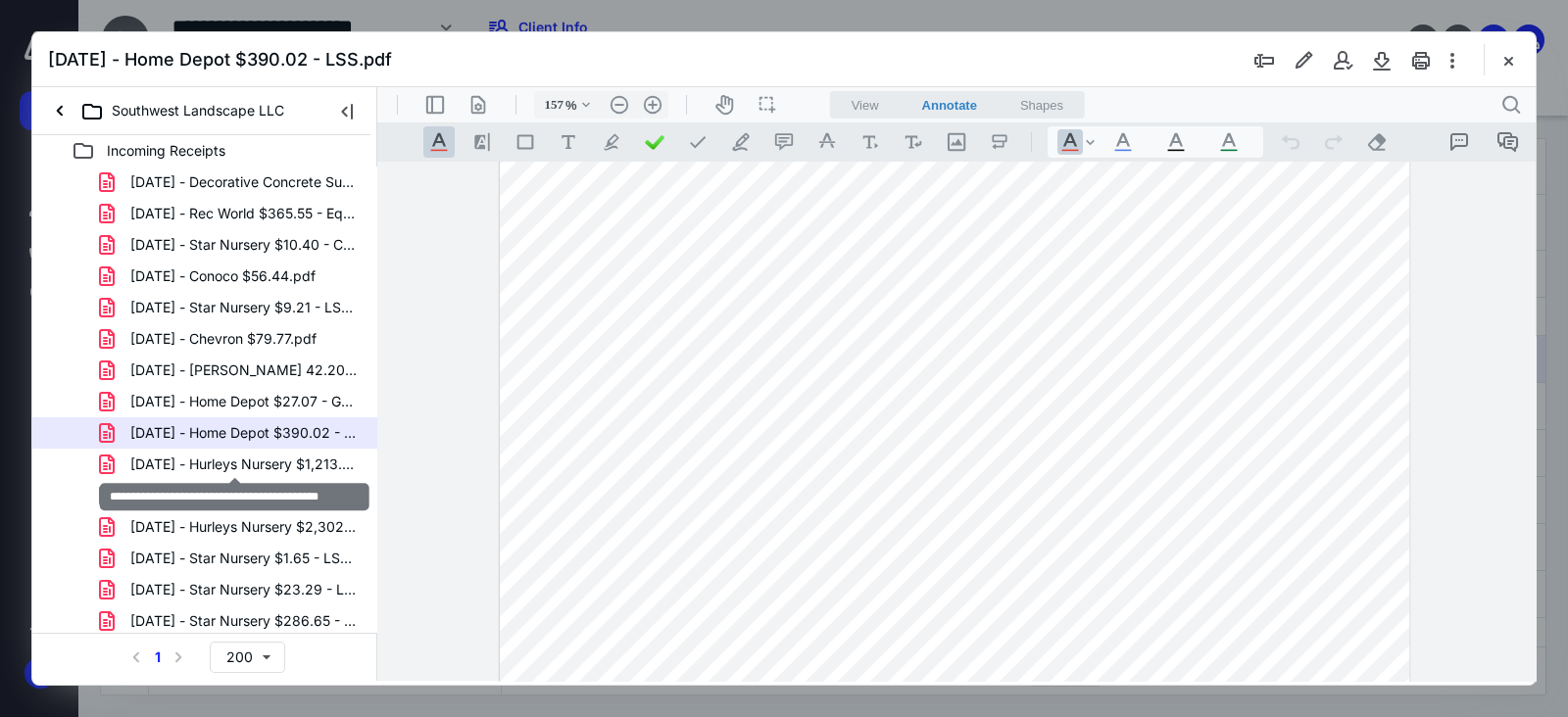 click on "[DATE] - Hurleys Nursery $1,213.80 - NS.pdf" at bounding box center (244, 464) 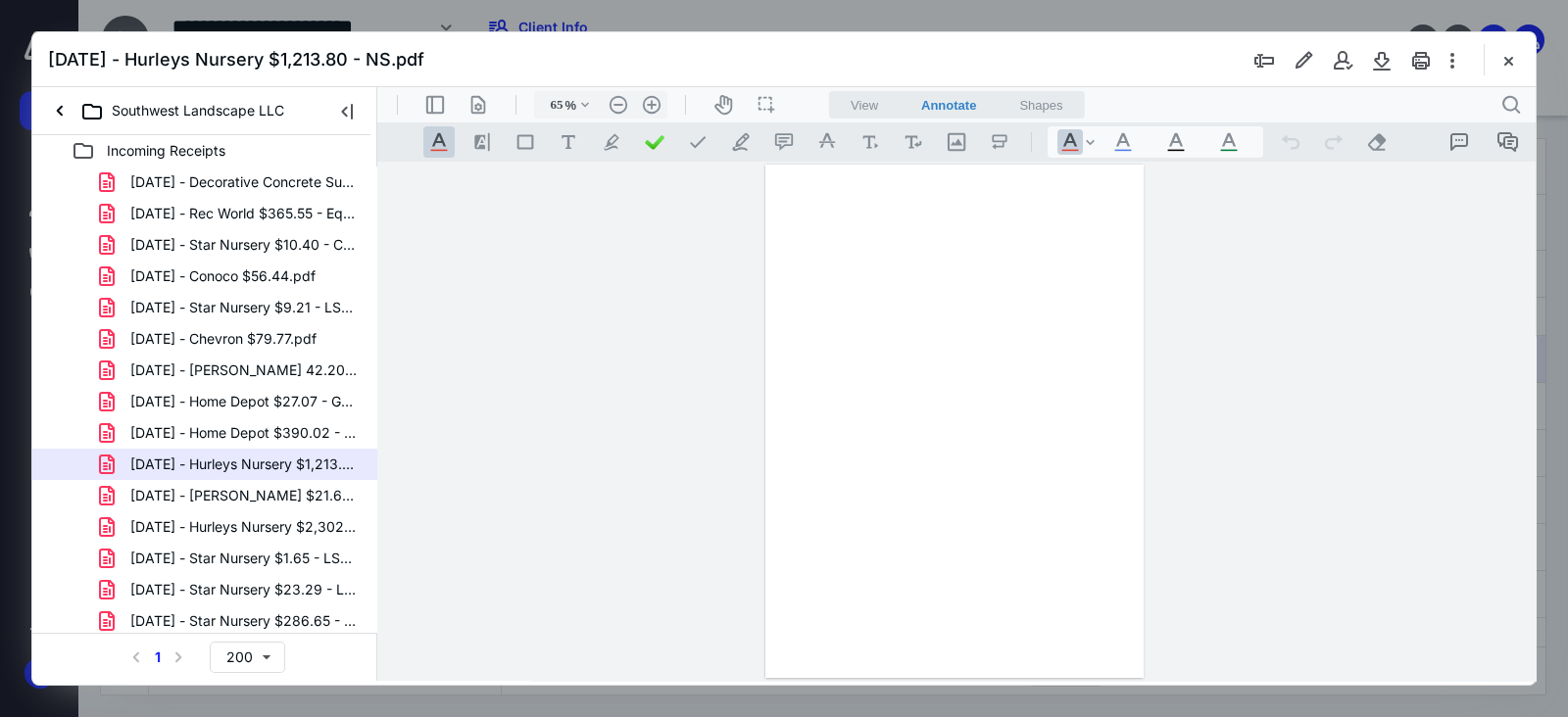 scroll, scrollTop: 0, scrollLeft: 0, axis: both 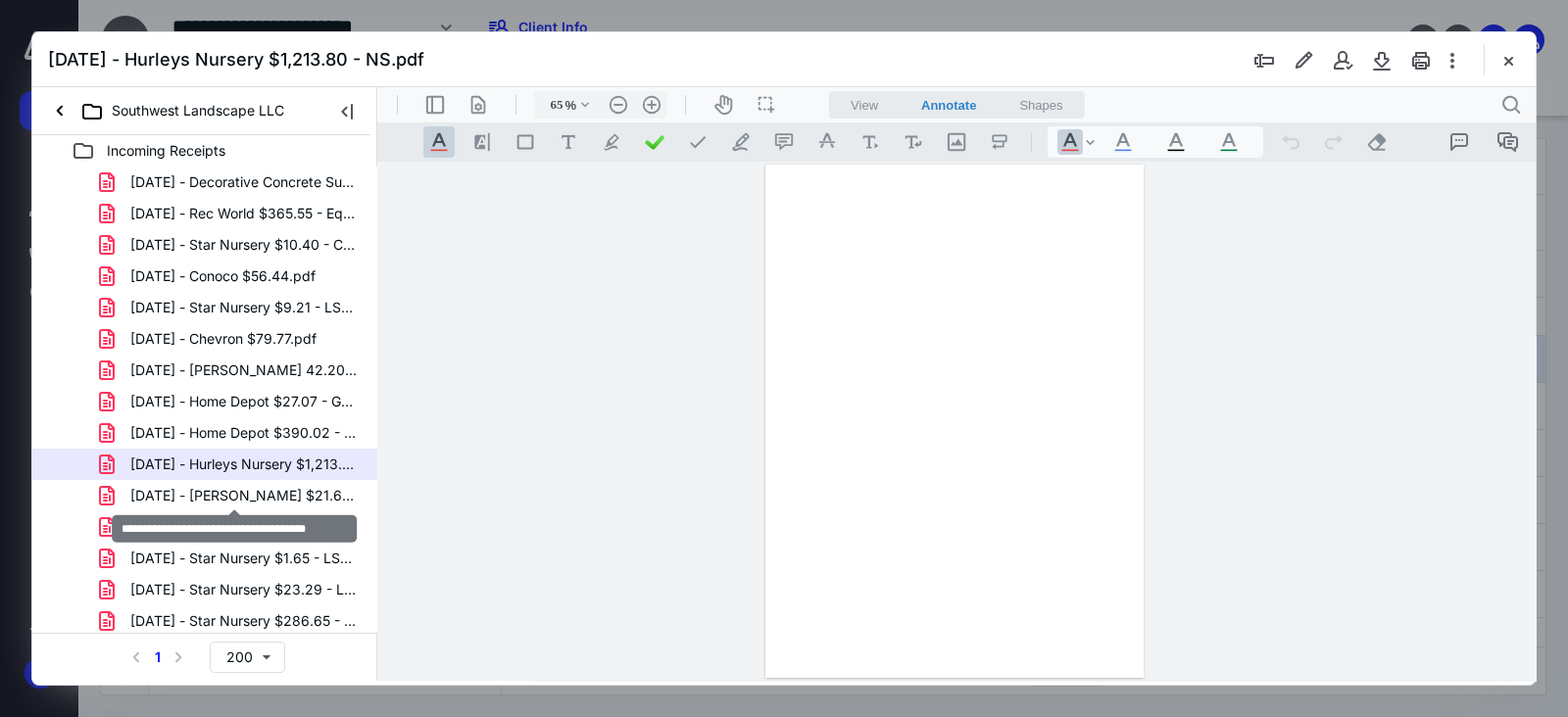 click on "[DATE] - [PERSON_NAME] $21.66 Return - GM.pdf" at bounding box center [244, 496] 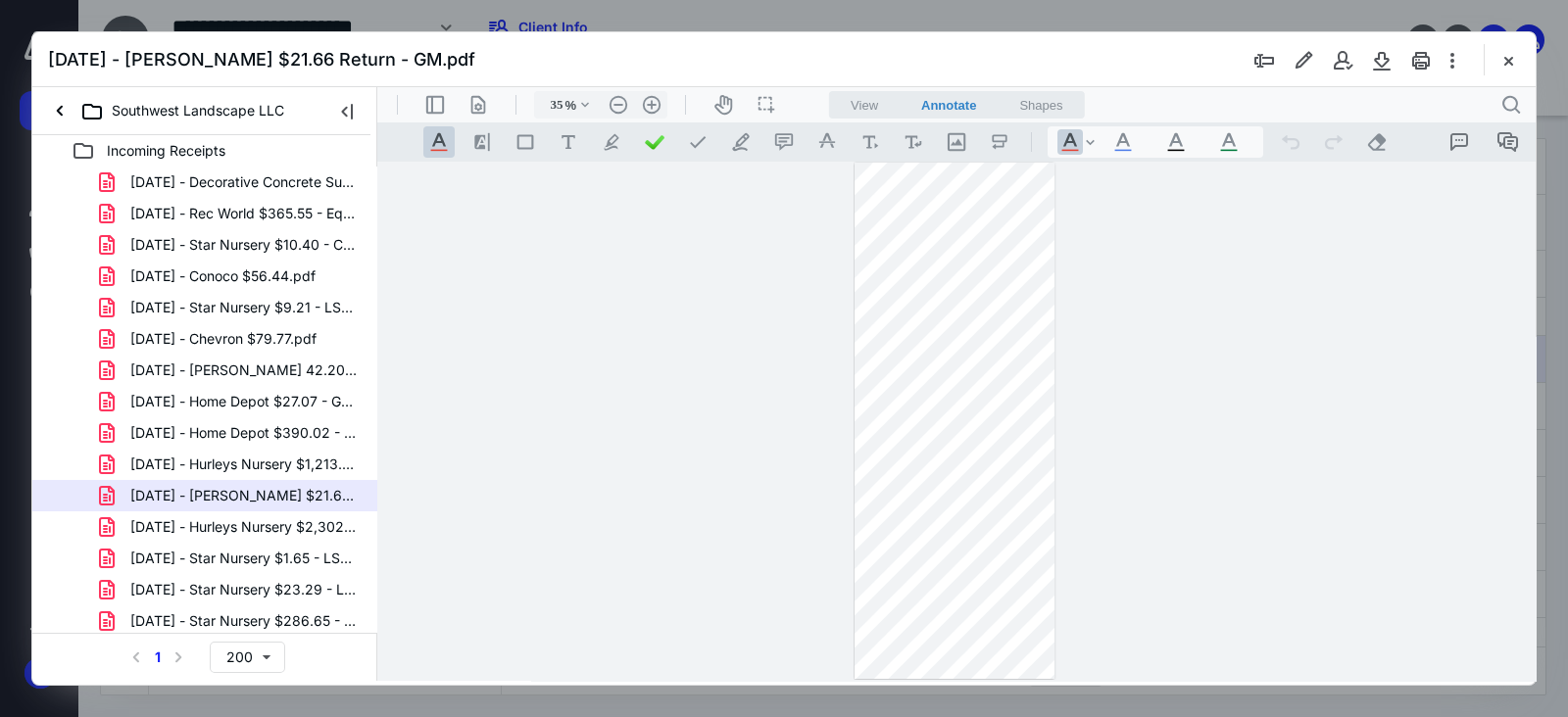 click on ".cls-1{fill:#abb0c4;} icon - header - zoom - in - line" at bounding box center (652, 105) 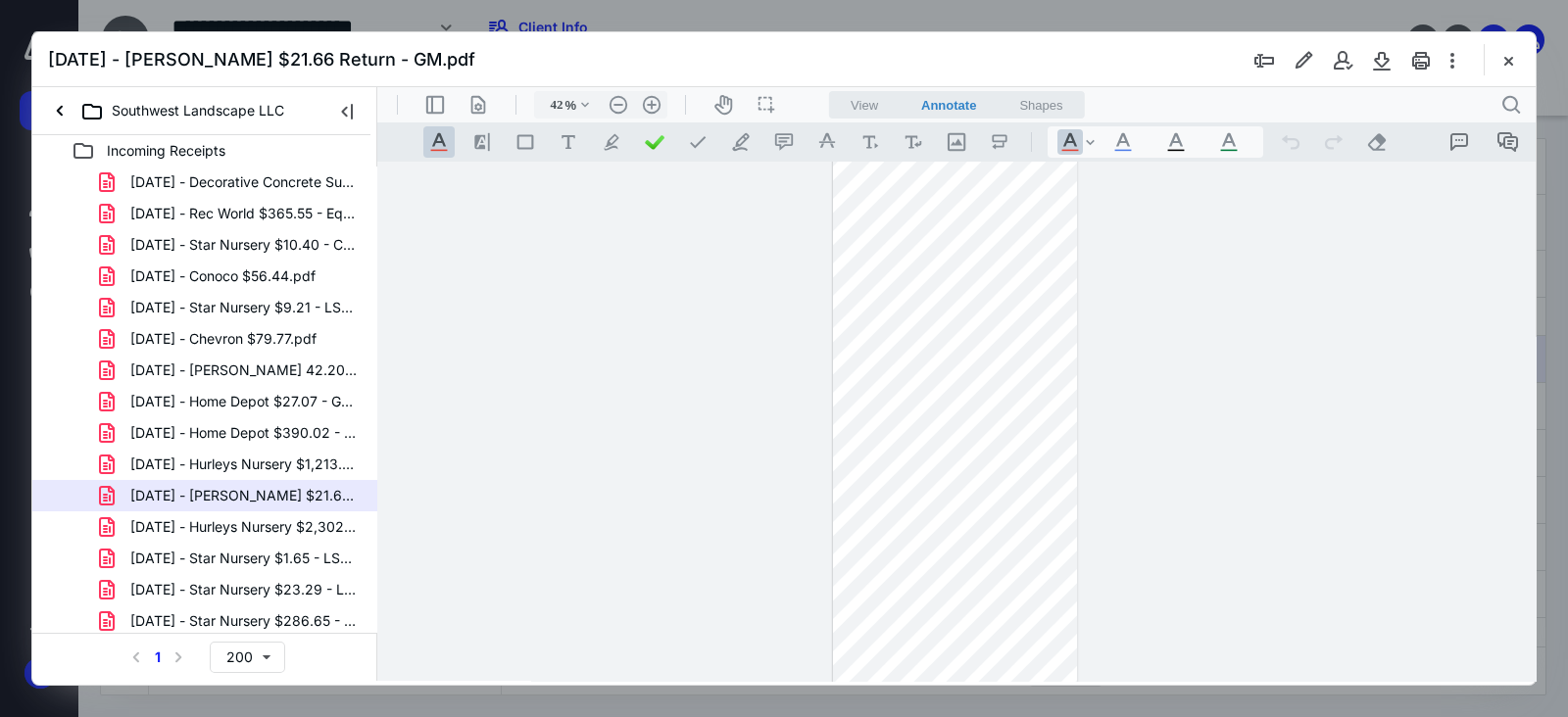 click on ".cls-1{fill:#abb0c4;} icon - header - zoom - in - line" at bounding box center [652, 105] 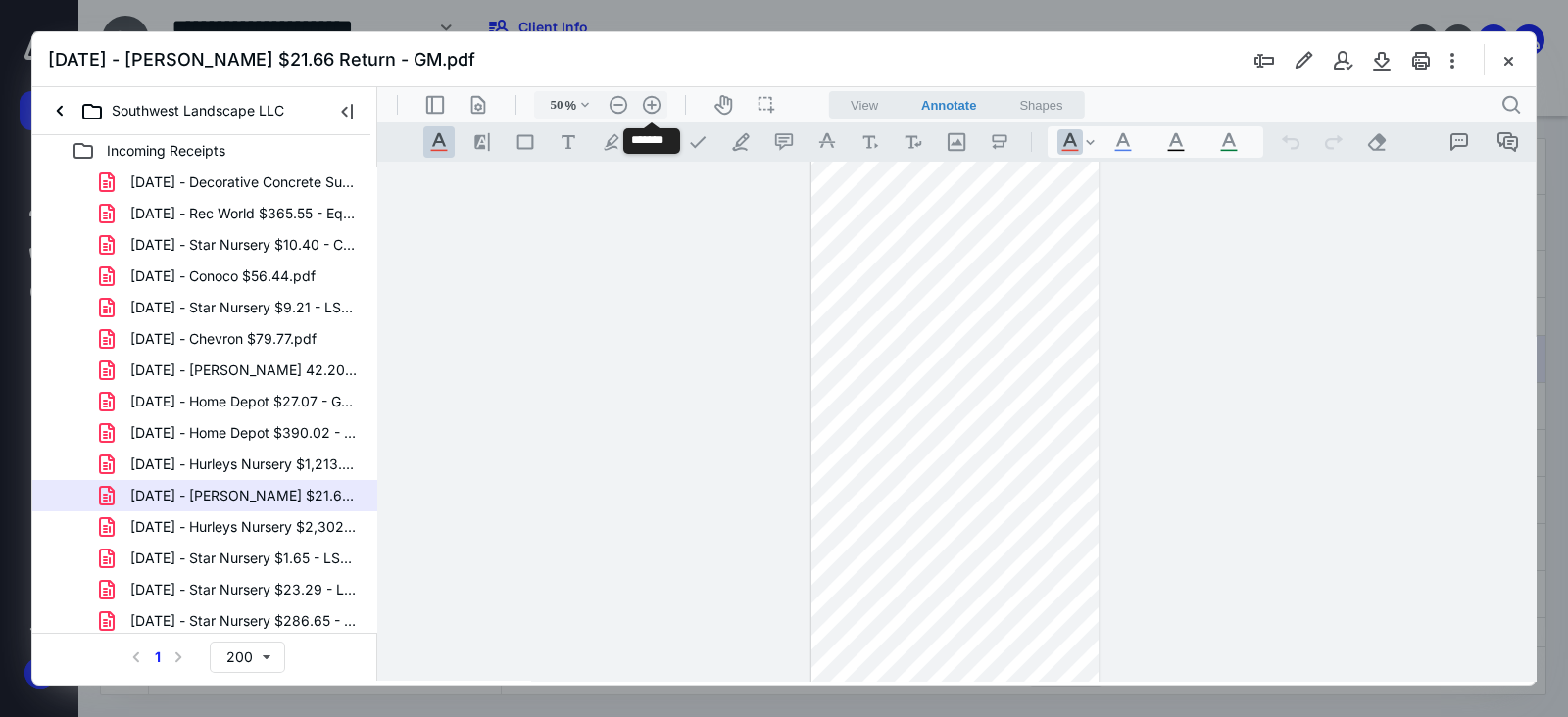 click on ".cls-1{fill:#abb0c4;} icon - header - zoom - in - line" at bounding box center (652, 105) 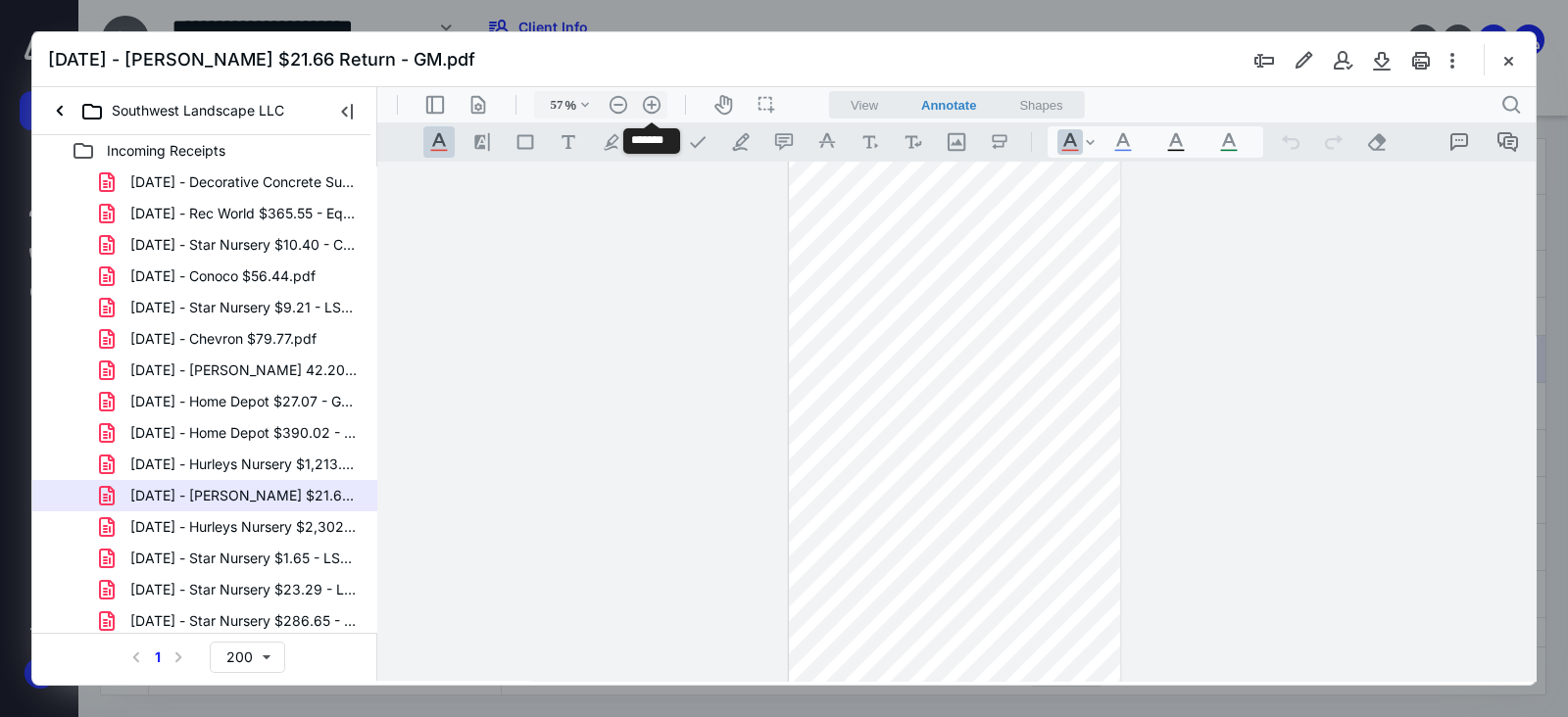 click on ".cls-1{fill:#abb0c4;} icon - header - zoom - in - line" at bounding box center (652, 105) 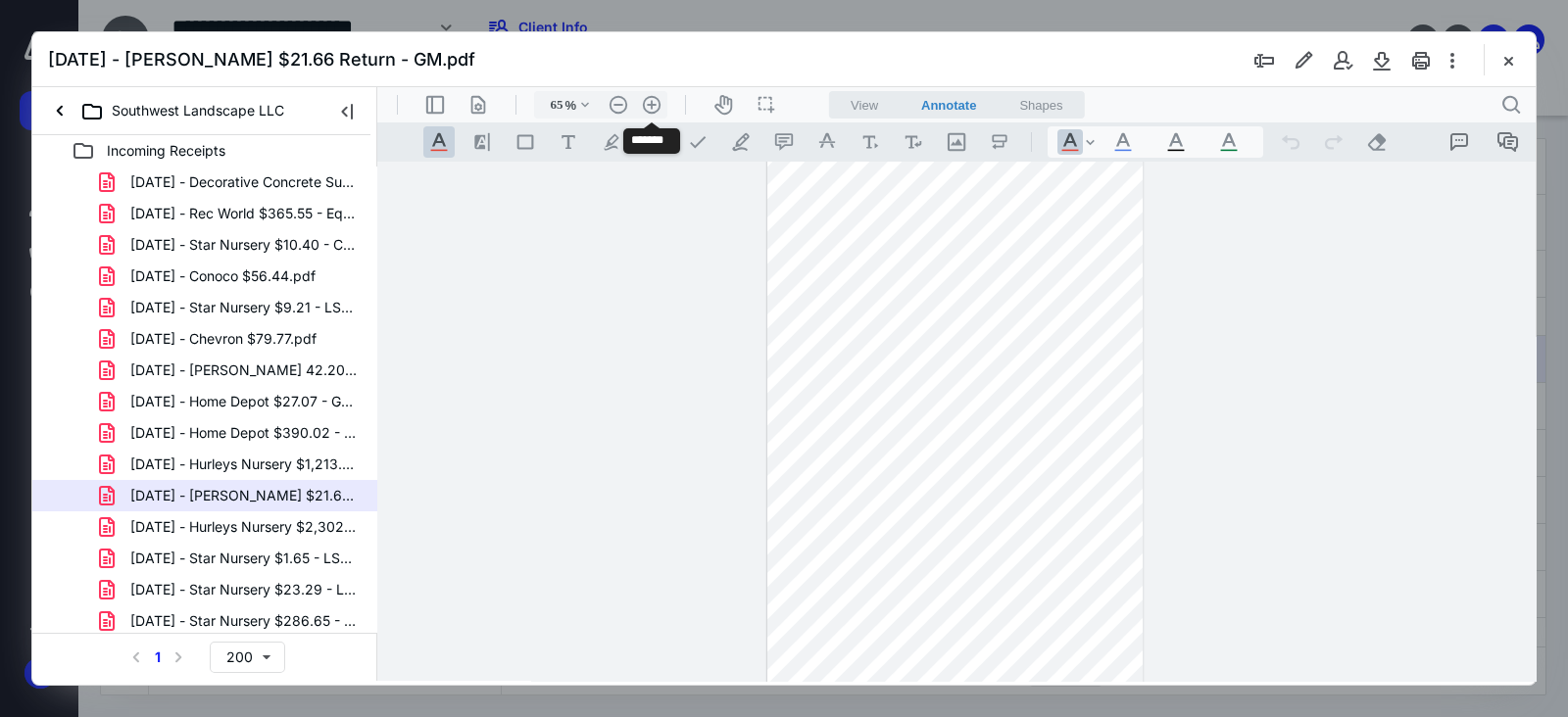 click on ".cls-1{fill:#abb0c4;} icon - header - zoom - in - line" at bounding box center (652, 105) 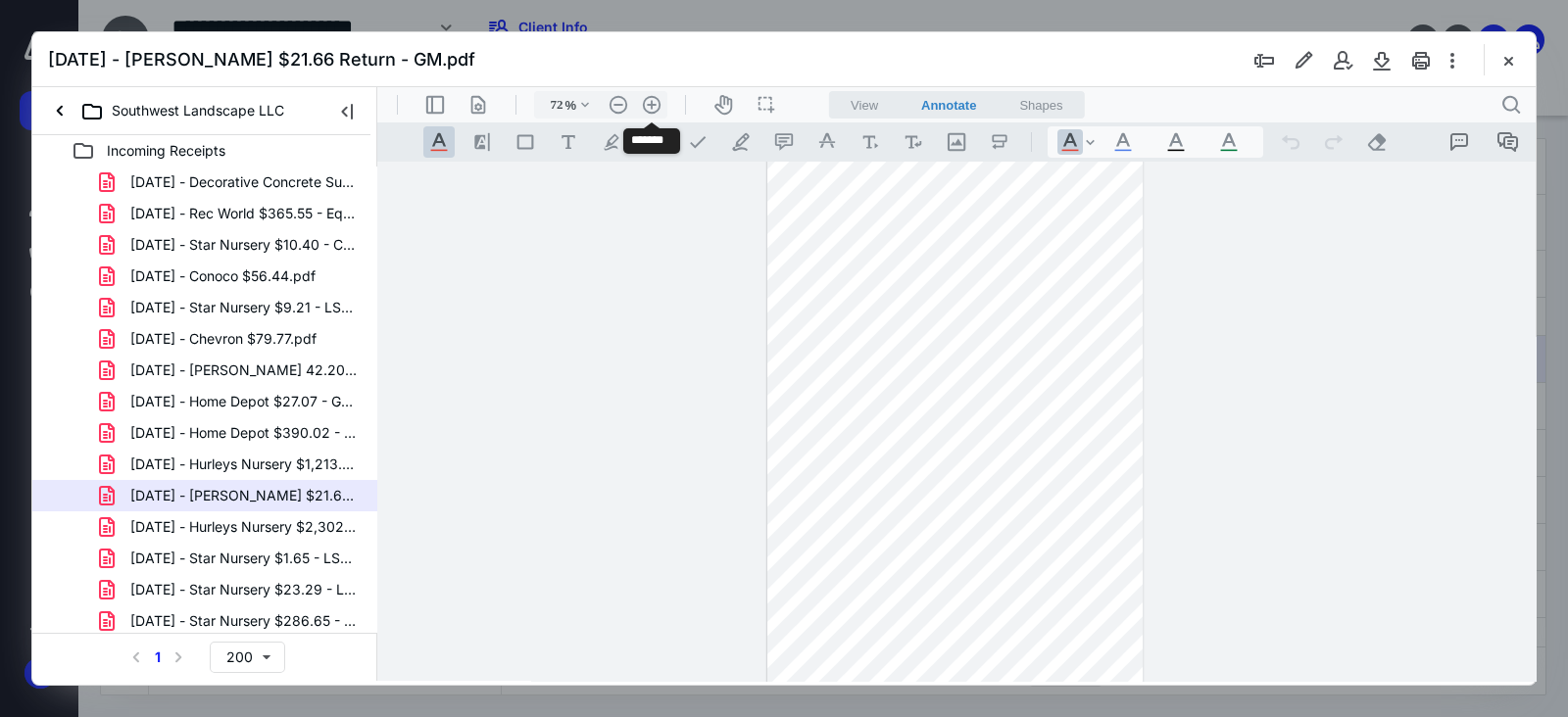click on ".cls-1{fill:#abb0c4;} icon - header - zoom - in - line" at bounding box center (652, 105) 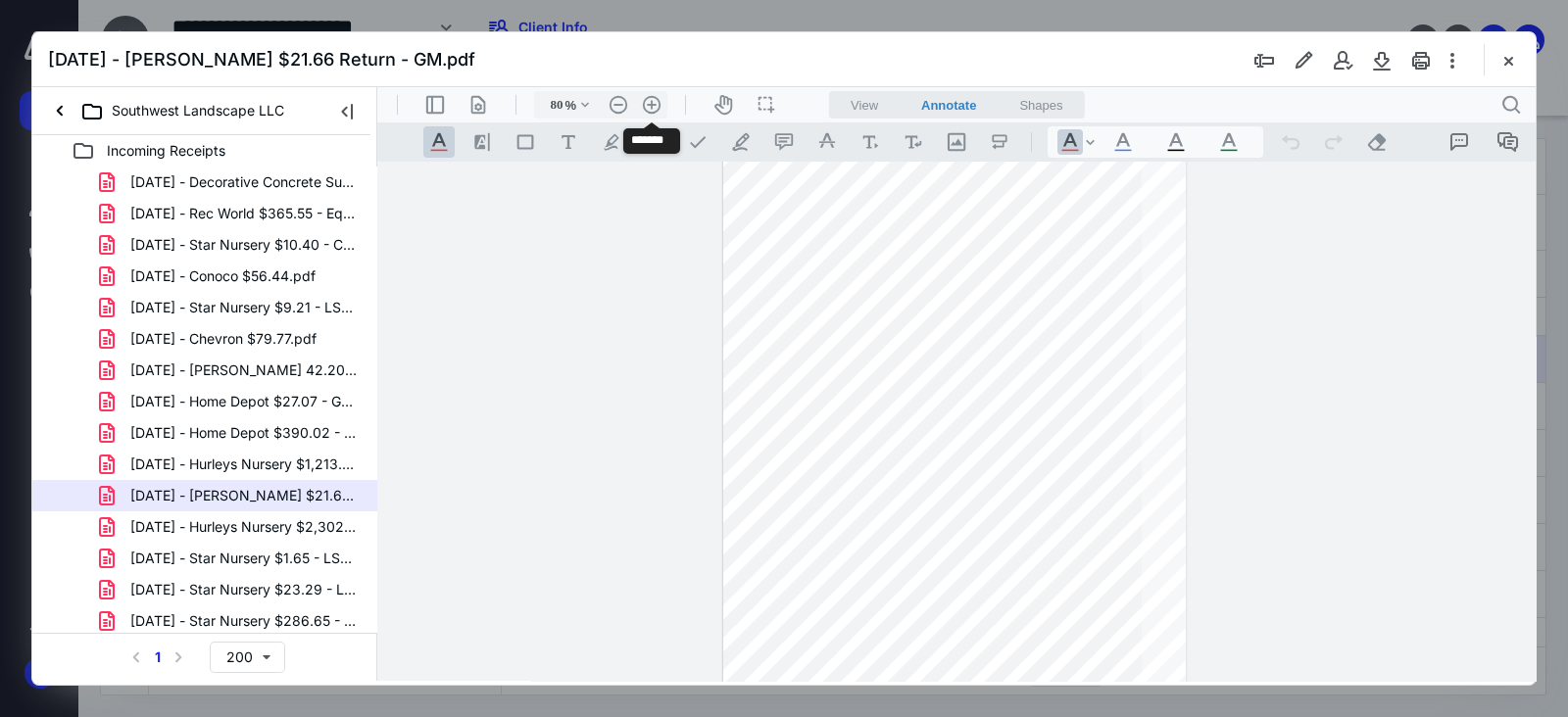 click on ".cls-1{fill:#abb0c4;} icon - header - zoom - in - line" at bounding box center (652, 105) 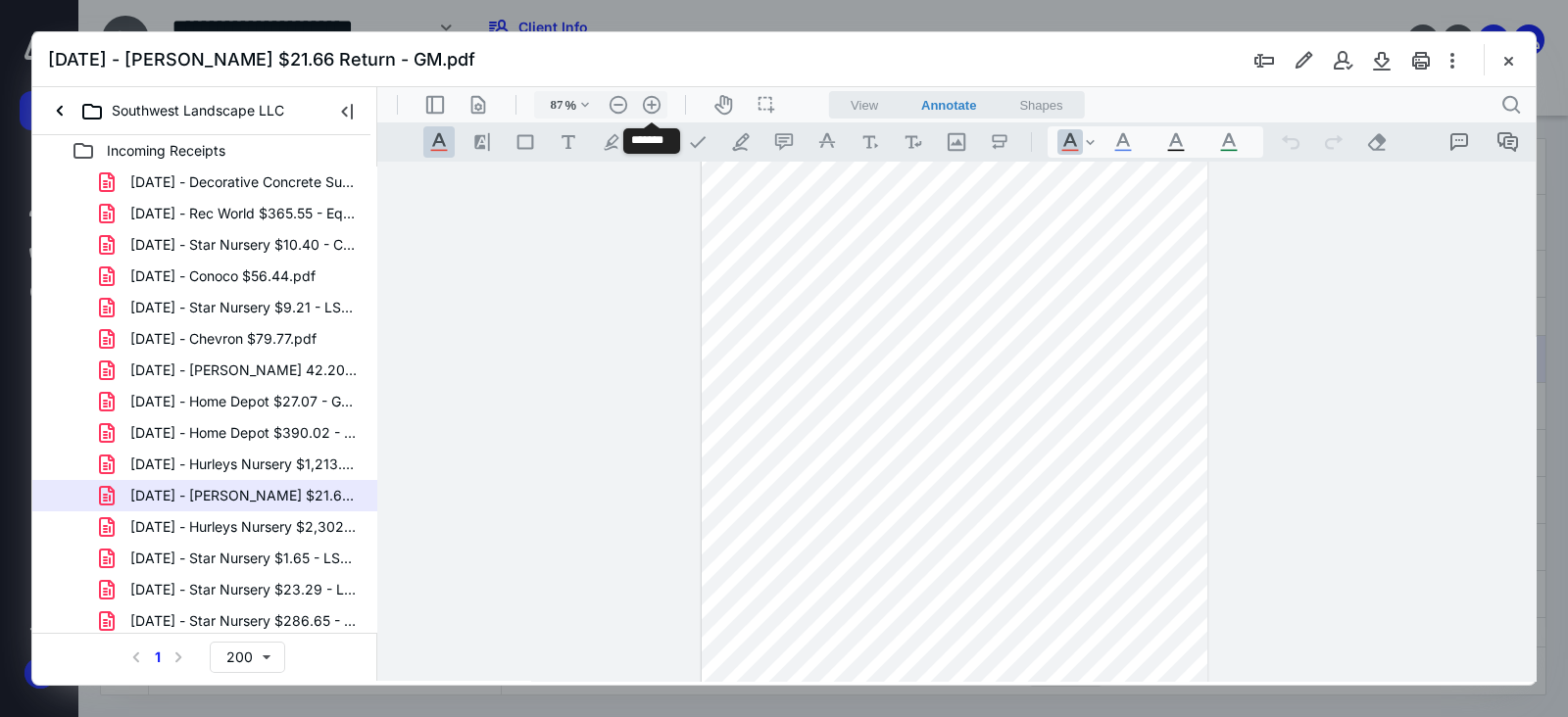 scroll, scrollTop: 337, scrollLeft: 0, axis: vertical 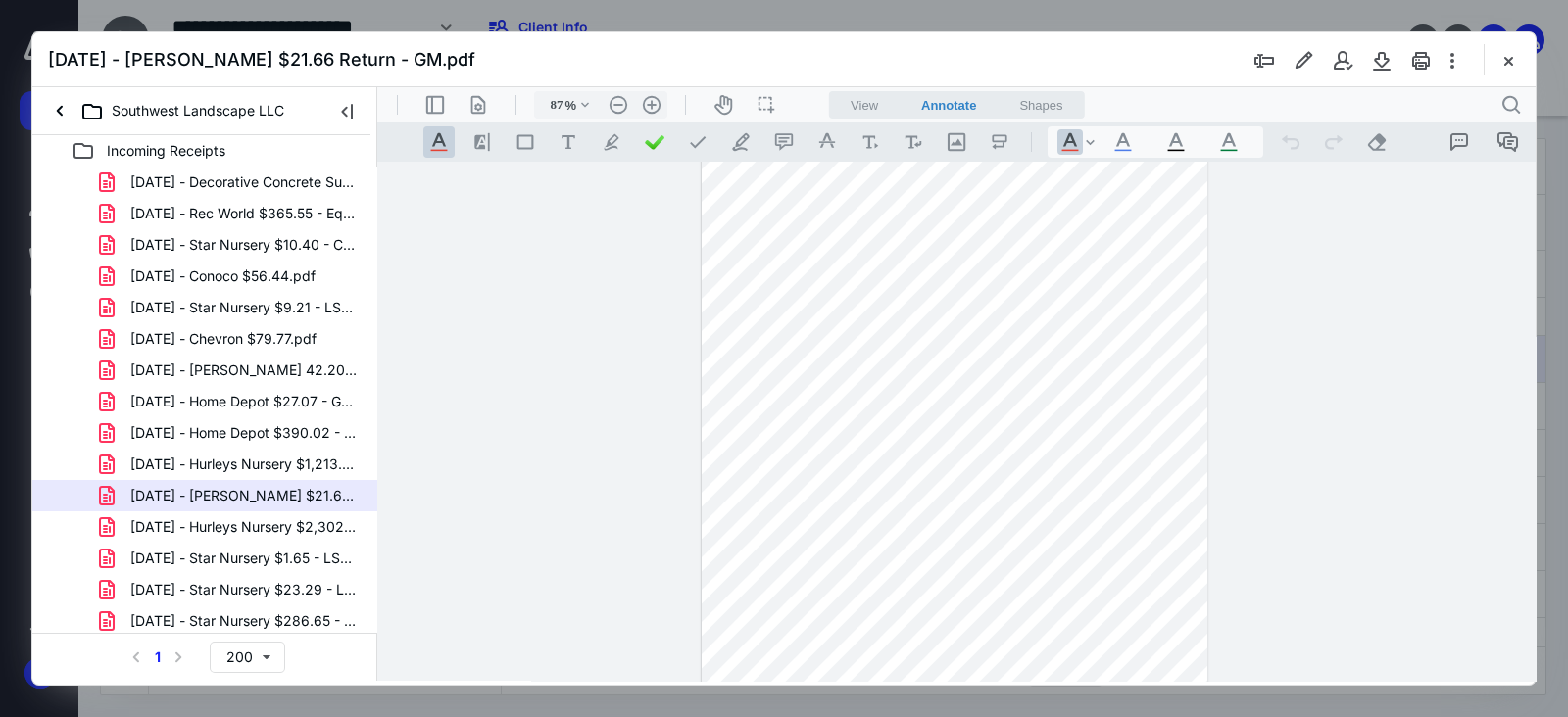 click on "**********" at bounding box center (234, 529) 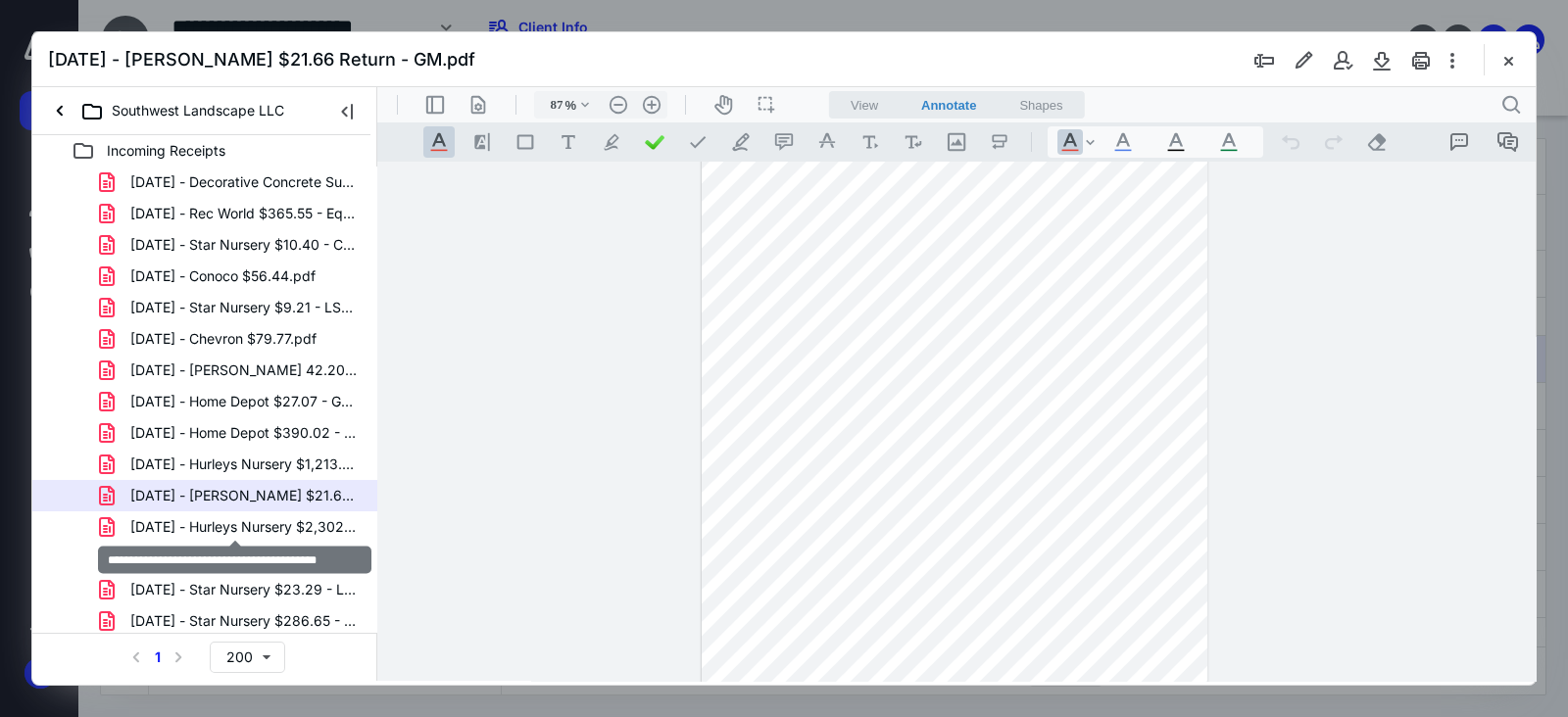 click on "[DATE] - Hurleys Nursery $2,302.97 - NS.pdf" at bounding box center [244, 527] 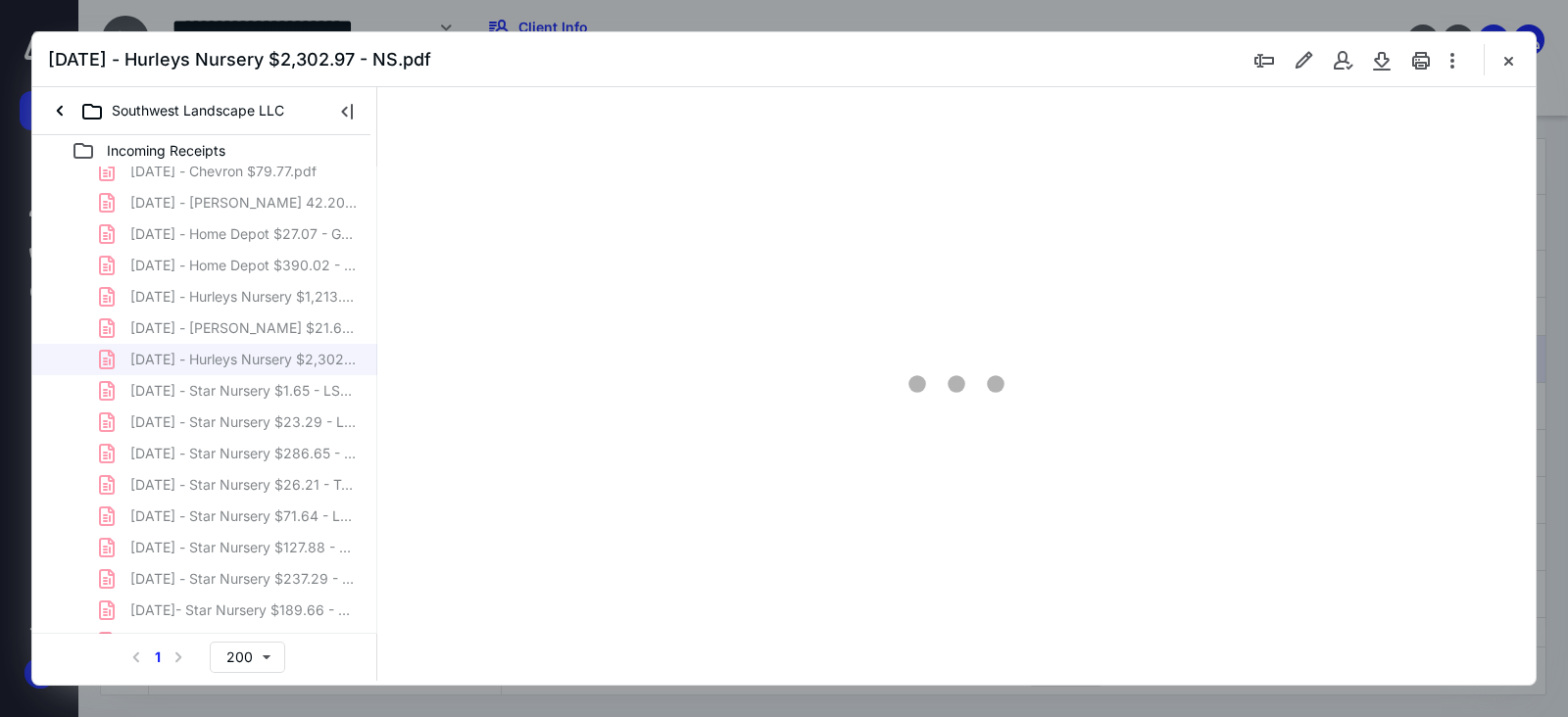 scroll, scrollTop: 244, scrollLeft: 0, axis: vertical 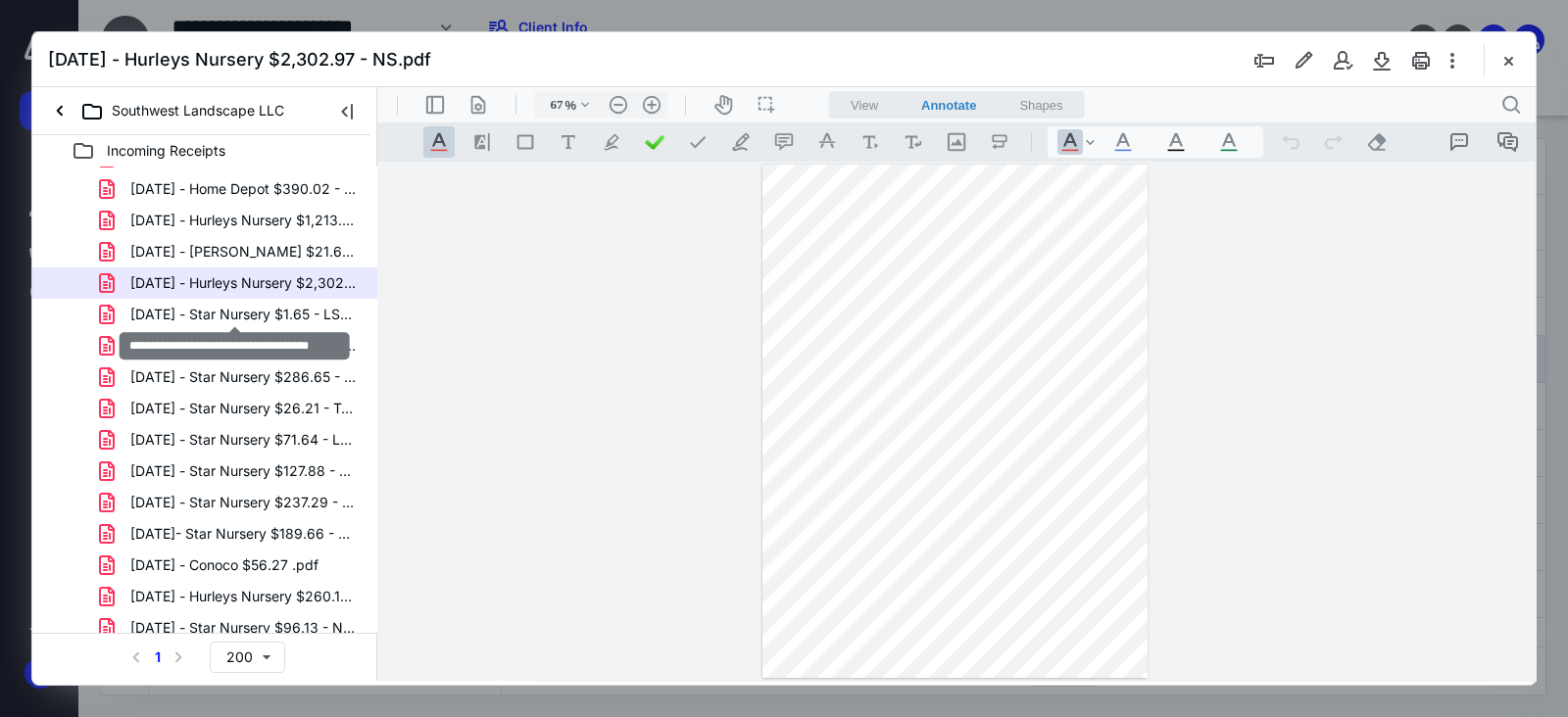 drag, startPoint x: 279, startPoint y: 313, endPoint x: 304, endPoint y: 320, distance: 25.96151 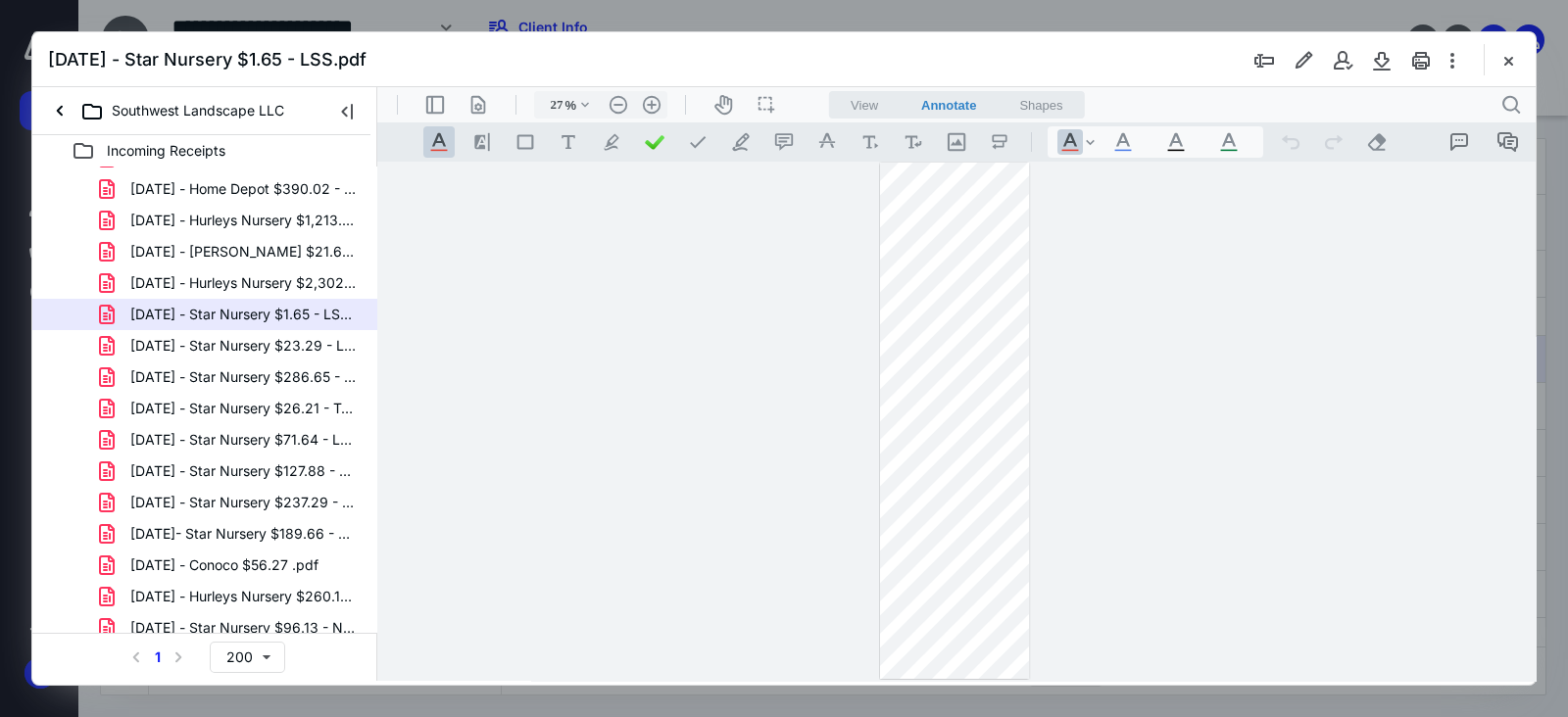 click on "[DATE] - Star Nursery $23.29 - LSS.pdf" at bounding box center (205, 346) 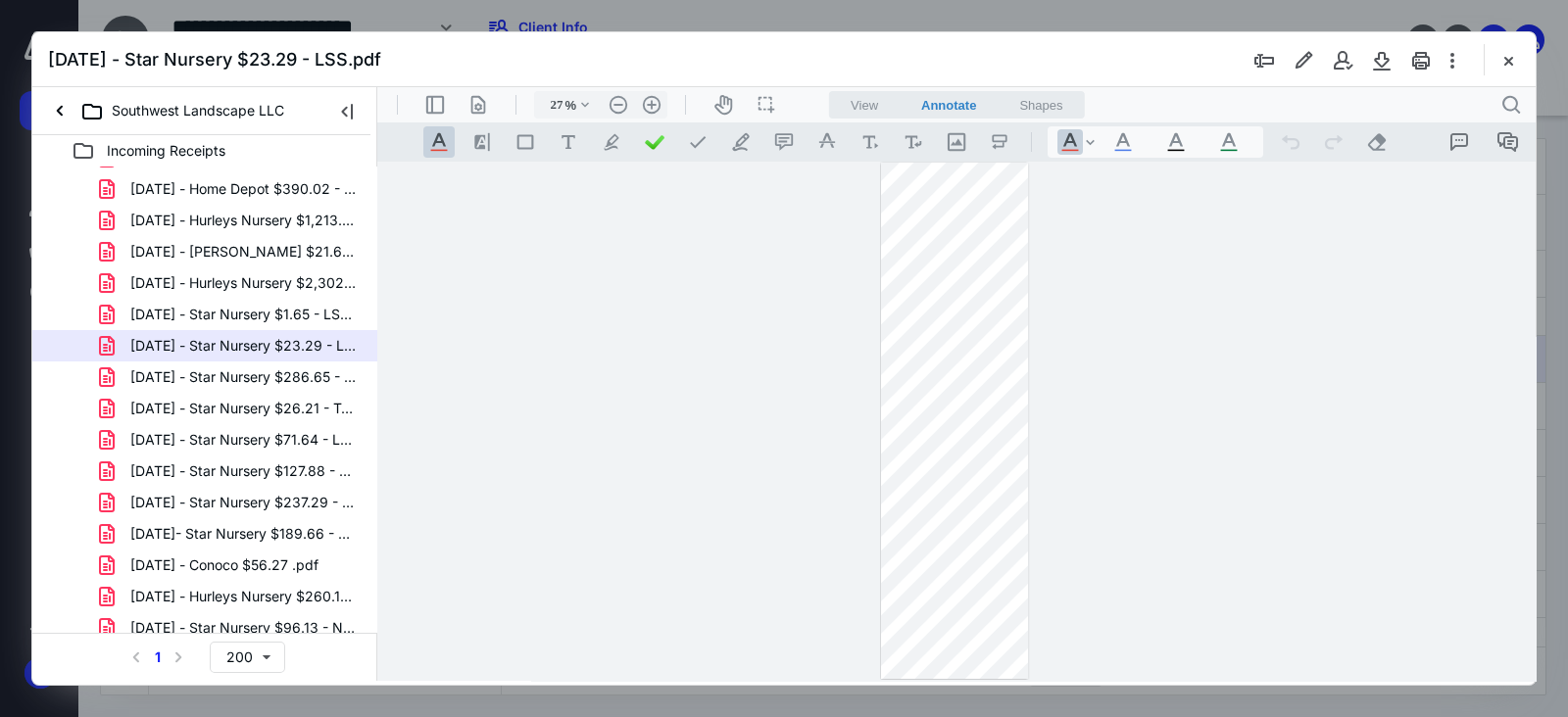 drag, startPoint x: 268, startPoint y: 389, endPoint x: 1311, endPoint y: 343, distance: 1044.0139 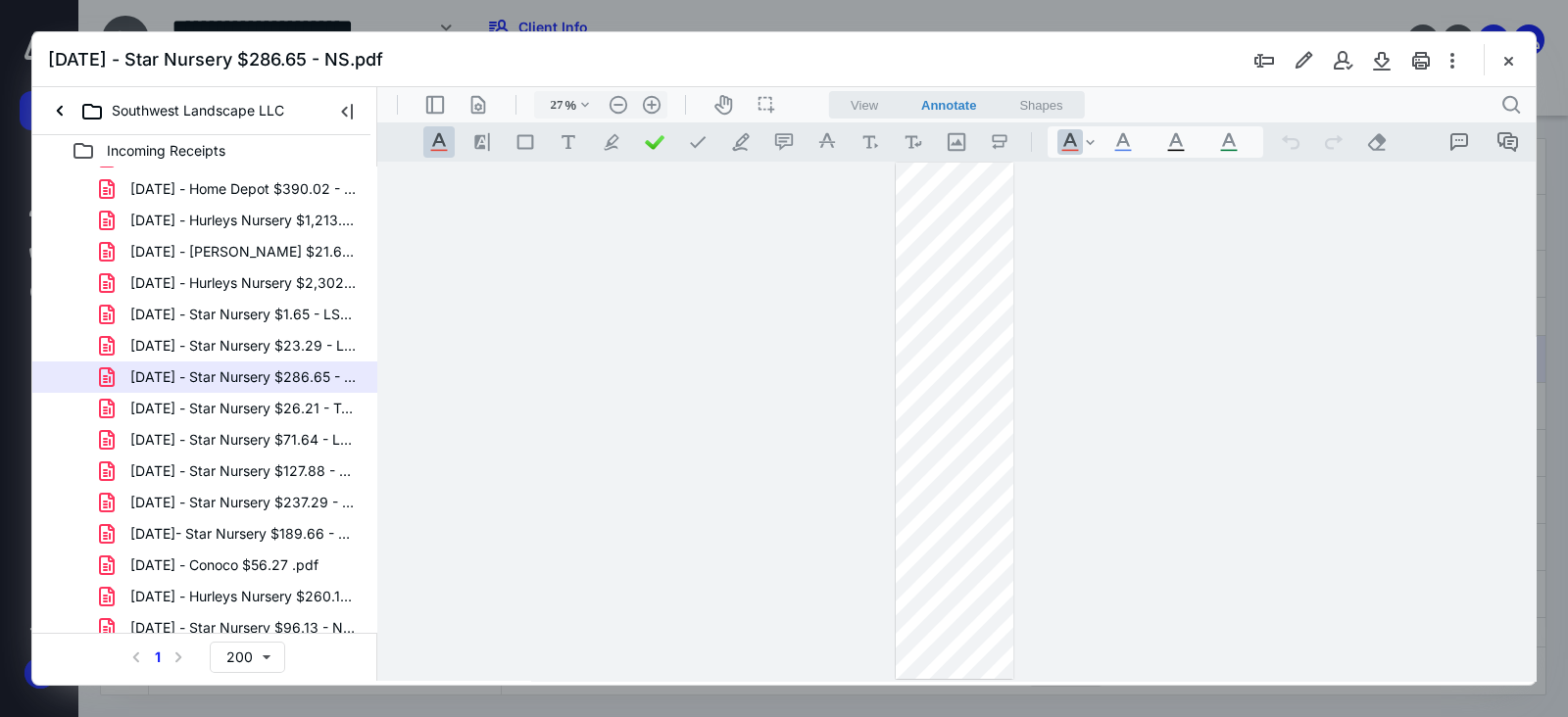 click on ".cls-1{fill:#abb0c4;} icon - header - zoom - in - line" at bounding box center (652, 105) 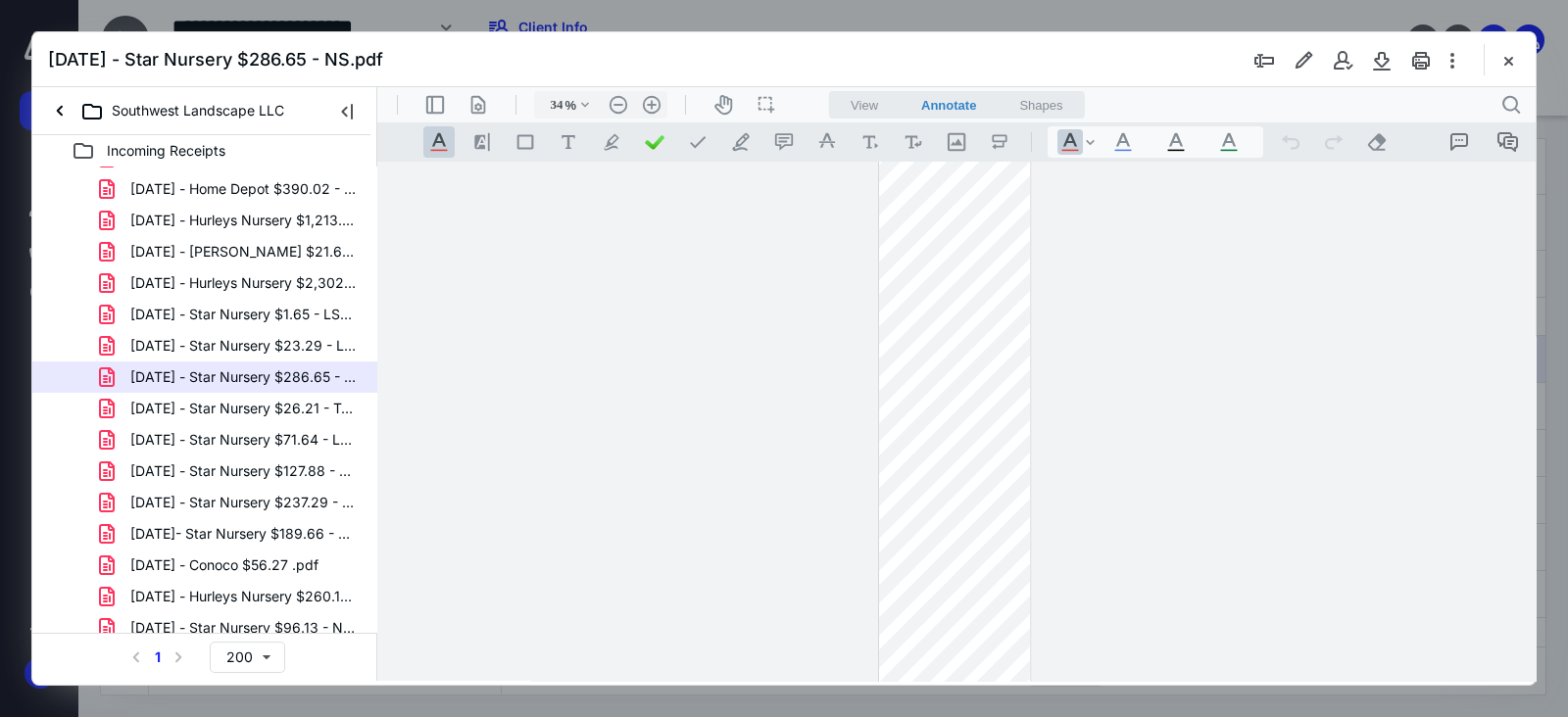 click on ".cls-1{fill:#abb0c4;} icon - header - zoom - in - line" at bounding box center (652, 105) 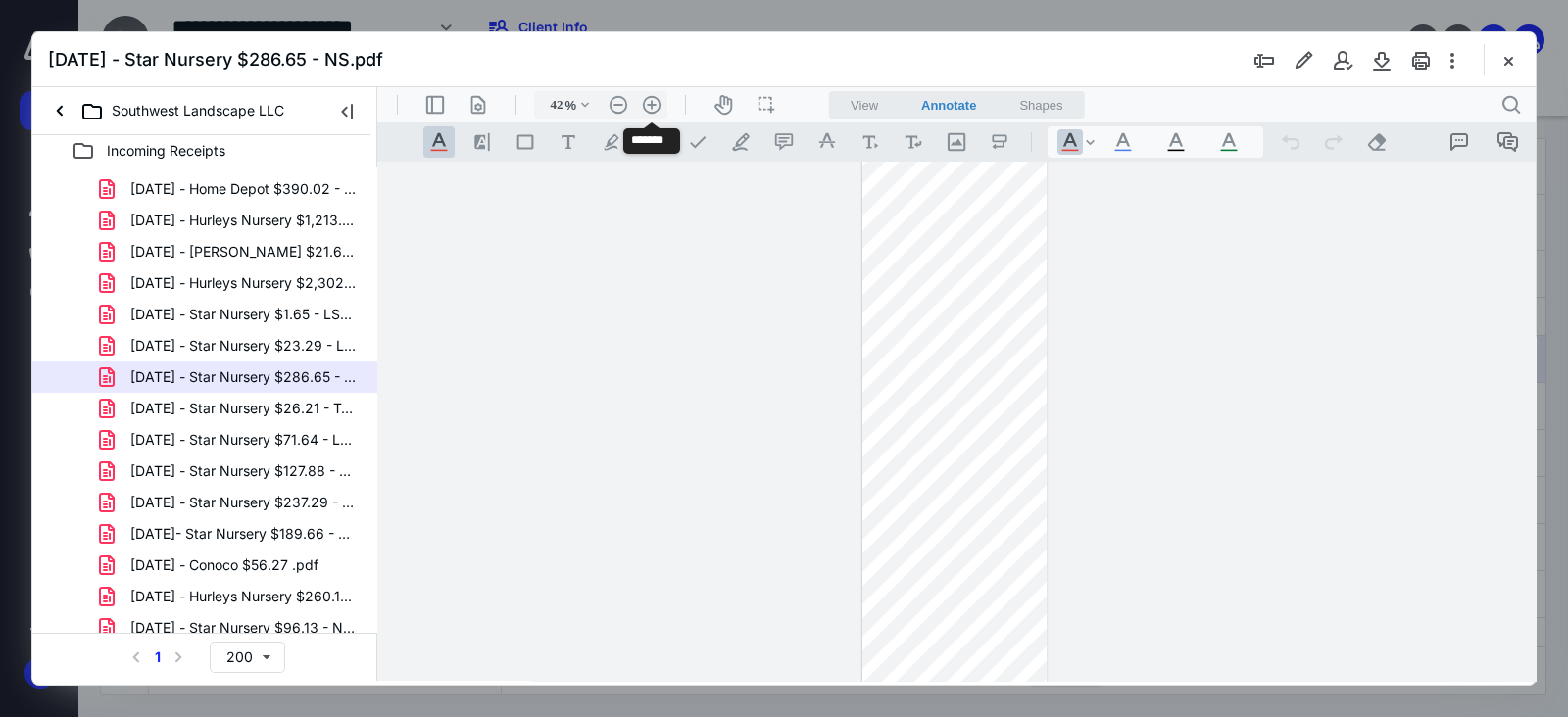 click on ".cls-1{fill:#abb0c4;} icon - header - zoom - in - line" at bounding box center (652, 105) 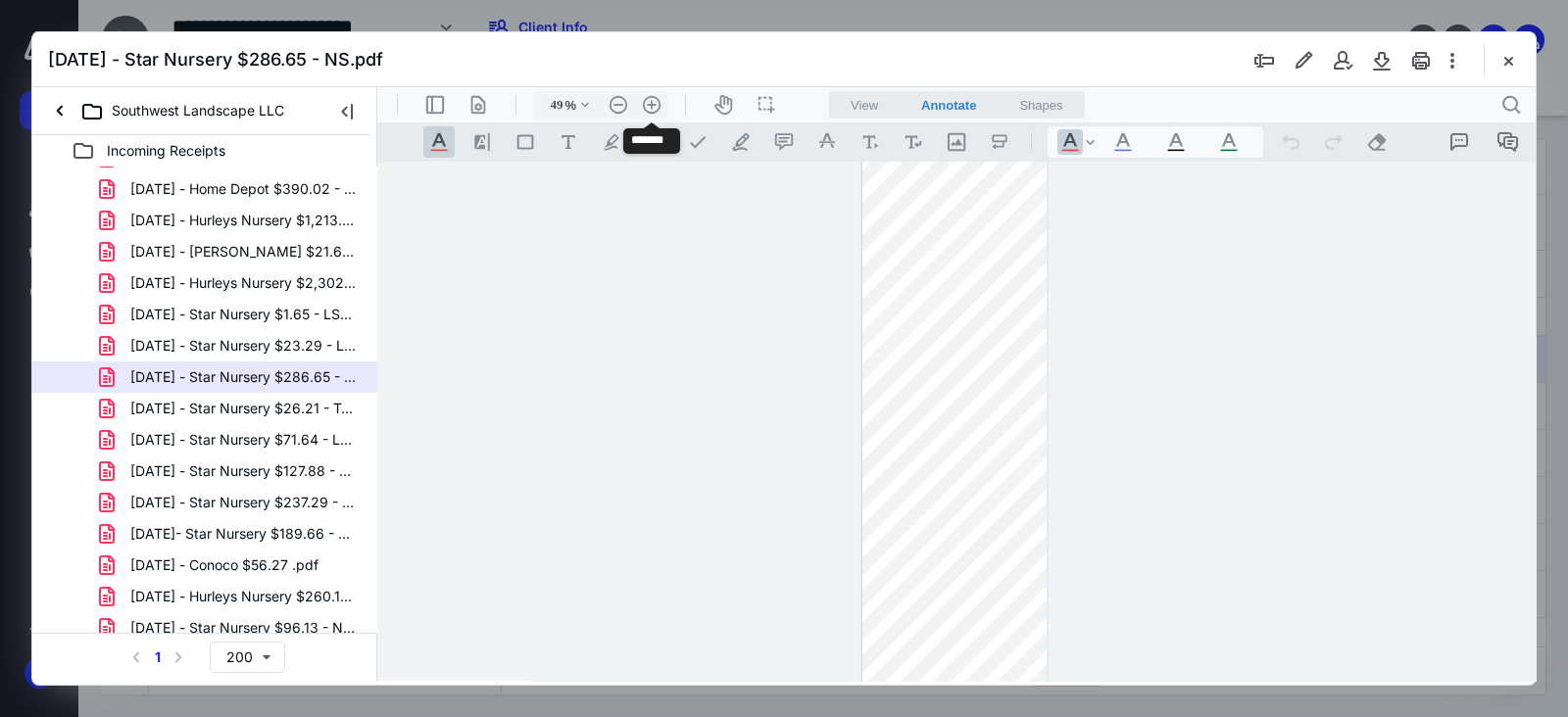click on ".cls-1{fill:#abb0c4;} icon - header - zoom - in - line" at bounding box center [652, 105] 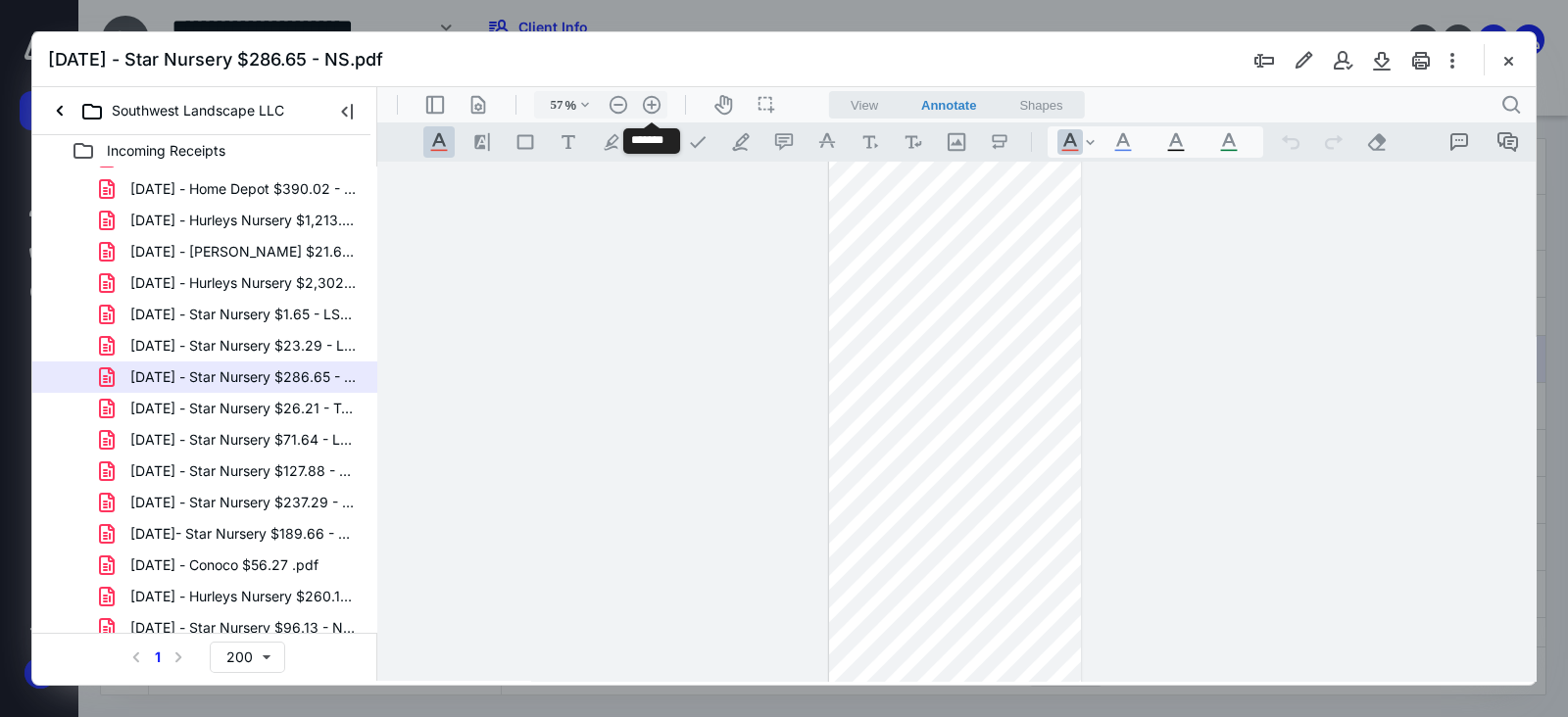 click on ".cls-1{fill:#abb0c4;} icon - header - zoom - in - line" at bounding box center (652, 105) 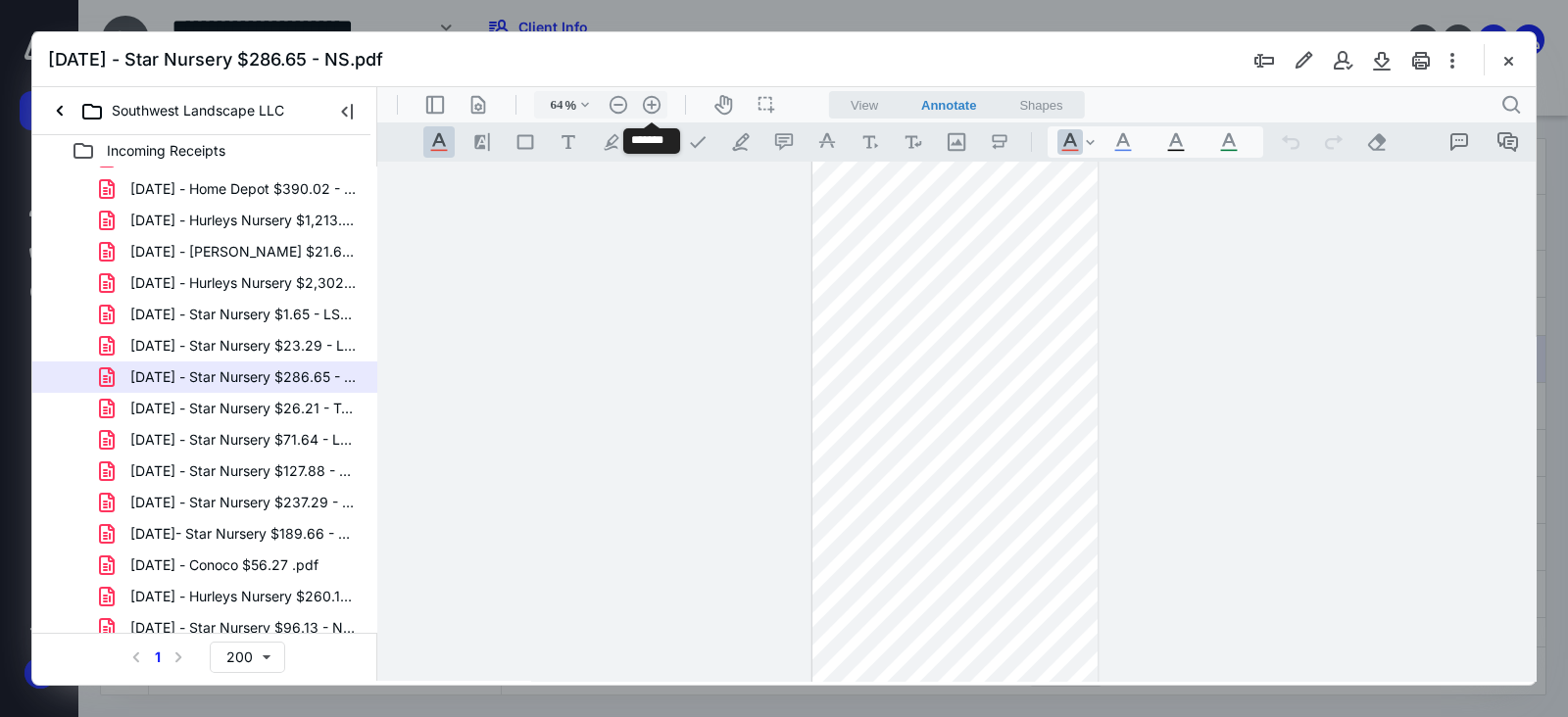 click on ".cls-1{fill:#abb0c4;} icon - header - zoom - in - line" at bounding box center [652, 105] 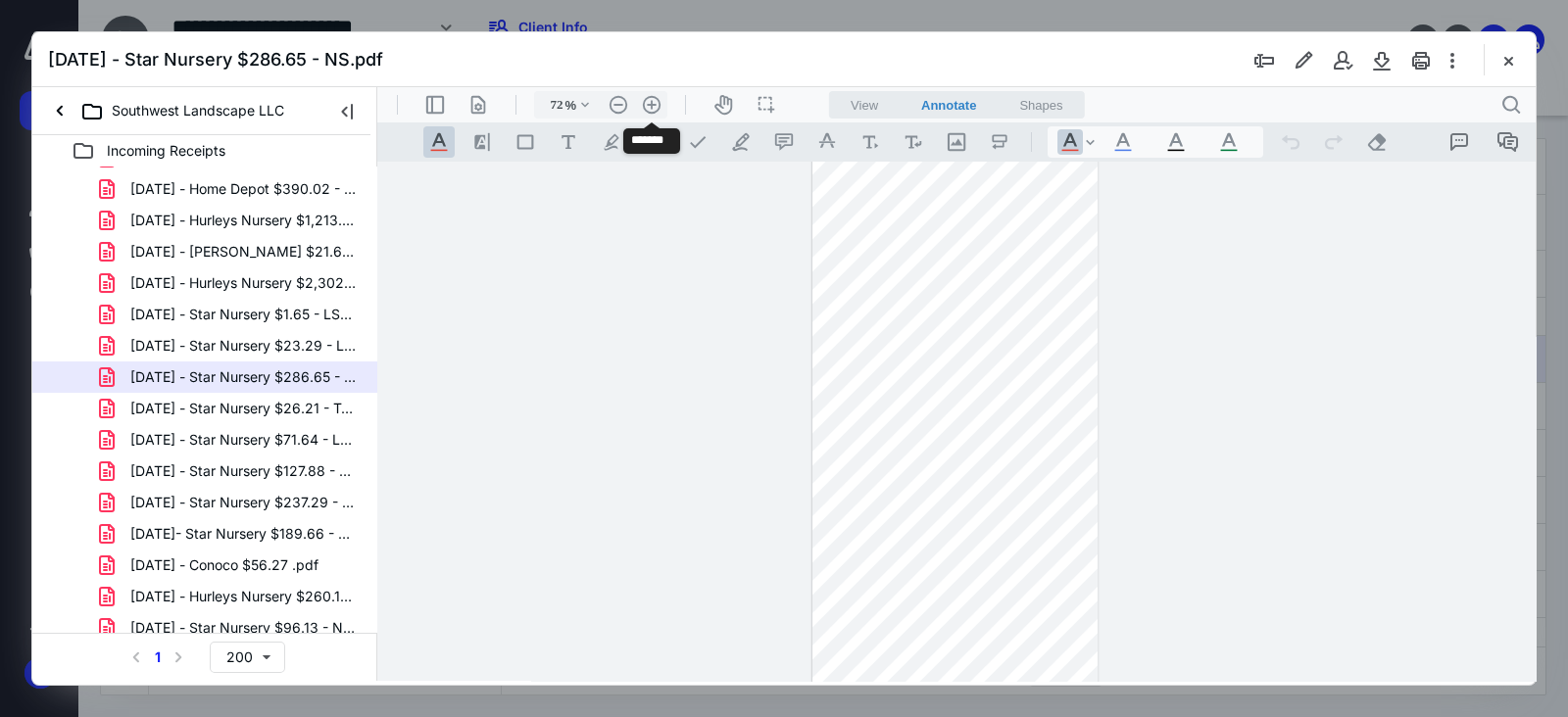 scroll, scrollTop: 376, scrollLeft: 0, axis: vertical 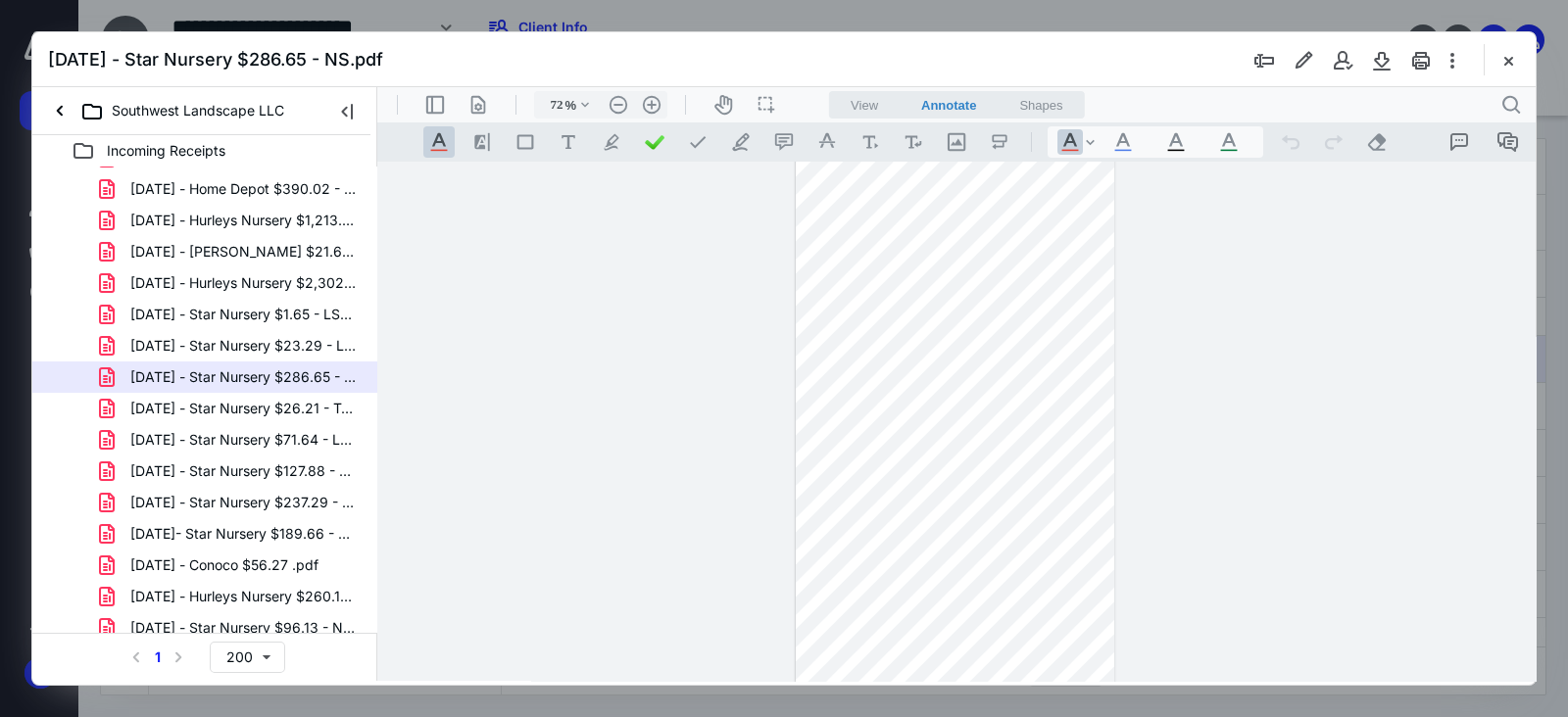 click on "[DATE] - Star Nursery $26.21 - Tool.pdf" at bounding box center [244, 408] 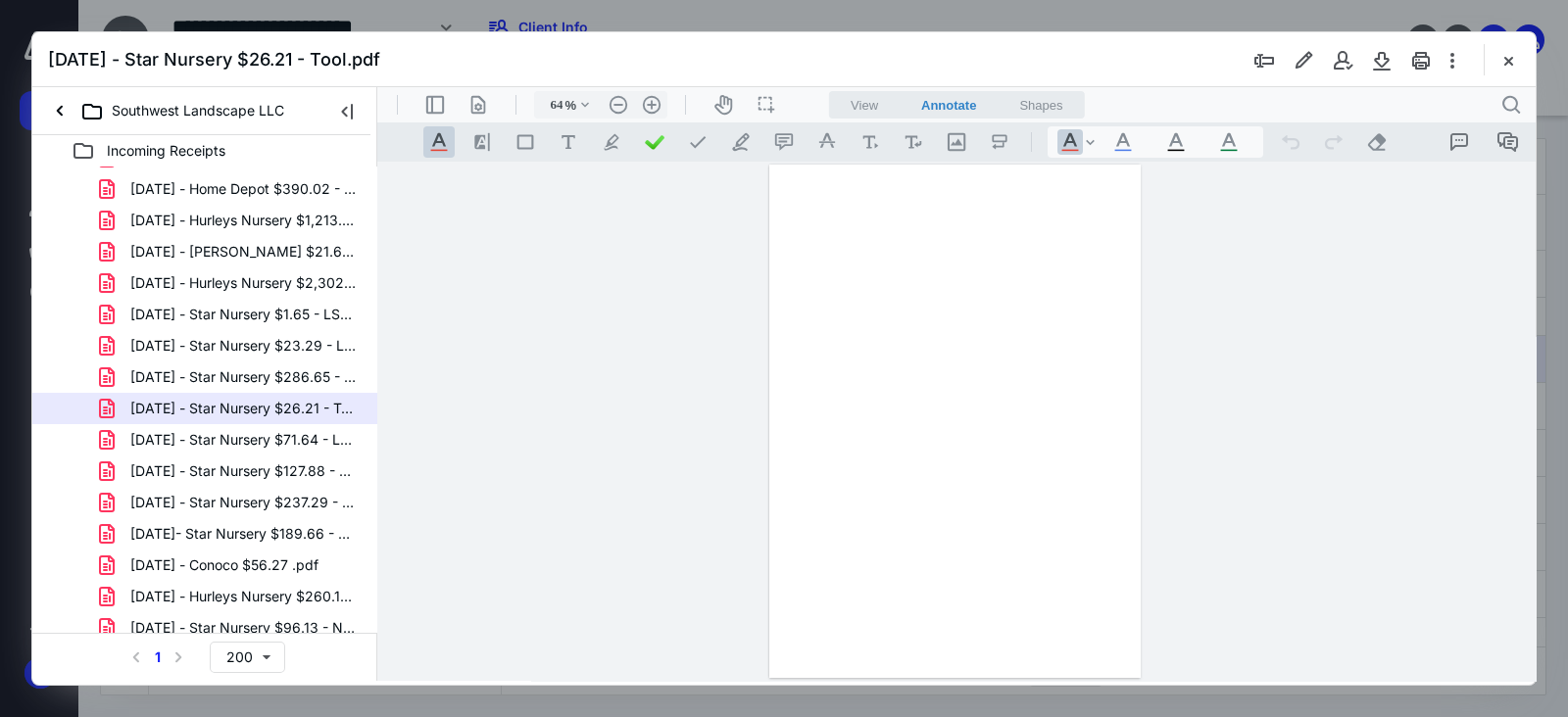 scroll, scrollTop: 0, scrollLeft: 0, axis: both 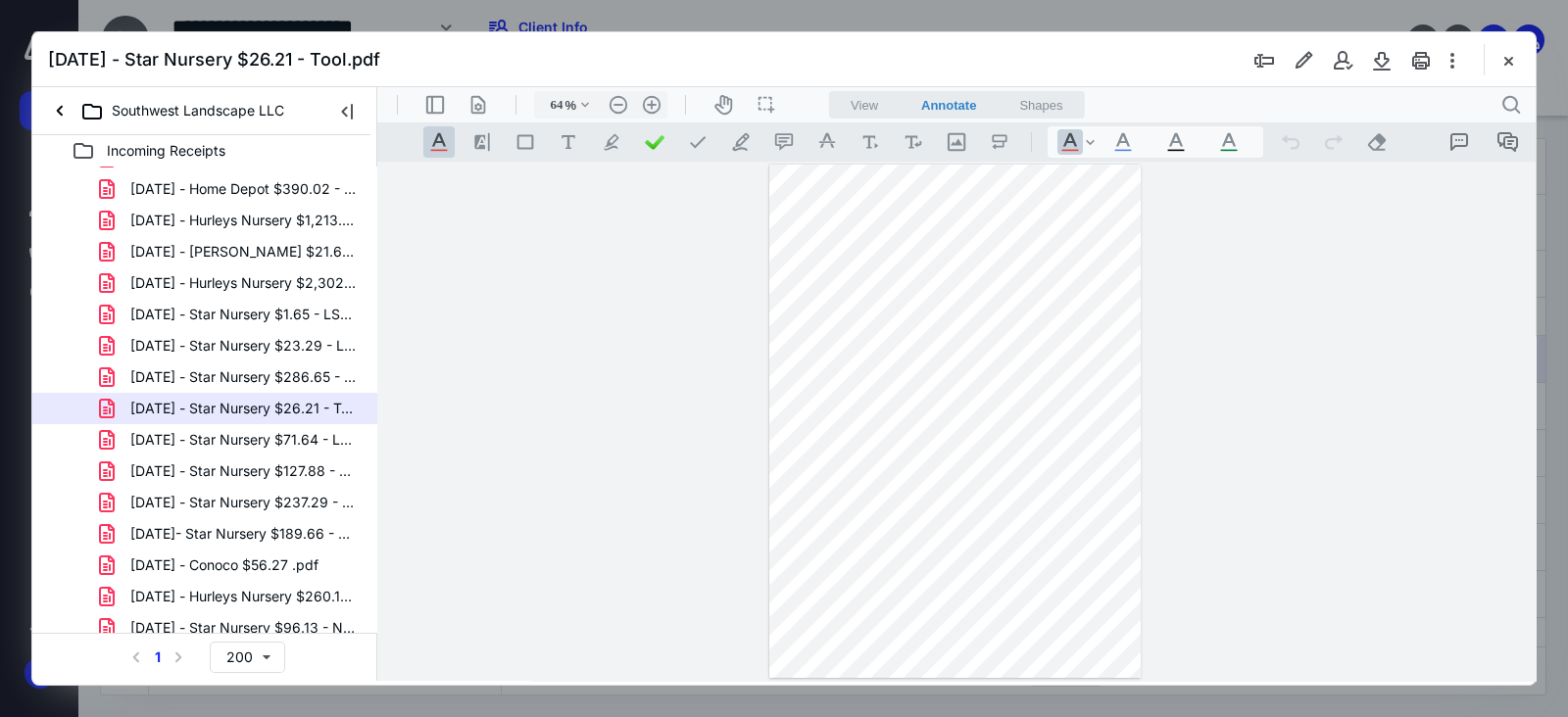 drag, startPoint x: 238, startPoint y: 445, endPoint x: 368, endPoint y: 448, distance: 130.03461 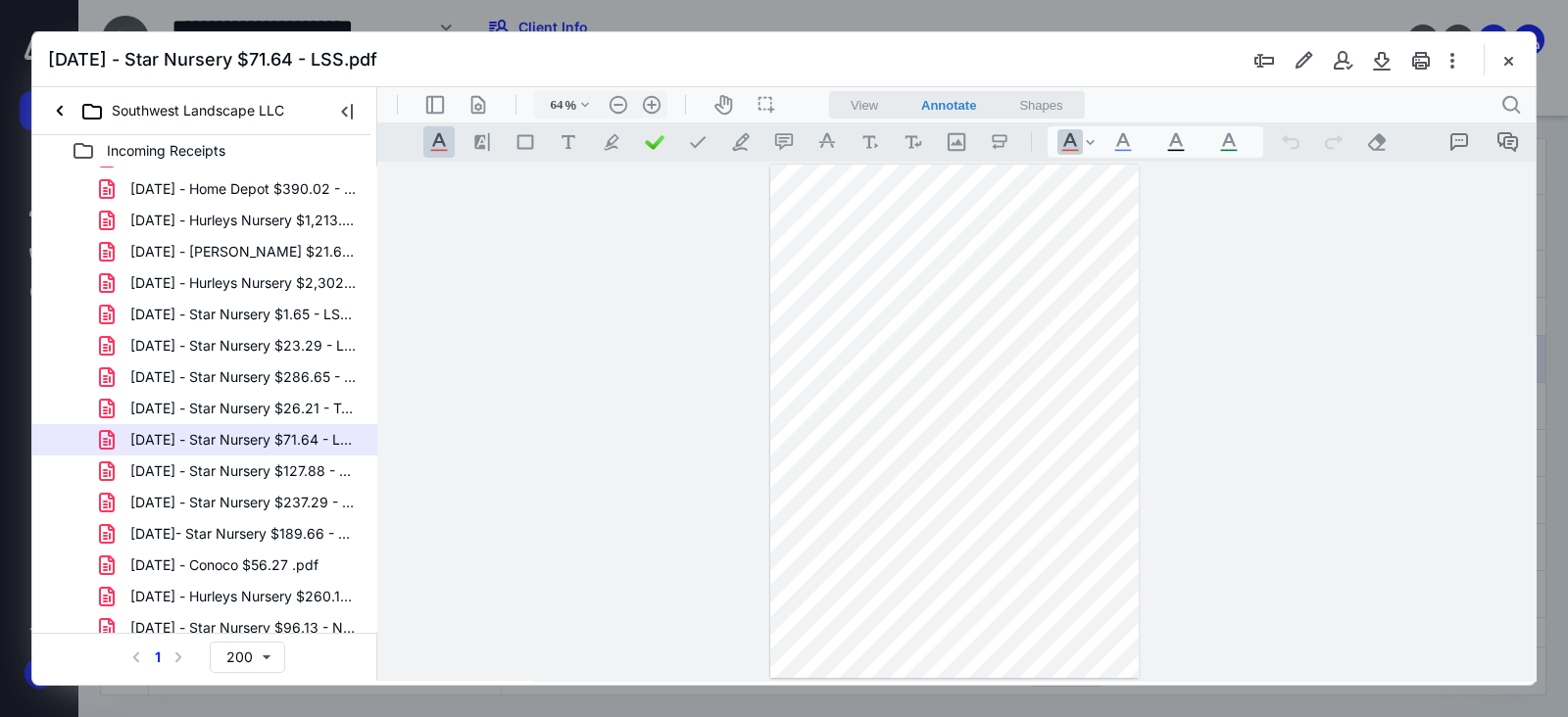 click on "[DATE] - Star Nursery $127.88 - NS.pdf" at bounding box center [244, 471] 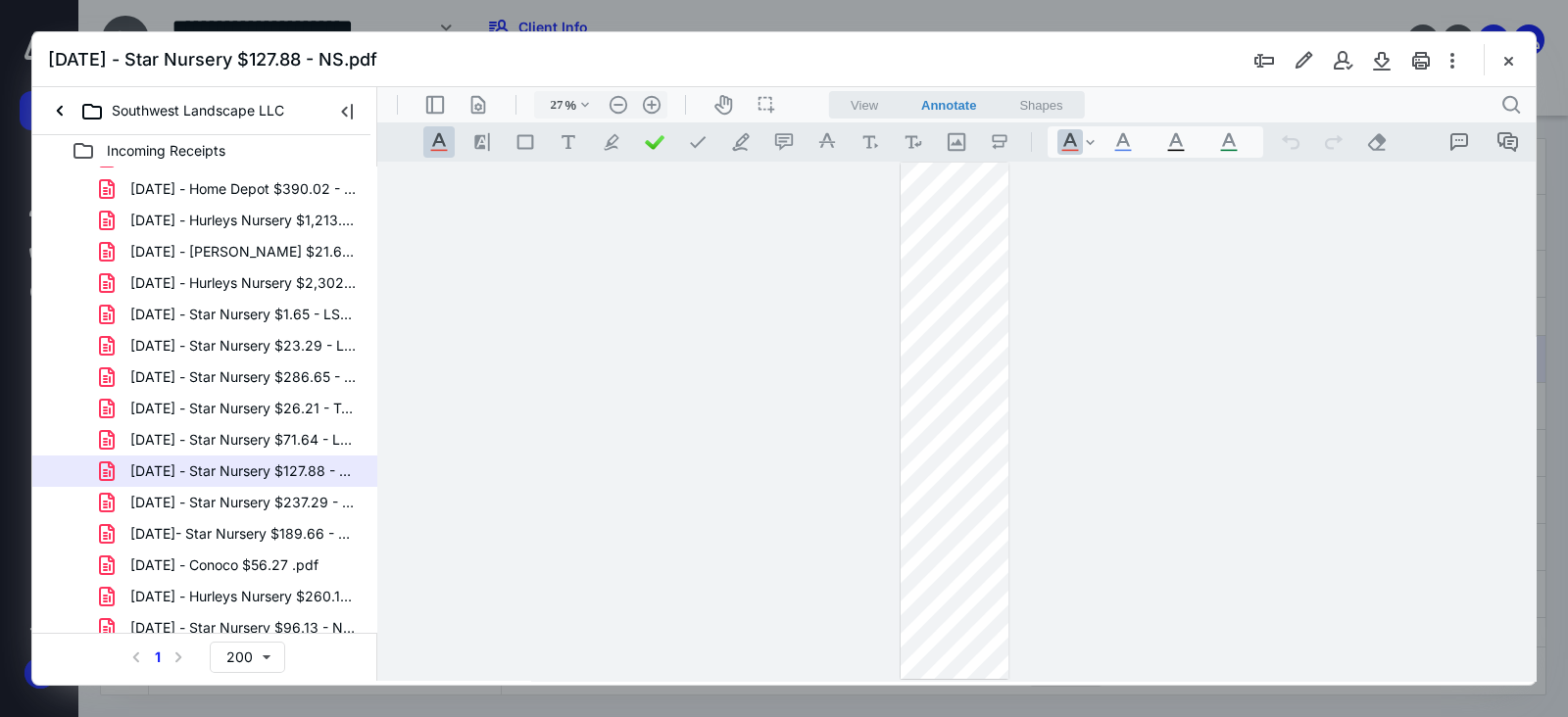 scroll, scrollTop: 254, scrollLeft: 0, axis: vertical 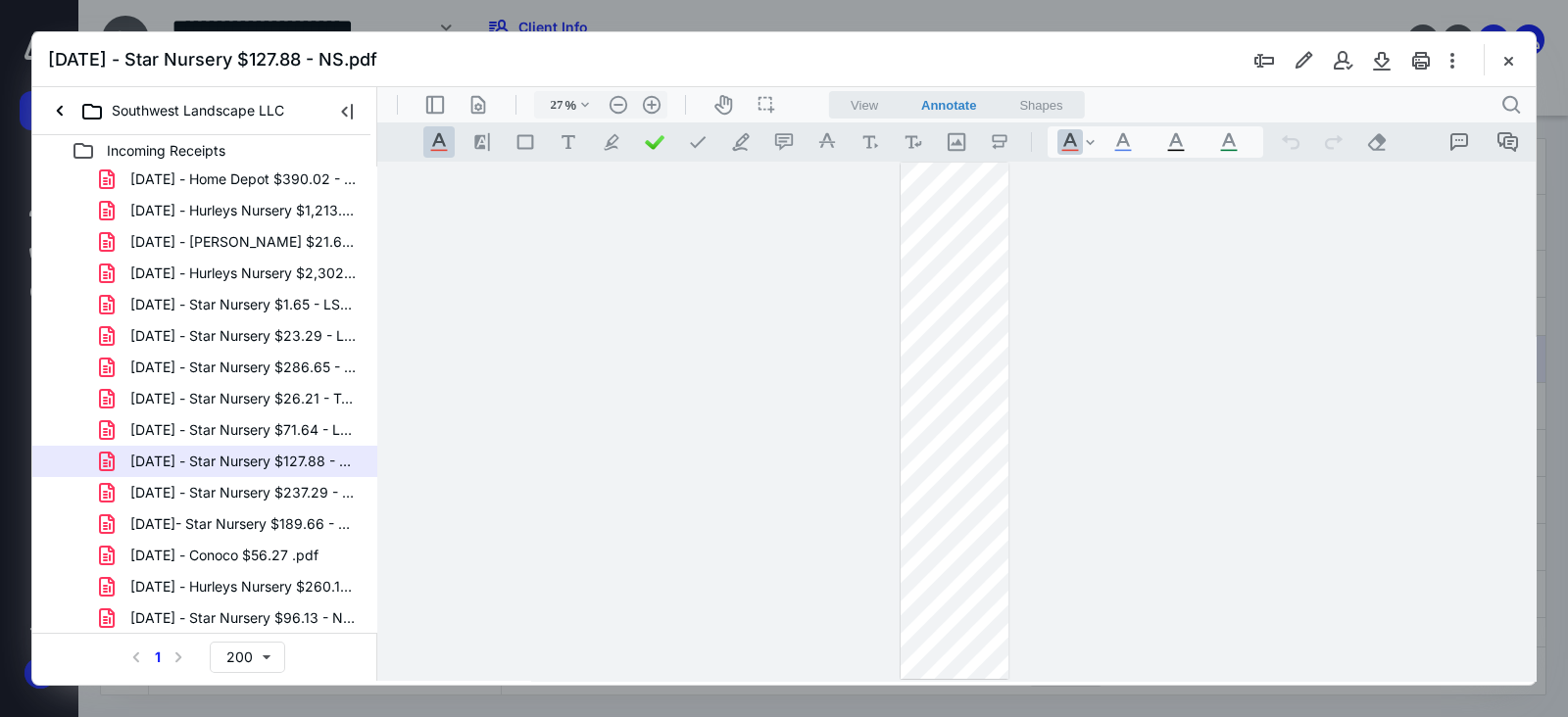 click at bounding box center (1508, 60) 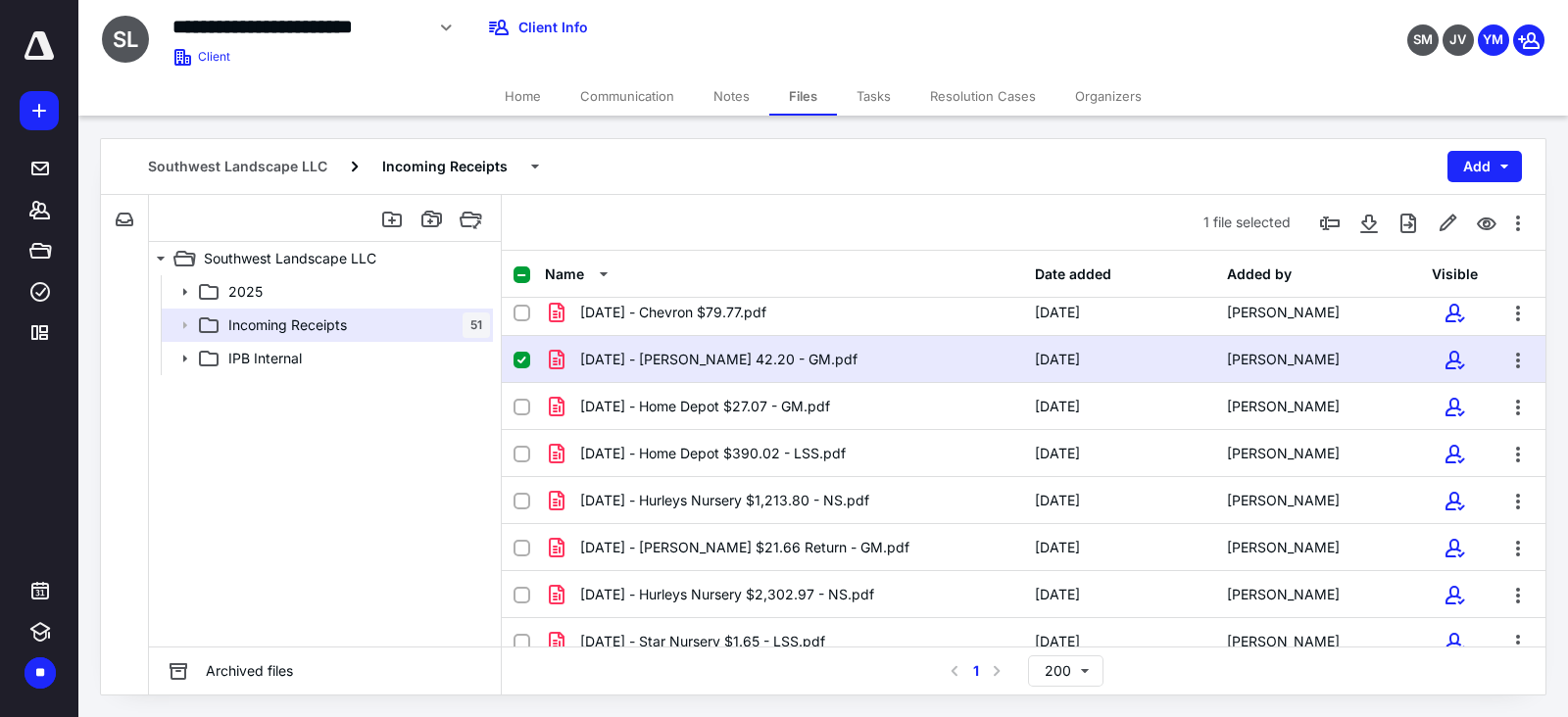 scroll, scrollTop: 213, scrollLeft: 0, axis: vertical 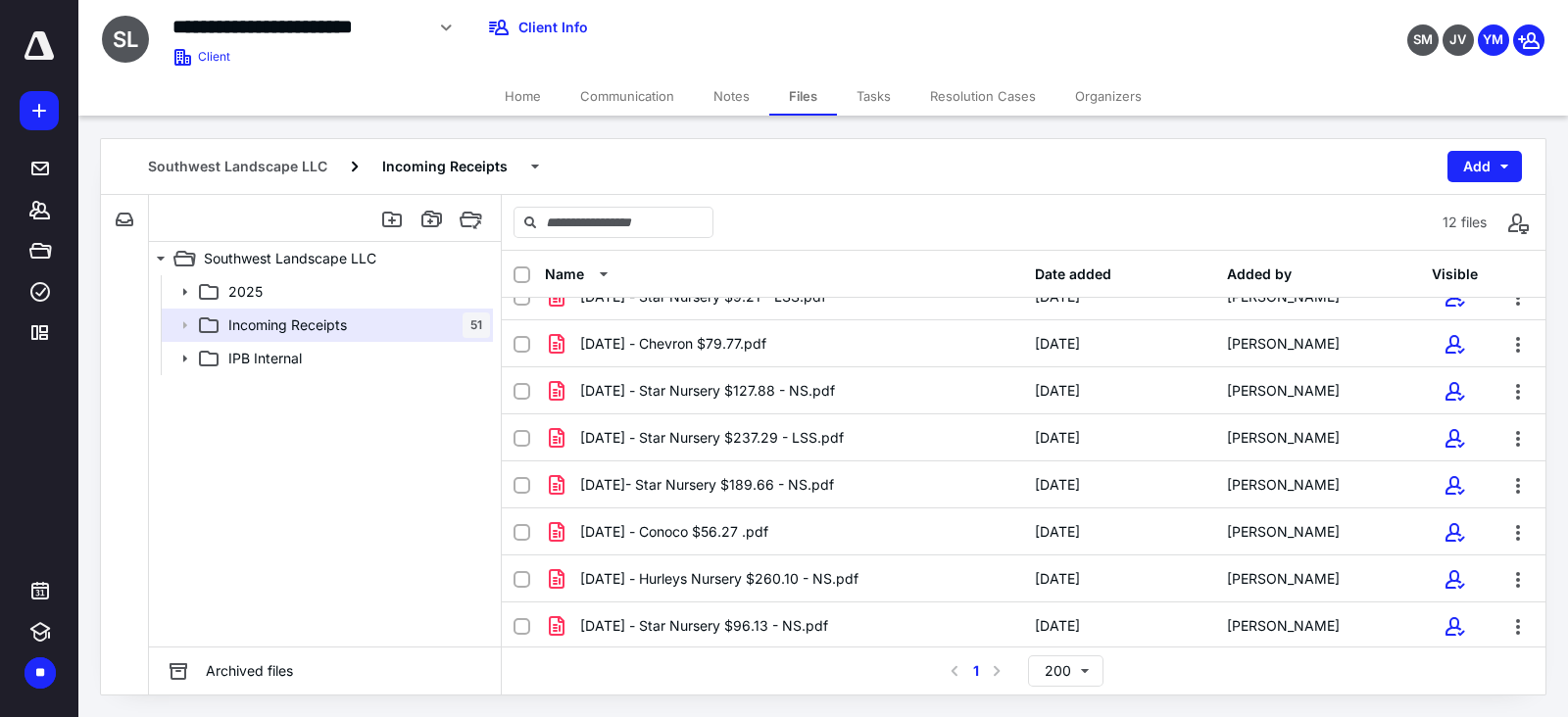 click on "[DATE] - Star Nursery $127.88 - NS.pdf" at bounding box center [708, 391] 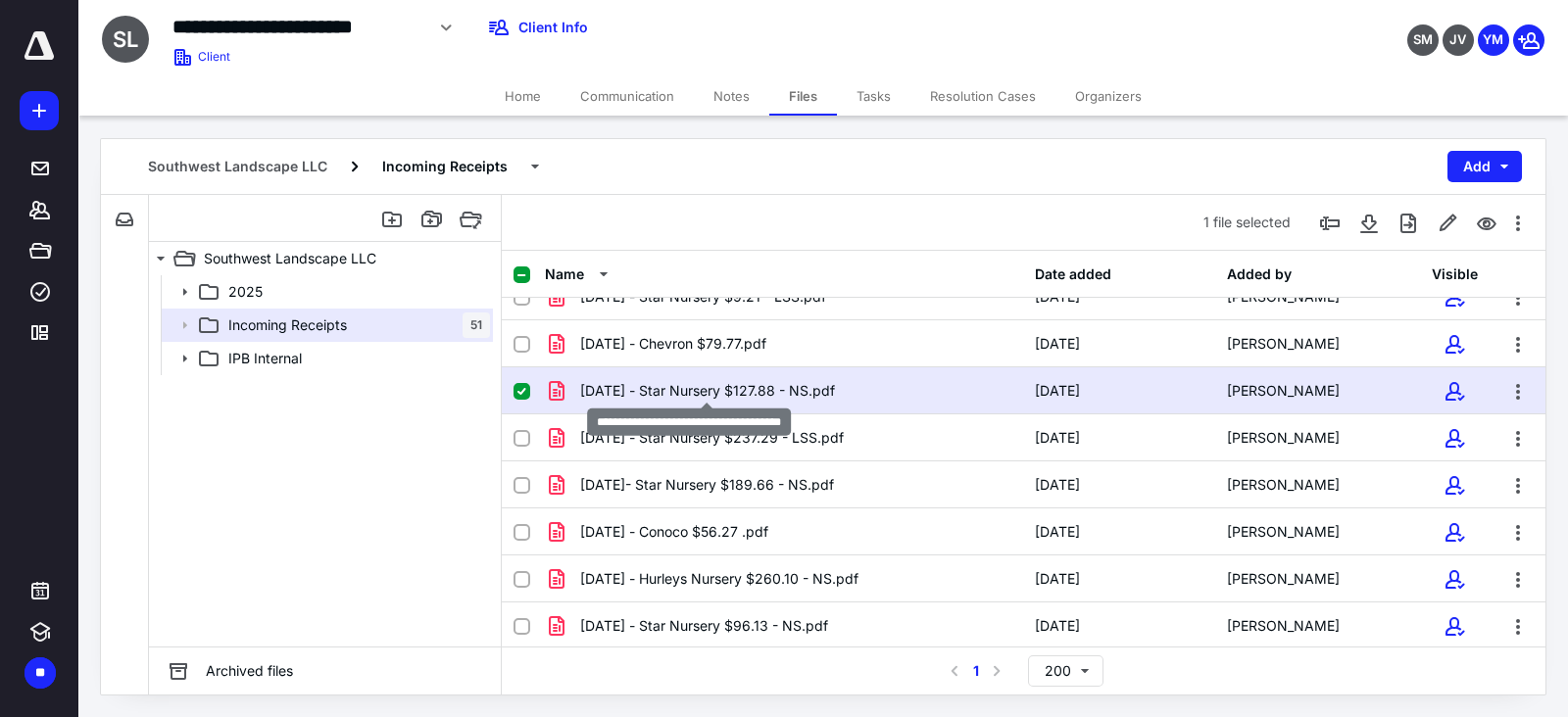 click on "[DATE] - Star Nursery $127.88 - NS.pdf" at bounding box center [708, 391] 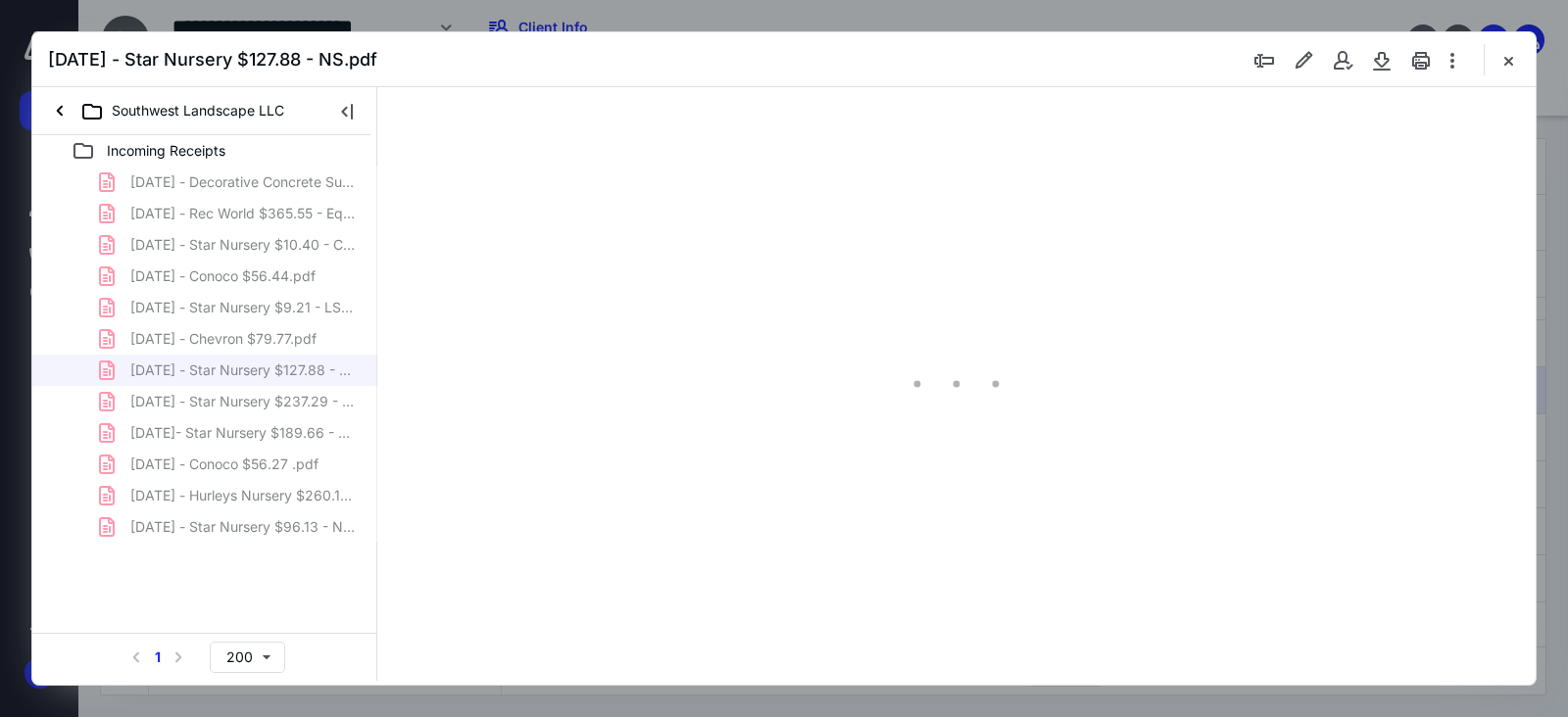 scroll, scrollTop: 0, scrollLeft: 0, axis: both 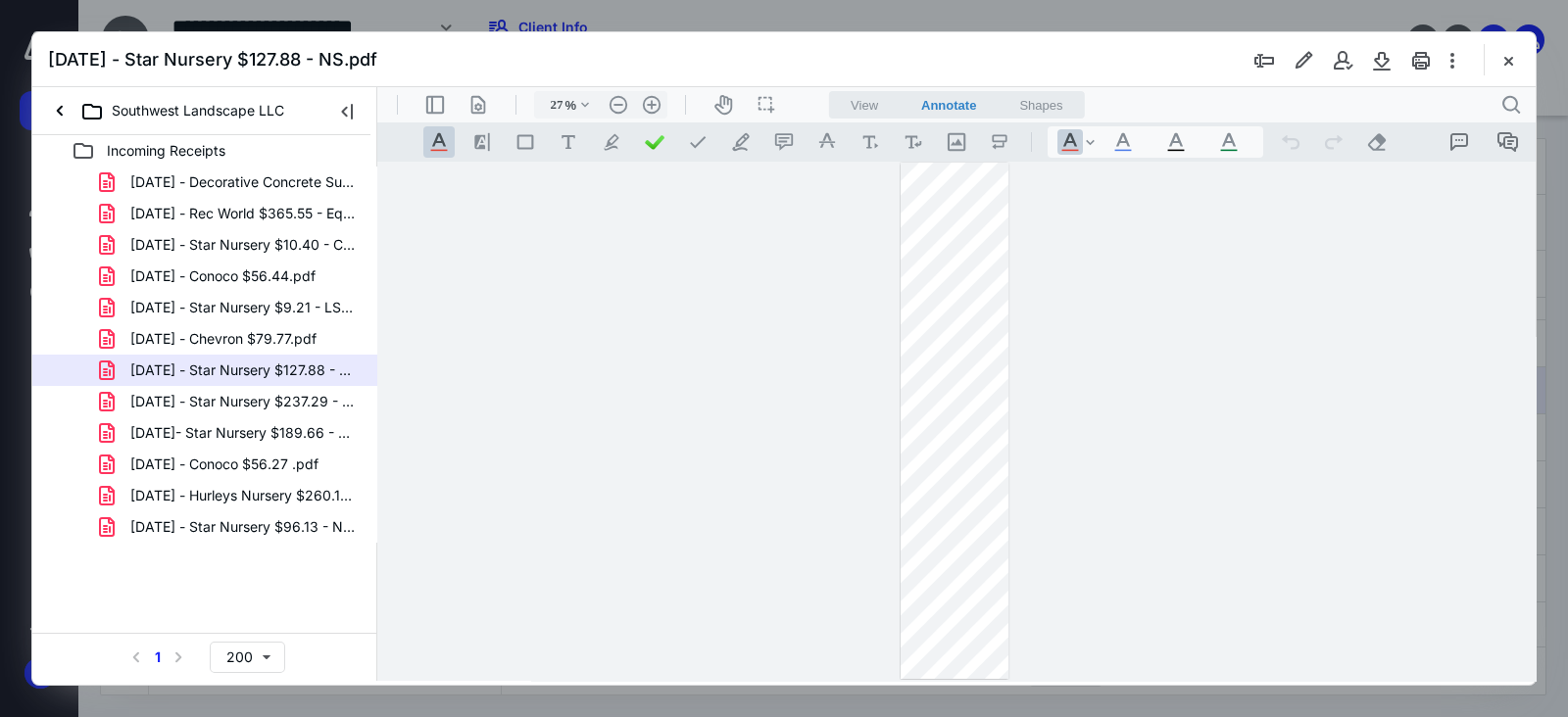 click on "[DATE] - Star Nursery $237.29 - LSS.pdf" at bounding box center [244, 402] 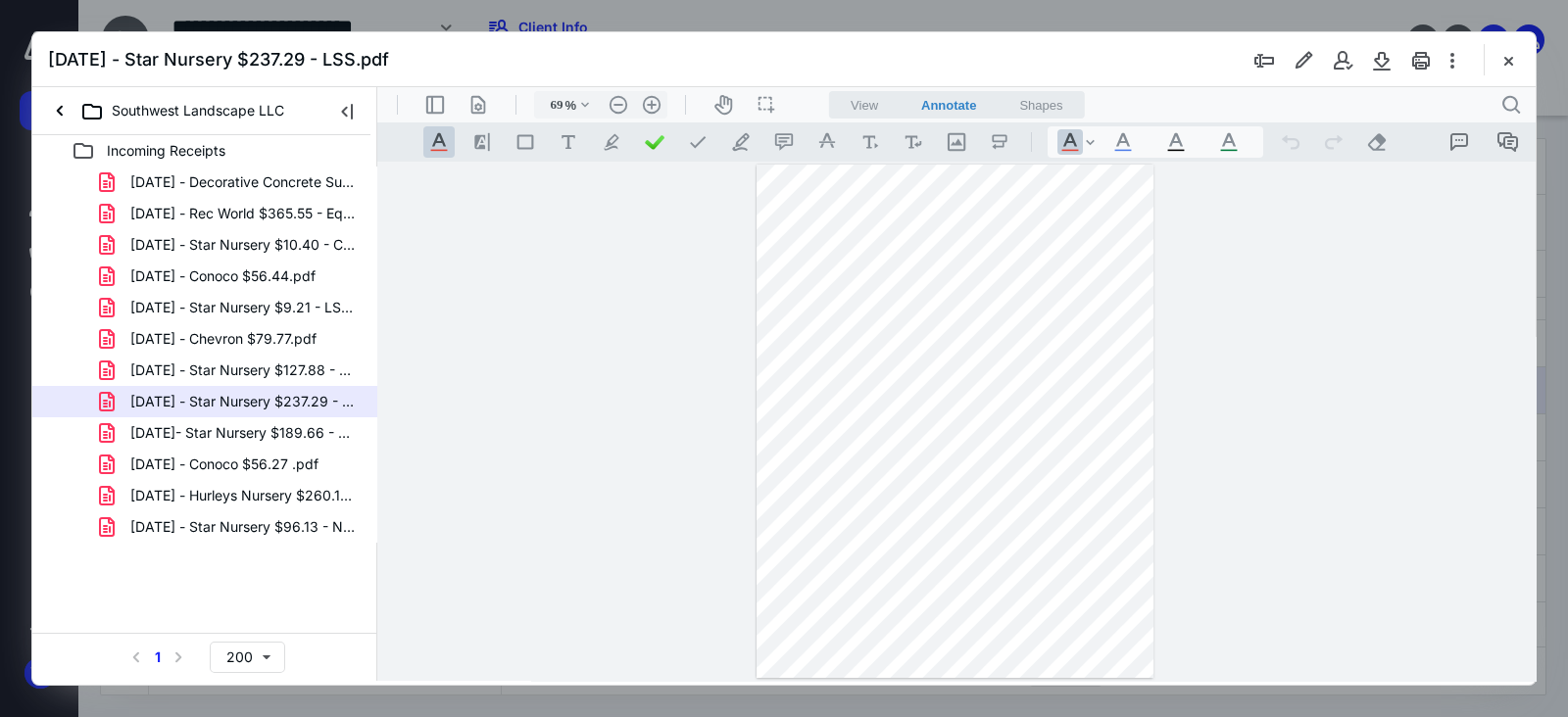 click on "[DATE]- Star Nursery $189.66 - NS.pdf" at bounding box center [244, 433] 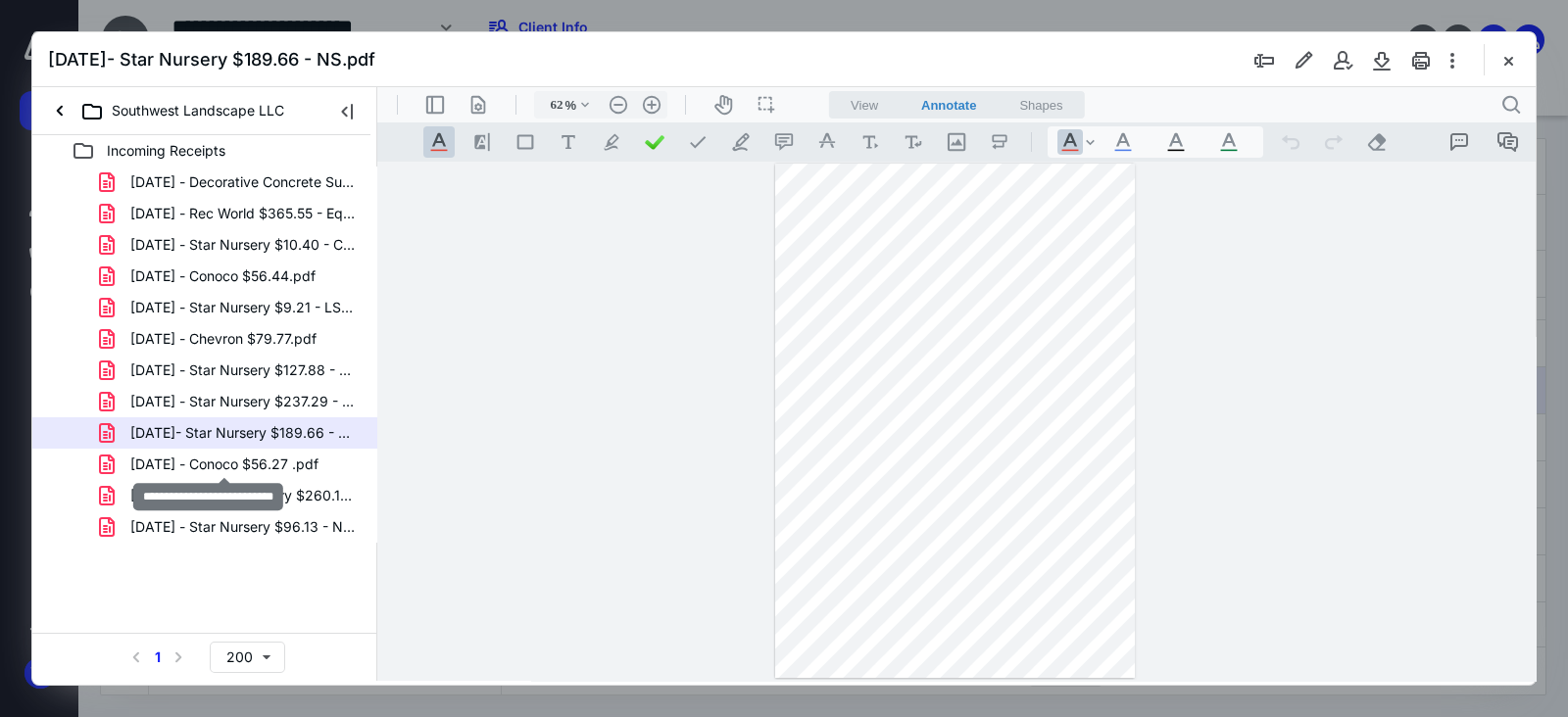 click on "[DATE] - Conoco $56.27 .pdf" at bounding box center [224, 464] 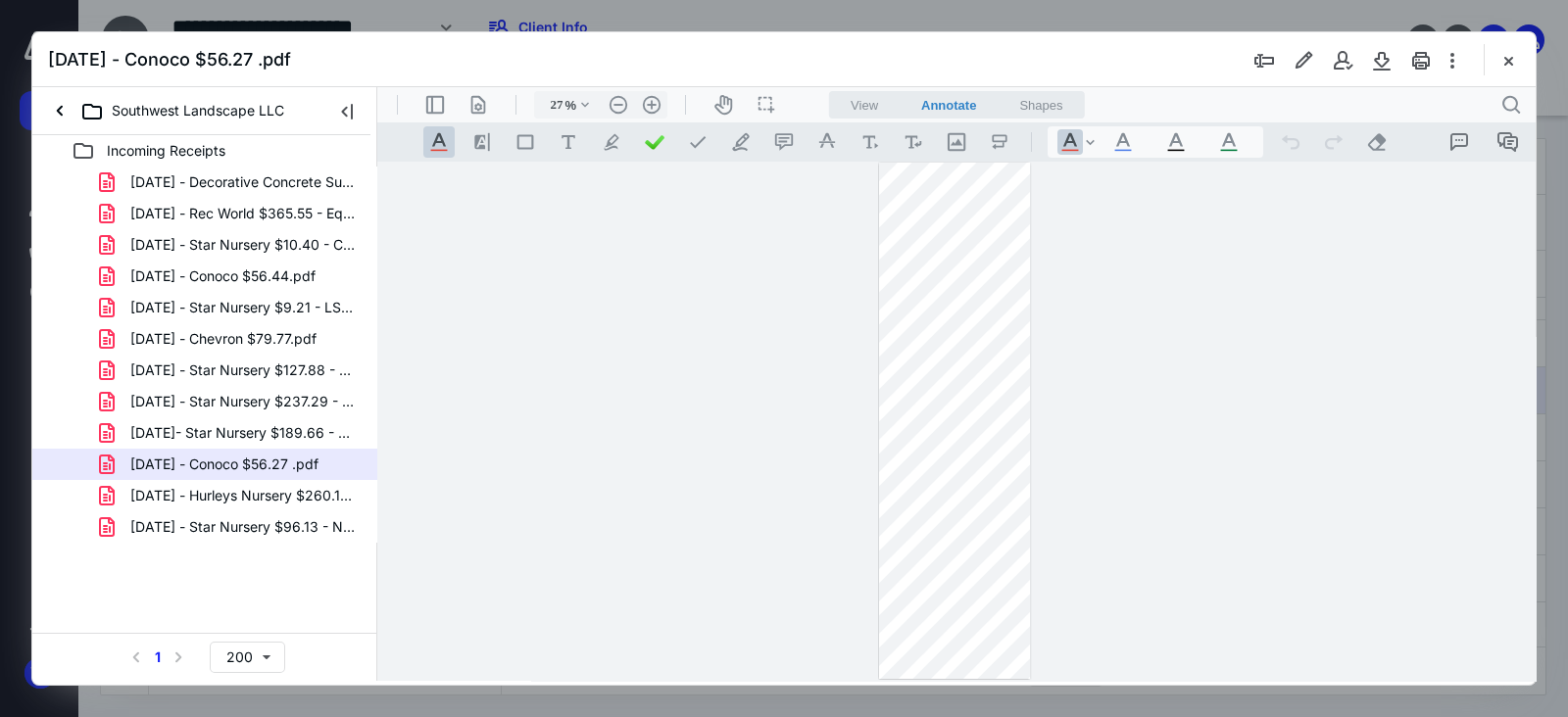 click on ".cls-1{fill:#abb0c4;} icon - header - zoom - in - line" at bounding box center [652, 105] 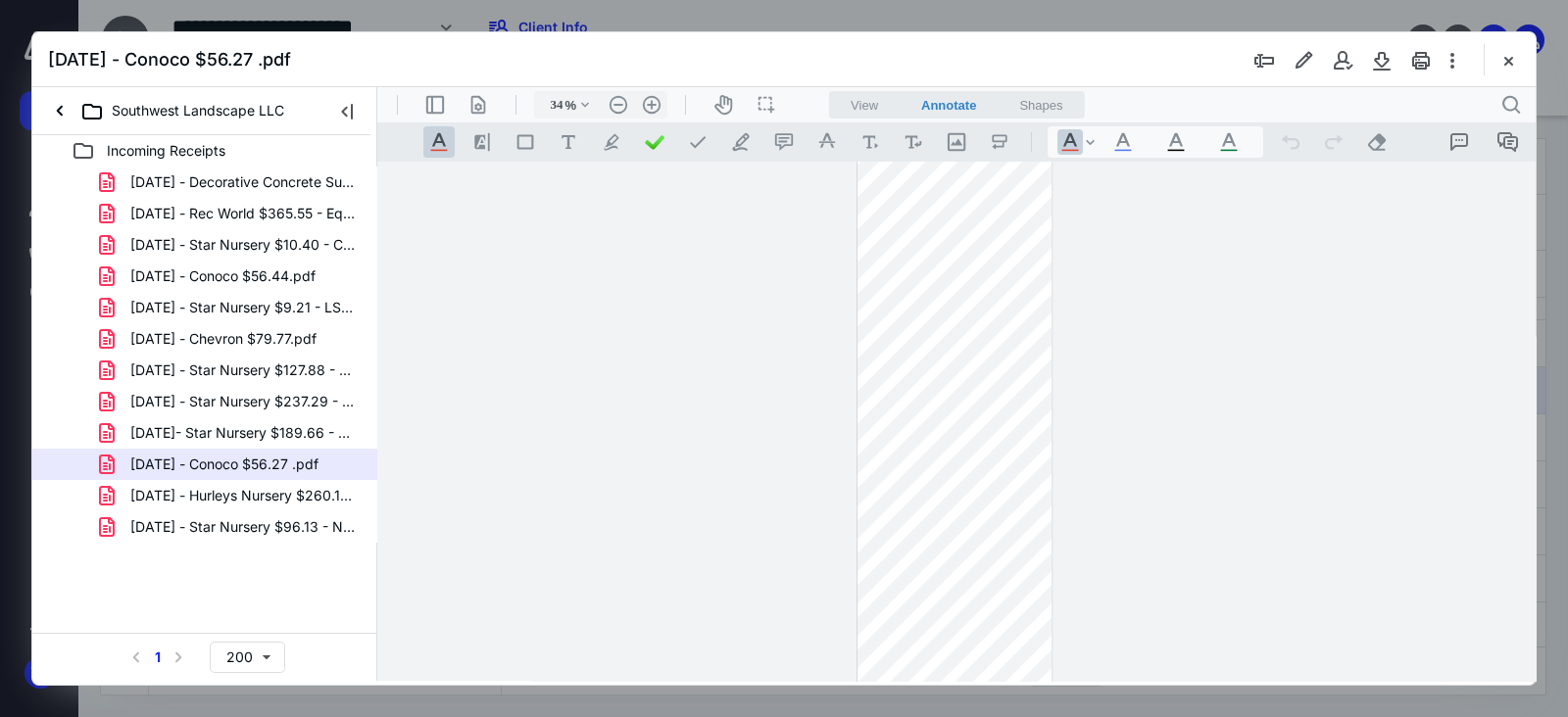 click on ".cls-1{fill:#abb0c4;} icon - header - zoom - in - line" at bounding box center (652, 105) 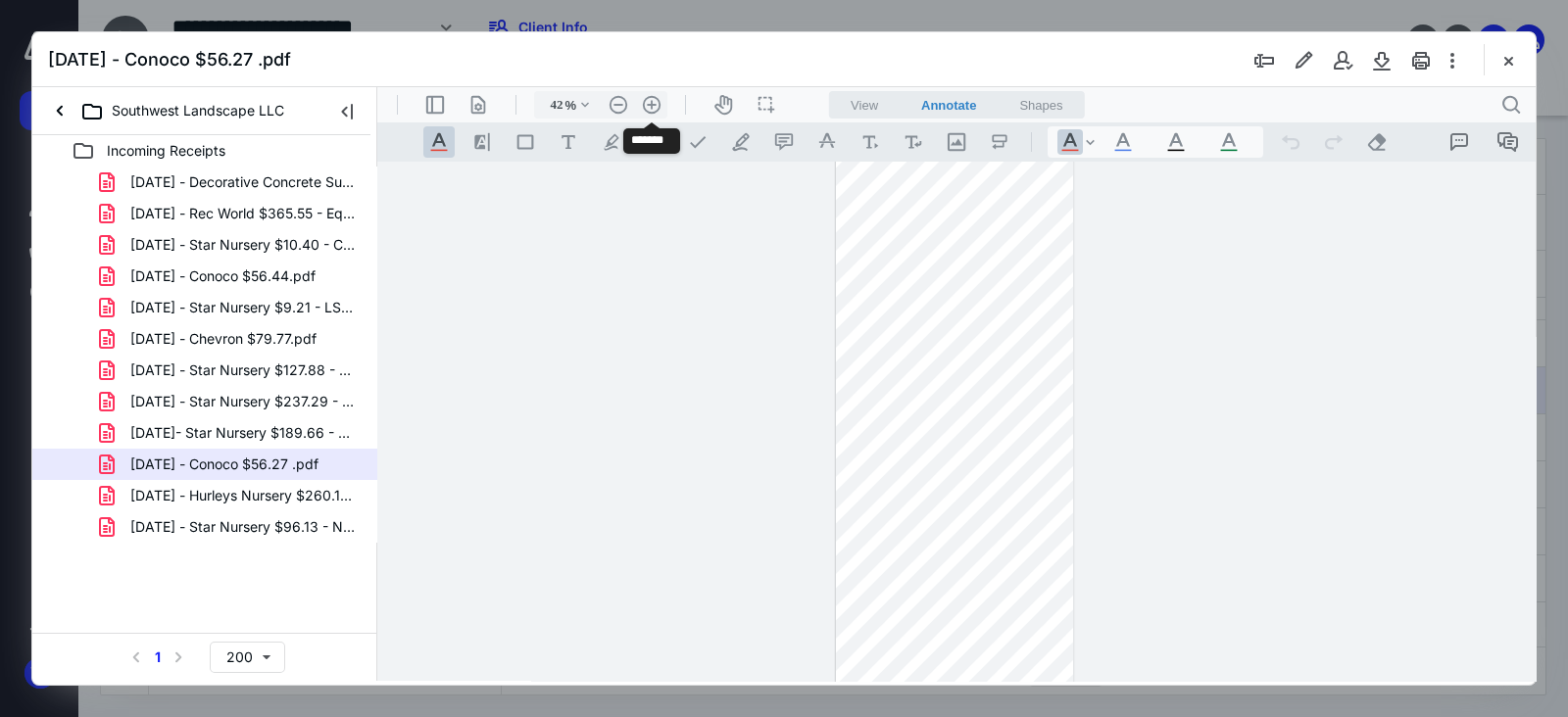 click on ".cls-1{fill:#abb0c4;} icon - header - zoom - in - line" at bounding box center (652, 105) 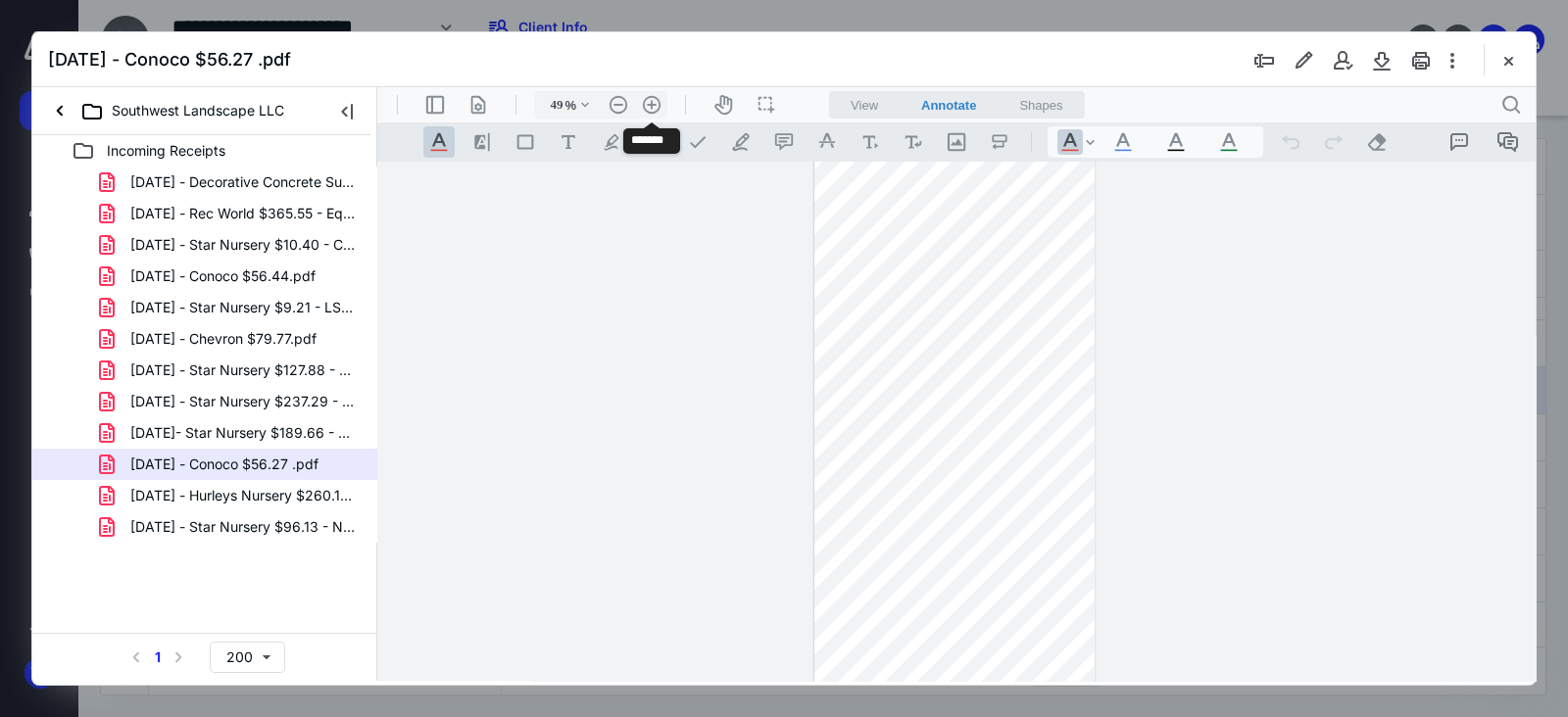 click on ".cls-1{fill:#abb0c4;} icon - header - zoom - in - line" at bounding box center (652, 105) 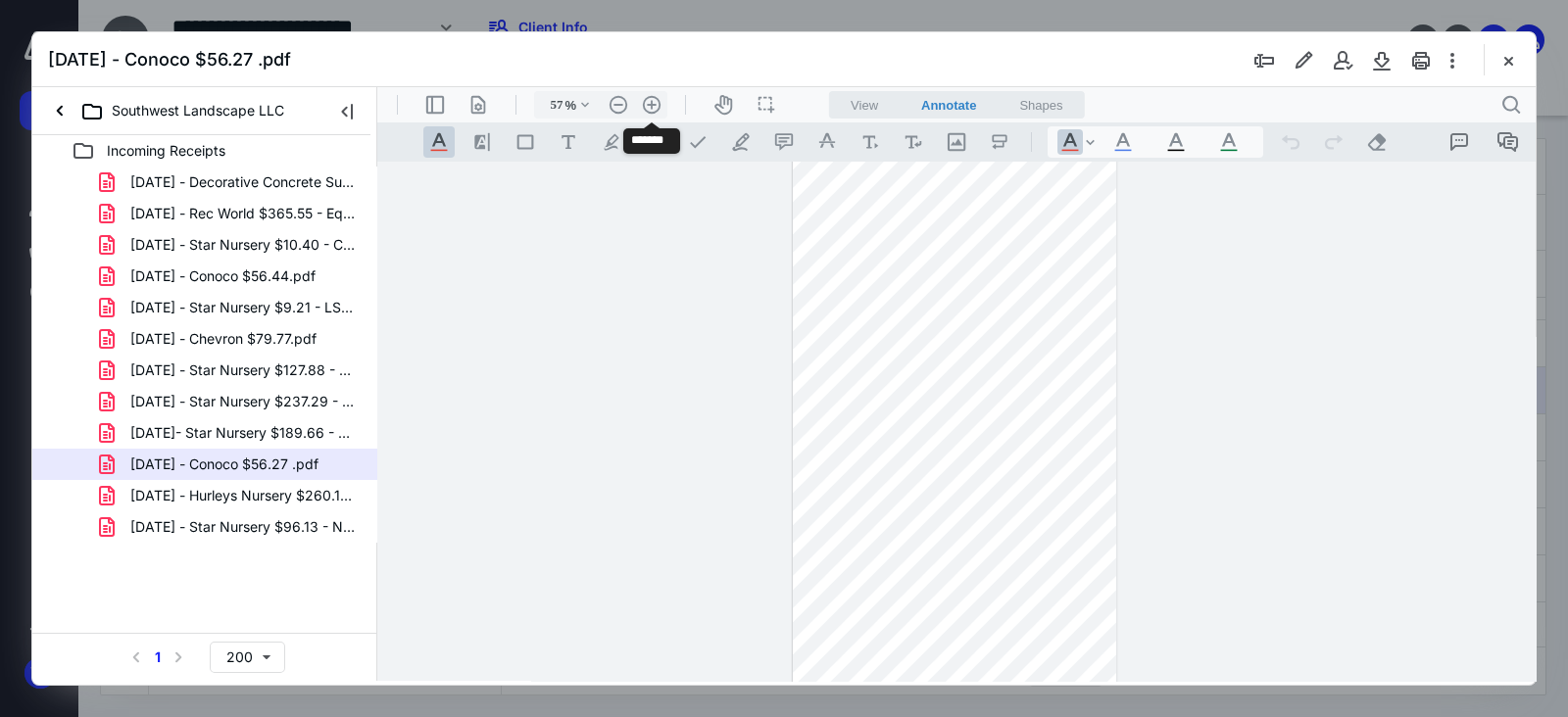 scroll, scrollTop: 251, scrollLeft: 0, axis: vertical 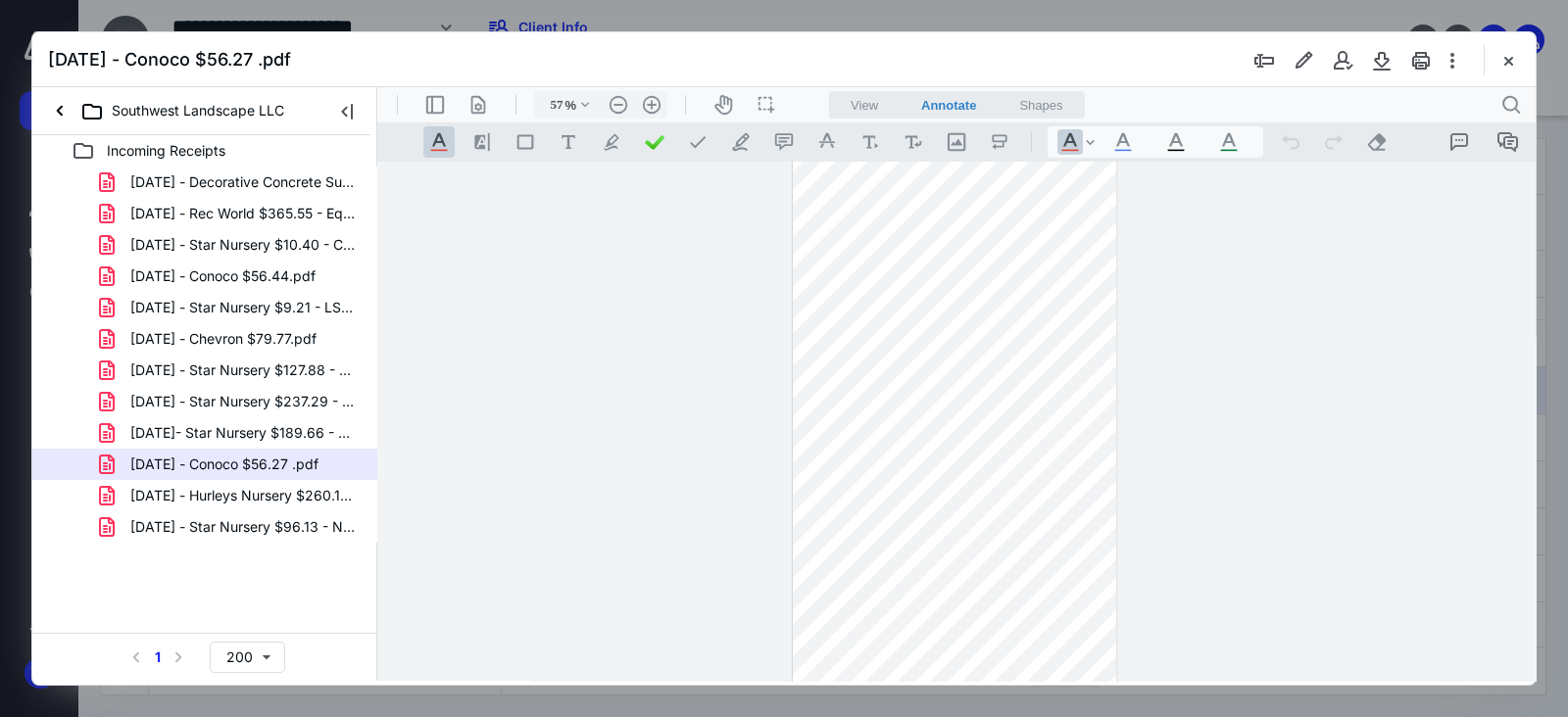 click on "[DATE] - Hurleys Nursery $260.10 - NS.pdf" at bounding box center [244, 496] 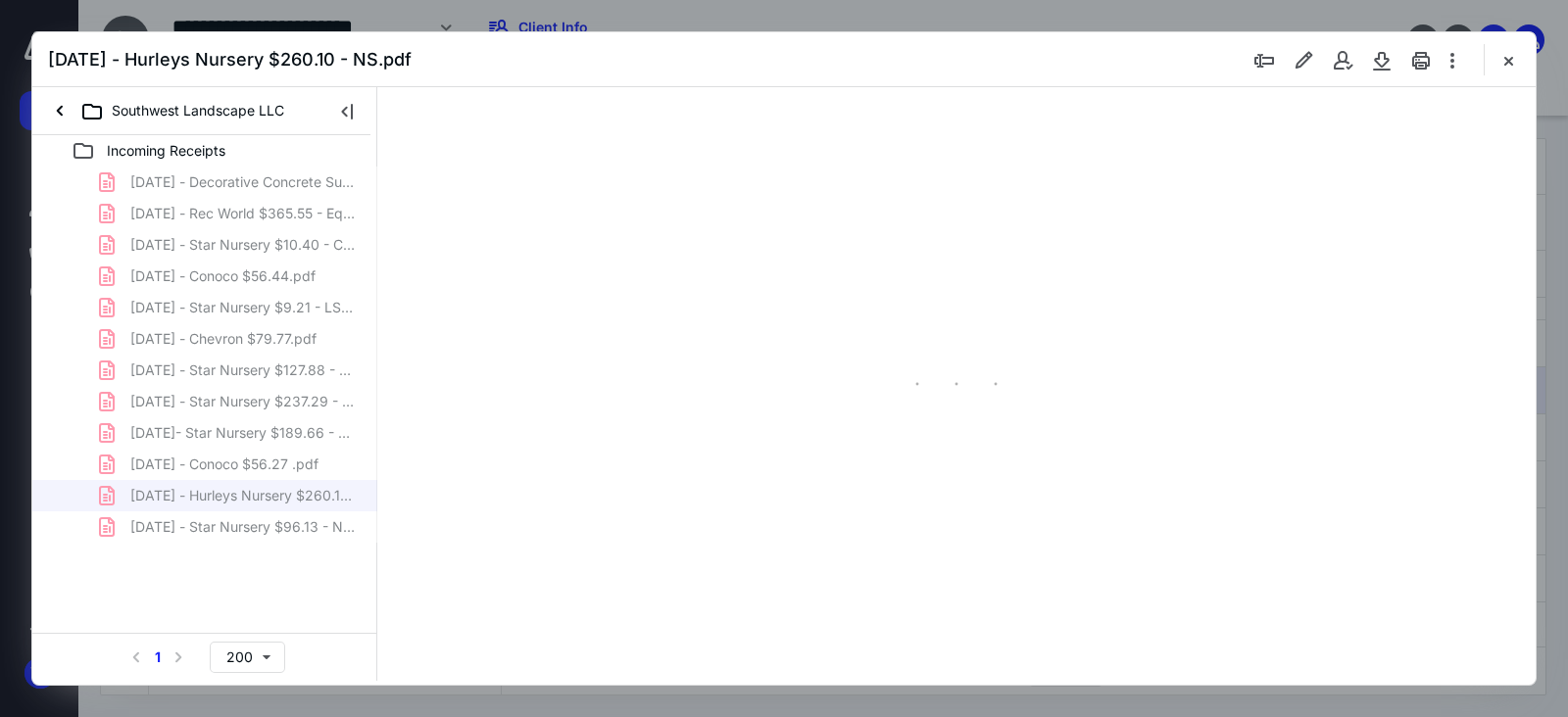 scroll, scrollTop: 0, scrollLeft: 0, axis: both 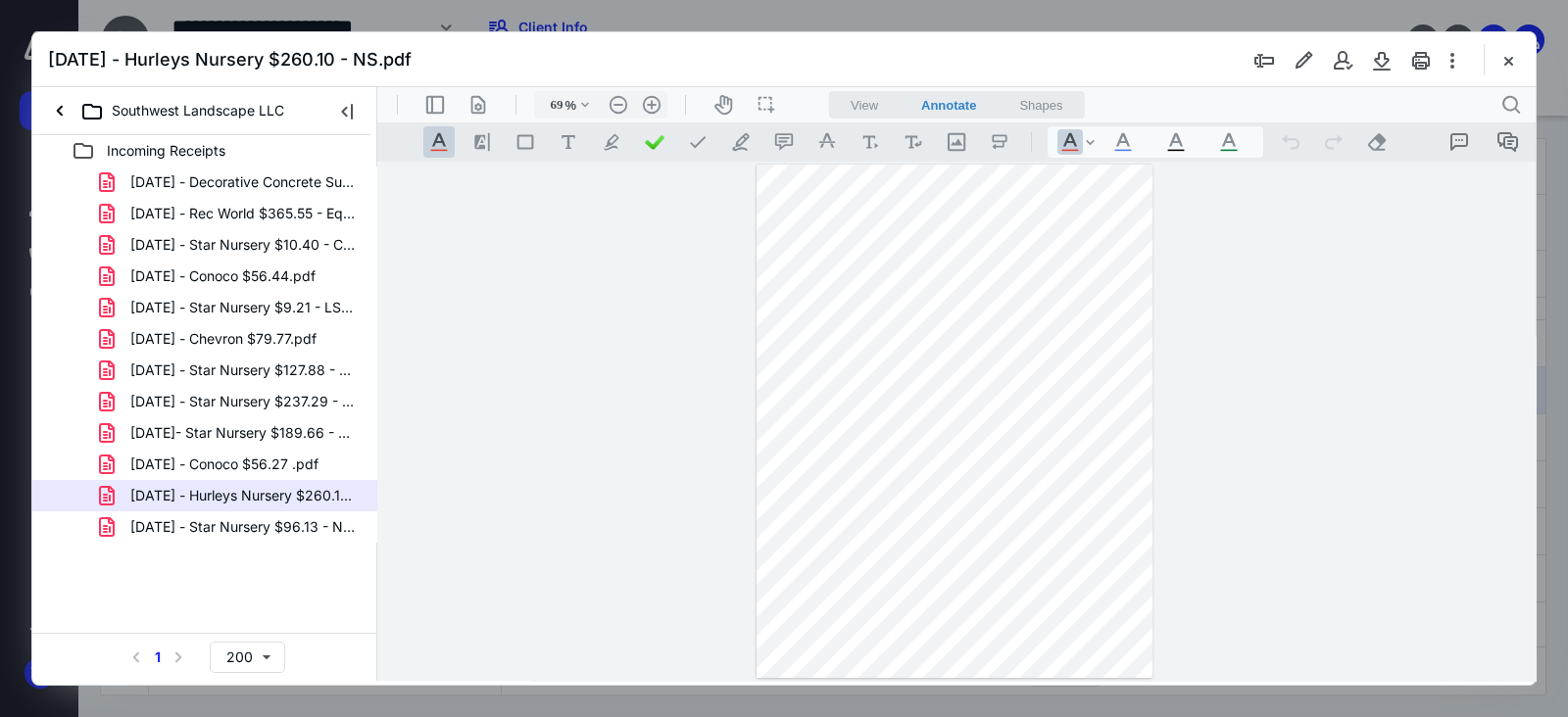 click on ".cls-1{fill:#abb0c4;} icon - header - zoom - in - line" at bounding box center (652, 105) 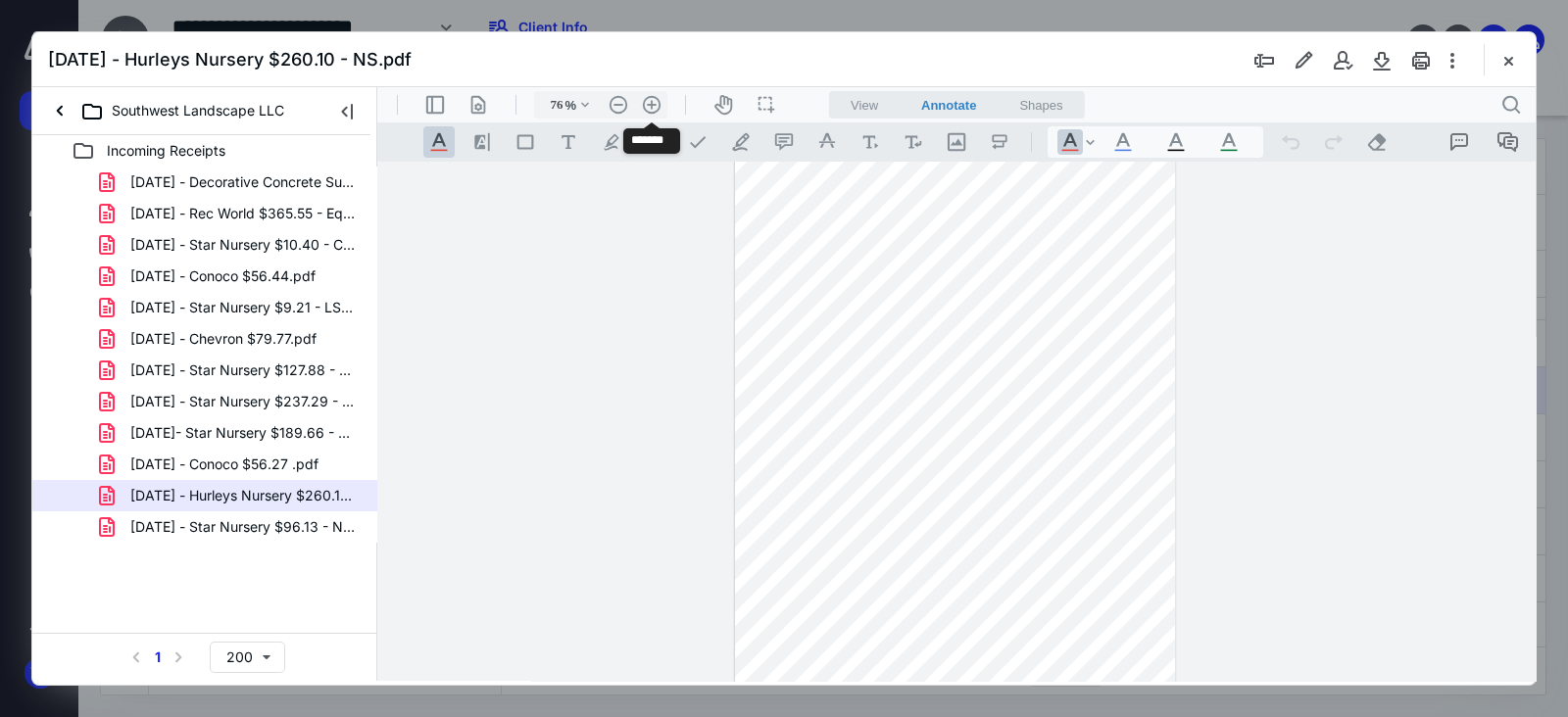 click on ".cls-1{fill:#abb0c4;} icon - header - zoom - in - line" at bounding box center [652, 105] 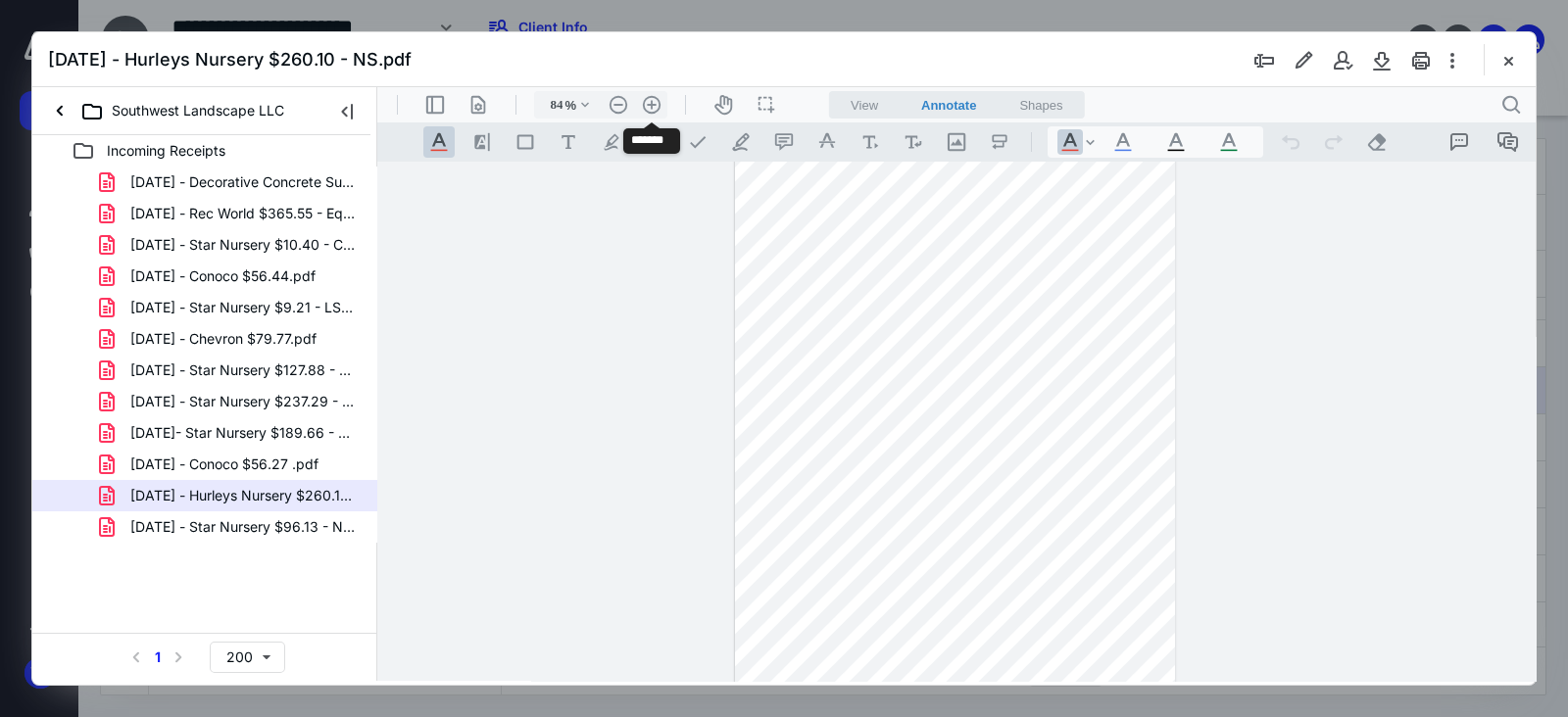 click on ".cls-1{fill:#abb0c4;} icon - header - zoom - in - line" at bounding box center [652, 105] 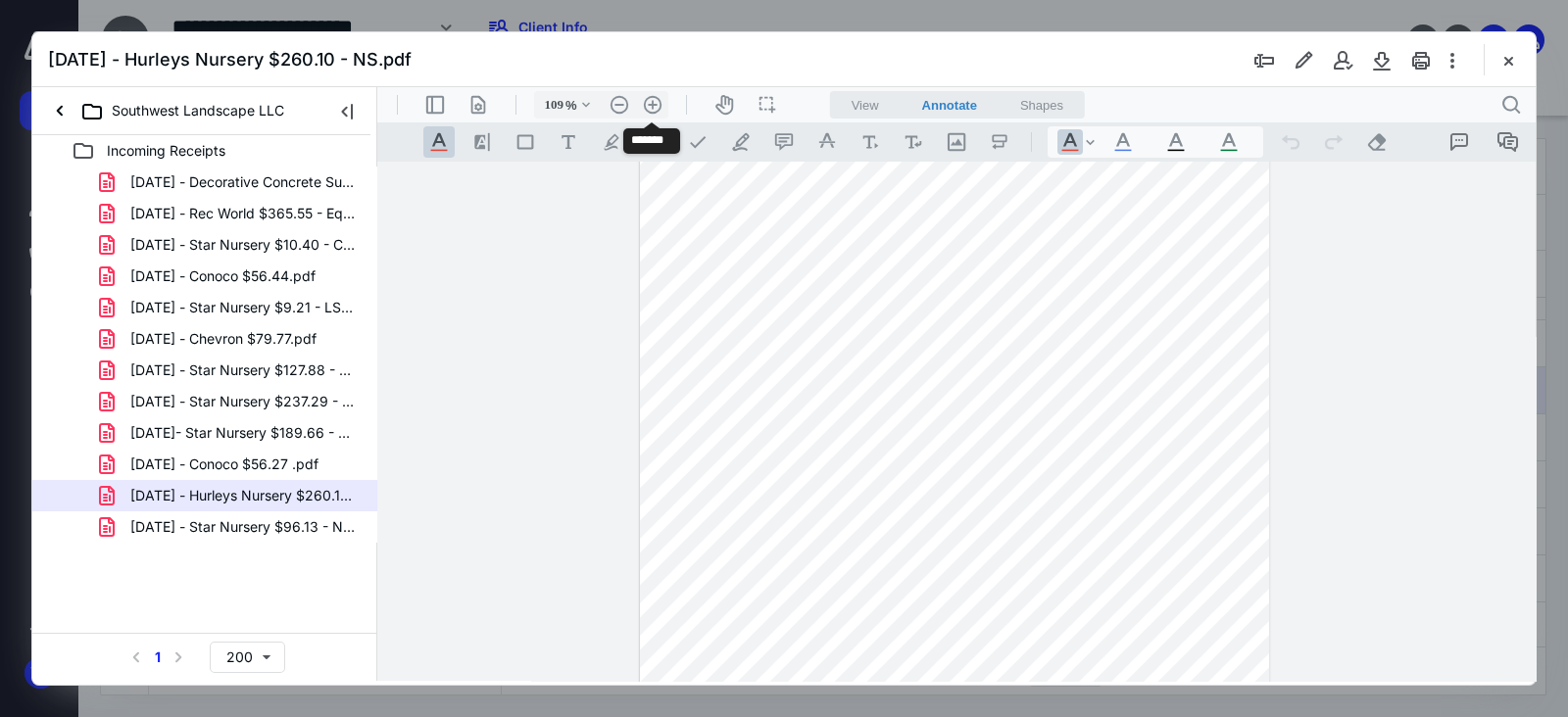 click on ".cls-1{fill:#abb0c4;} icon - header - zoom - in - line" at bounding box center [653, 105] 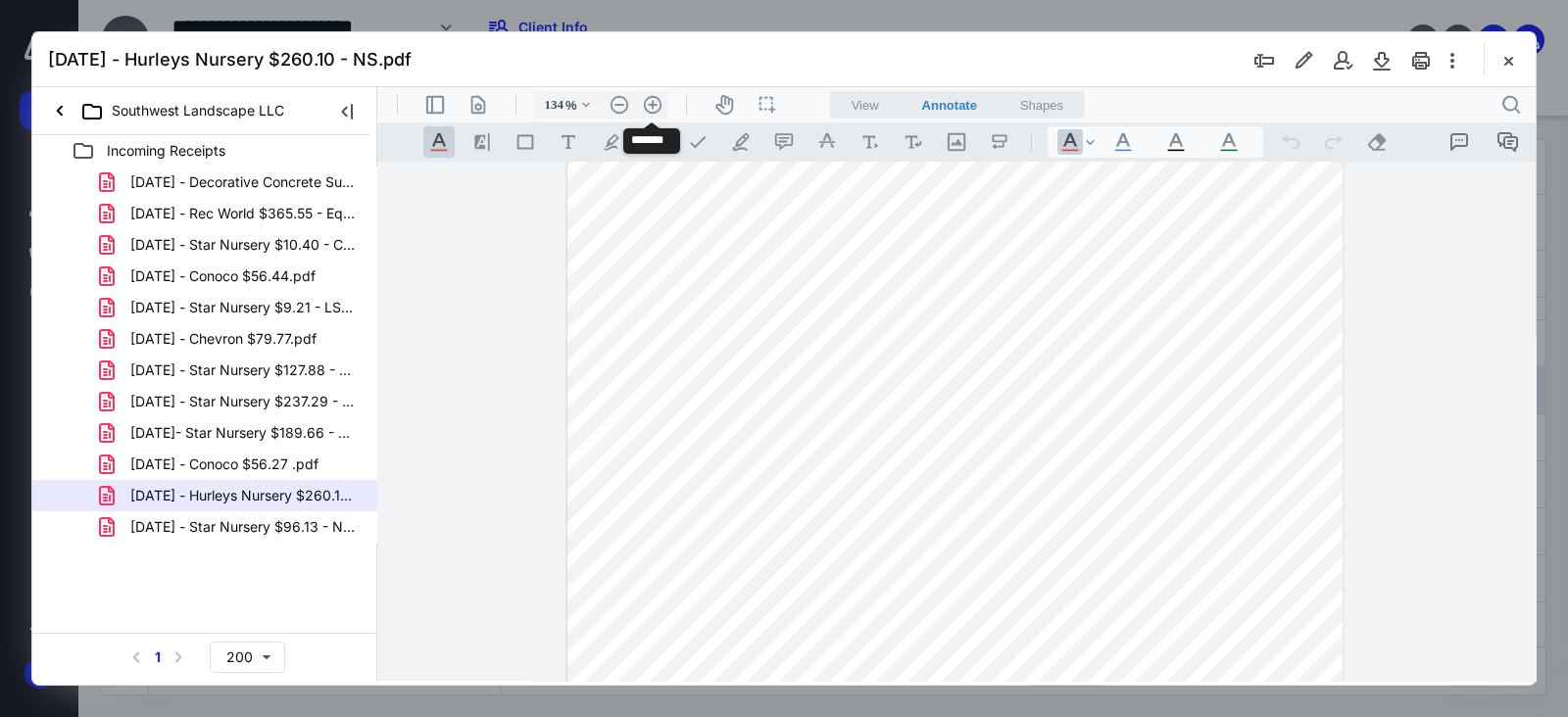click on ".cls-1{fill:#abb0c4;} icon - header - zoom - in - line" at bounding box center [653, 105] 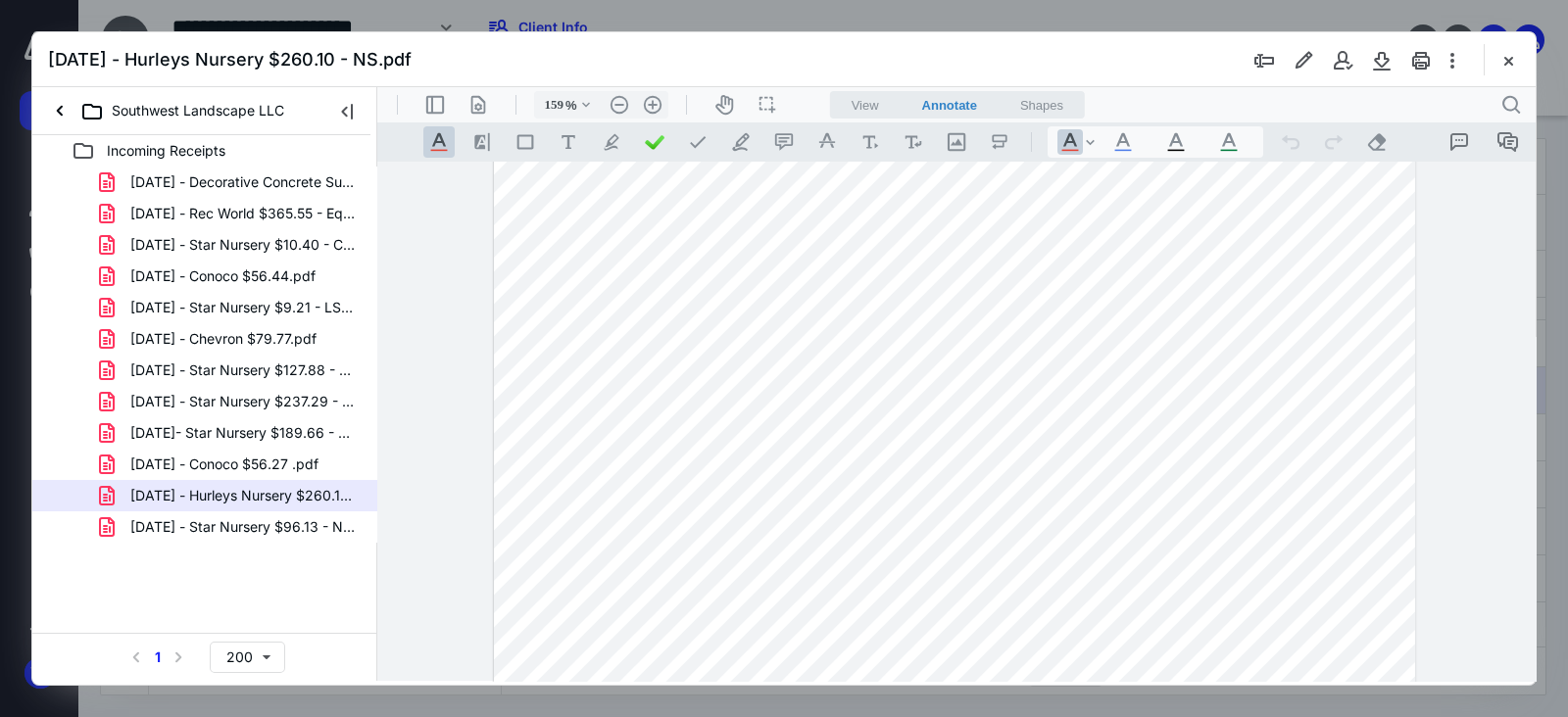 scroll, scrollTop: 244, scrollLeft: 0, axis: vertical 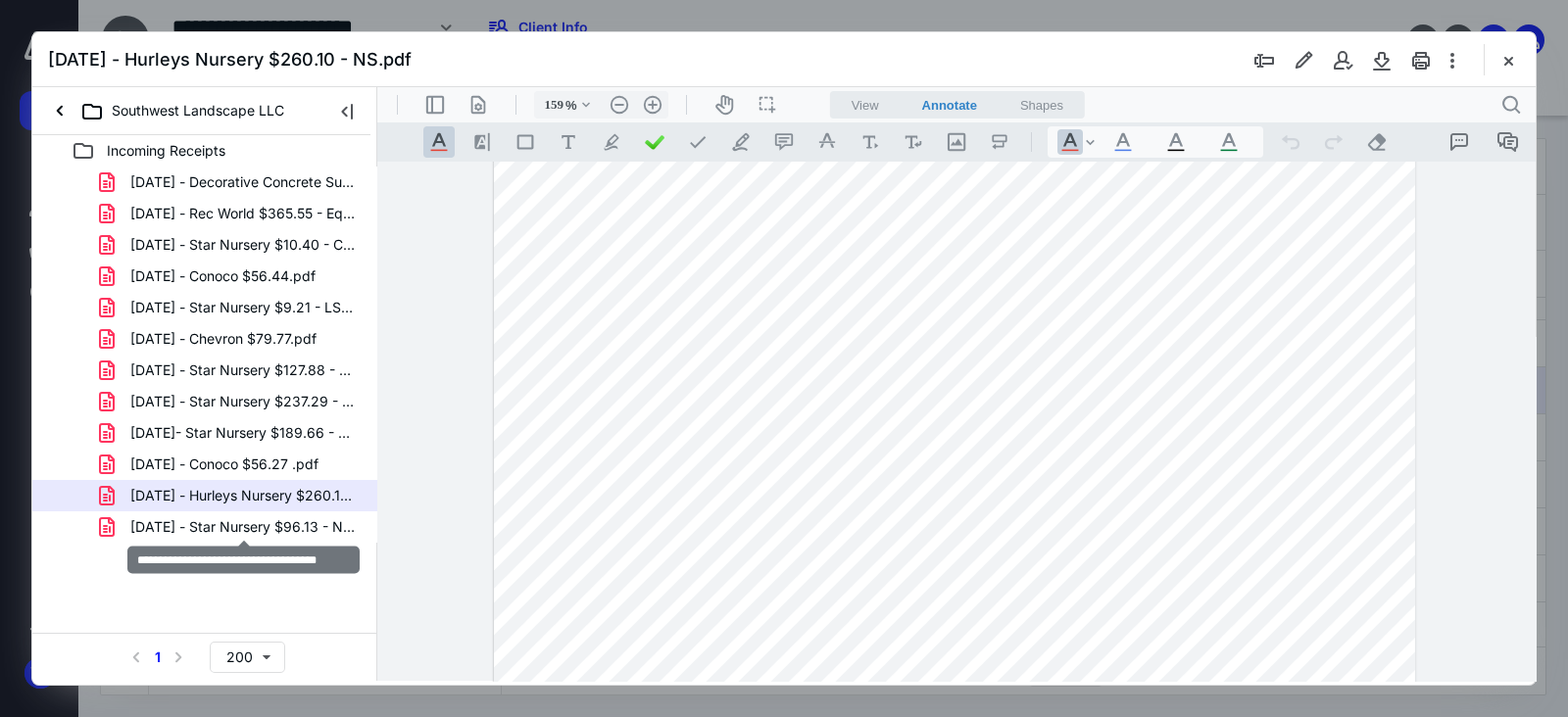 click on "[DATE] - Star Nursery $96.13 - NS.pdf" at bounding box center (244, 527) 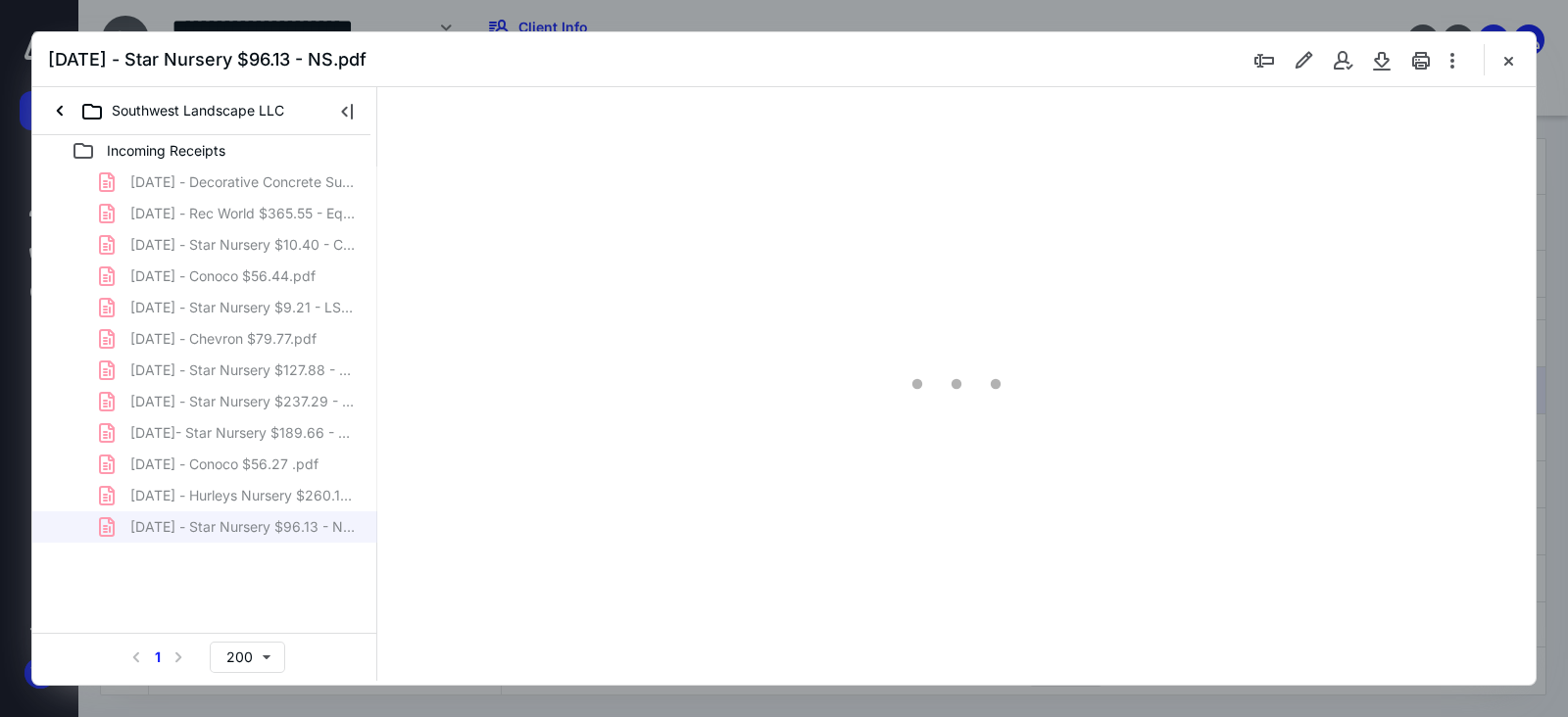 scroll, scrollTop: 0, scrollLeft: 0, axis: both 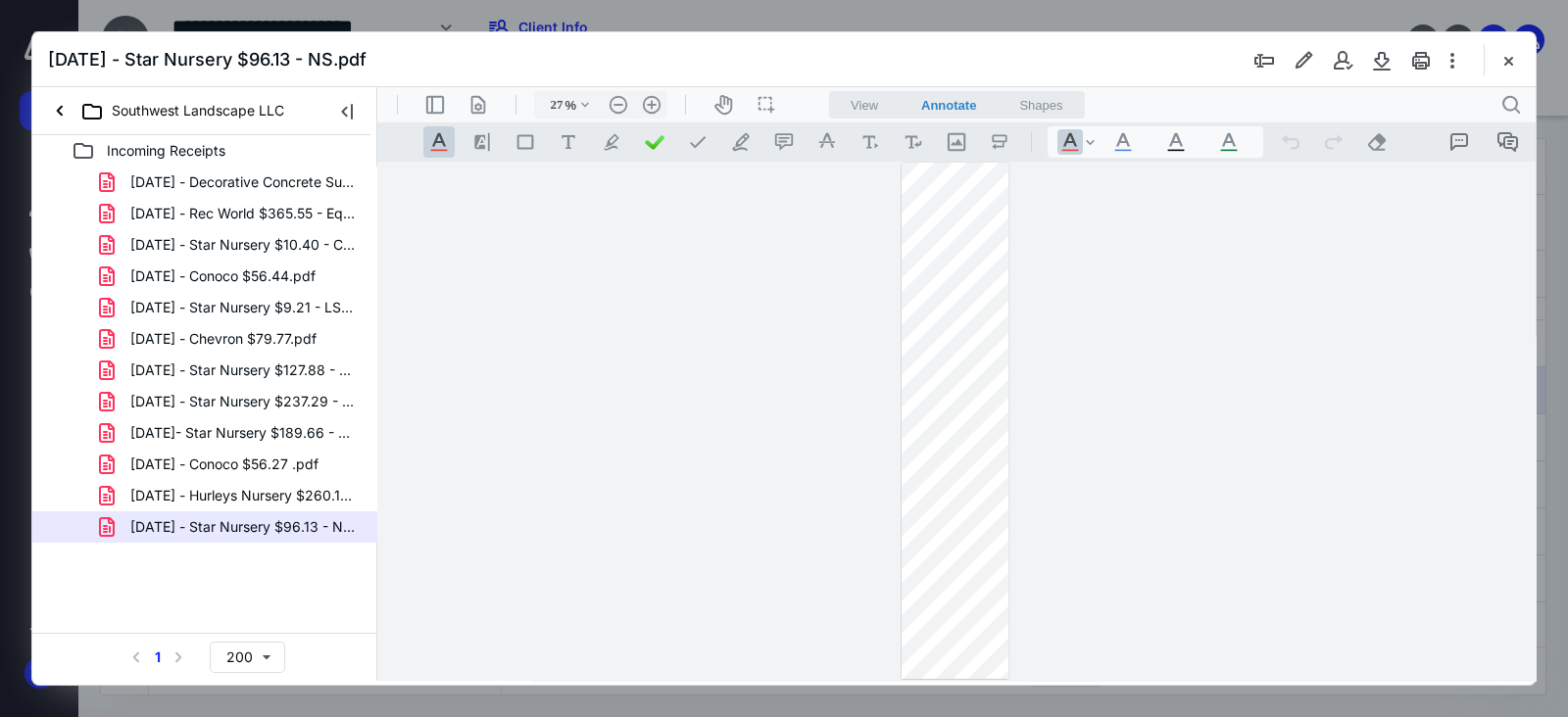 click on ".cls-1{fill:#abb0c4;} icon - header - zoom - in - line" at bounding box center (652, 105) 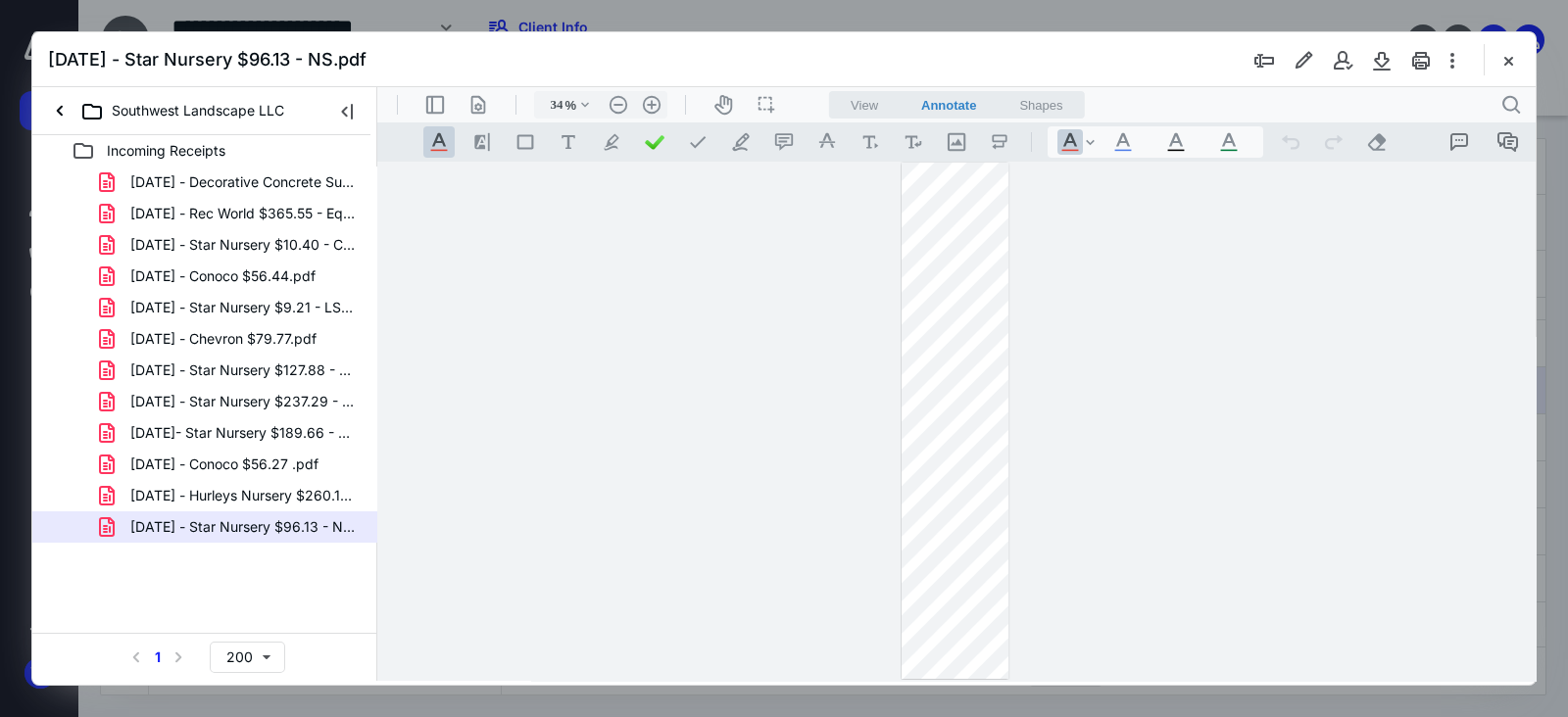click on ".cls-1{fill:#abb0c4;} icon - header - zoom - in - line" at bounding box center [652, 105] 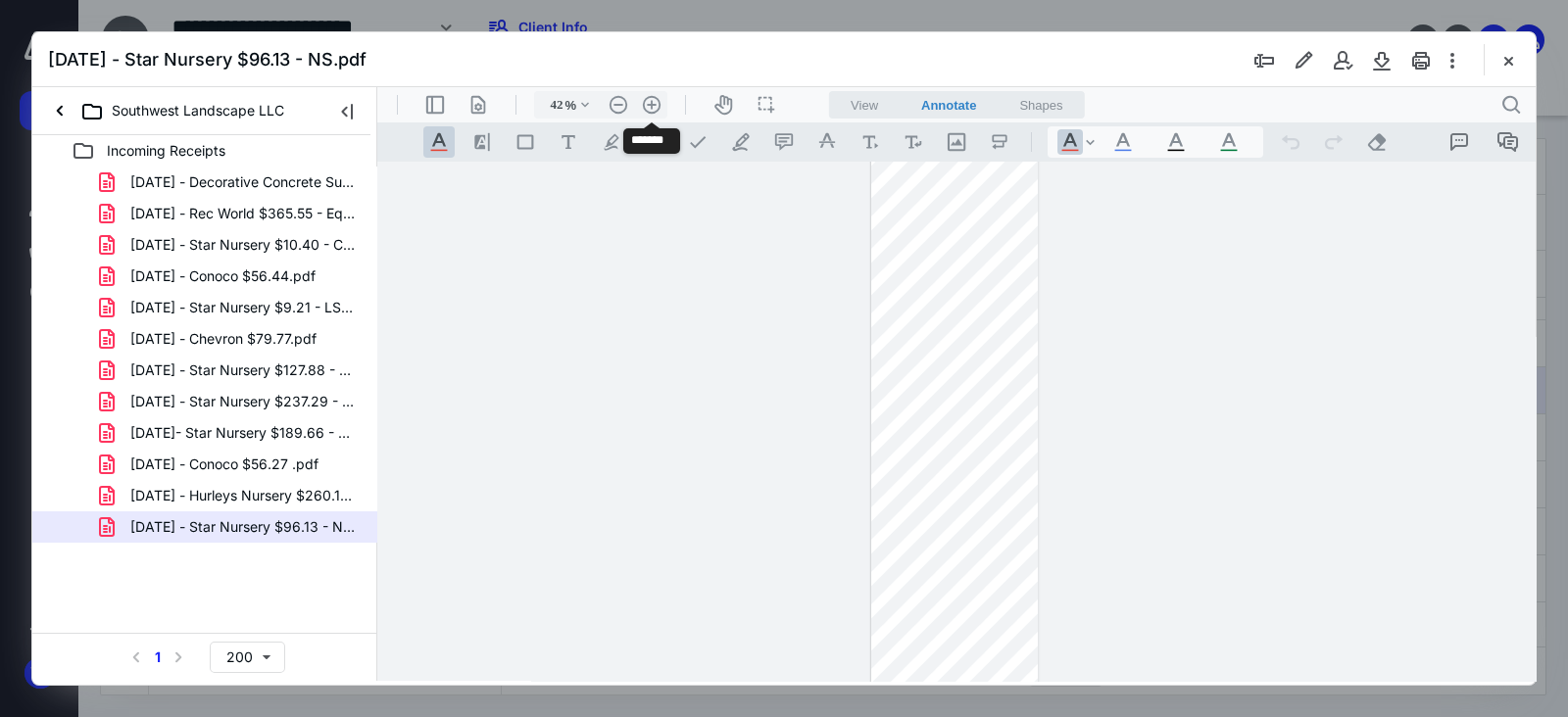 click on ".cls-1{fill:#abb0c4;} icon - header - zoom - in - line" at bounding box center [652, 105] 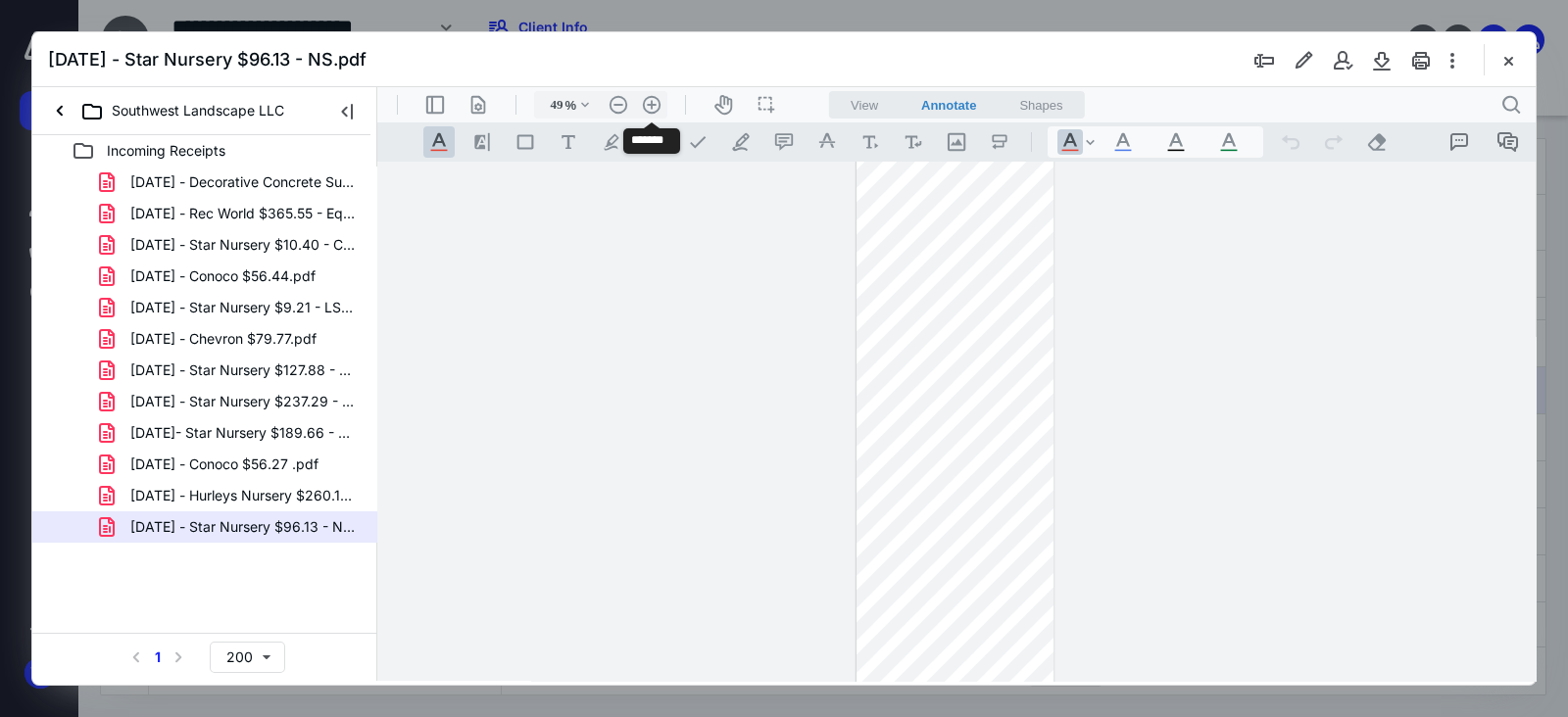 click on ".cls-1{fill:#abb0c4;} icon - header - zoom - in - line" at bounding box center [652, 105] 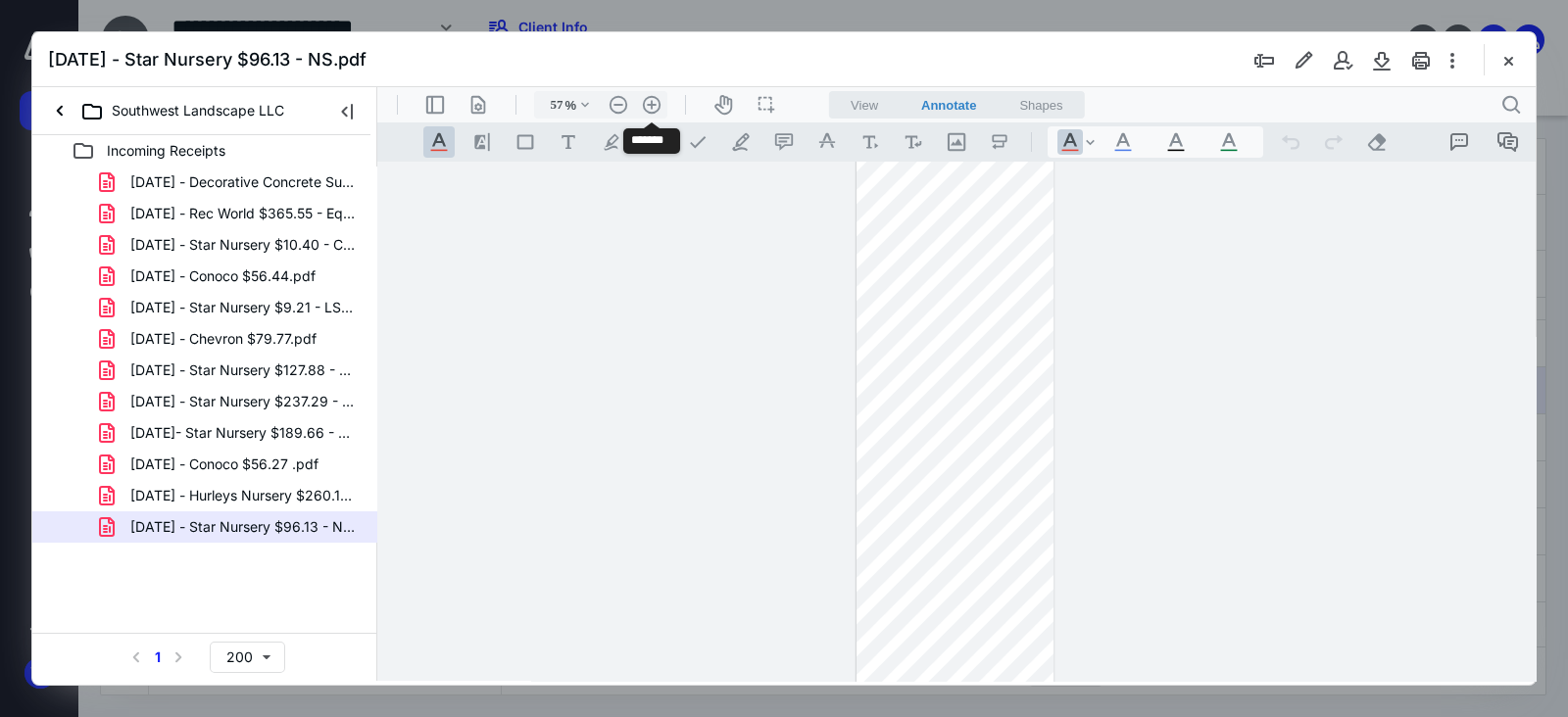 click on ".cls-1{fill:#abb0c4;} icon - header - zoom - in - line" at bounding box center [652, 105] 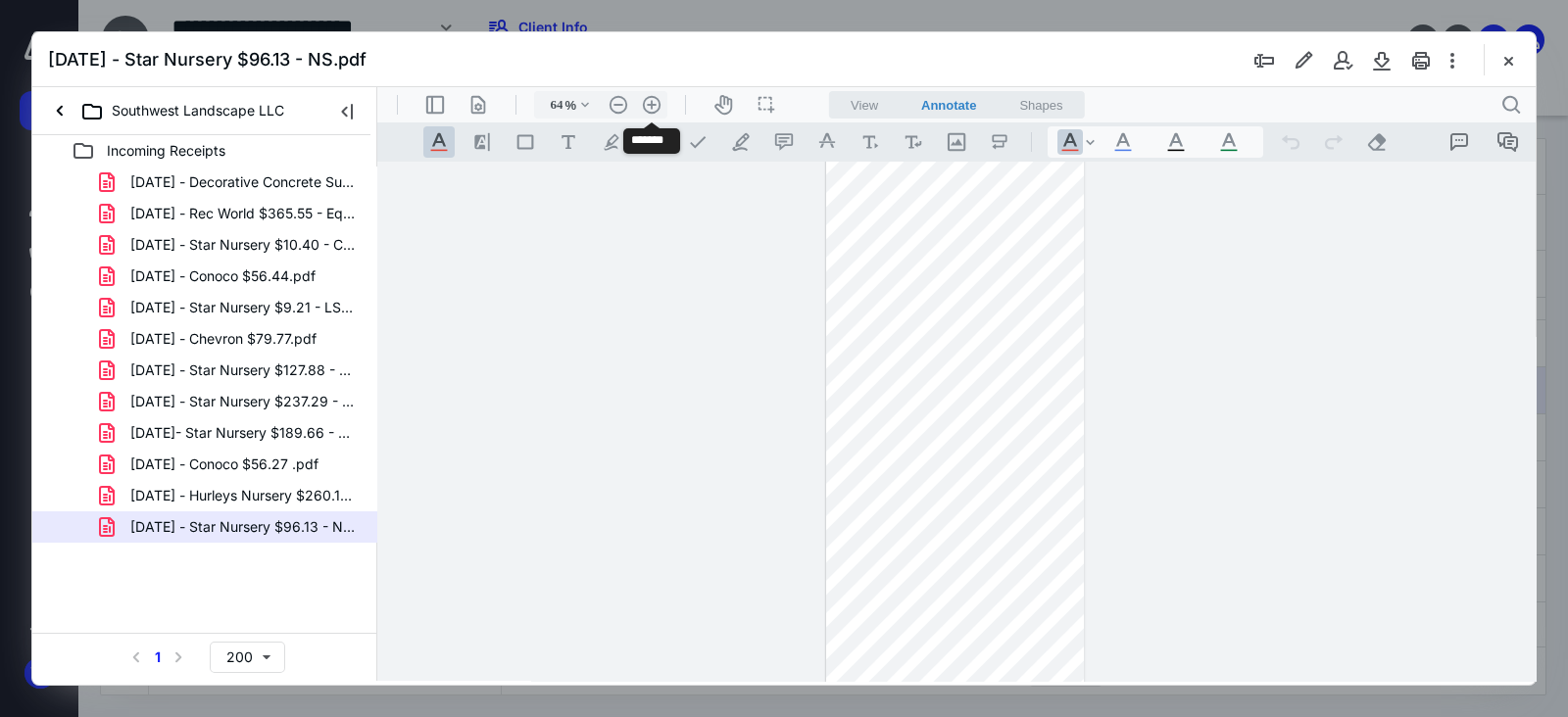 click on ".cls-1{fill:#abb0c4;} icon - header - zoom - in - line" at bounding box center [652, 105] 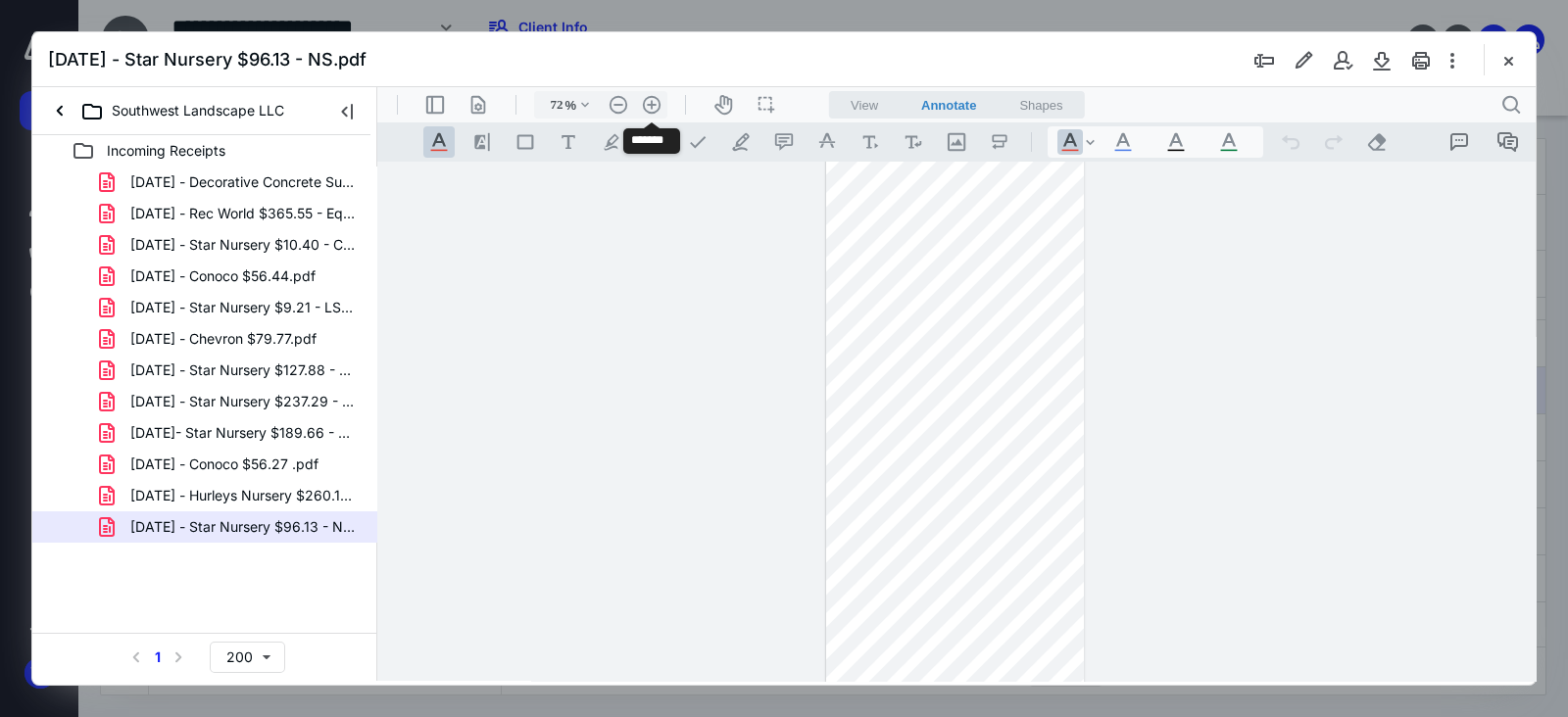 click on ".cls-1{fill:#abb0c4;} icon - header - zoom - in - line" at bounding box center [652, 105] 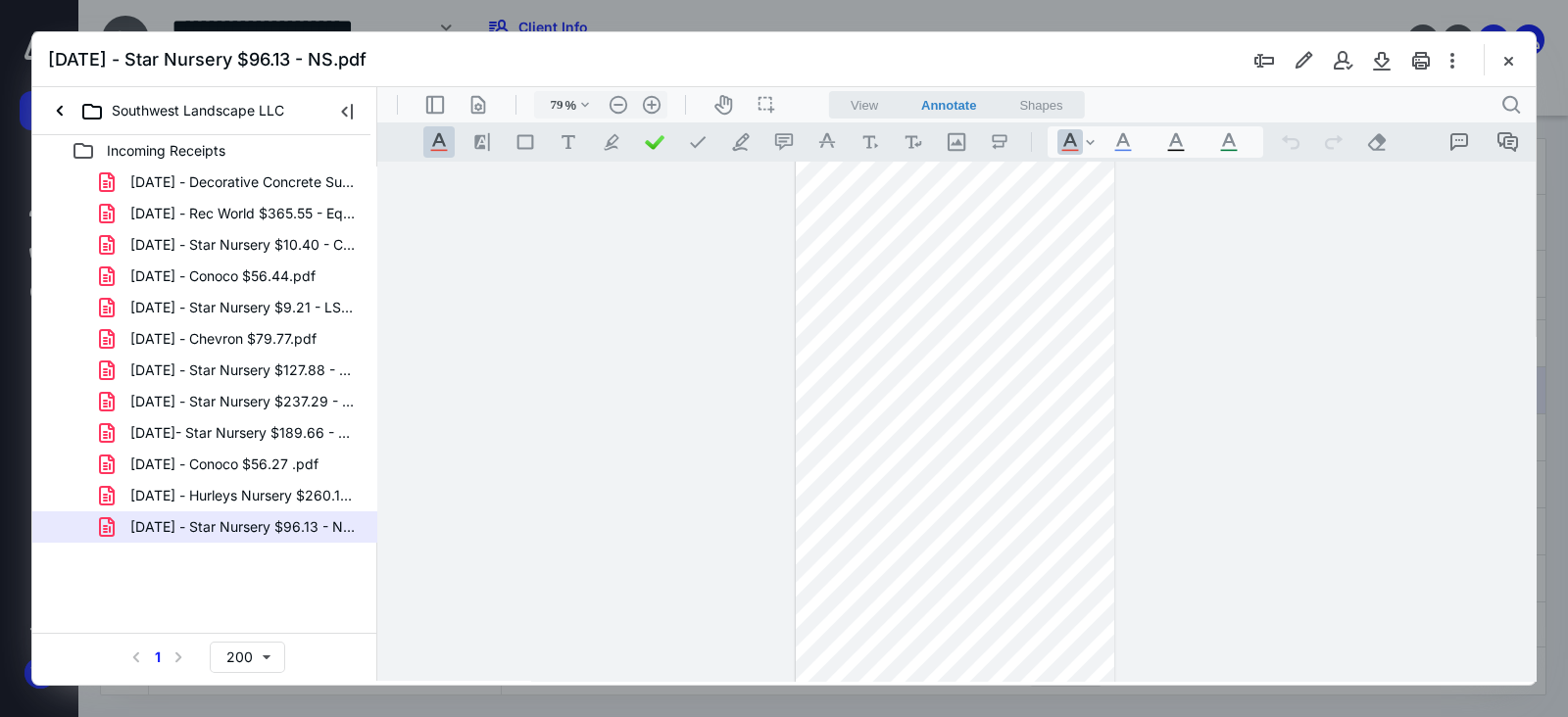 scroll, scrollTop: 0, scrollLeft: 0, axis: both 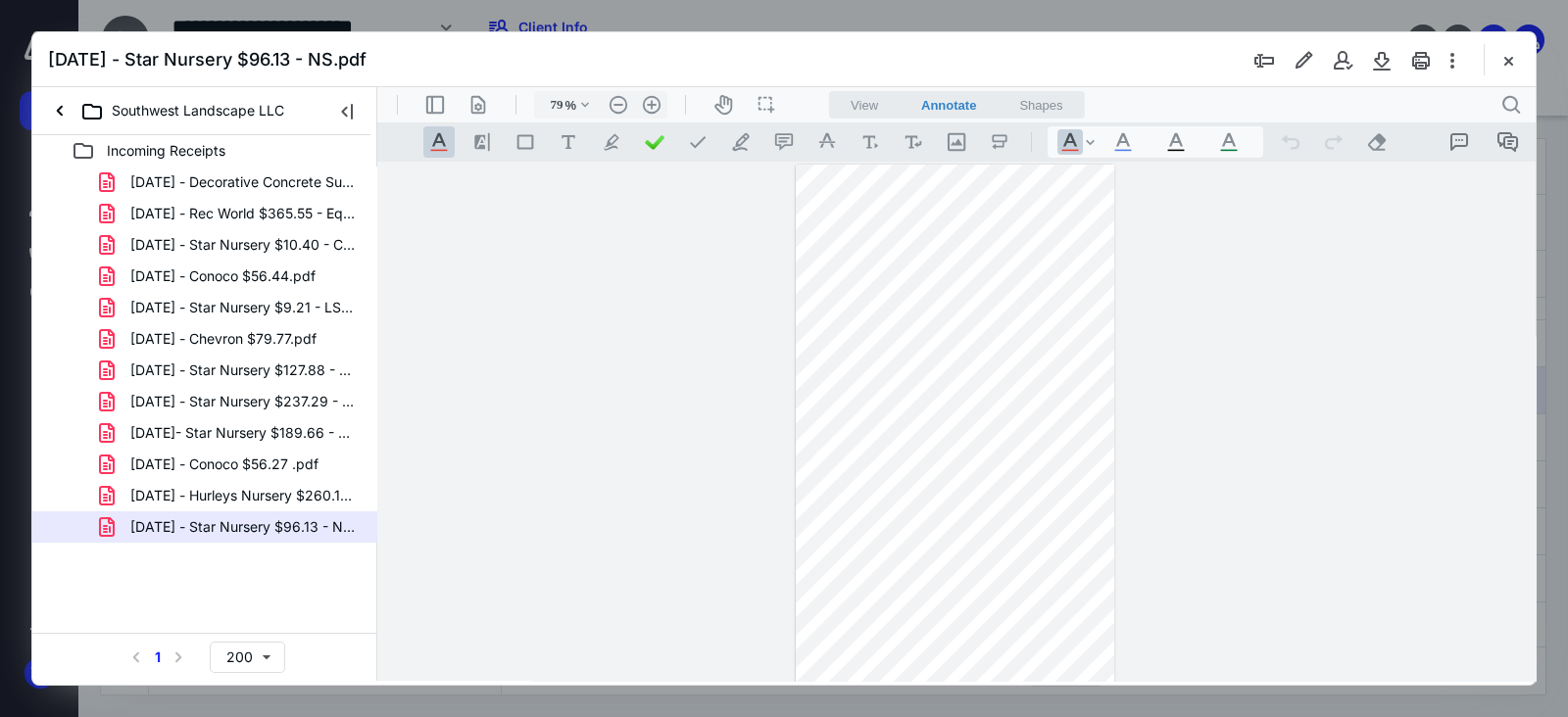 click at bounding box center (1508, 60) 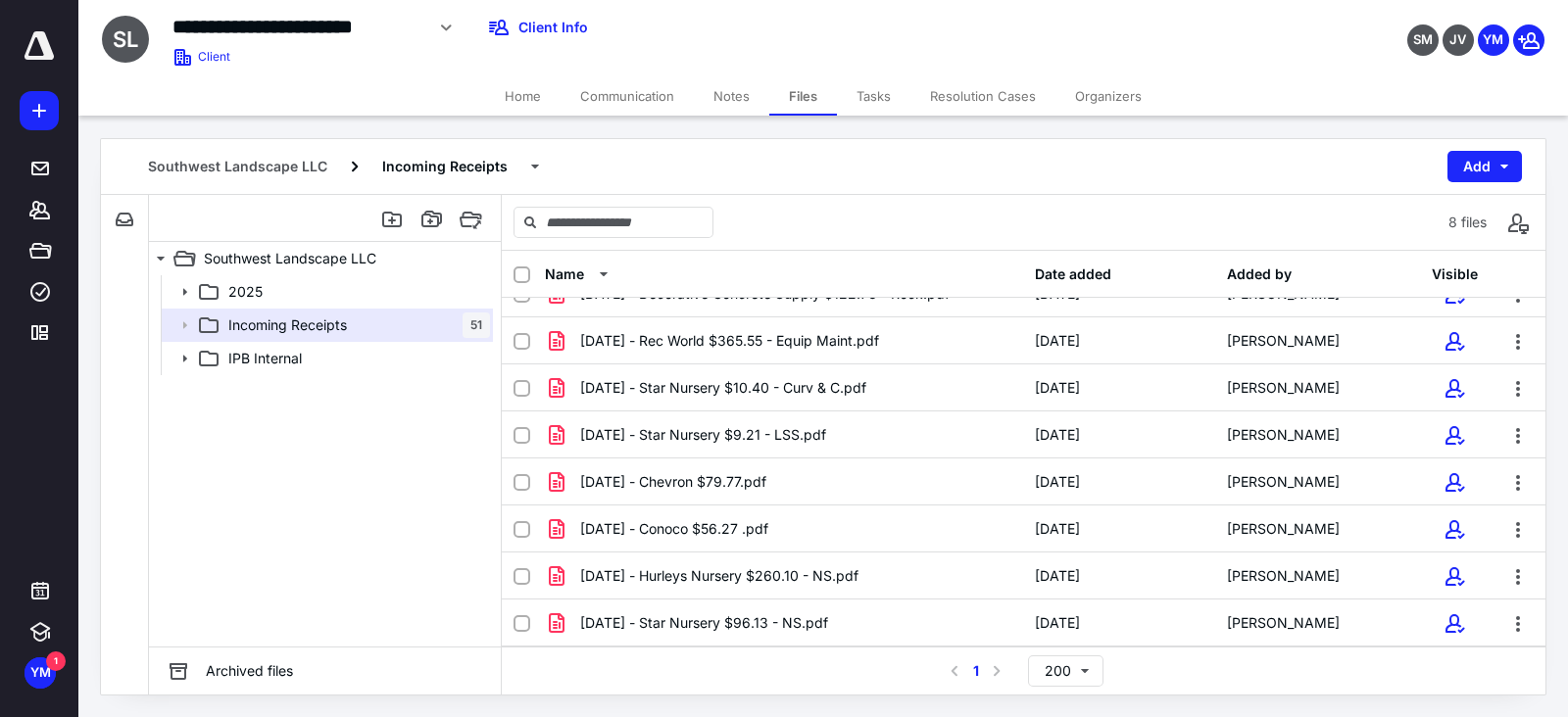 scroll, scrollTop: 24, scrollLeft: 0, axis: vertical 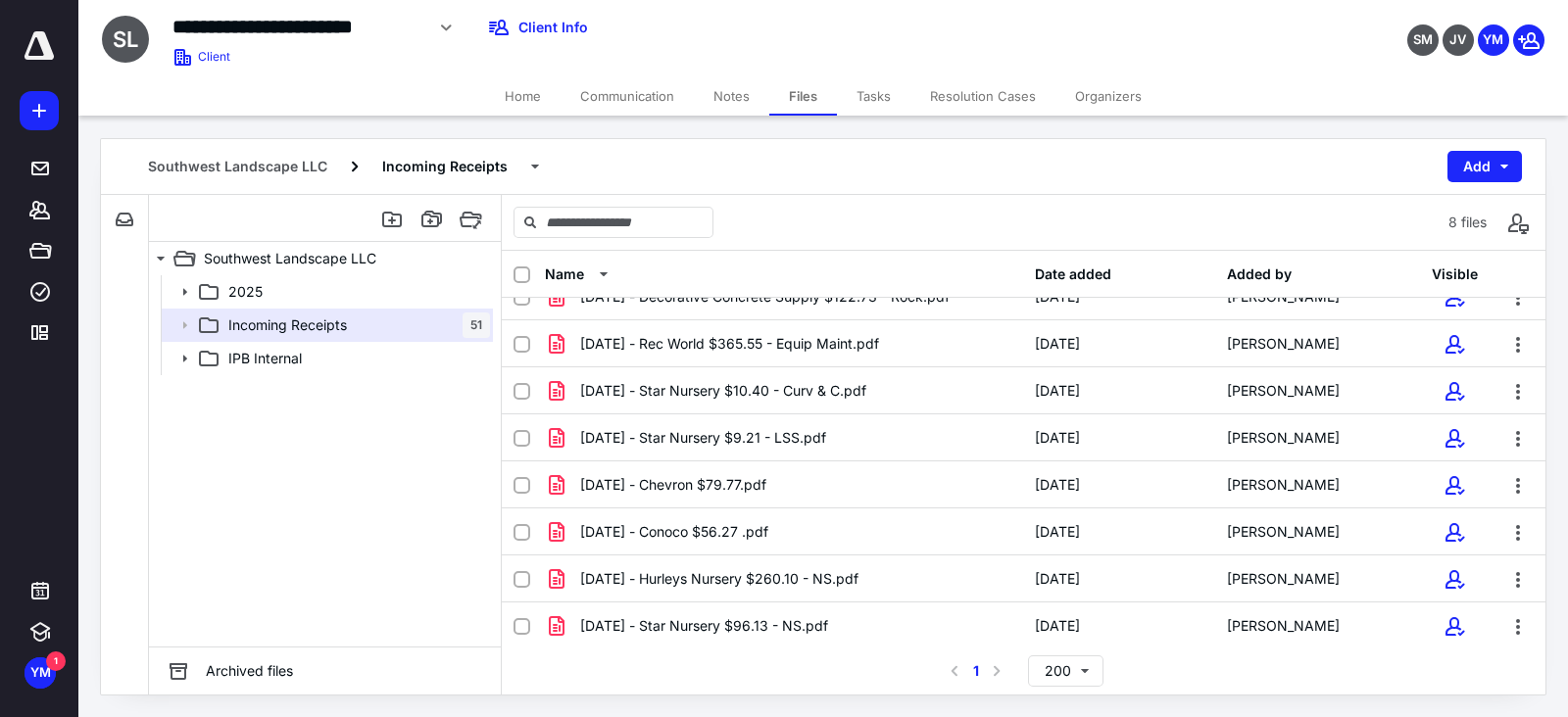 click on "IPB Internal" at bounding box center [265, 358] 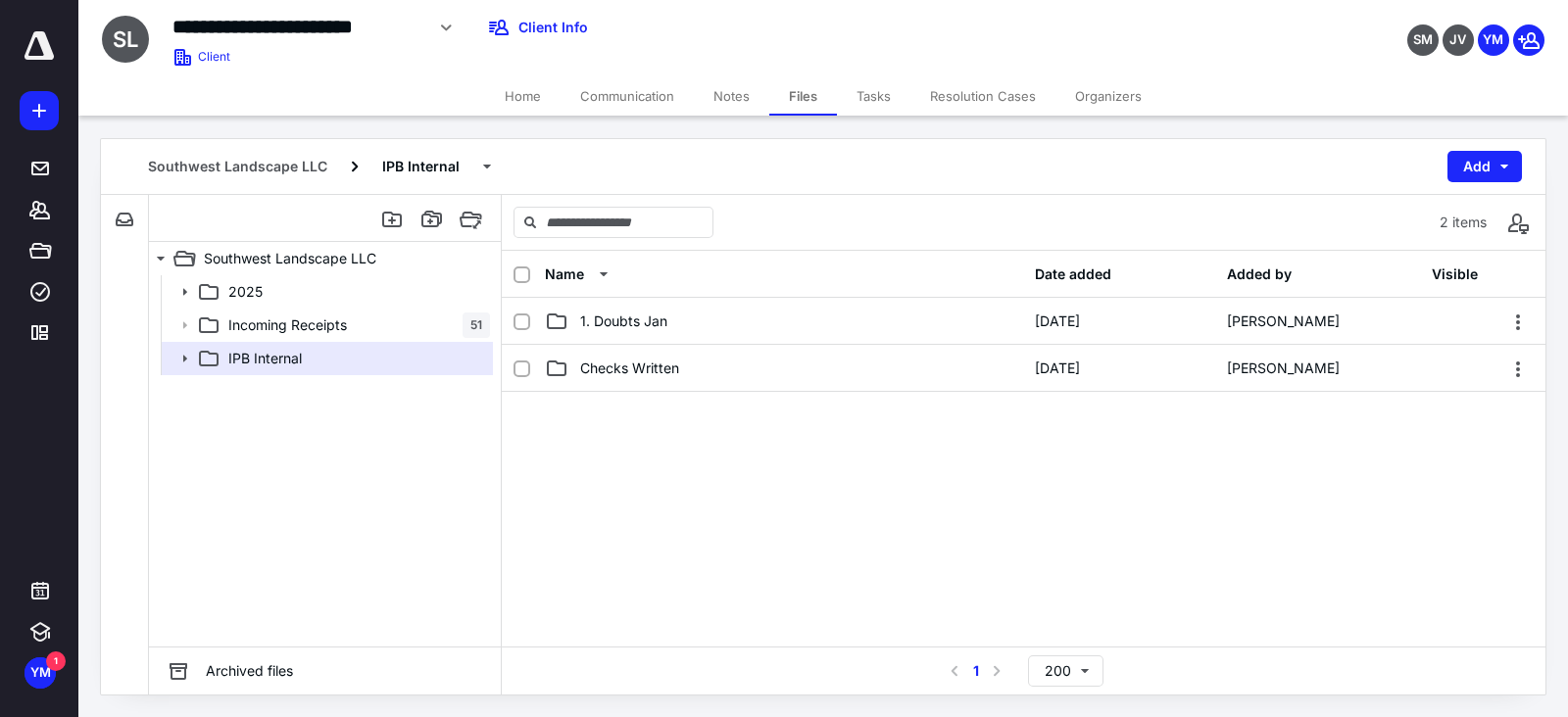 click on "1. Doubts Jan" at bounding box center (623, 321) 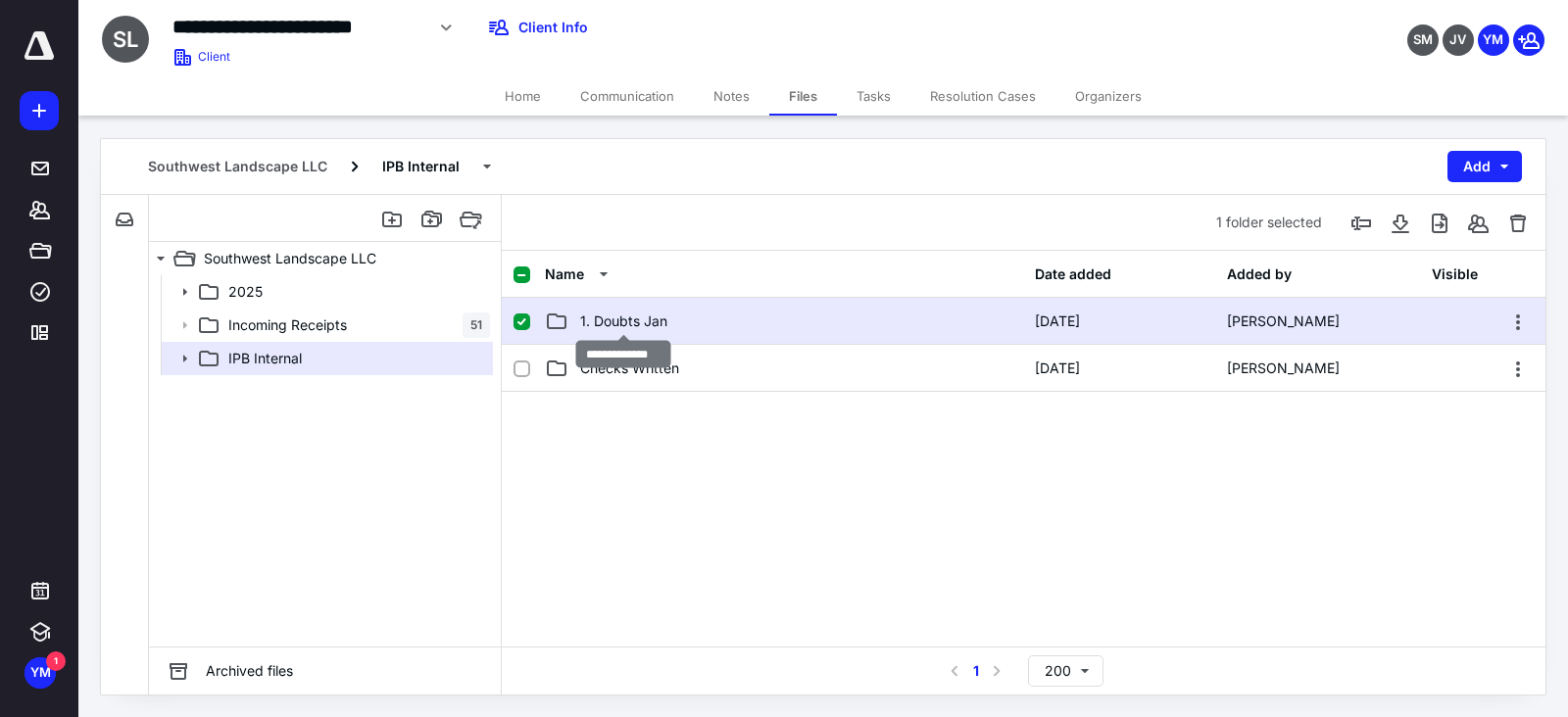 click on "1. Doubts Jan" at bounding box center [623, 321] 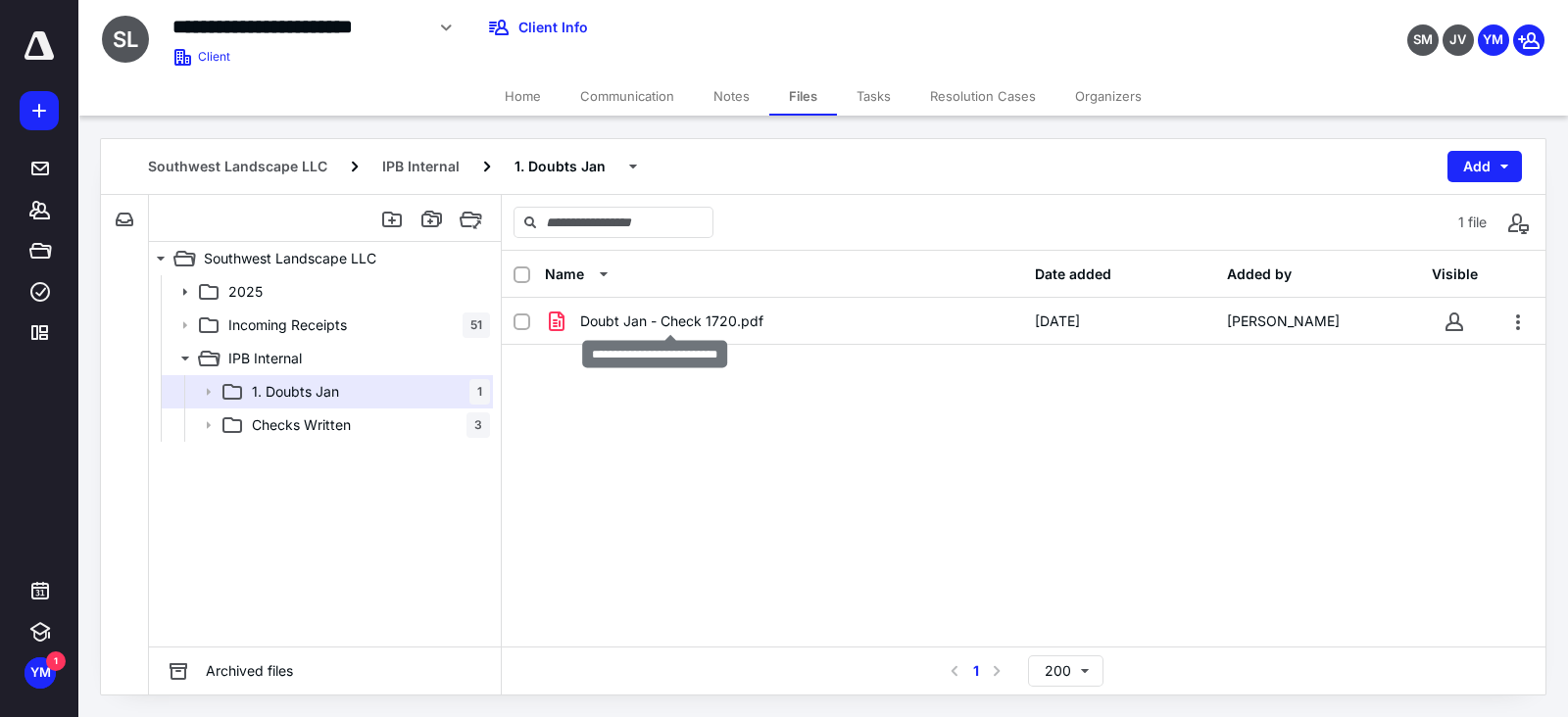 click on "Doubt Jan - Check 1720.pdf" at bounding box center [671, 321] 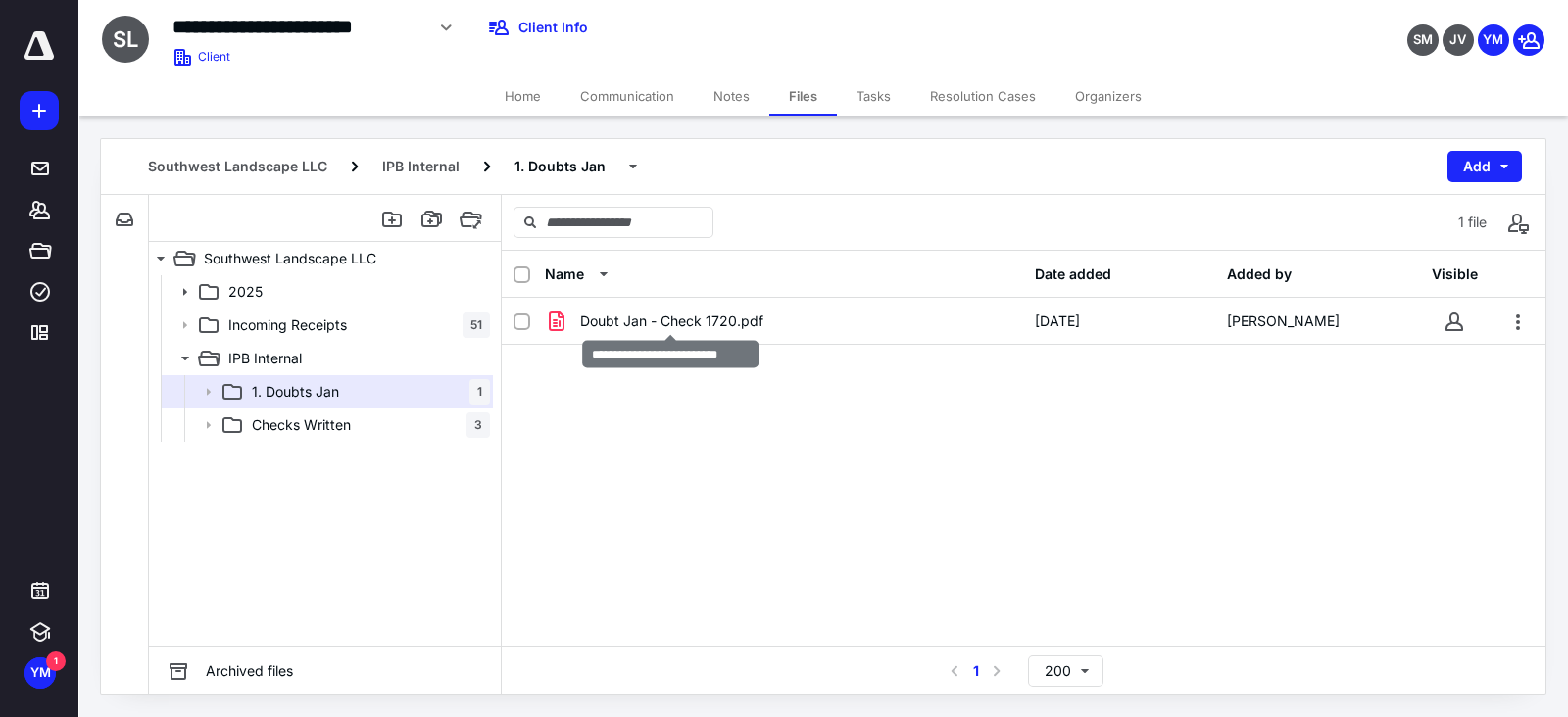 click on "Doubt Jan - Check 1720.pdf" at bounding box center (671, 321) 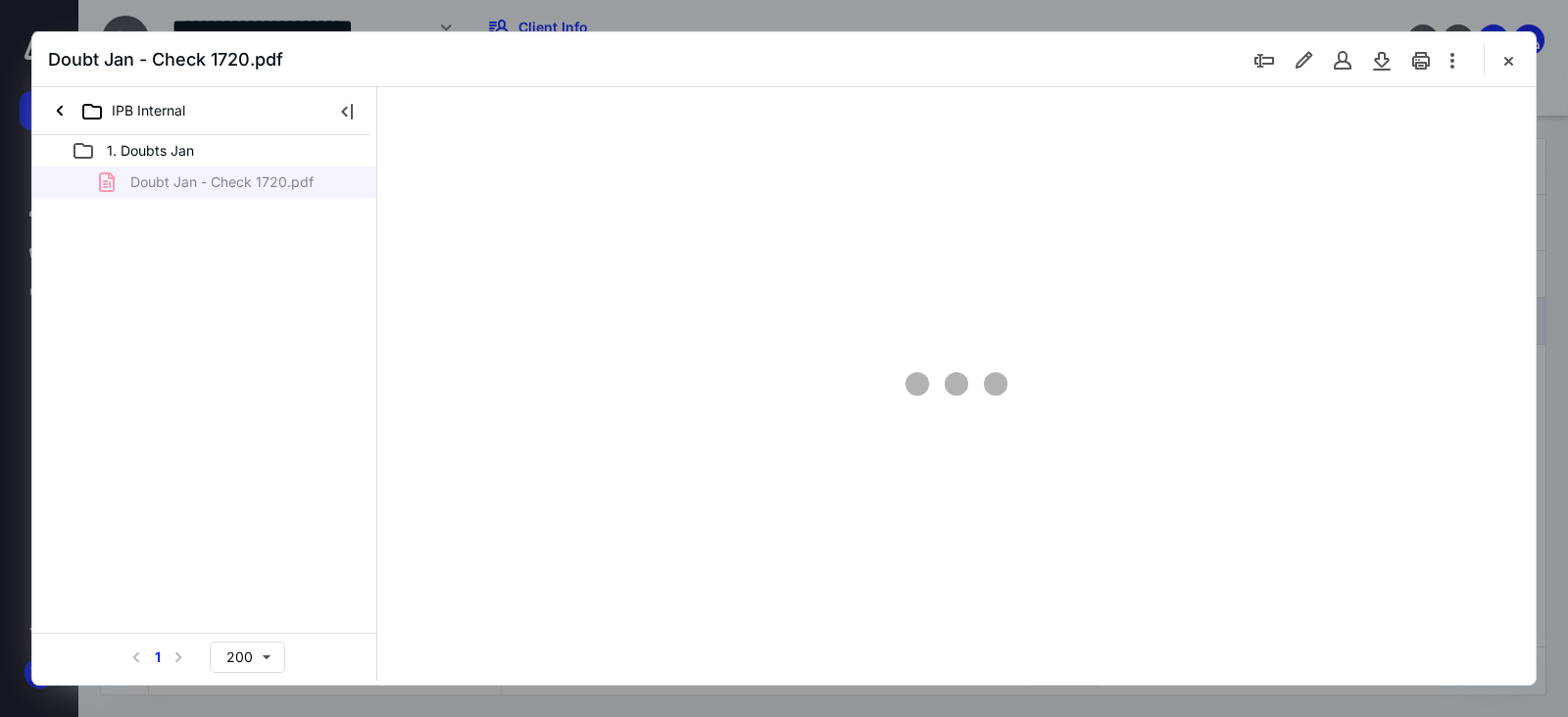 scroll, scrollTop: 0, scrollLeft: 0, axis: both 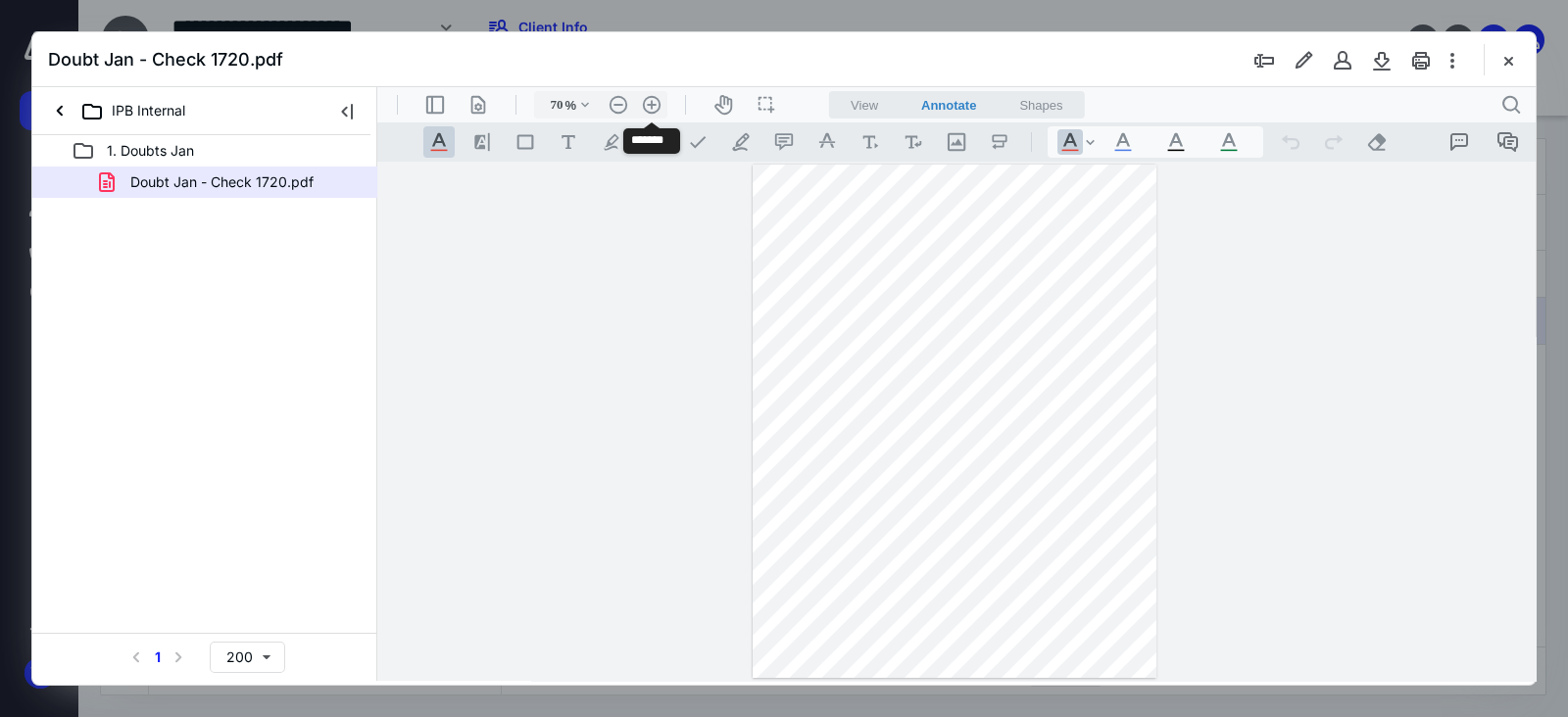 click on ".cls-1{fill:#abb0c4;} icon - header - zoom - in - line" at bounding box center [652, 105] 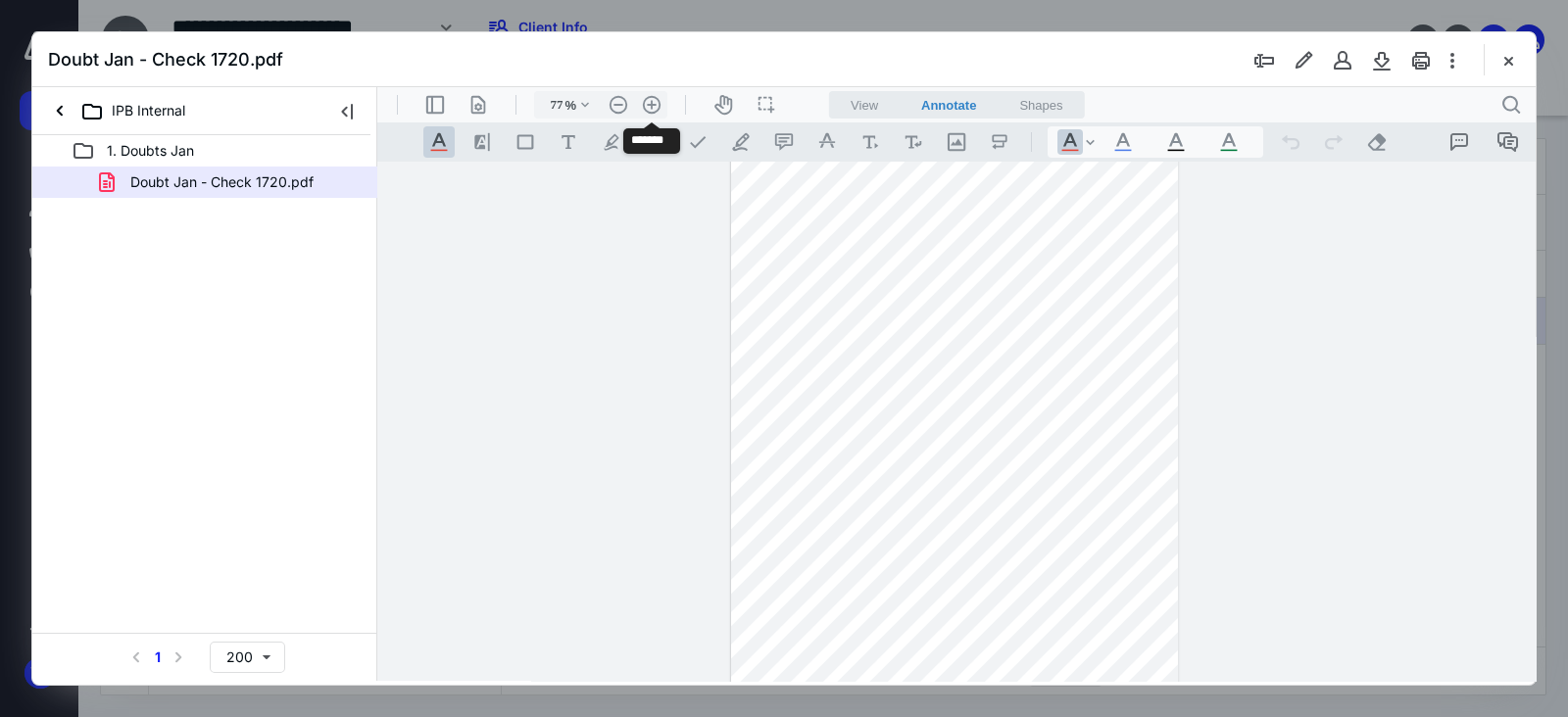 click on ".cls-1{fill:#abb0c4;} icon - header - zoom - in - line" at bounding box center (652, 105) 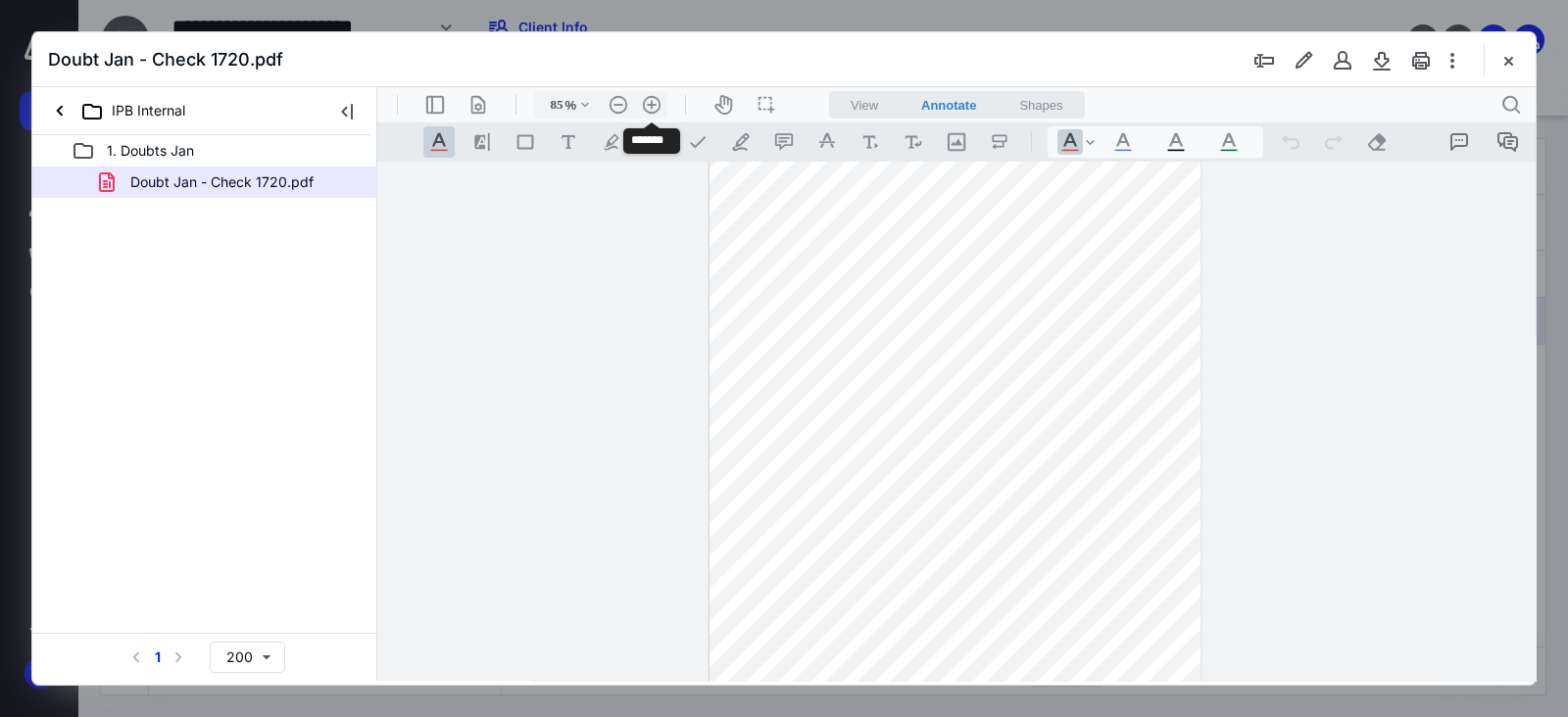 click on ".cls-1{fill:#abb0c4;} icon - header - zoom - in - line" at bounding box center [652, 105] 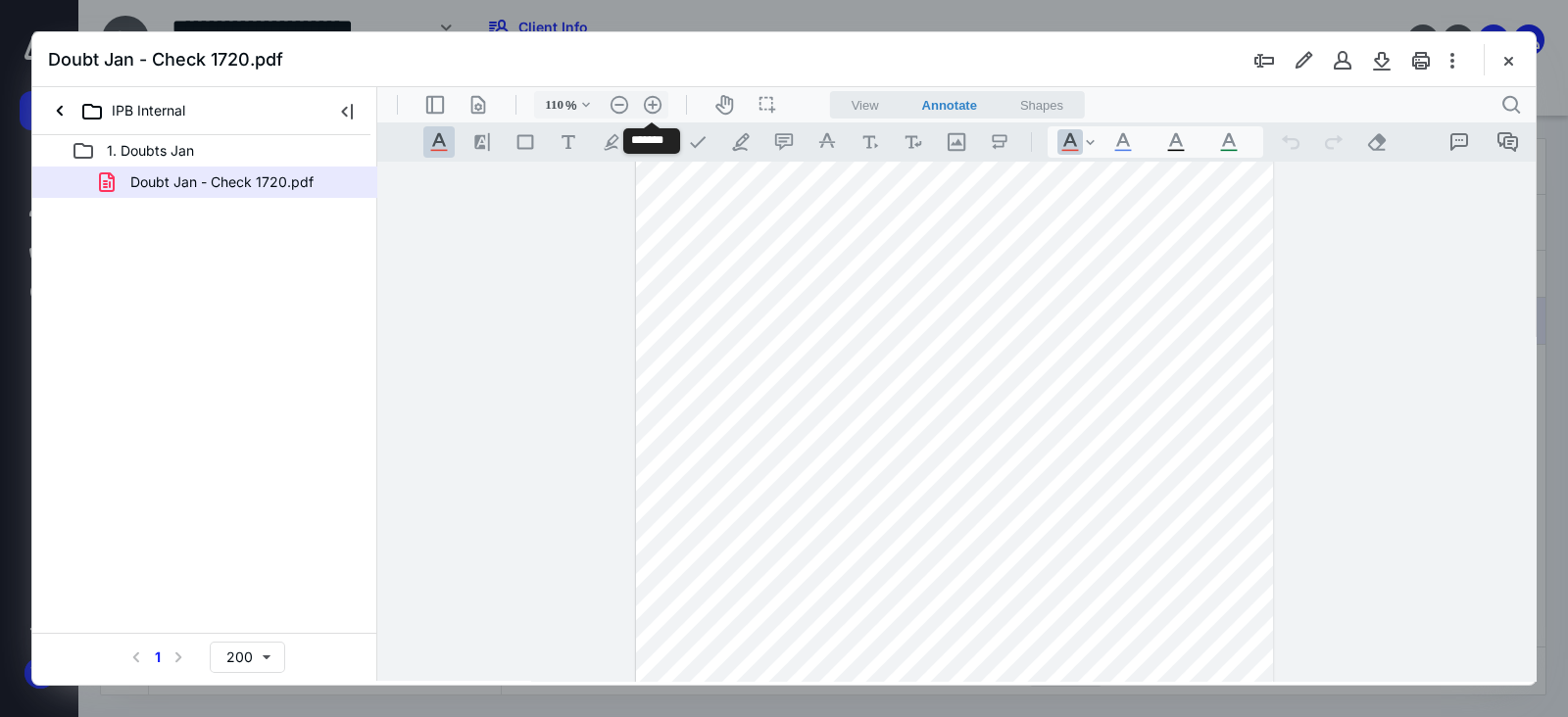 click on ".cls-1{fill:#abb0c4;} icon - header - zoom - in - line" at bounding box center [653, 105] 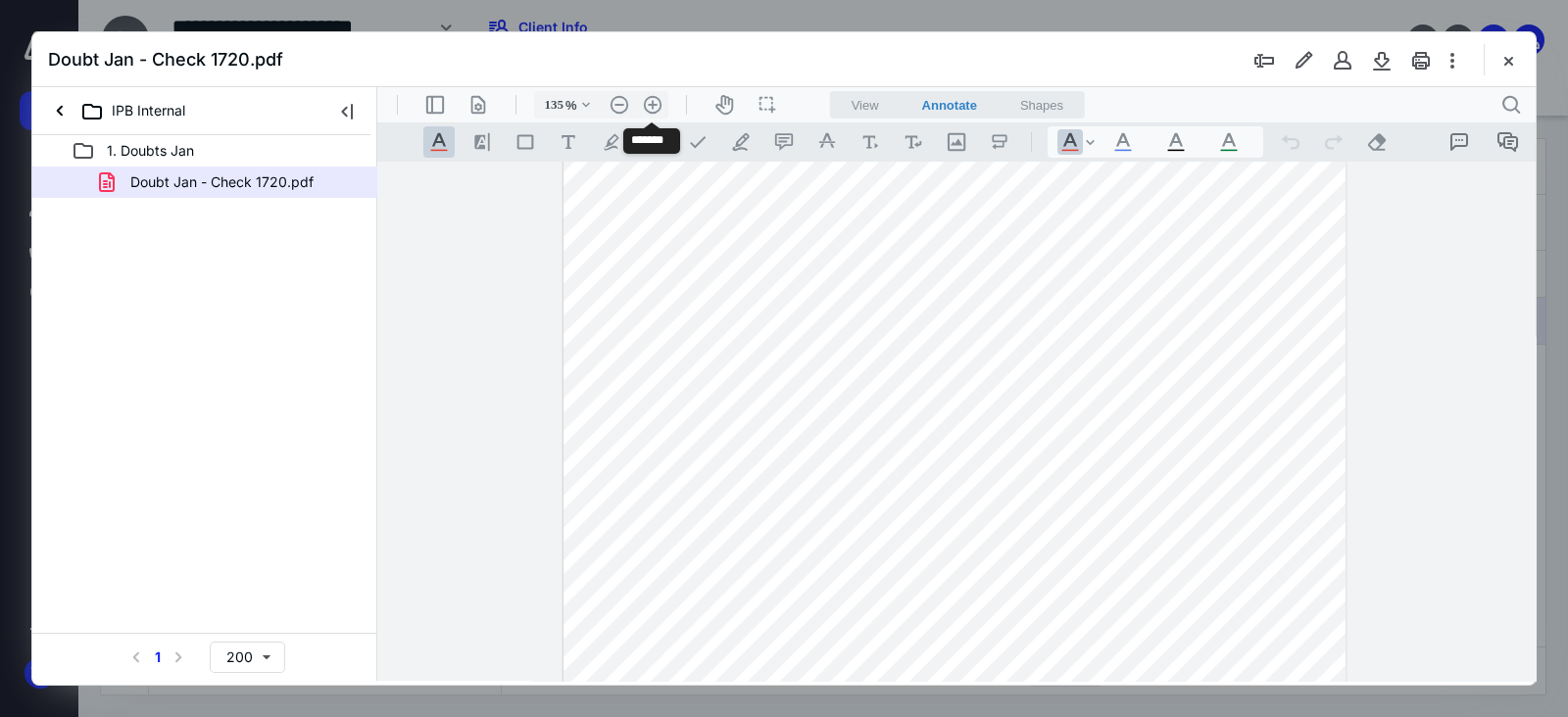 click on ".cls-1{fill:#abb0c4;} icon - header - zoom - in - line" at bounding box center (653, 105) 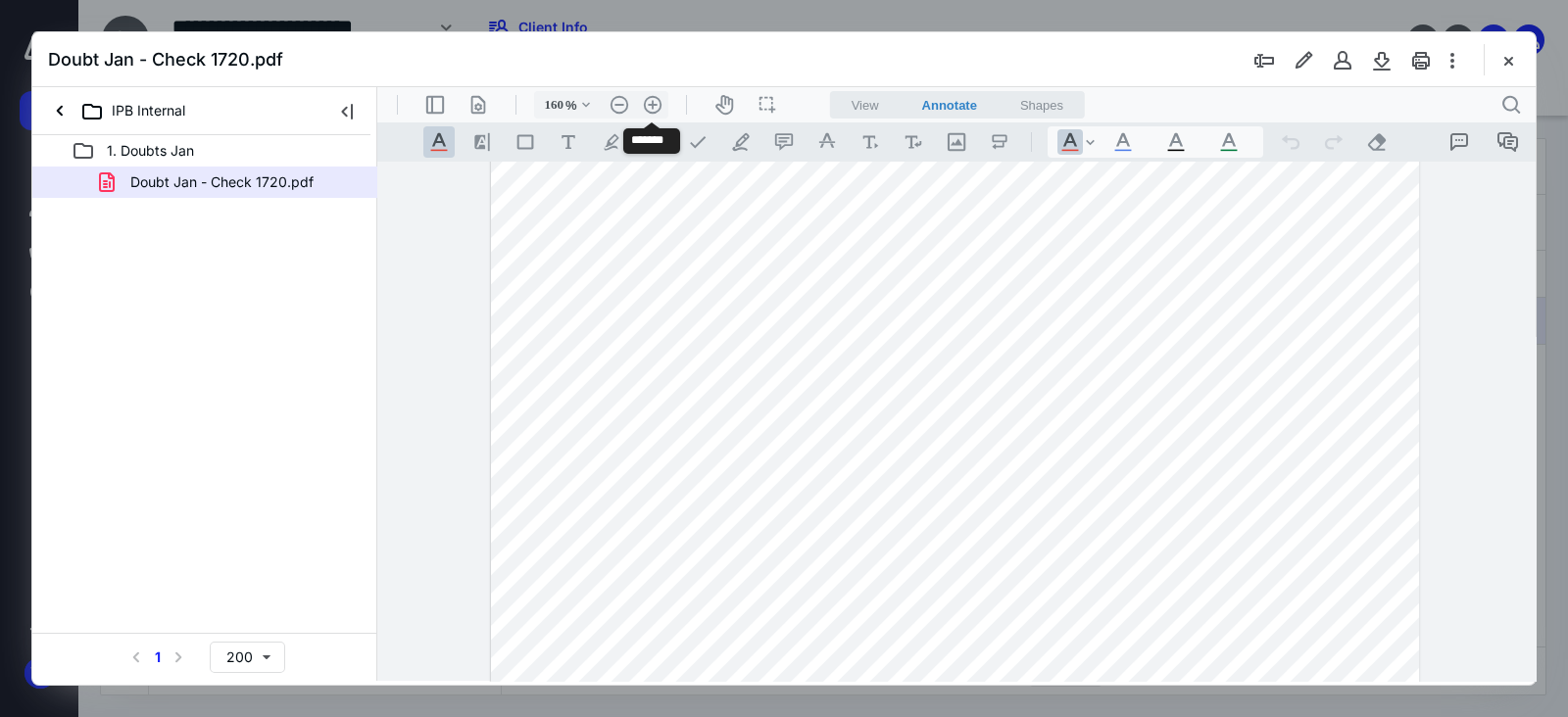 scroll, scrollTop: 287, scrollLeft: 0, axis: vertical 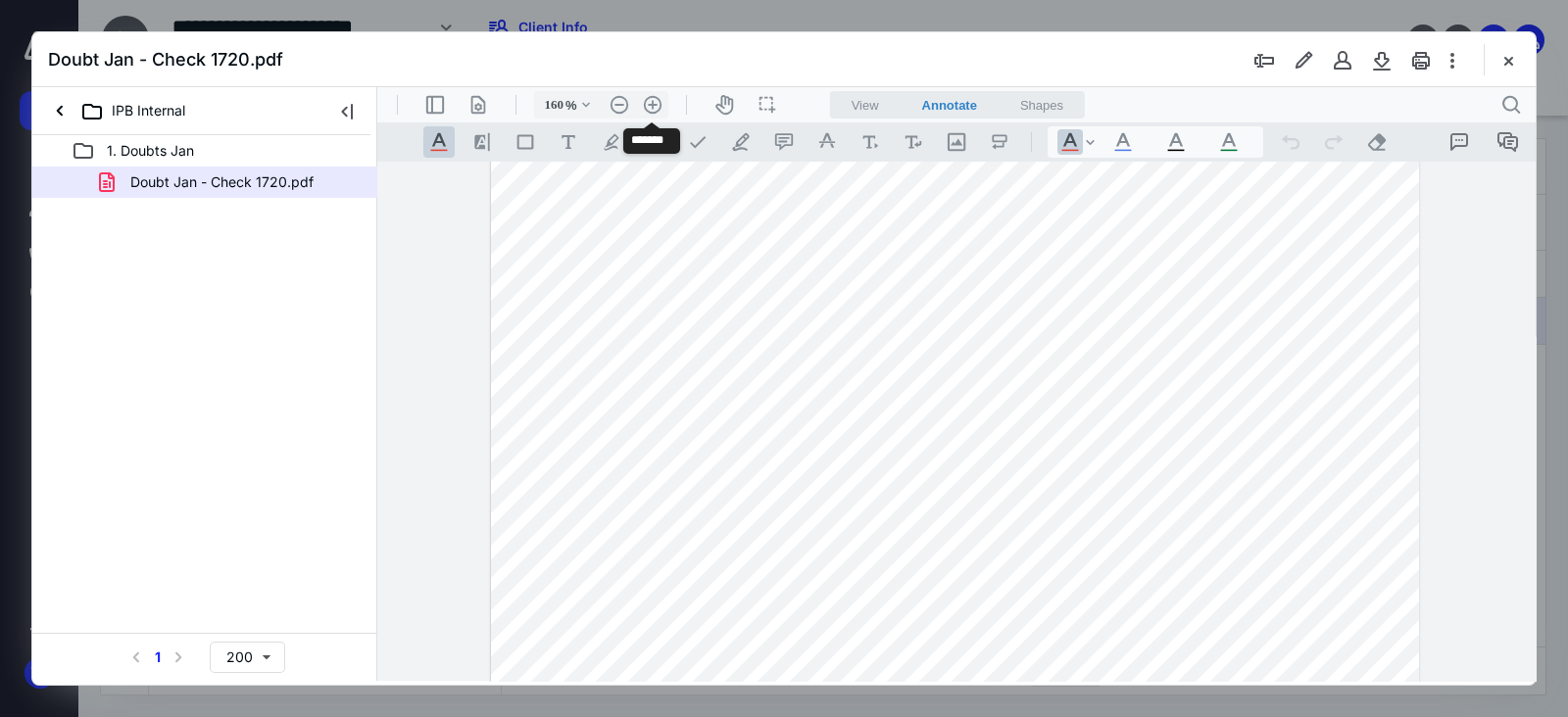 click on ".cls-1{fill:#abb0c4;} icon - header - zoom - in - line" at bounding box center [653, 105] 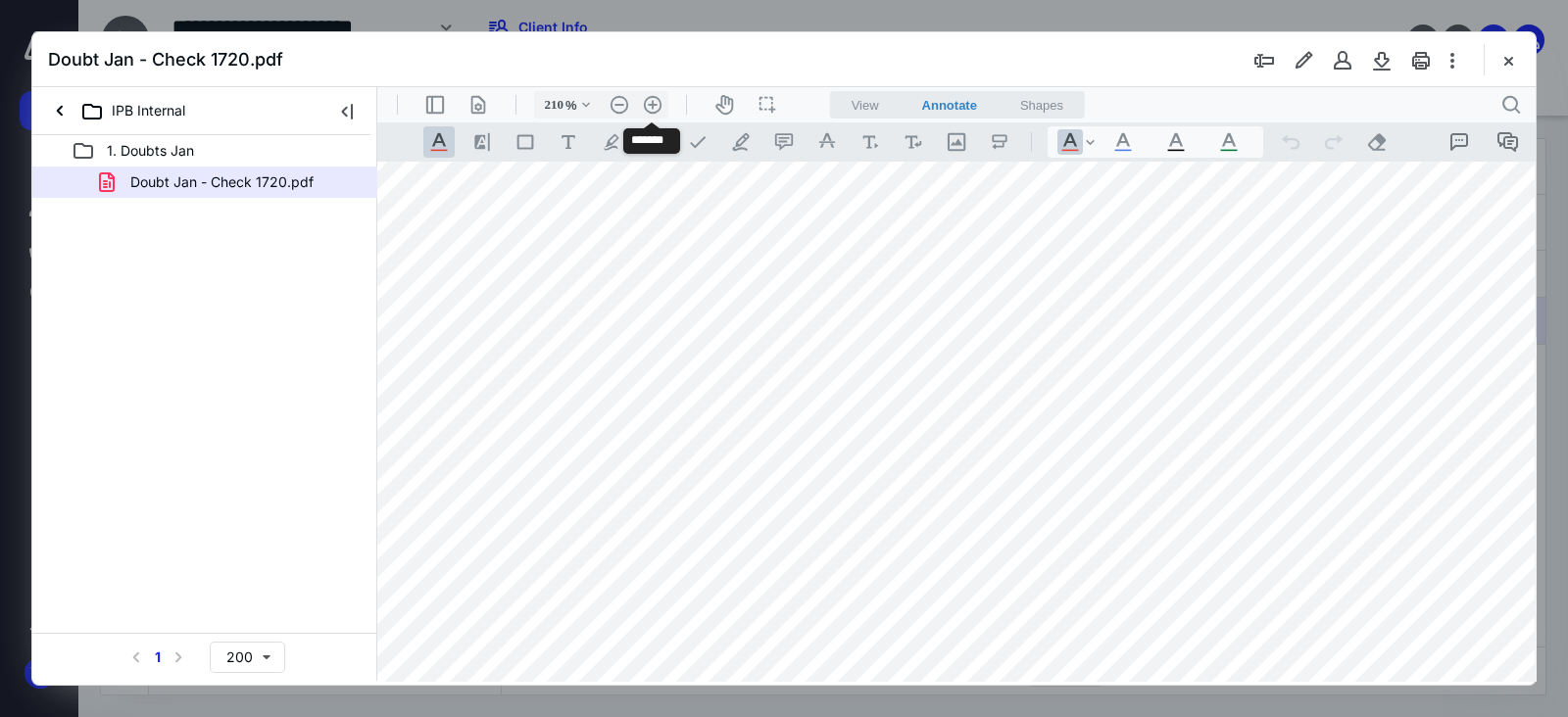 click on ".cls-1{fill:#abb0c4;} icon - header - zoom - in - line" at bounding box center [653, 105] 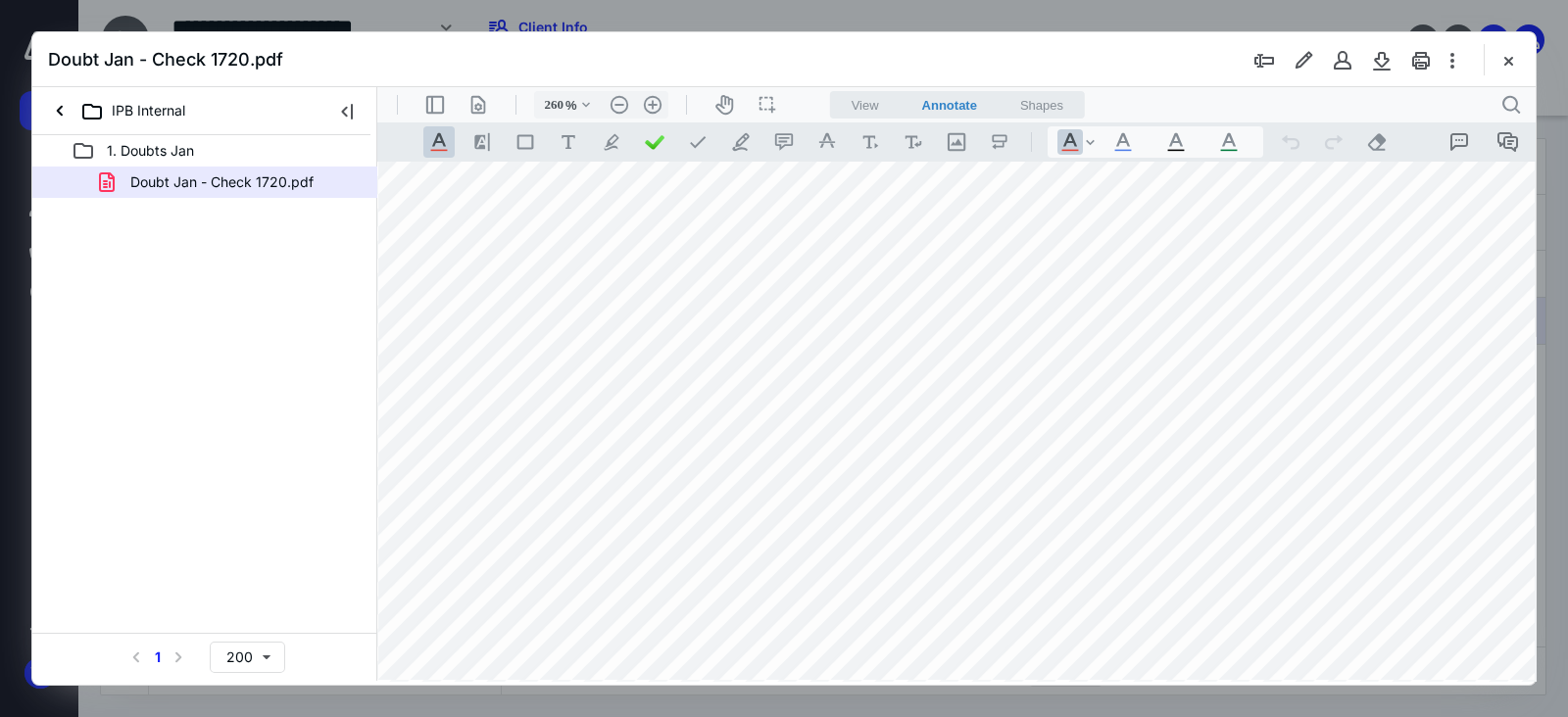 scroll, scrollTop: 239, scrollLeft: 192, axis: both 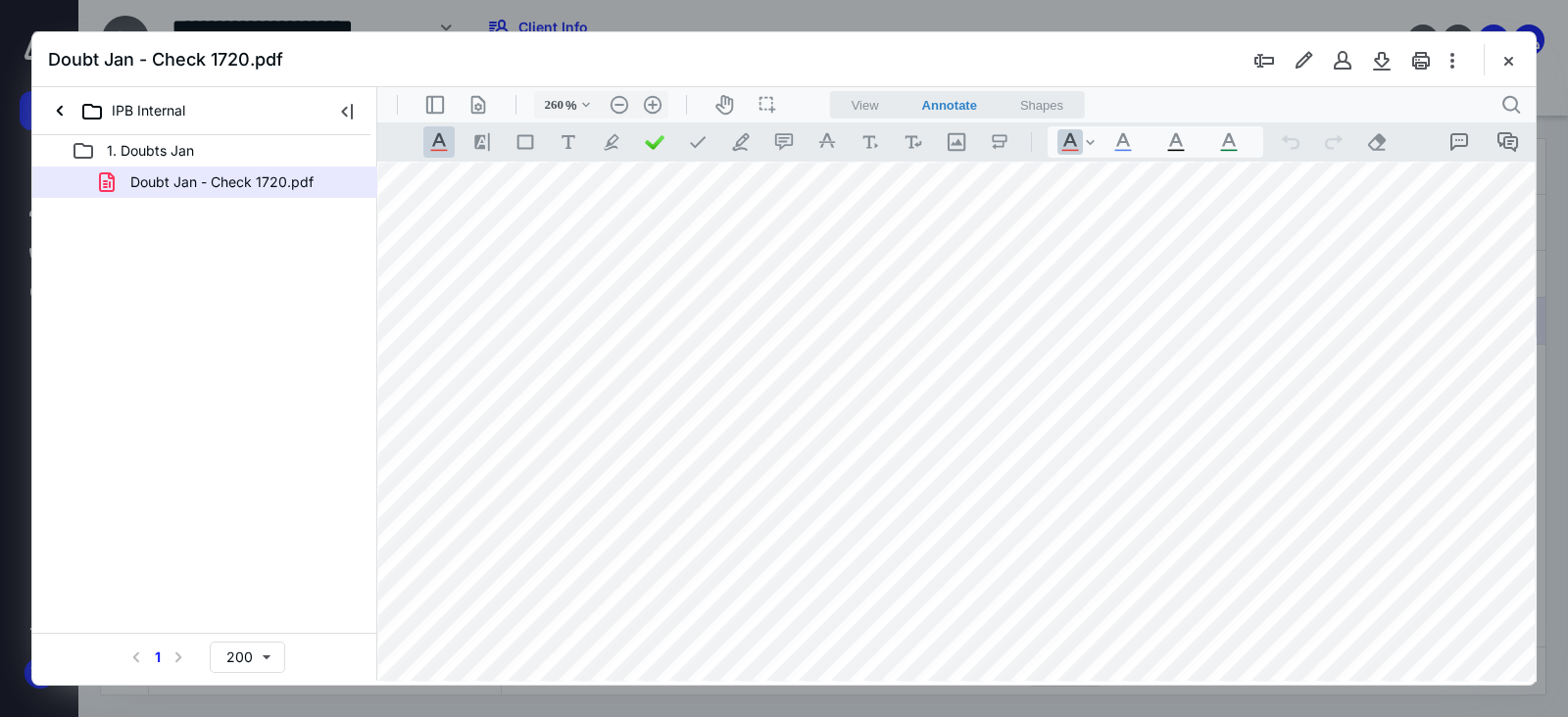 click at bounding box center [1508, 60] 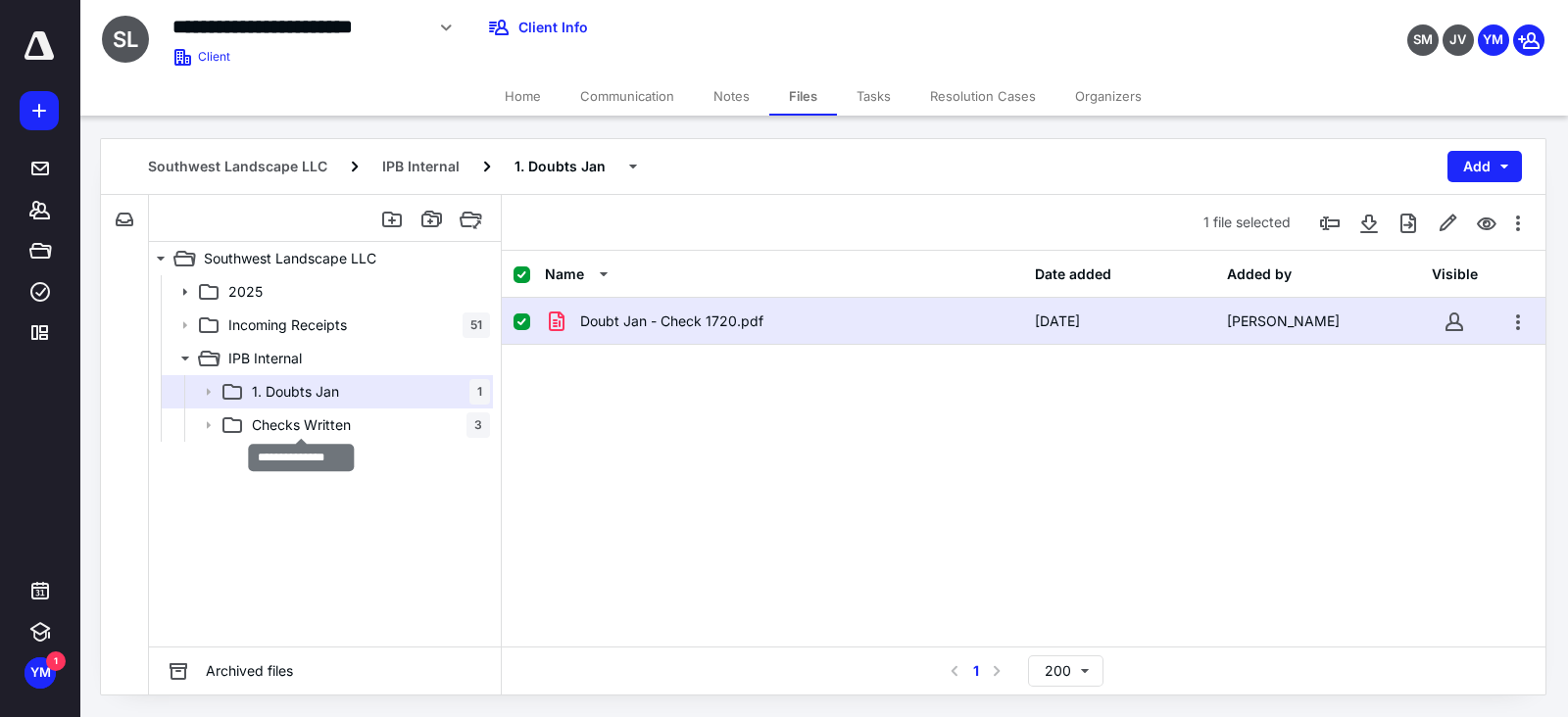 click on "Checks Written" at bounding box center [301, 425] 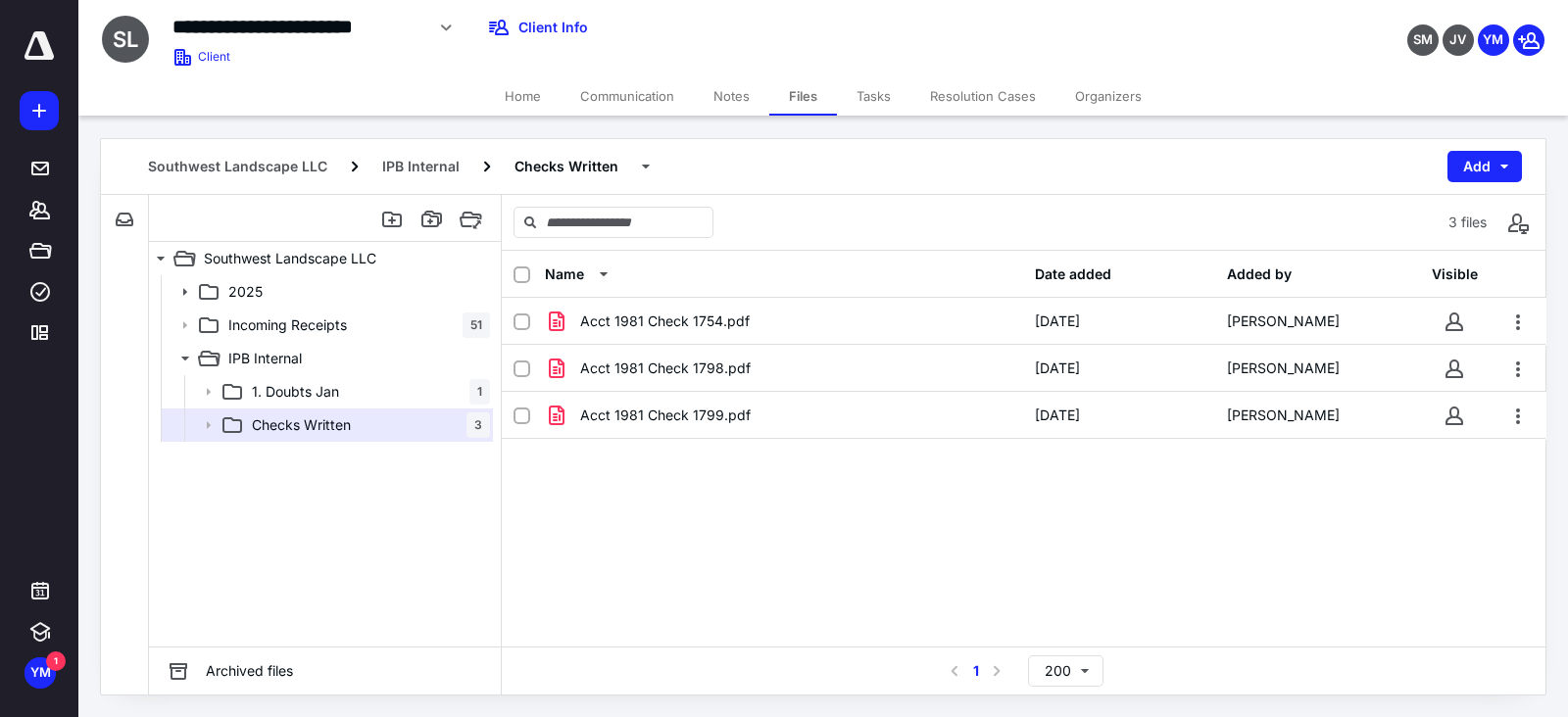 click on "Acct 1981 Check 1754.pdf" at bounding box center [664, 321] 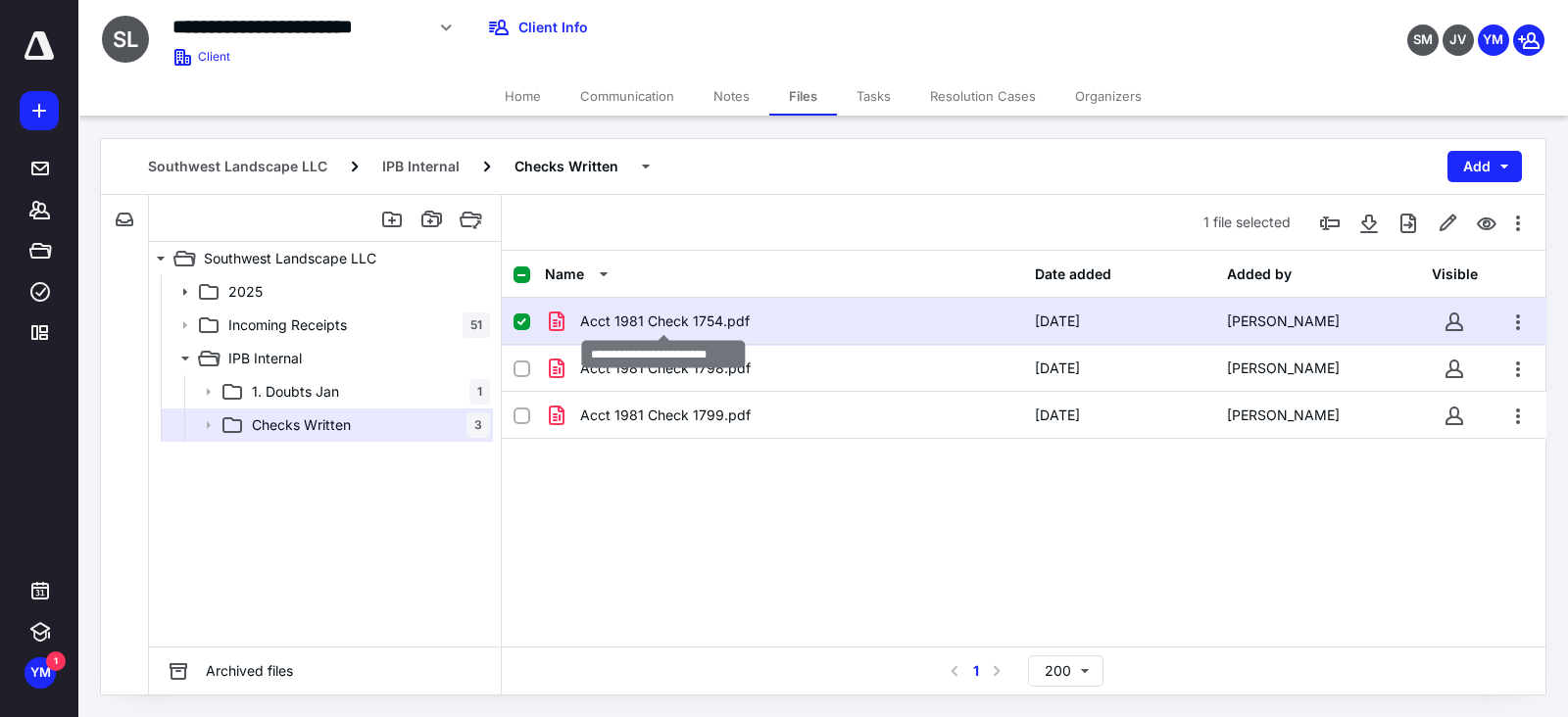 click on "Acct 1981 Check 1754.pdf" at bounding box center (664, 321) 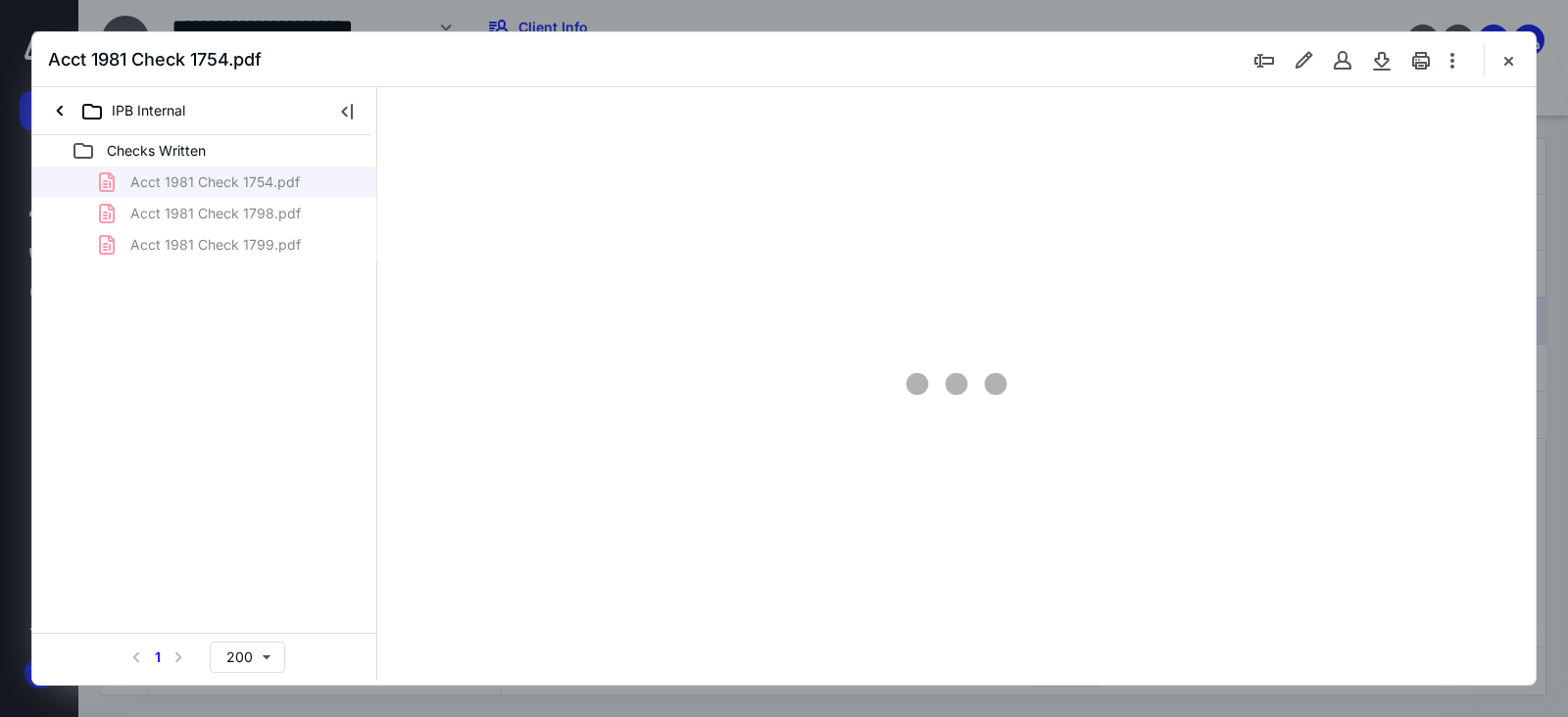 scroll, scrollTop: 0, scrollLeft: 0, axis: both 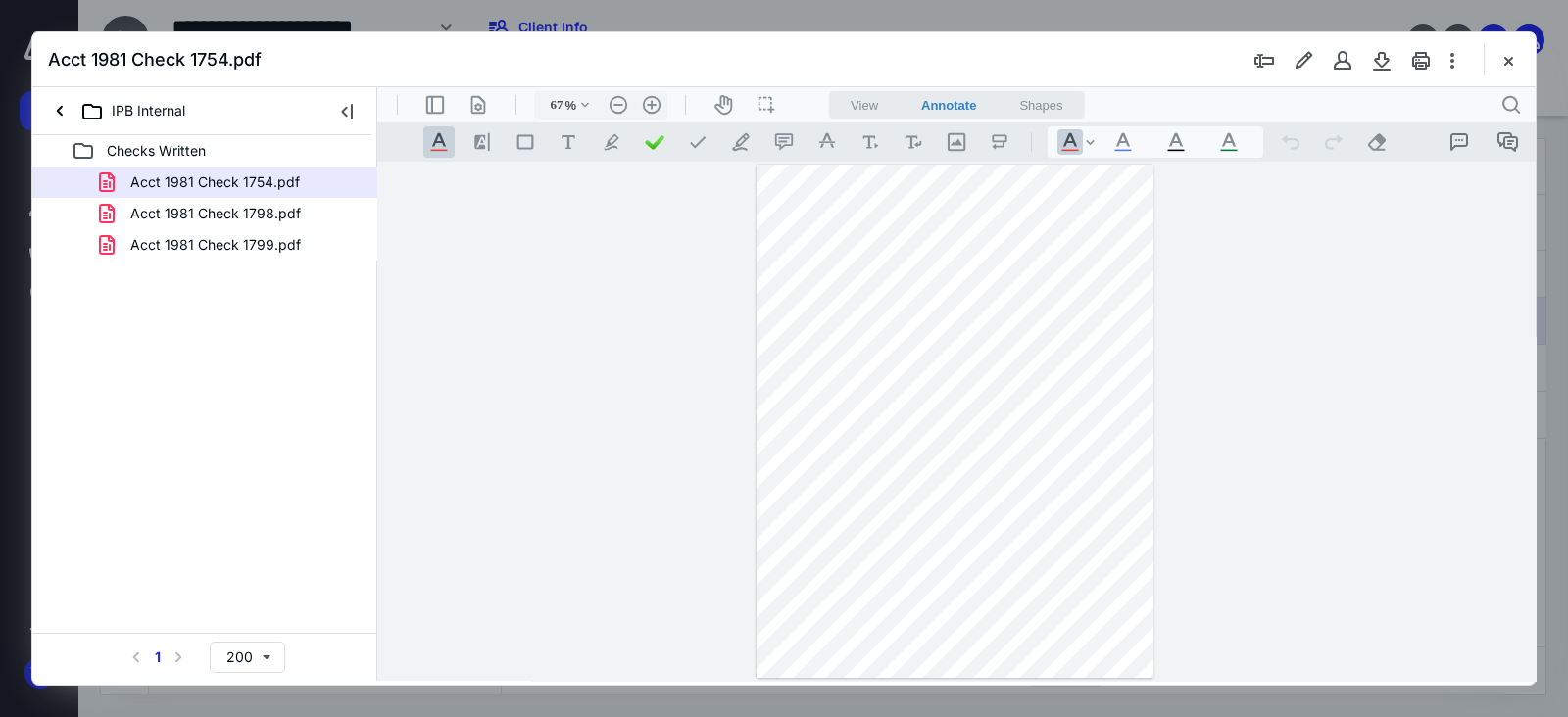 click on ".cls-1{fill:#abb0c4;} icon - header - zoom - in - line" at bounding box center (652, 105) 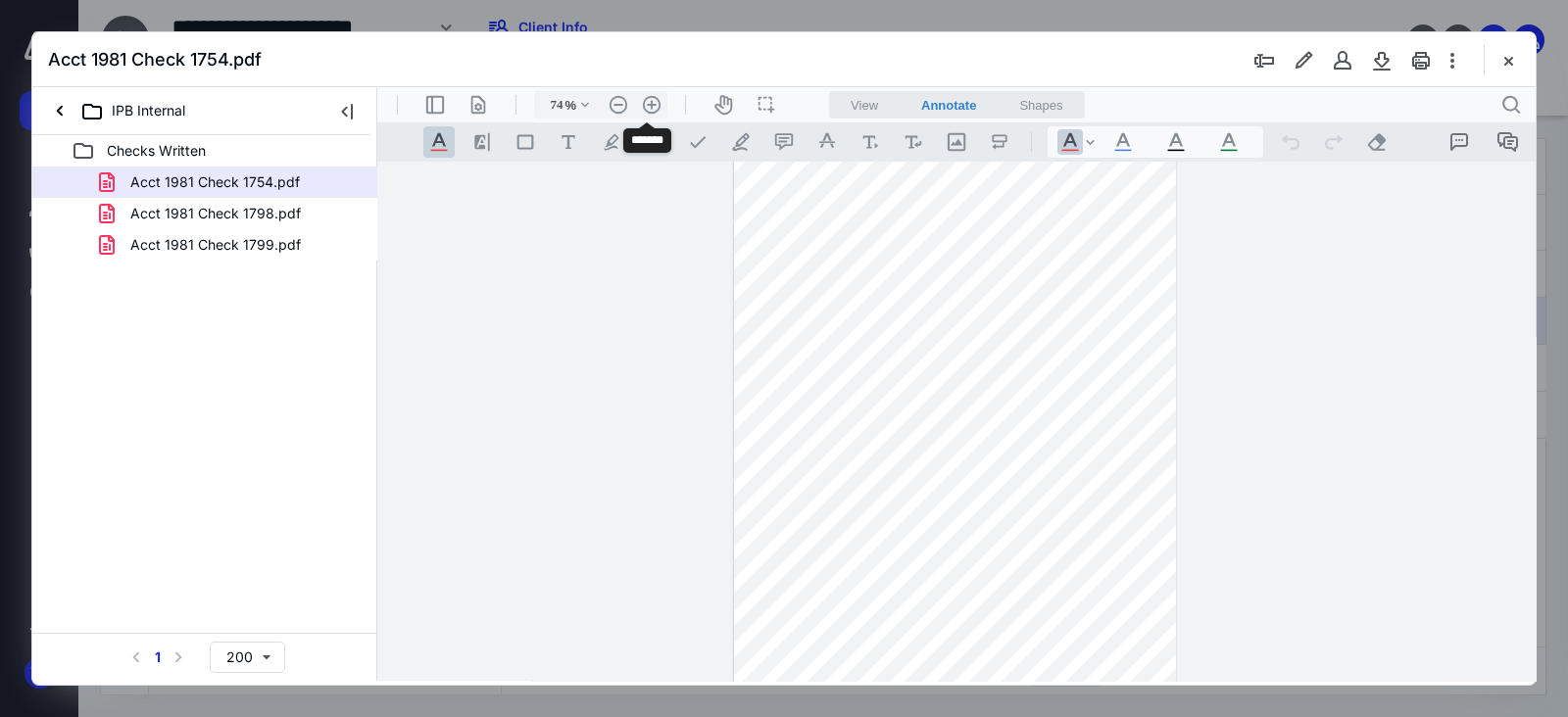 click on ".cls-1{fill:#abb0c4;} icon - header - zoom - in - line" at bounding box center [652, 105] 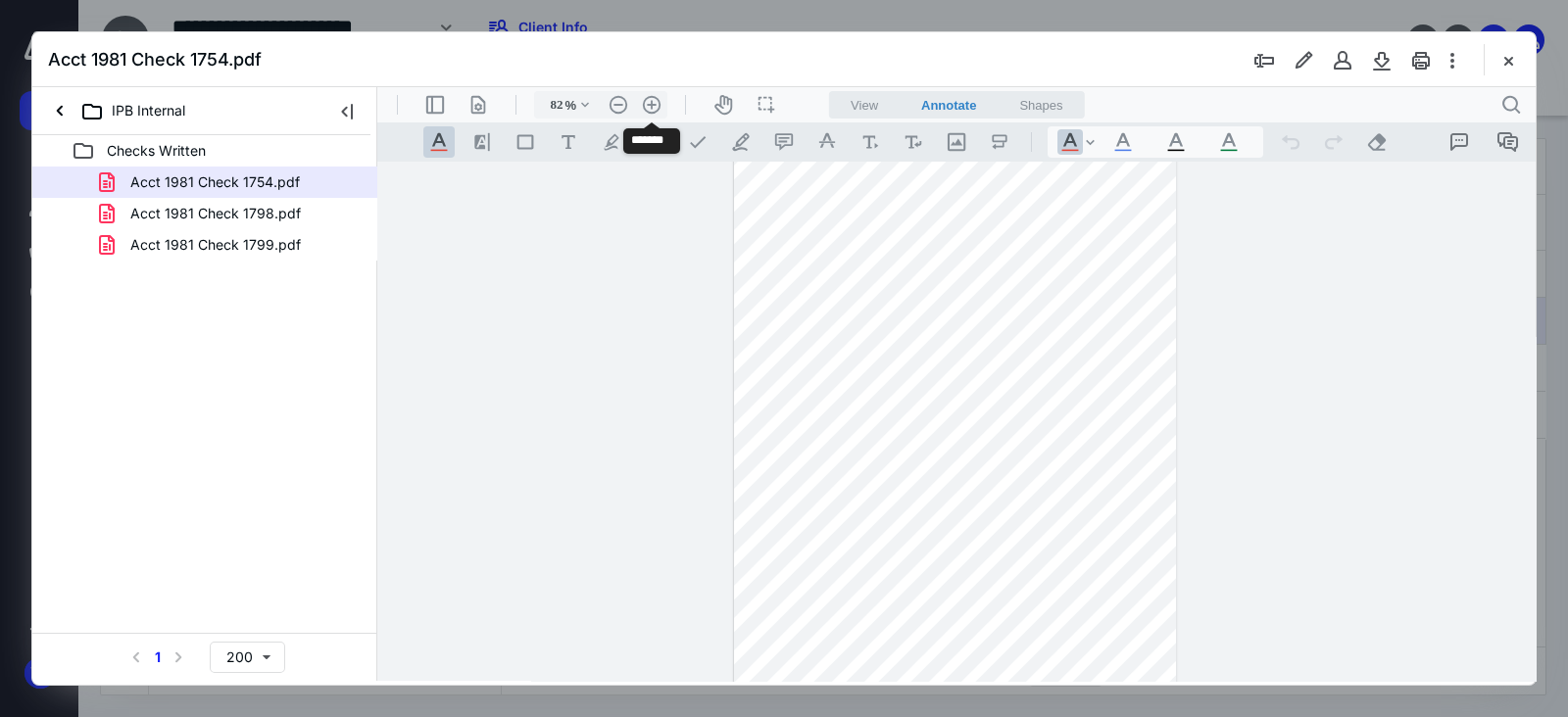 click on ".cls-1{fill:#abb0c4;} icon - header - zoom - in - line" at bounding box center (652, 105) 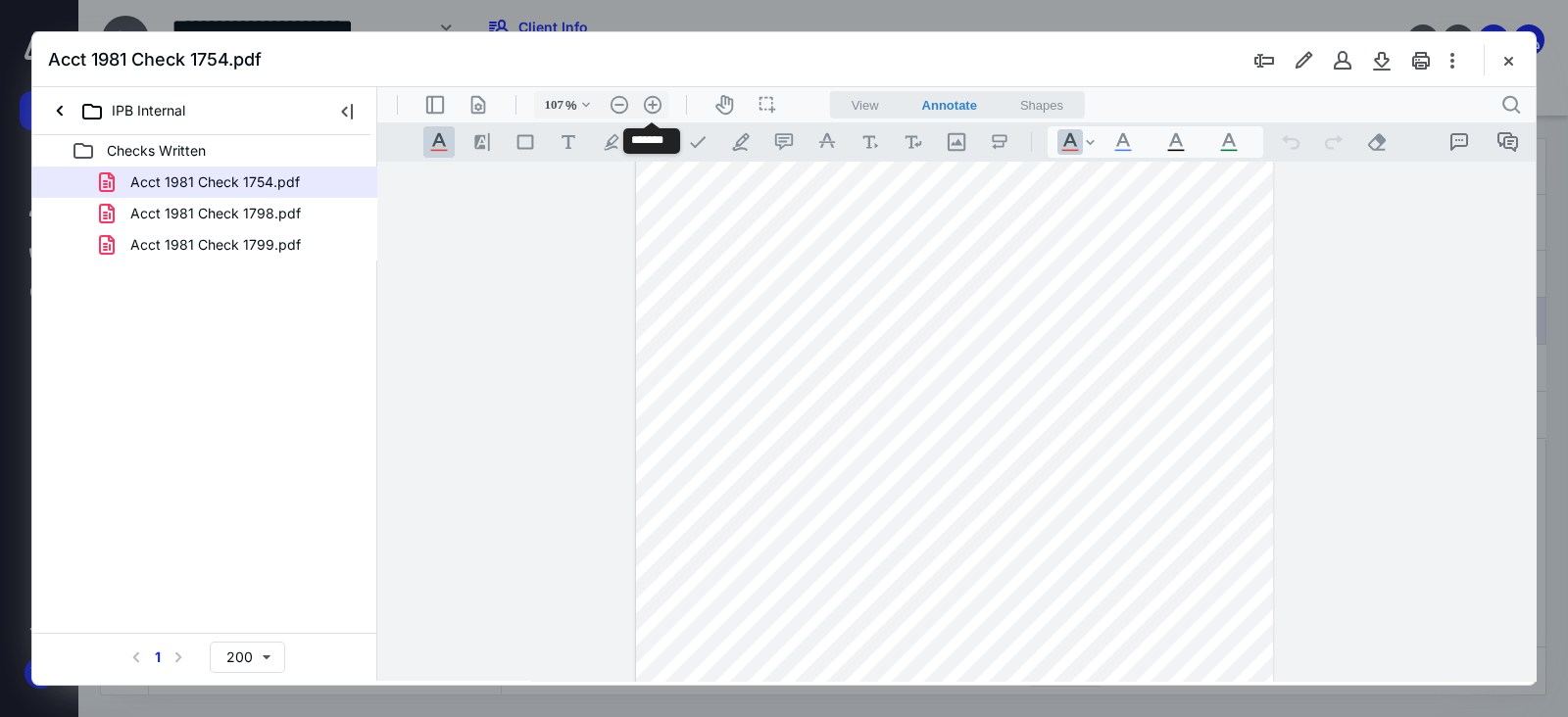 click on ".cls-1{fill:#abb0c4;} icon - header - zoom - in - line" at bounding box center (653, 105) 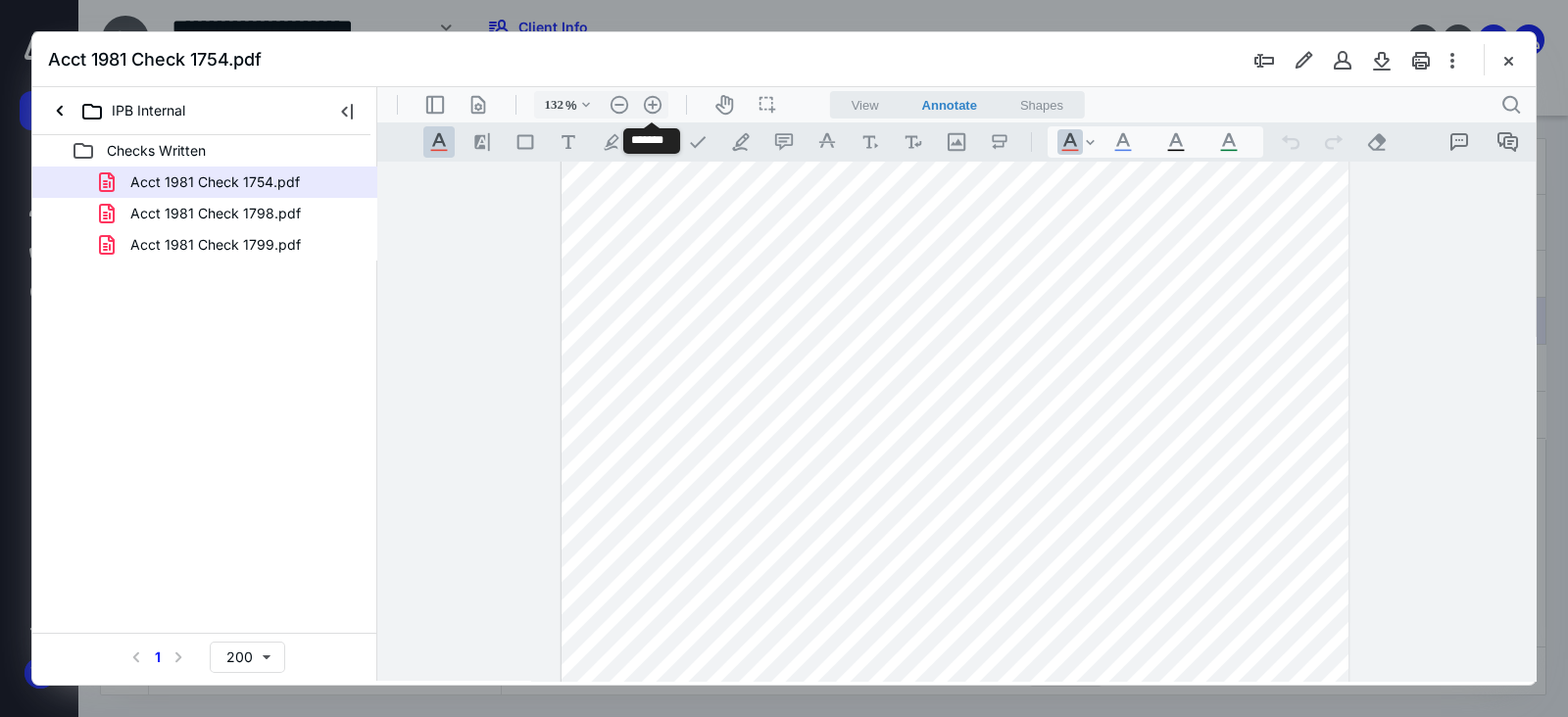 click on ".cls-1{fill:#abb0c4;} icon - header - zoom - in - line" at bounding box center (653, 105) 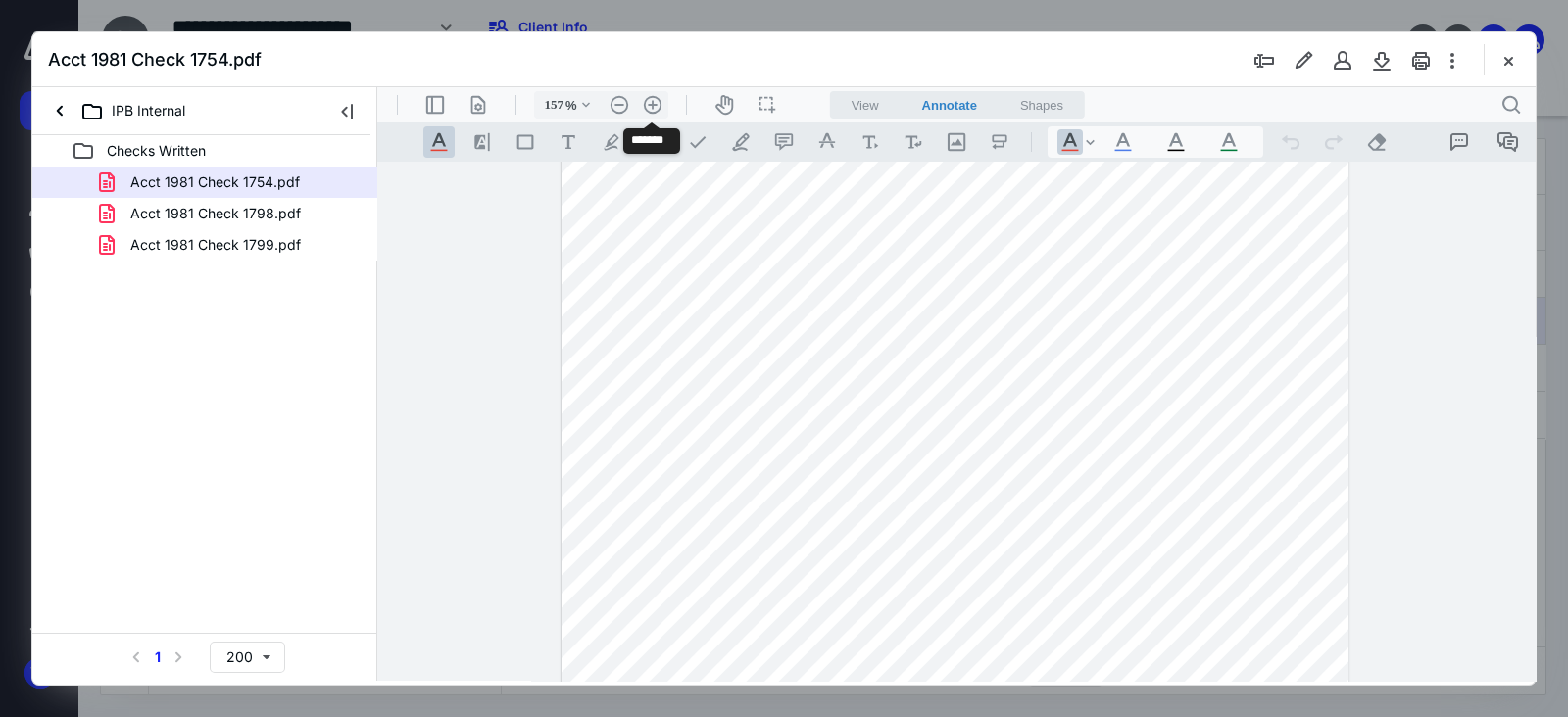 click on ".cls-1{fill:#abb0c4;} icon - header - zoom - in - line" at bounding box center (653, 105) 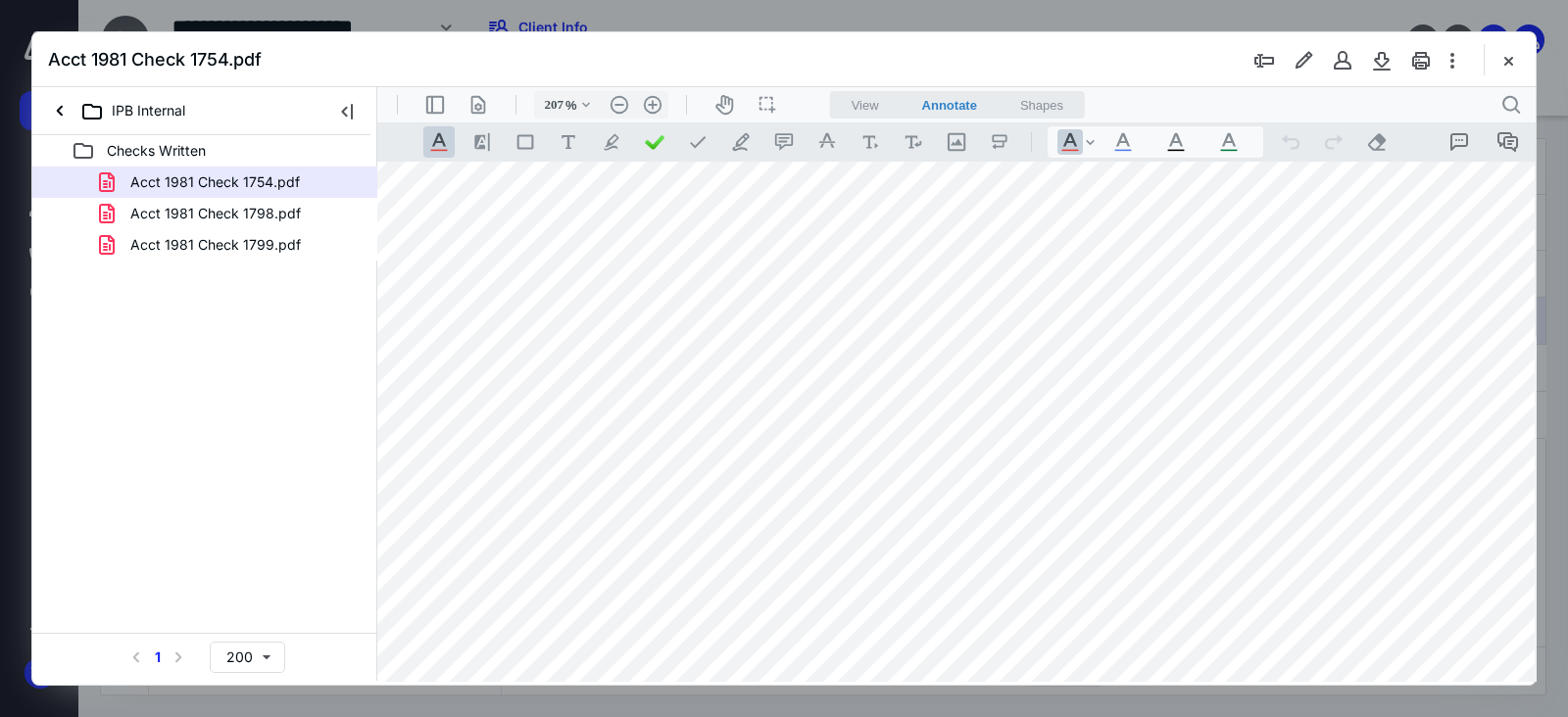 scroll, scrollTop: 225, scrollLeft: 53, axis: both 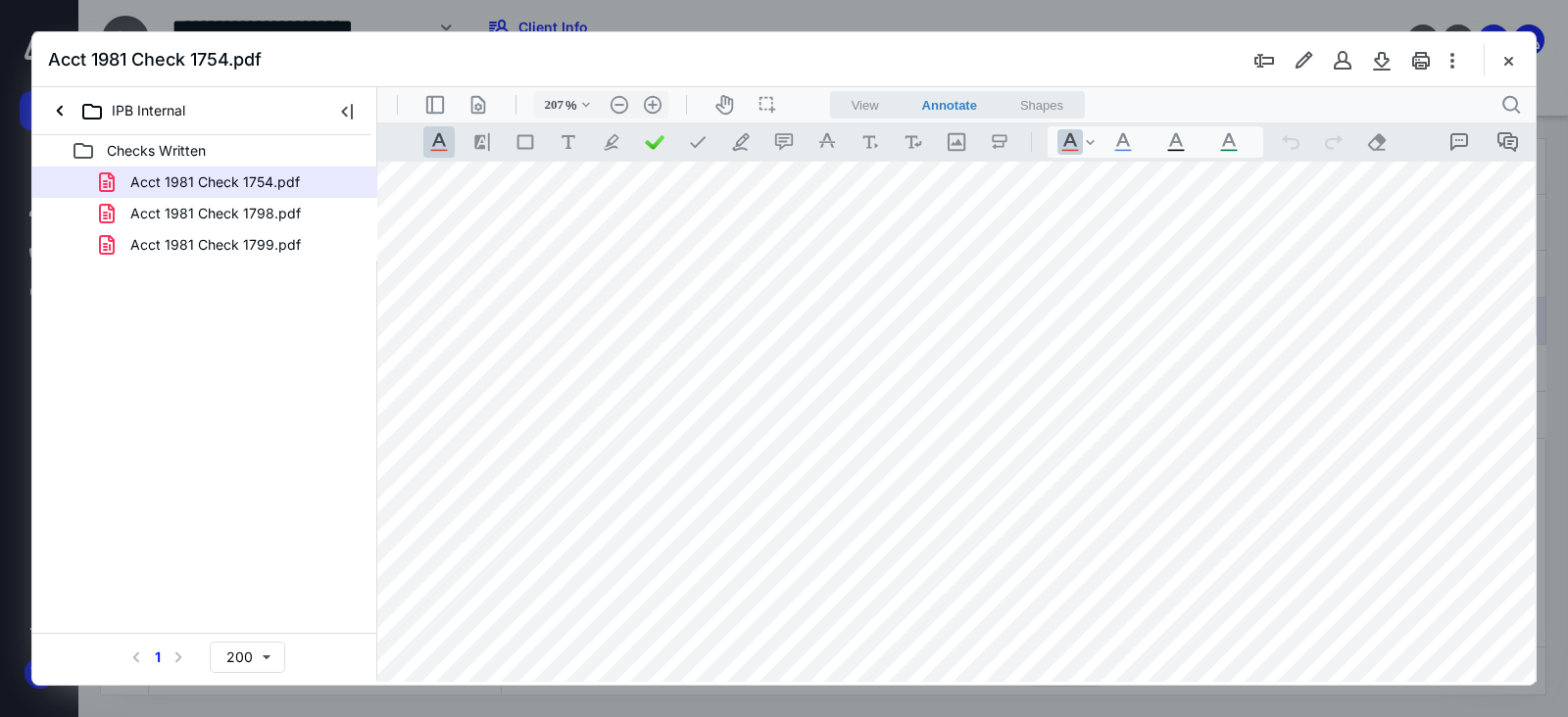click on "Acct 1981 Check 1798.pdf" at bounding box center (216, 214) 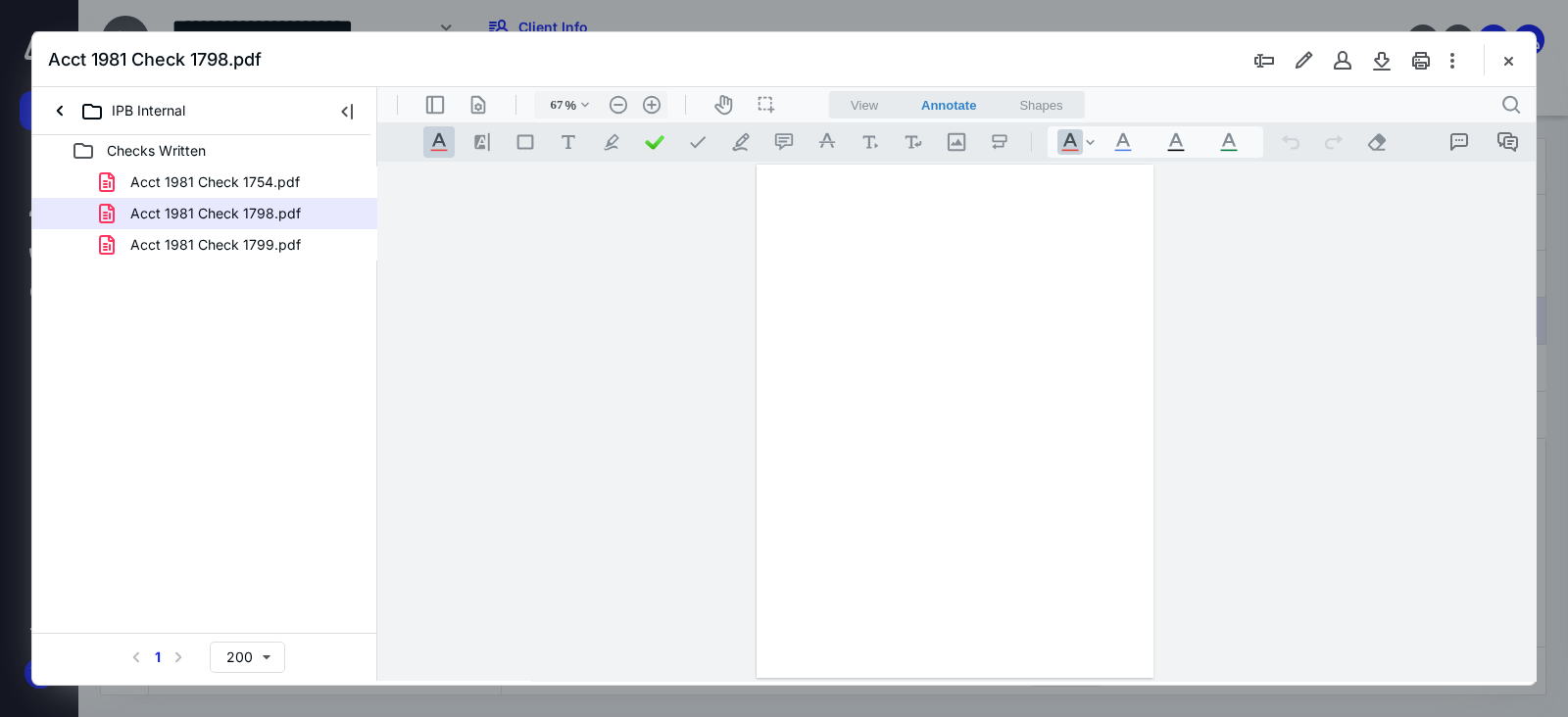 scroll, scrollTop: 0, scrollLeft: 0, axis: both 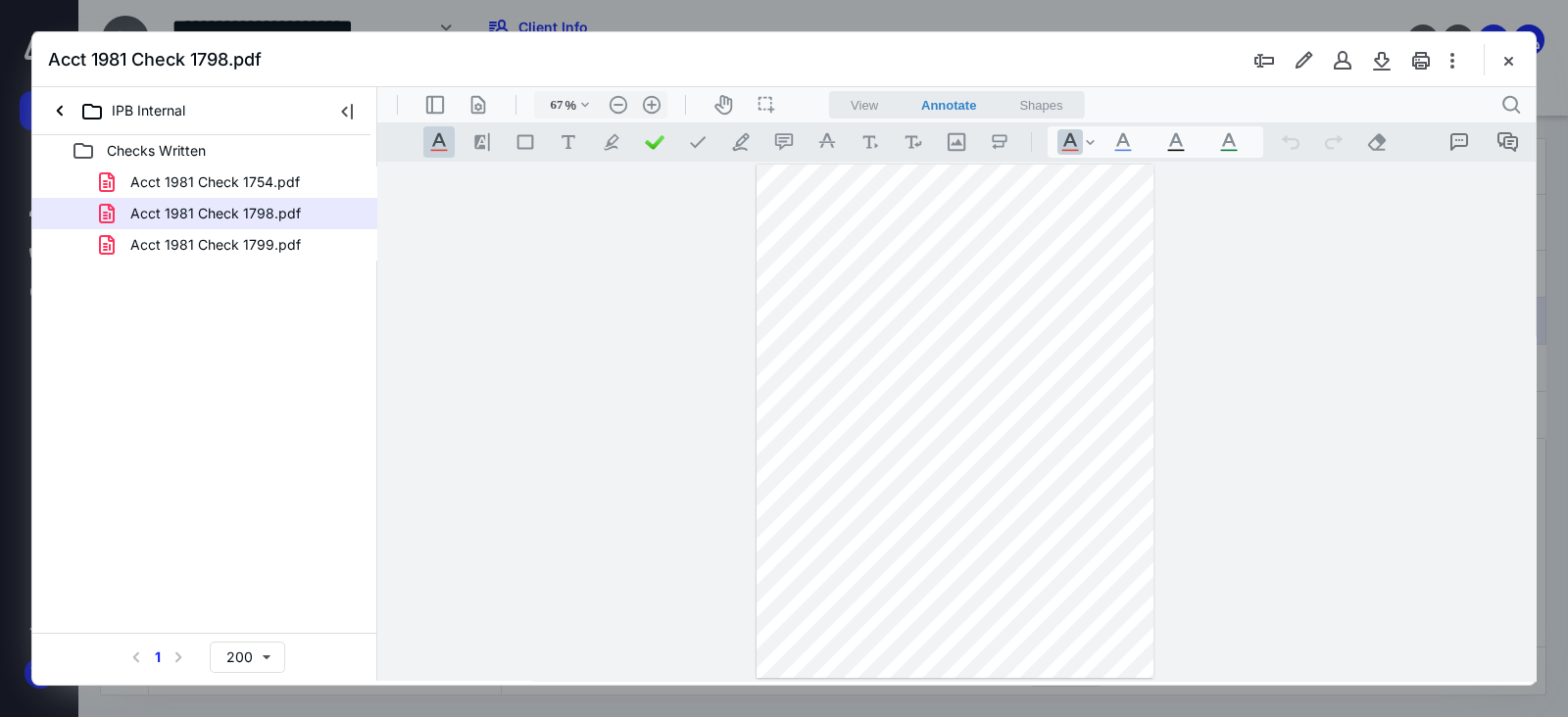 click on ".cls-1{fill:#abb0c4;} icon - header - zoom - in - line" at bounding box center [652, 105] 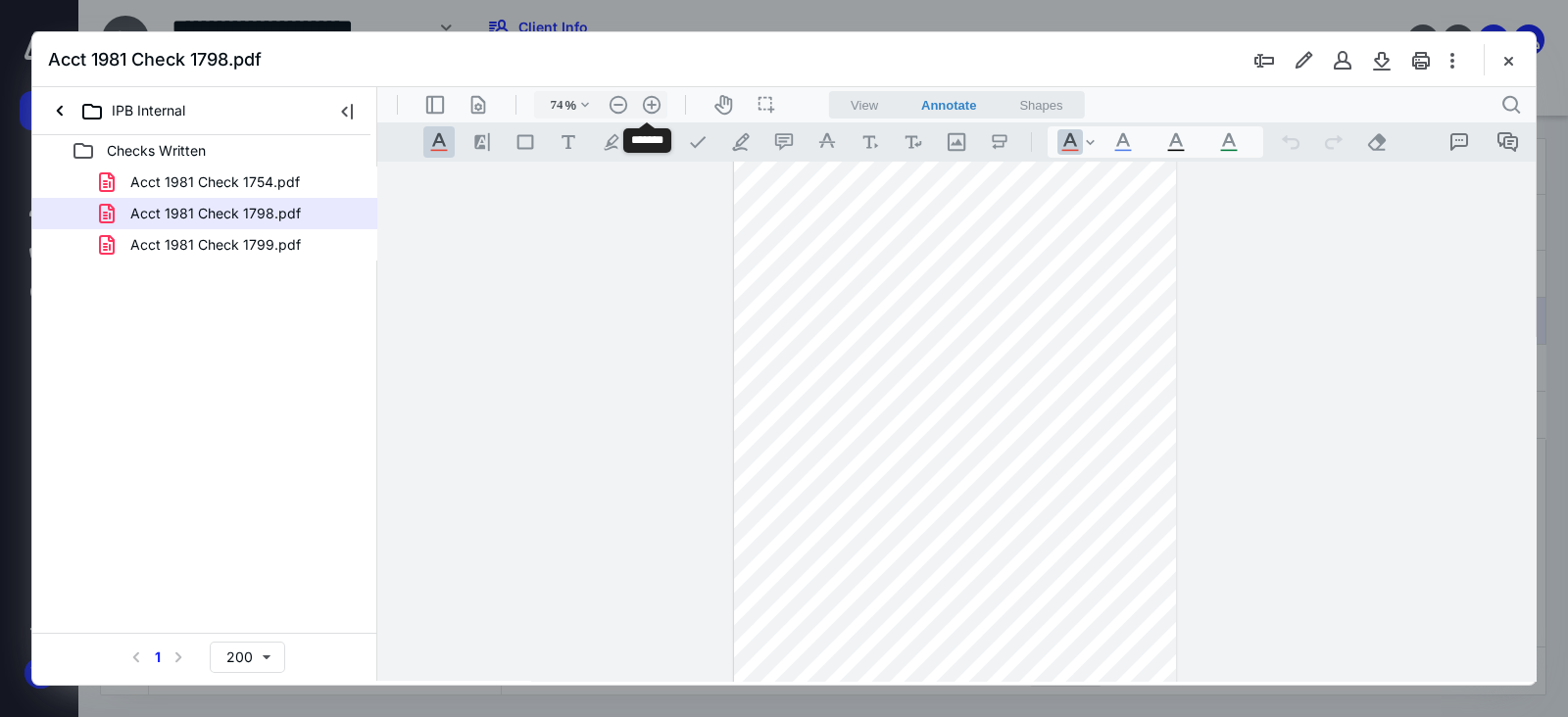click on ".cls-1{fill:#abb0c4;} icon - header - zoom - in - line" at bounding box center (652, 105) 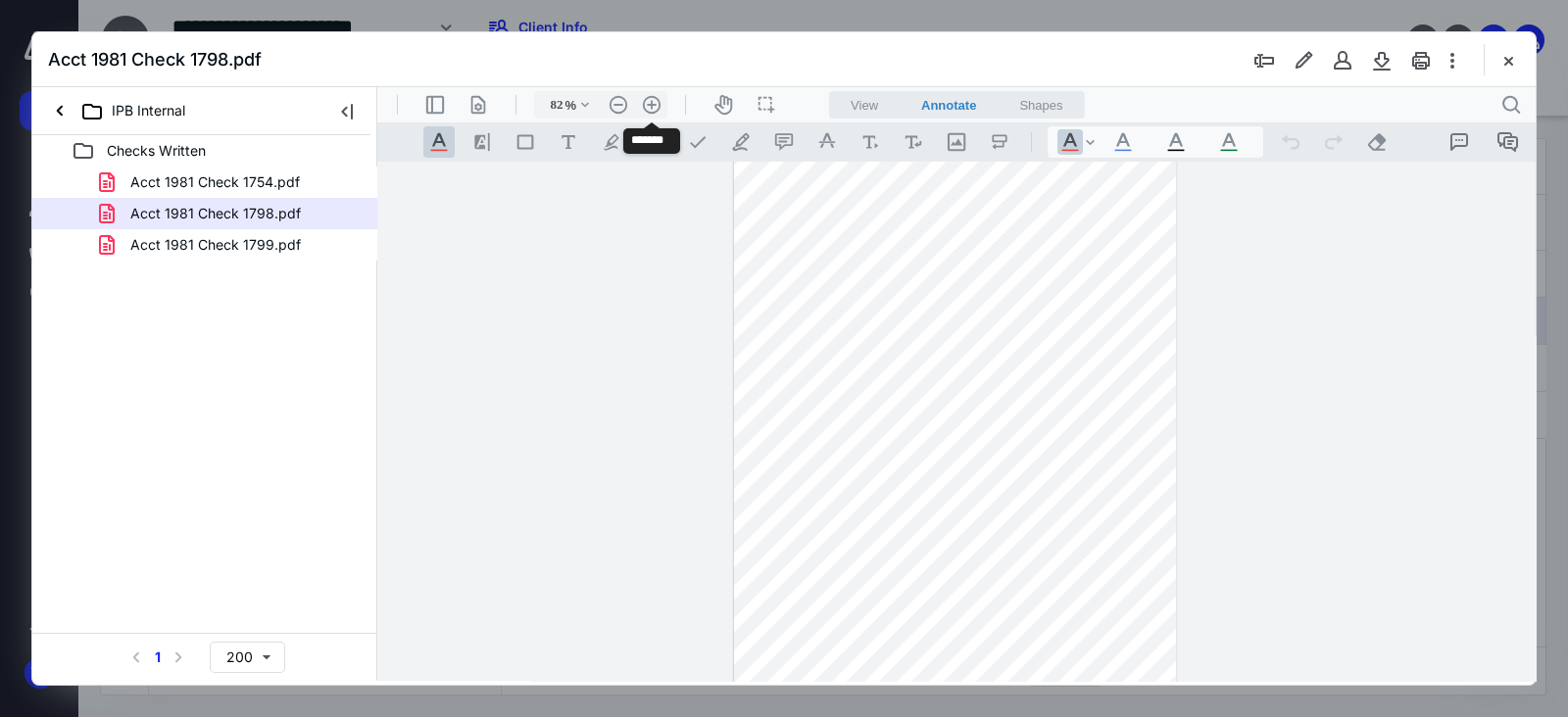click on ".cls-1{fill:#abb0c4;} icon - header - zoom - in - line" at bounding box center (652, 105) 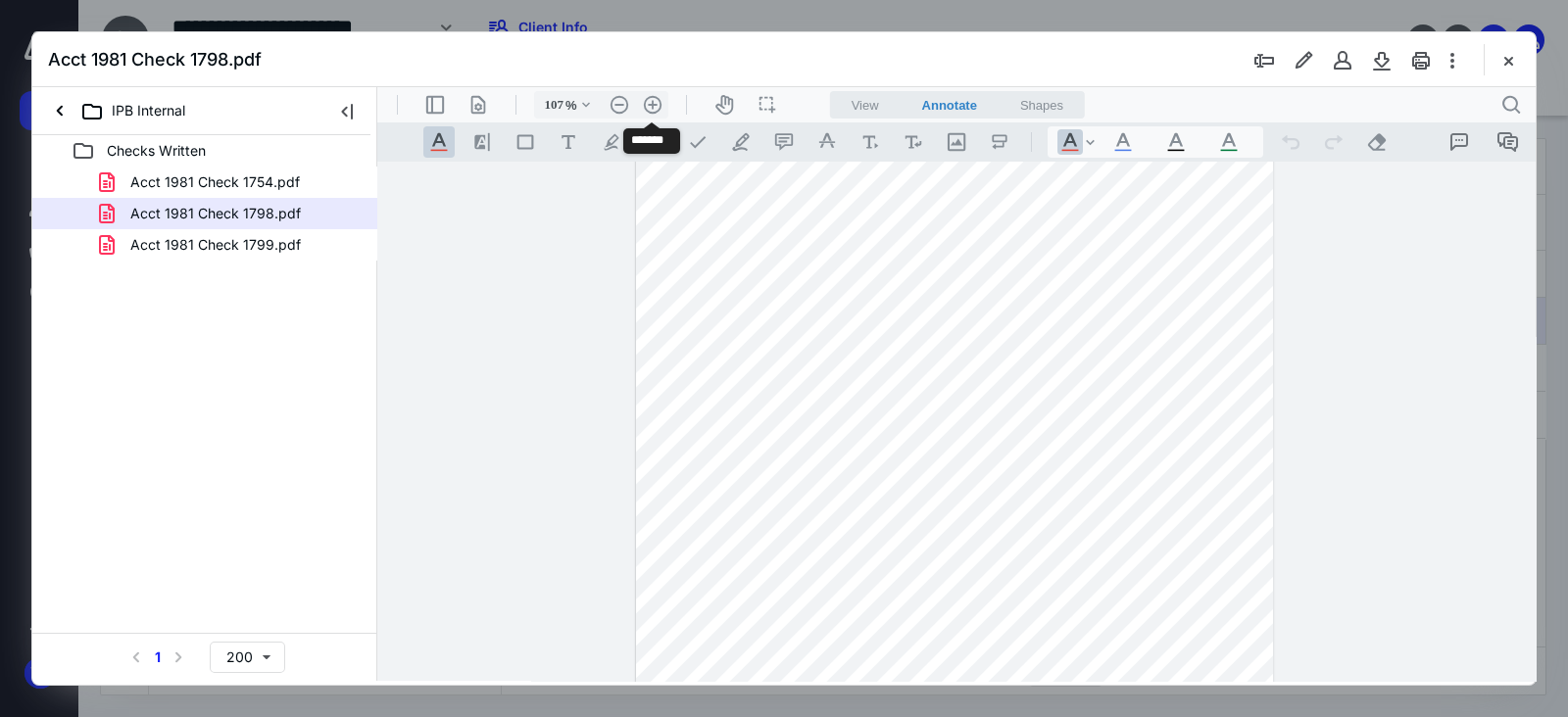 click on ".cls-1{fill:#abb0c4;} icon - header - zoom - in - line" at bounding box center [653, 105] 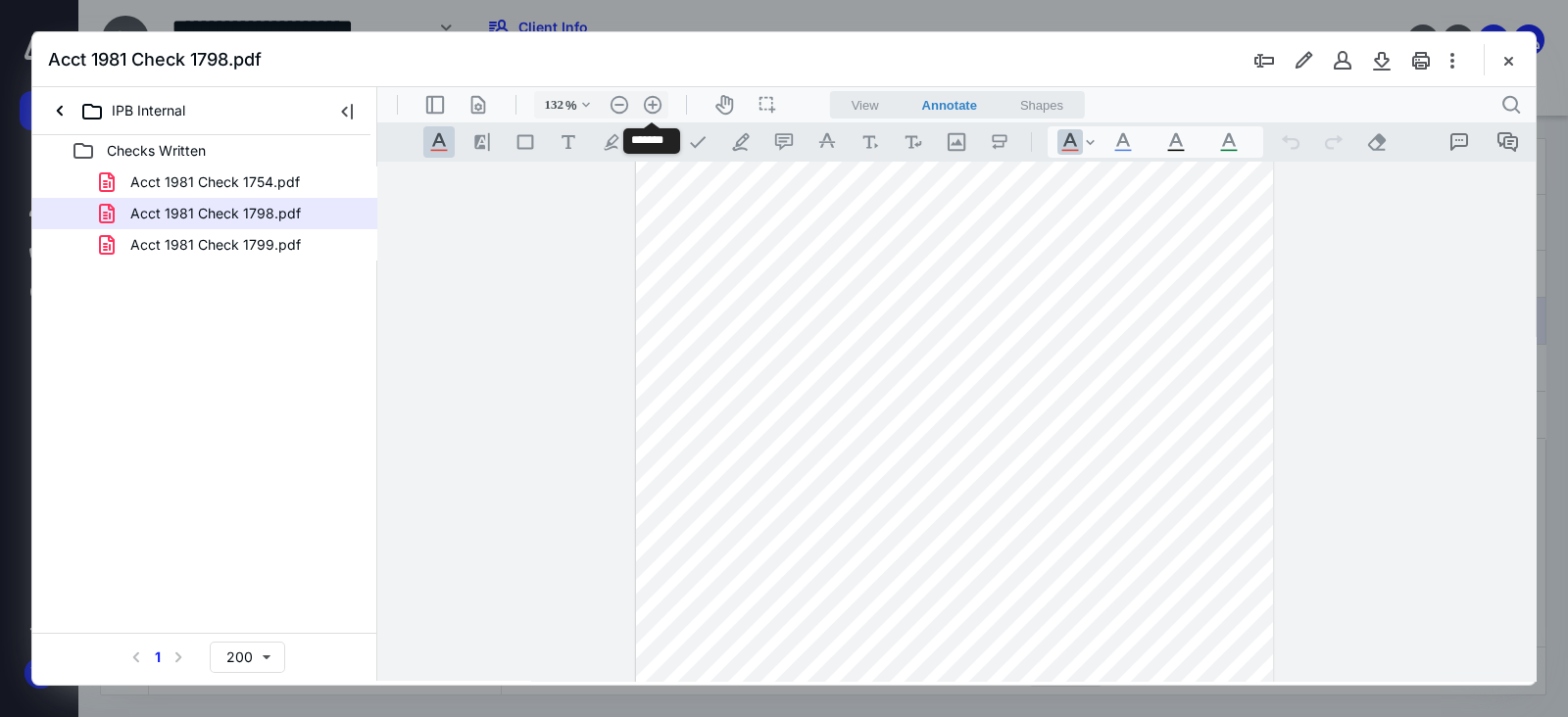 click on ".cls-1{fill:#abb0c4;} icon - header - zoom - in - line" at bounding box center [653, 105] 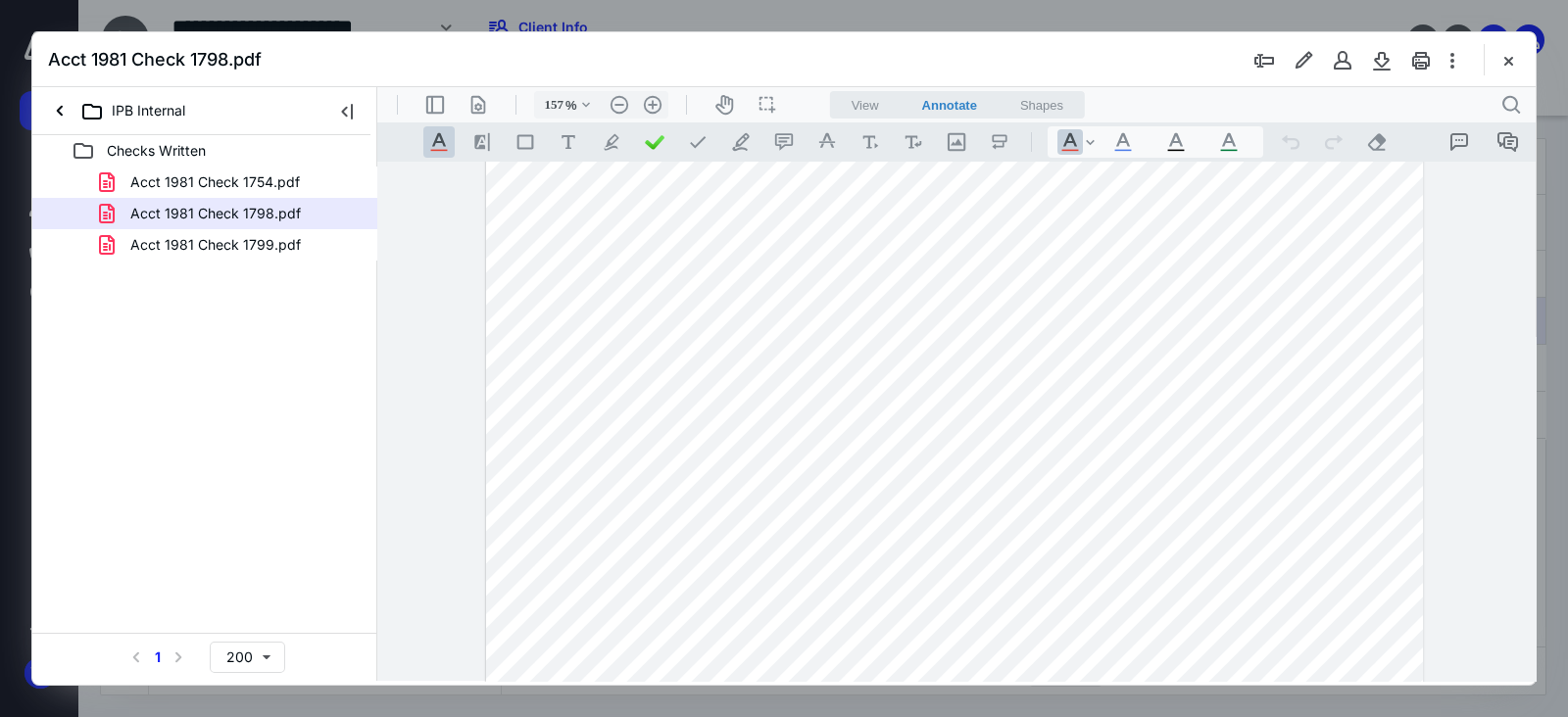 scroll, scrollTop: 58, scrollLeft: 0, axis: vertical 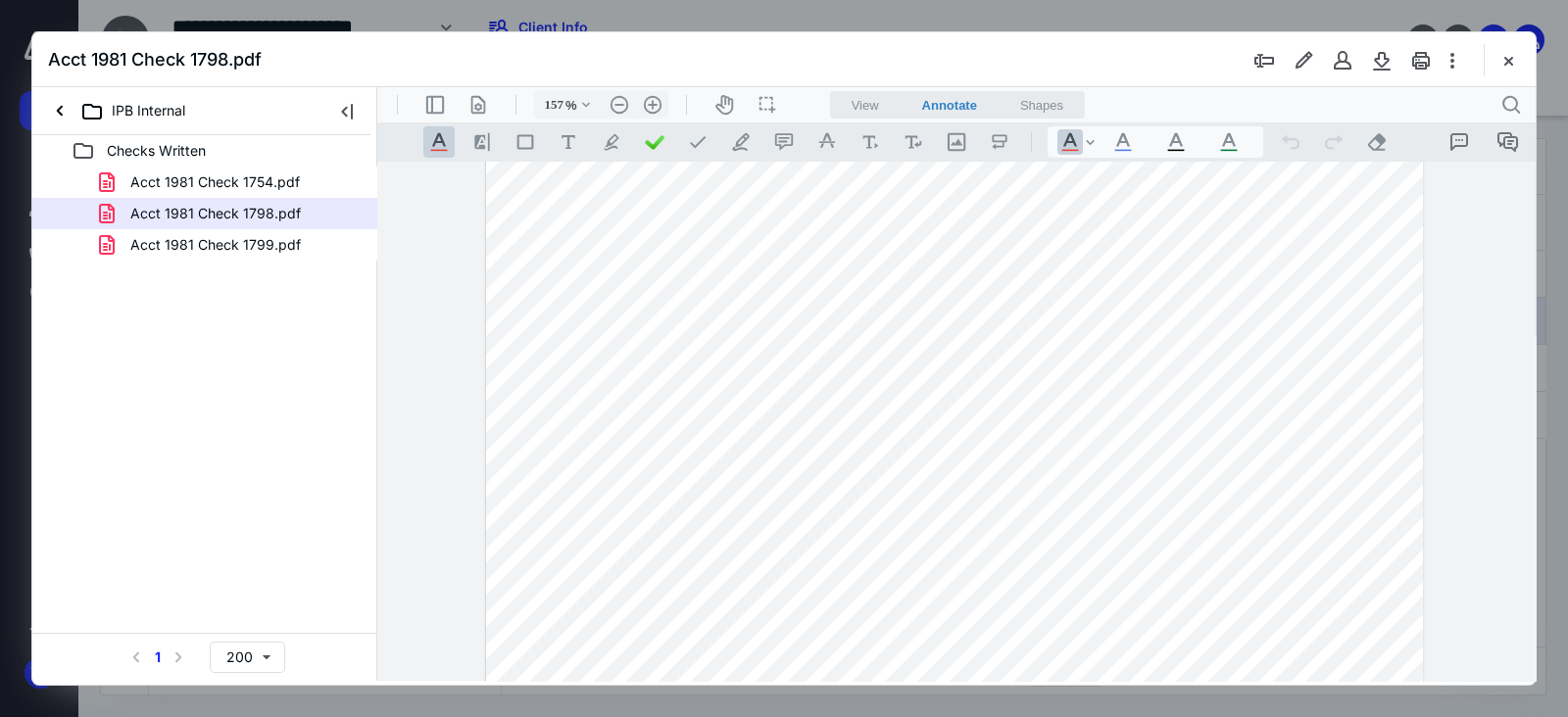 click on "Acct 1981 Check 1799.pdf" at bounding box center (216, 245) 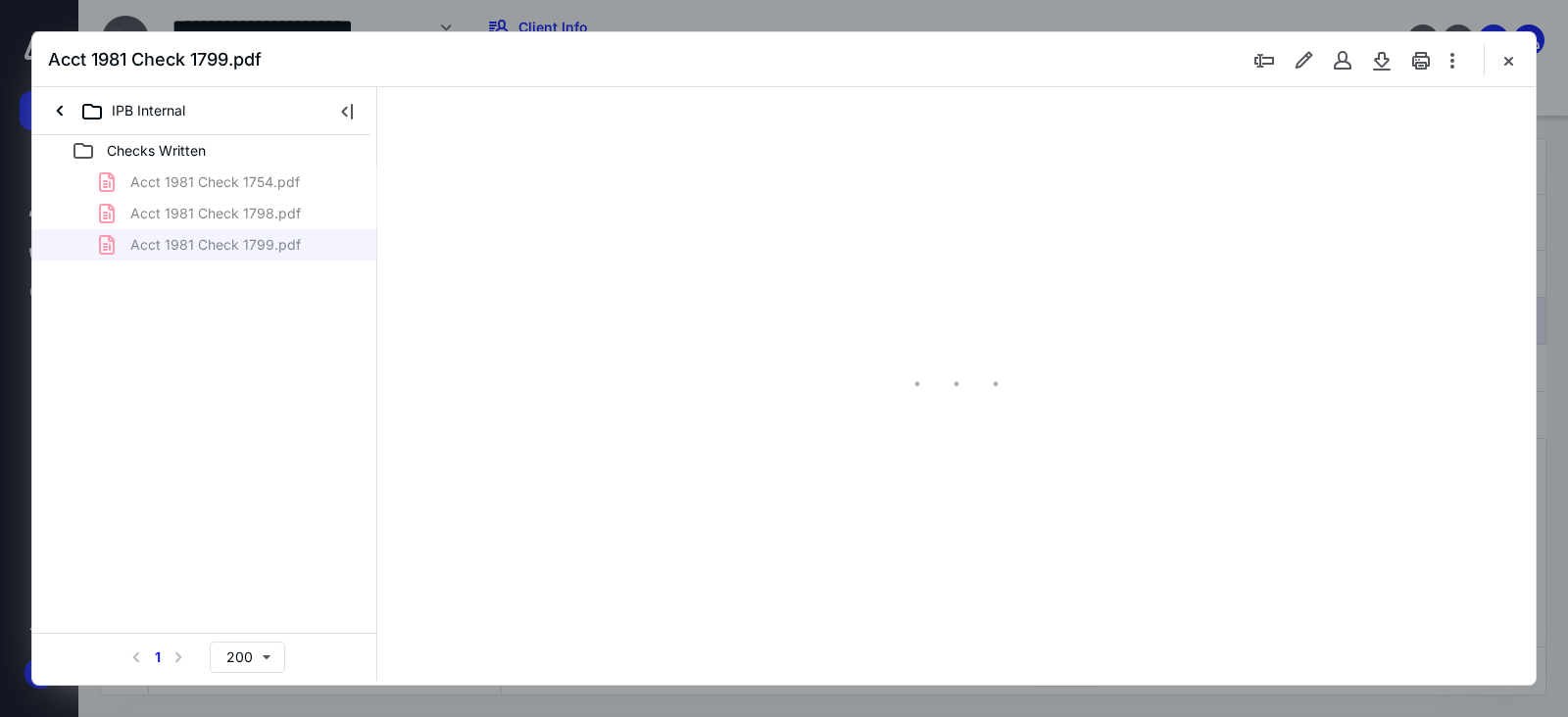 scroll, scrollTop: 0, scrollLeft: 0, axis: both 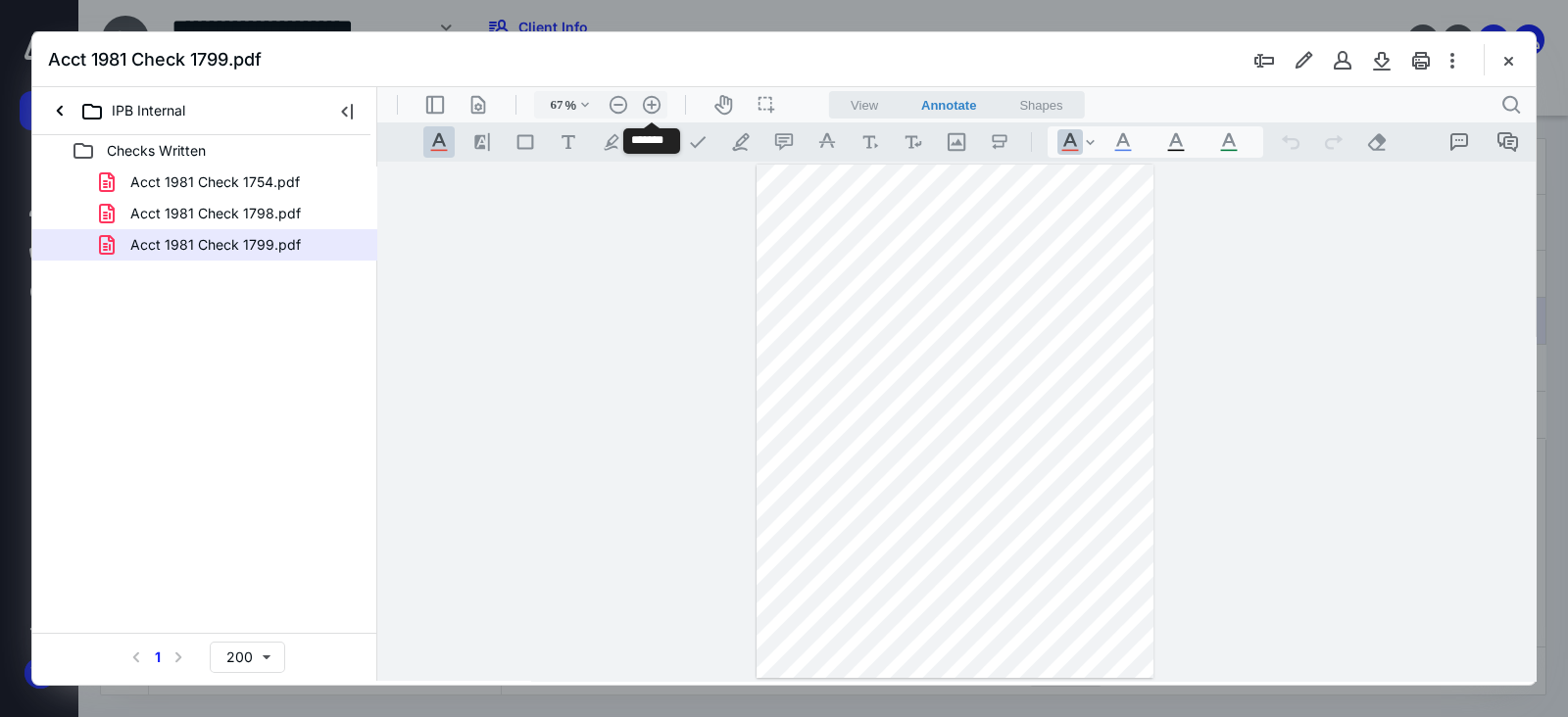 click on ".cls-1{fill:#abb0c4;} icon - header - zoom - in - line" at bounding box center (652, 105) 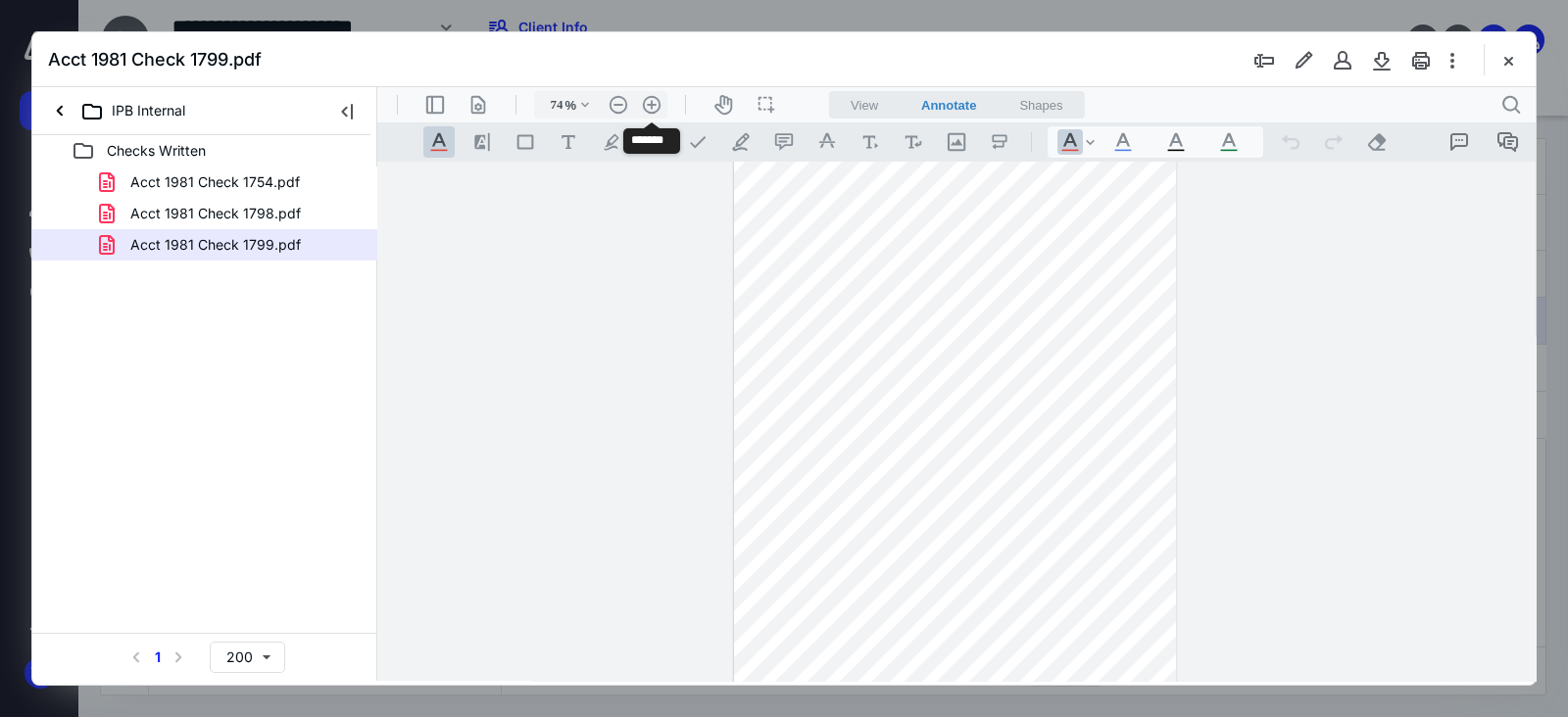click on ".cls-1{fill:#abb0c4;} icon - header - zoom - in - line" at bounding box center [652, 105] 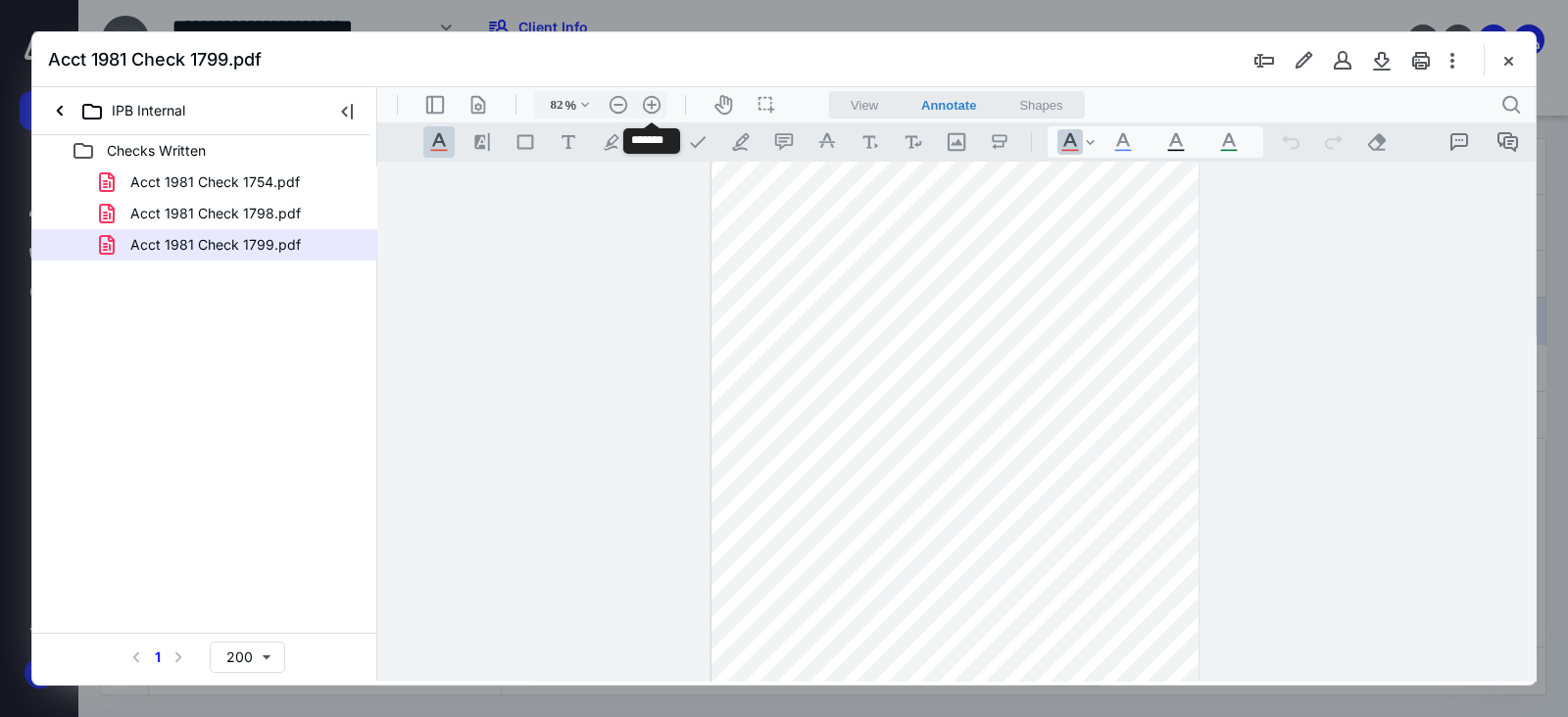click on ".cls-1{fill:#abb0c4;} icon - header - zoom - in - line" at bounding box center [652, 105] 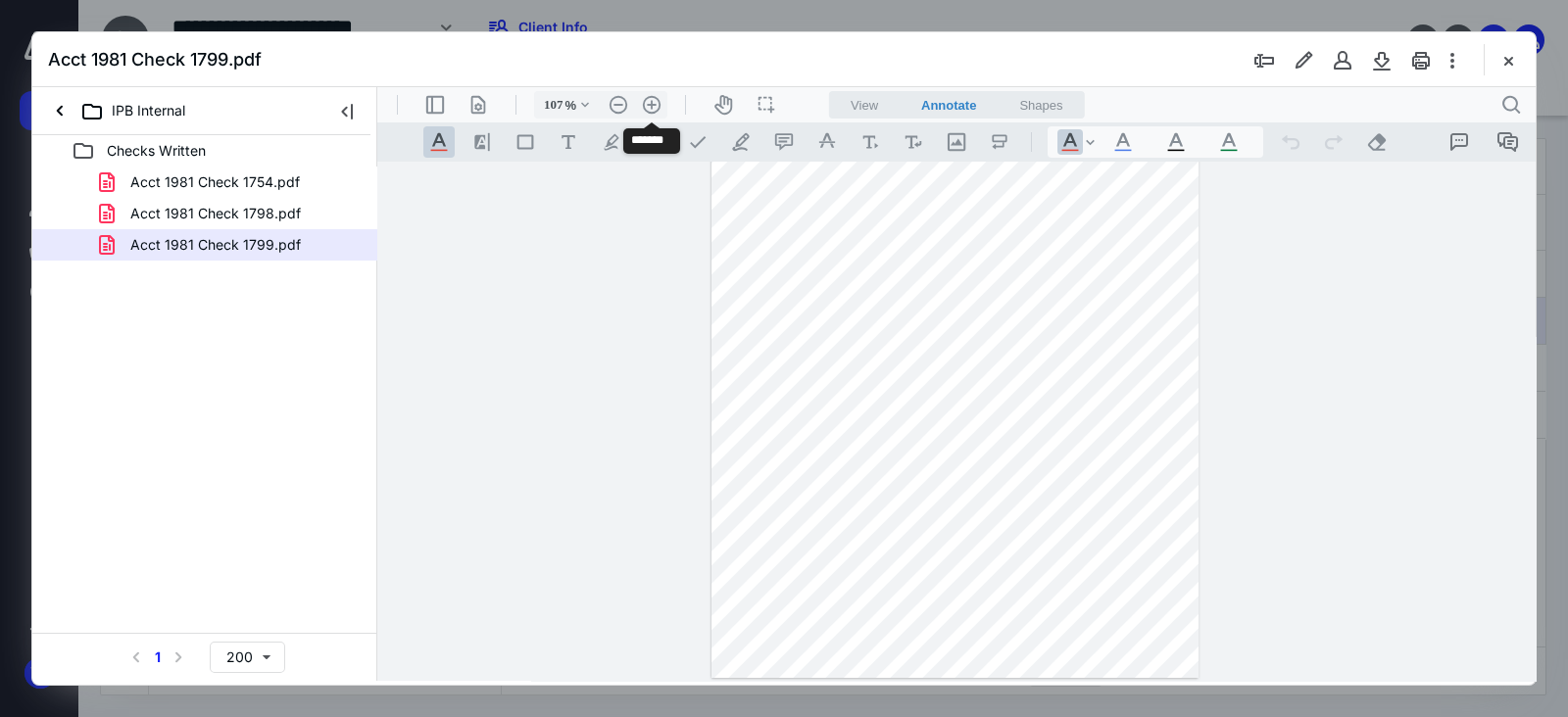 click on ".cls-1{fill:#abb0c4;} icon - header - zoom - in - line" at bounding box center [652, 105] 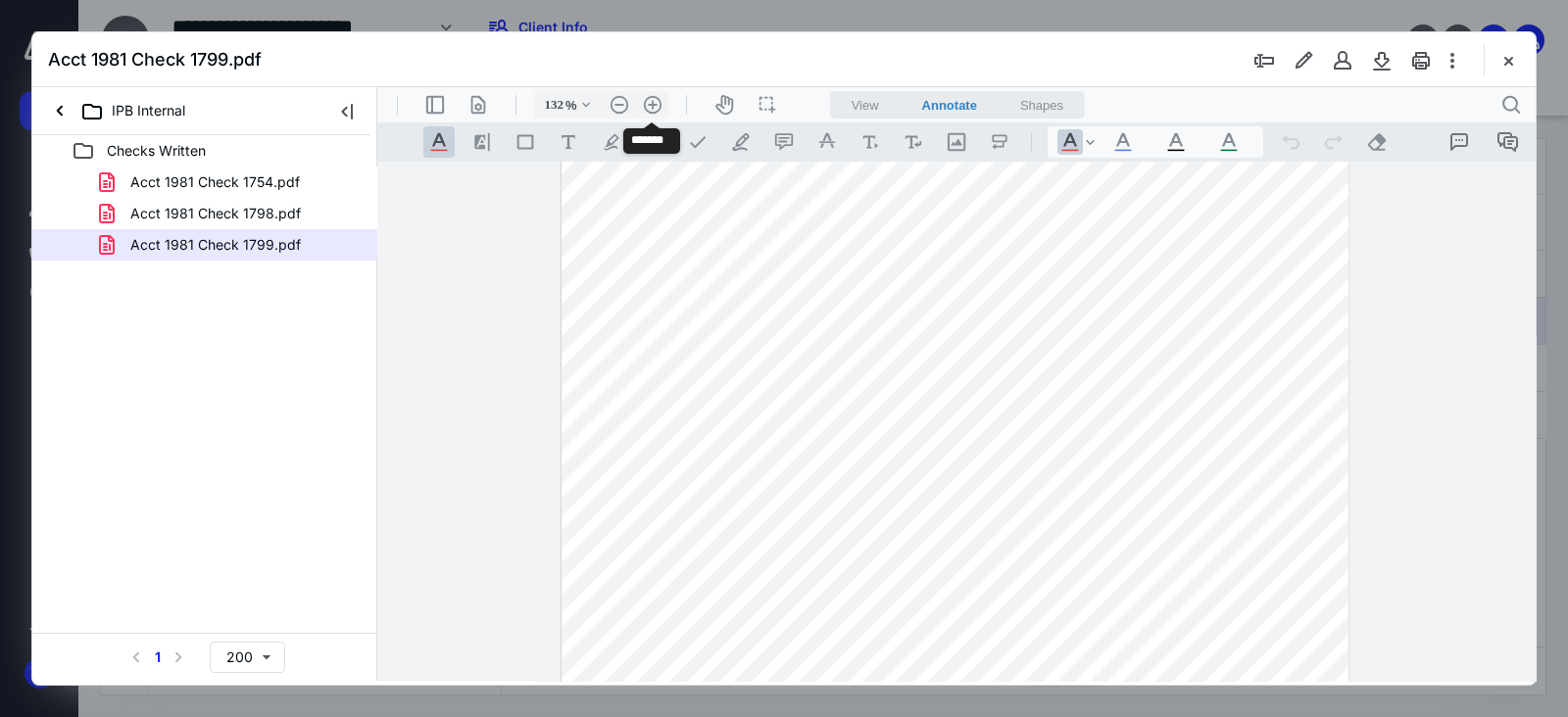 click on ".cls-1{fill:#abb0c4;} icon - header - zoom - in - line" at bounding box center [653, 105] 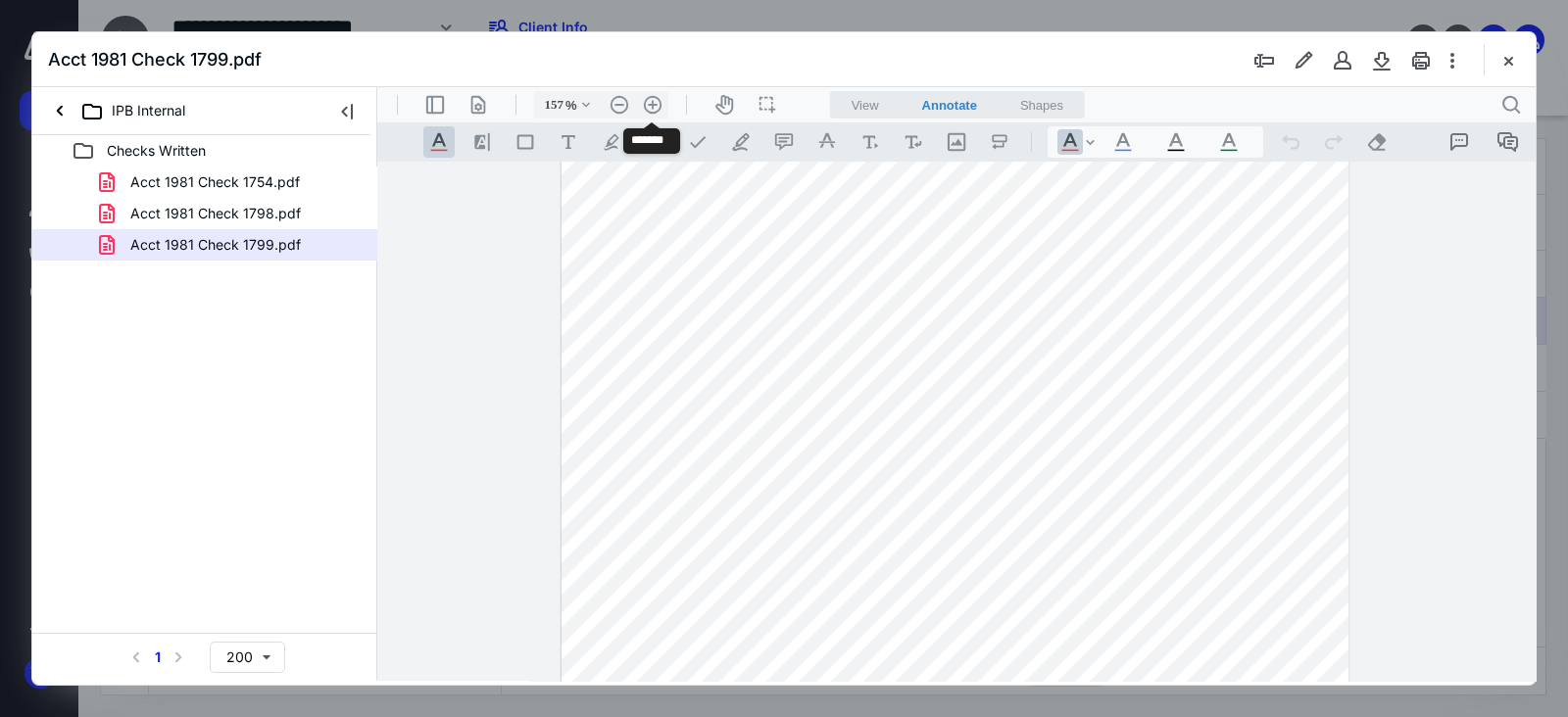 scroll, scrollTop: 303, scrollLeft: 0, axis: vertical 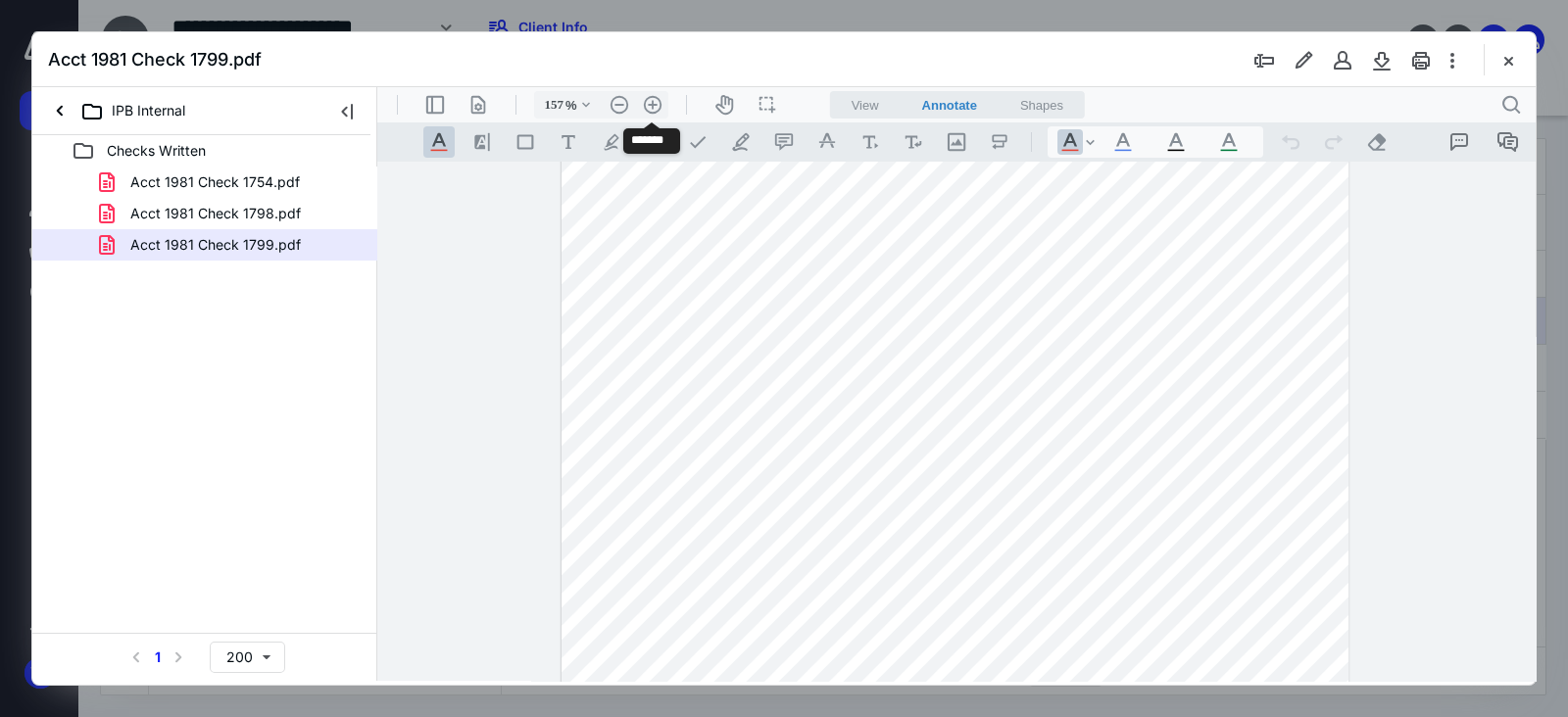 click on ".cls-1{fill:#abb0c4;} icon - header - zoom - in - line" at bounding box center [653, 105] 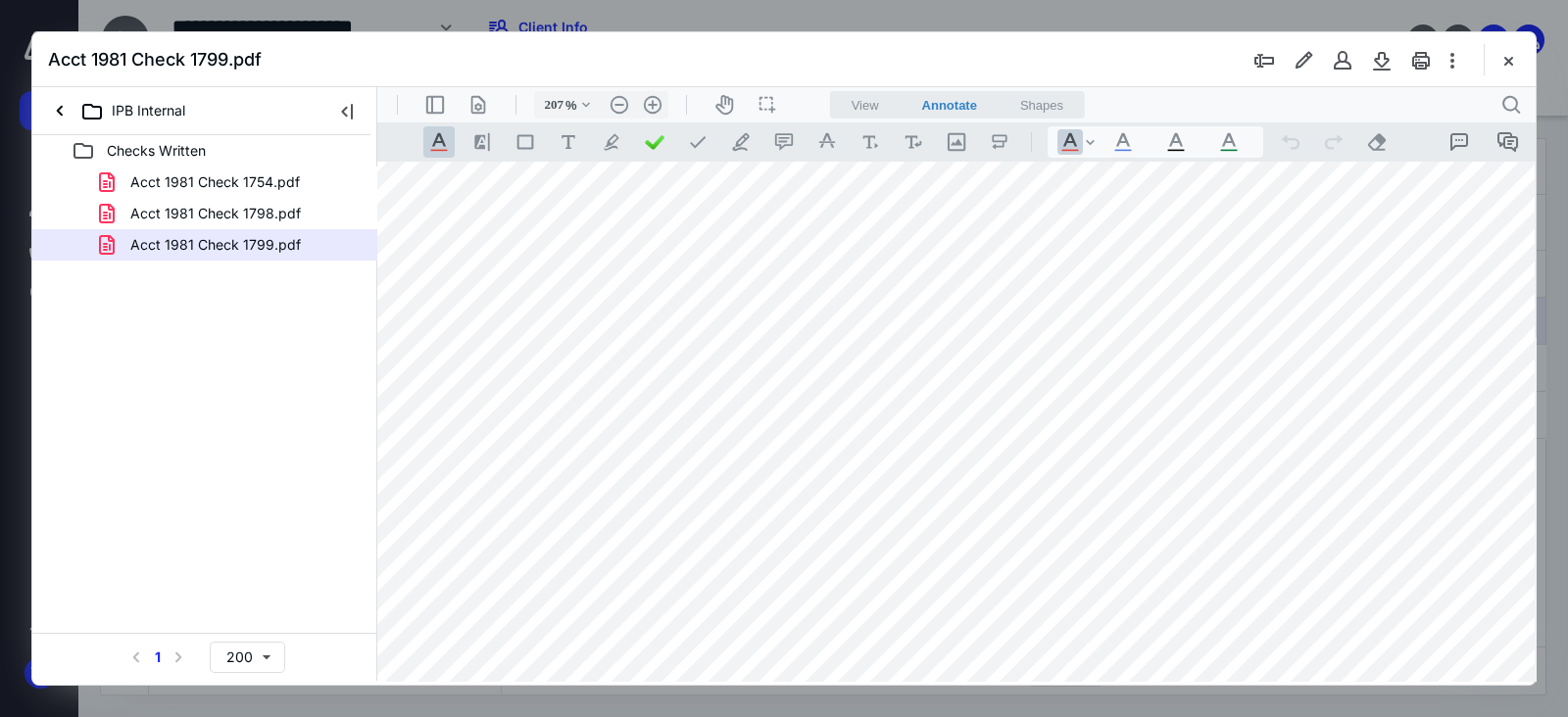 scroll, scrollTop: 348, scrollLeft: 53, axis: both 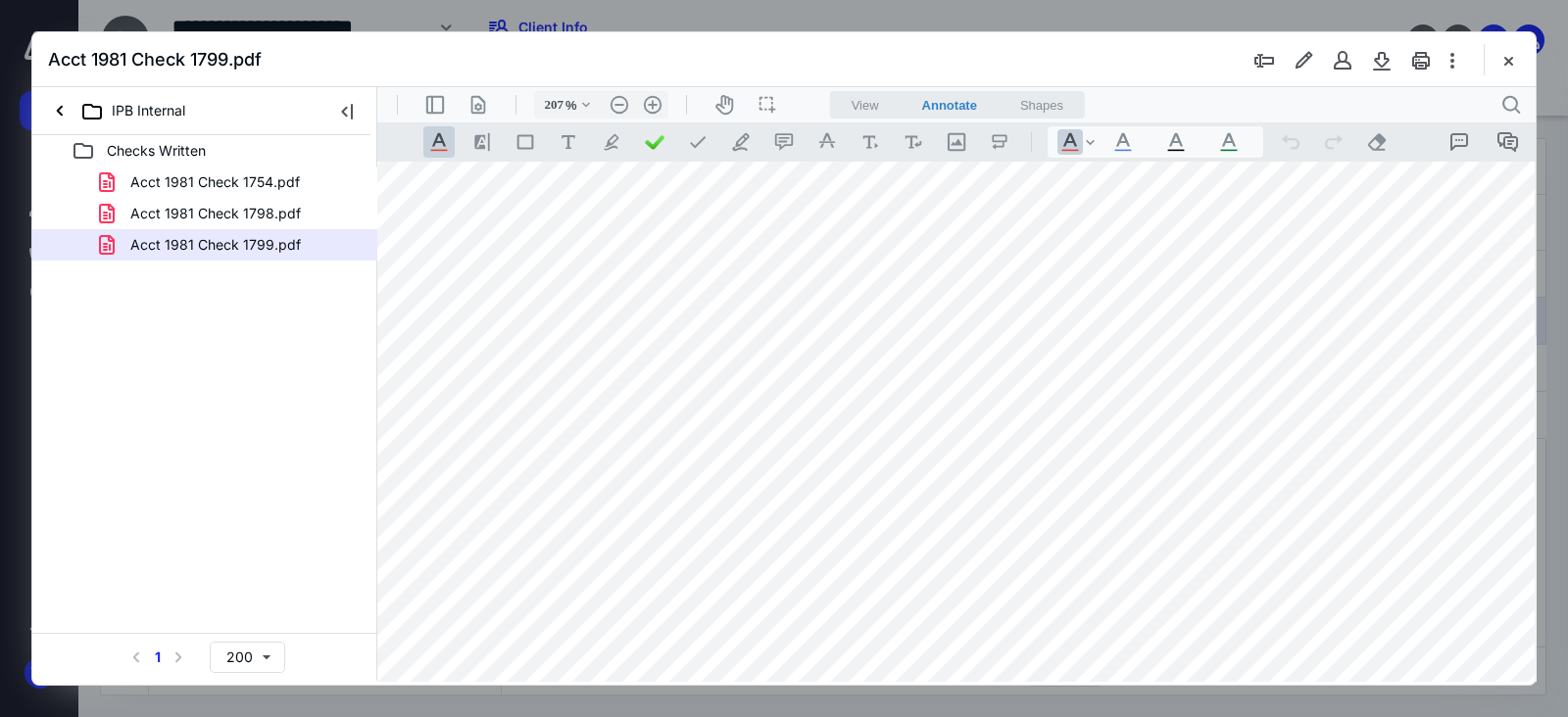 click at bounding box center (1508, 60) 